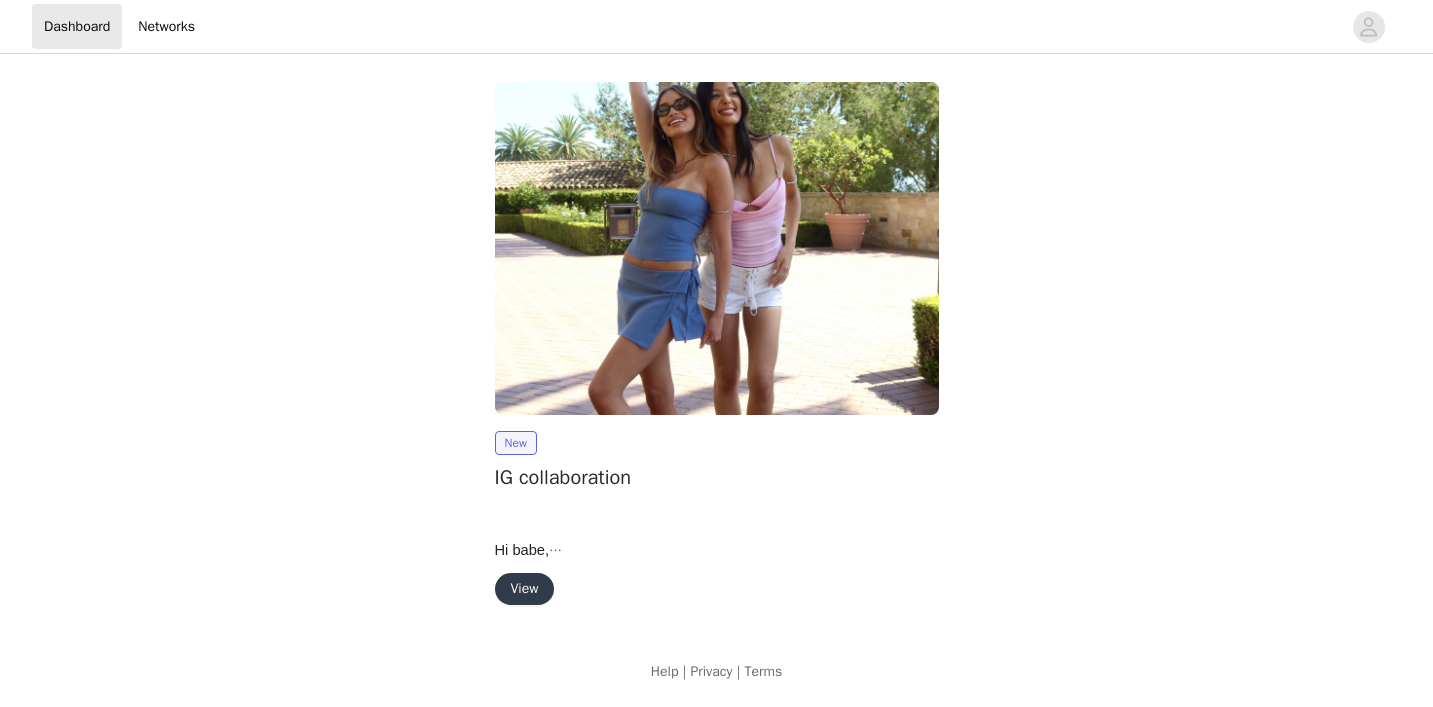 scroll, scrollTop: 0, scrollLeft: 0, axis: both 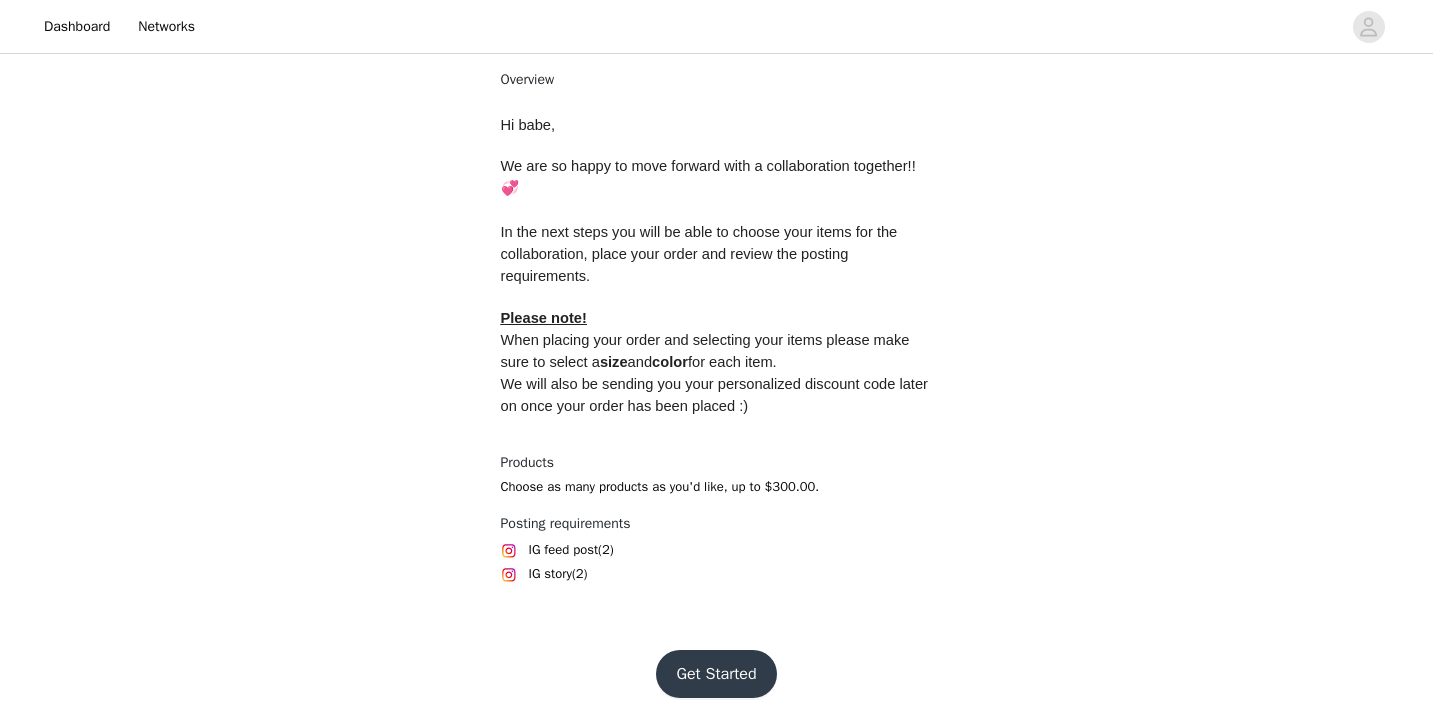 click on "Get Started" at bounding box center (716, 674) 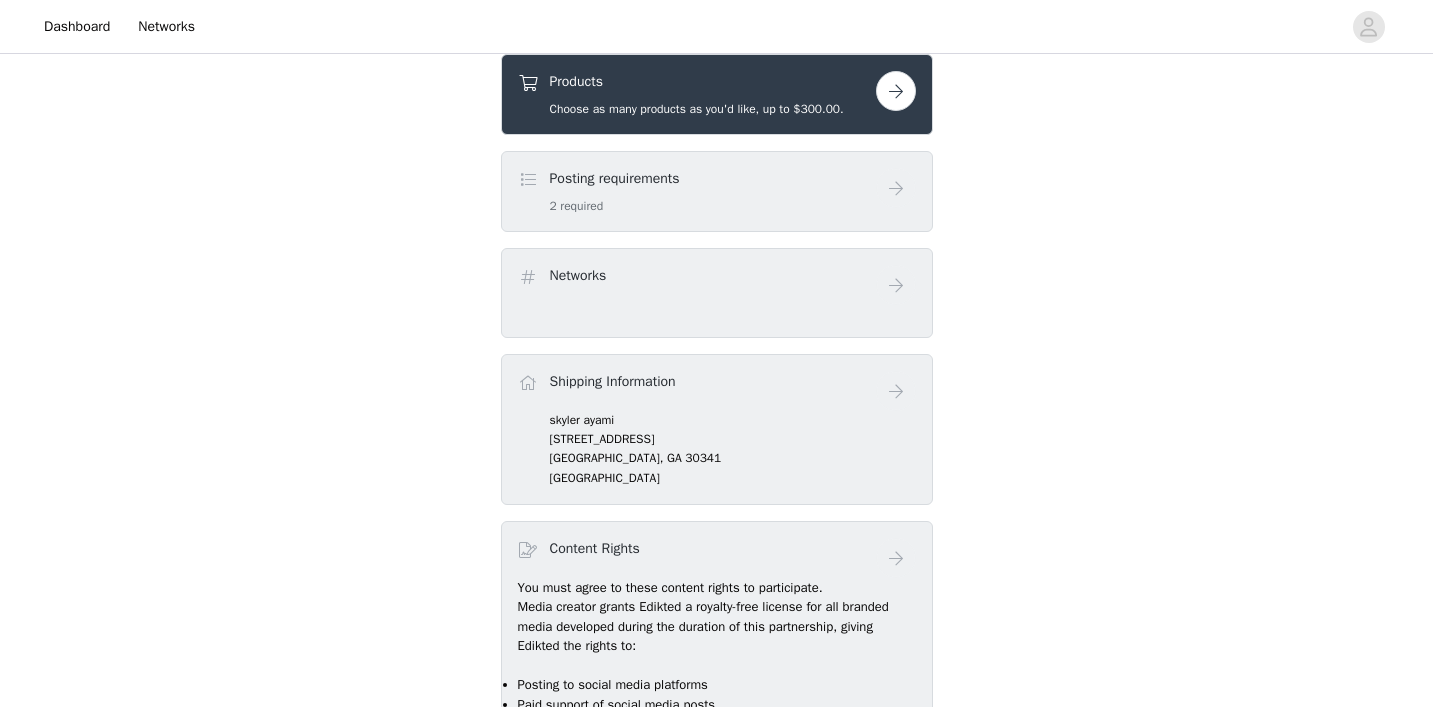 scroll, scrollTop: 678, scrollLeft: 0, axis: vertical 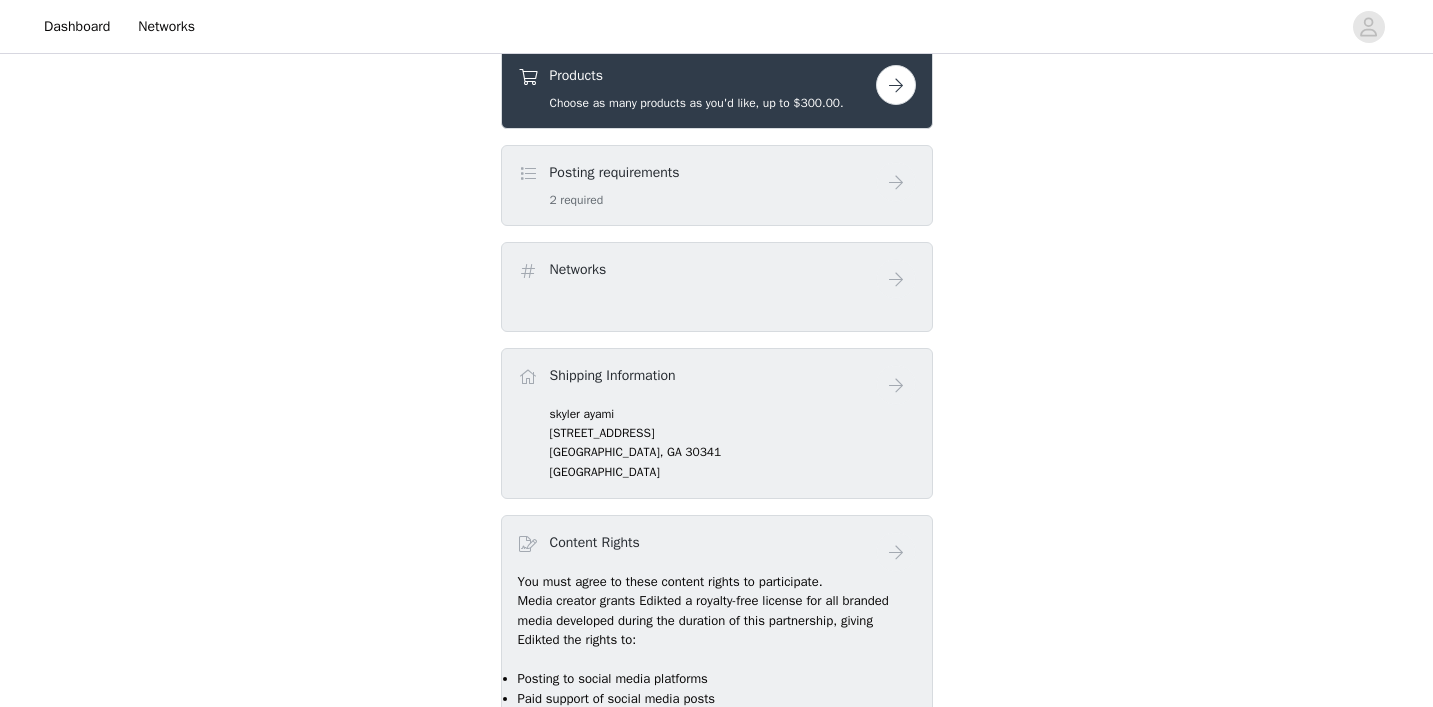 click at bounding box center [896, 85] 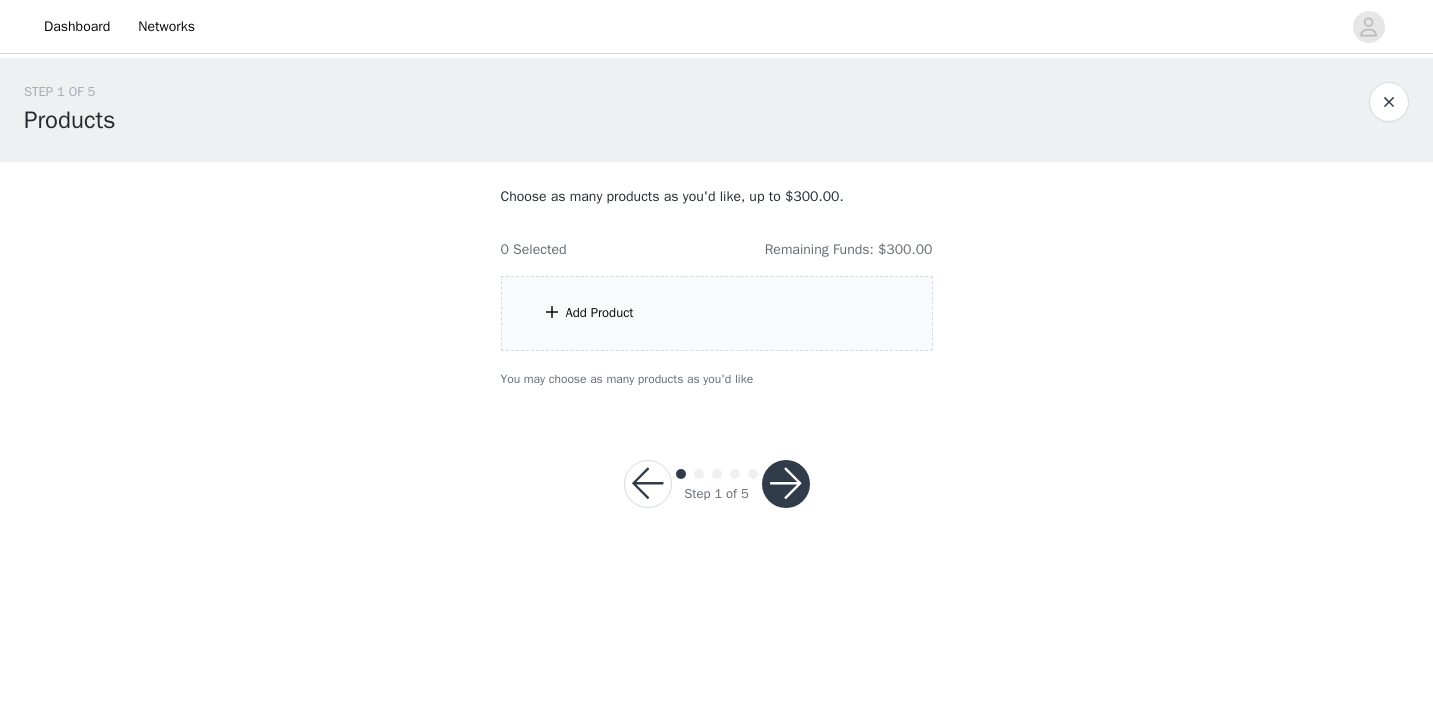 click on "Add Product" at bounding box center (600, 313) 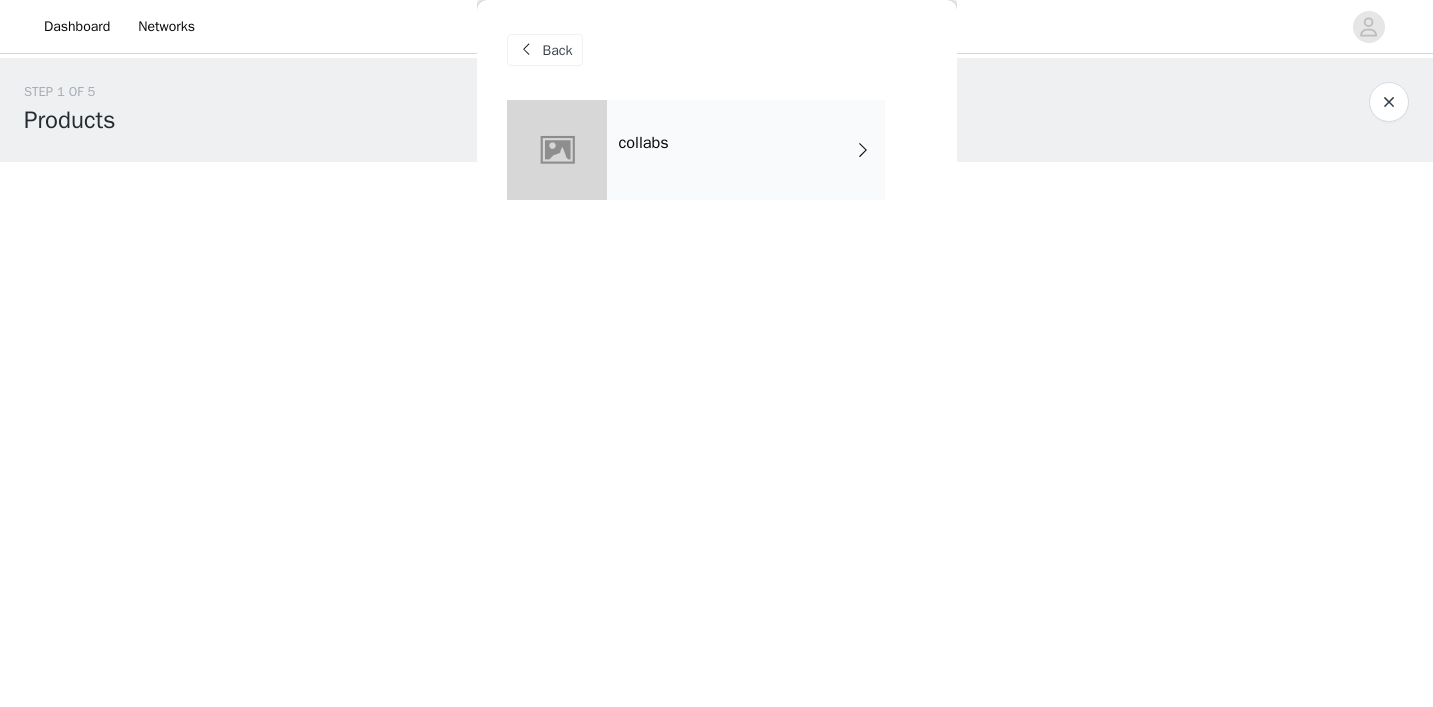 click on "collabs" at bounding box center [746, 150] 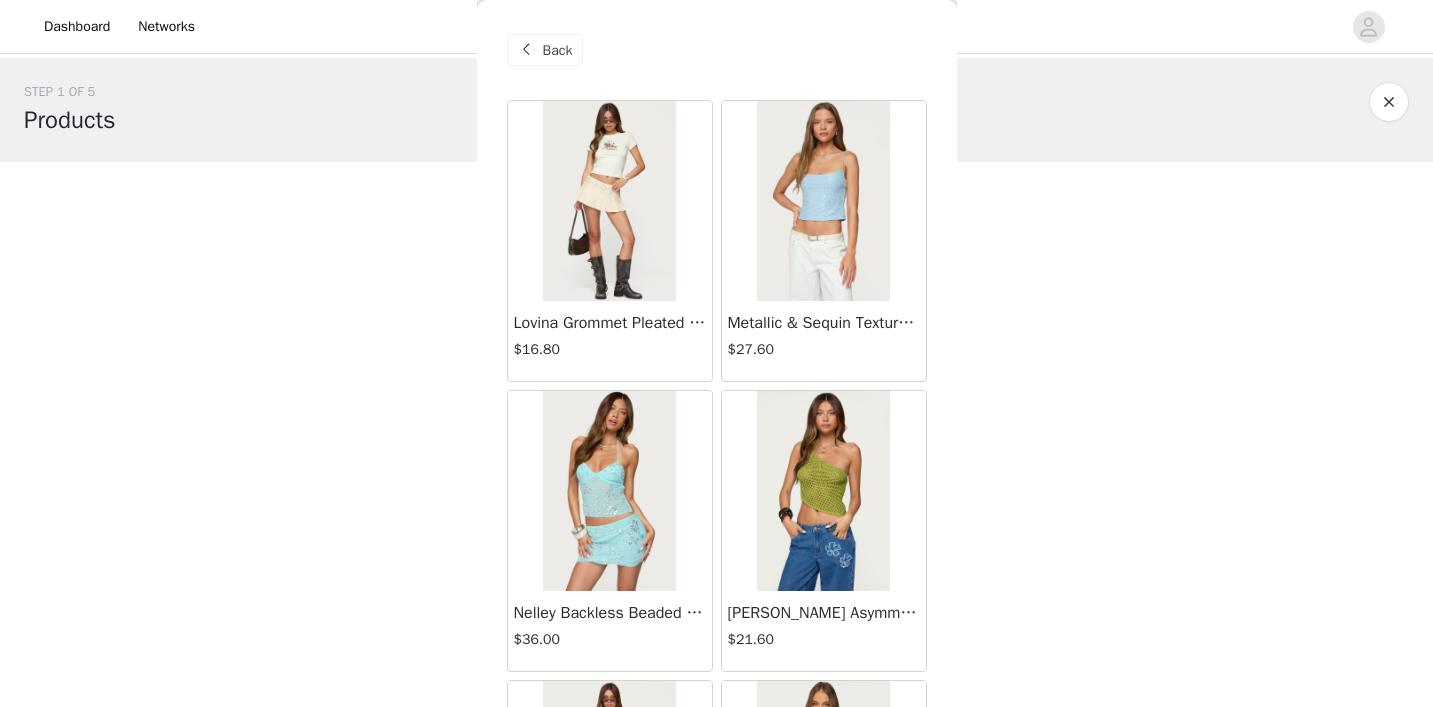 click at bounding box center (609, 201) 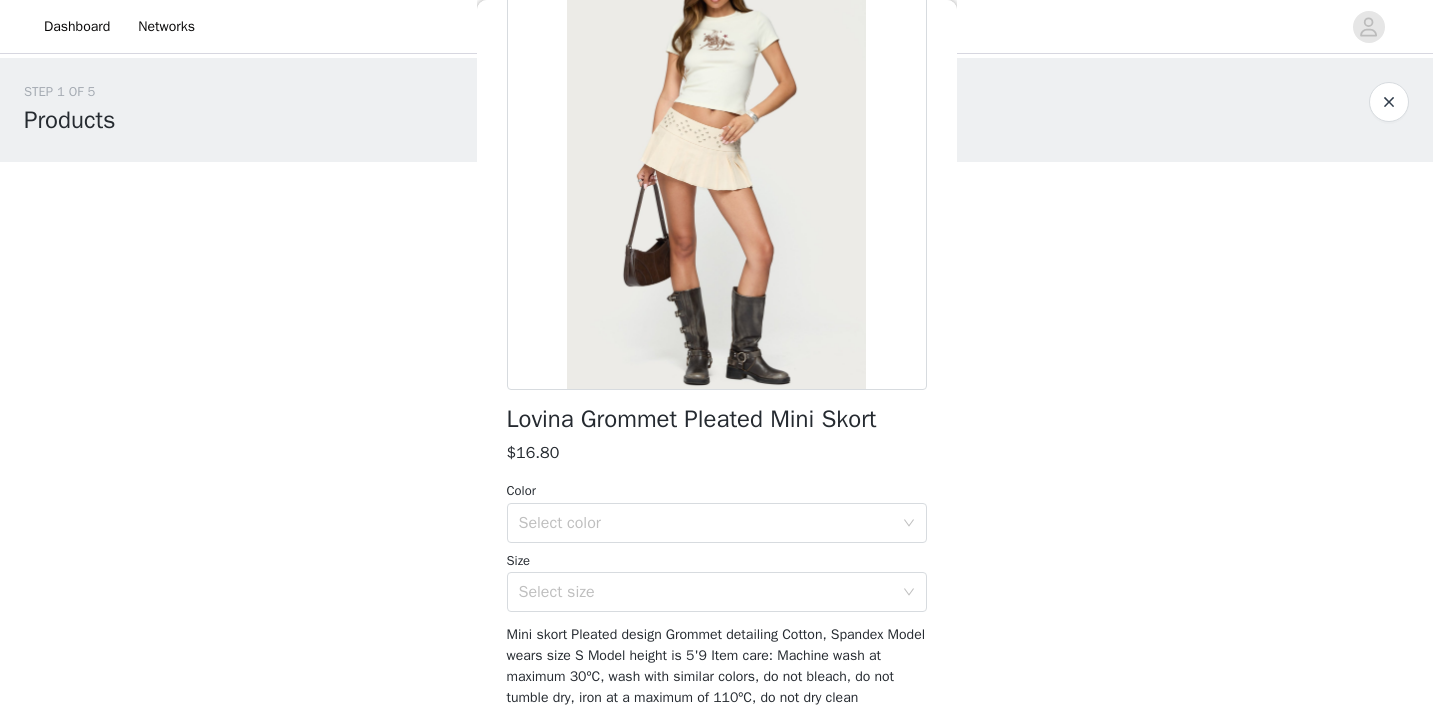 scroll, scrollTop: 126, scrollLeft: 0, axis: vertical 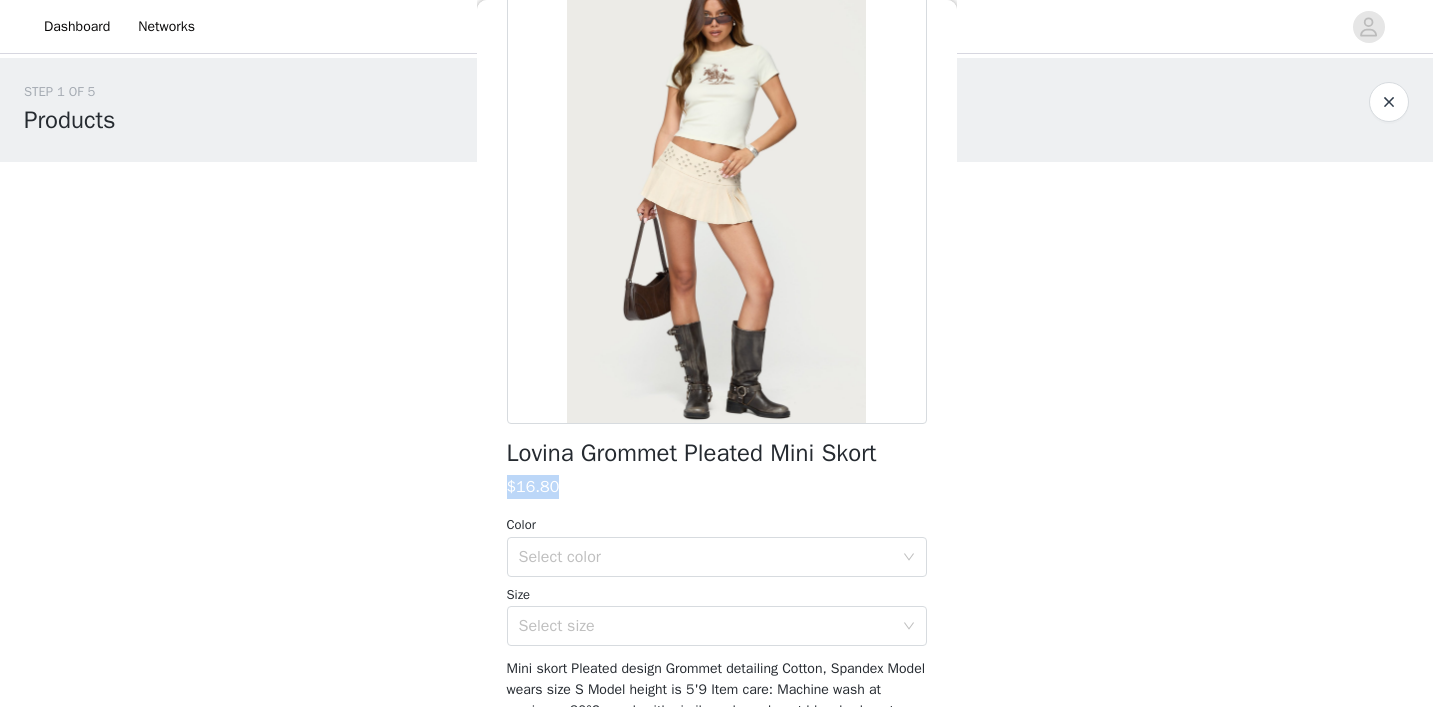 drag, startPoint x: 902, startPoint y: 455, endPoint x: 622, endPoint y: 509, distance: 285.1596 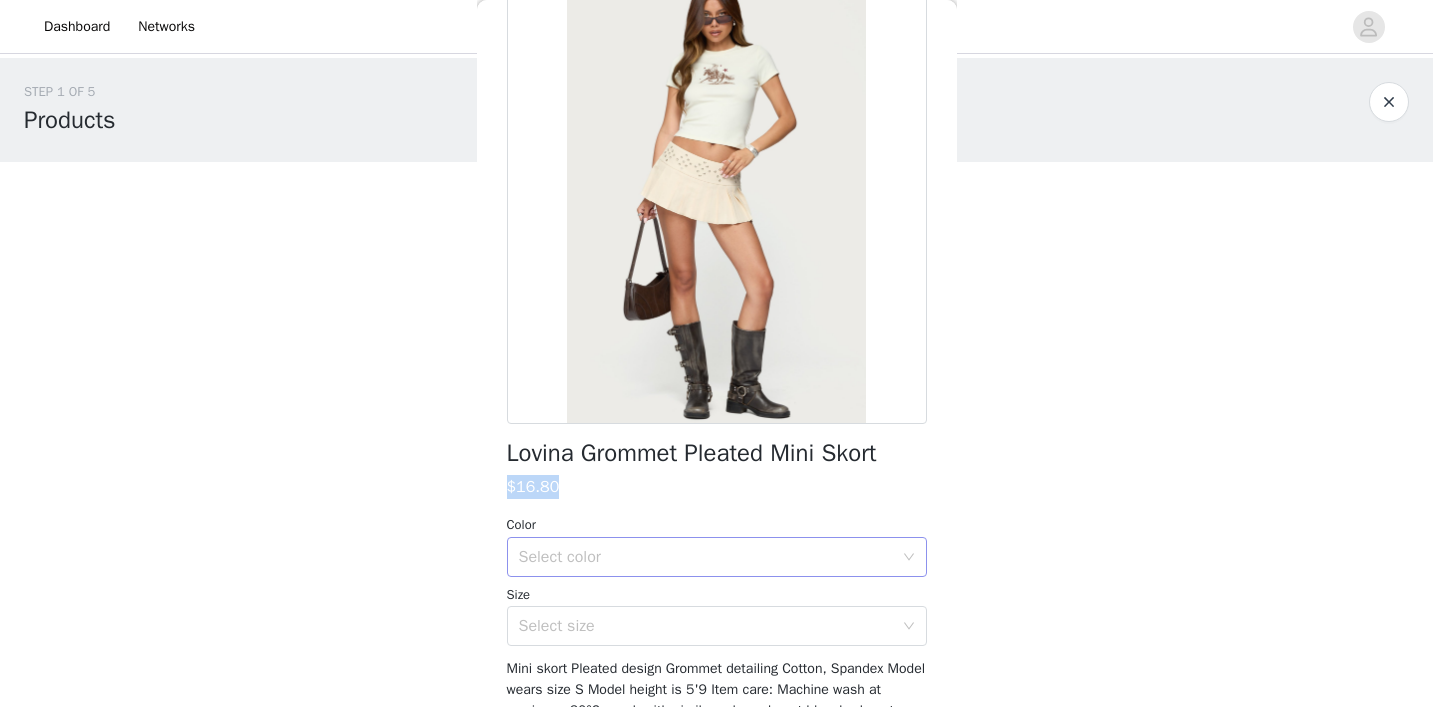 click on "Select color" at bounding box center [706, 557] 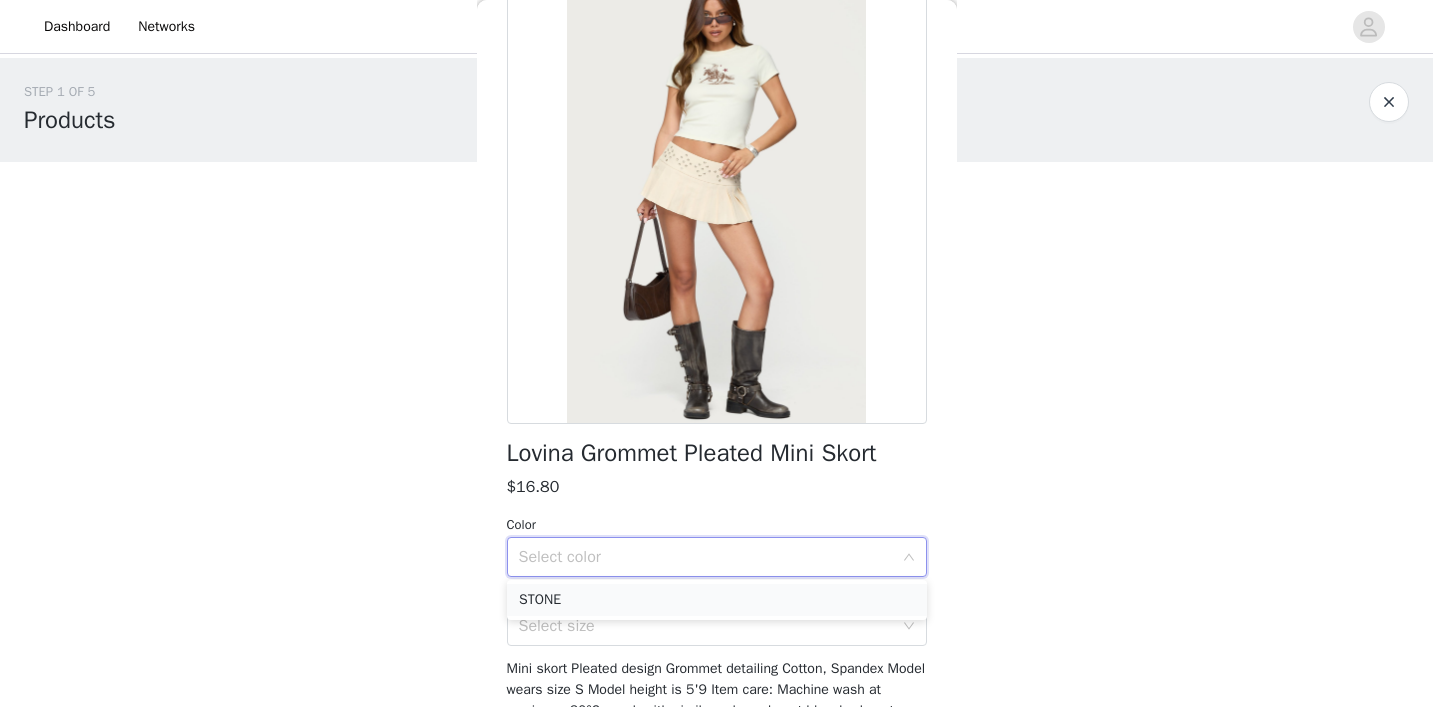 click on "STONE" at bounding box center (717, 600) 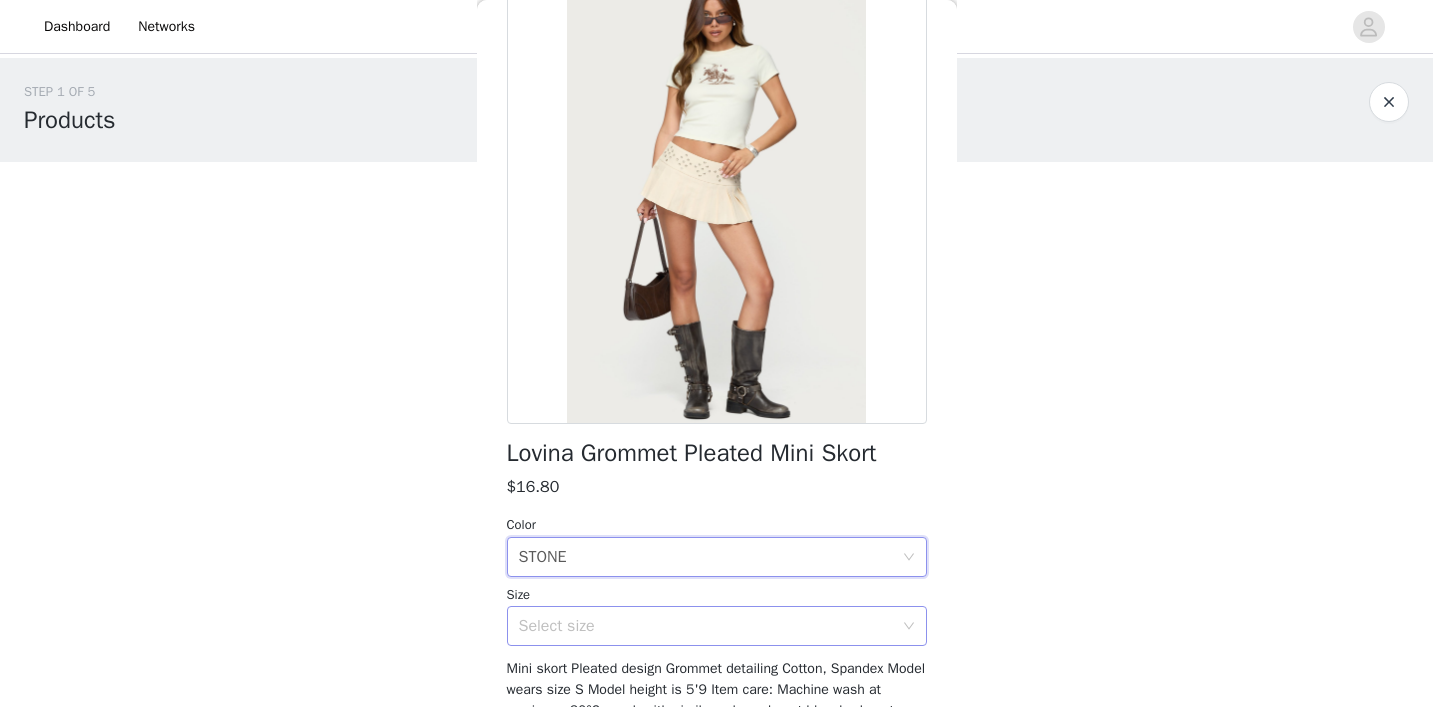 click on "Select size" at bounding box center (706, 626) 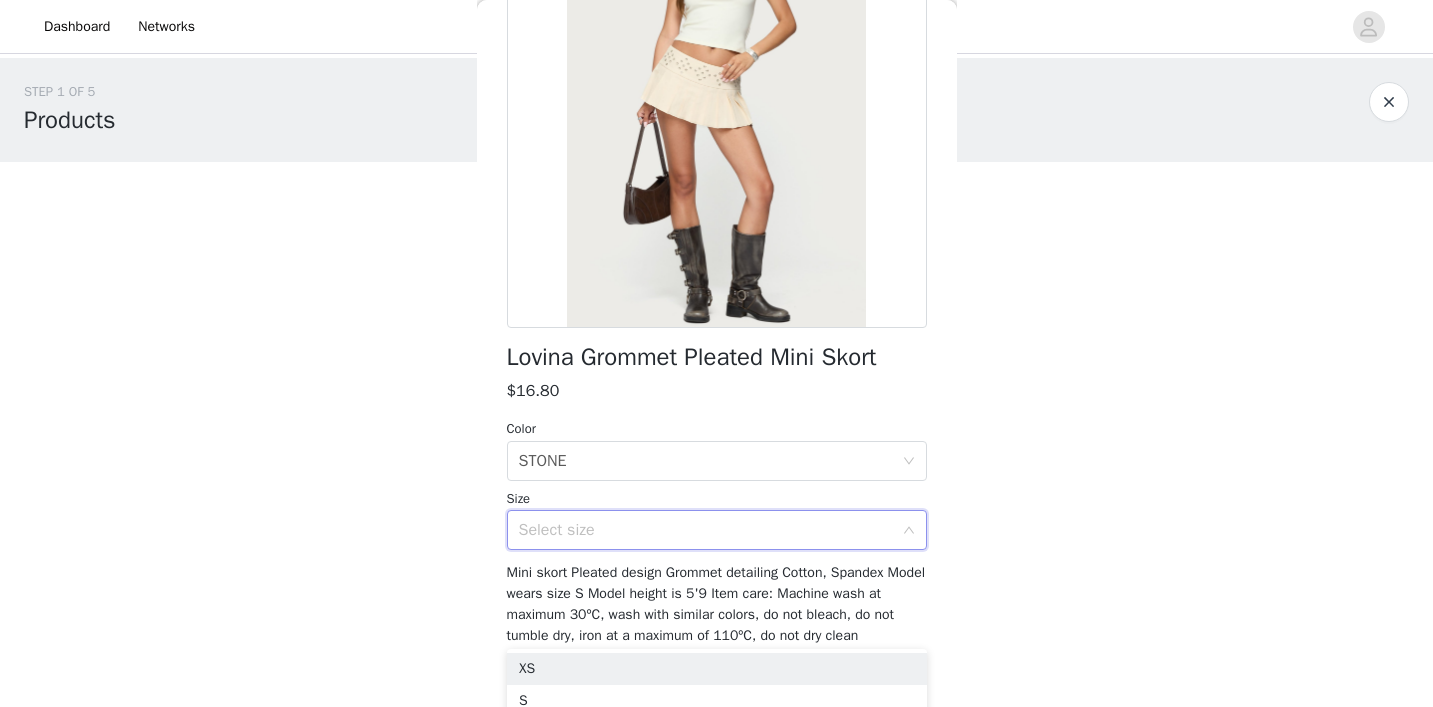 scroll, scrollTop: 225, scrollLeft: 0, axis: vertical 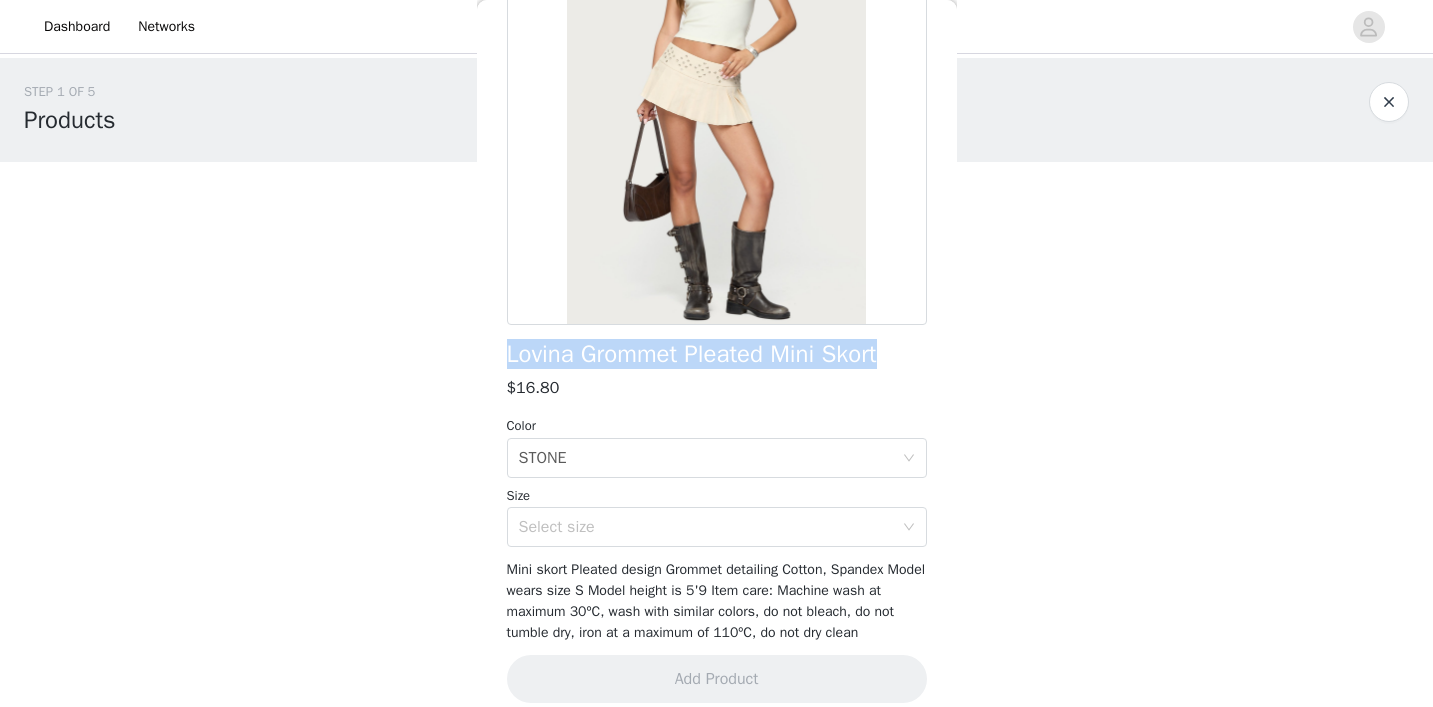 drag, startPoint x: 904, startPoint y: 356, endPoint x: 511, endPoint y: 353, distance: 393.01144 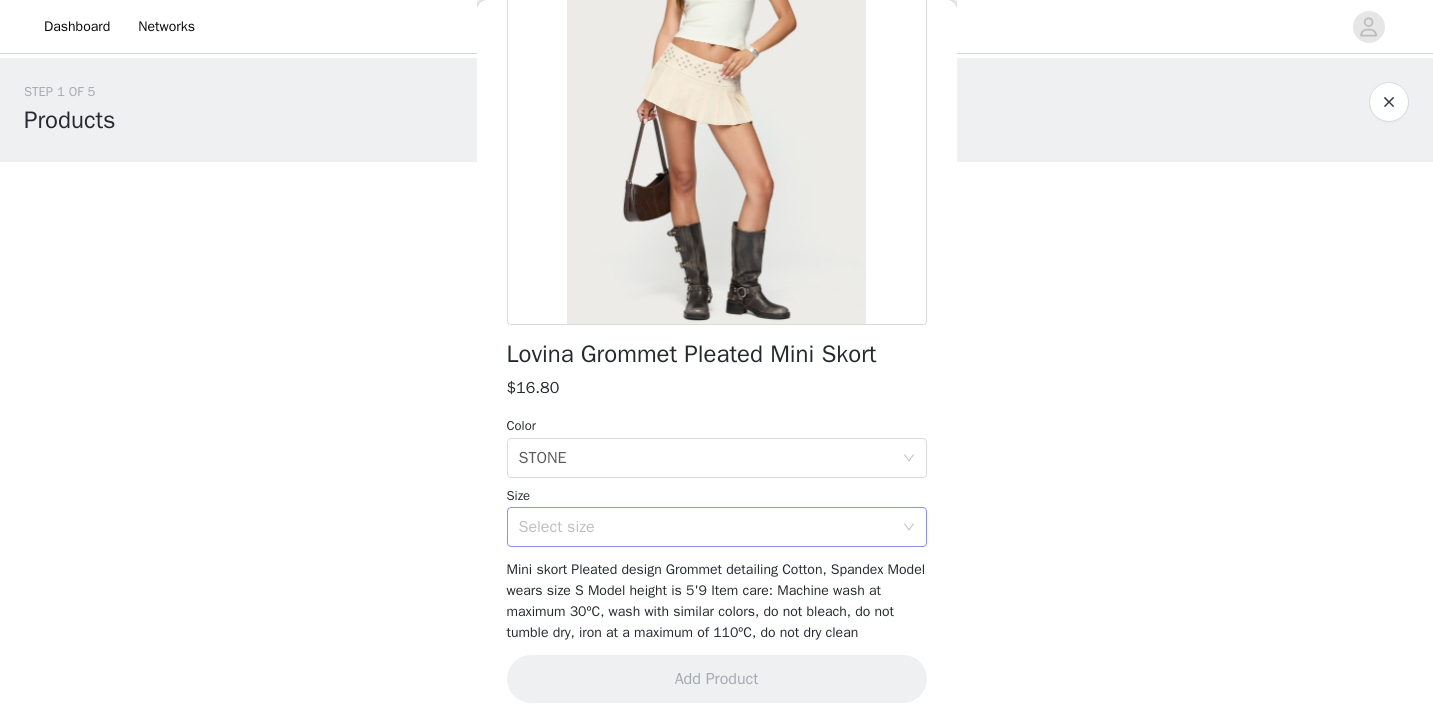click on "Select size" at bounding box center [710, 527] 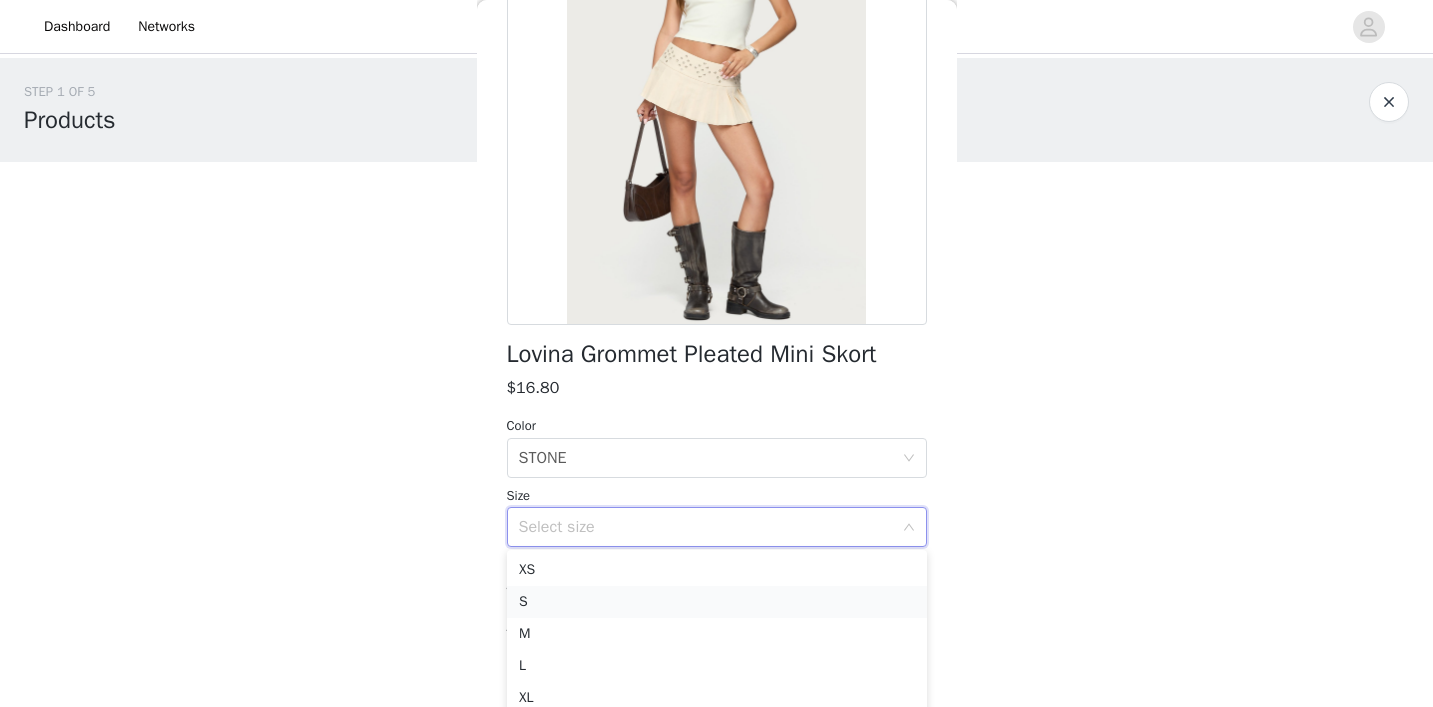 click on "S" at bounding box center [717, 602] 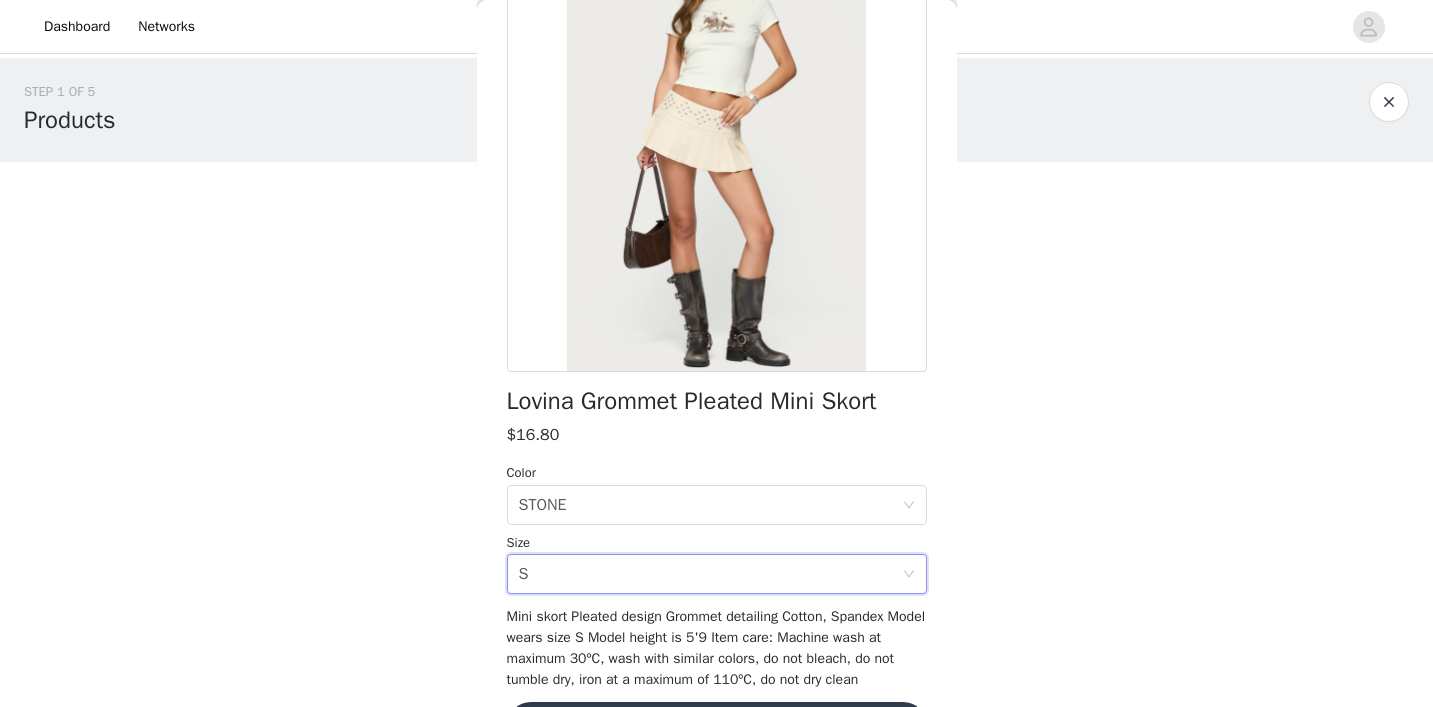 scroll, scrollTop: 66, scrollLeft: 0, axis: vertical 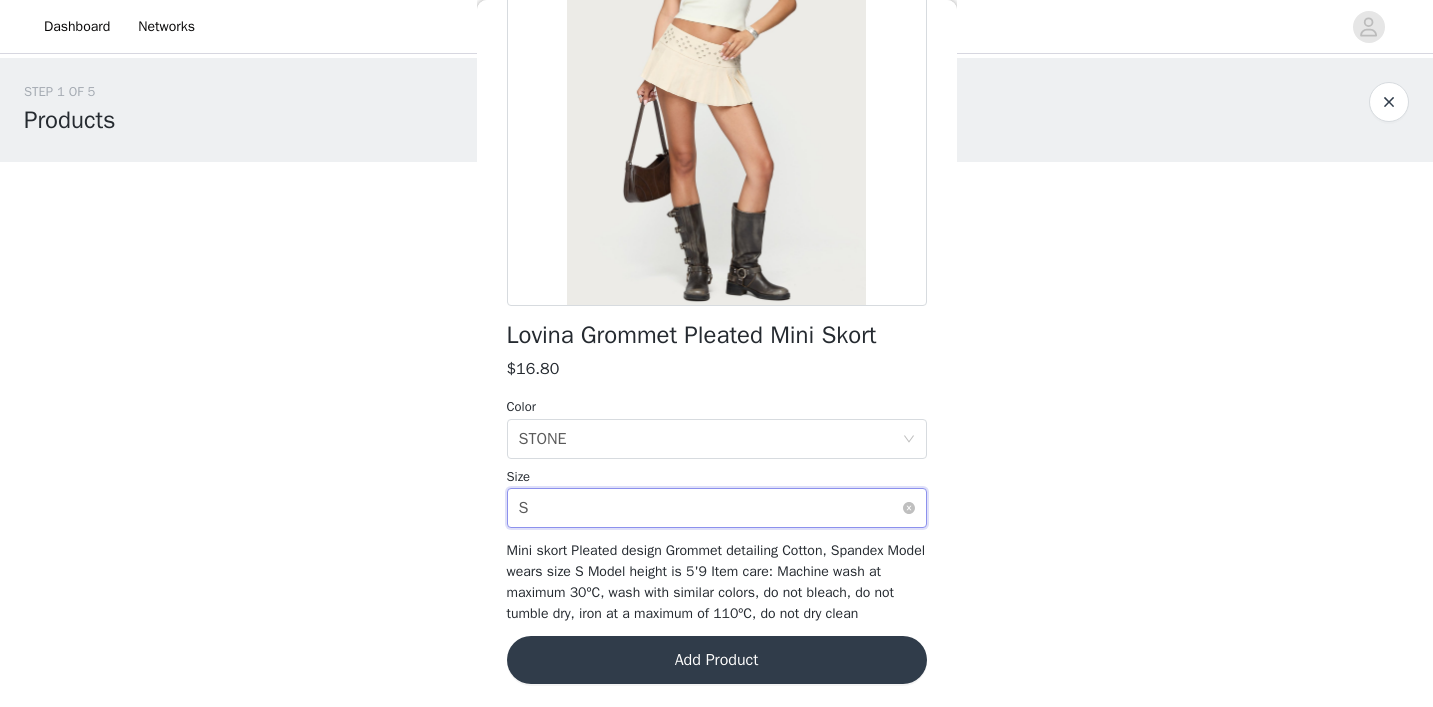 click on "Select size S" at bounding box center [710, 508] 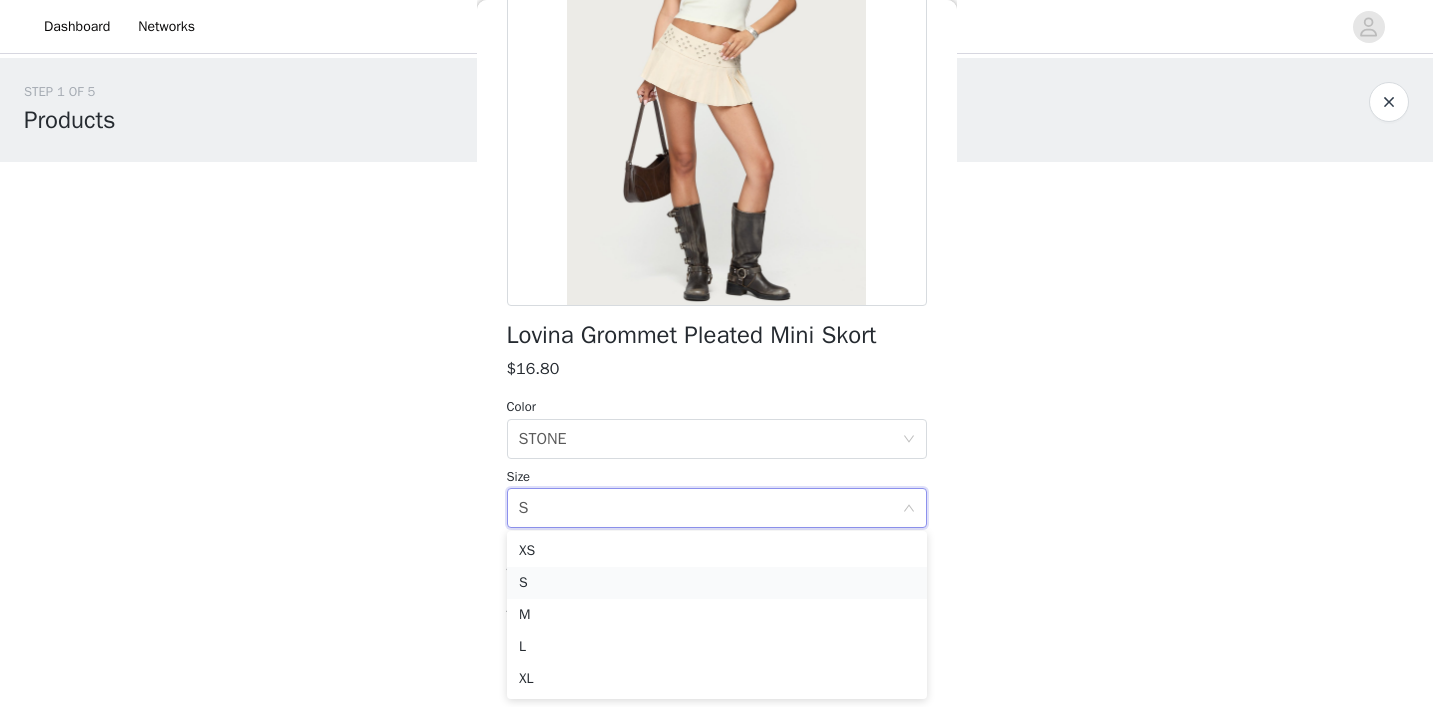 click on "S" at bounding box center (717, 583) 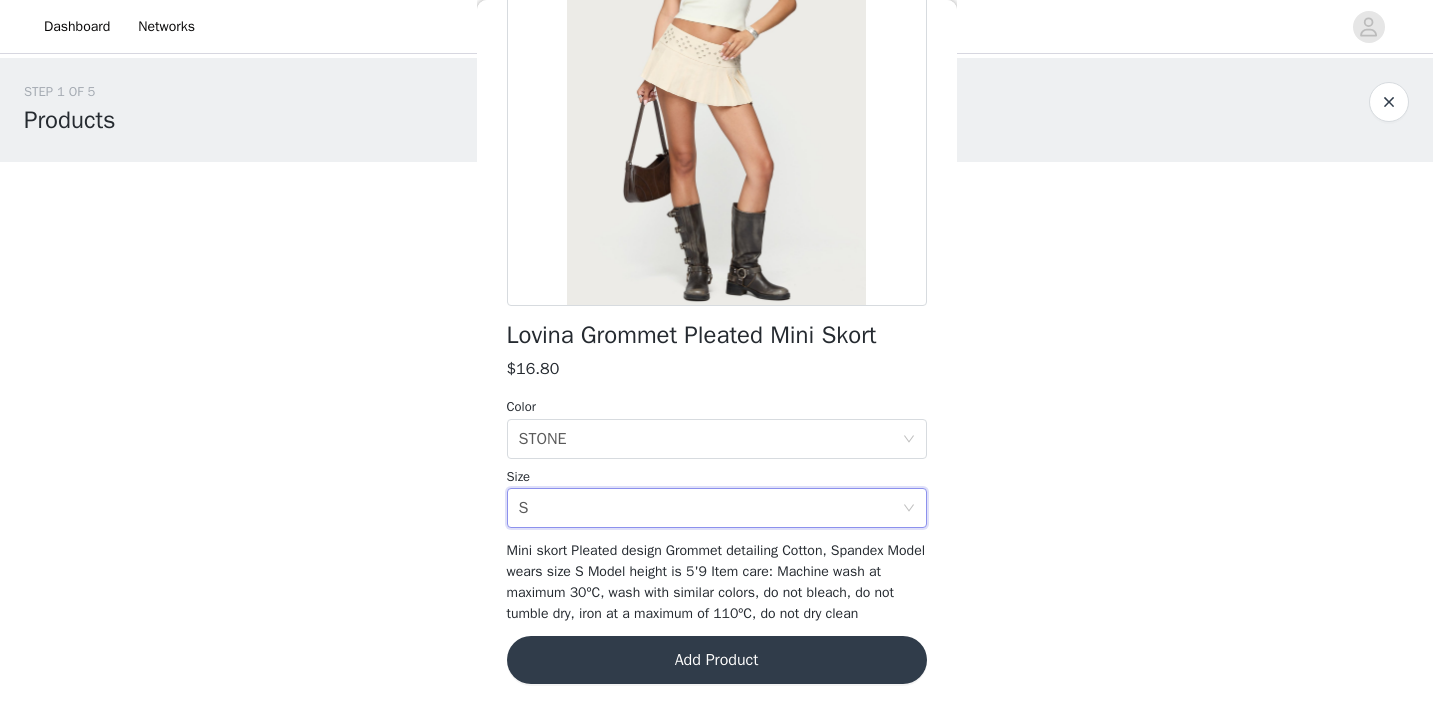 click at bounding box center (1389, 102) 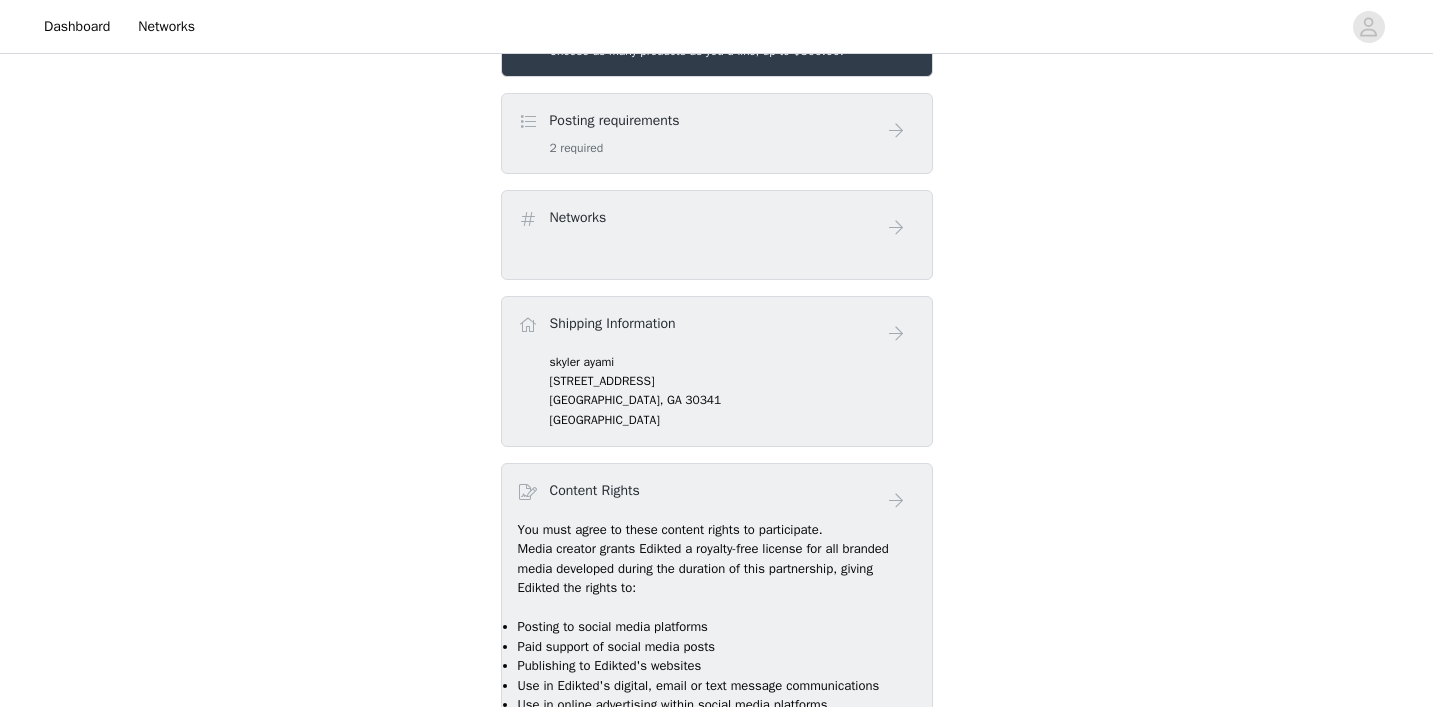 scroll, scrollTop: 609, scrollLeft: 0, axis: vertical 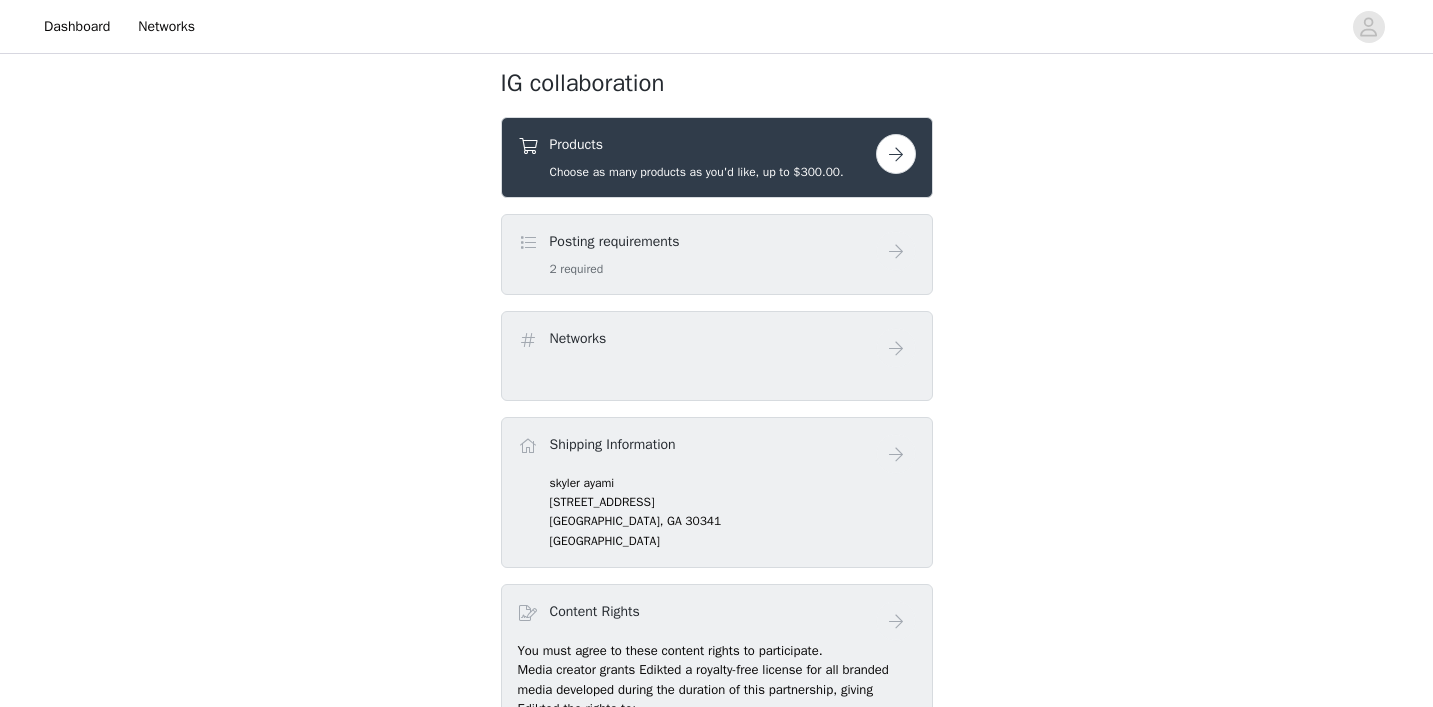 click at bounding box center [896, 154] 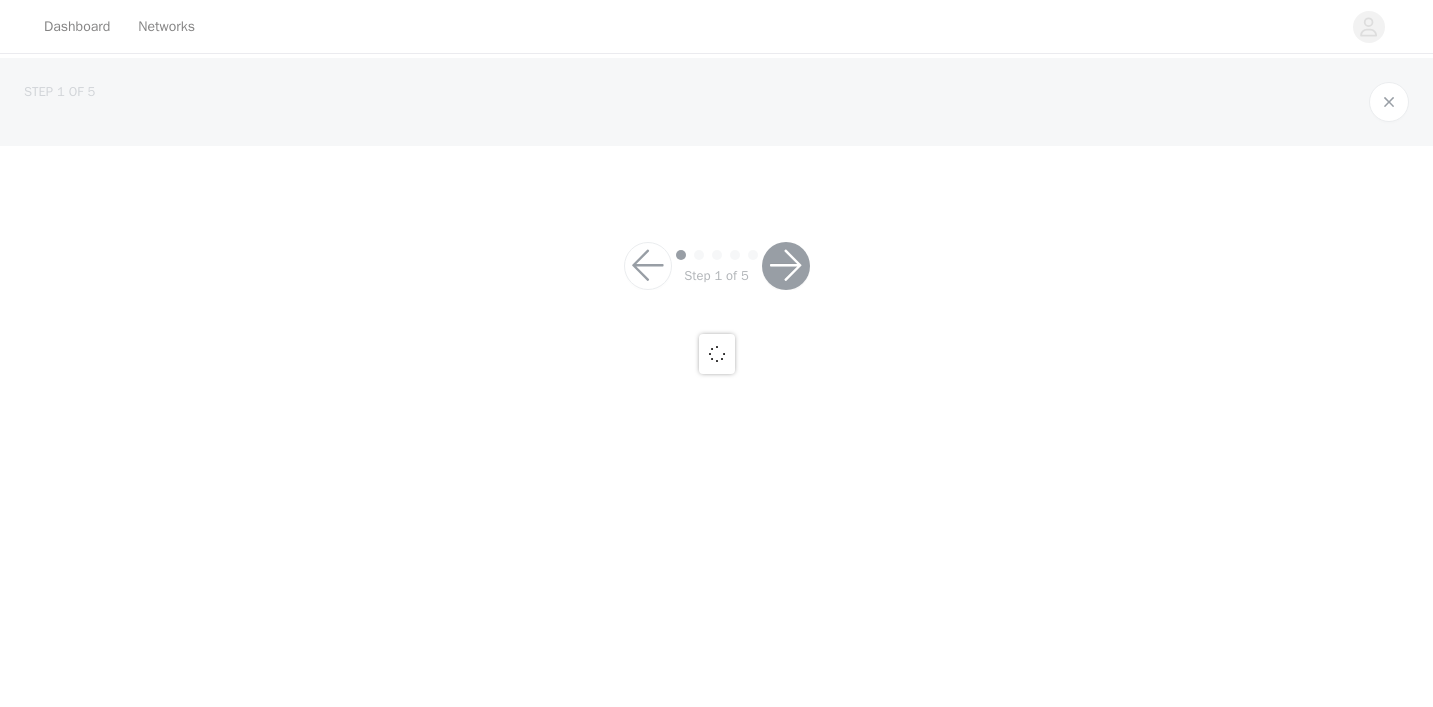 scroll, scrollTop: 0, scrollLeft: 0, axis: both 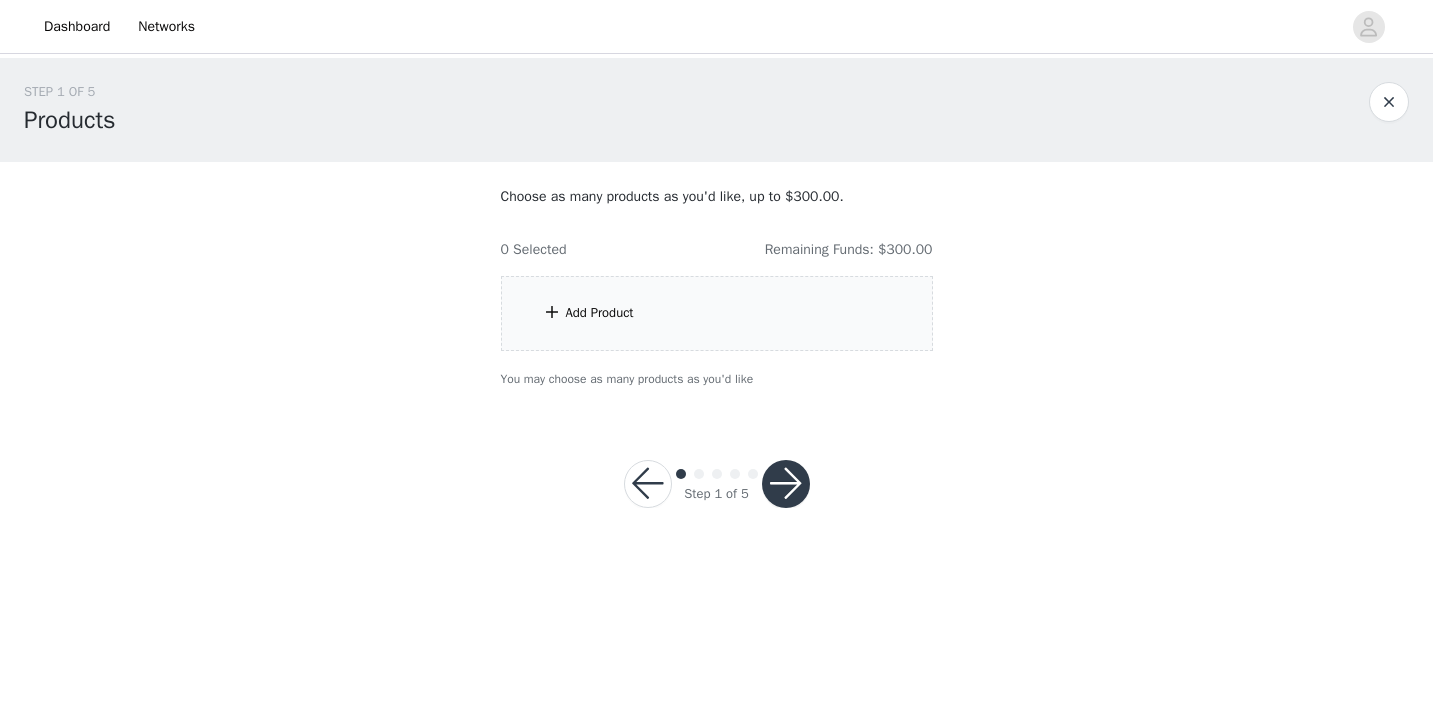 click on "Add Product" at bounding box center [717, 313] 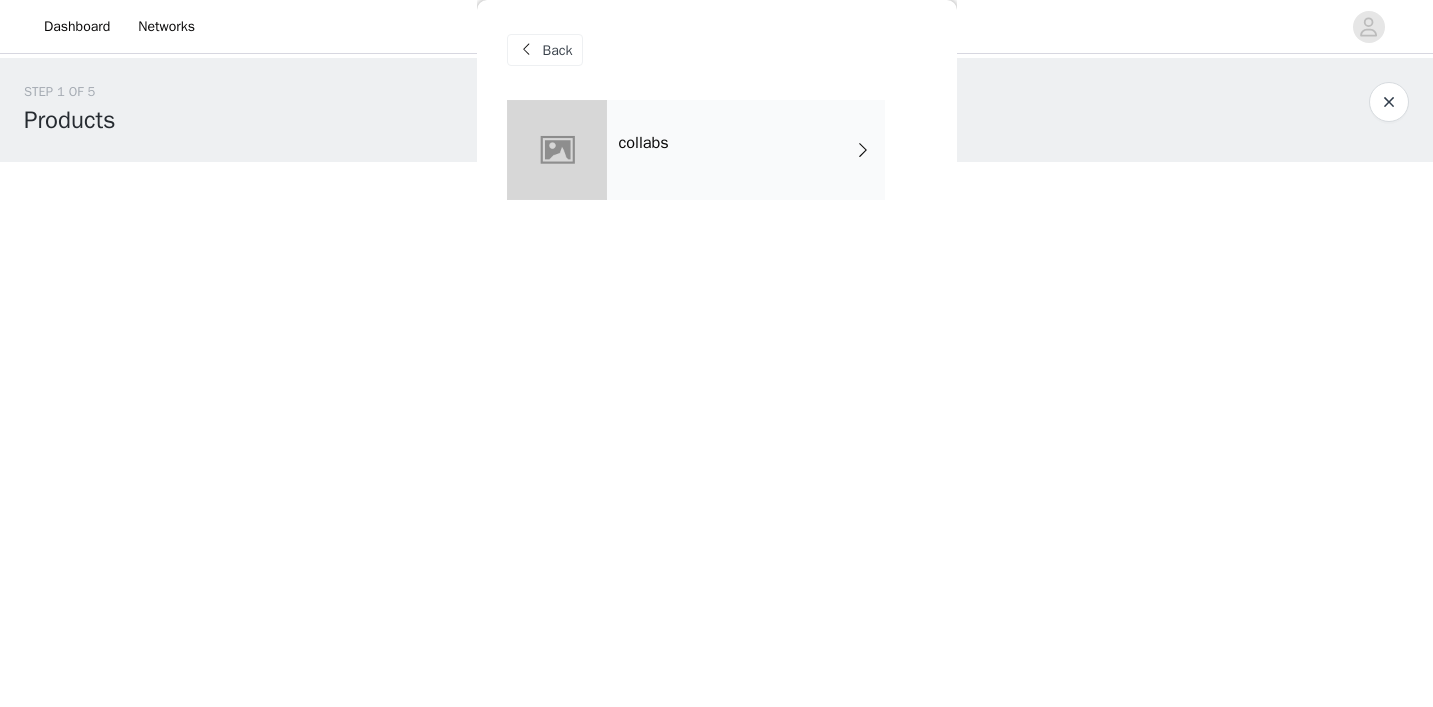 click on "collabs" at bounding box center [746, 150] 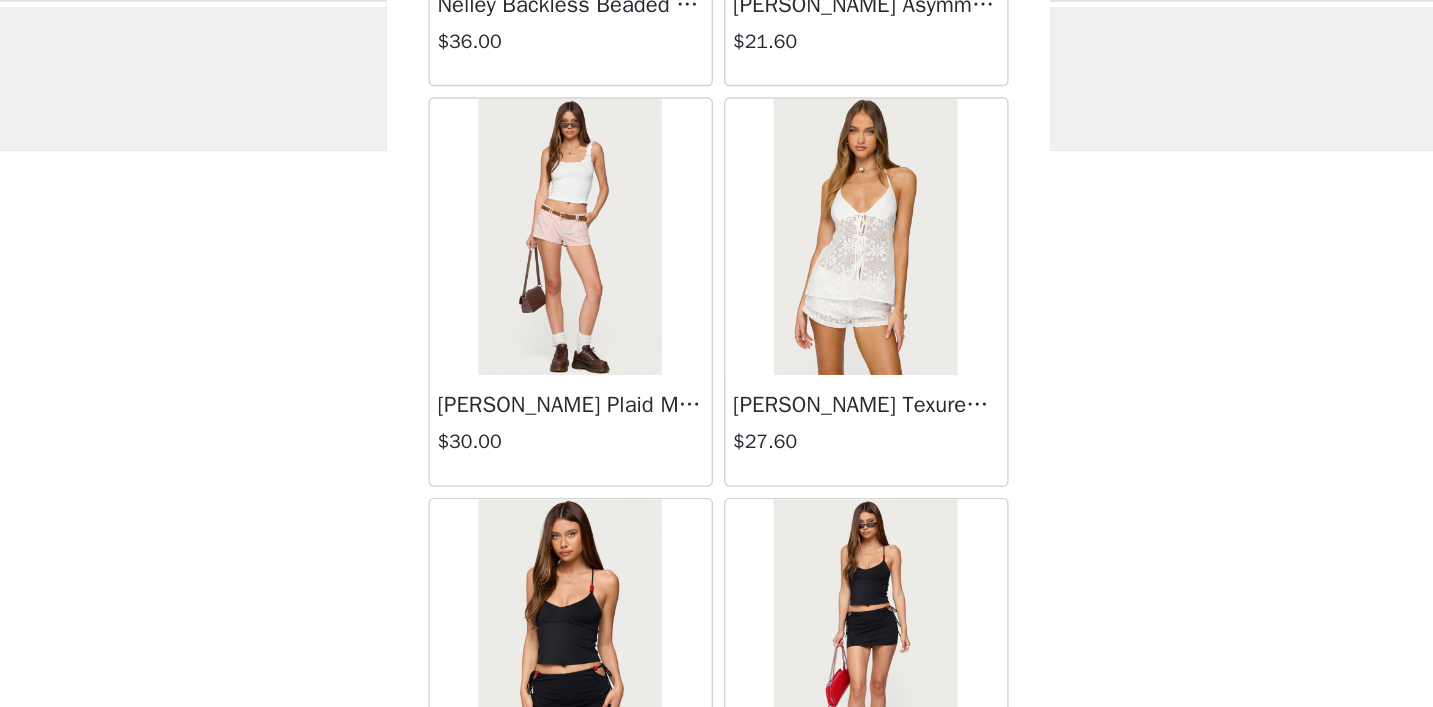 scroll, scrollTop: 568, scrollLeft: 0, axis: vertical 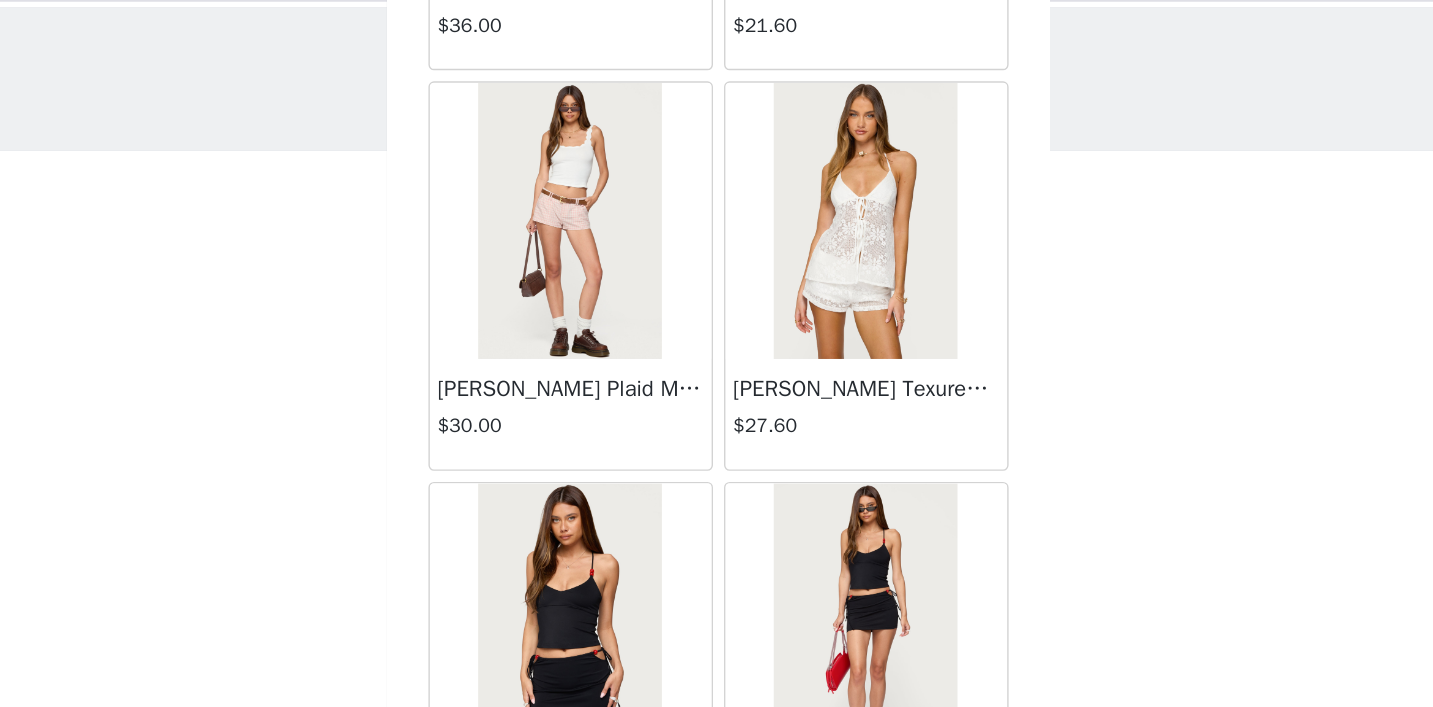 click at bounding box center [823, 213] 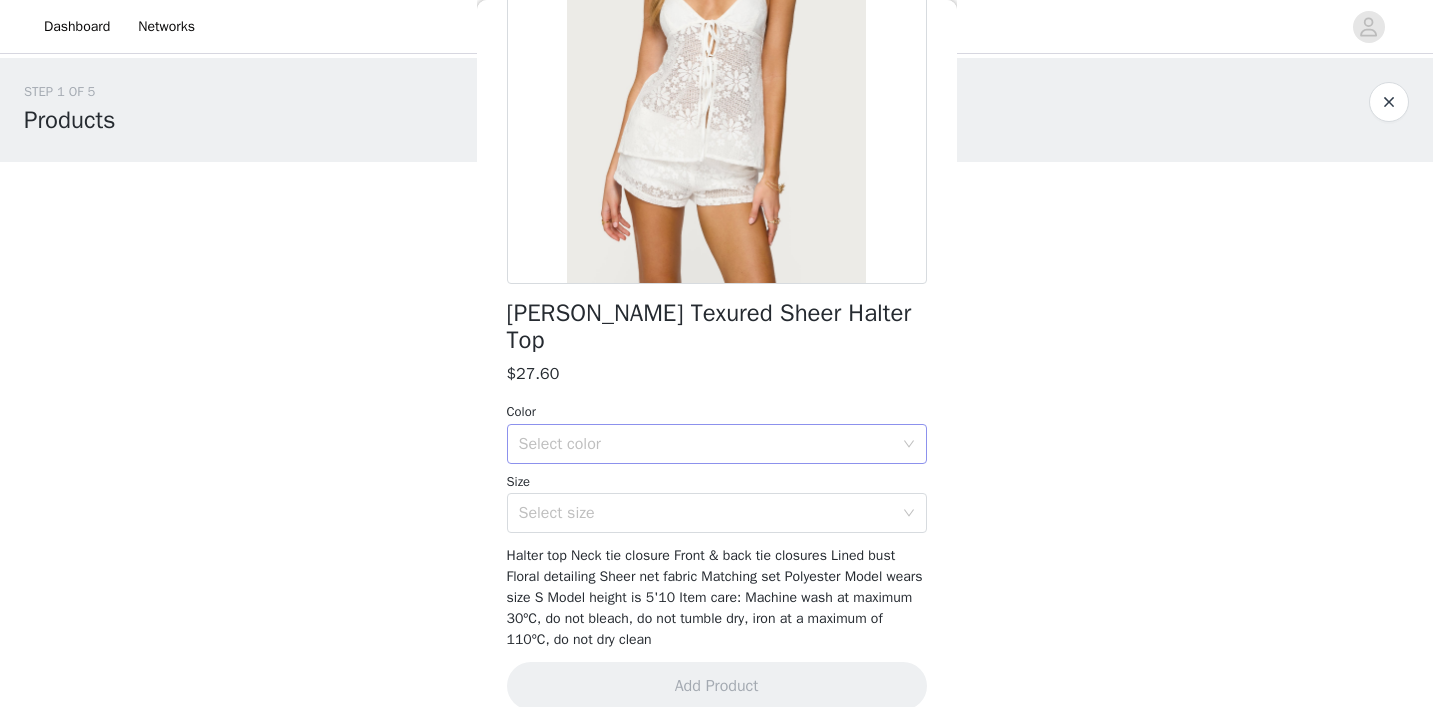 scroll, scrollTop: 265, scrollLeft: 0, axis: vertical 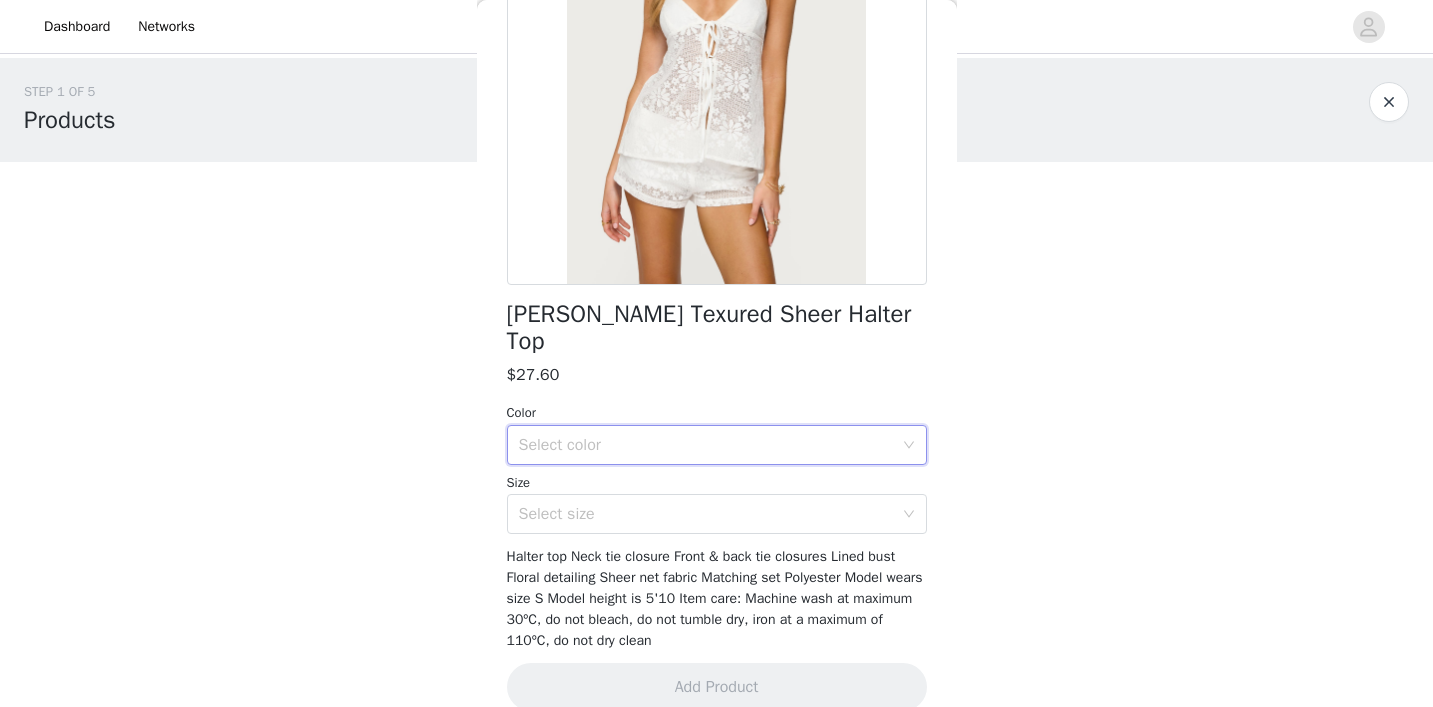 click on "Select color" at bounding box center [710, 445] 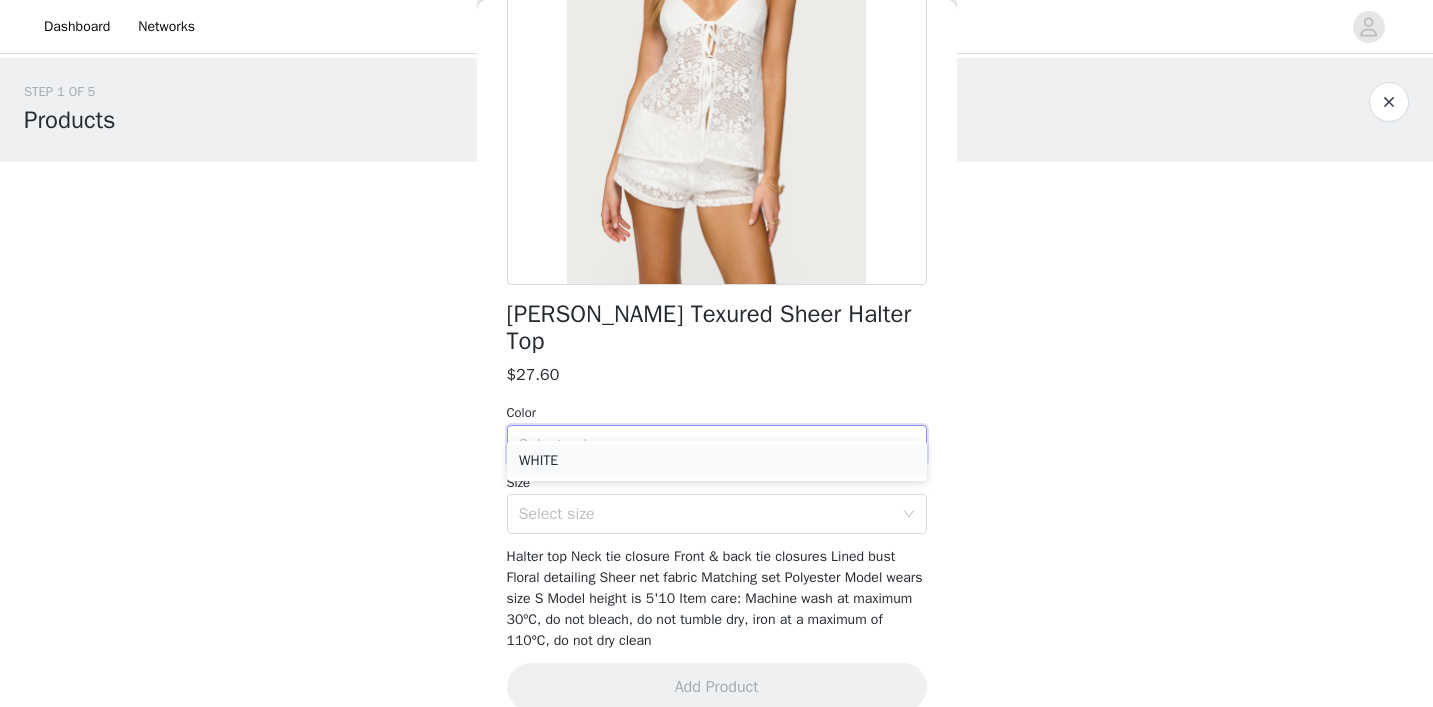 click on "WHITE" at bounding box center [717, 461] 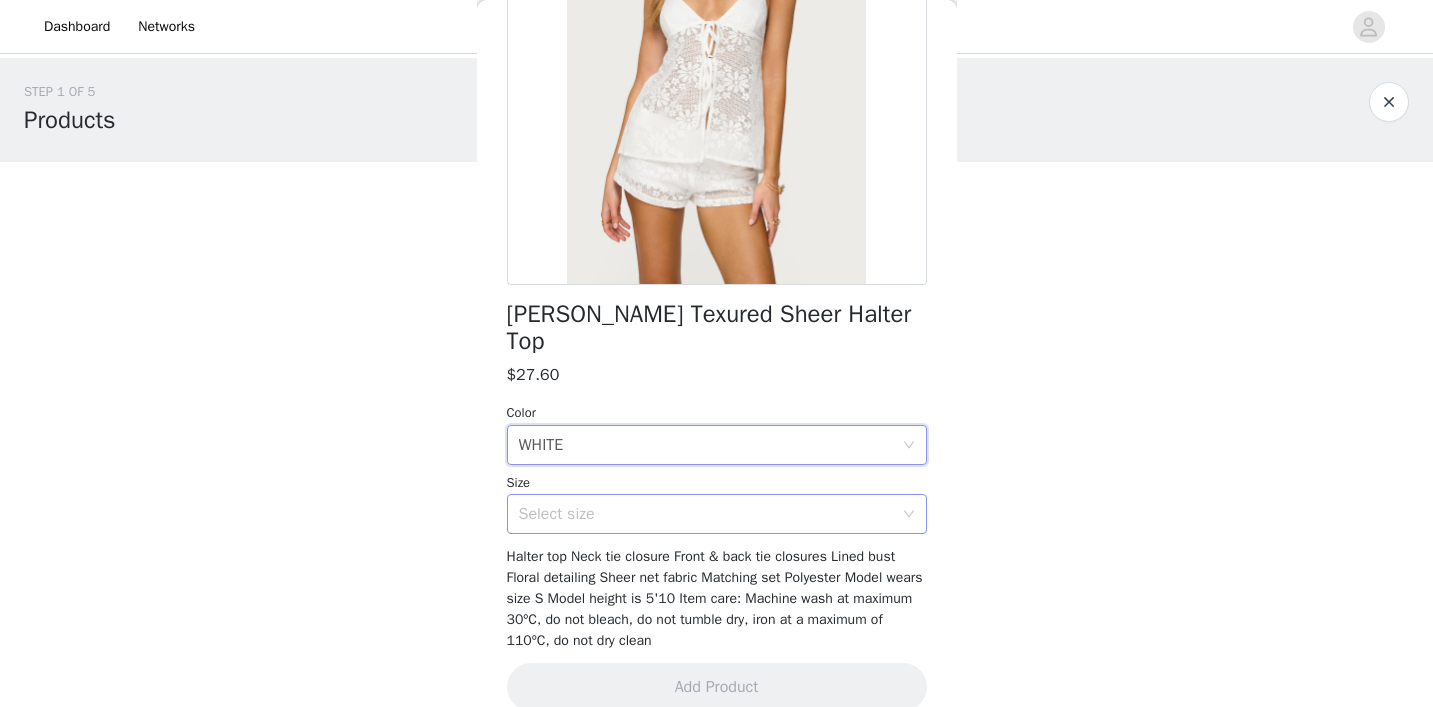 click on "Select size" at bounding box center (706, 514) 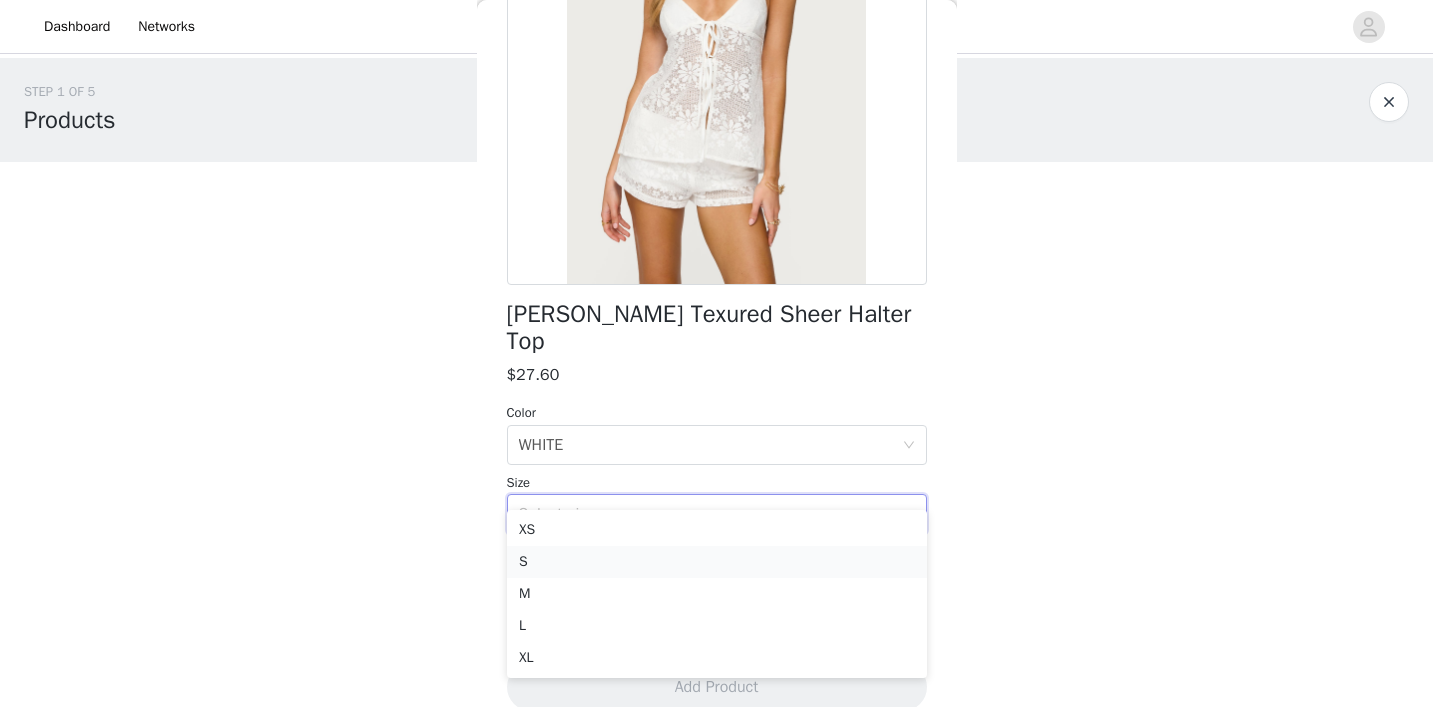 click on "S" at bounding box center [717, 562] 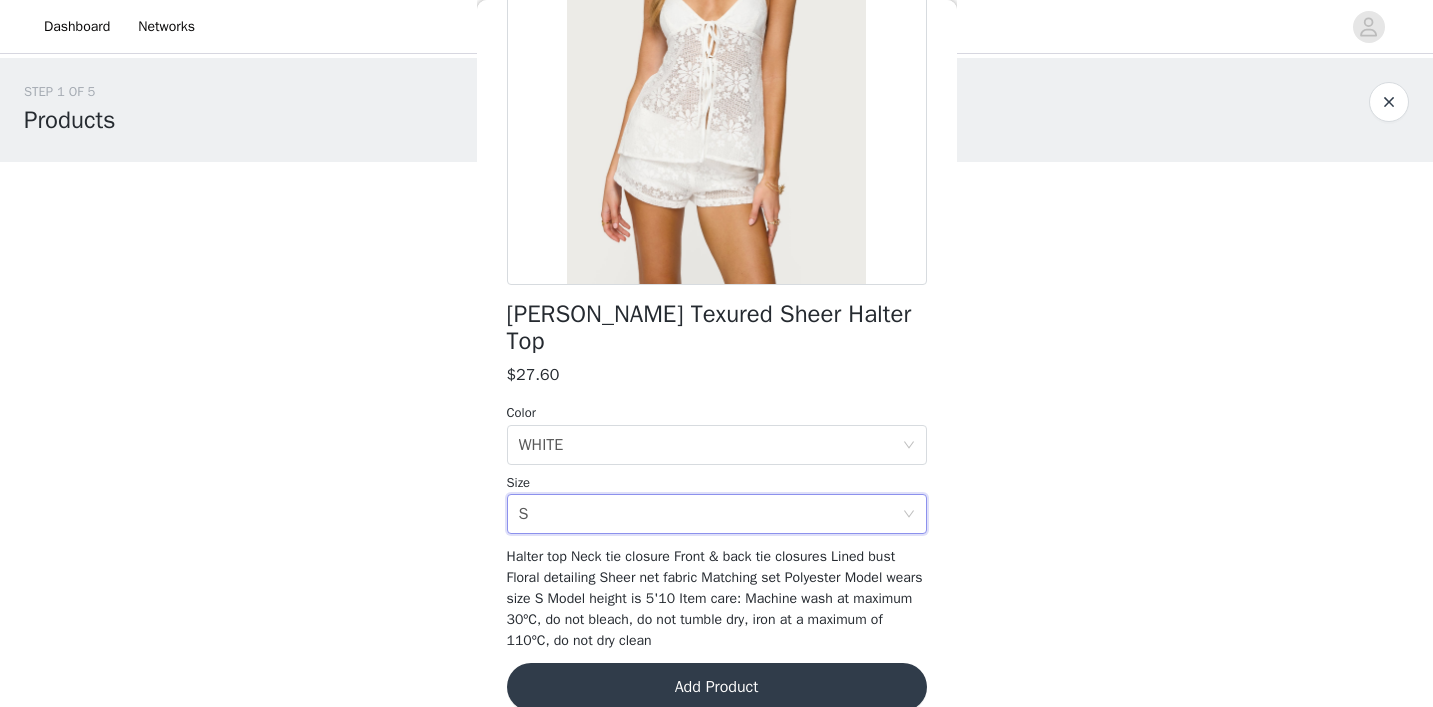 click on "Add Product" at bounding box center (717, 687) 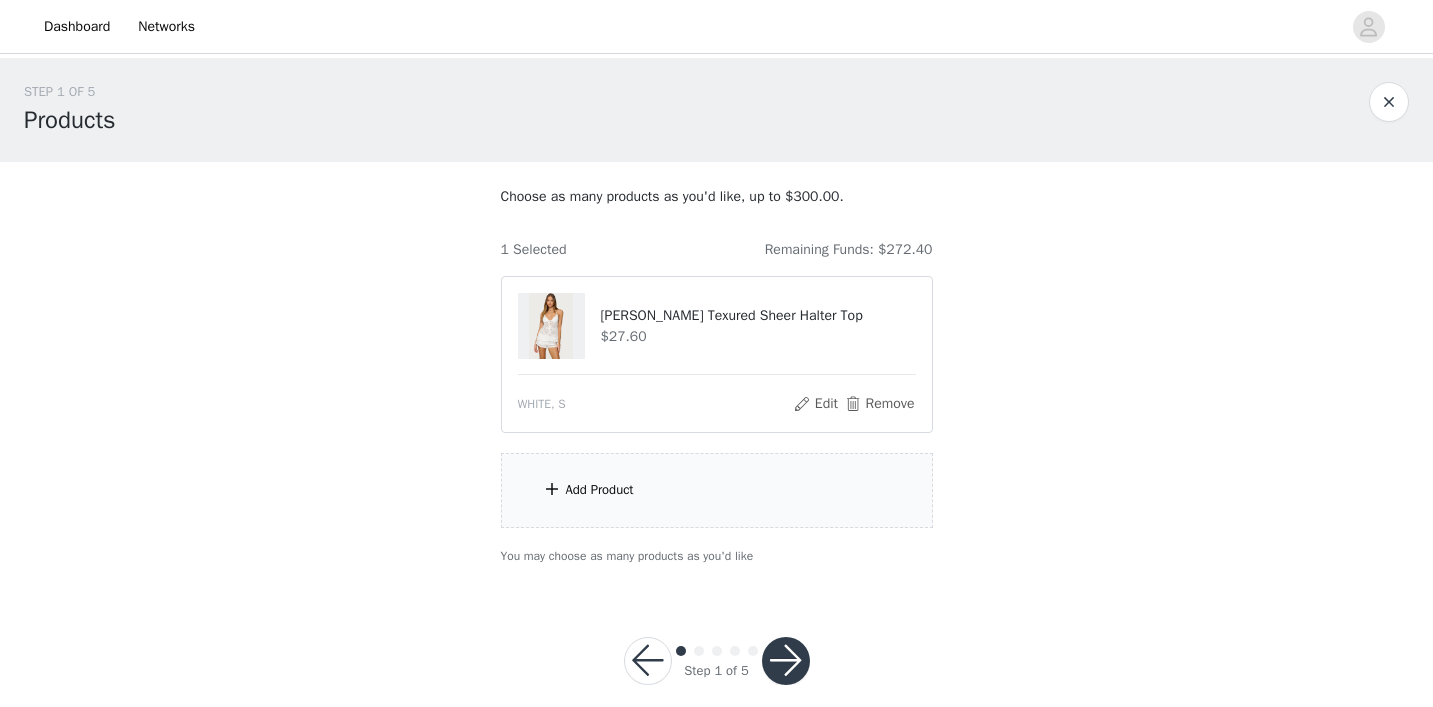click at bounding box center [552, 489] 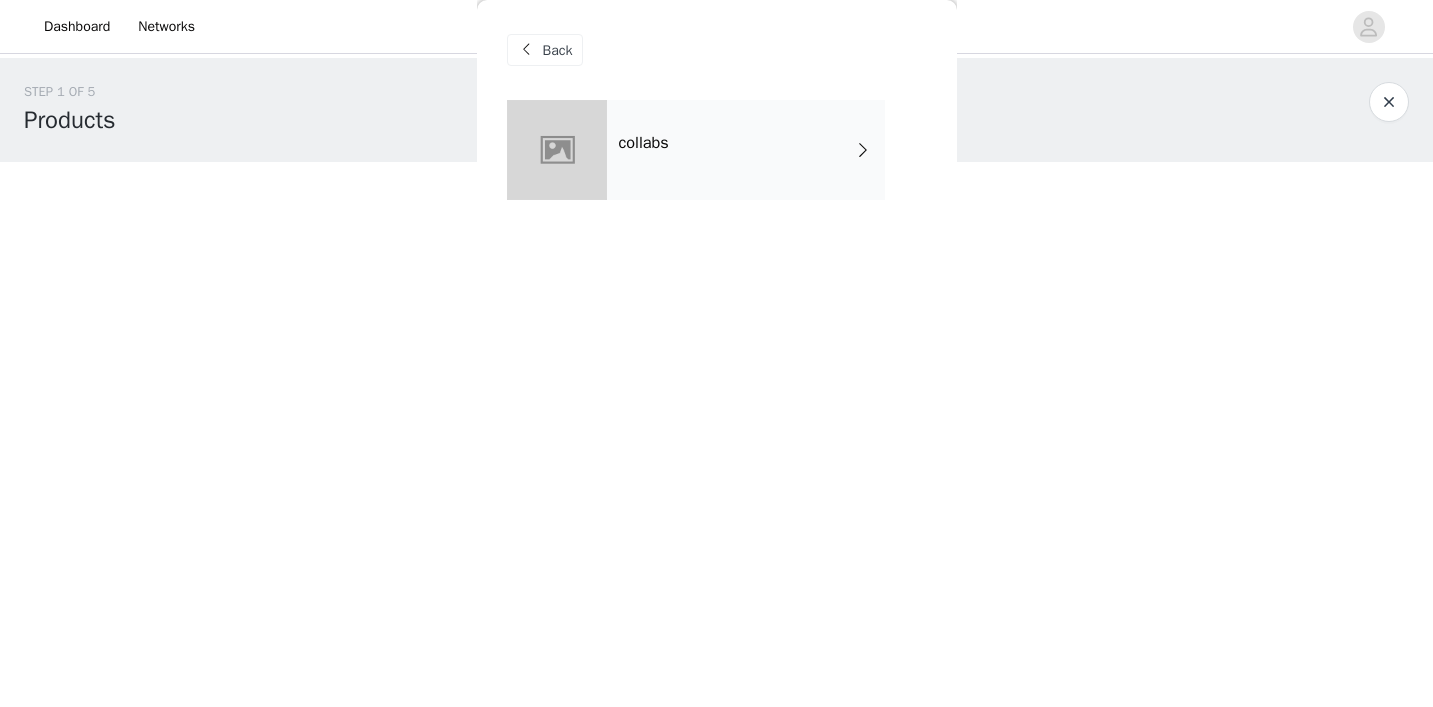 click on "collabs" at bounding box center (746, 150) 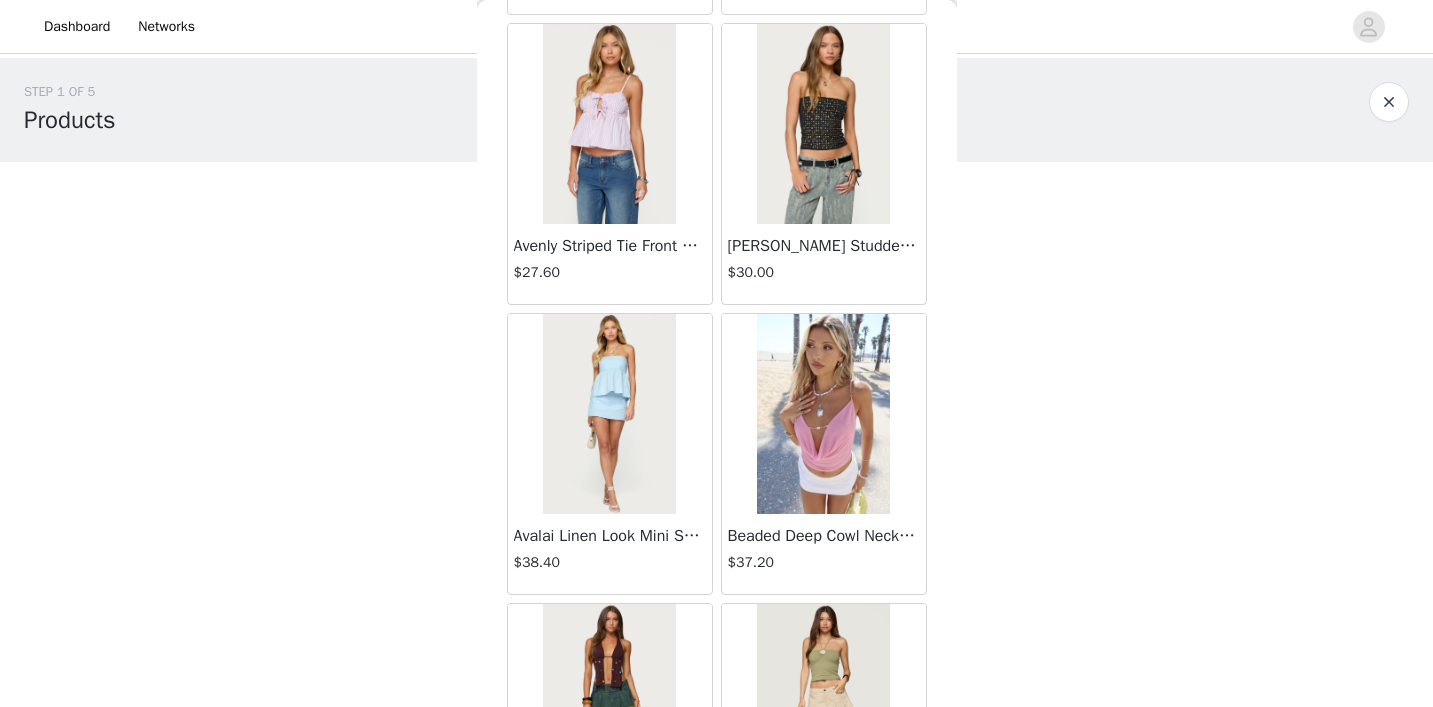 scroll, scrollTop: 1594, scrollLeft: 0, axis: vertical 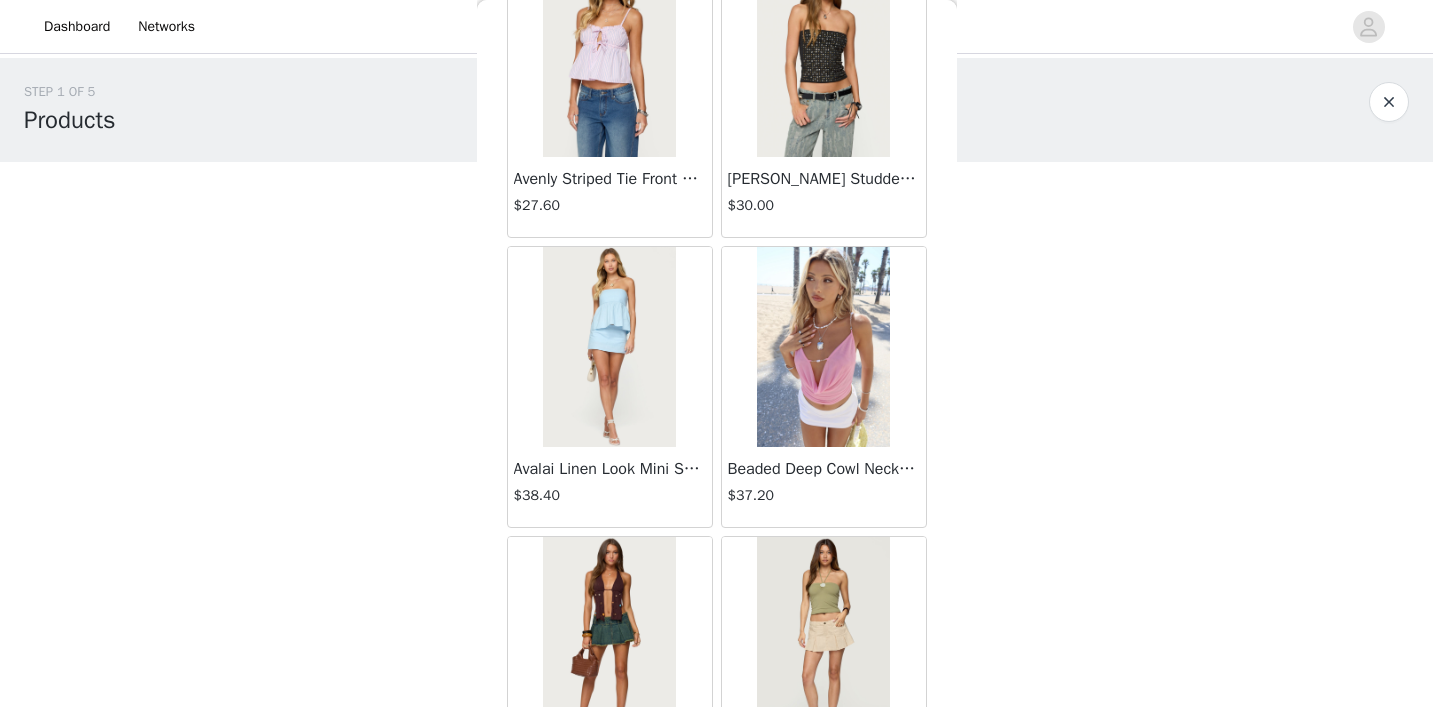 click at bounding box center (609, 347) 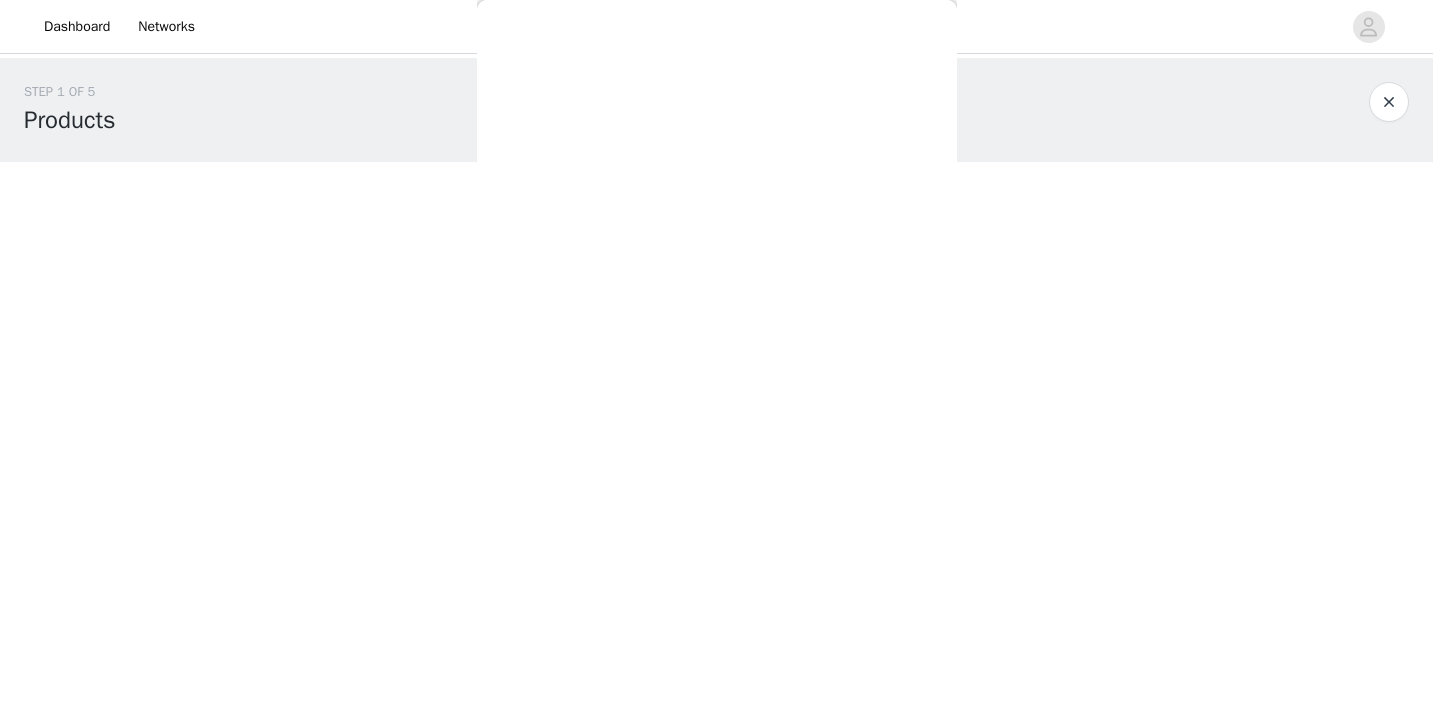 scroll, scrollTop: 0, scrollLeft: 0, axis: both 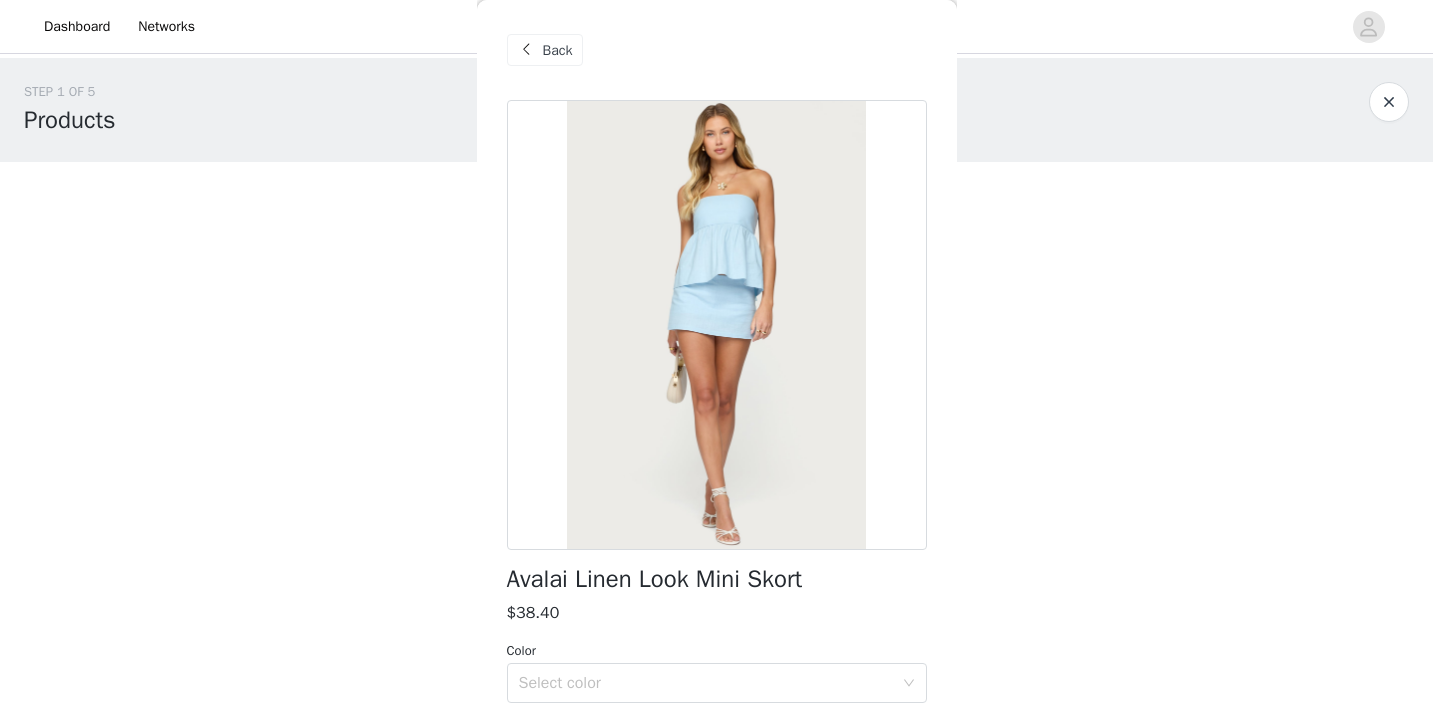 click on "Back" at bounding box center (545, 50) 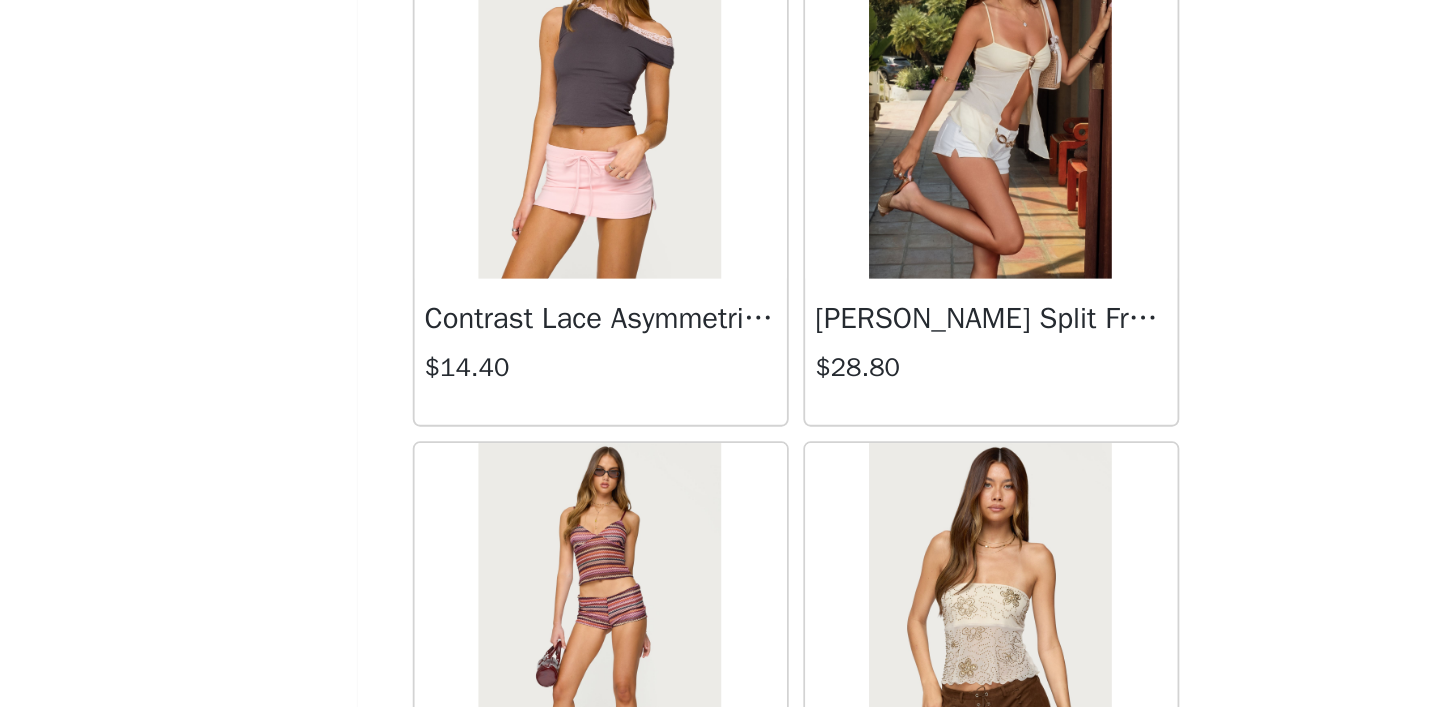 scroll, scrollTop: 2277, scrollLeft: 0, axis: vertical 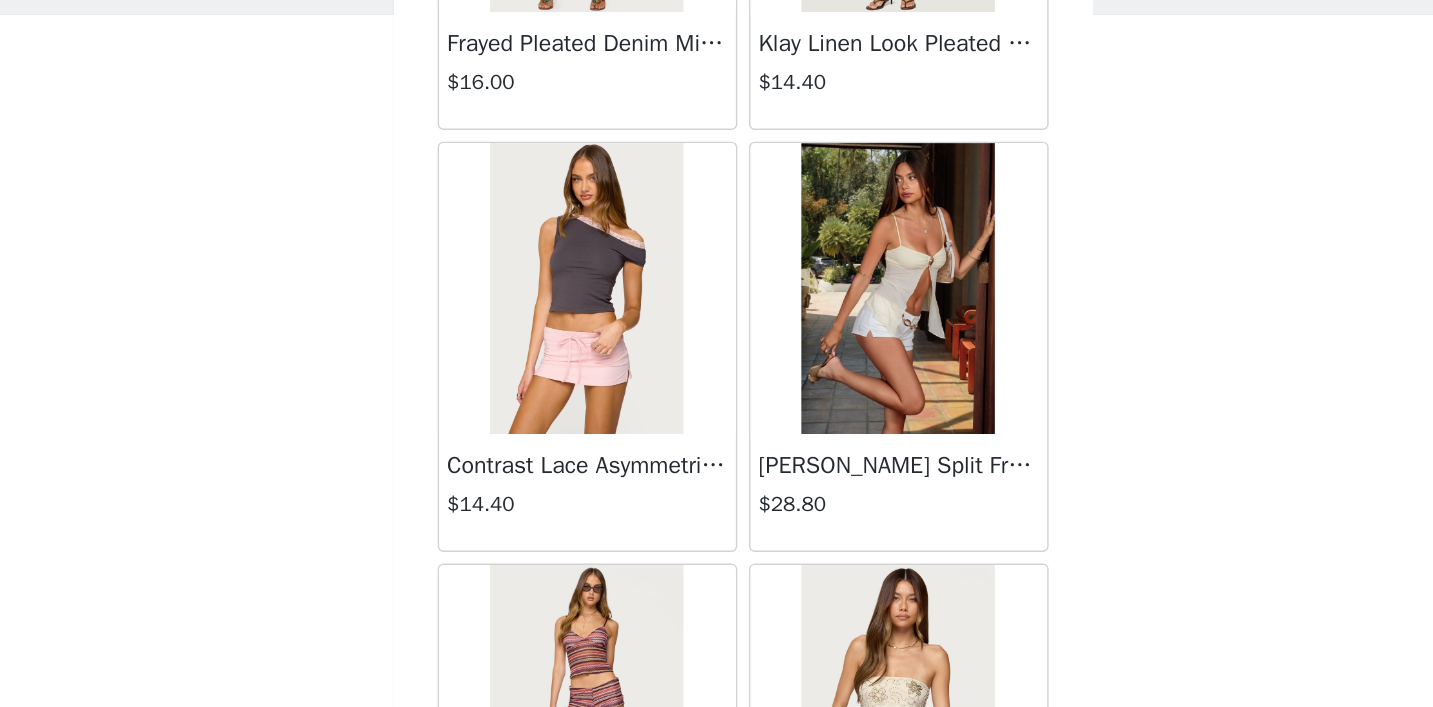 click at bounding box center (823, 325) 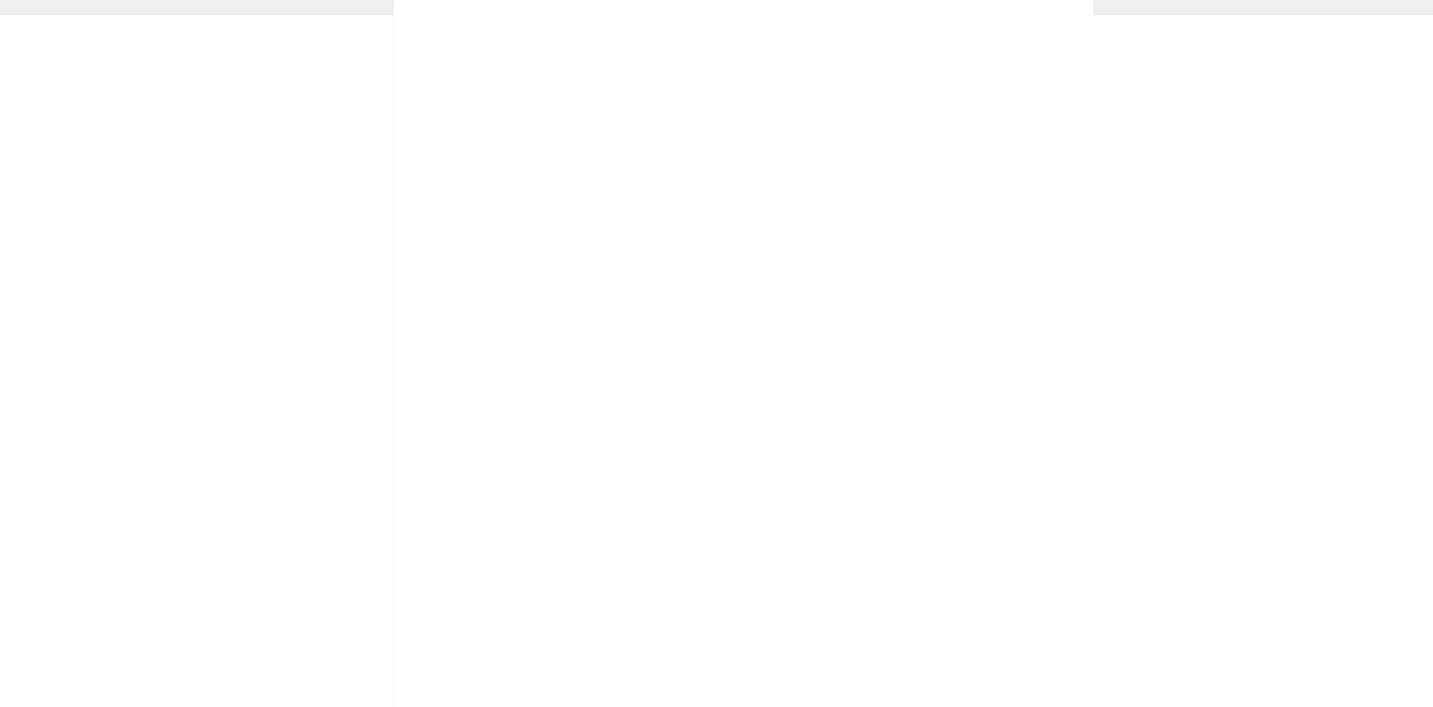 scroll, scrollTop: 0, scrollLeft: 0, axis: both 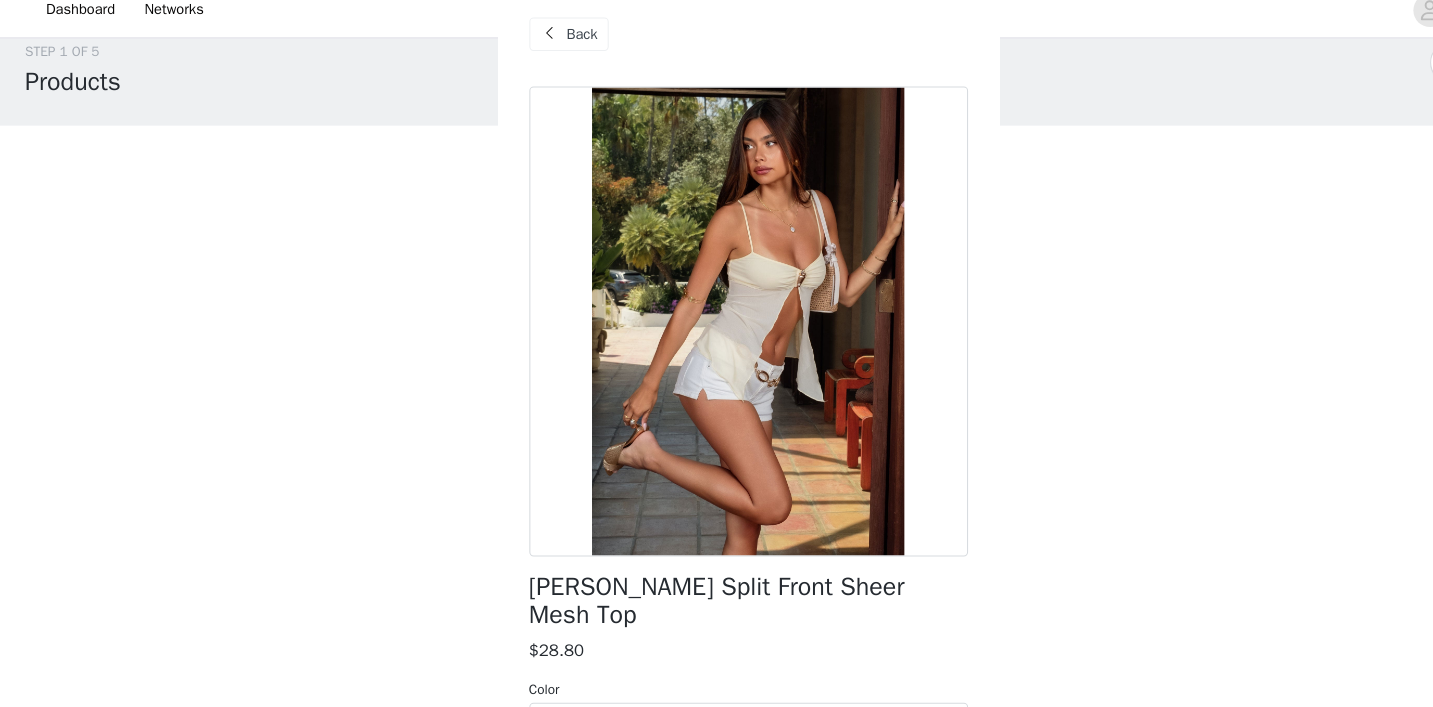 click at bounding box center (717, 325) 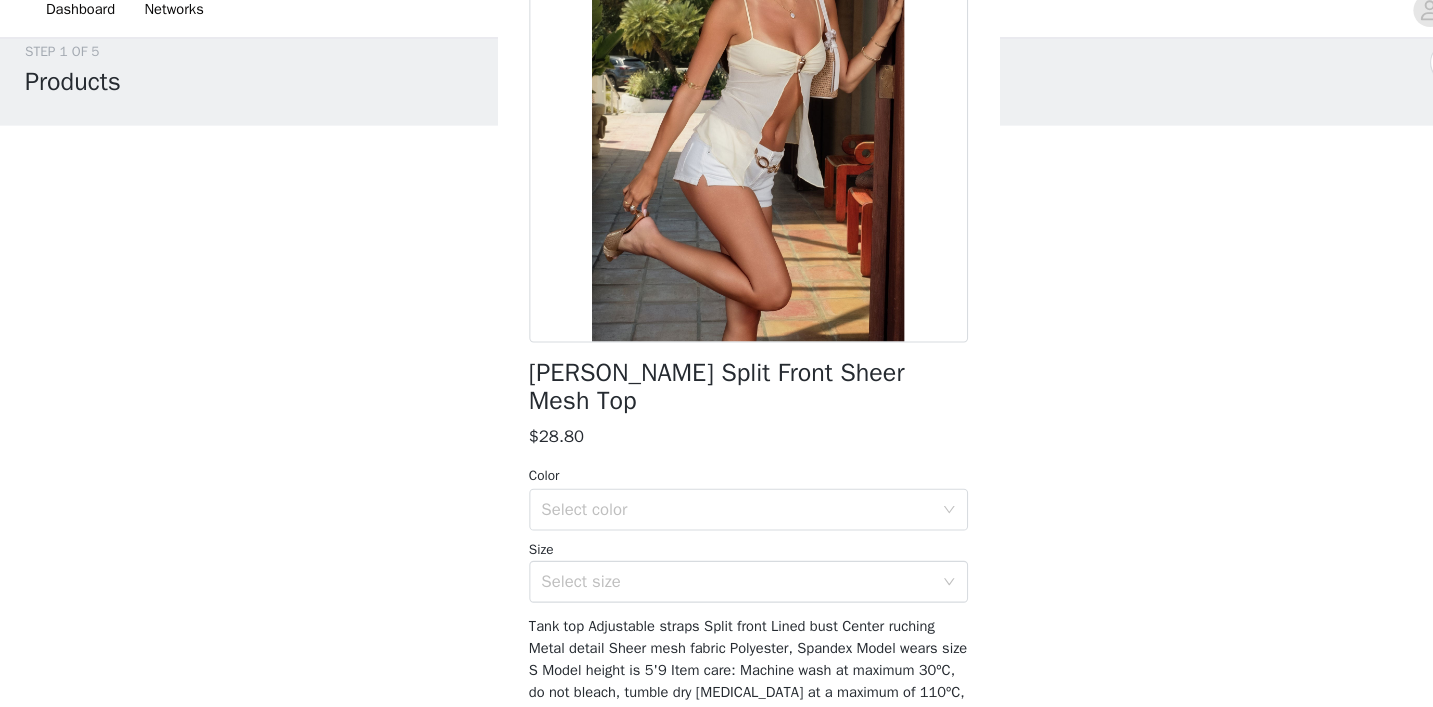 scroll, scrollTop: 208, scrollLeft: 0, axis: vertical 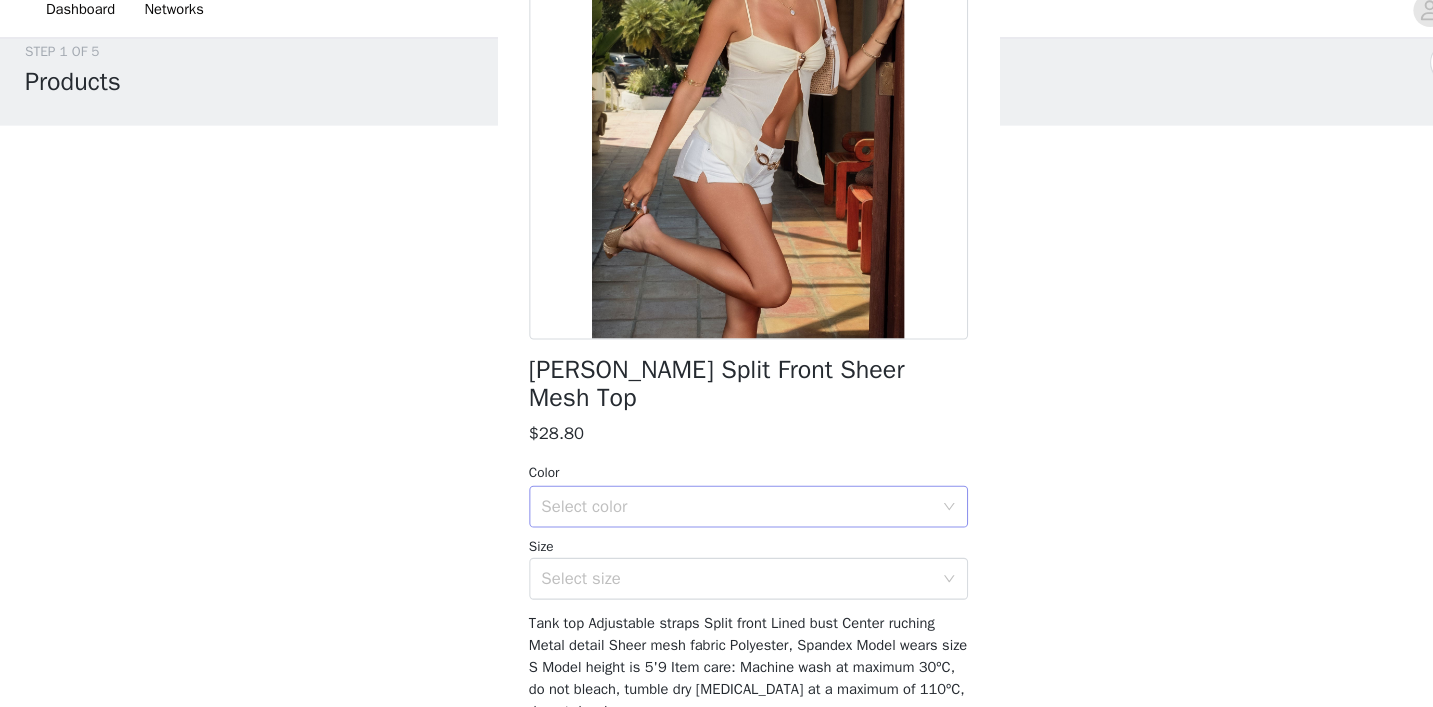 click on "Select color" at bounding box center [706, 502] 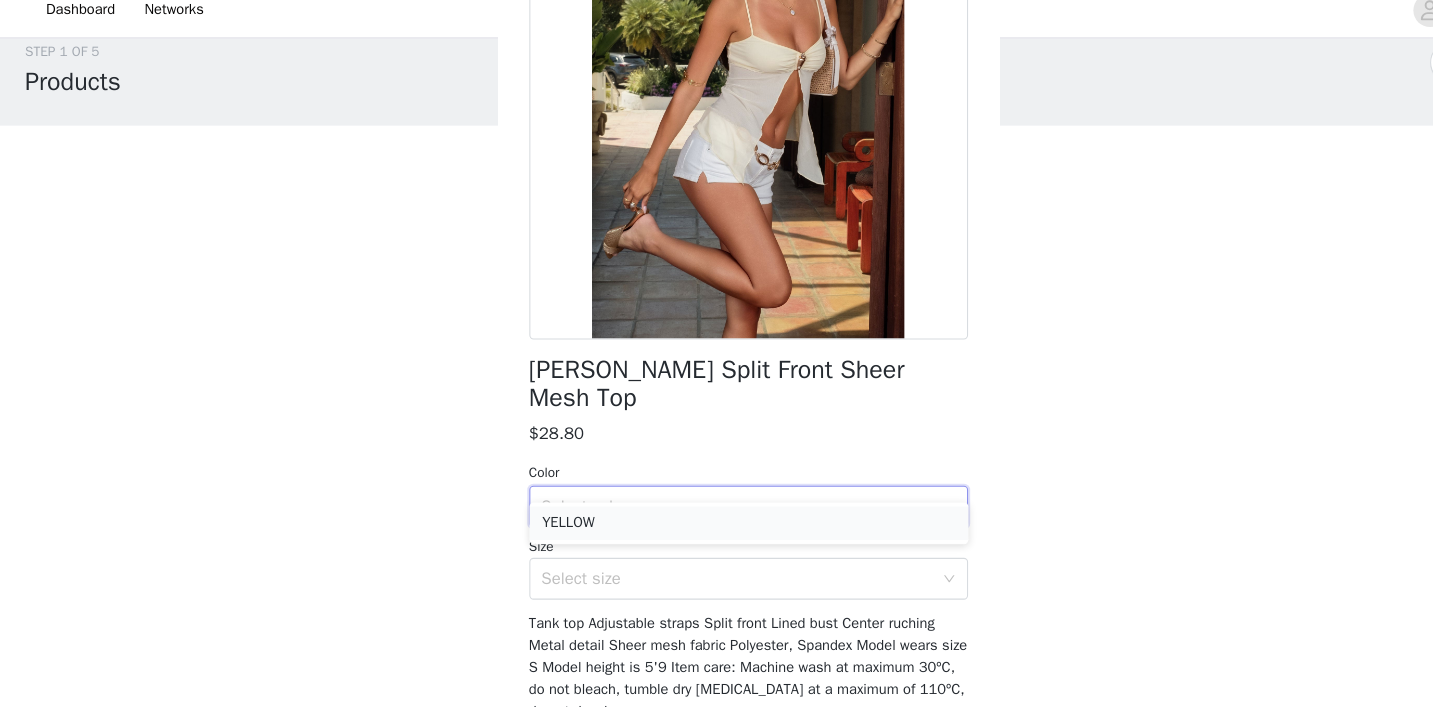 click on "YELLOW" at bounding box center [717, 518] 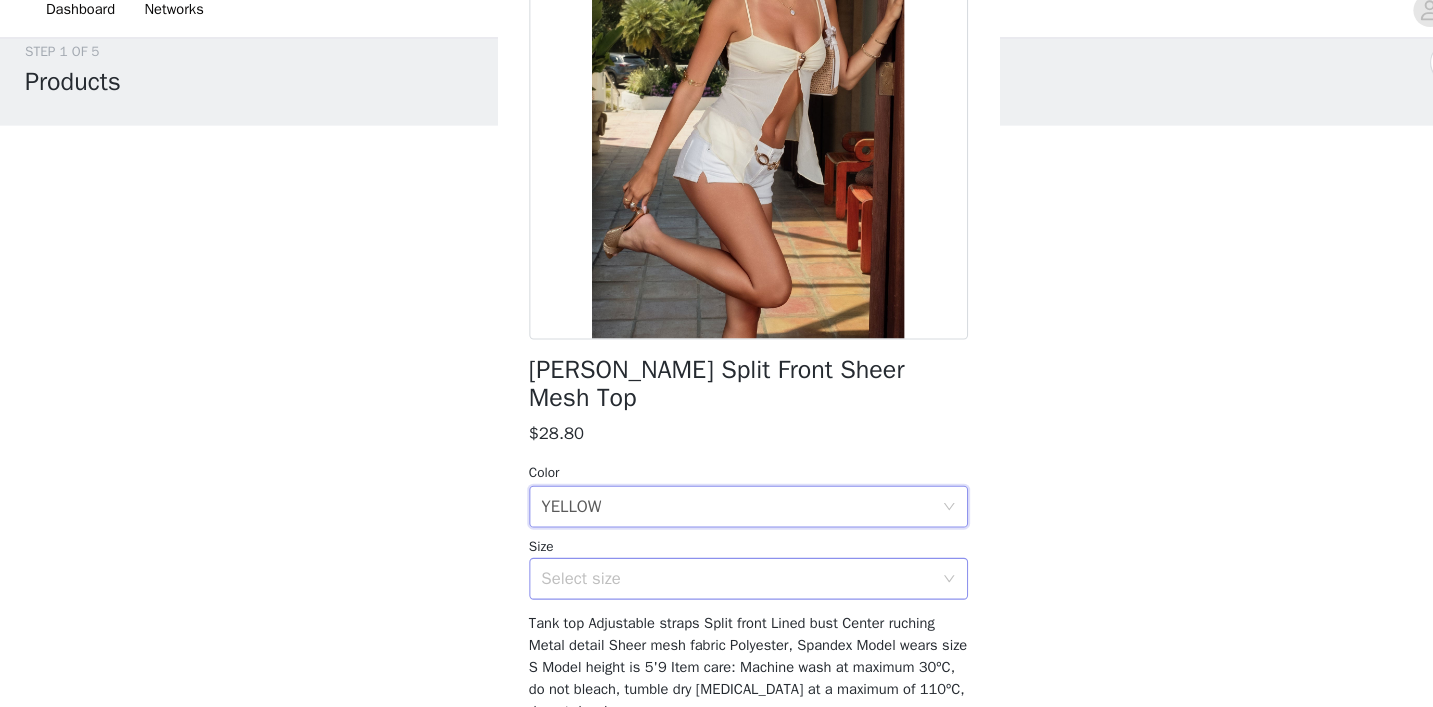 click on "Select size" at bounding box center [706, 571] 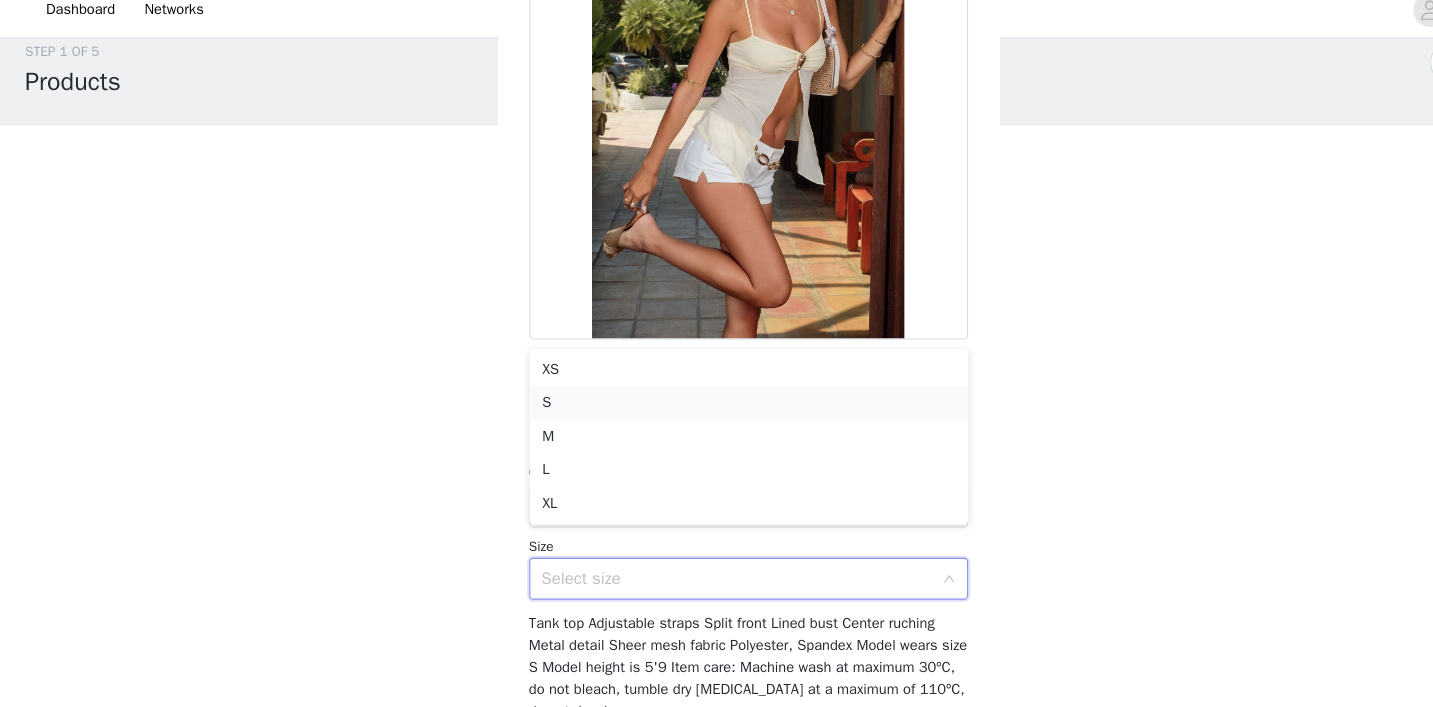 click on "S" at bounding box center [717, 403] 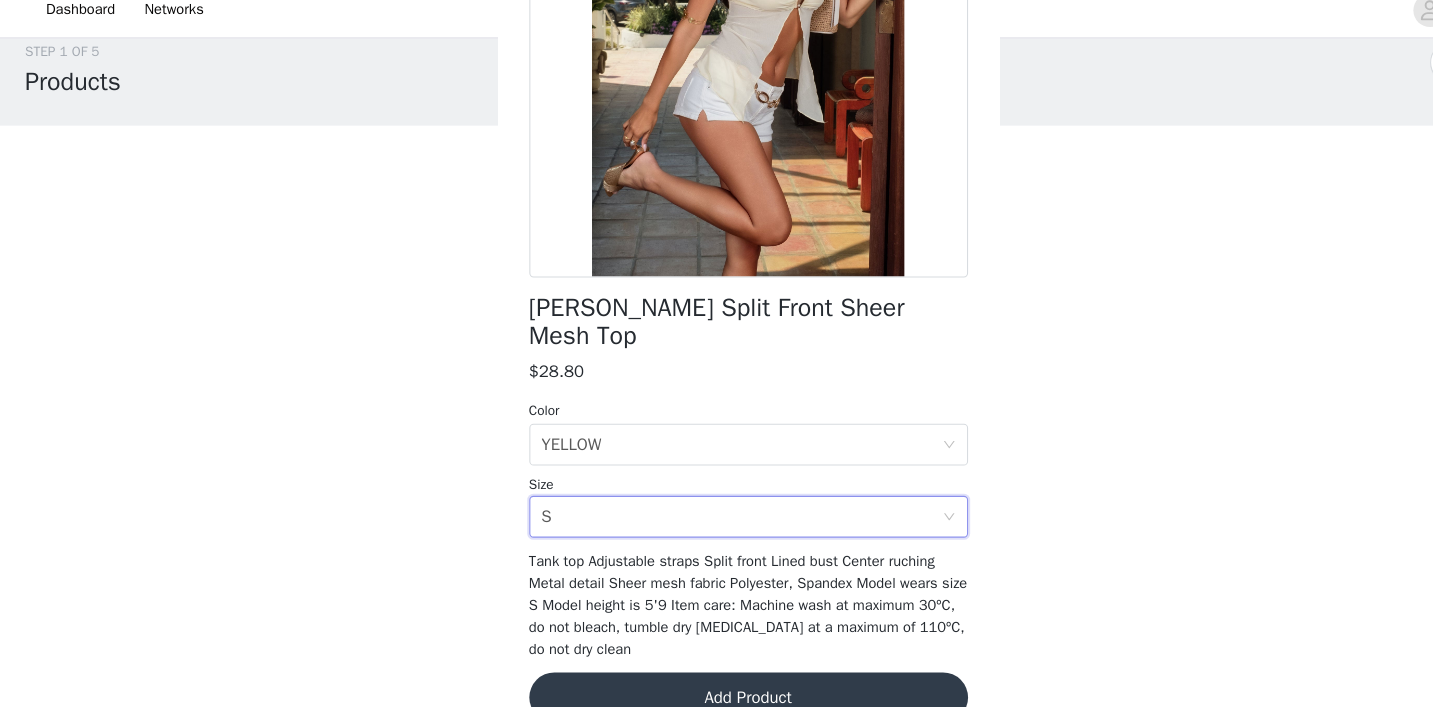 scroll, scrollTop: 265, scrollLeft: 0, axis: vertical 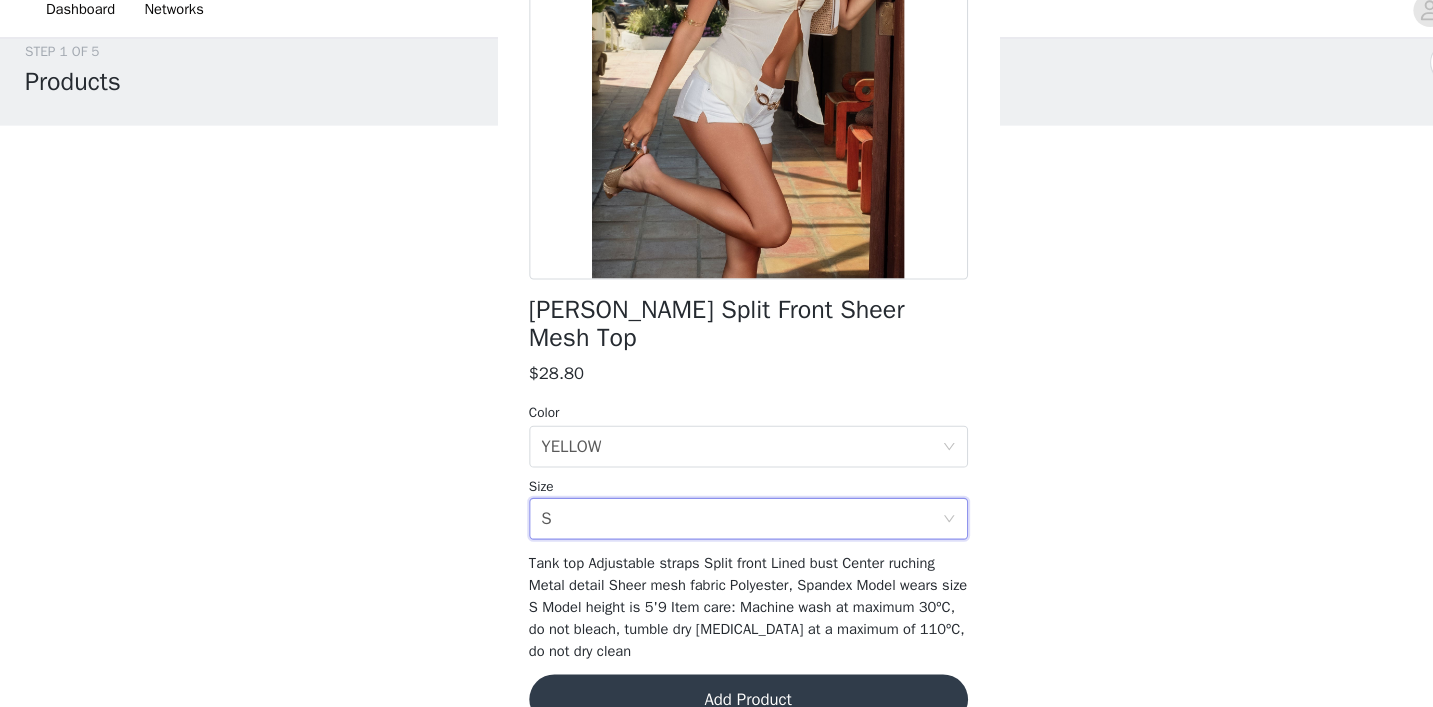 click on "Add Product" at bounding box center (717, 687) 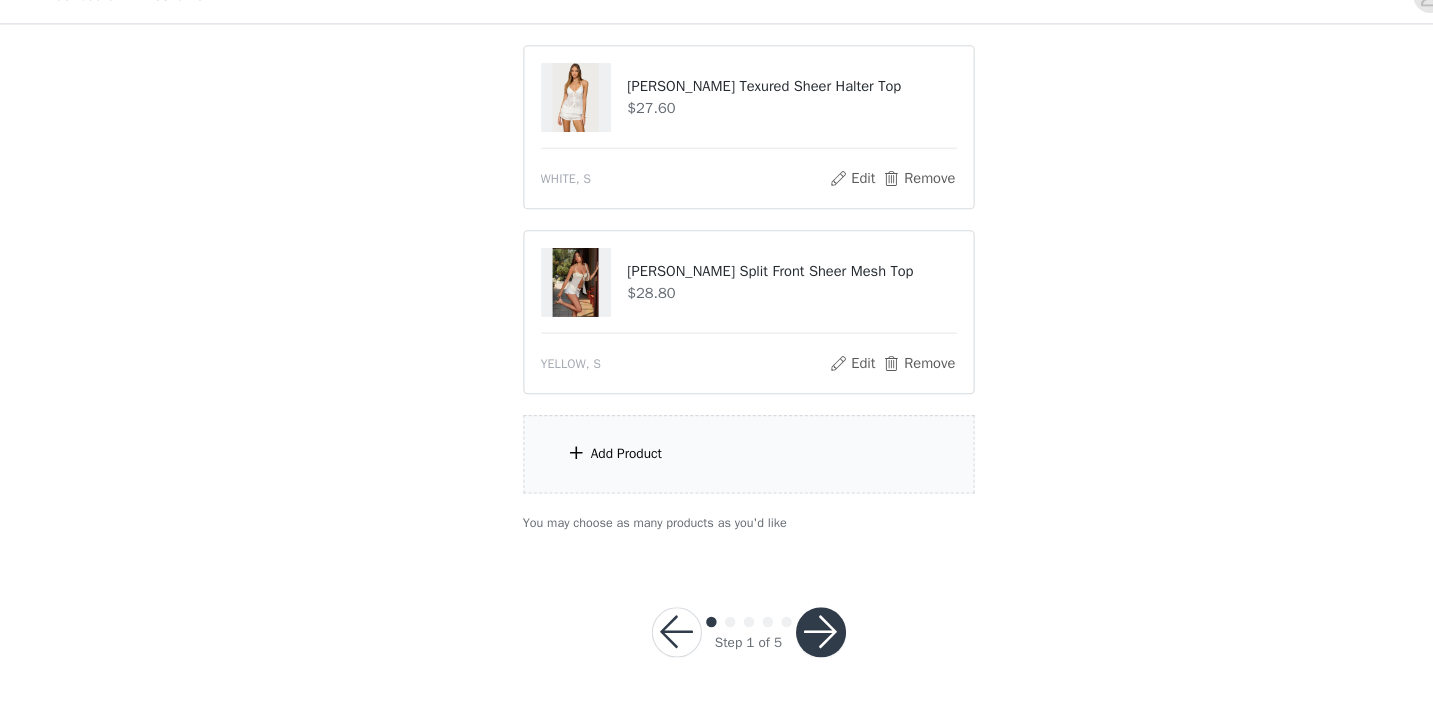 scroll, scrollTop: 202, scrollLeft: 0, axis: vertical 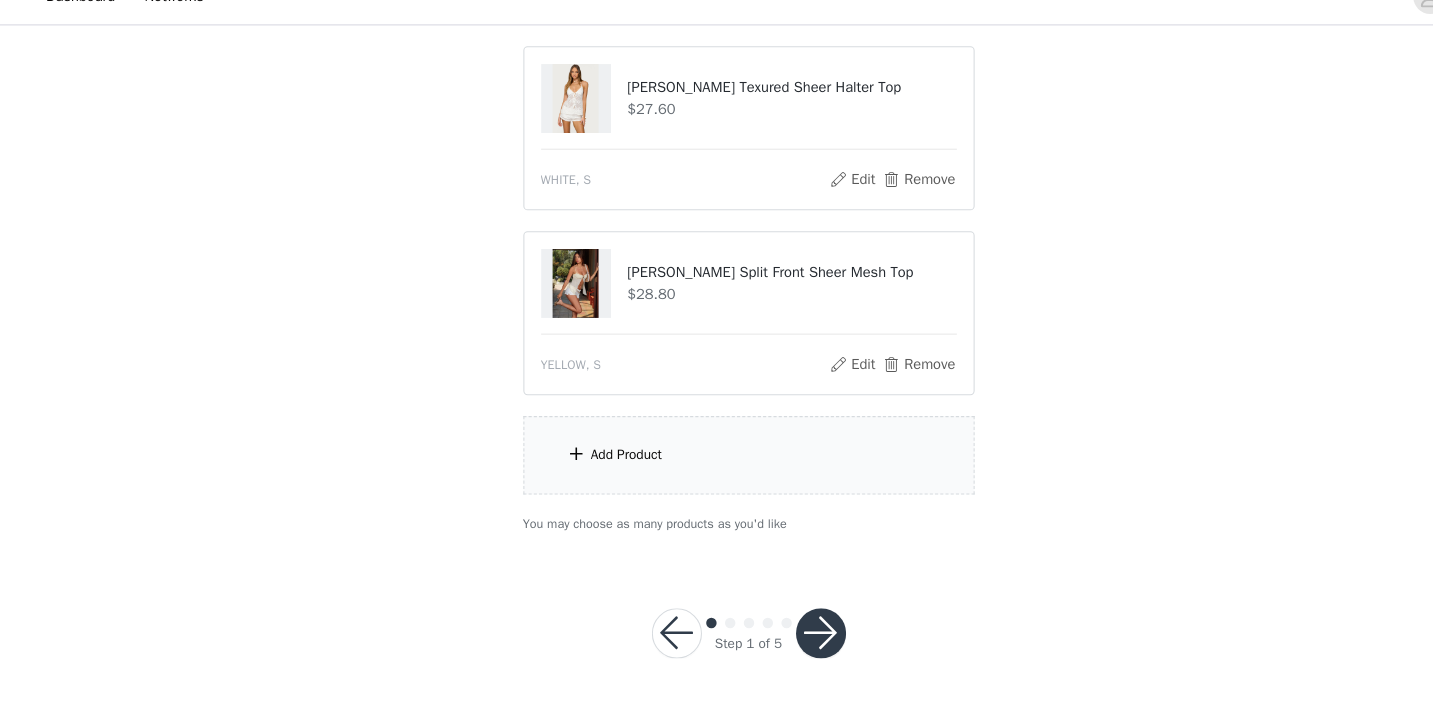 click on "Add Product" at bounding box center (717, 465) 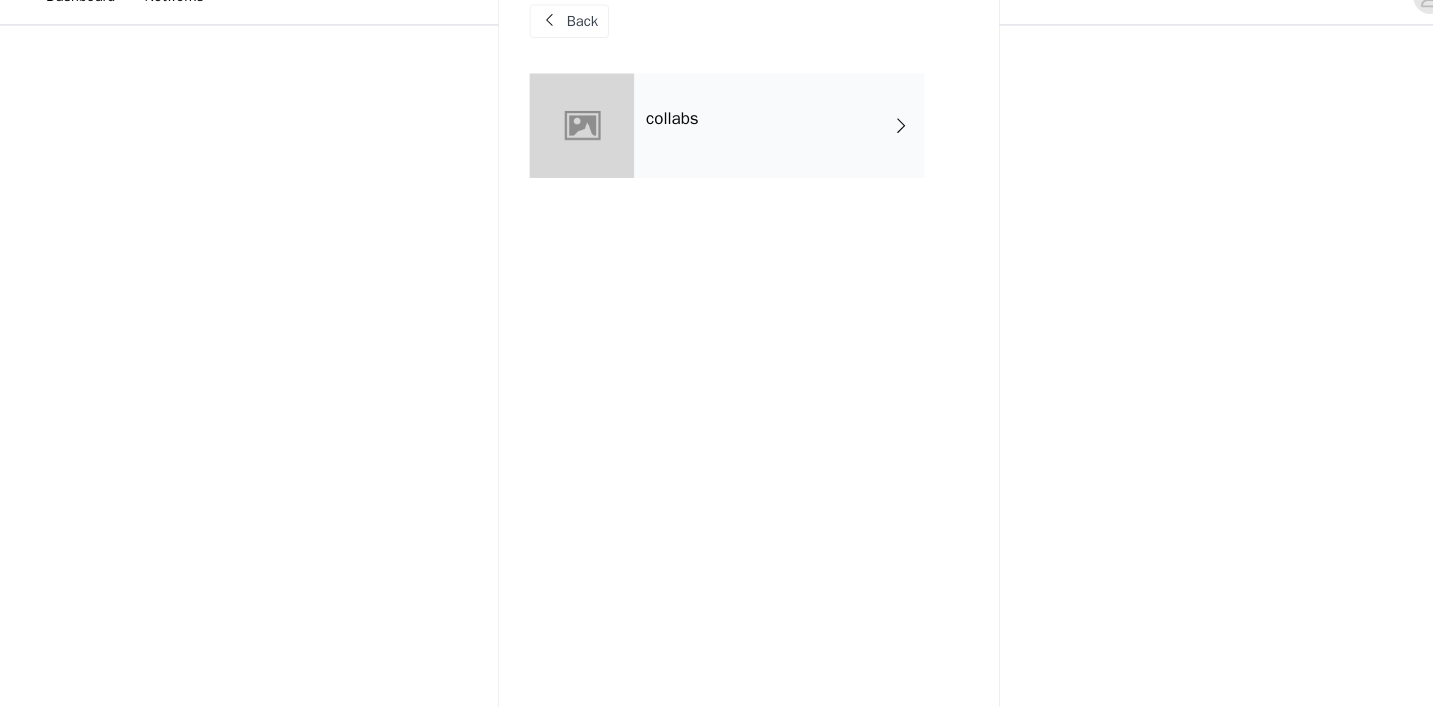 click on "collabs" at bounding box center (746, 150) 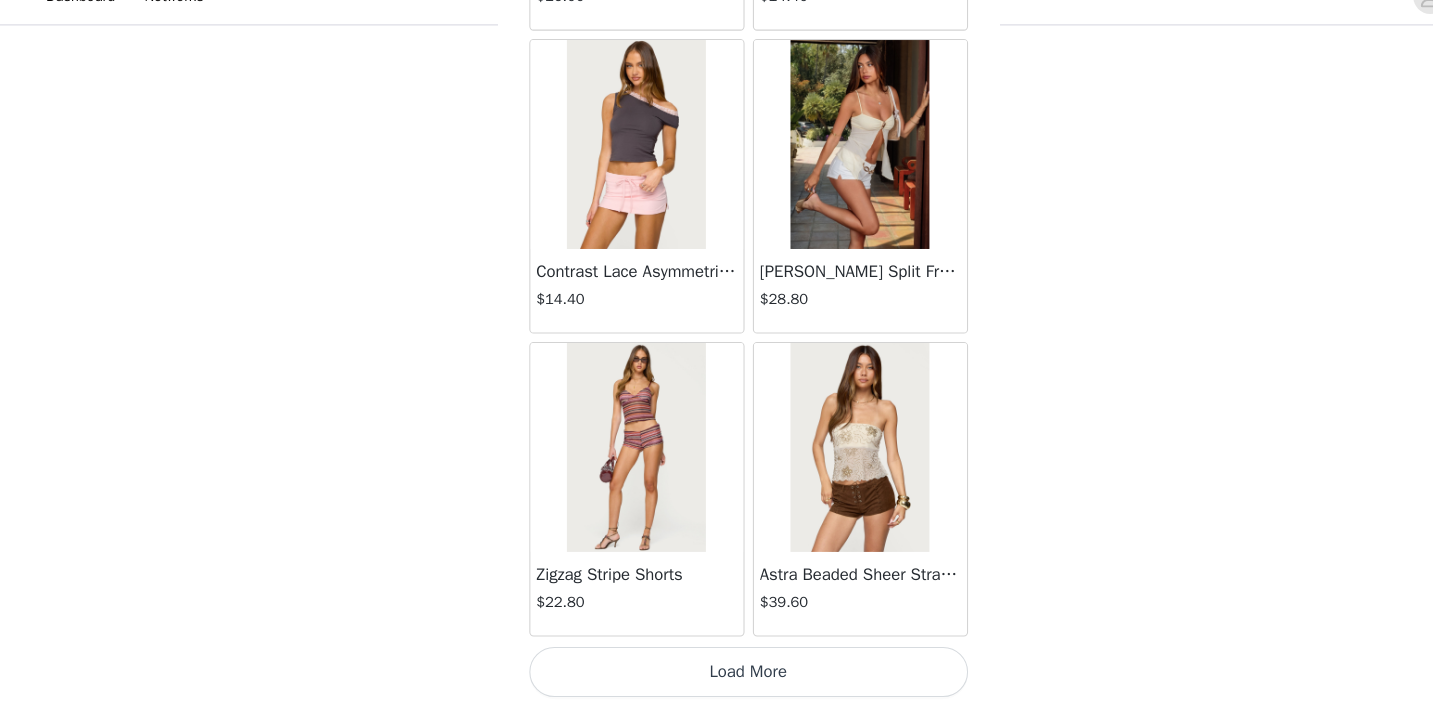 scroll, scrollTop: 2353, scrollLeft: 0, axis: vertical 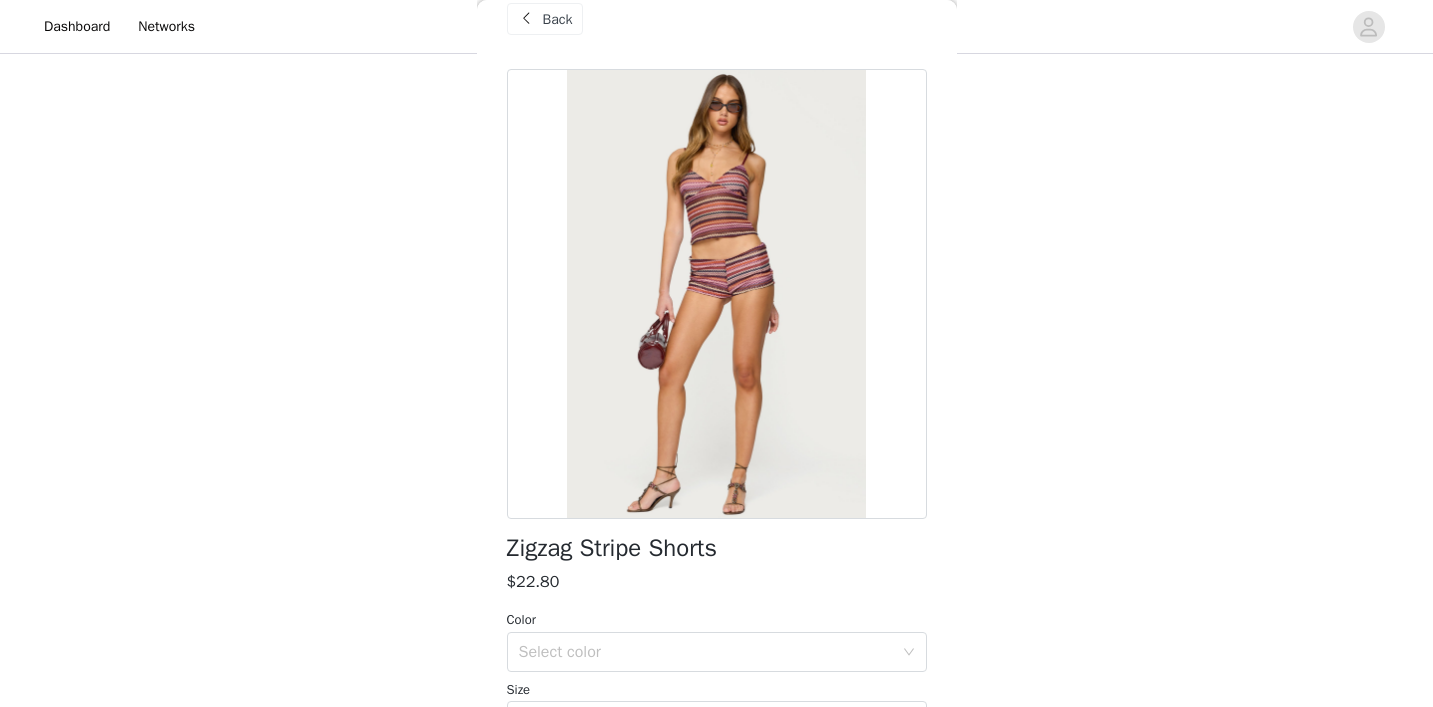 click at bounding box center [527, 19] 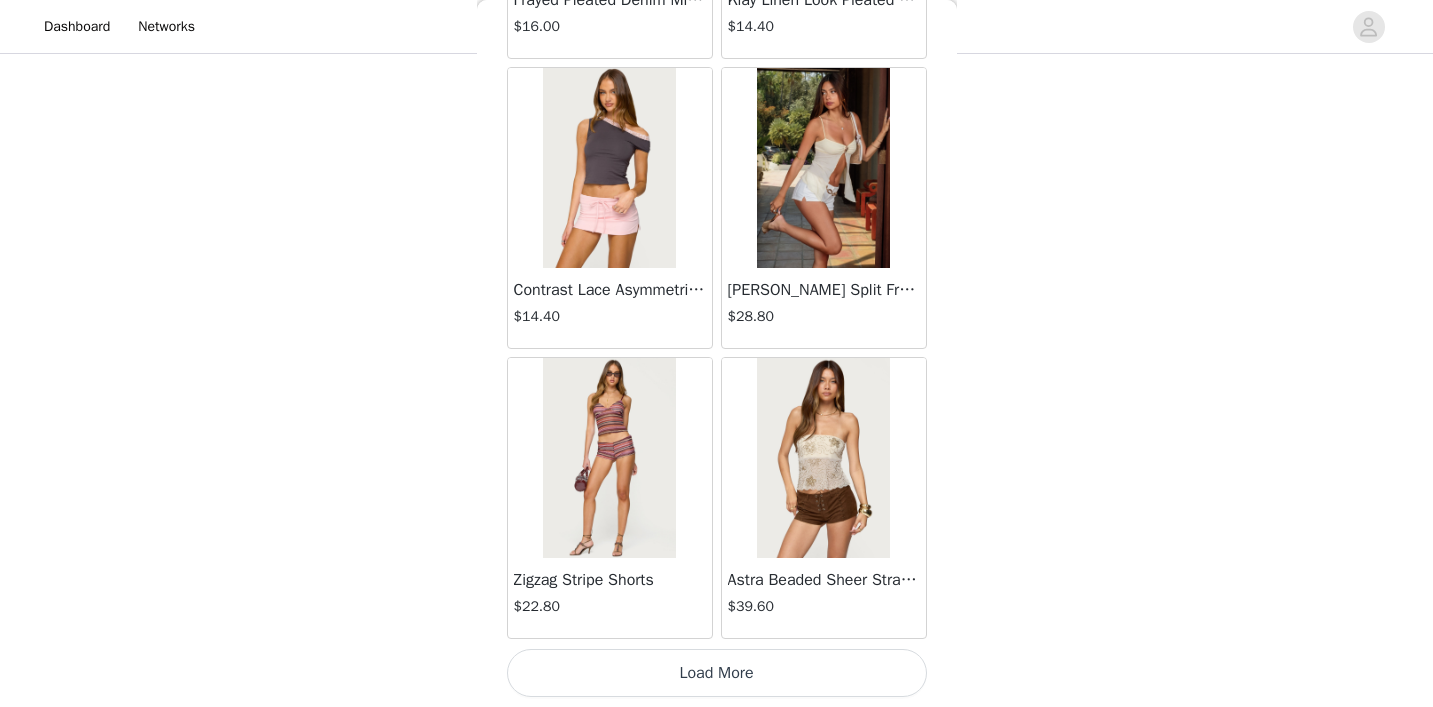 scroll, scrollTop: 2353, scrollLeft: 0, axis: vertical 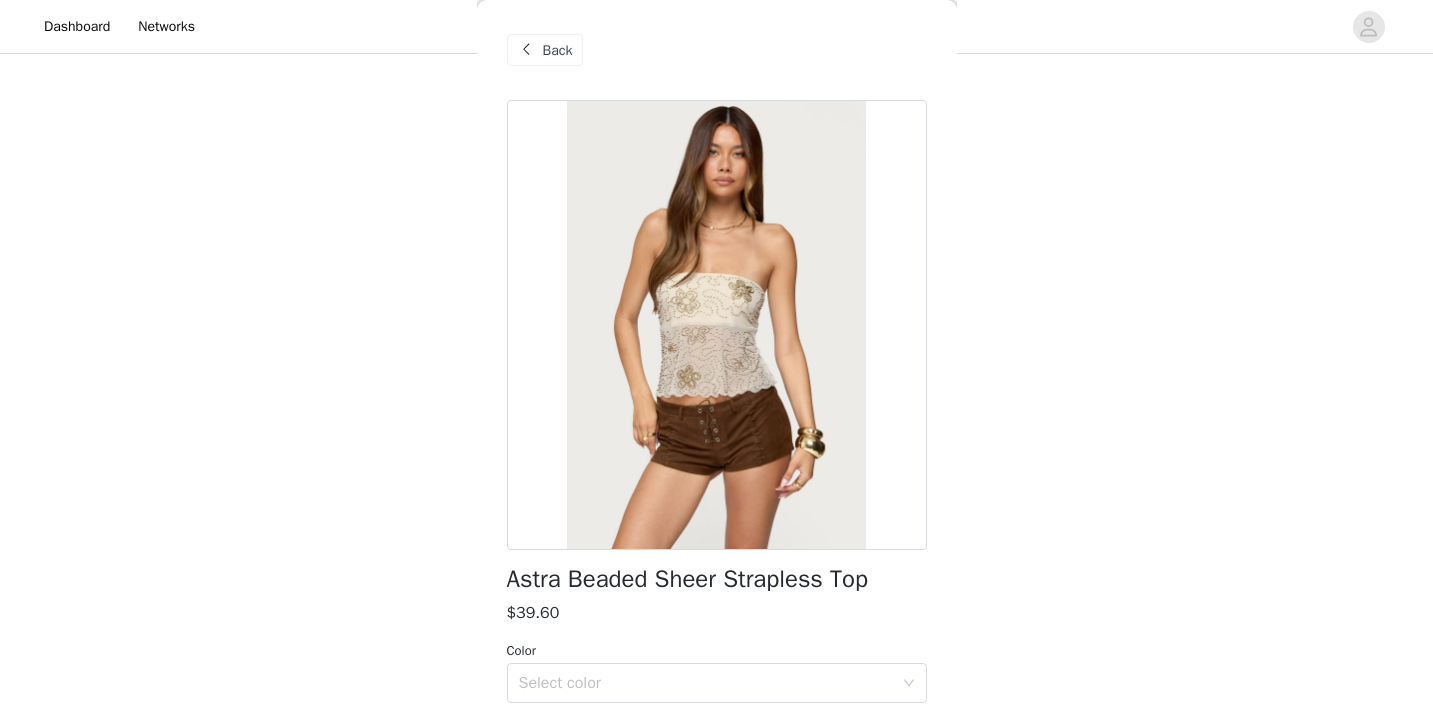 click on "Back" at bounding box center (545, 50) 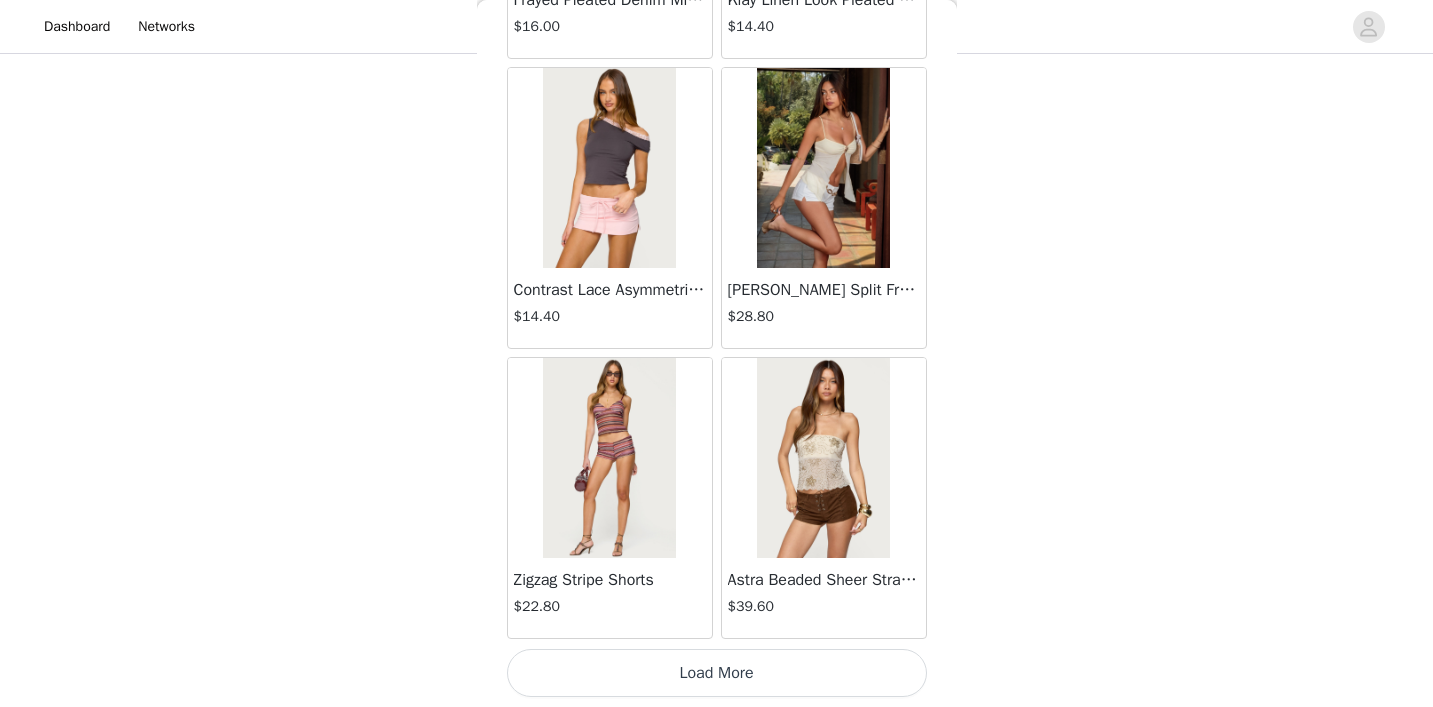 click on "Load More" at bounding box center (717, 673) 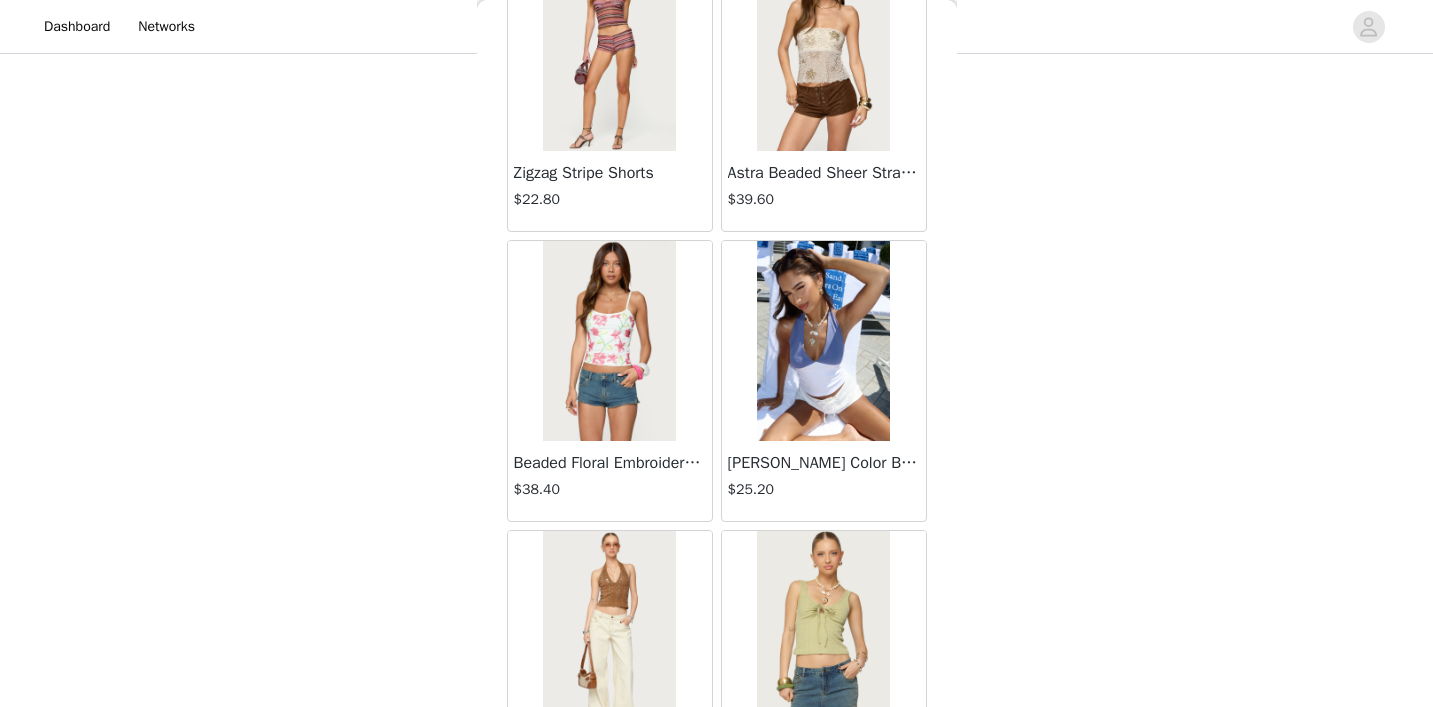 scroll, scrollTop: 2762, scrollLeft: 0, axis: vertical 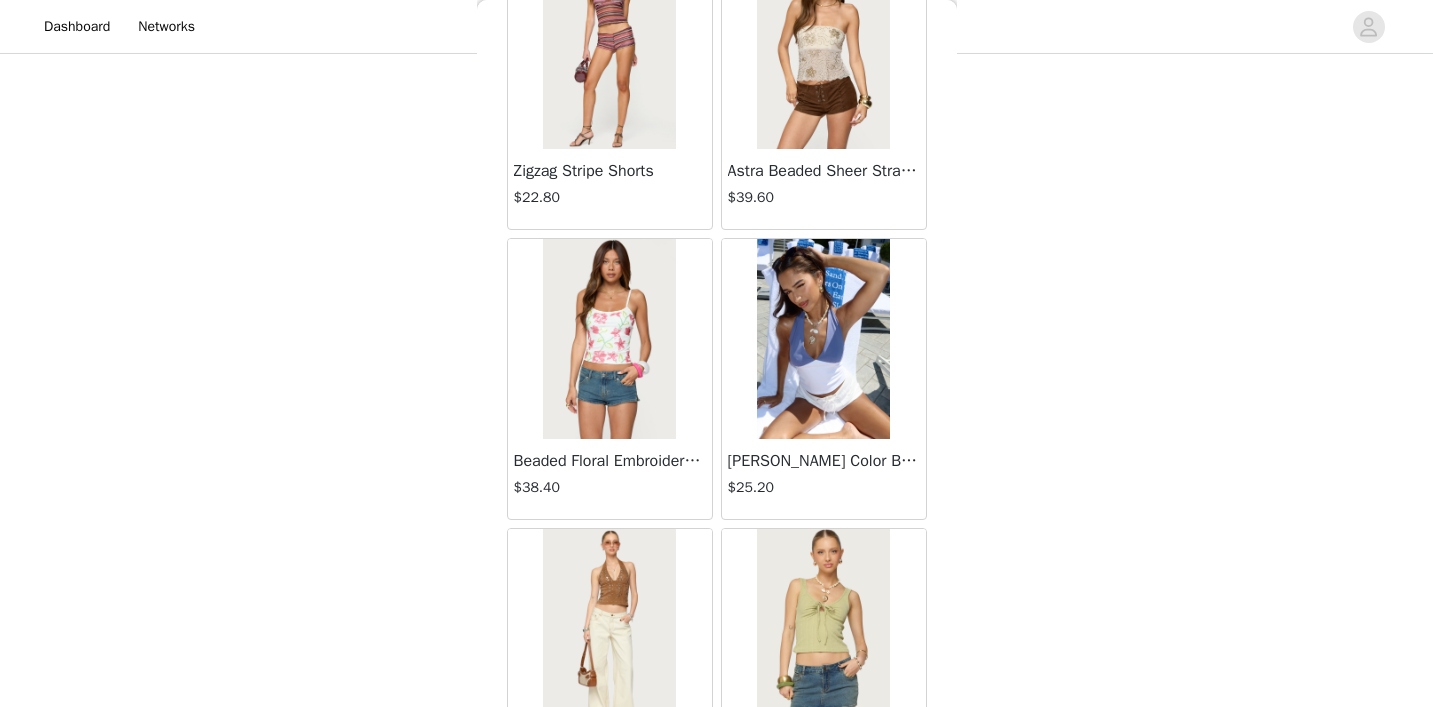 click at bounding box center (823, 339) 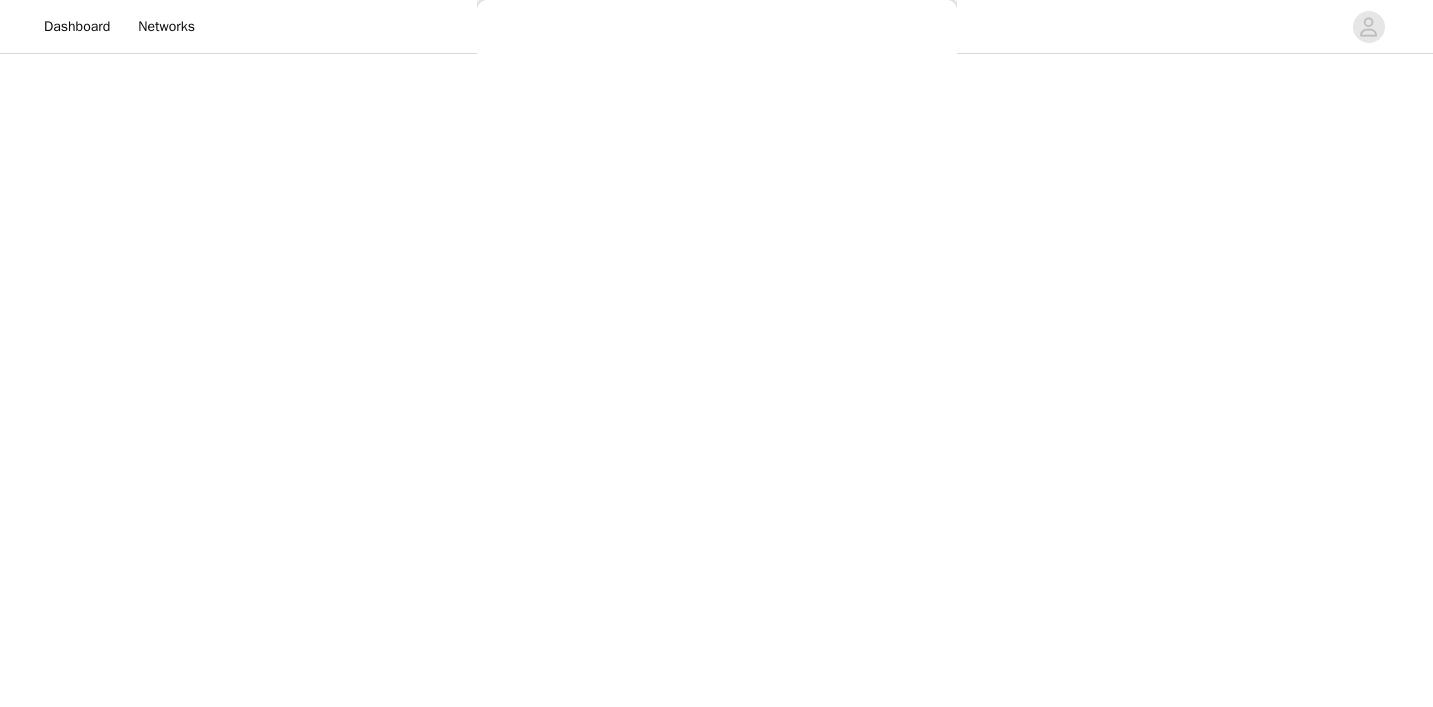 scroll, scrollTop: 0, scrollLeft: 0, axis: both 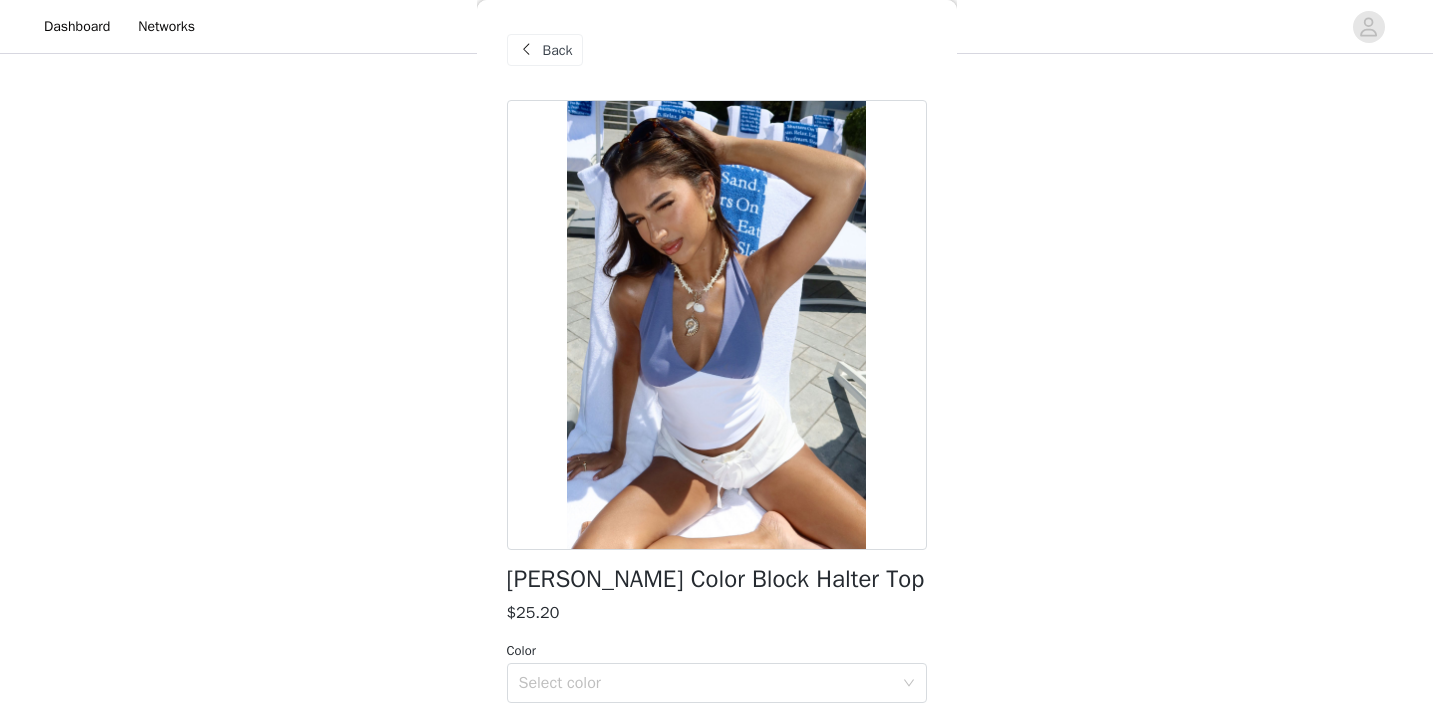 click on "Back" at bounding box center (558, 50) 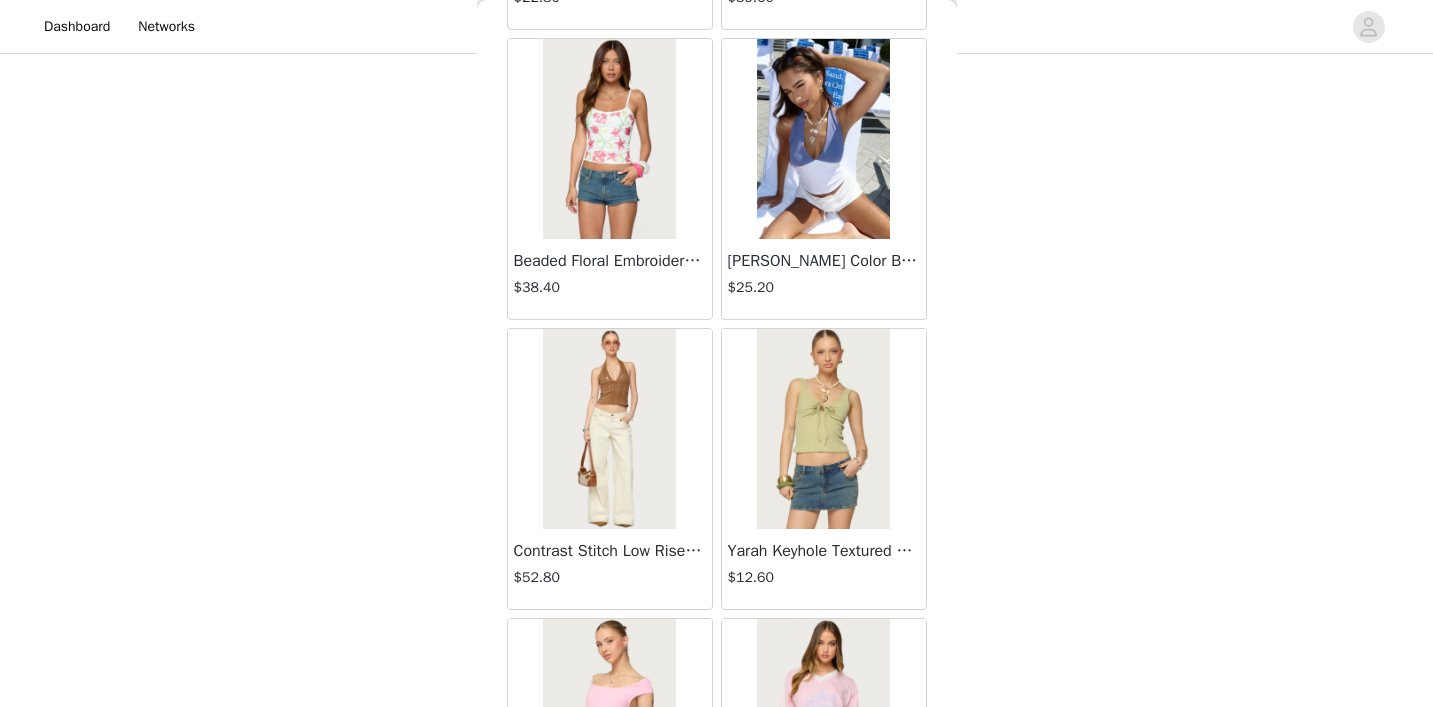 scroll, scrollTop: 2961, scrollLeft: 0, axis: vertical 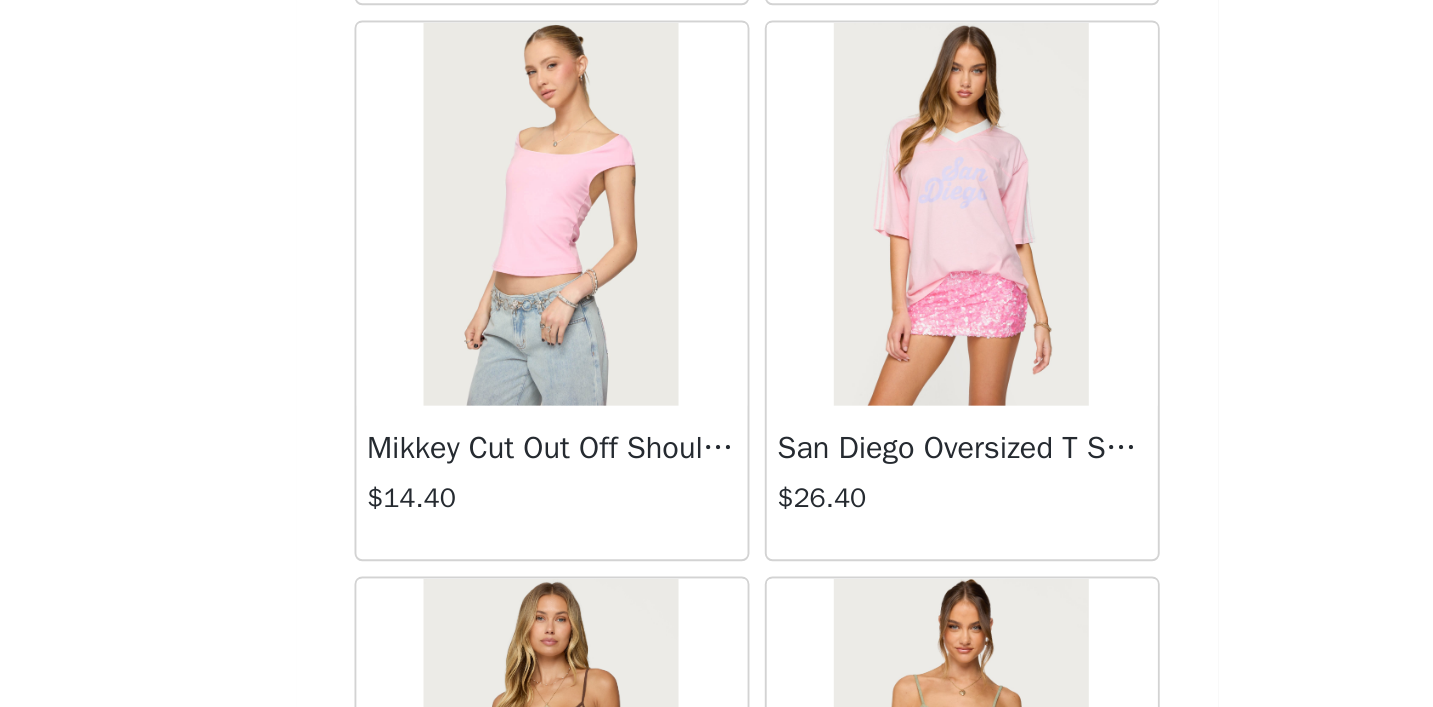 click at bounding box center [609, 288] 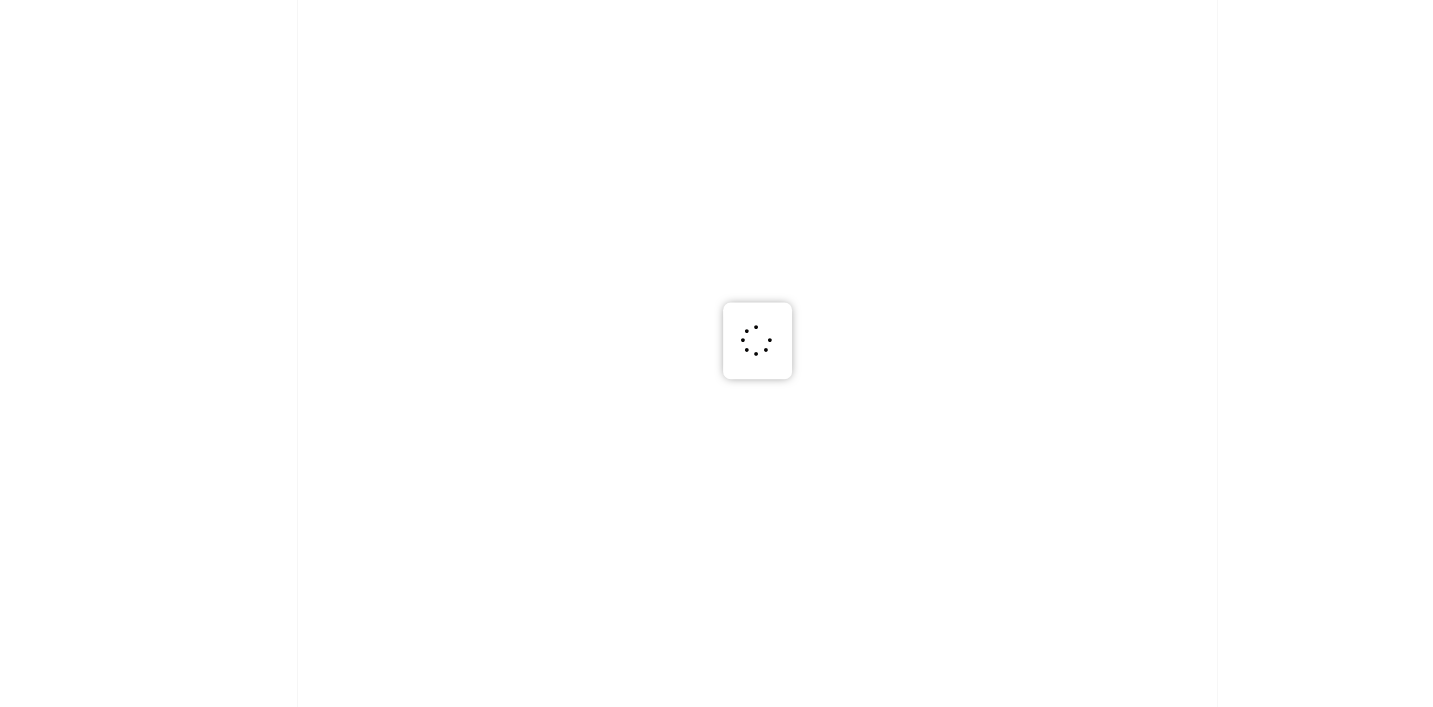 scroll, scrollTop: 0, scrollLeft: 0, axis: both 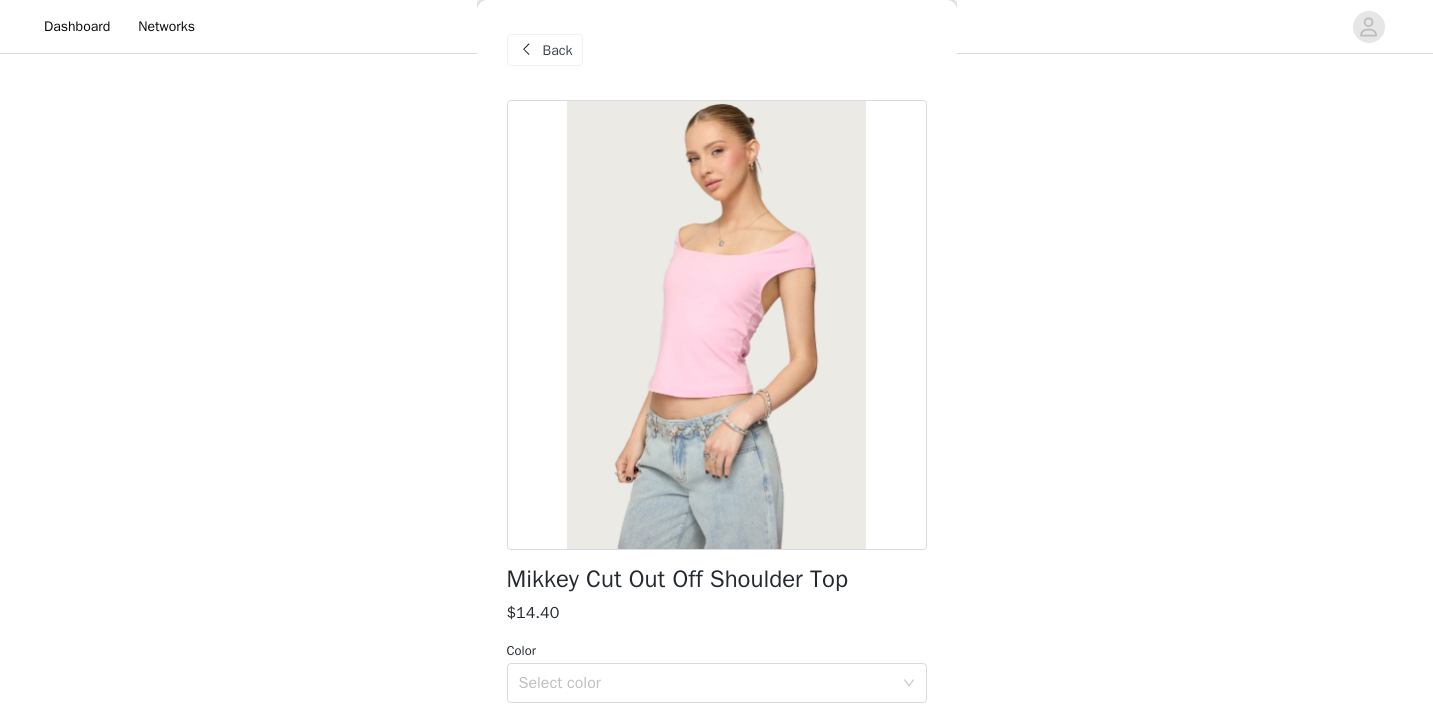 click on "Back" at bounding box center [558, 50] 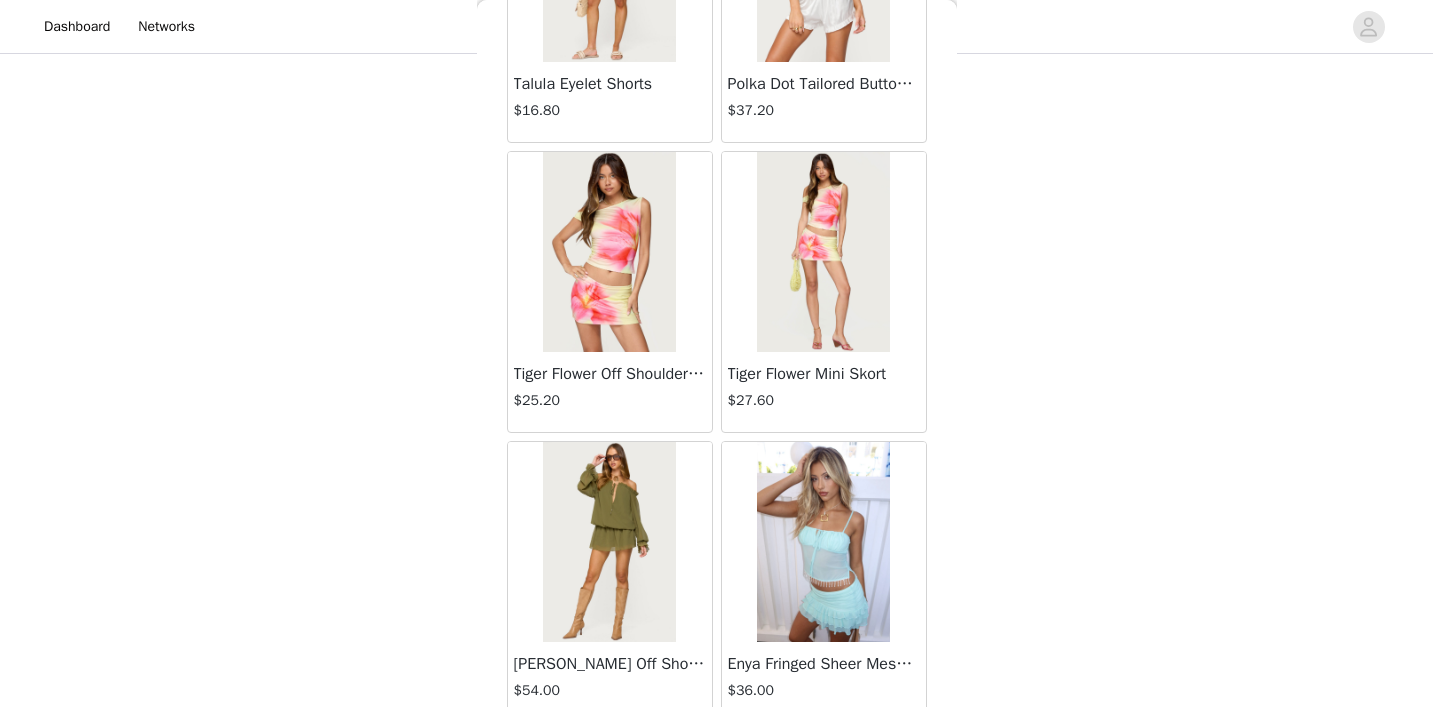 scroll, scrollTop: 4286, scrollLeft: 0, axis: vertical 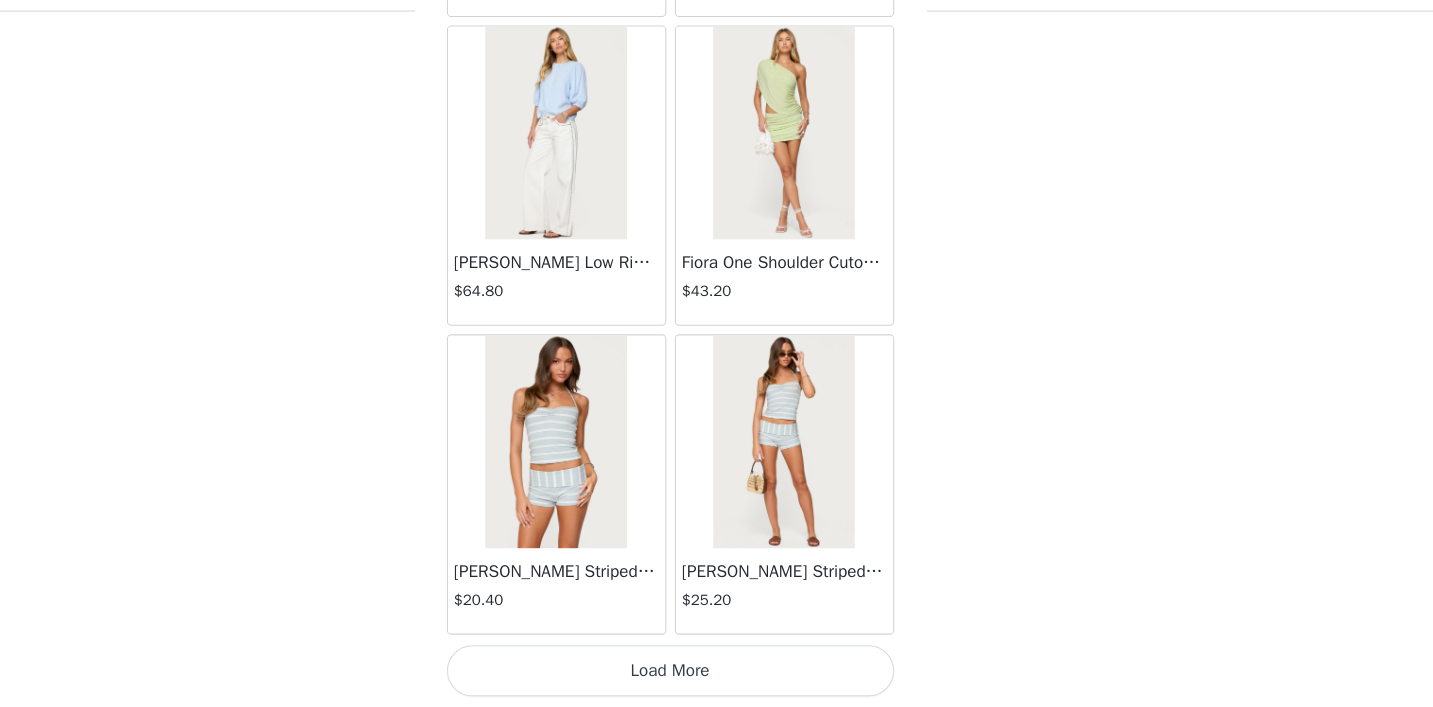 click on "Load More" at bounding box center [717, 673] 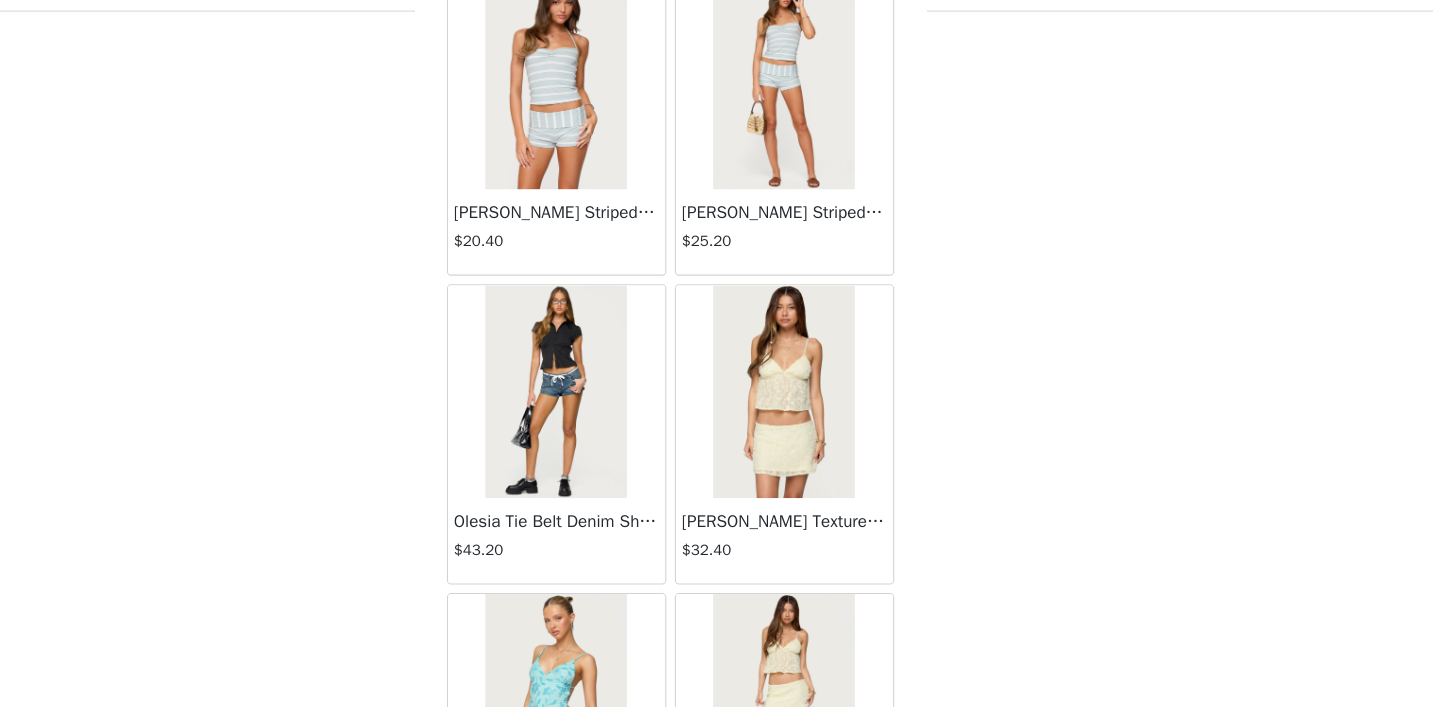 scroll, scrollTop: 5643, scrollLeft: 0, axis: vertical 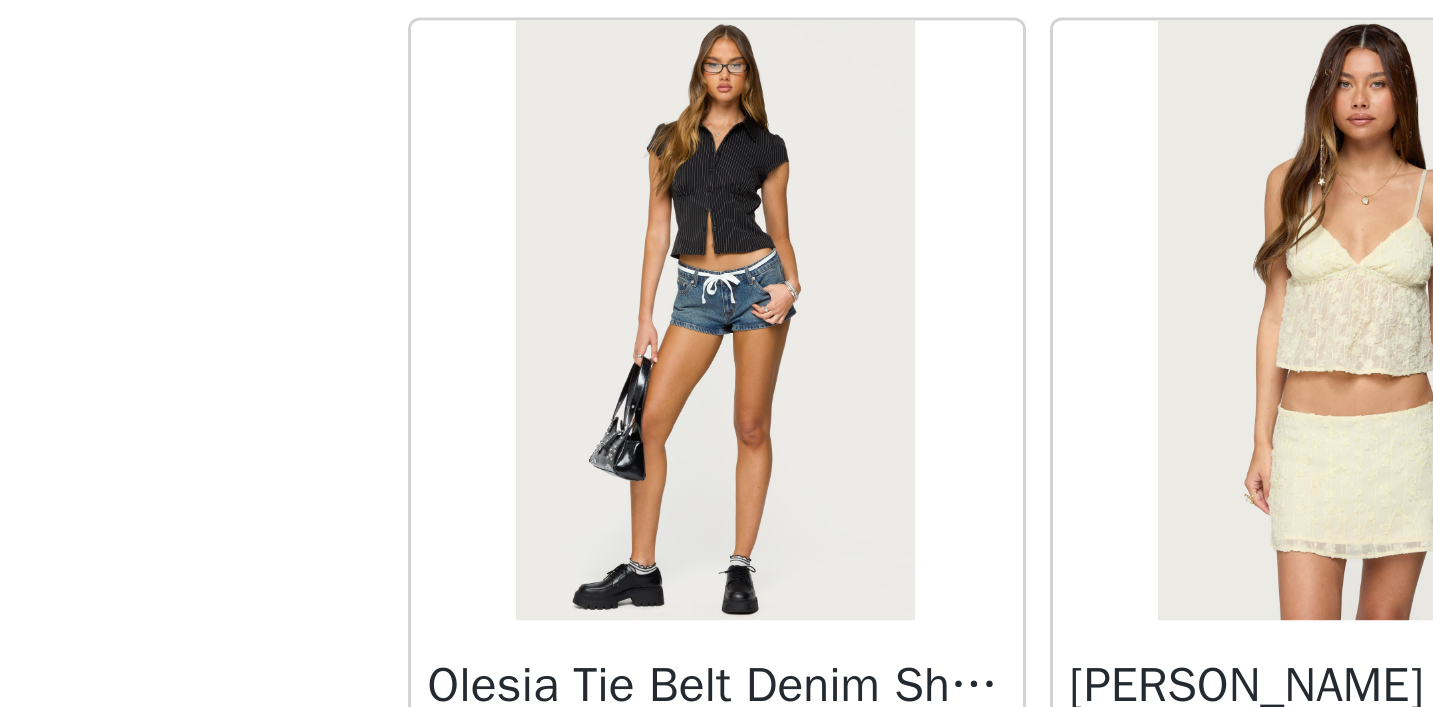 click at bounding box center (609, 439) 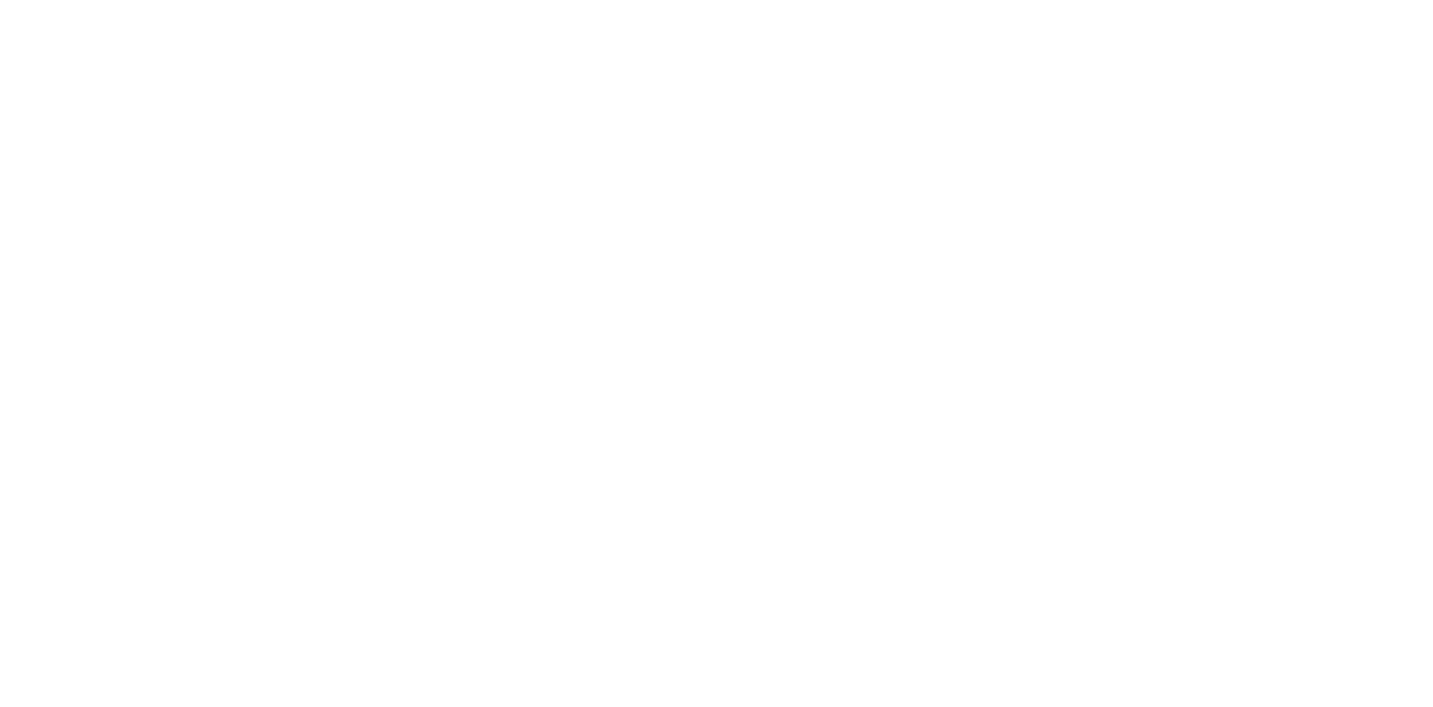 scroll, scrollTop: 265, scrollLeft: 0, axis: vertical 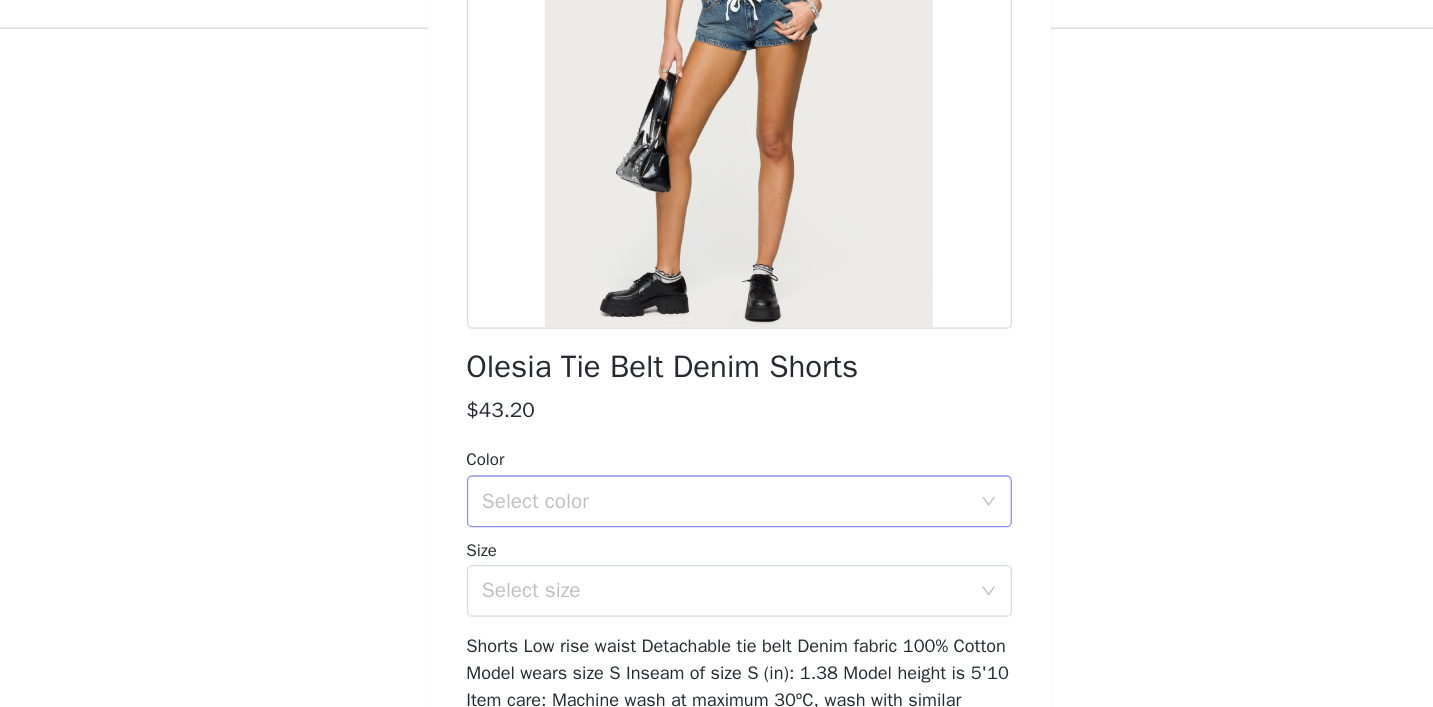 click on "Select color" at bounding box center [710, 418] 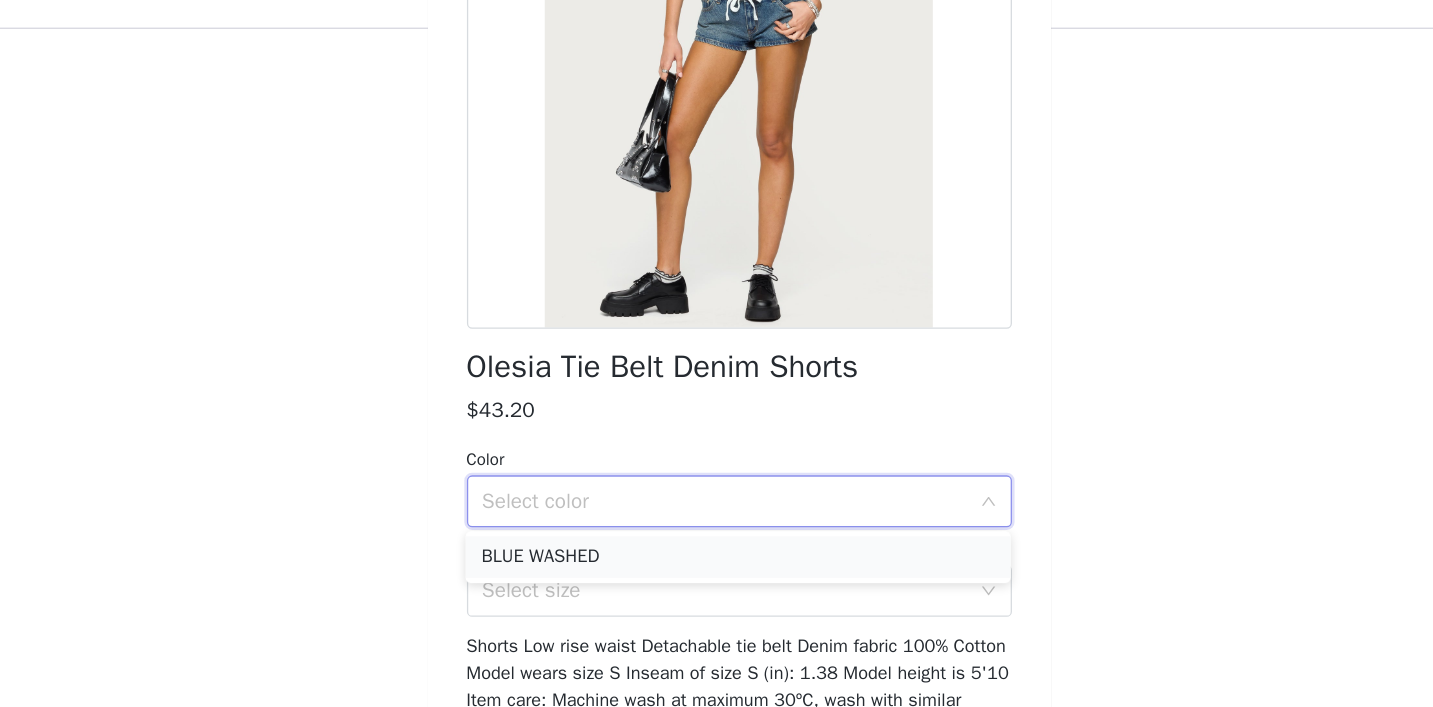 click on "BLUE WASHED" at bounding box center [716, 461] 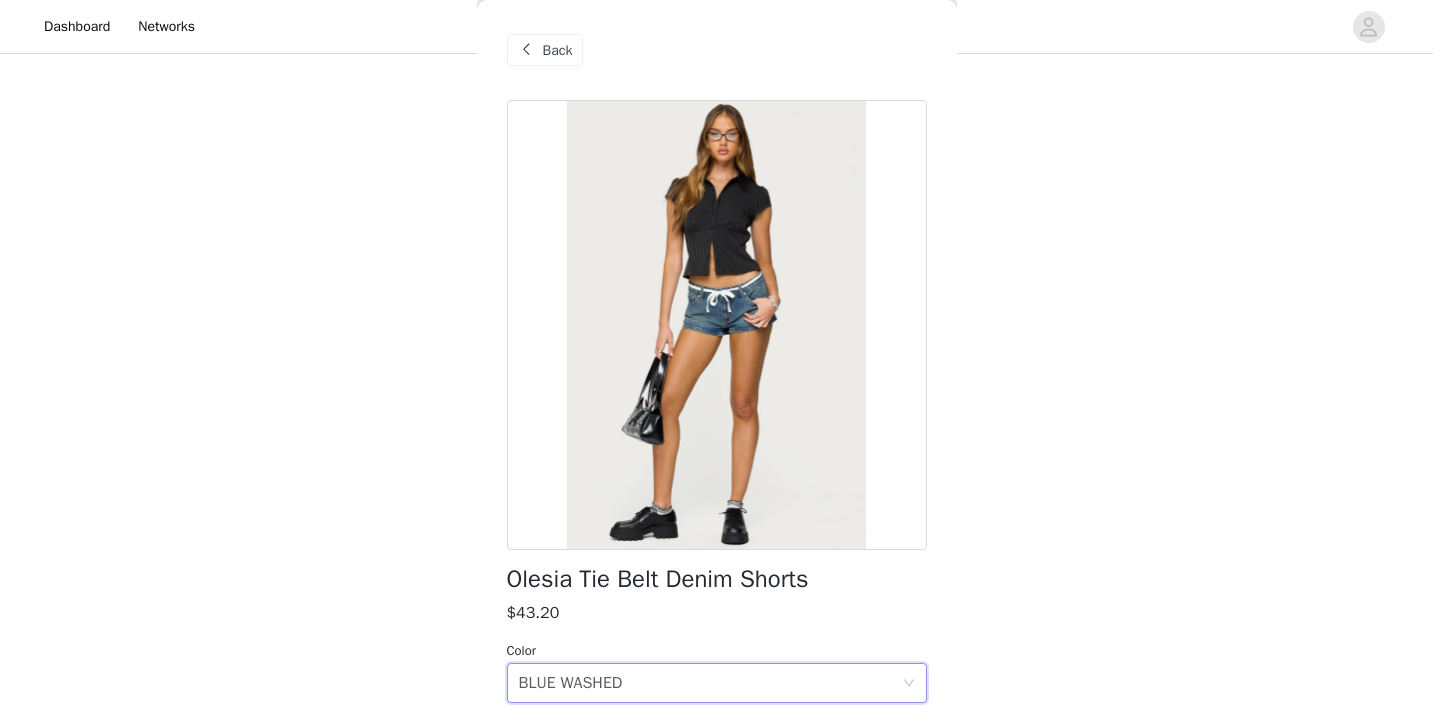 click on "Back" at bounding box center (558, 50) 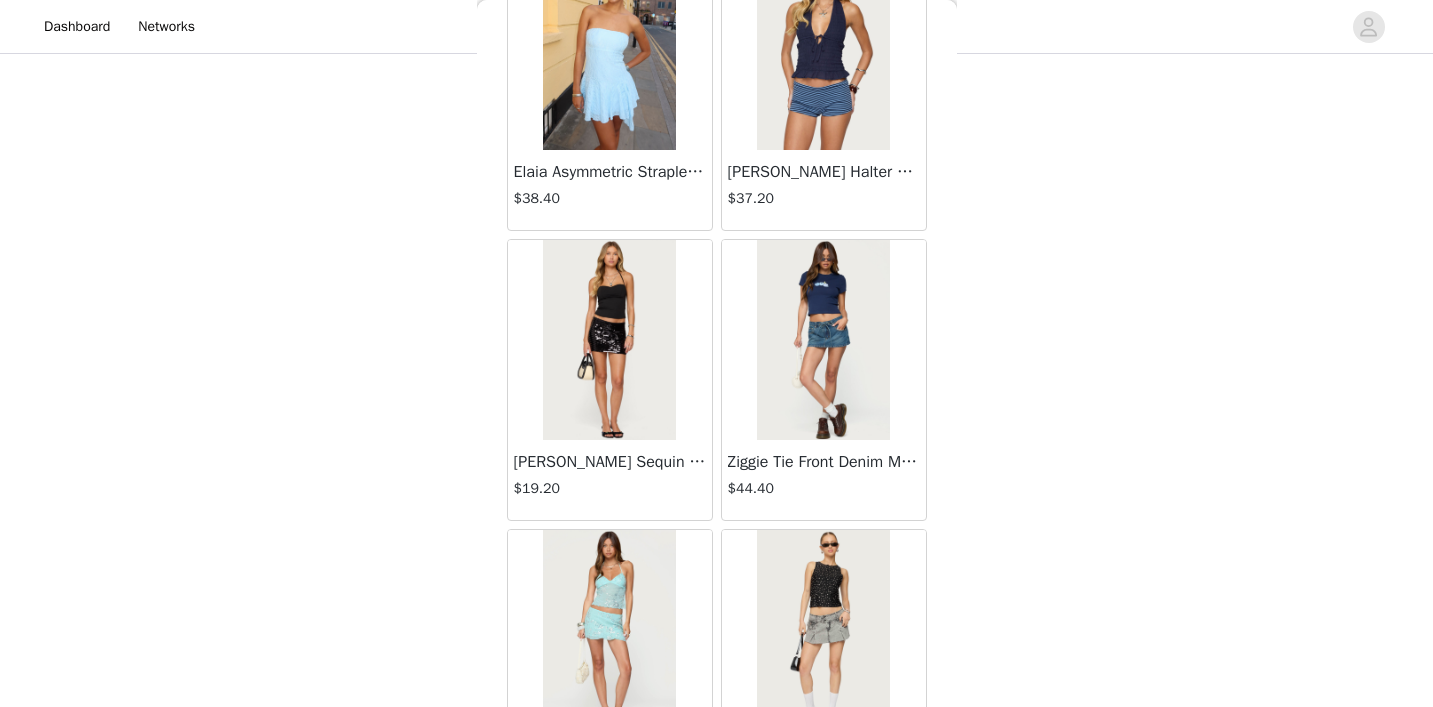 scroll, scrollTop: 6562, scrollLeft: 0, axis: vertical 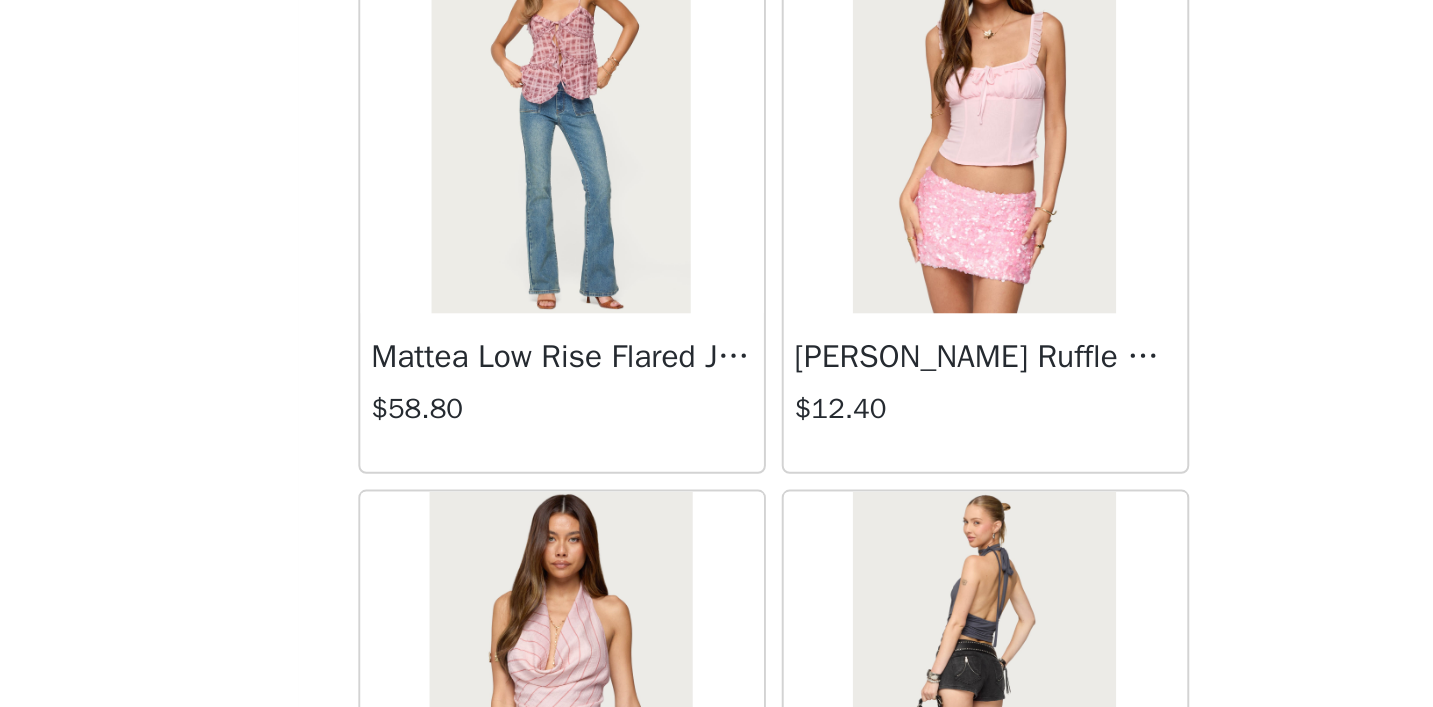 click on "Mattea Low Rise Flared Jeans" at bounding box center [610, 471] 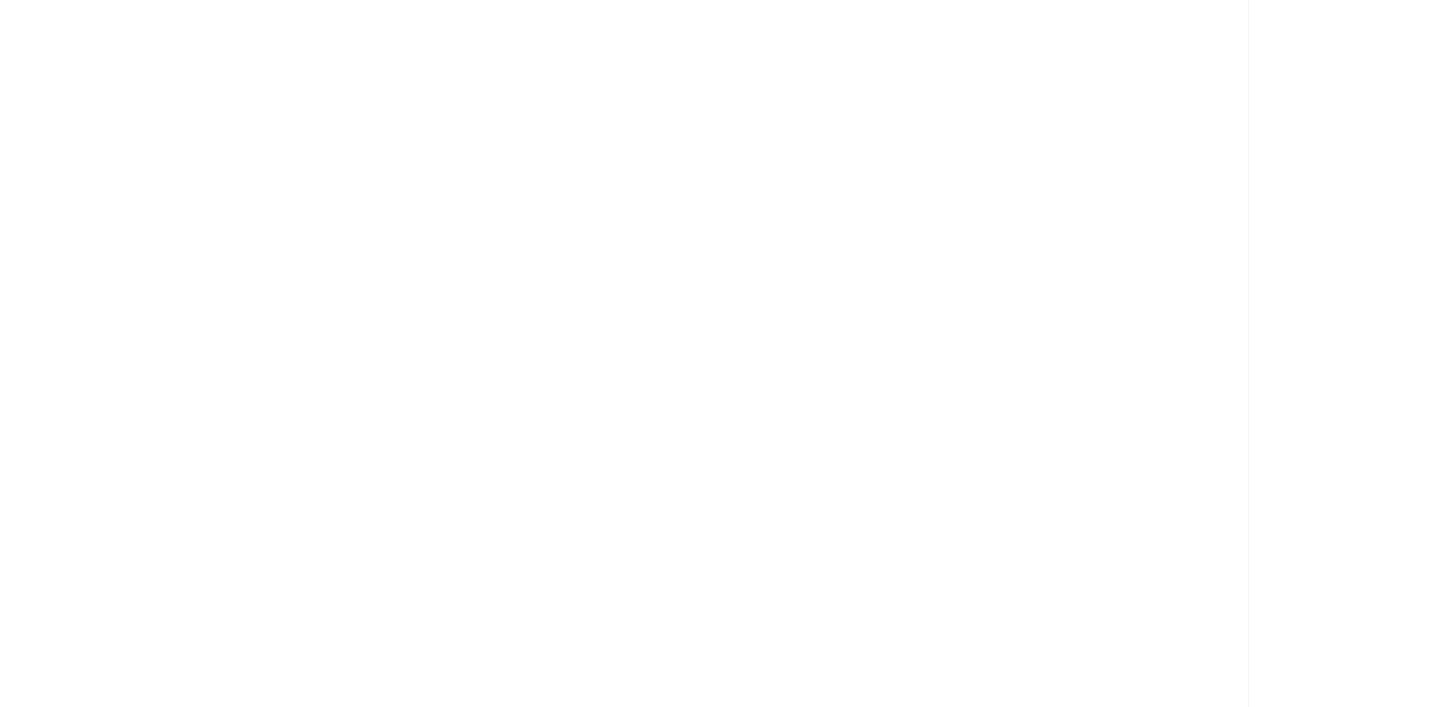 scroll, scrollTop: 0, scrollLeft: 0, axis: both 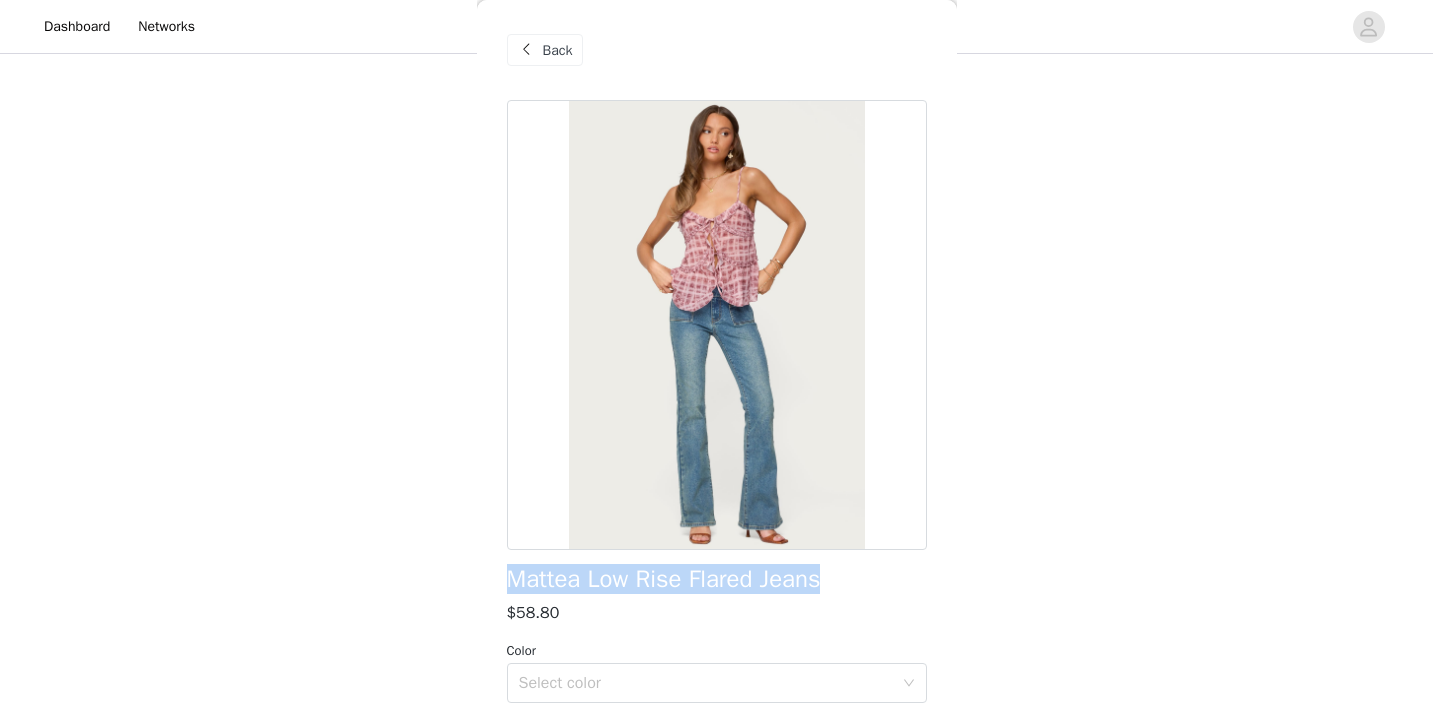 drag, startPoint x: 835, startPoint y: 575, endPoint x: 487, endPoint y: 553, distance: 348.6947 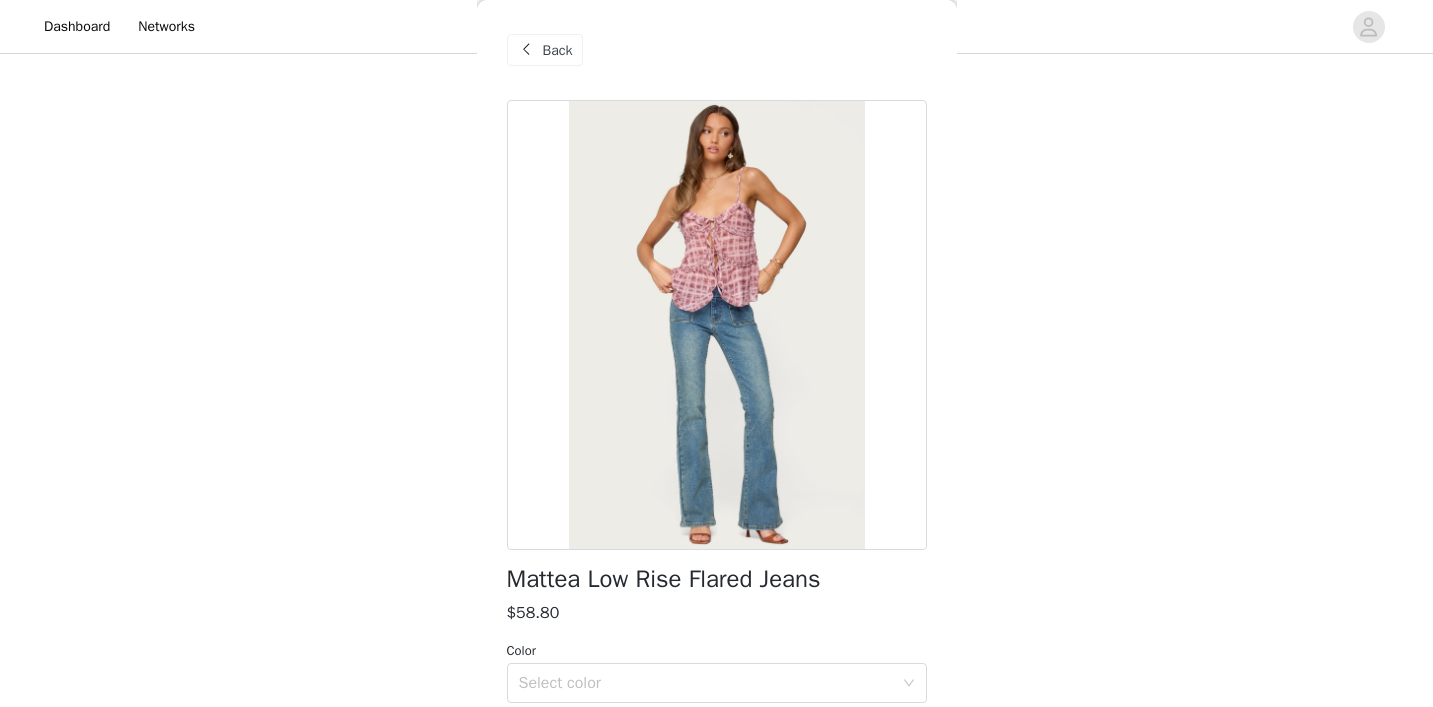 click on "Back" at bounding box center (545, 50) 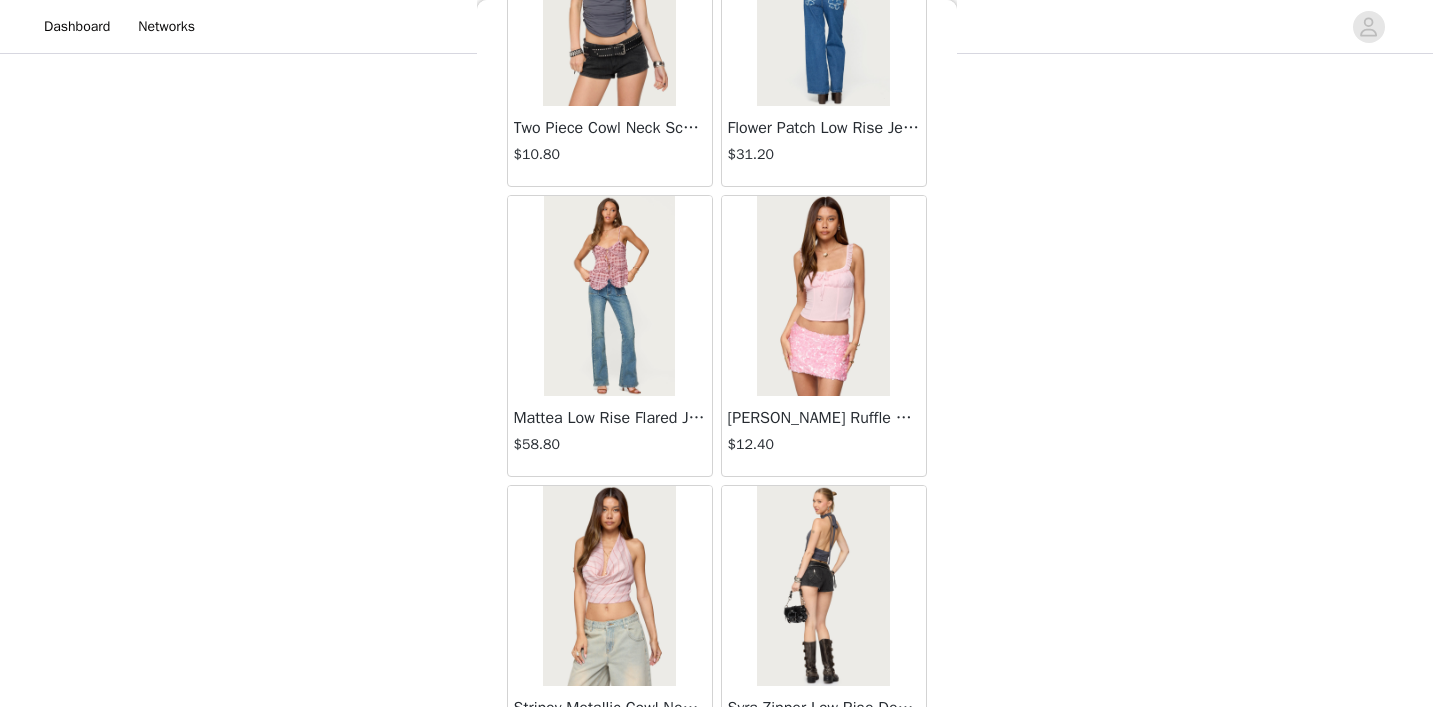 scroll, scrollTop: 7447, scrollLeft: 0, axis: vertical 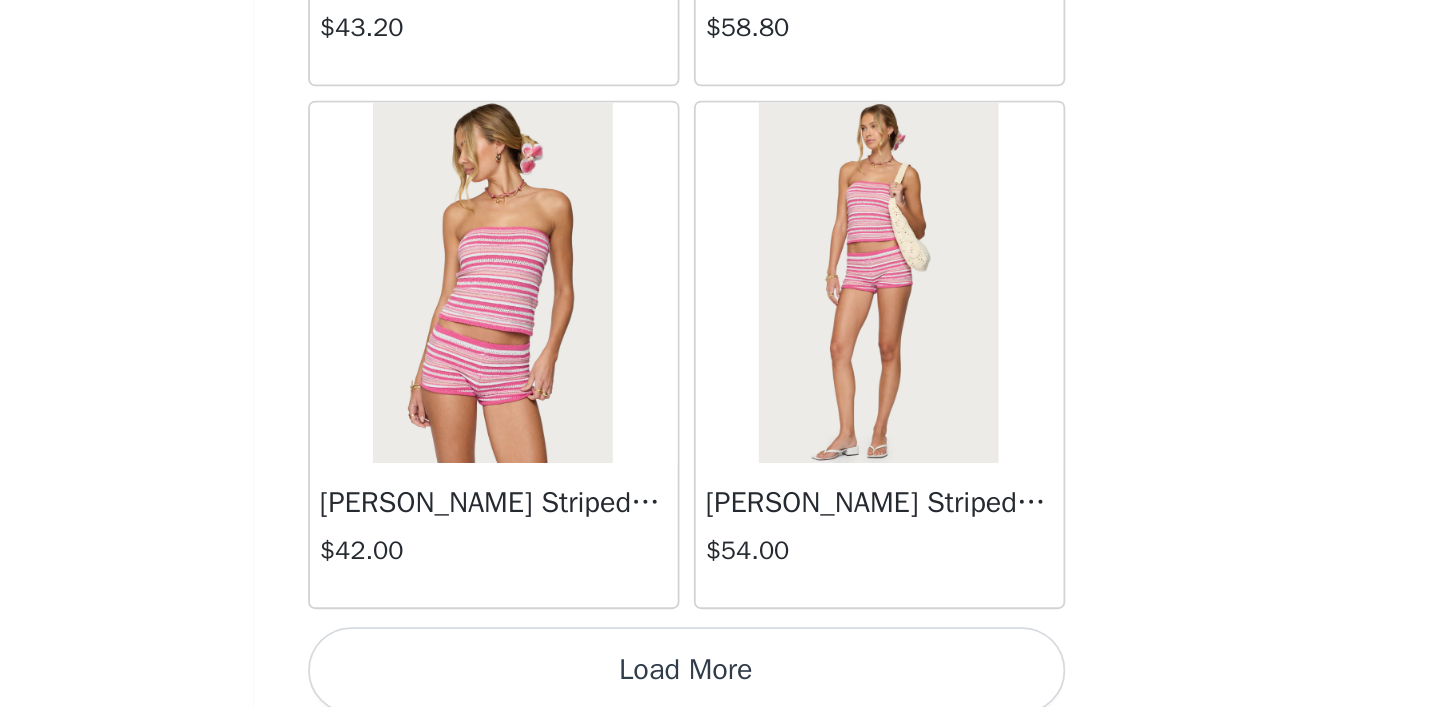 click on "[PERSON_NAME] Striped Textured Knit Shorts" at bounding box center [824, 580] 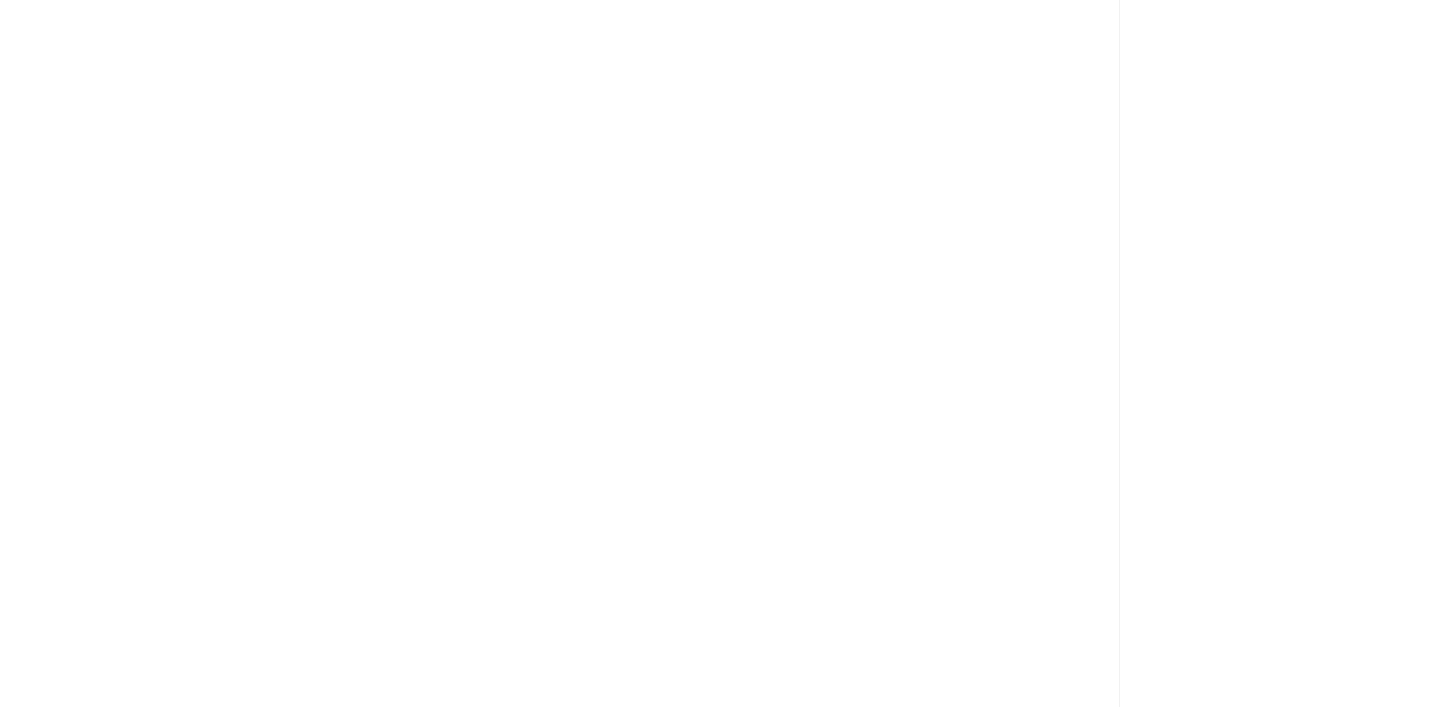 scroll, scrollTop: 0, scrollLeft: 0, axis: both 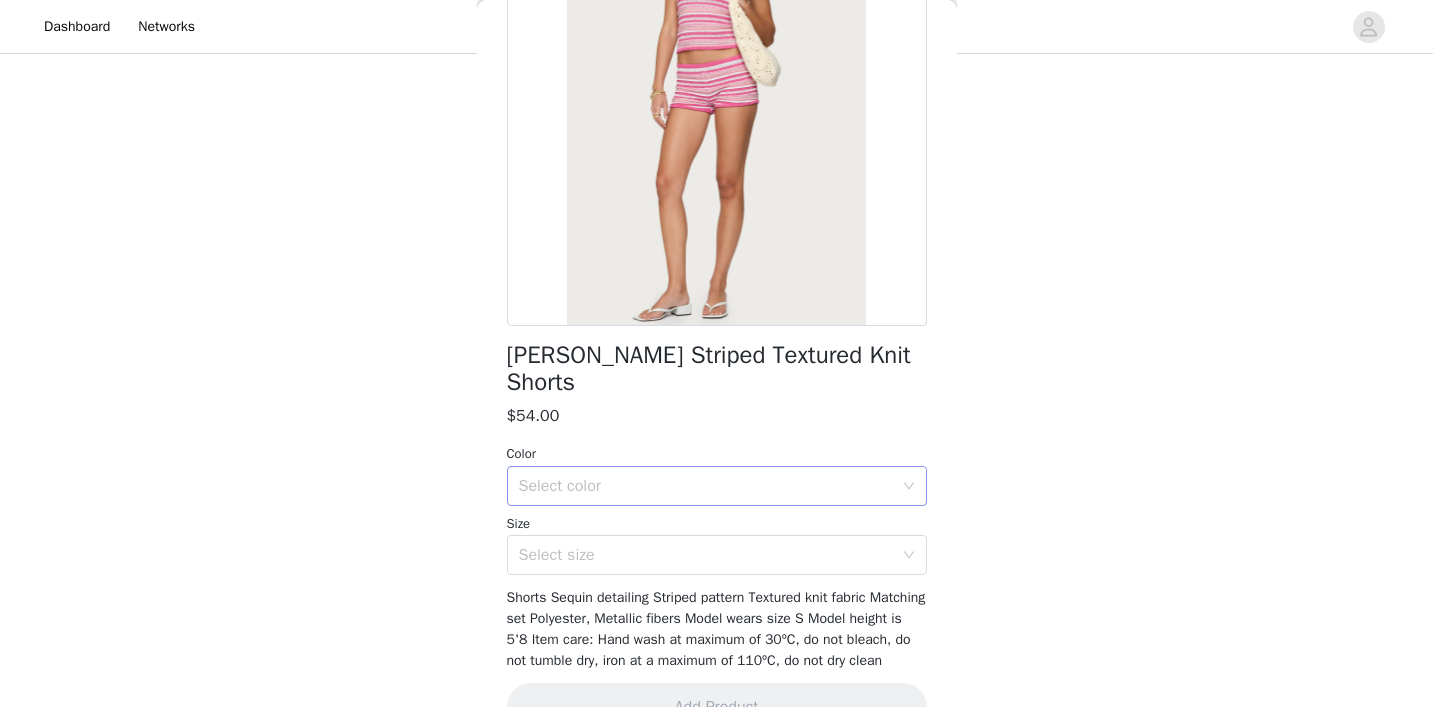 click on "Select color" at bounding box center (706, 486) 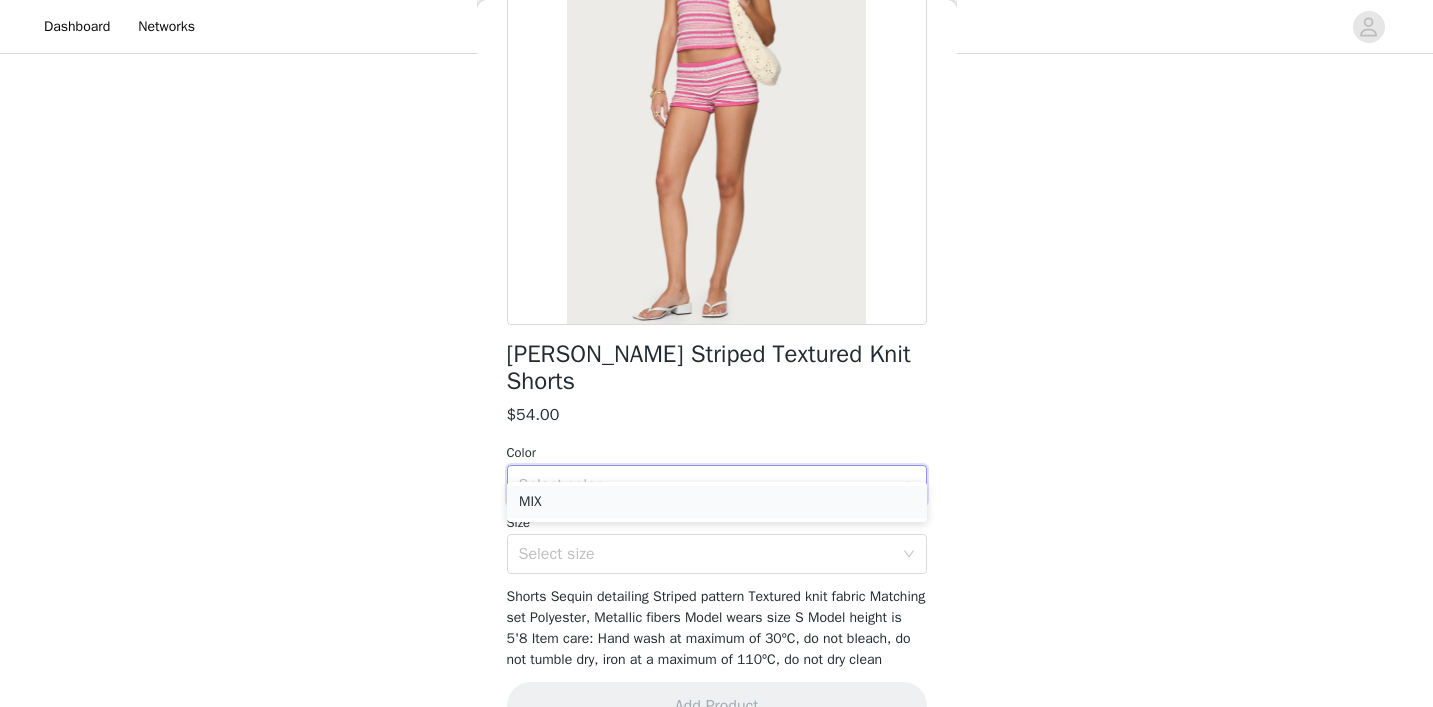 click on "MIX" at bounding box center [717, 502] 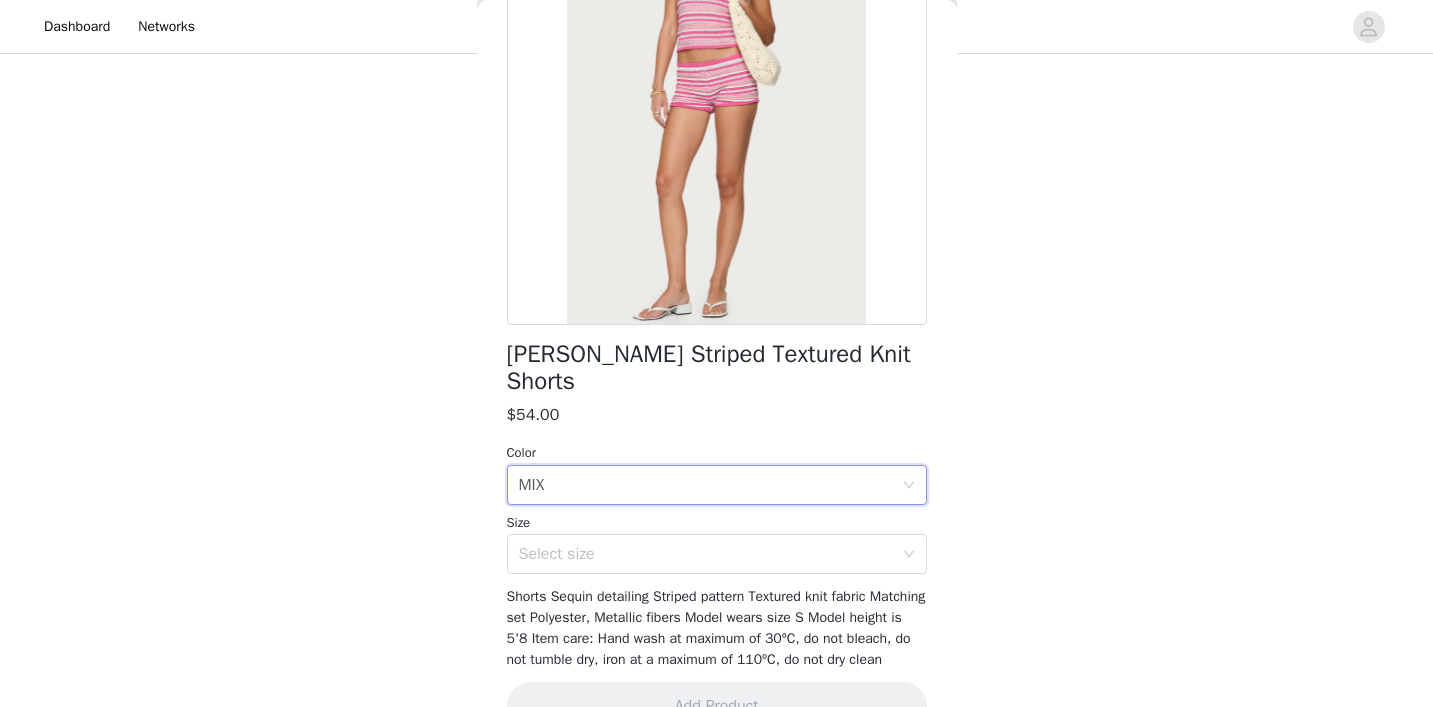 click on "Select size" at bounding box center (710, 554) 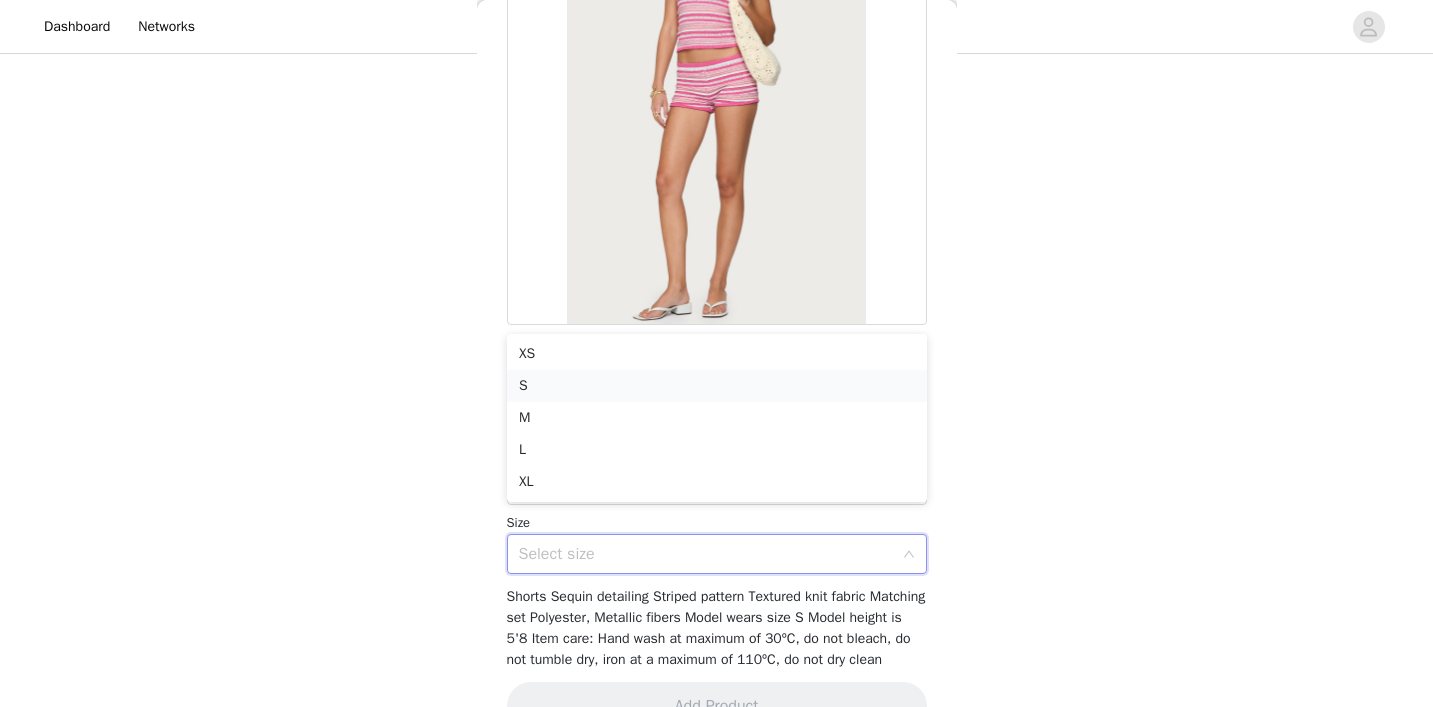 click on "S" at bounding box center (717, 386) 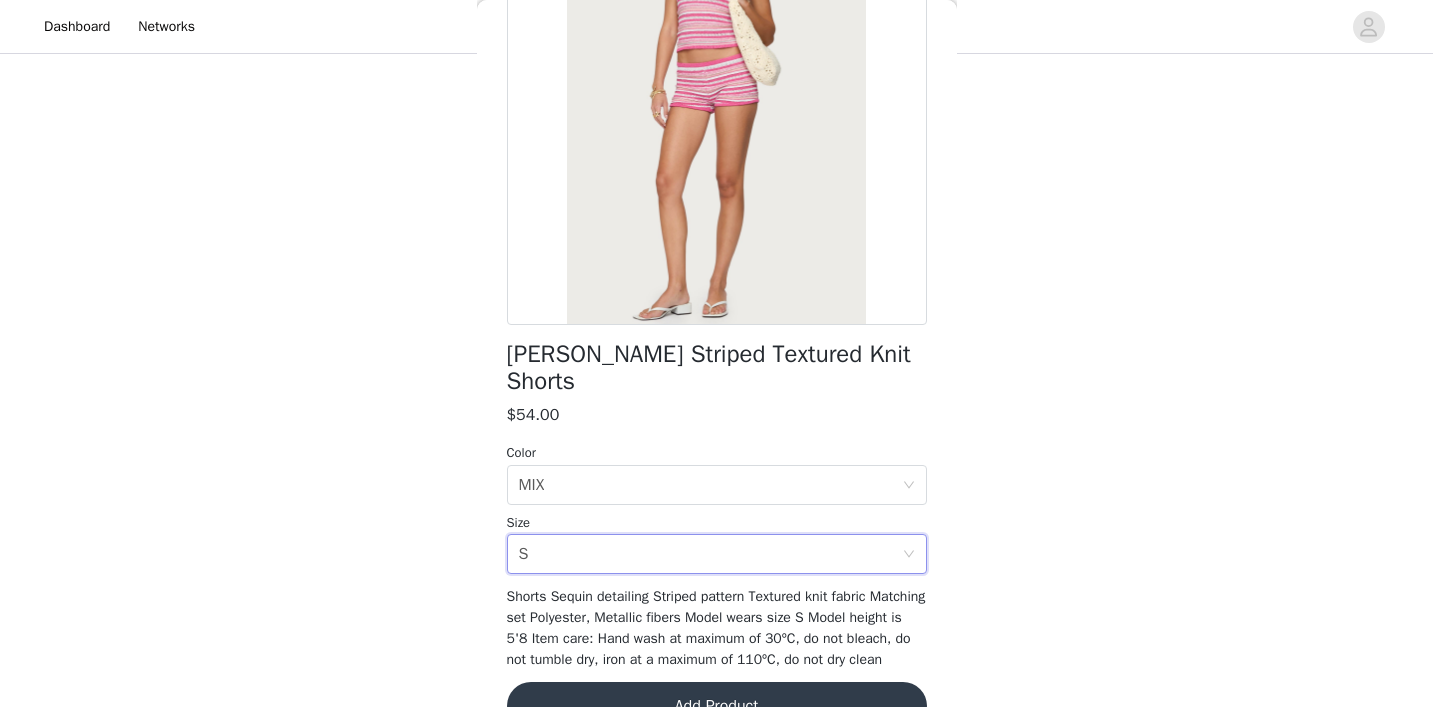 click on "[PERSON_NAME] Striped Textured Knit Shorts       $54.00         Color   Select color MIX Size   Select size S   Shorts Sequin detailing Striped pattern Textured knit fabric Matching set Polyester, Metallic fibers Model wears size S Model height is 5'8 Item care: Hand wash at maximum of 30ºC, do not bleach, do not tumble dry, iron at a maximum of 110ºC, do not dry clean   Add Product" at bounding box center [717, 314] 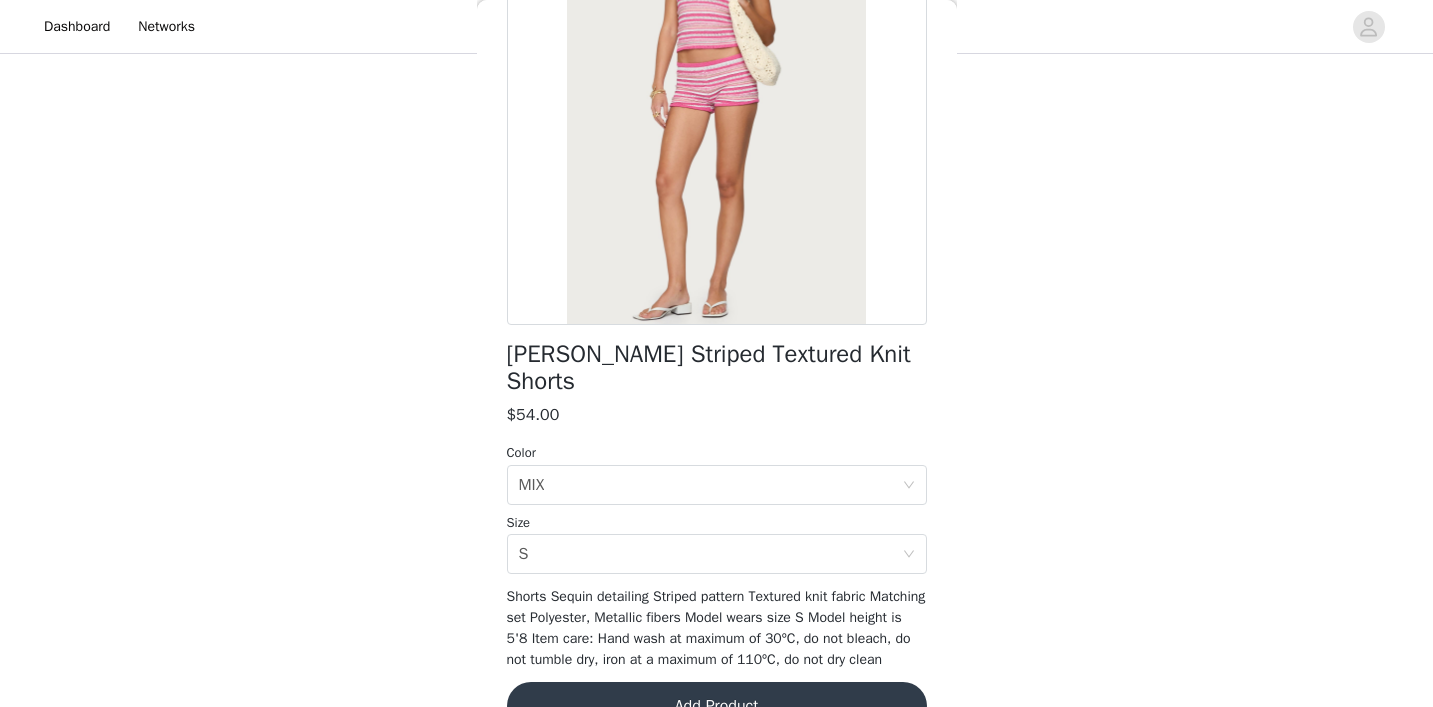 click on "Add Product" at bounding box center (717, 706) 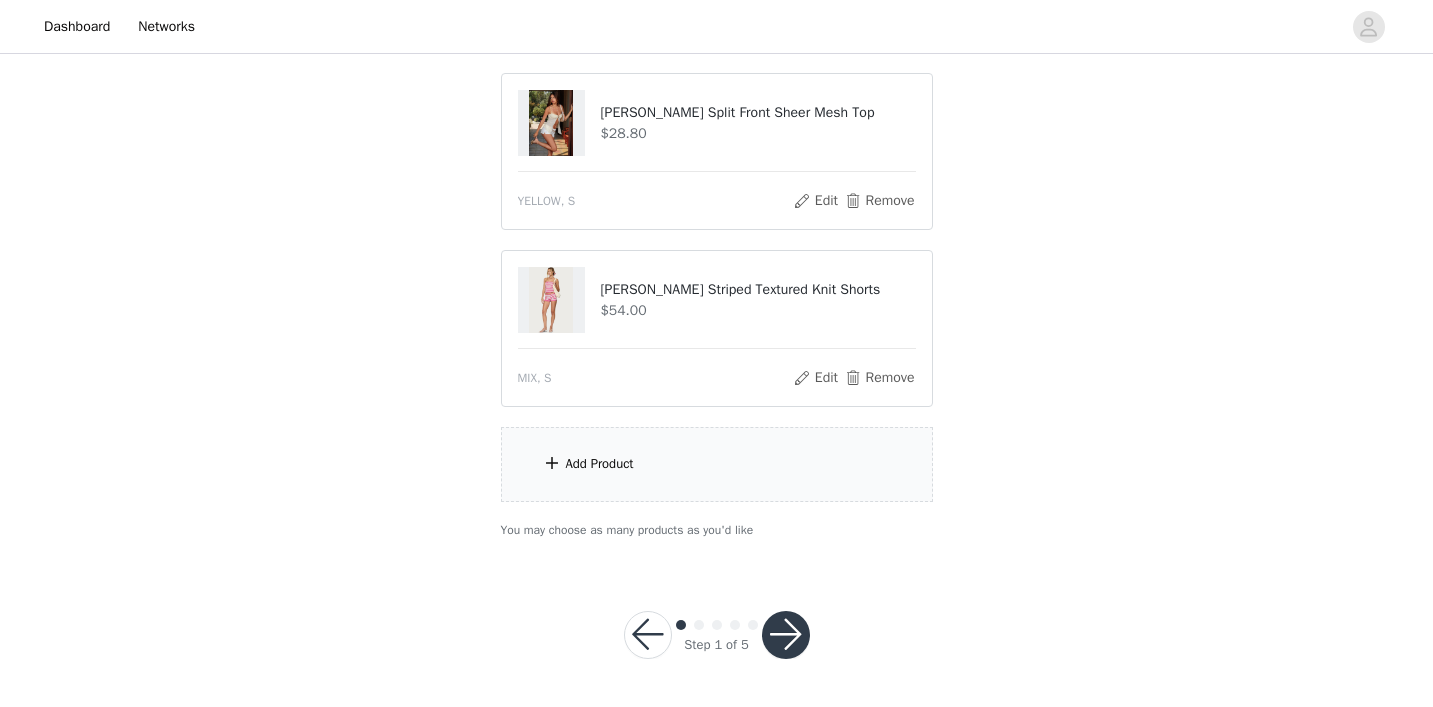 click on "Add Product" at bounding box center (717, 464) 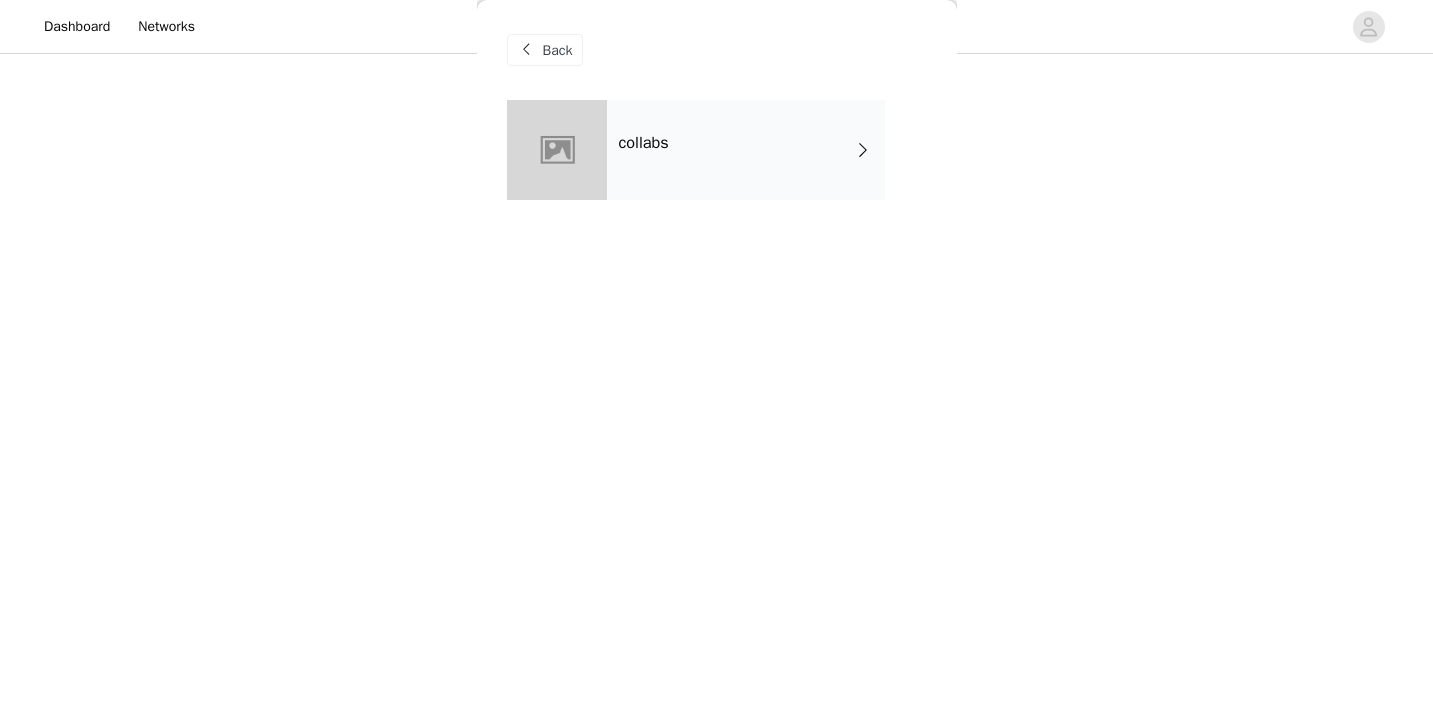 click on "collabs" at bounding box center (746, 150) 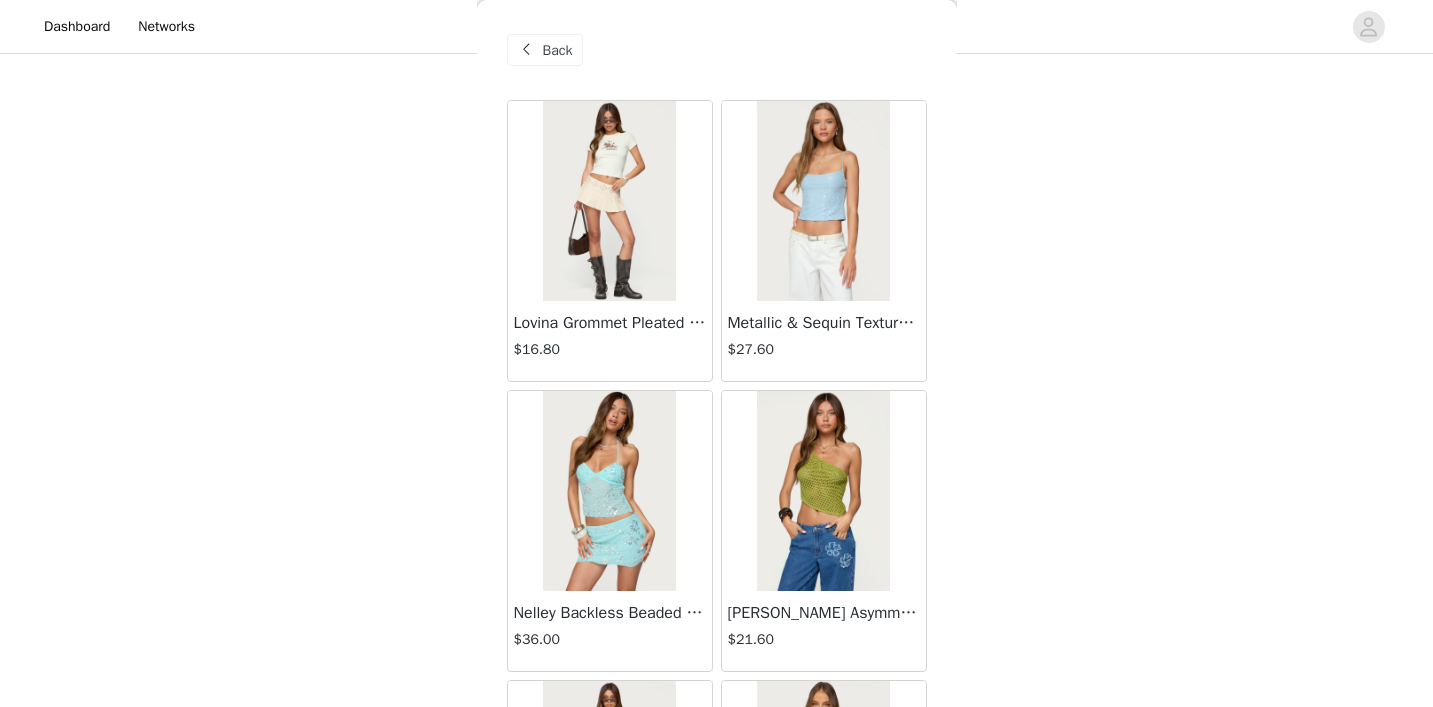scroll, scrollTop: 379, scrollLeft: 0, axis: vertical 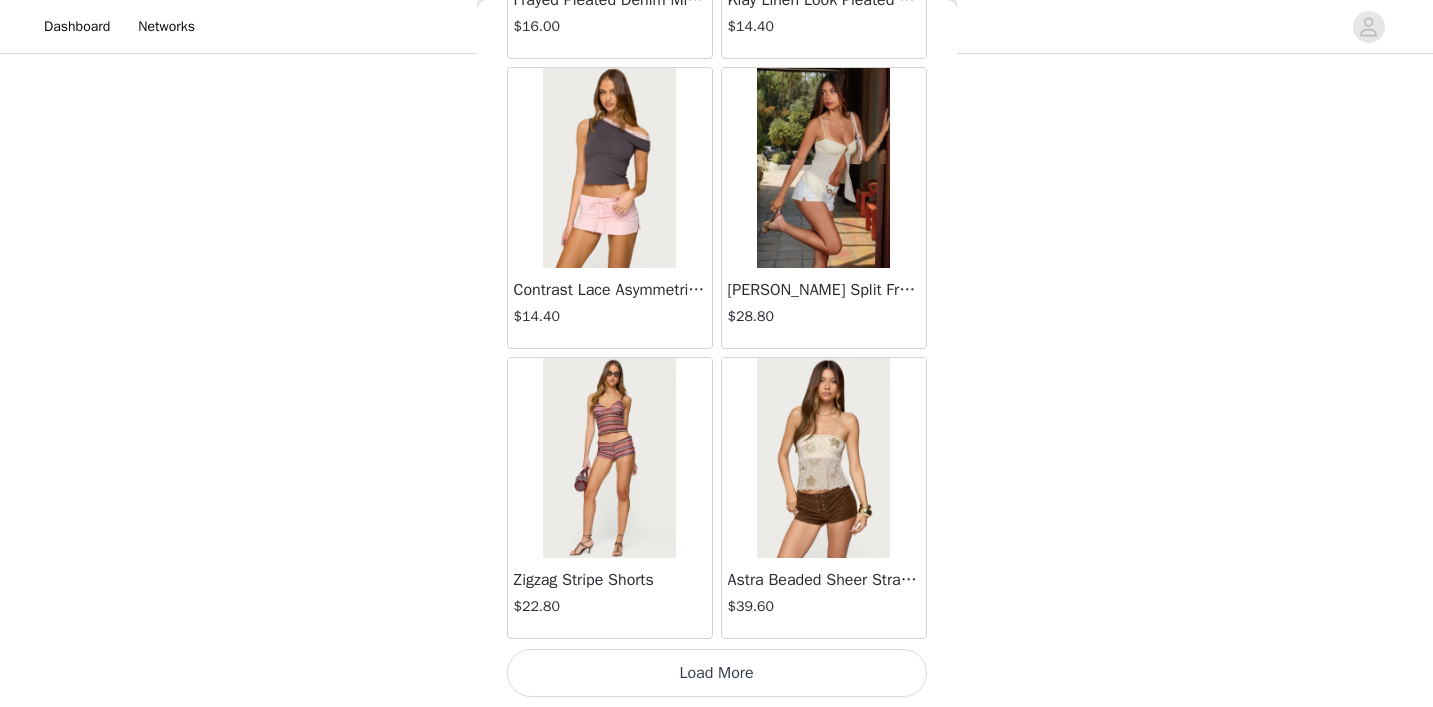 click on "Load More" at bounding box center (717, 673) 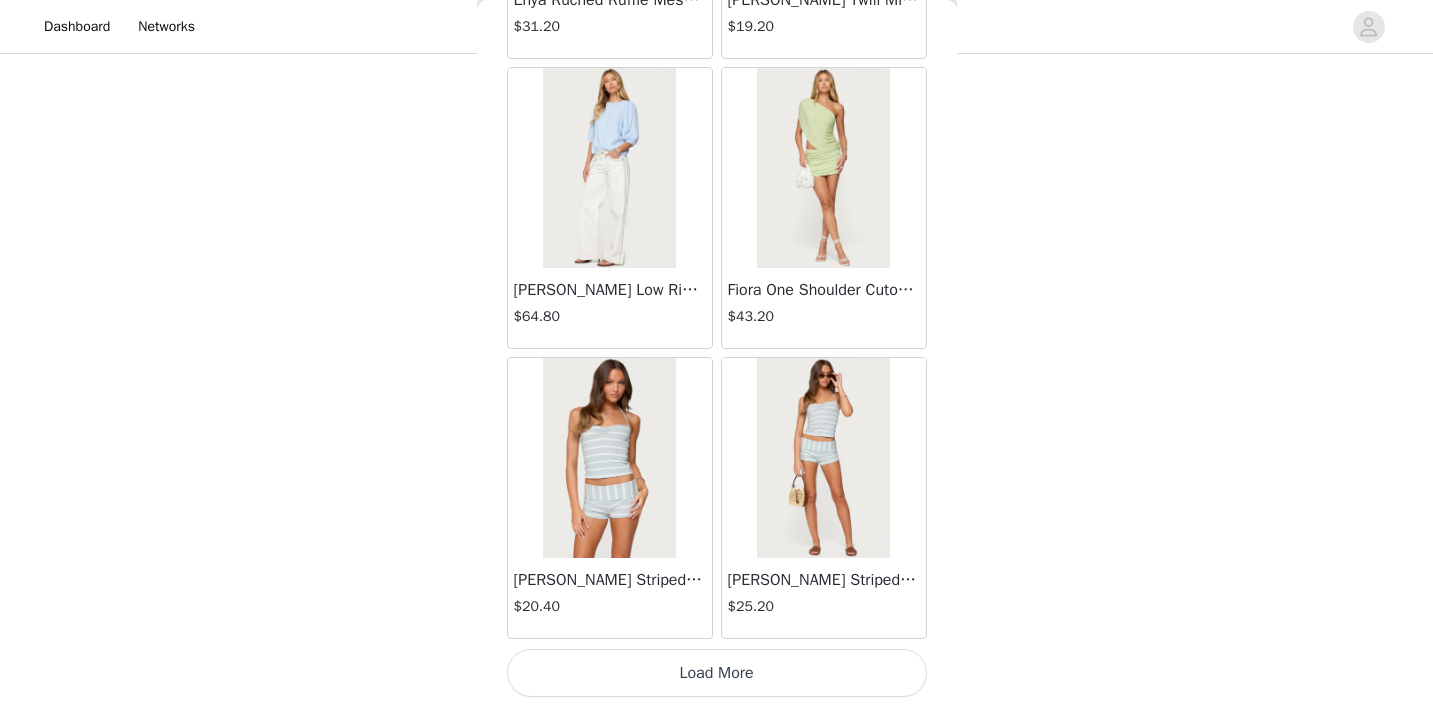 click on "Load More" at bounding box center [717, 673] 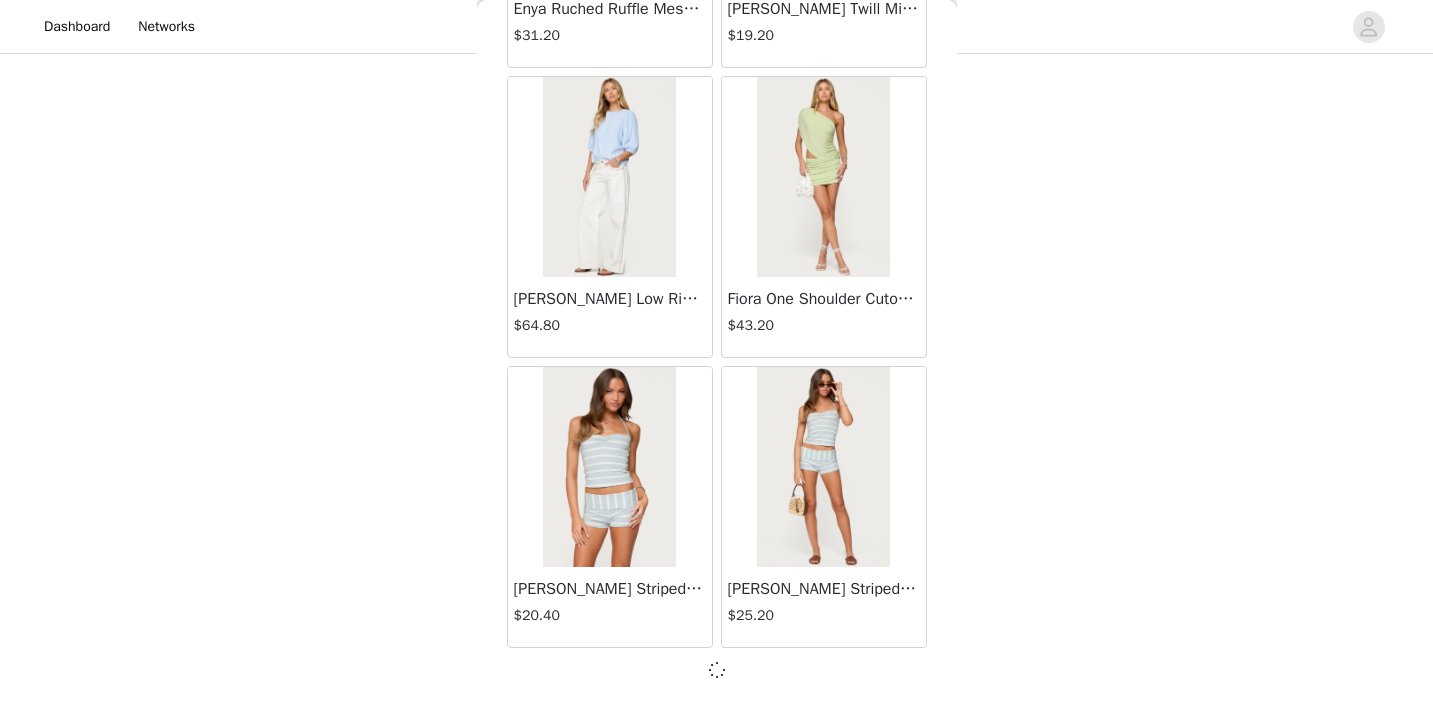 scroll, scrollTop: 5244, scrollLeft: 0, axis: vertical 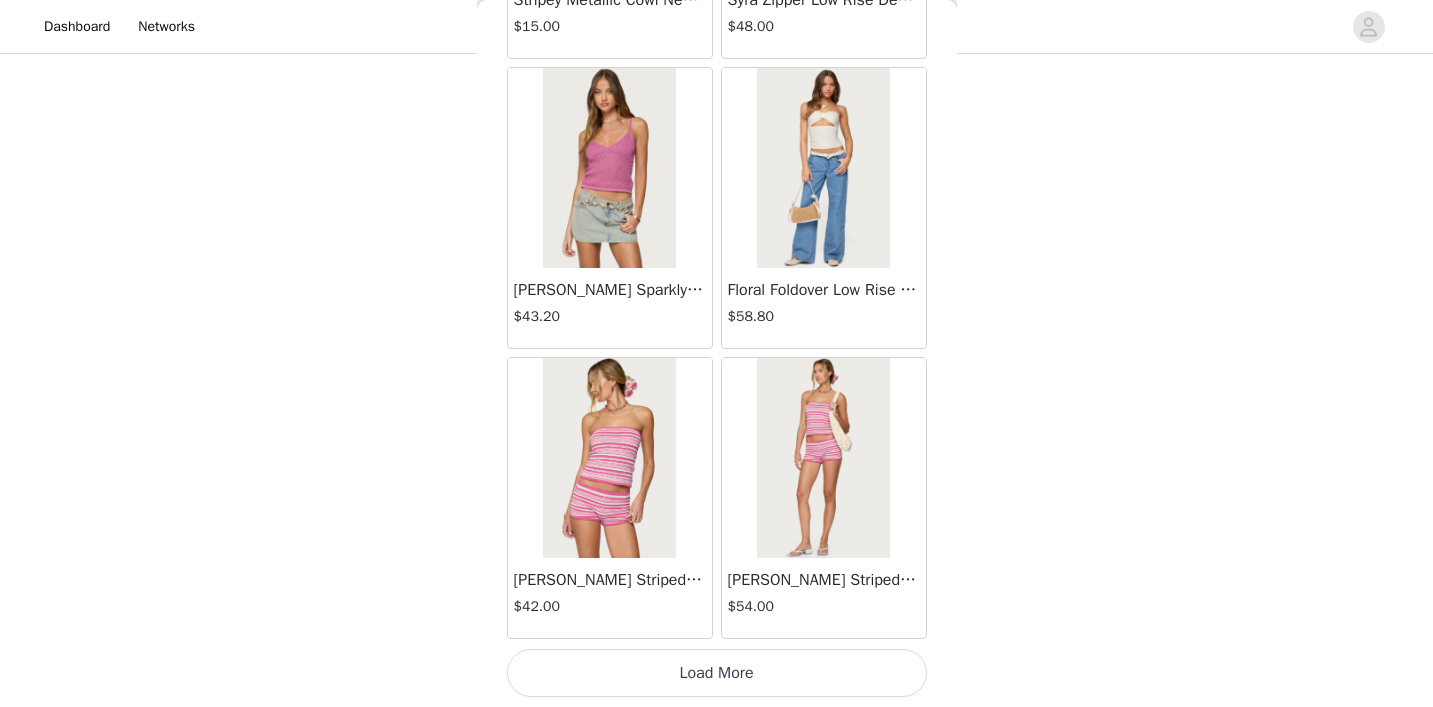 click at bounding box center (609, 458) 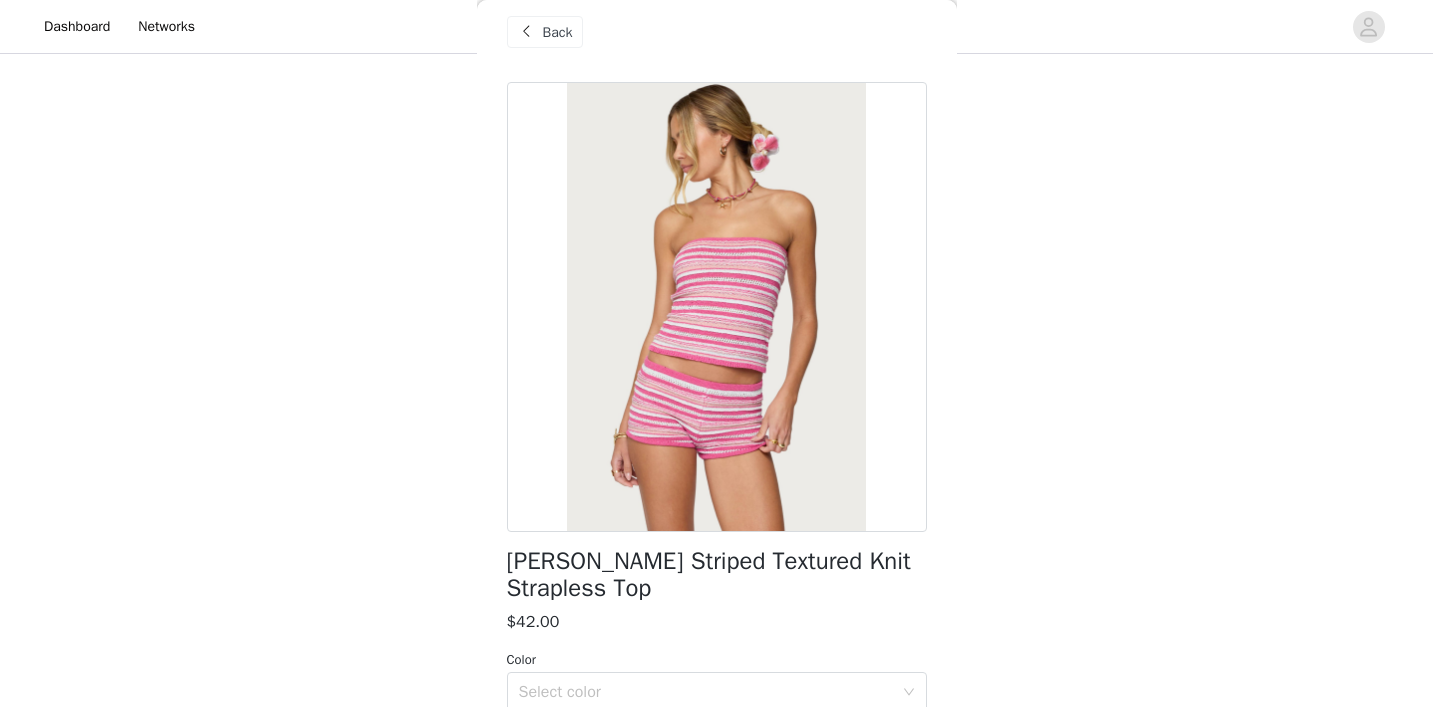 scroll, scrollTop: 20, scrollLeft: 0, axis: vertical 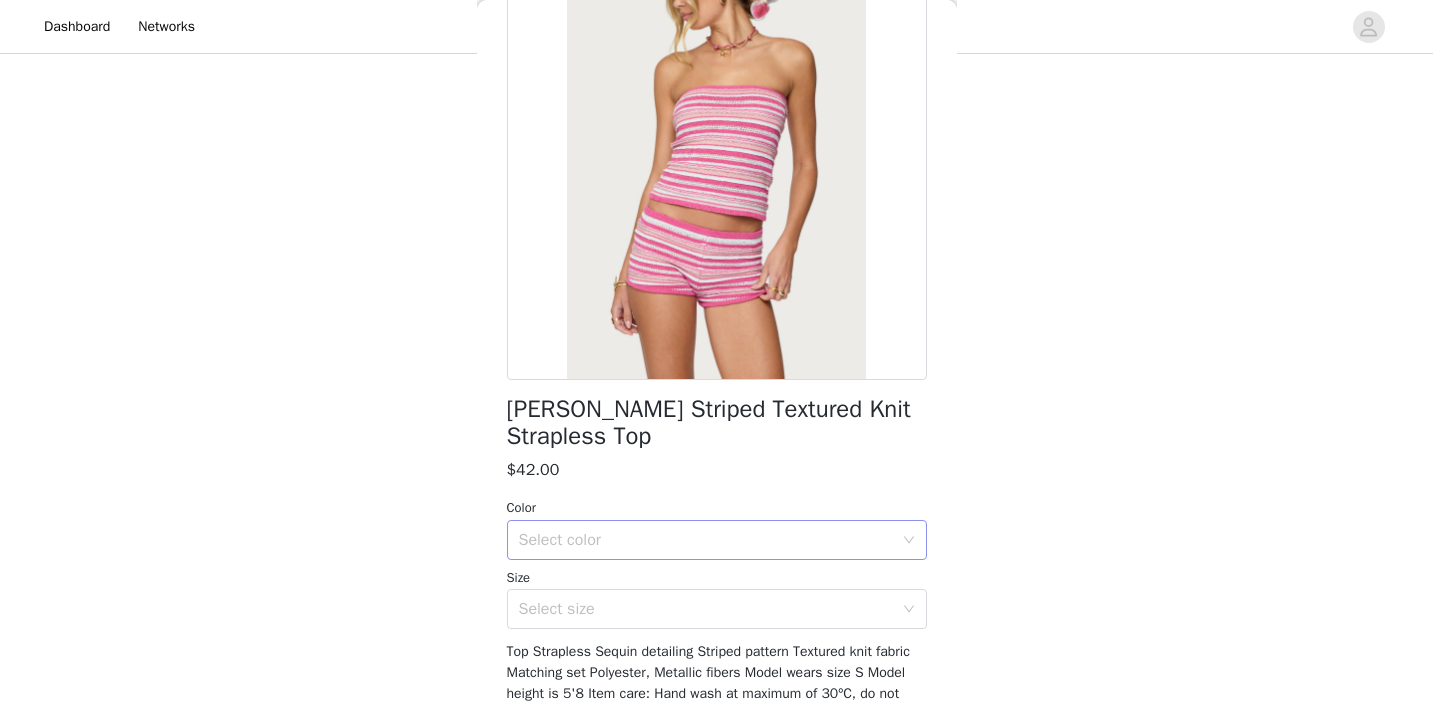 click on "Select color" at bounding box center [706, 540] 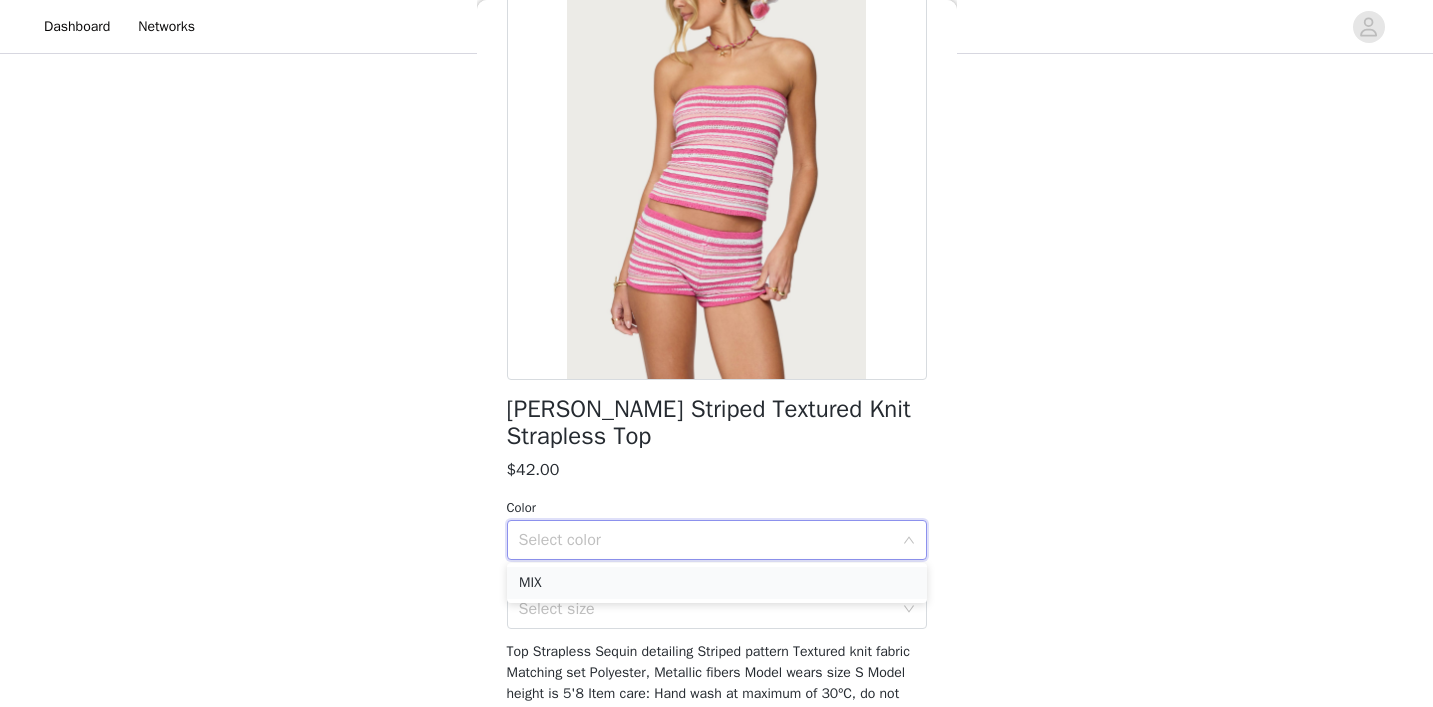 click on "MIX" at bounding box center (717, 583) 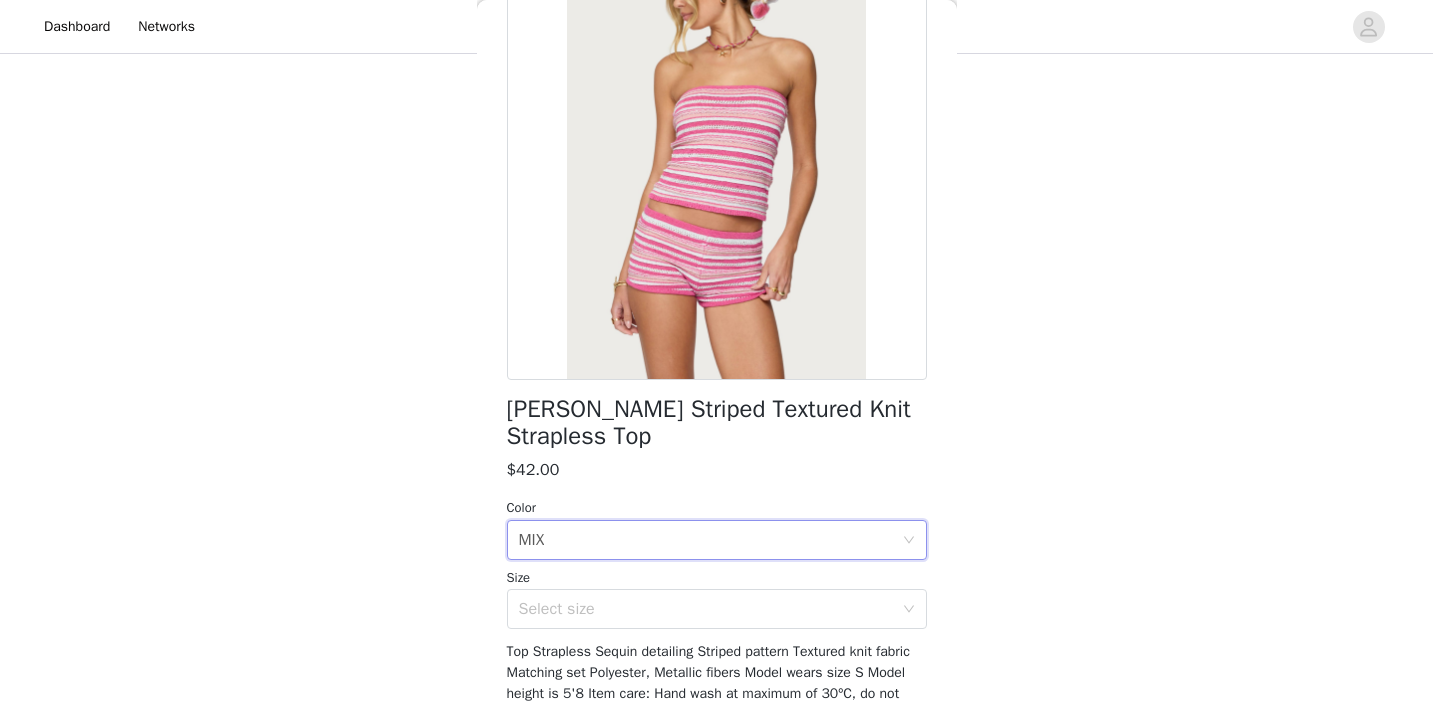 click on "Size   Select size" at bounding box center [717, 599] 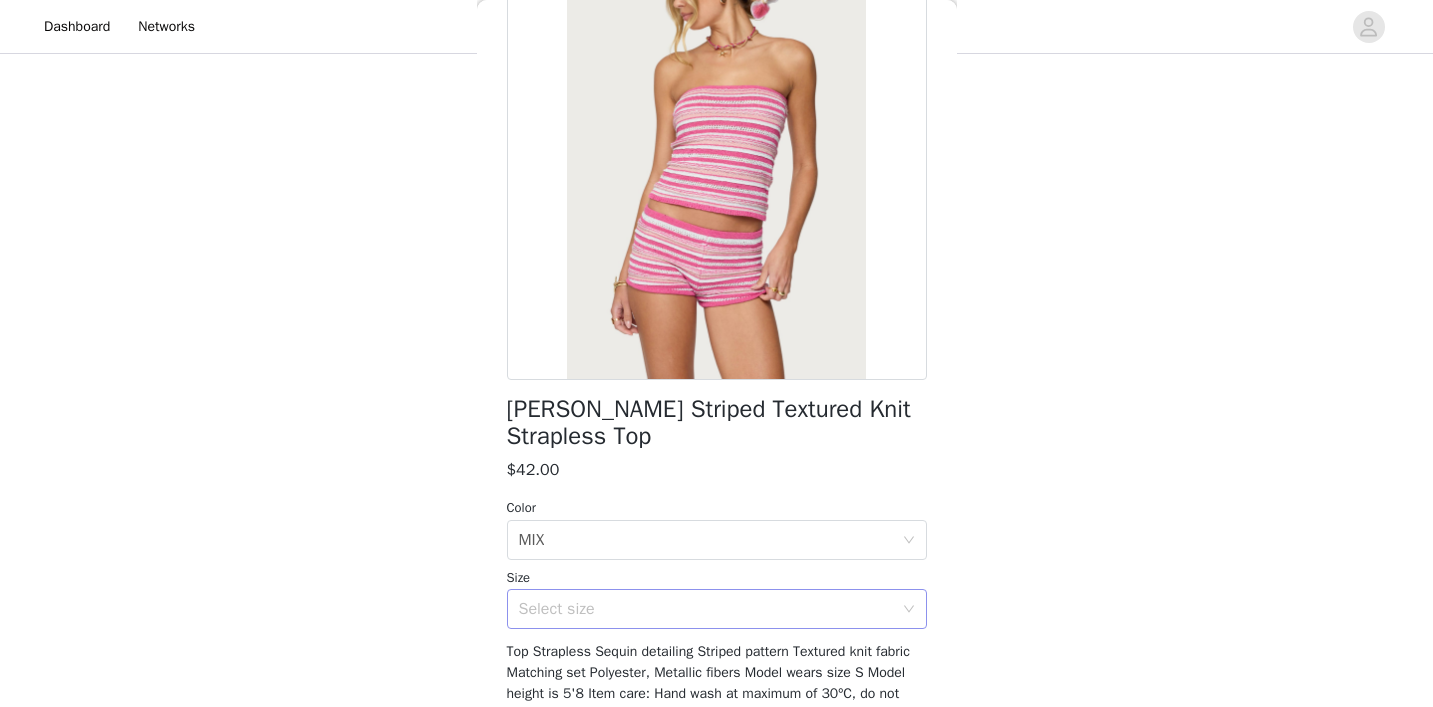 click on "Select size" at bounding box center (706, 609) 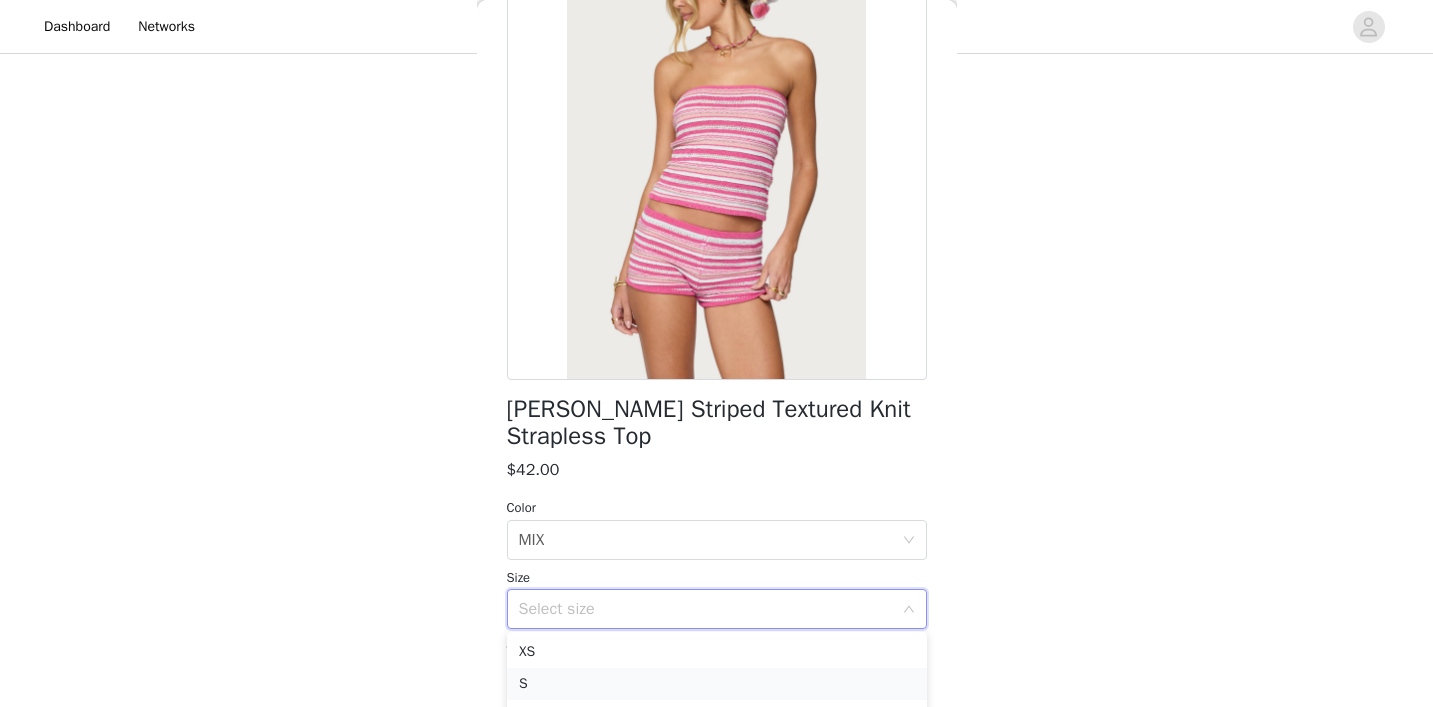 click on "S" at bounding box center [717, 684] 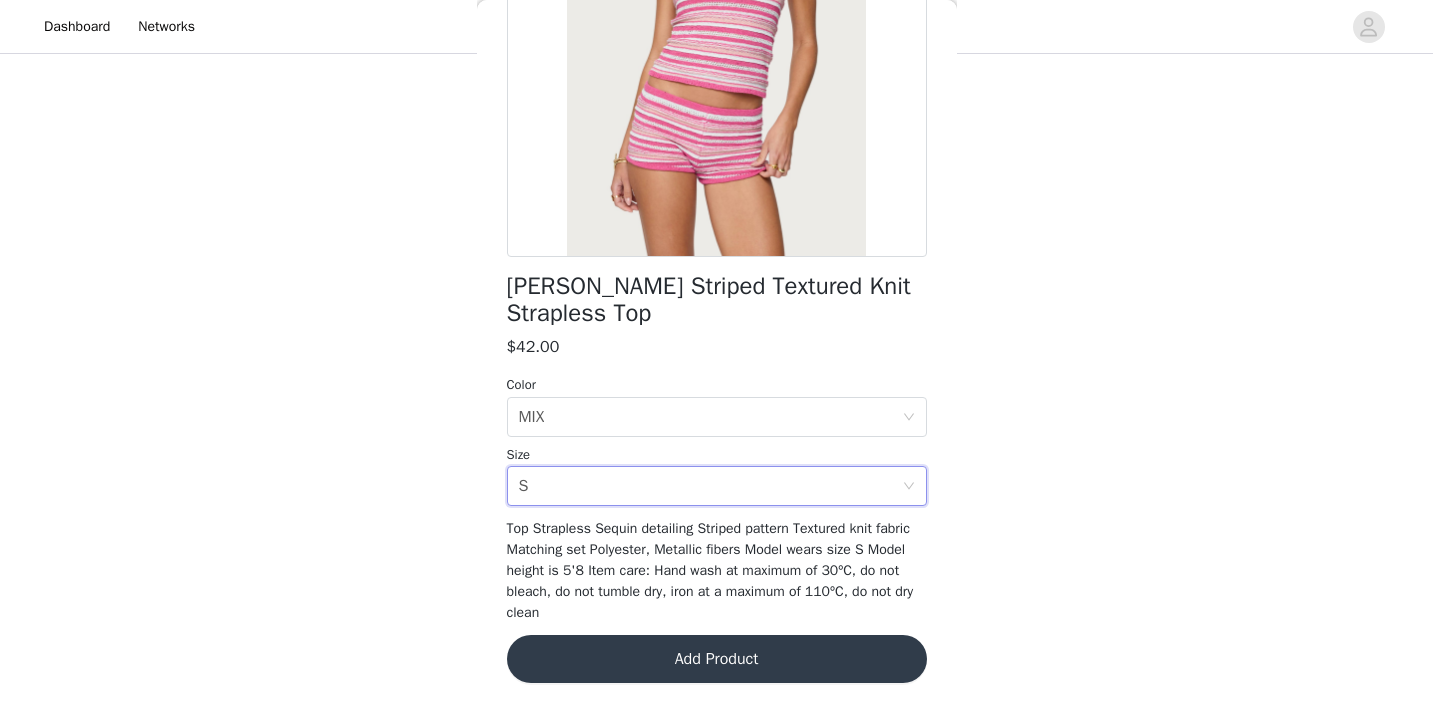 click on "Add Product" at bounding box center (717, 659) 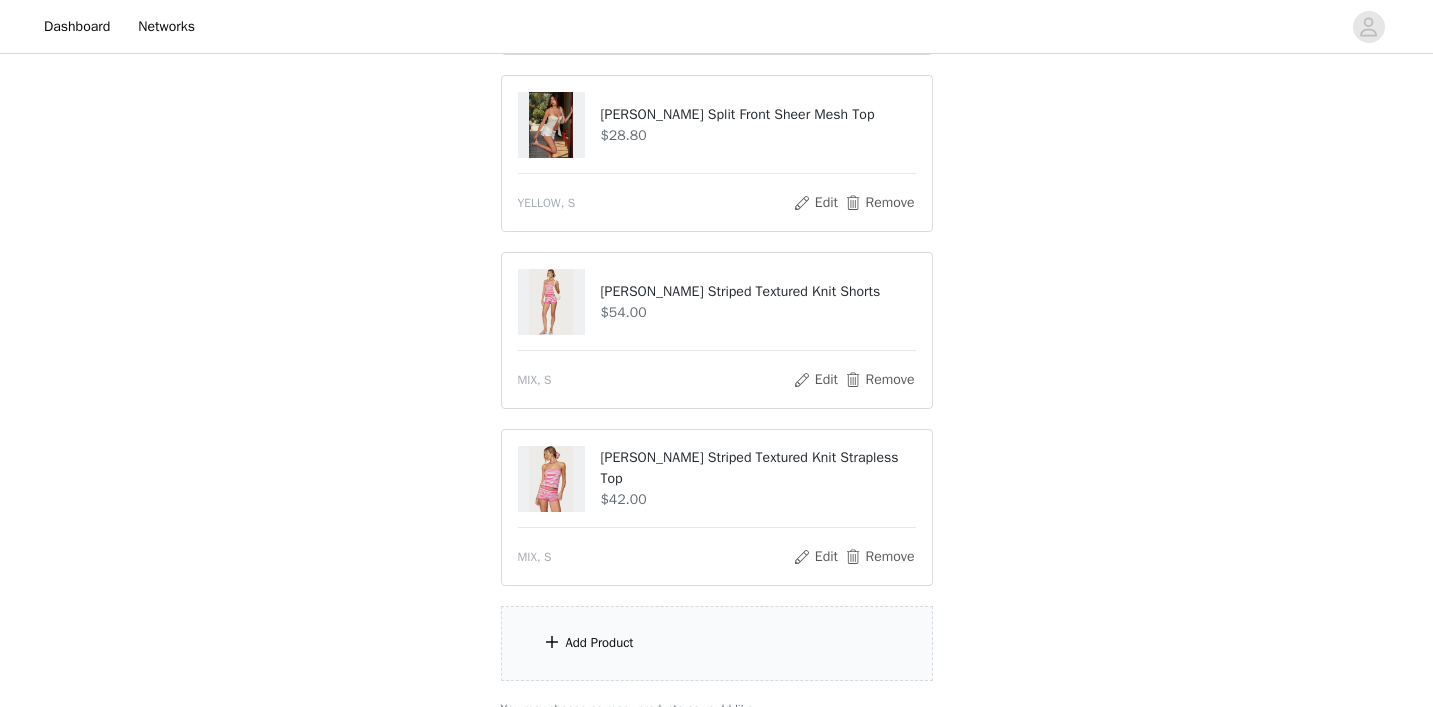 click on "Add Product" at bounding box center (717, 643) 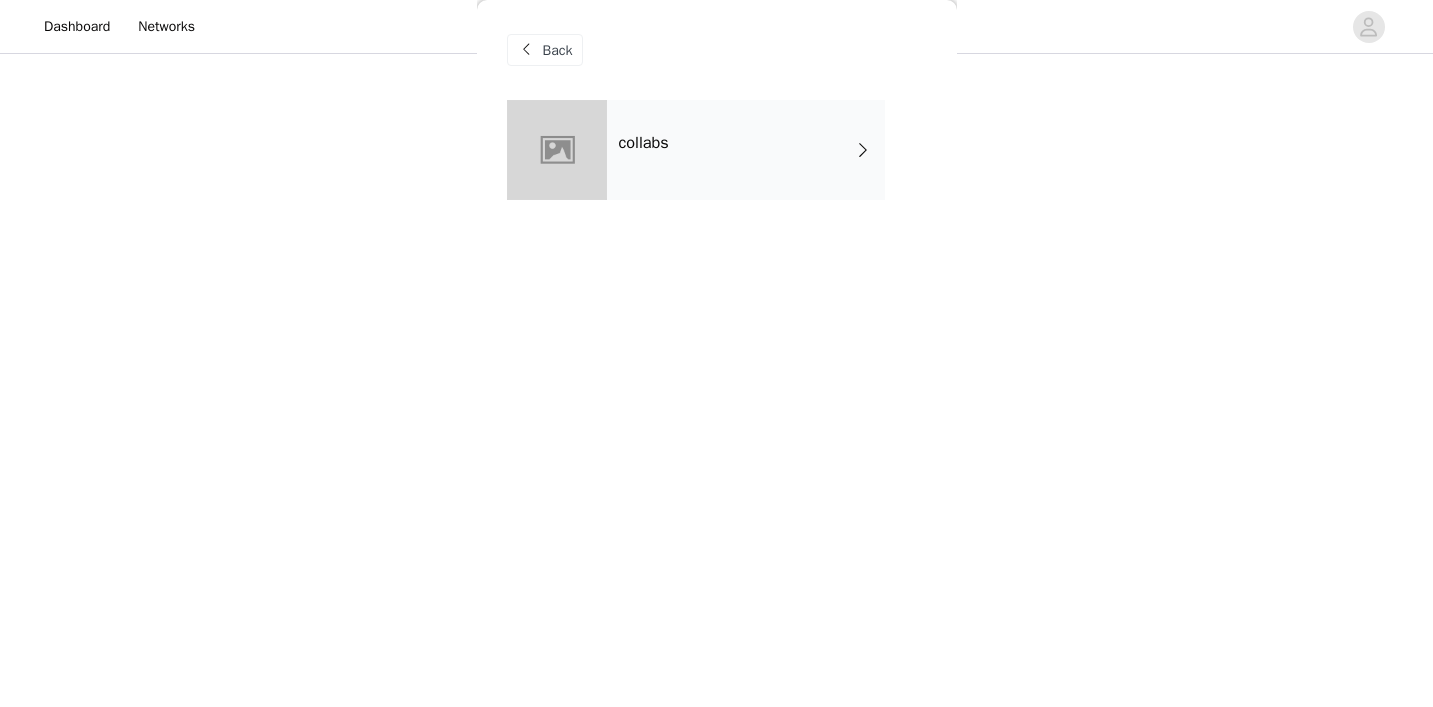 click on "collabs" at bounding box center [746, 150] 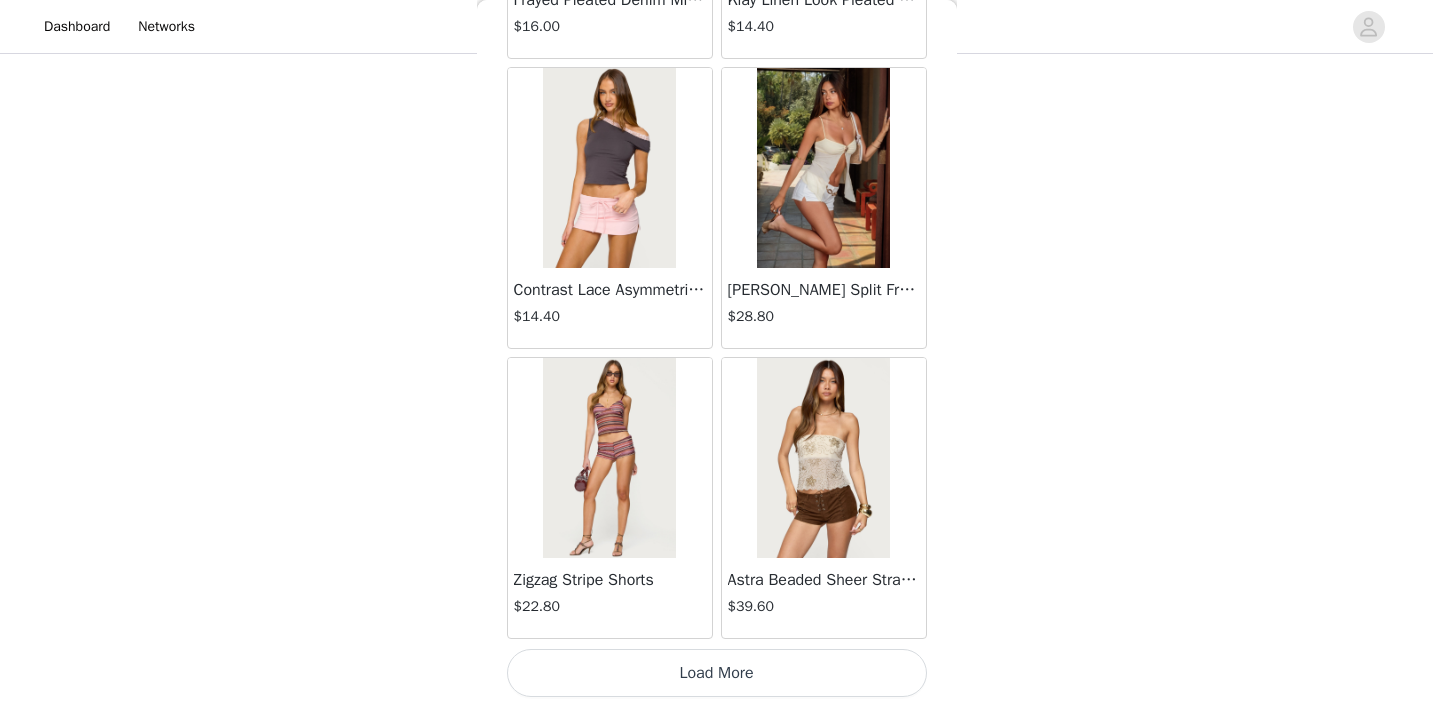 click on "Load More" at bounding box center (717, 673) 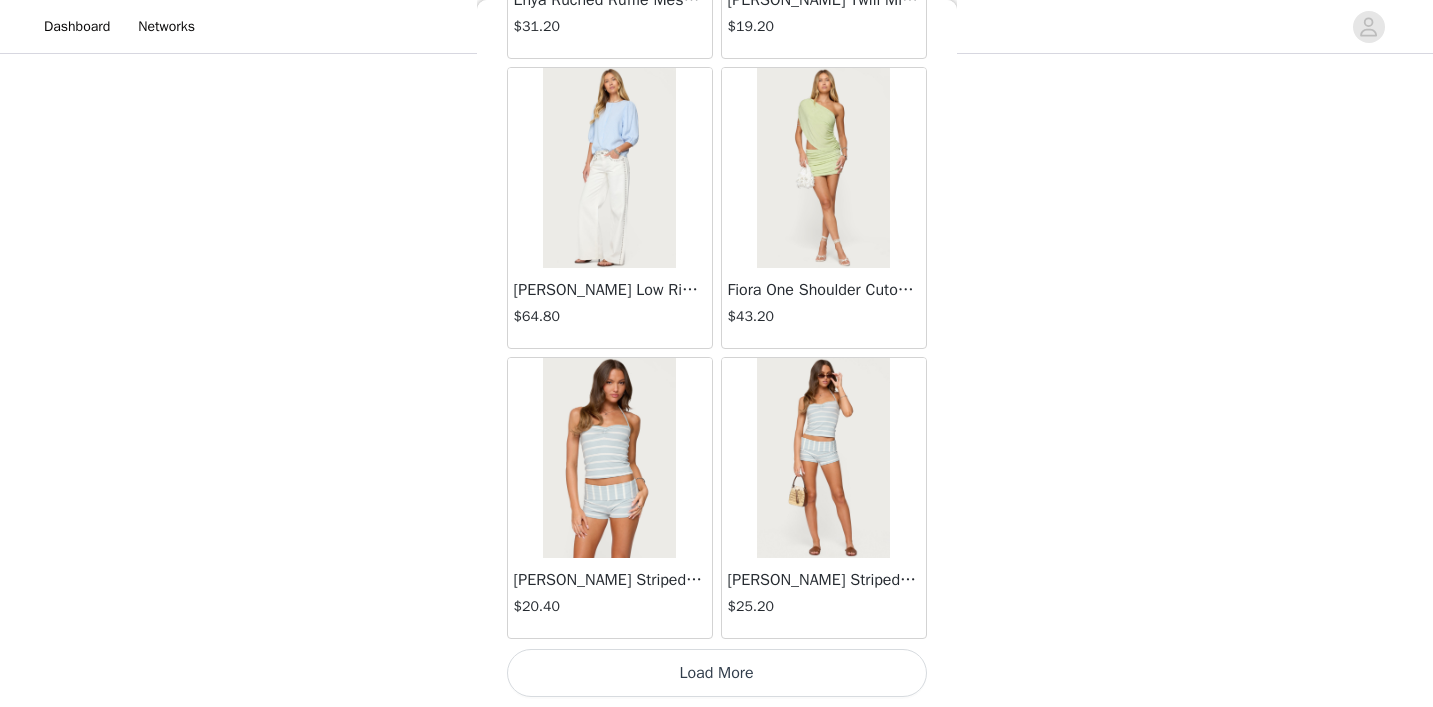 click on "Load More" at bounding box center (717, 673) 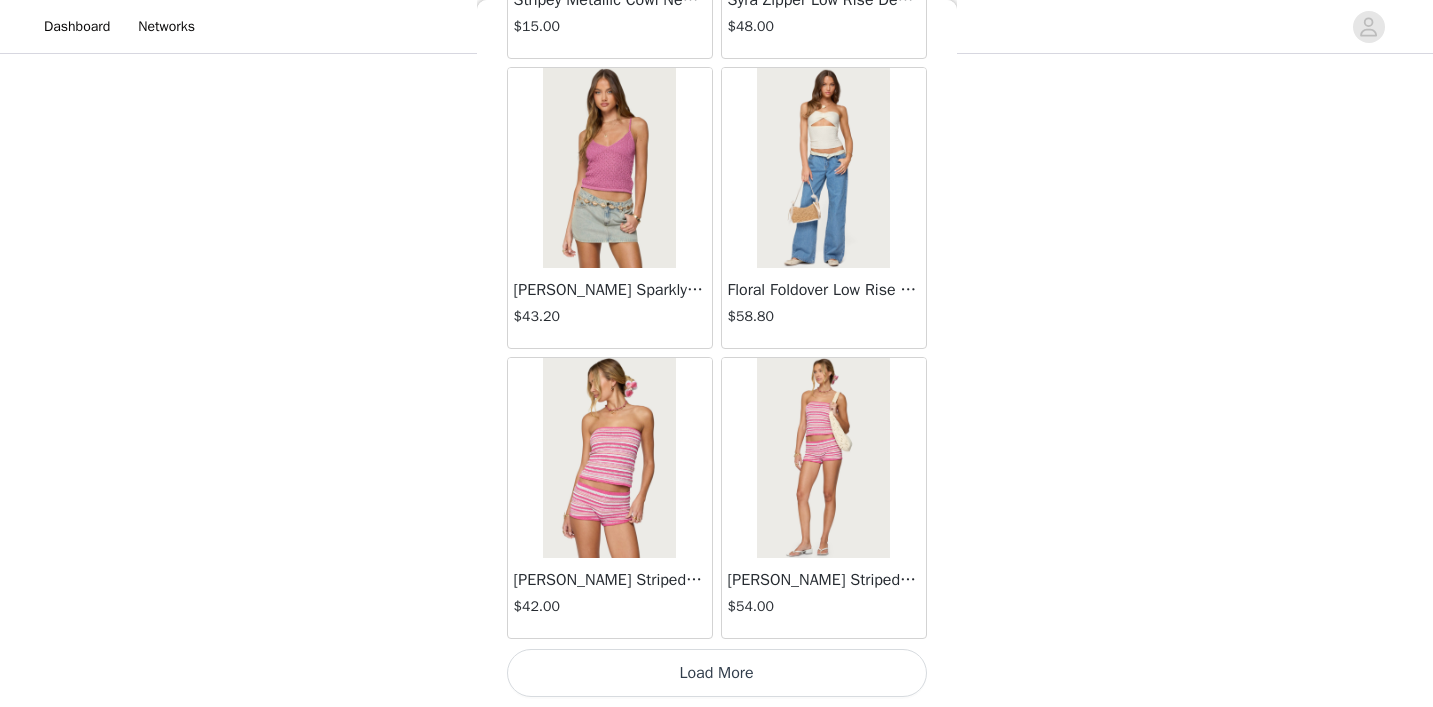 click on "Load More" at bounding box center [717, 673] 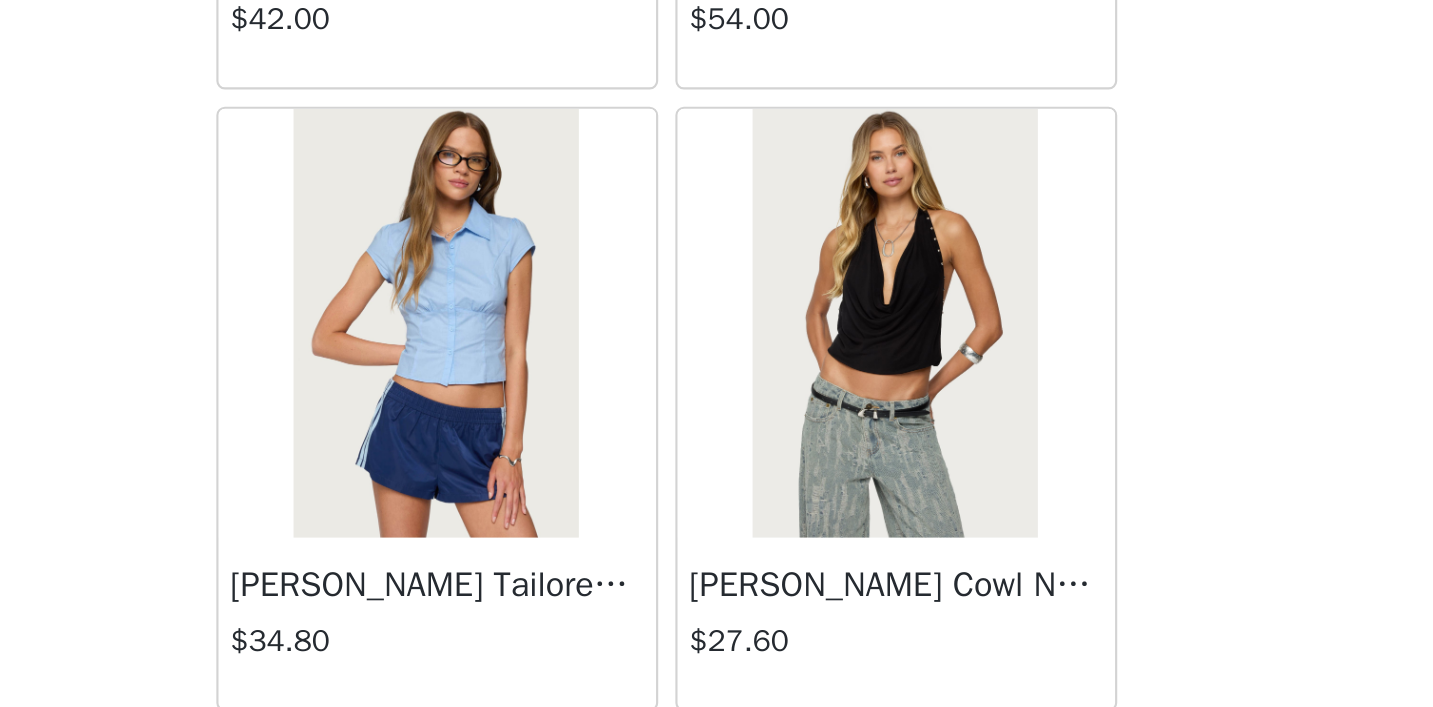 click on "[PERSON_NAME] Cowl Neck Halter Top" at bounding box center (824, 650) 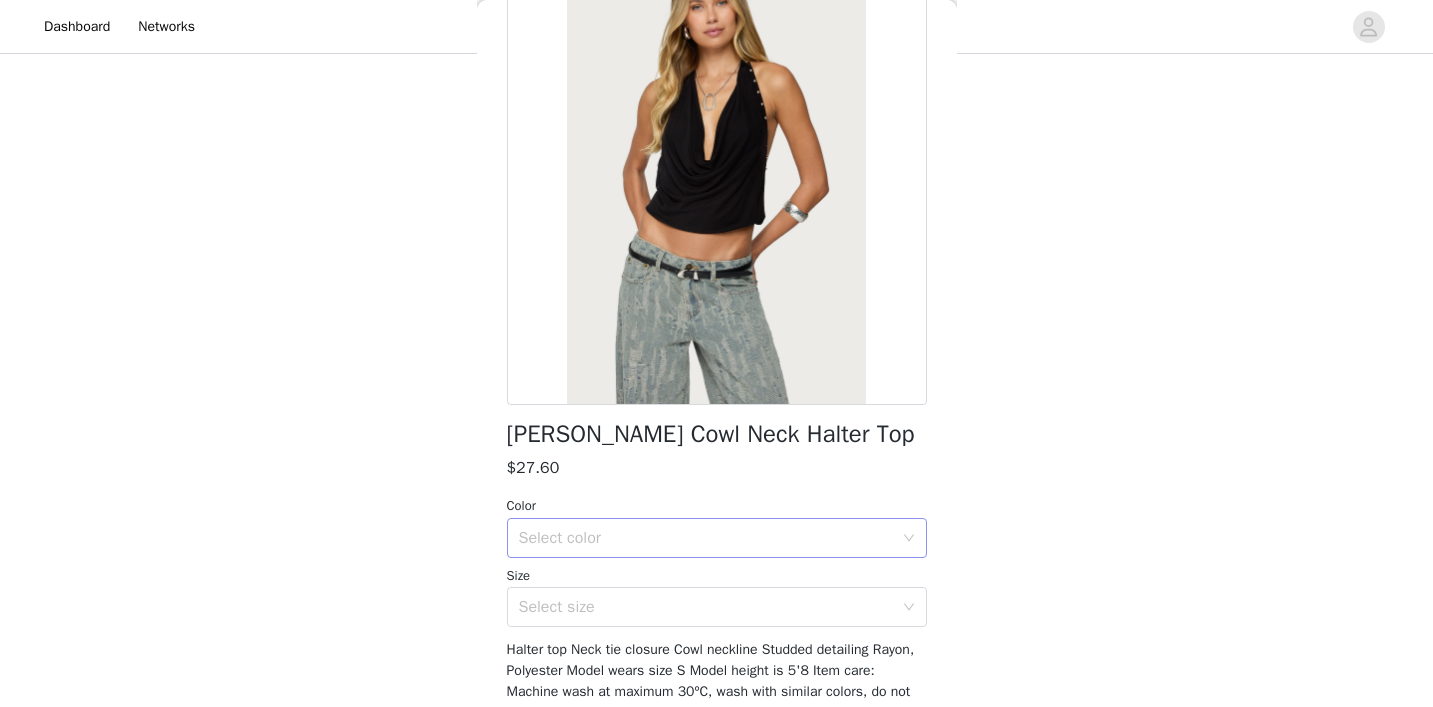click on "Select color" at bounding box center [710, 538] 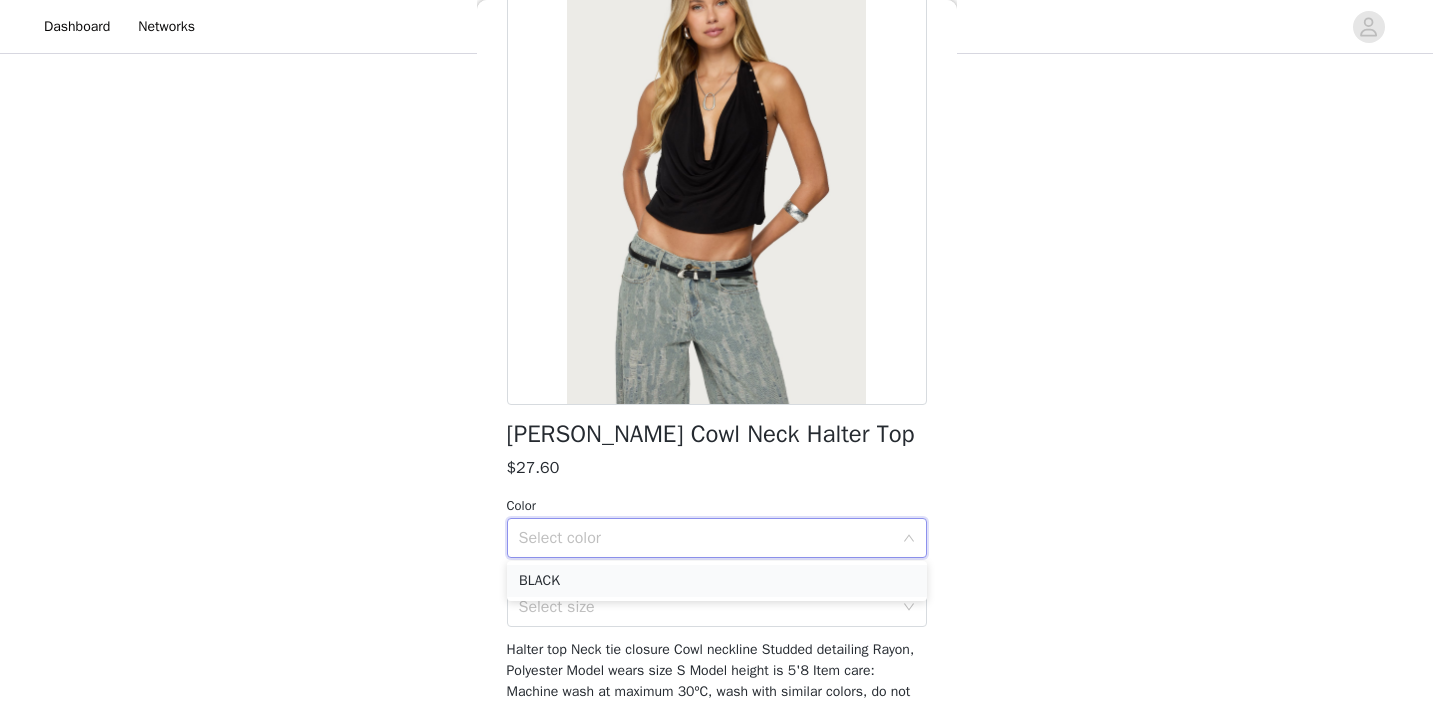 click on "BLACK" at bounding box center [717, 581] 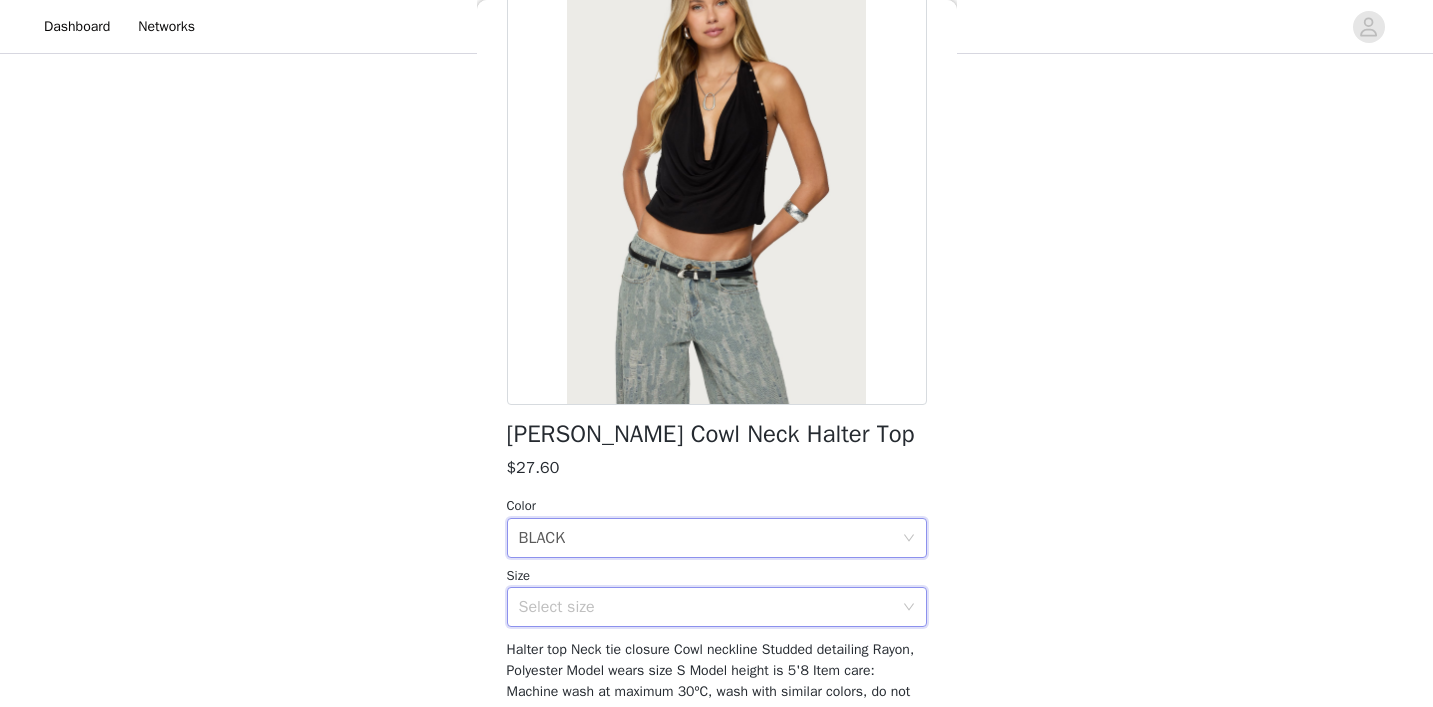 click on "Select size" at bounding box center [710, 607] 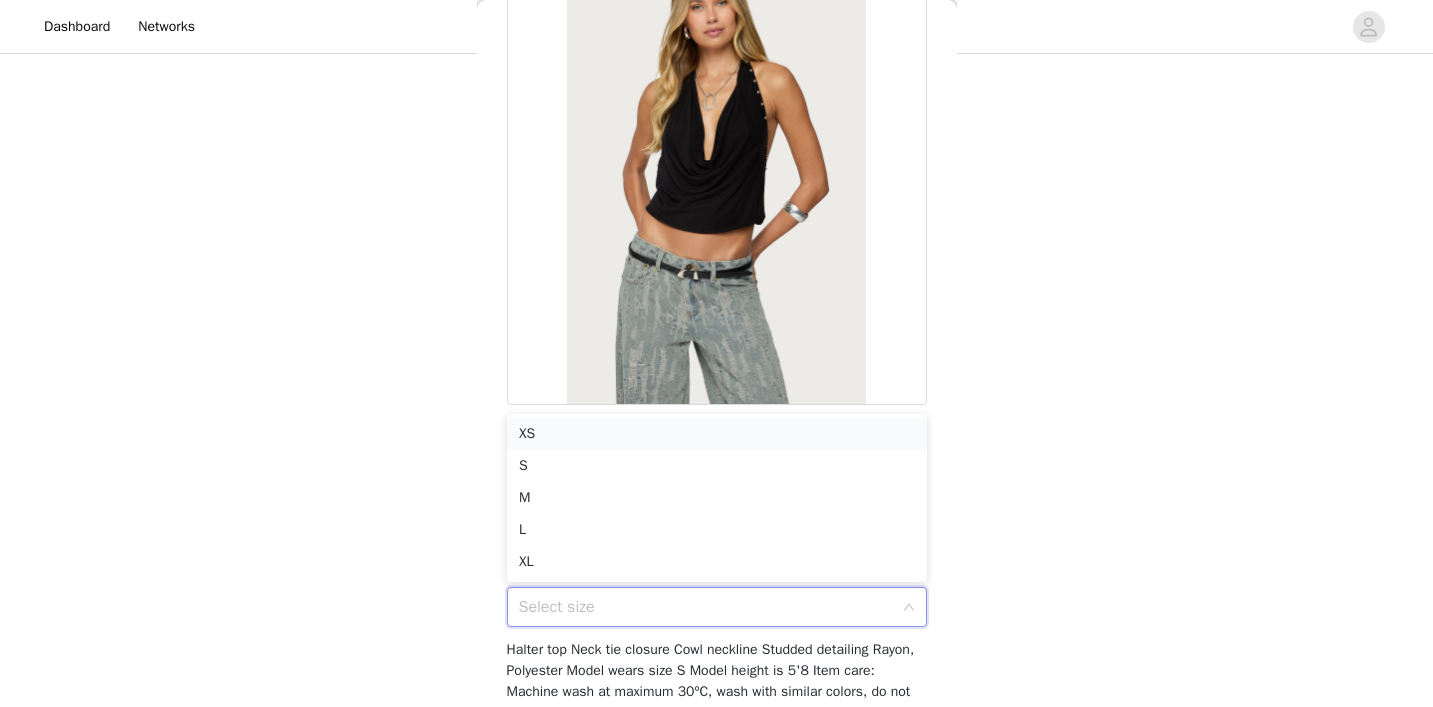 click on "XS" at bounding box center (717, 434) 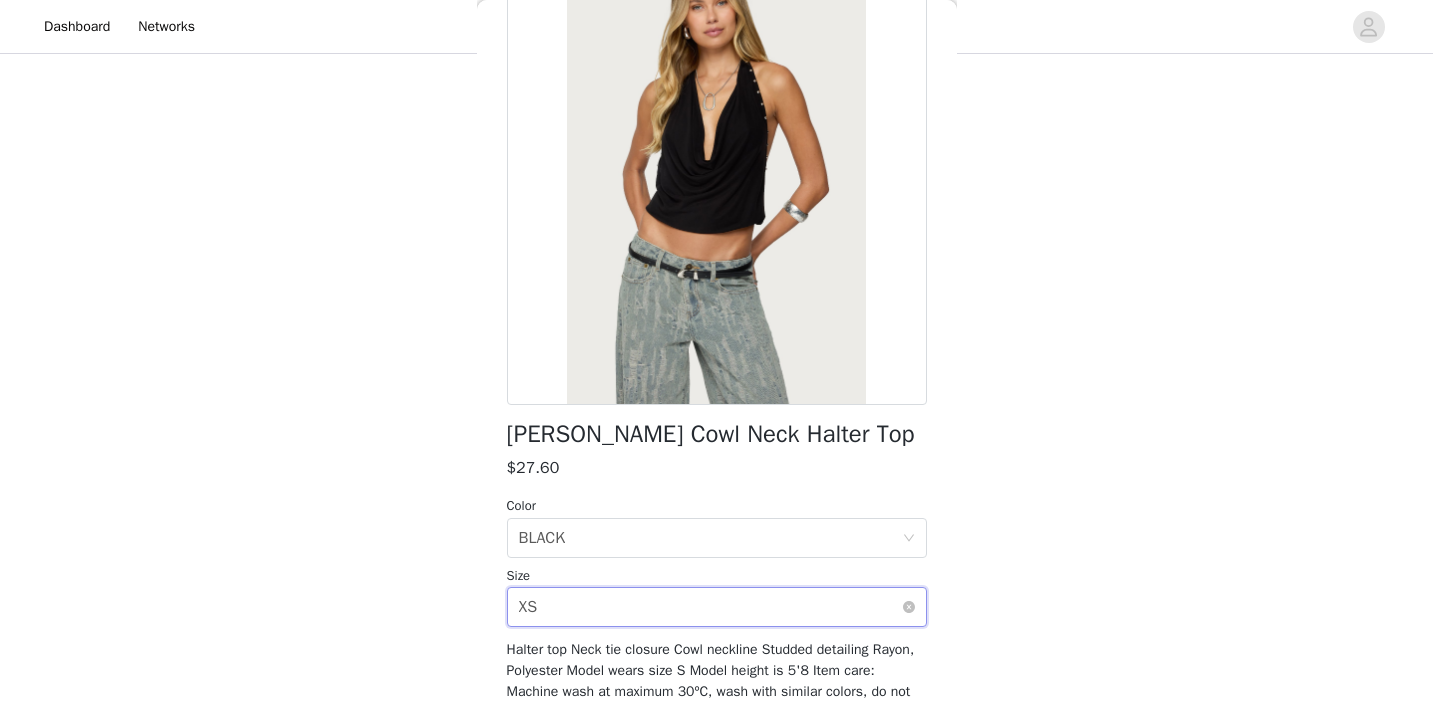 click on "Select size XS" at bounding box center (710, 607) 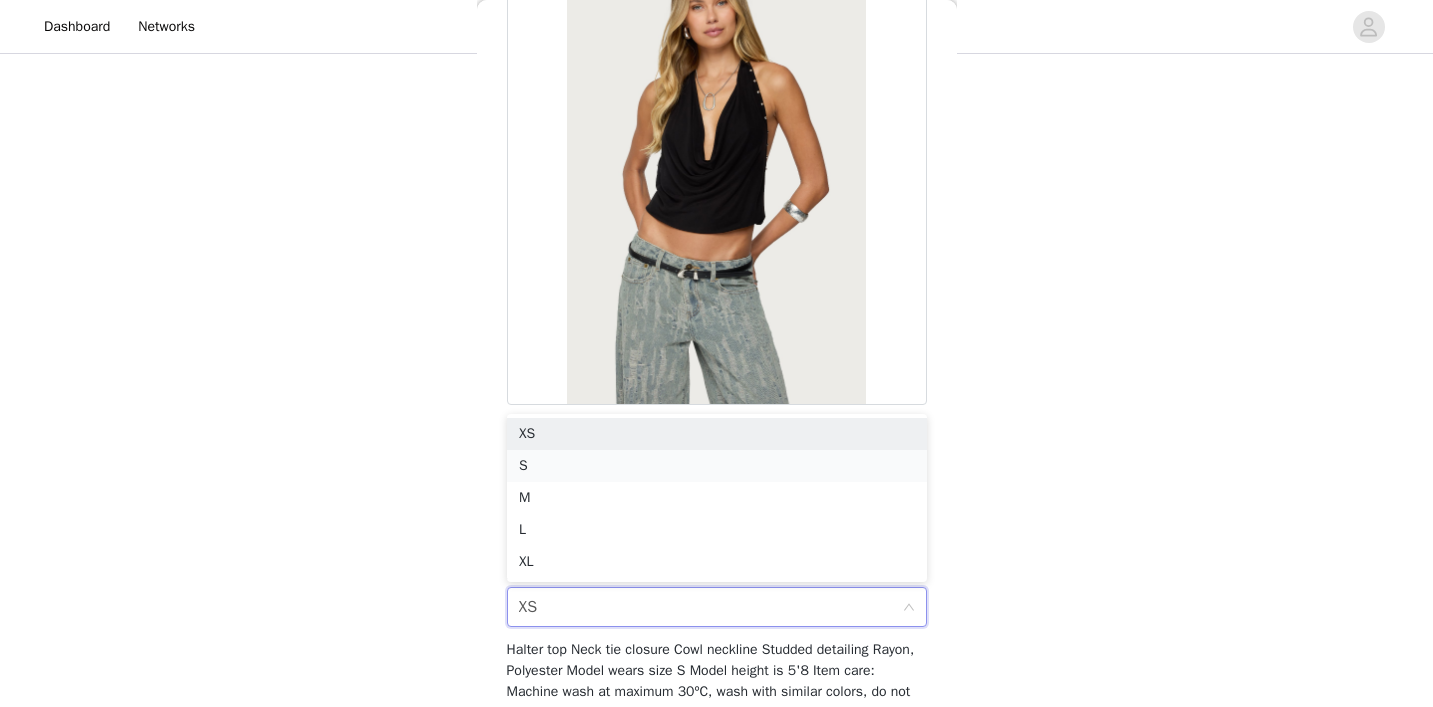 click on "S" at bounding box center (717, 466) 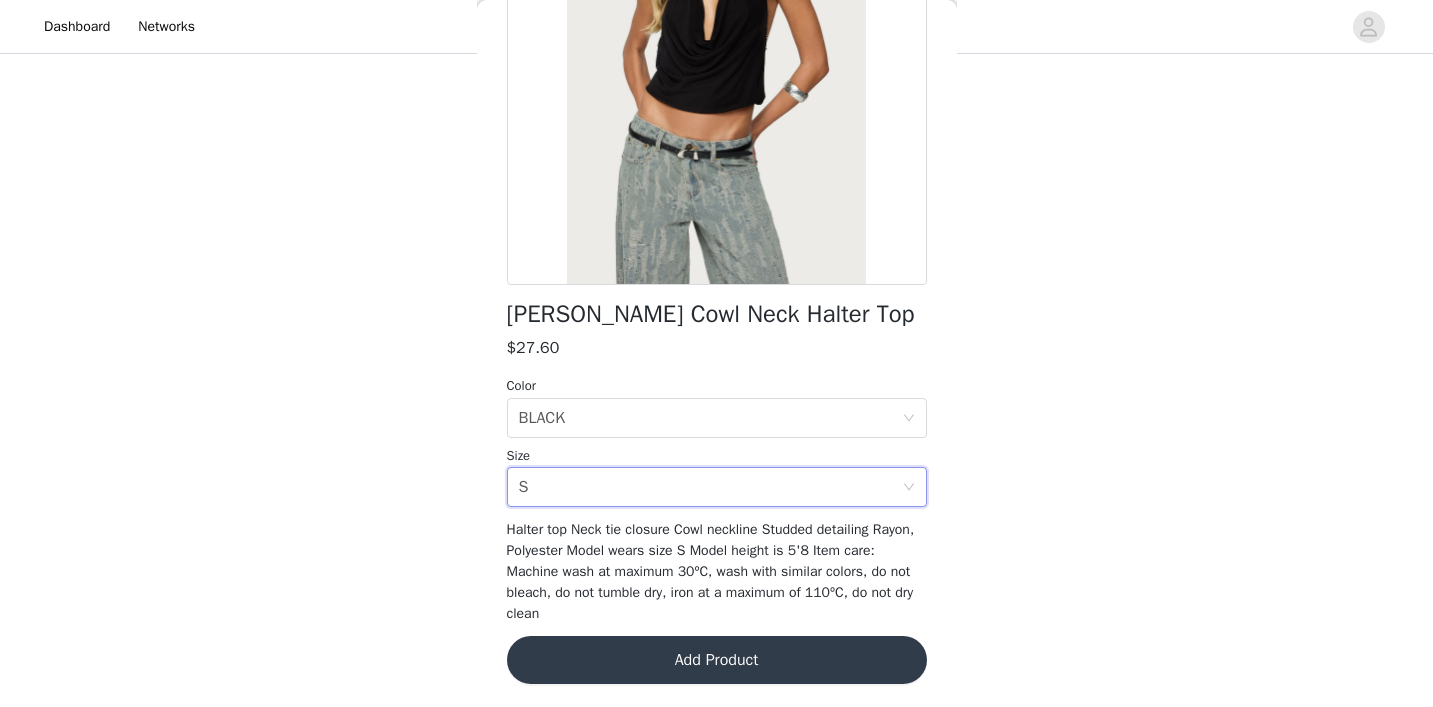 click on "Add Product" at bounding box center (717, 660) 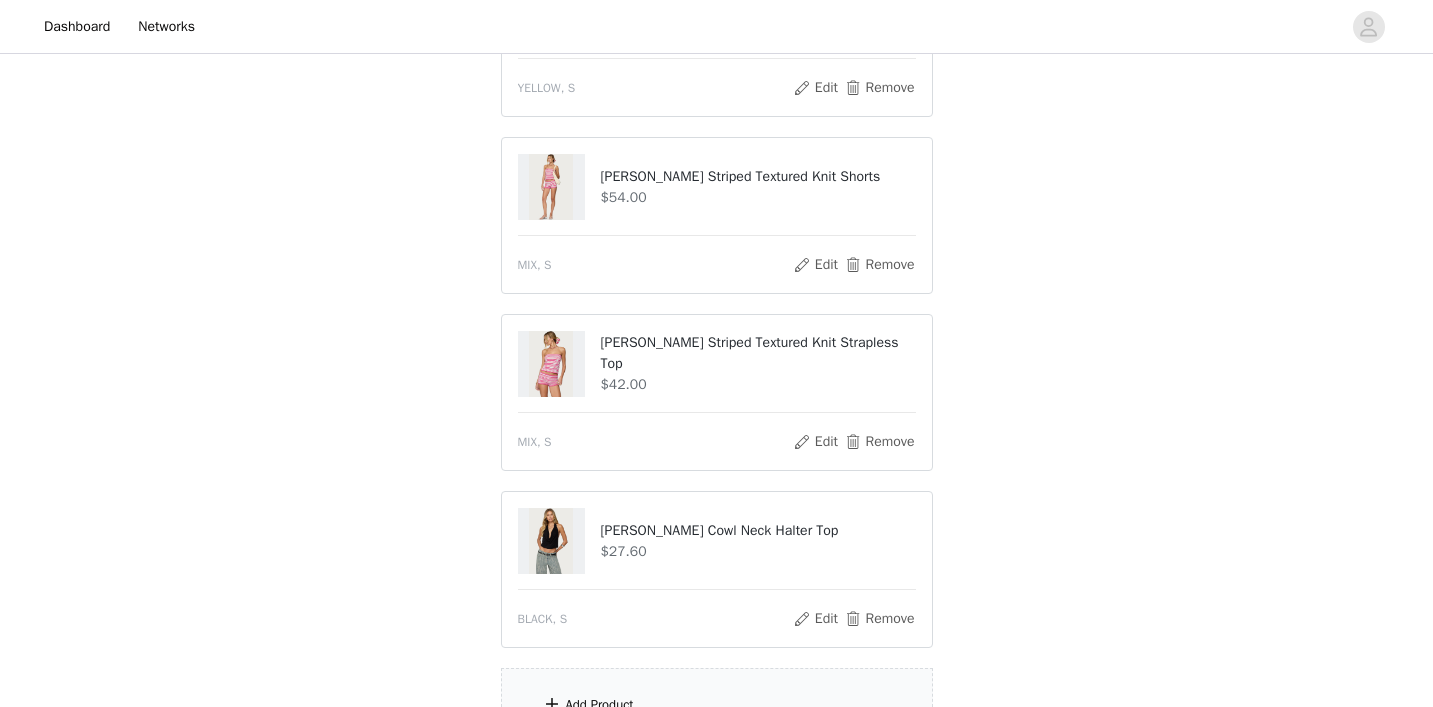 click on "Add Product" at bounding box center [717, 705] 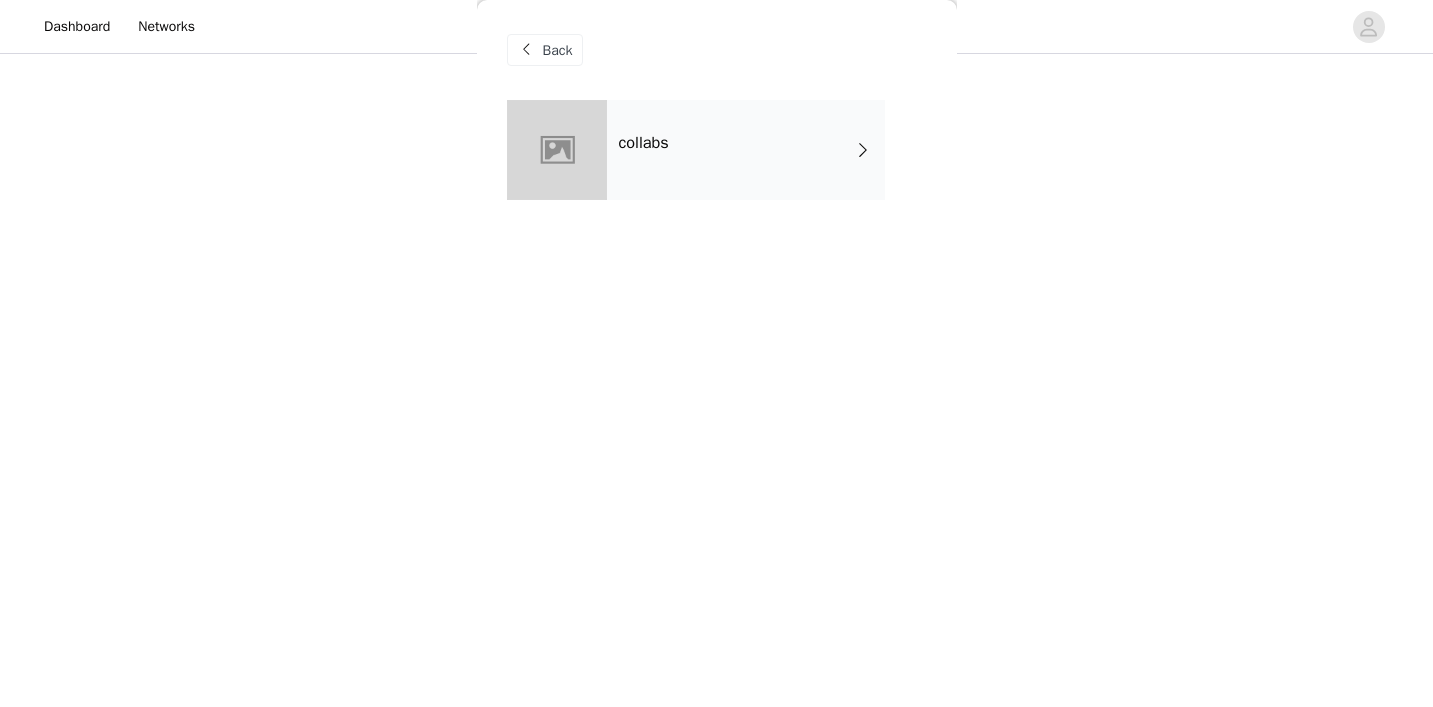click on "collabs" at bounding box center [746, 150] 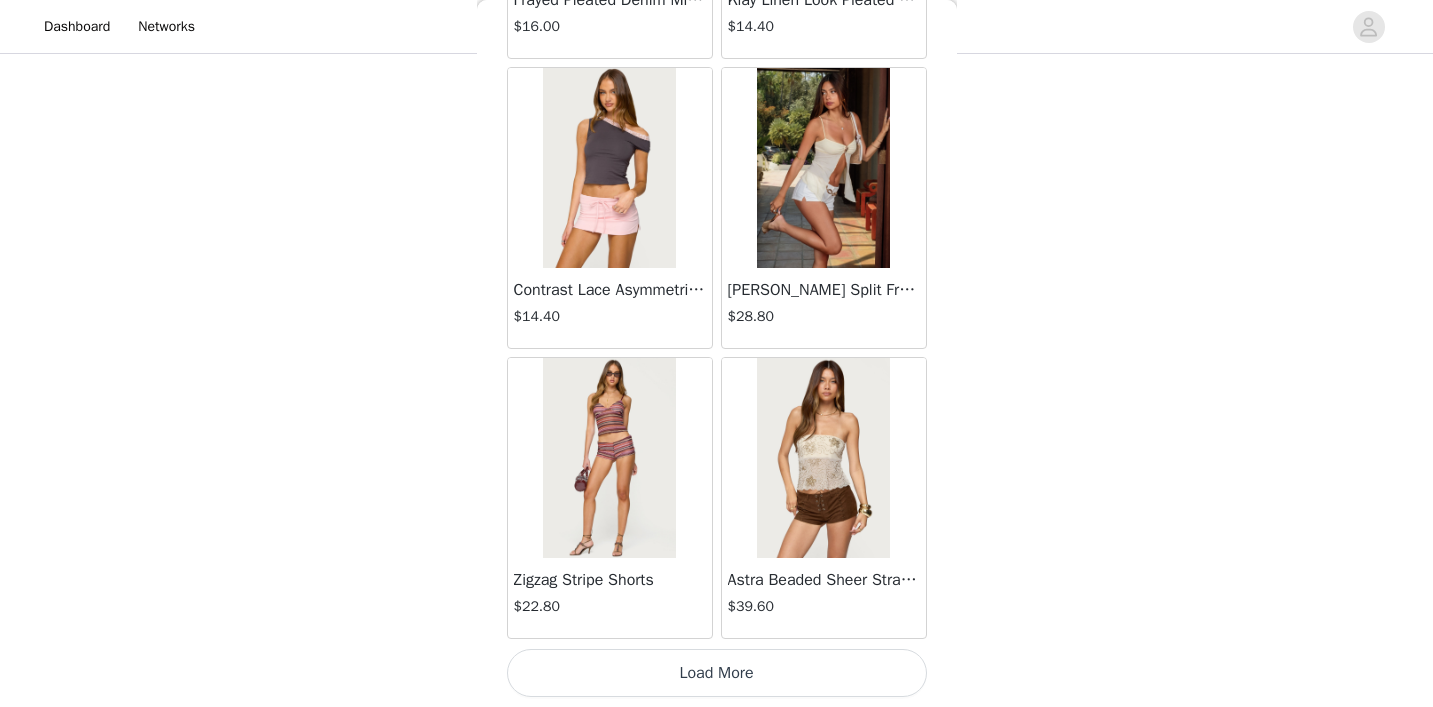 click on "Load More" at bounding box center [717, 673] 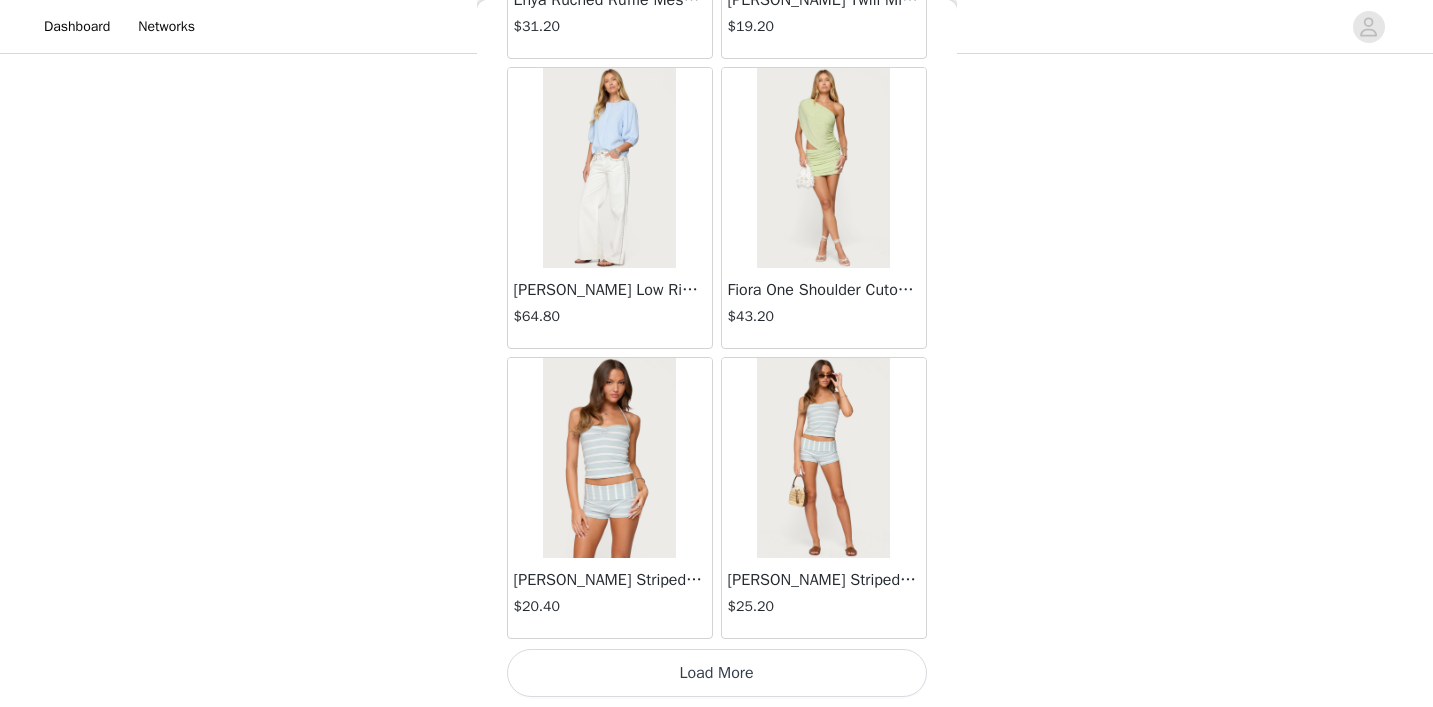 click on "Load More" at bounding box center [717, 673] 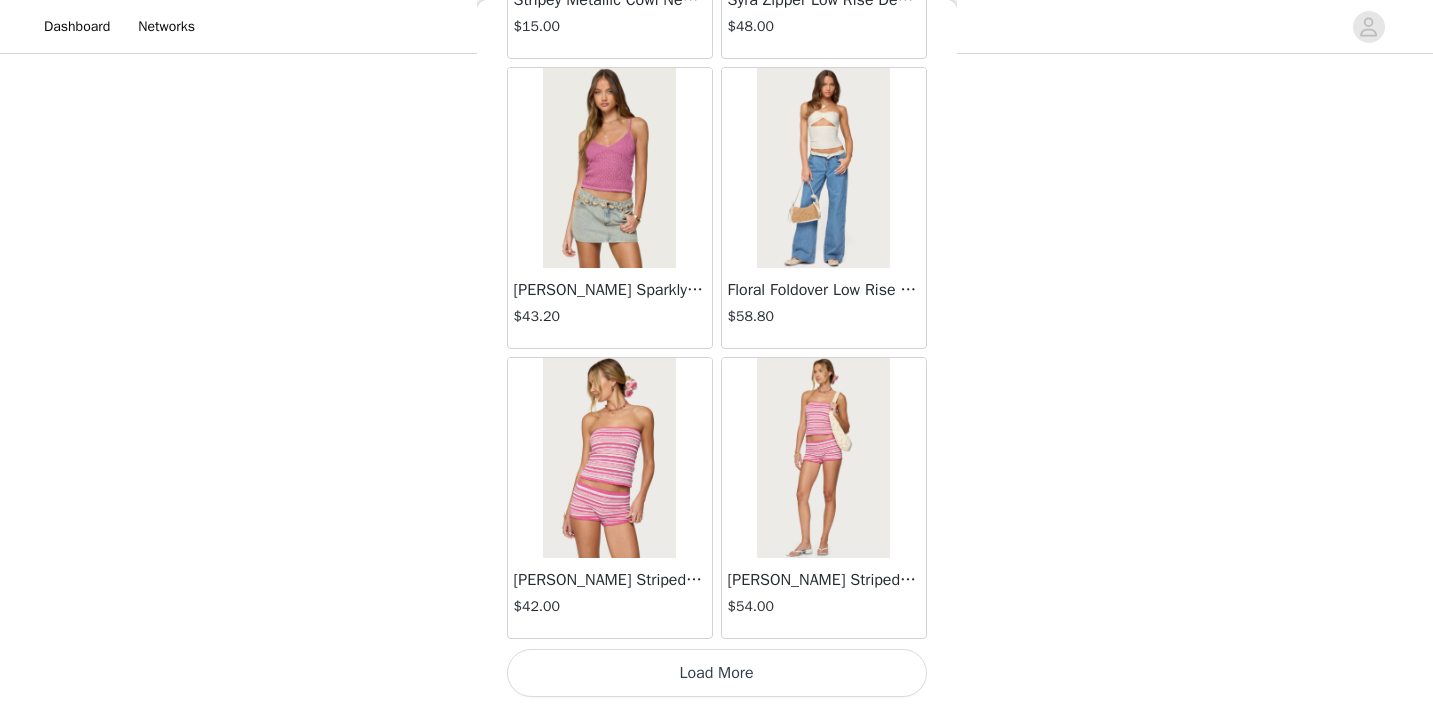 click on "Load More" at bounding box center (717, 673) 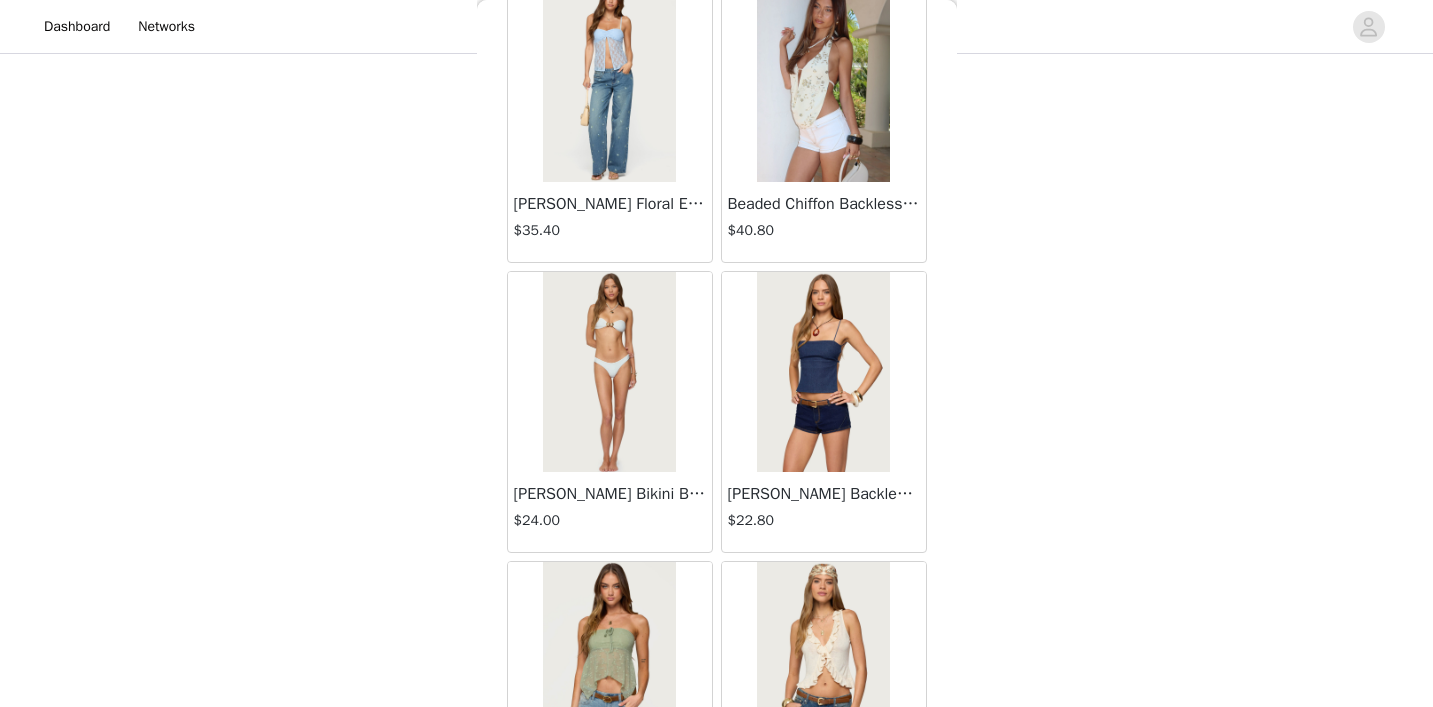 click on "[PERSON_NAME] Backless Denim Top" at bounding box center [824, 494] 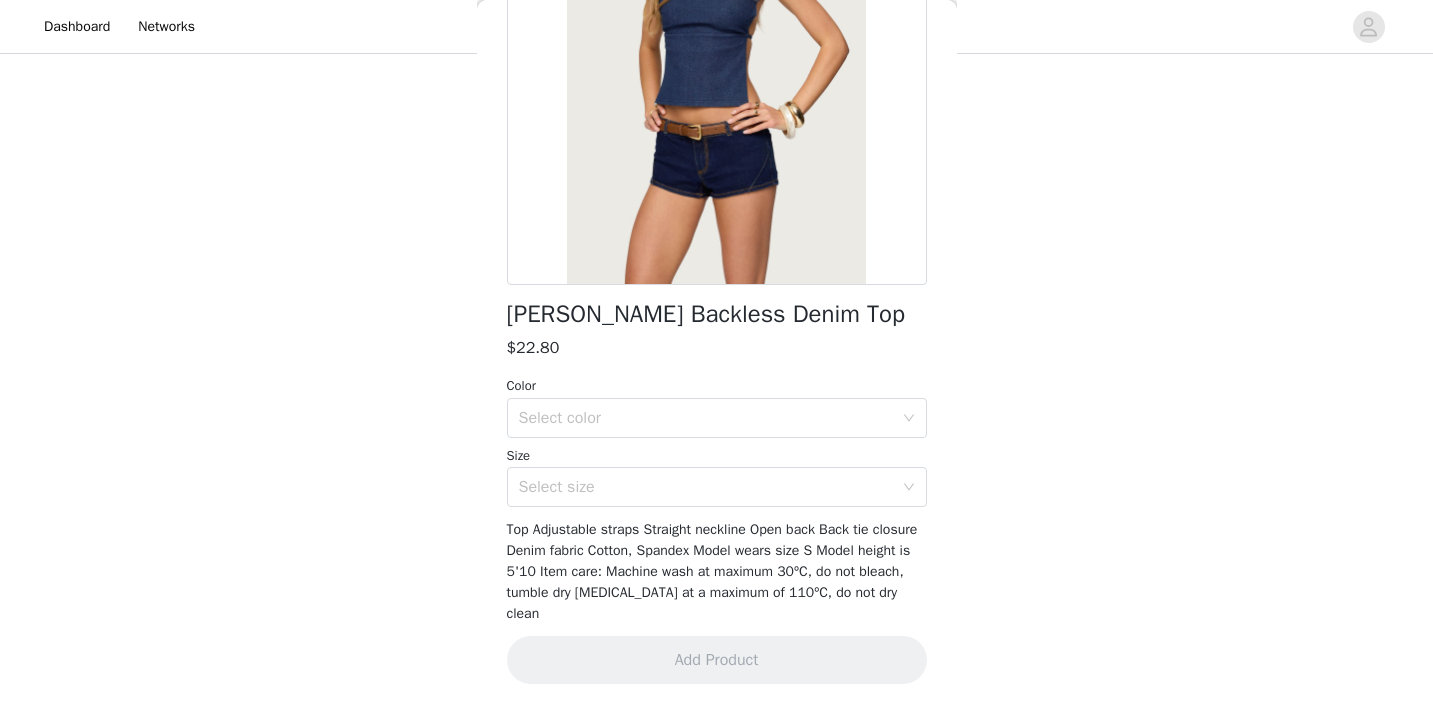 click on "Size   Select size" at bounding box center (717, 477) 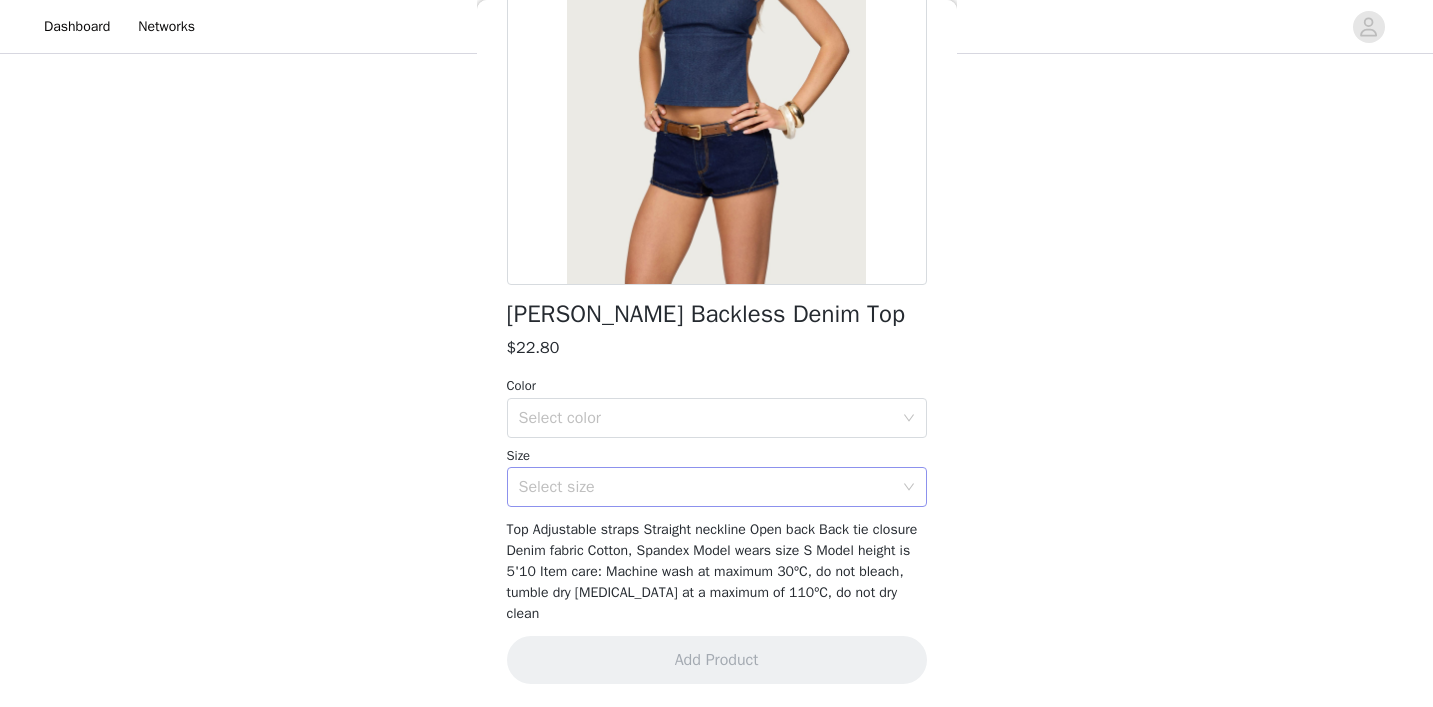 click on "Select size" at bounding box center (706, 487) 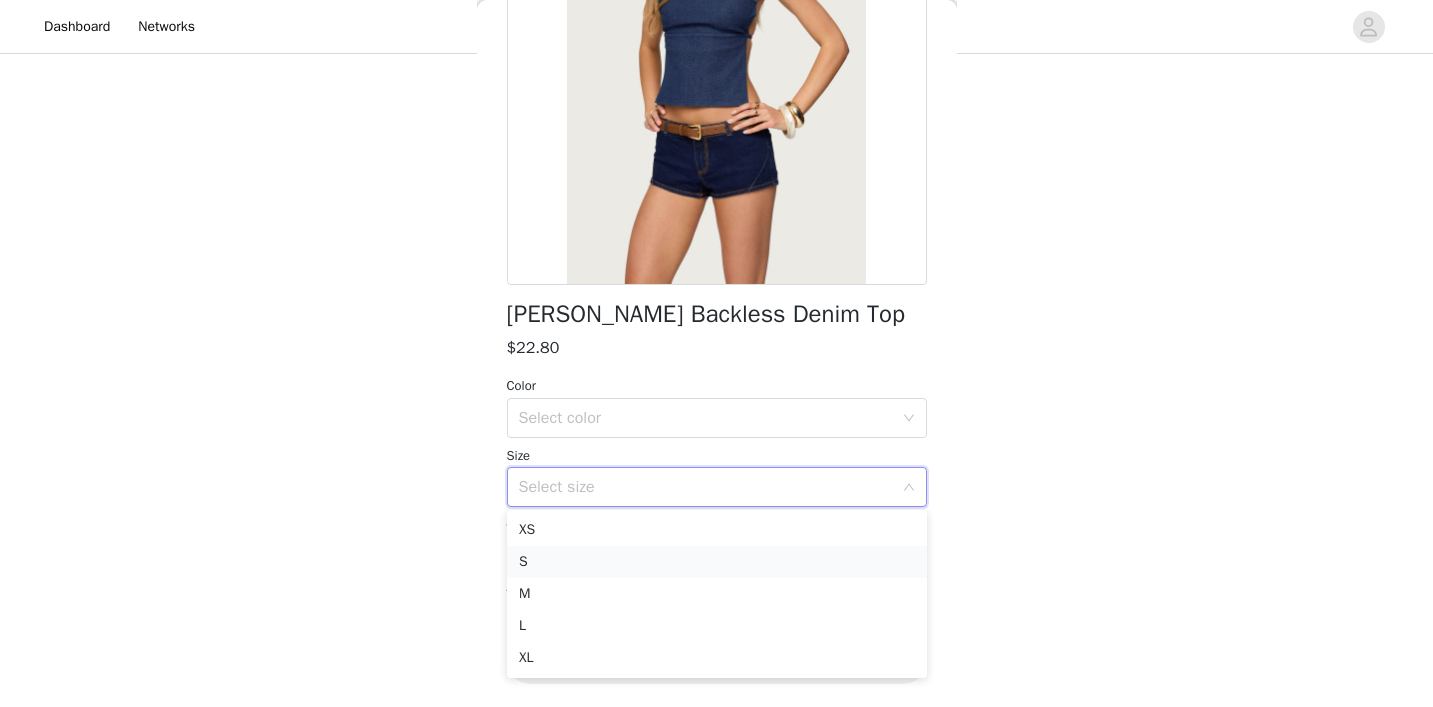 click on "S" at bounding box center [717, 562] 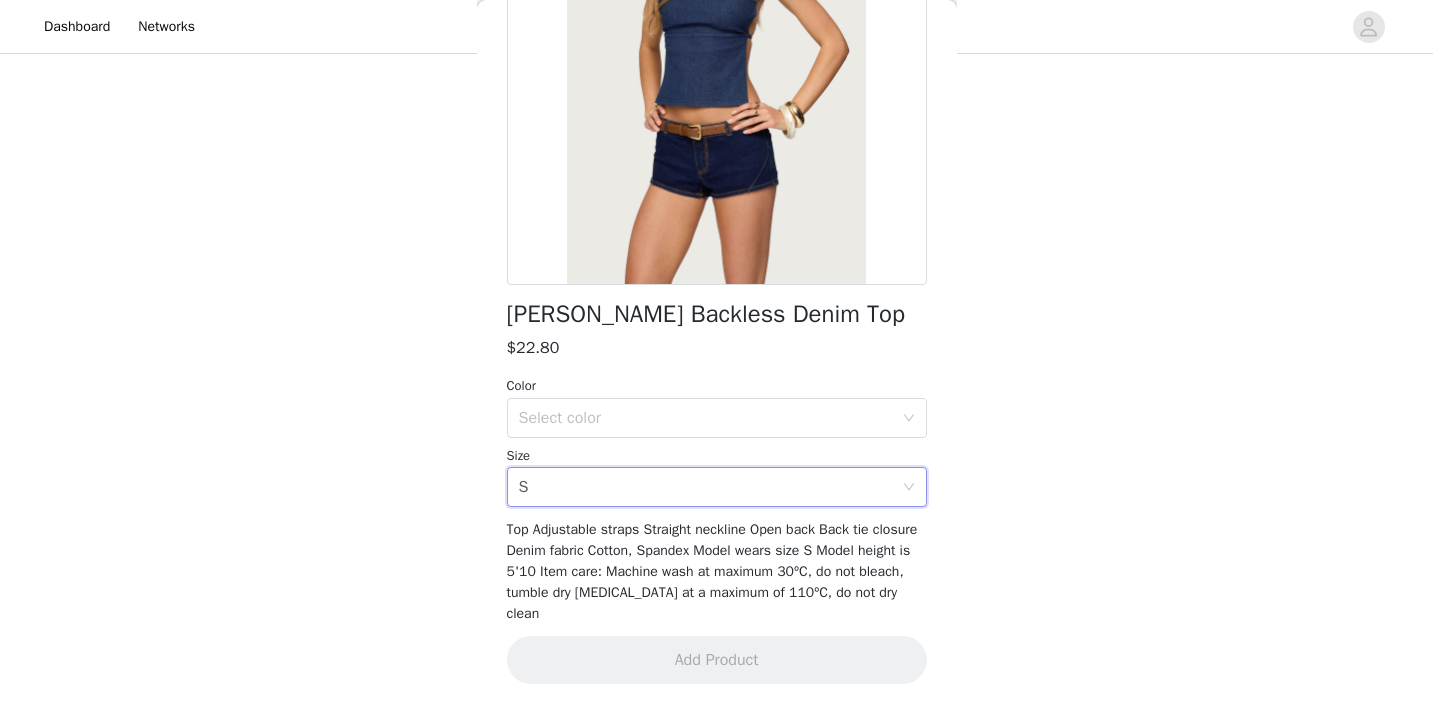 click on "Color   Select color Size   Select size S" at bounding box center (717, 441) 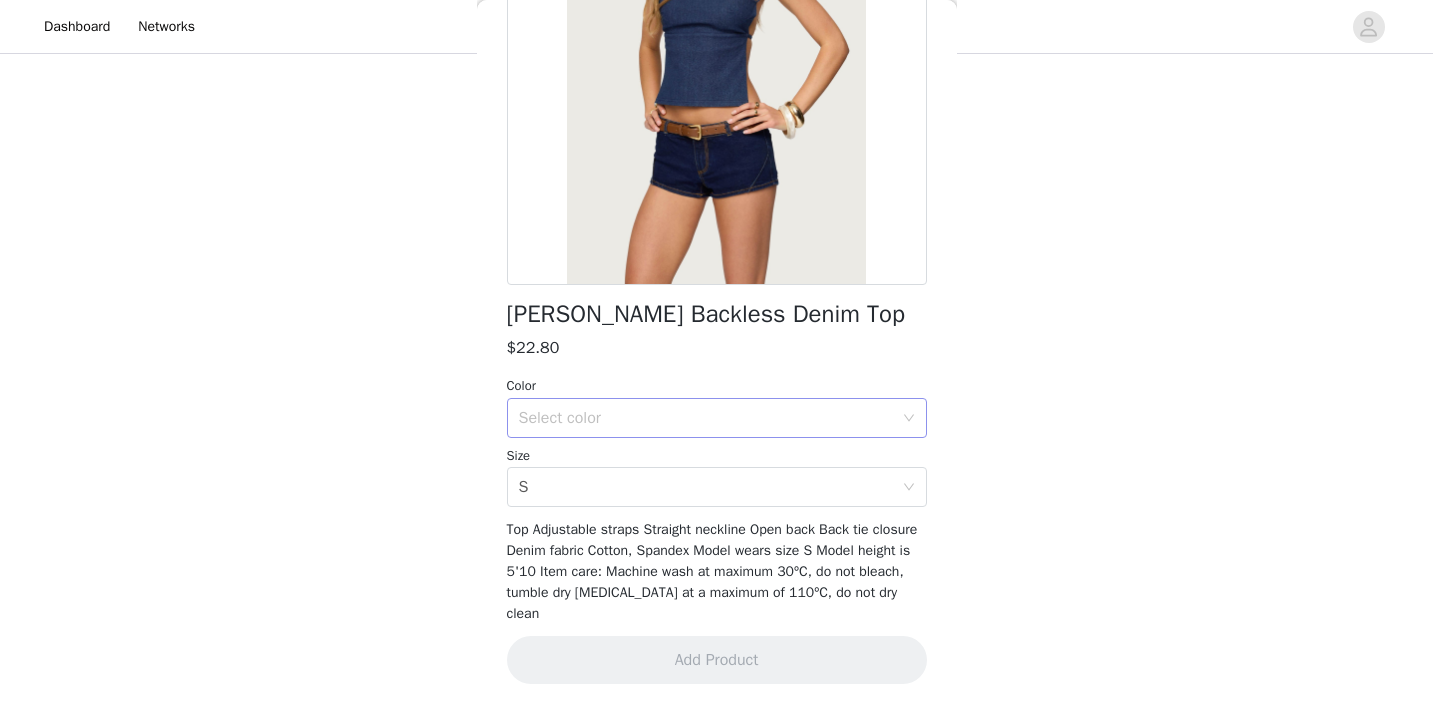 click on "Select color" at bounding box center (706, 418) 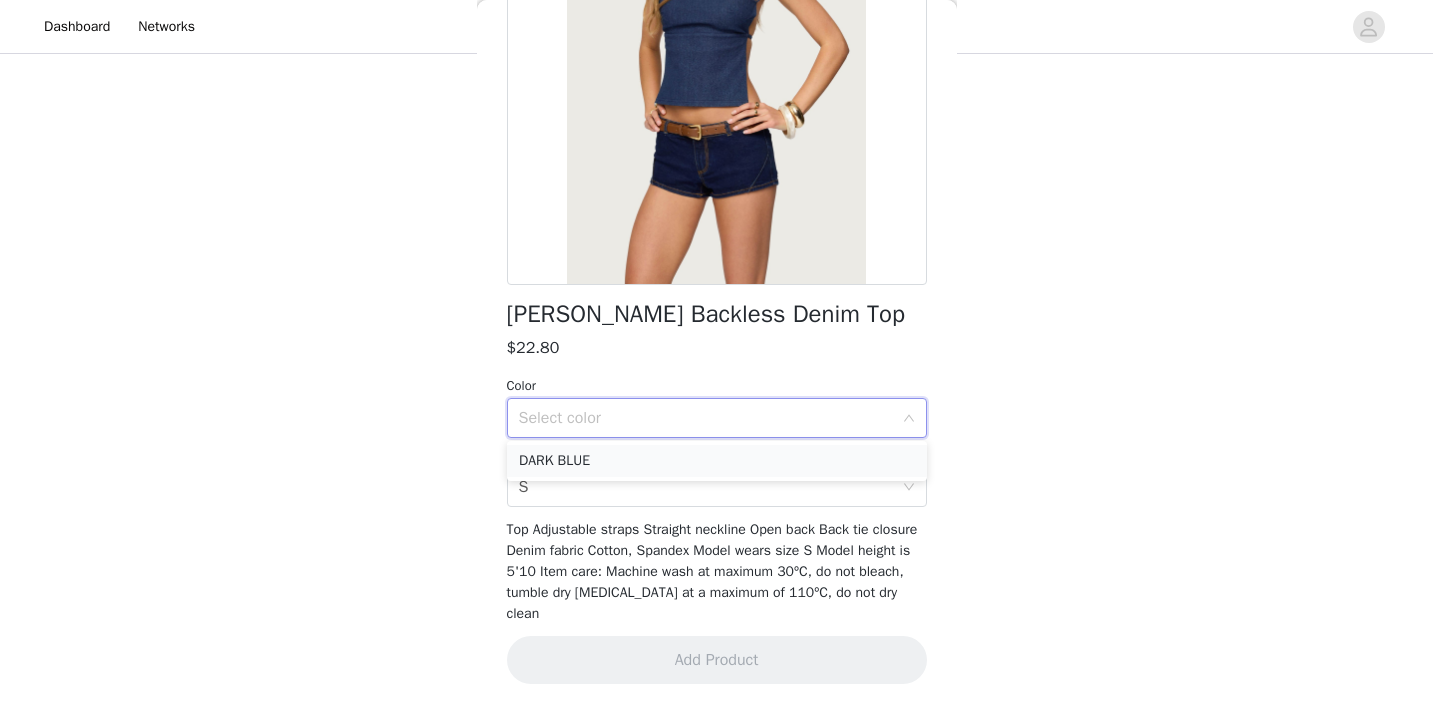 click on "DARK BLUE" at bounding box center [717, 461] 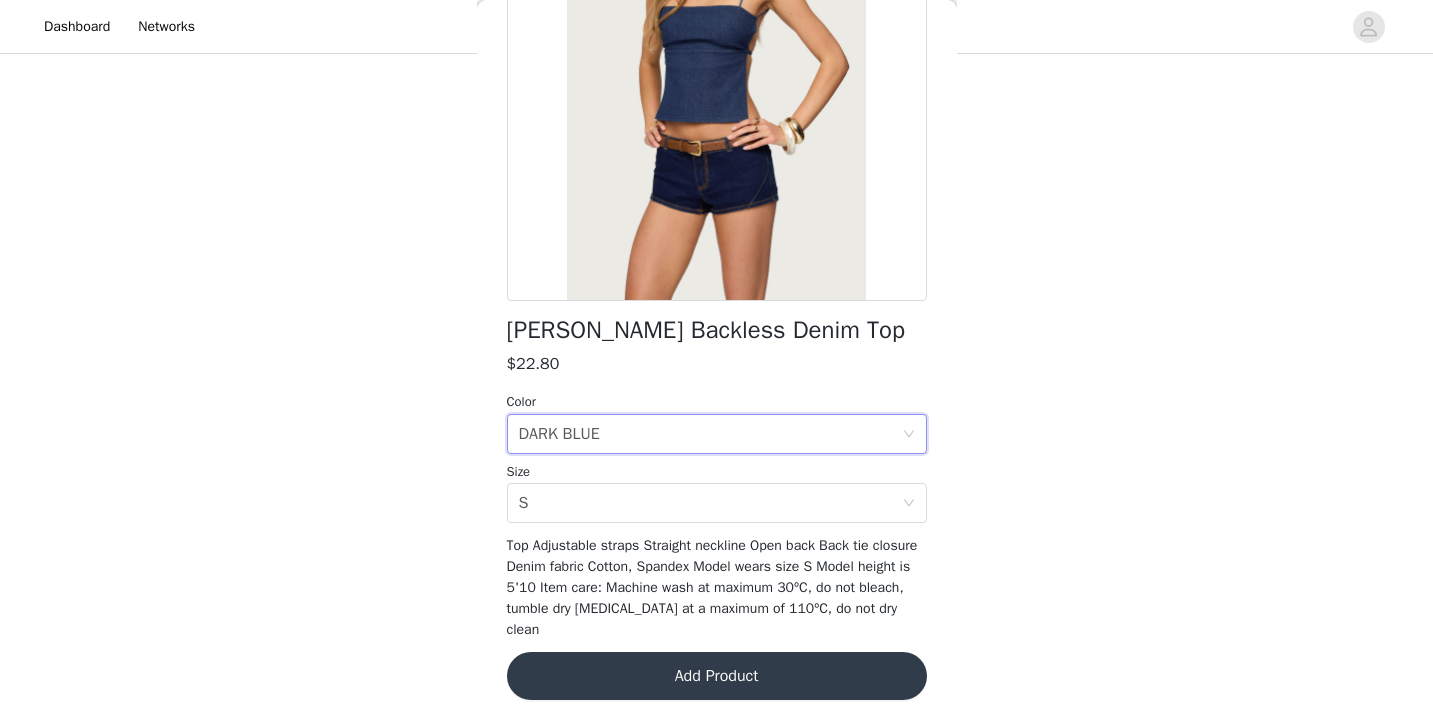 click on "Add Product" at bounding box center [717, 676] 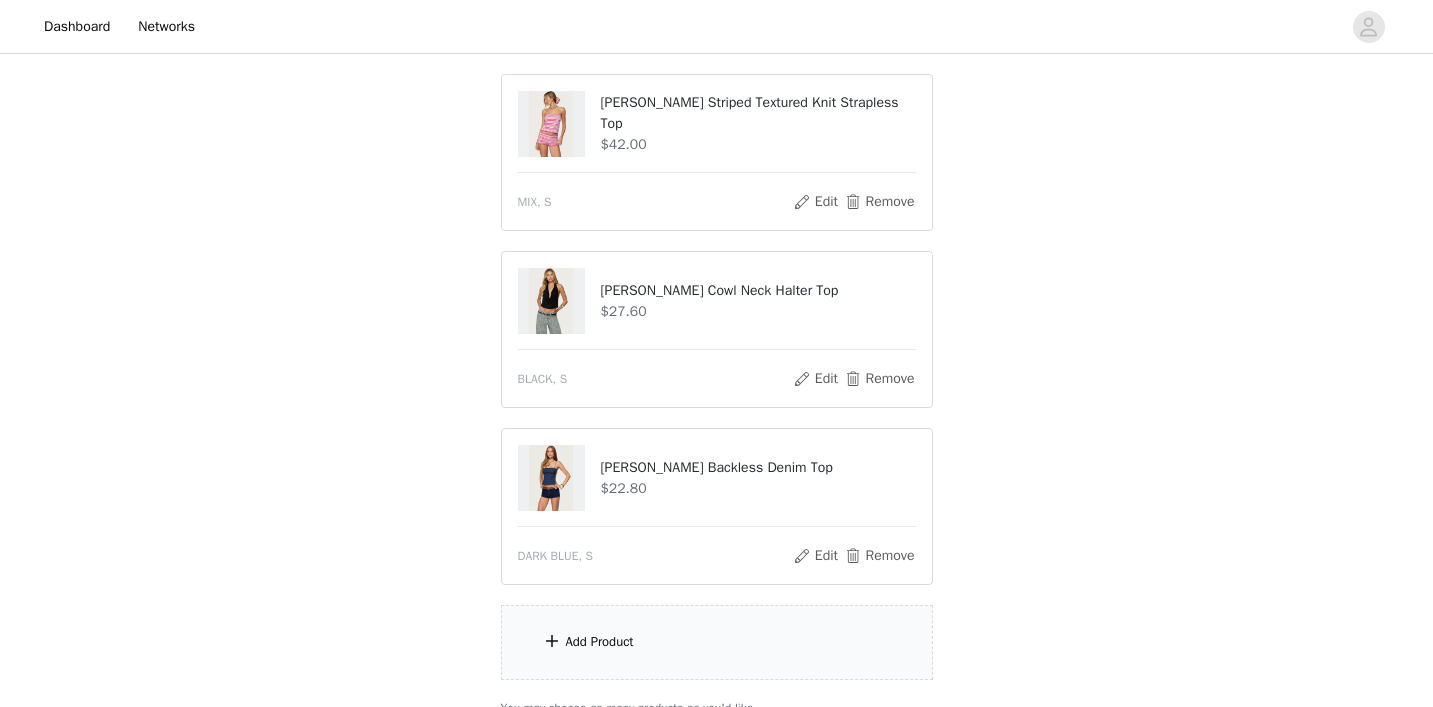 click on "Add Product" at bounding box center (717, 642) 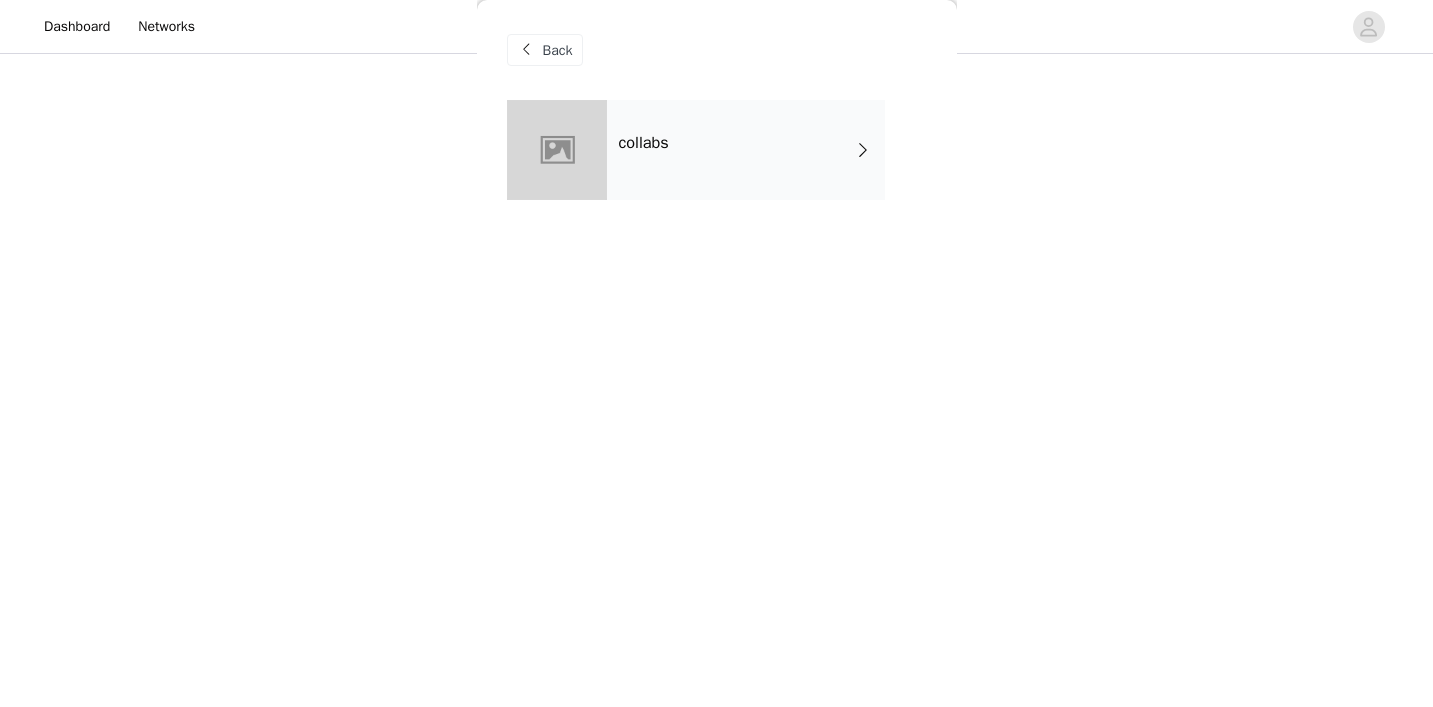 click on "collabs" at bounding box center [746, 150] 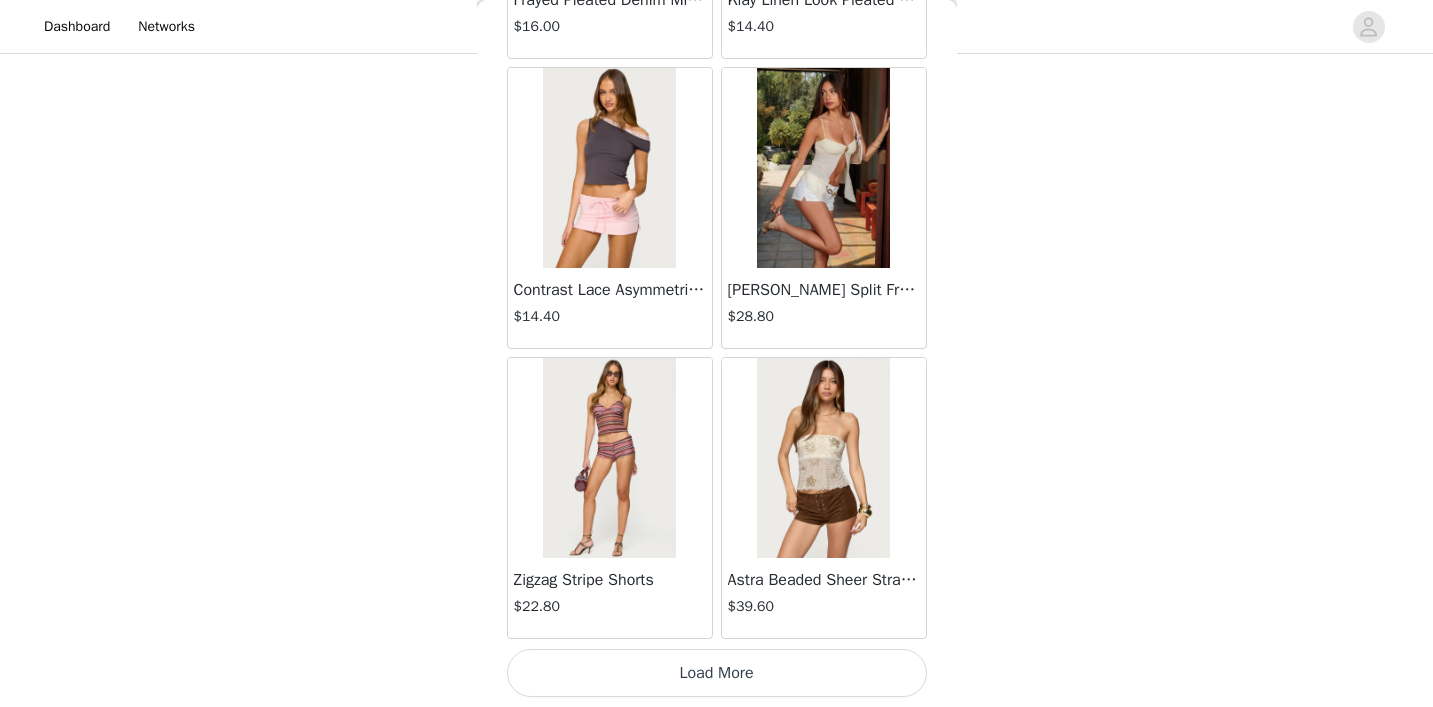 click on "Load More" at bounding box center [717, 673] 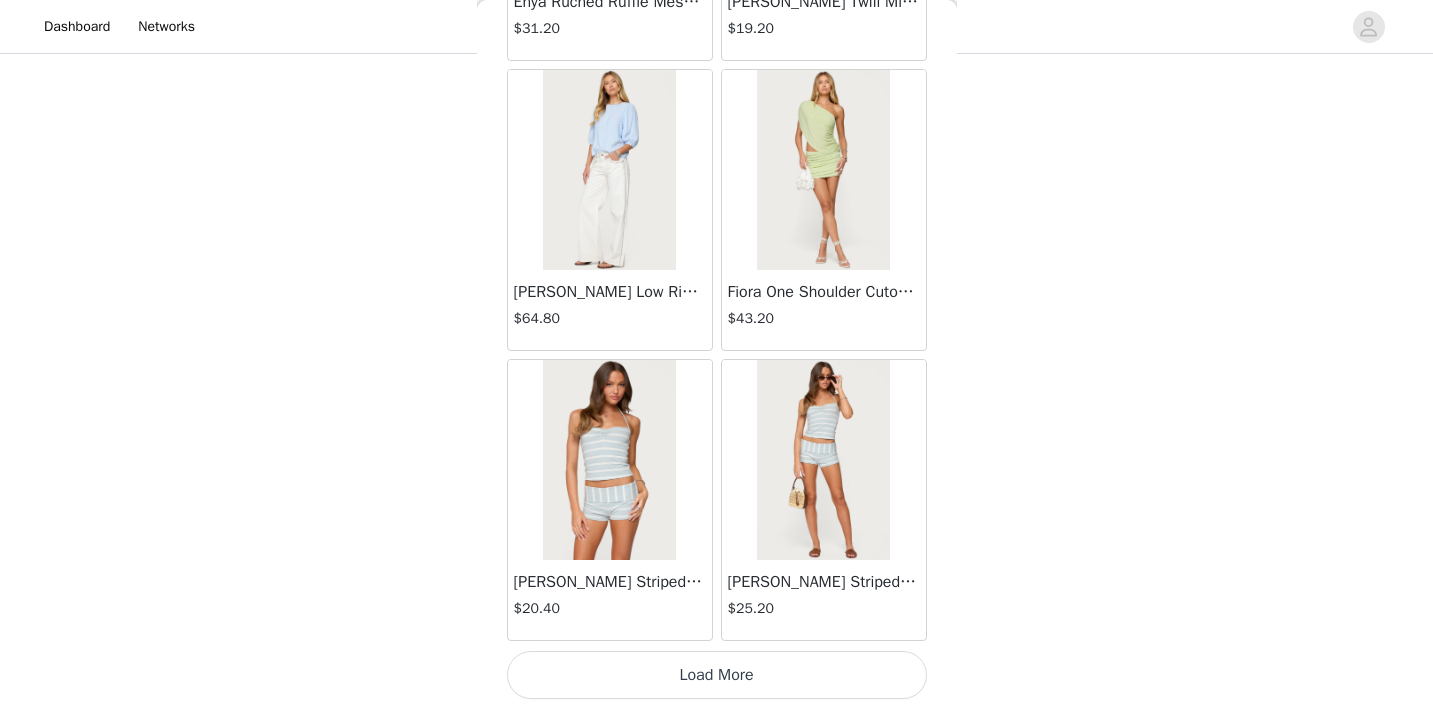 click on "Load More" at bounding box center (717, 675) 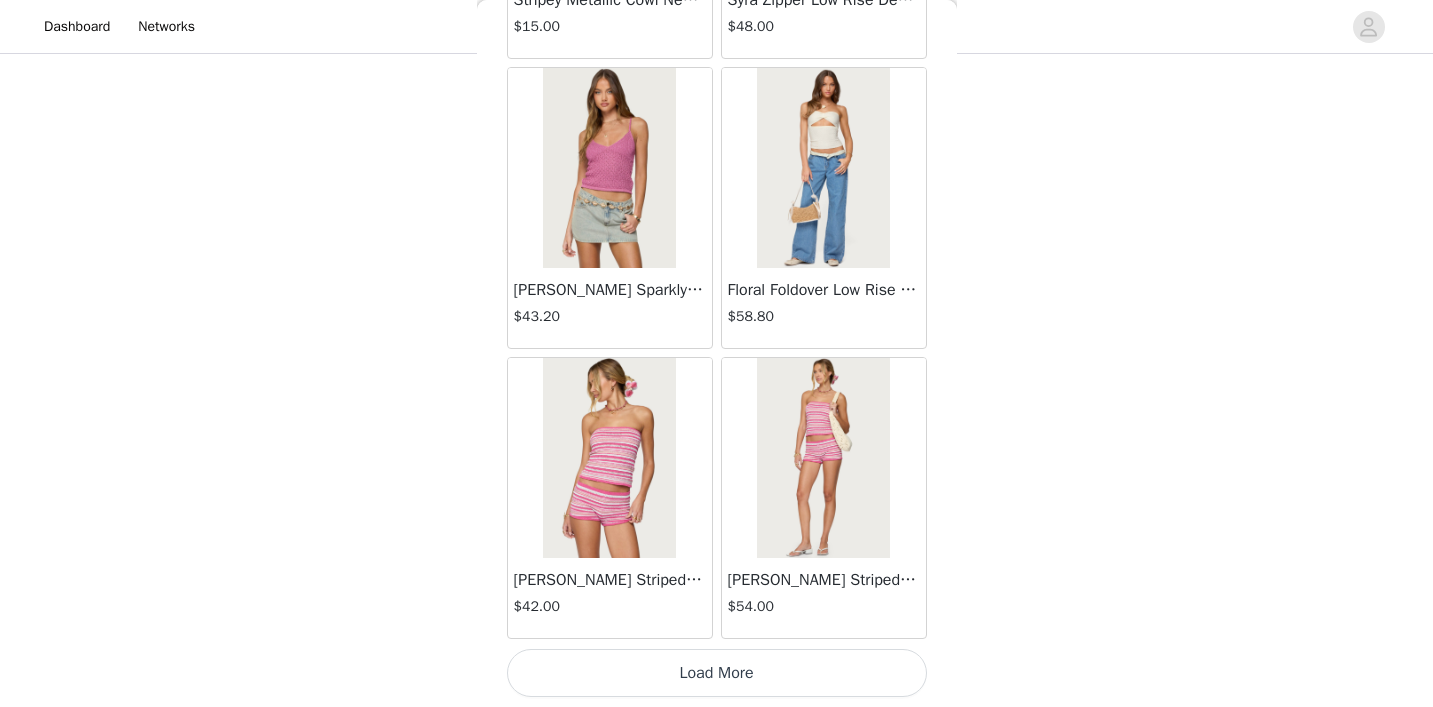 click on "Load More" at bounding box center [717, 673] 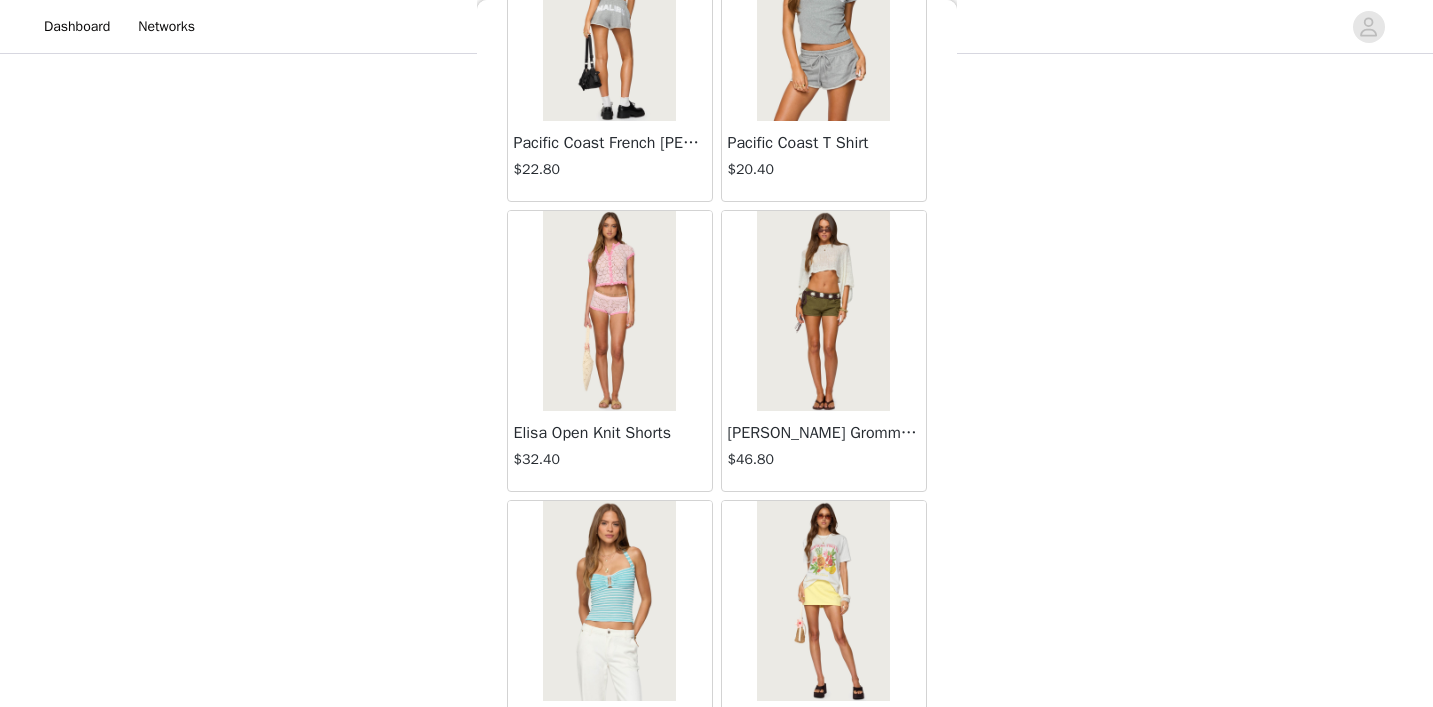 scroll, scrollTop: 10913, scrollLeft: 0, axis: vertical 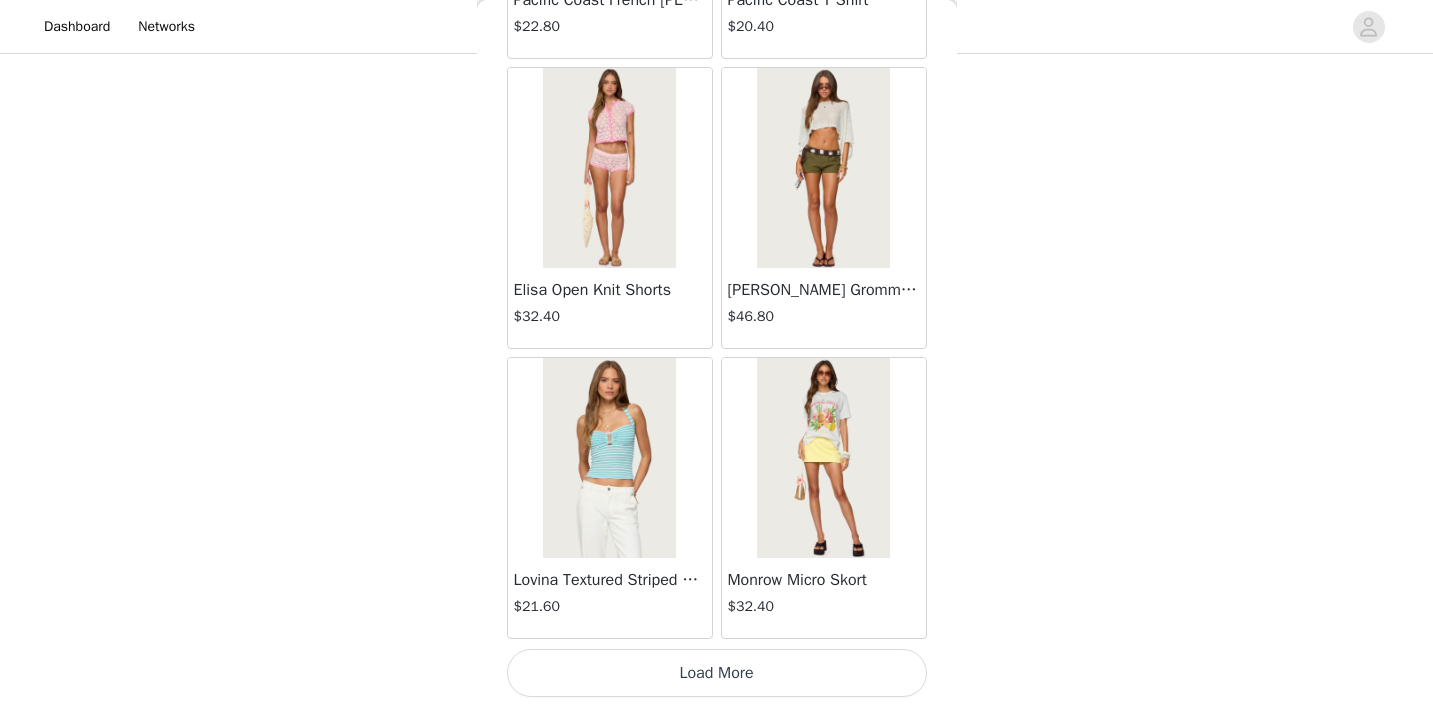 click on "Load More" at bounding box center (717, 673) 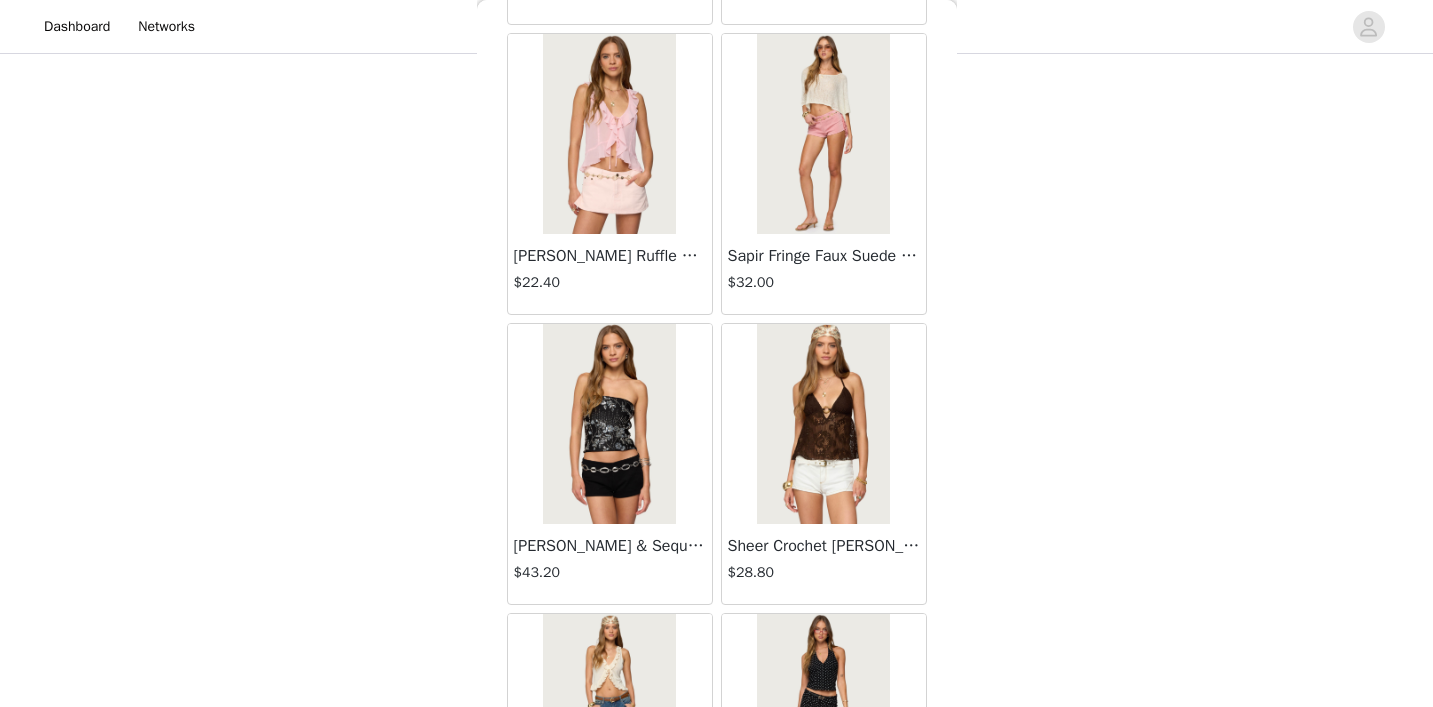 scroll, scrollTop: 12251, scrollLeft: 0, axis: vertical 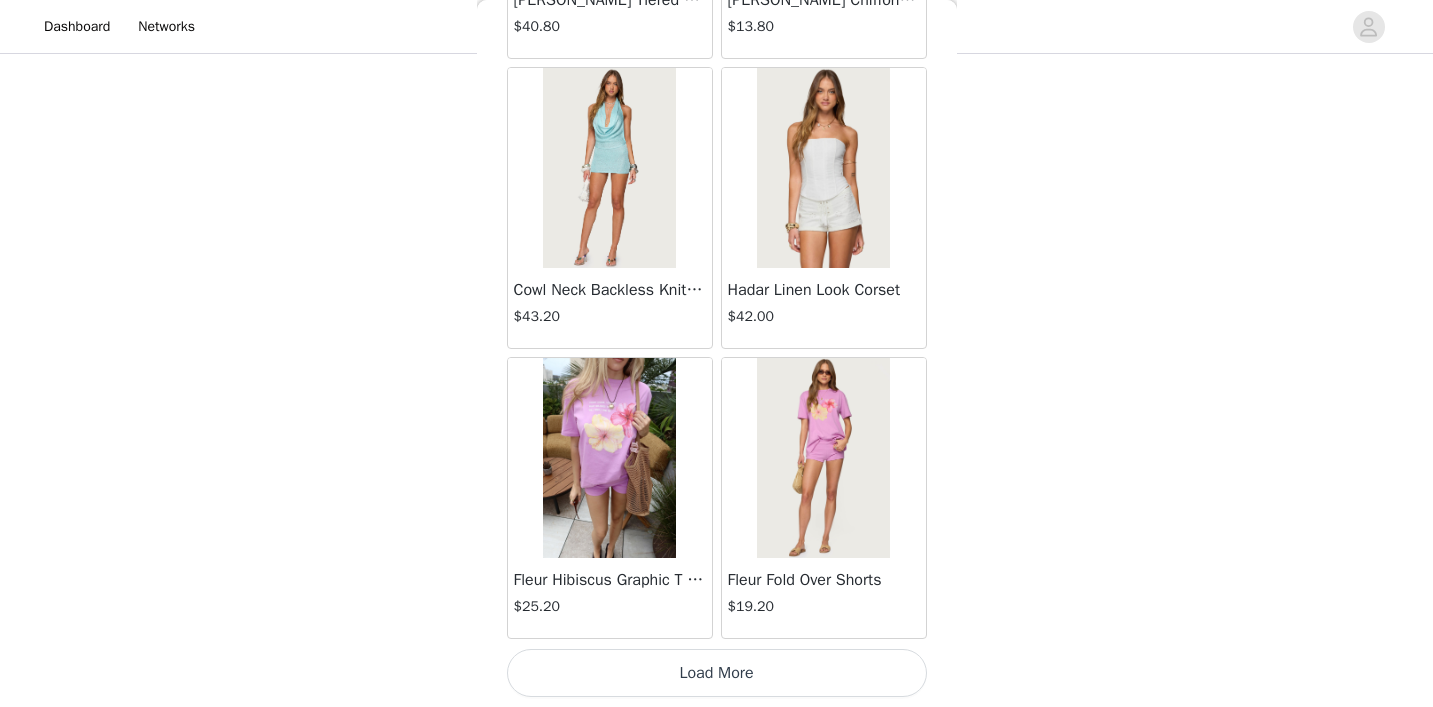 click on "Load More" at bounding box center (717, 673) 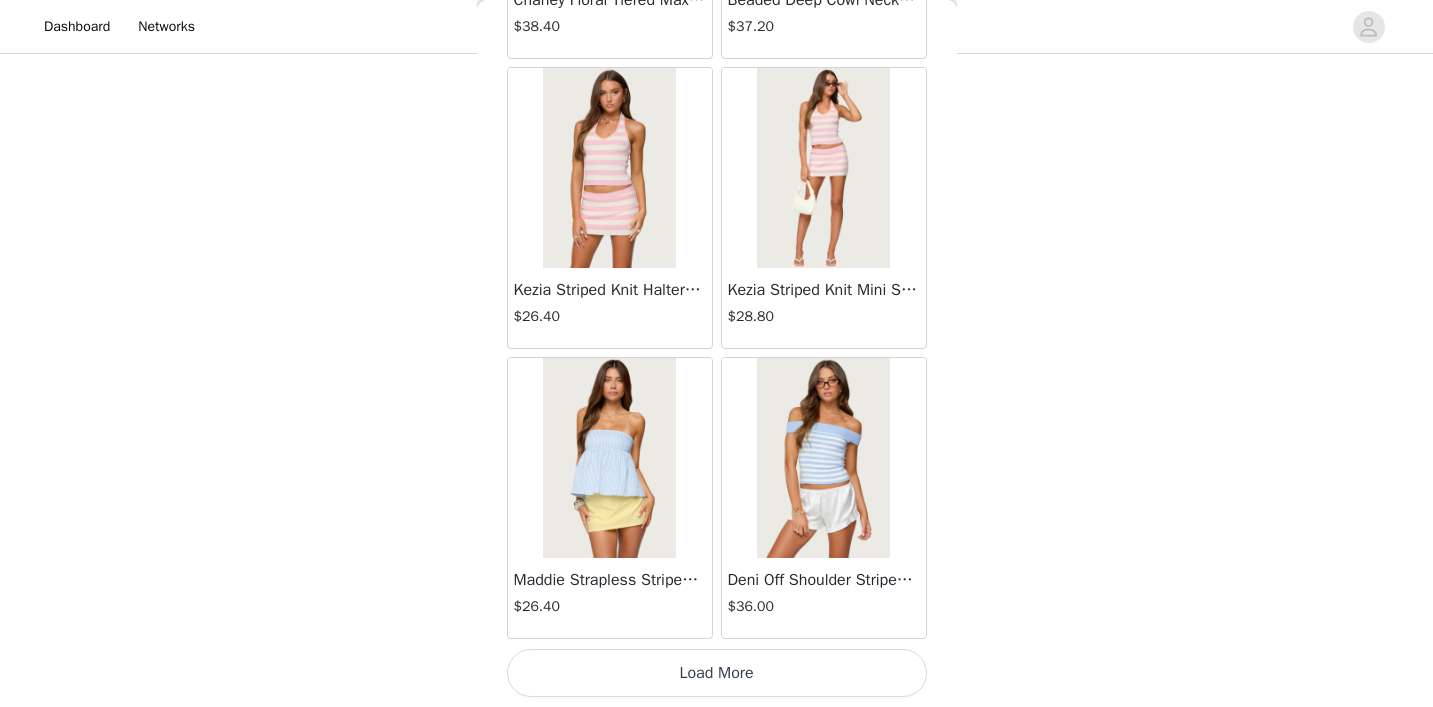 scroll, scrollTop: 16853, scrollLeft: 0, axis: vertical 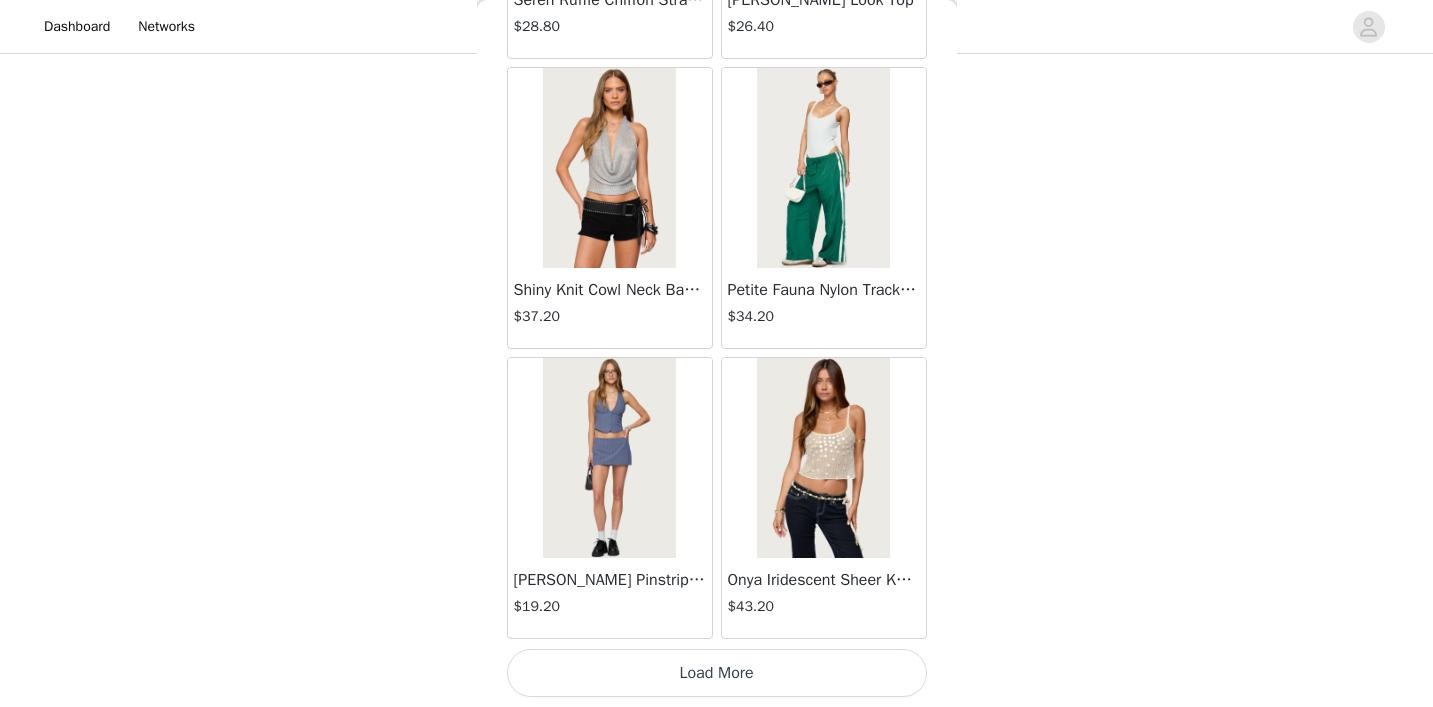 click on "Load More" at bounding box center (717, 673) 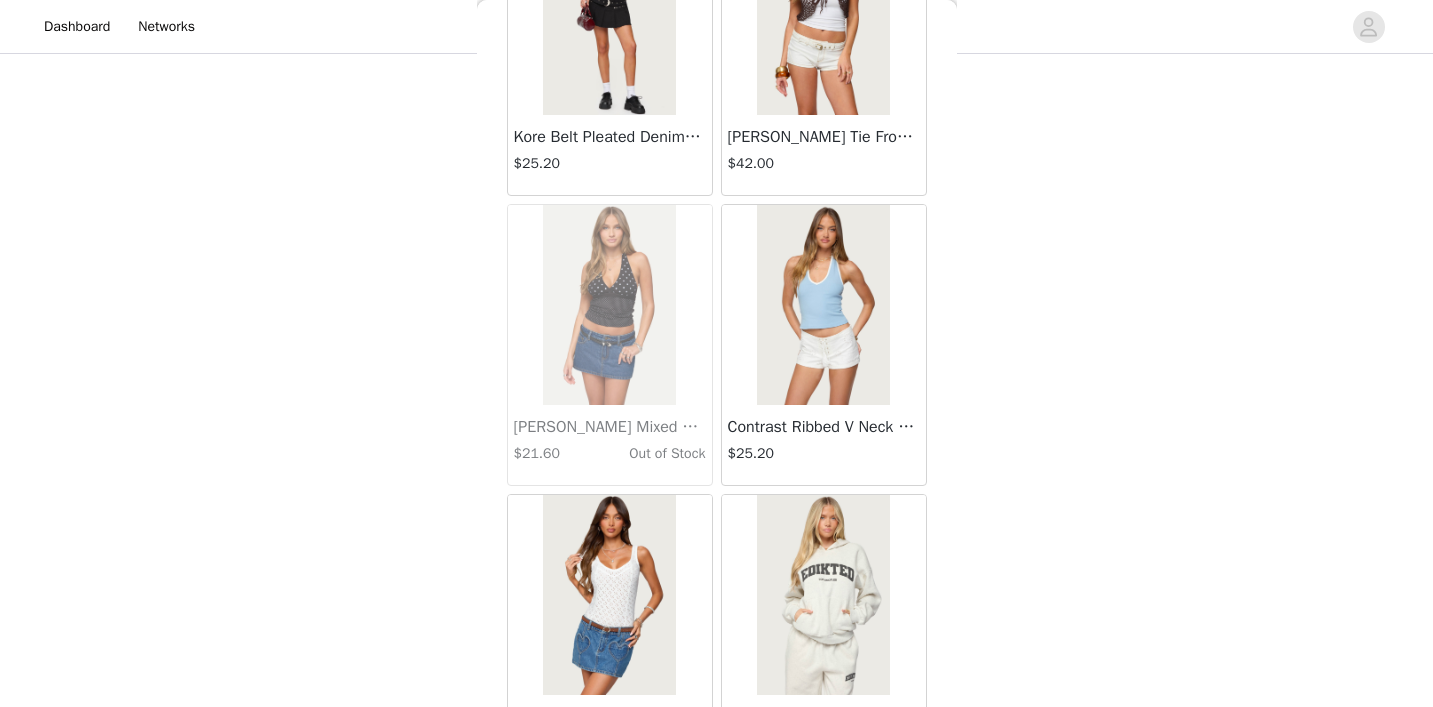 scroll, scrollTop: 22526, scrollLeft: 0, axis: vertical 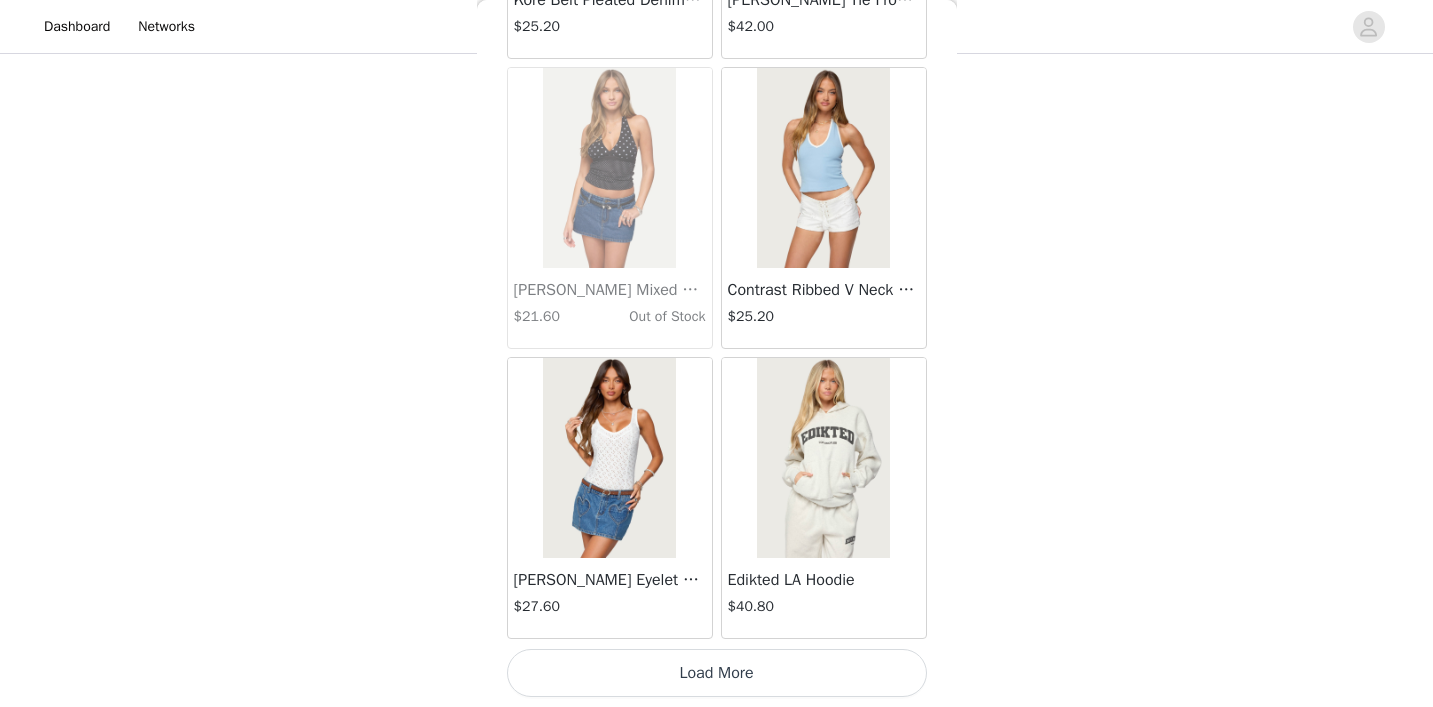click on "Load More" at bounding box center (717, 673) 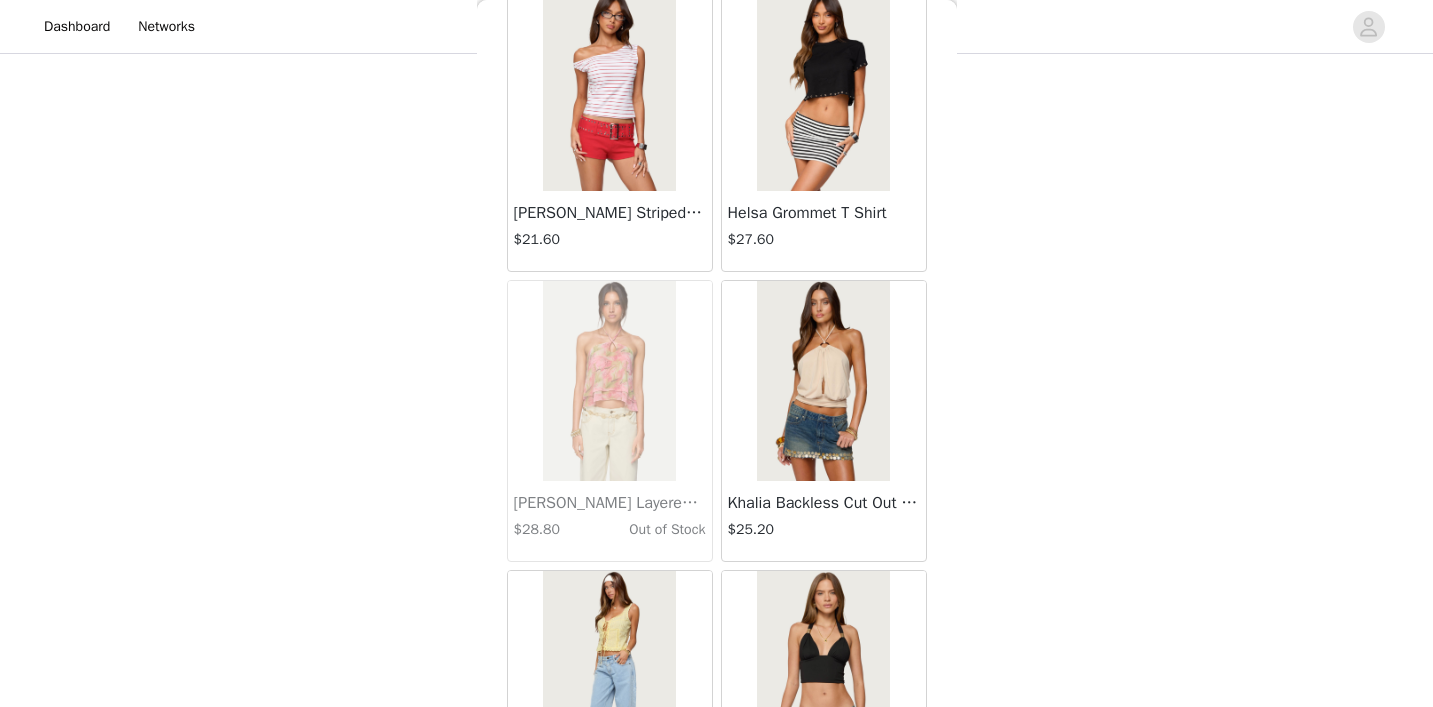 scroll, scrollTop: 23271, scrollLeft: 0, axis: vertical 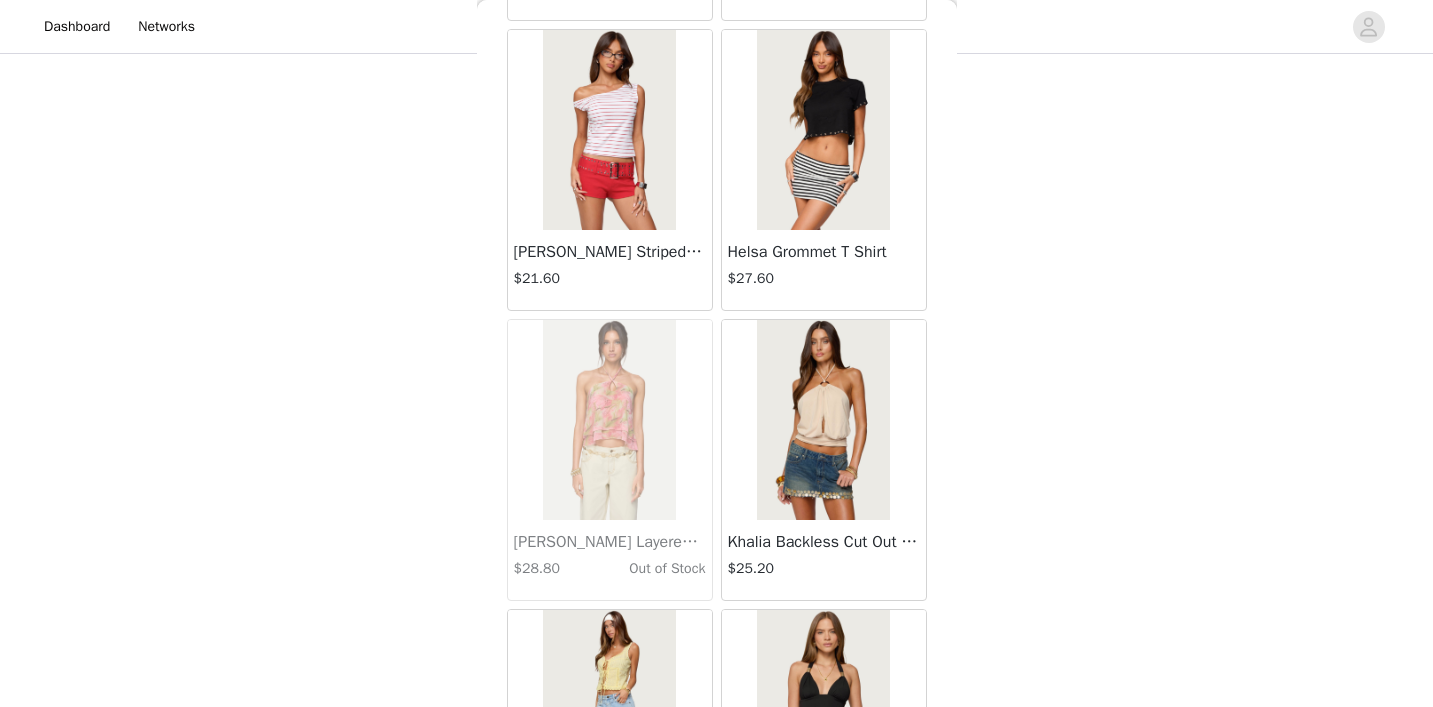 click on "$25.20" at bounding box center (824, 568) 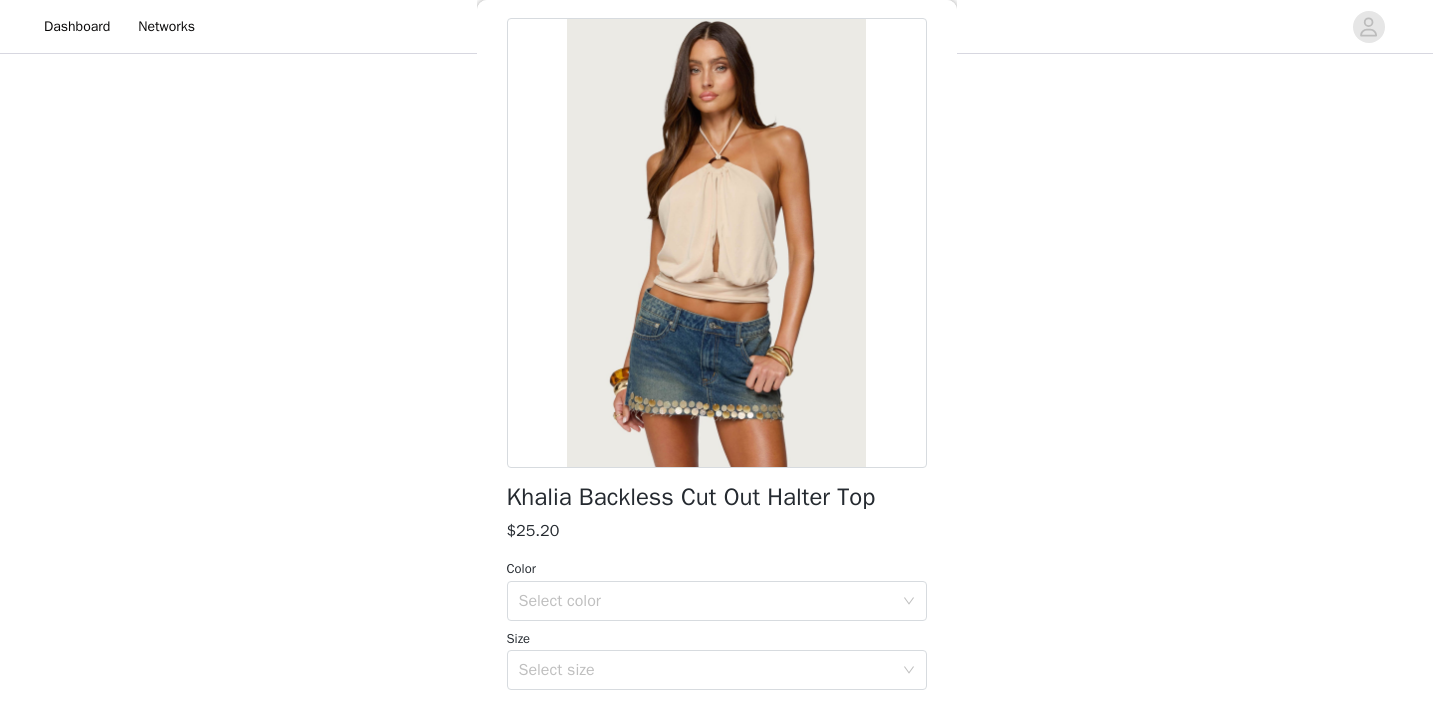 scroll, scrollTop: 176, scrollLeft: 0, axis: vertical 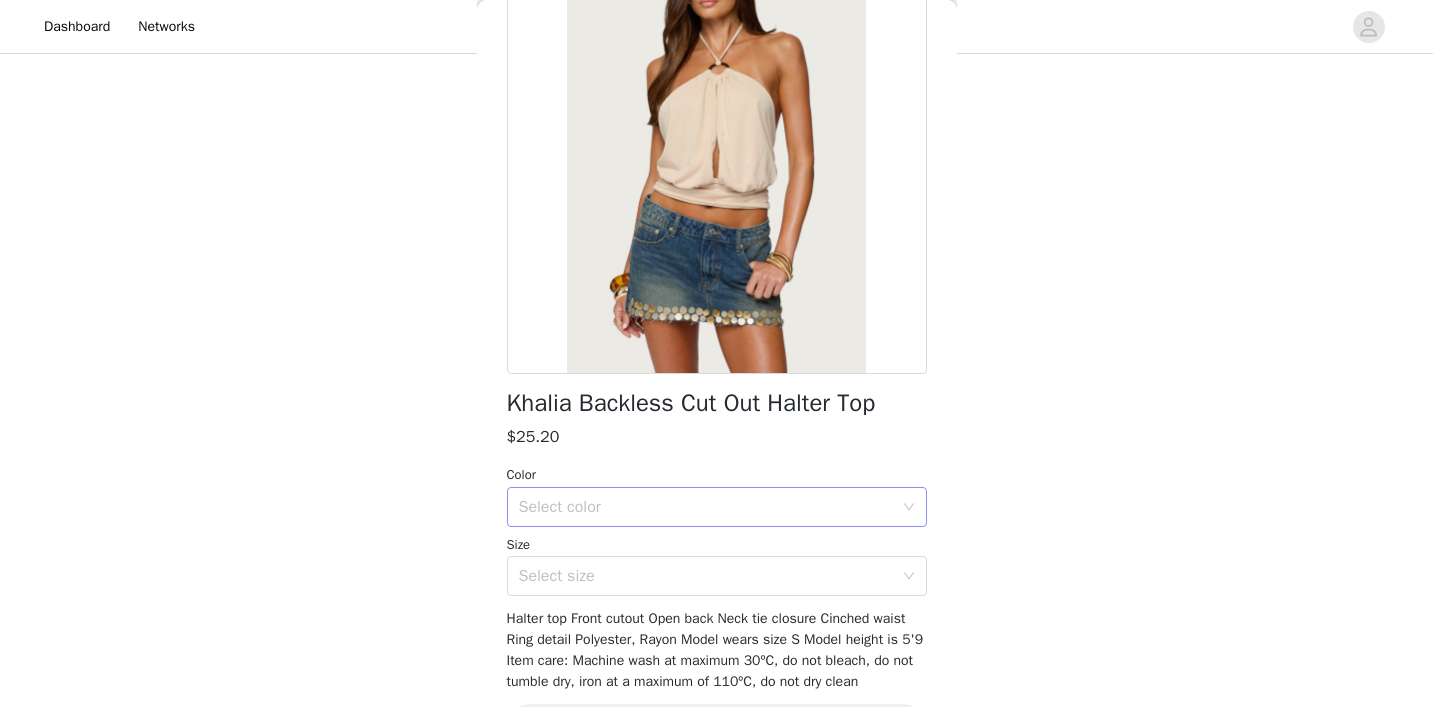 click on "Select color" at bounding box center [706, 507] 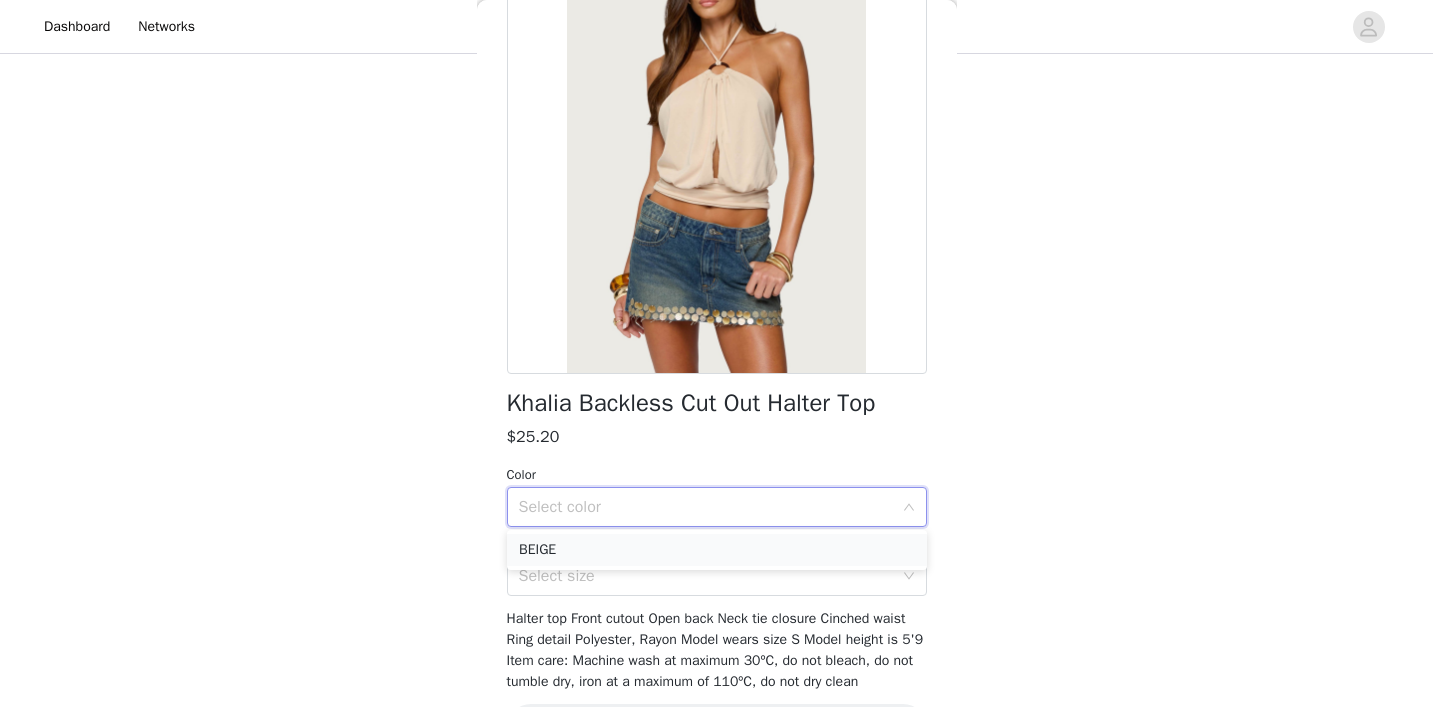 click on "BEIGE" at bounding box center [717, 550] 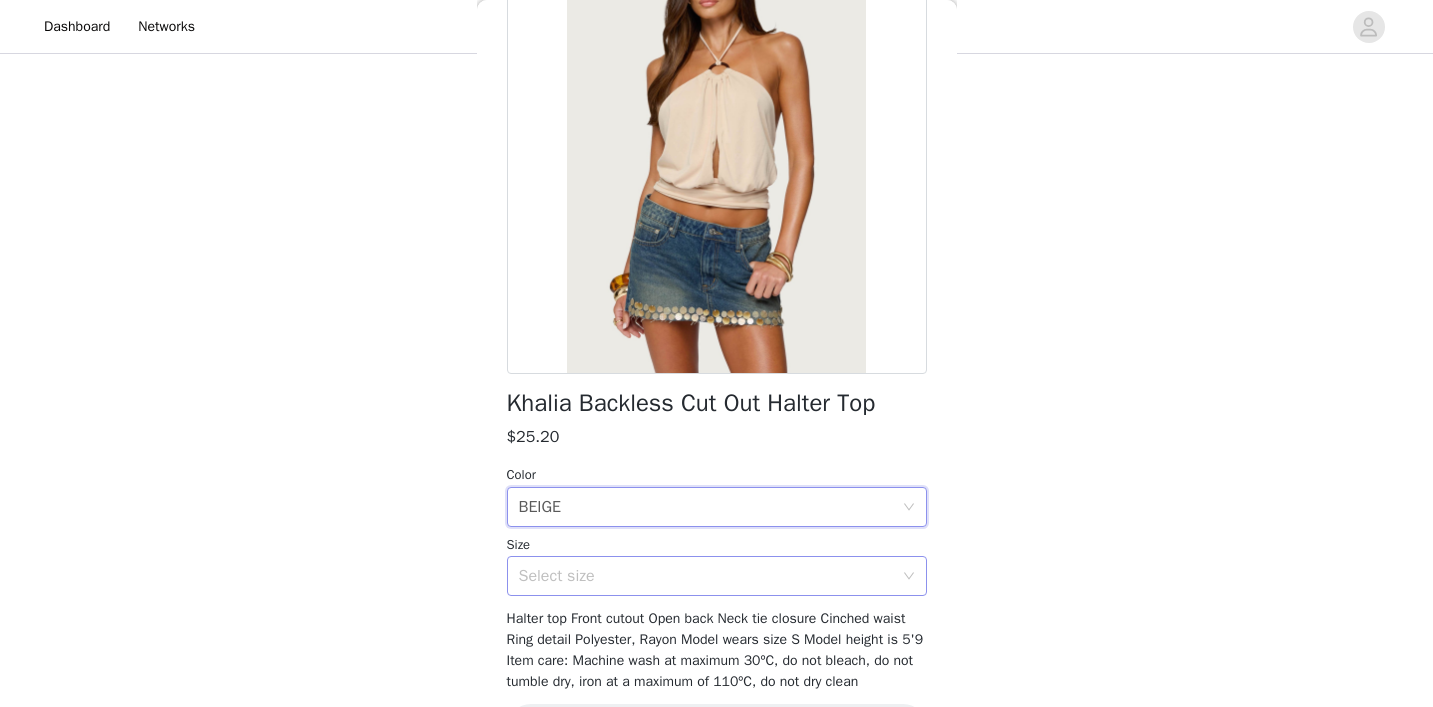 click on "Select size" at bounding box center [717, 576] 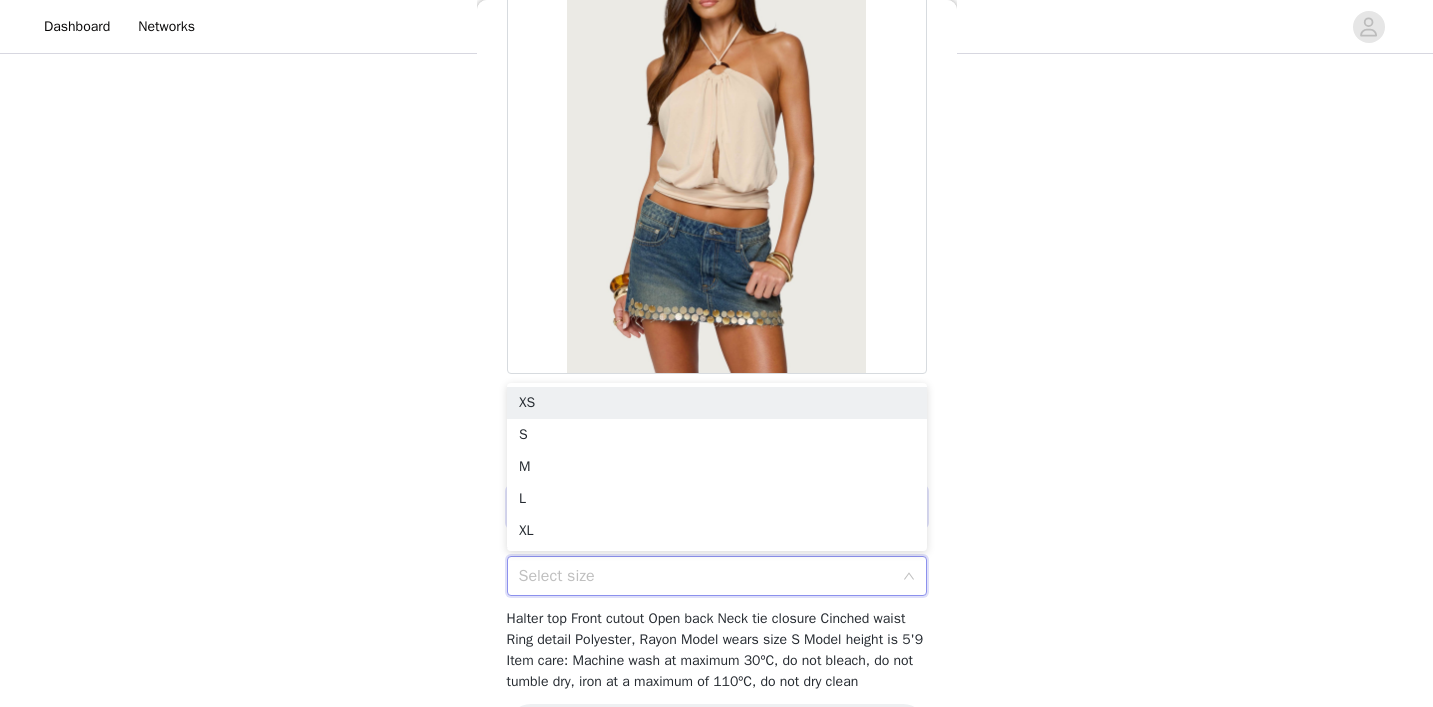 click on "Select size" at bounding box center (706, 576) 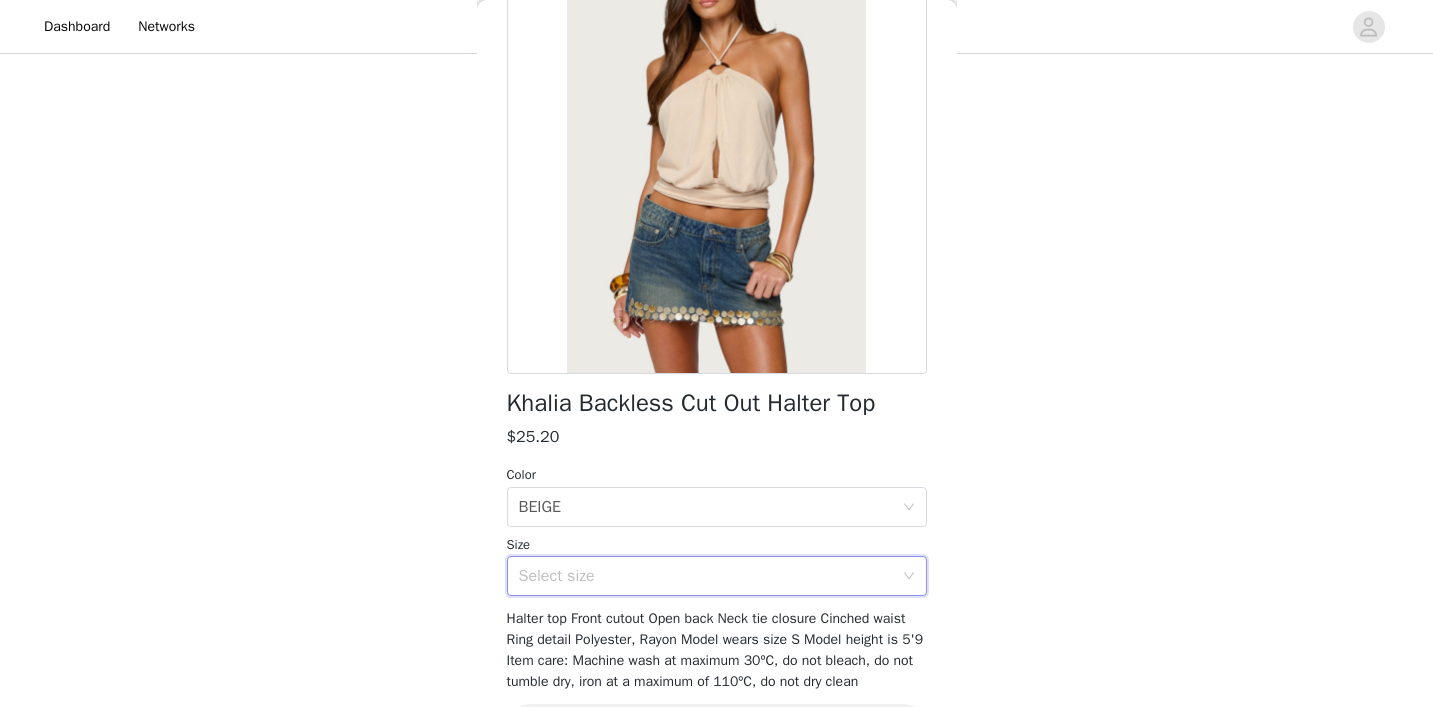 click on "Select size" at bounding box center [706, 576] 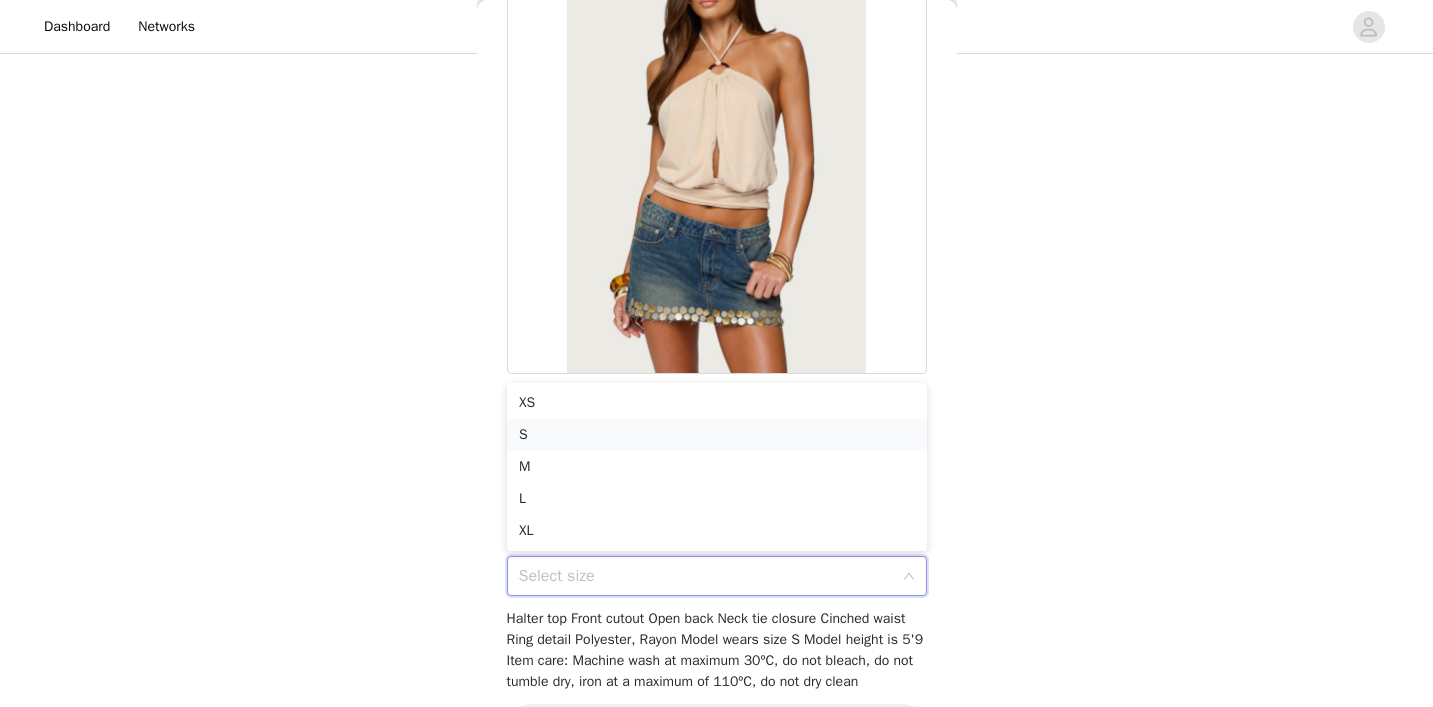 click on "S" at bounding box center [717, 435] 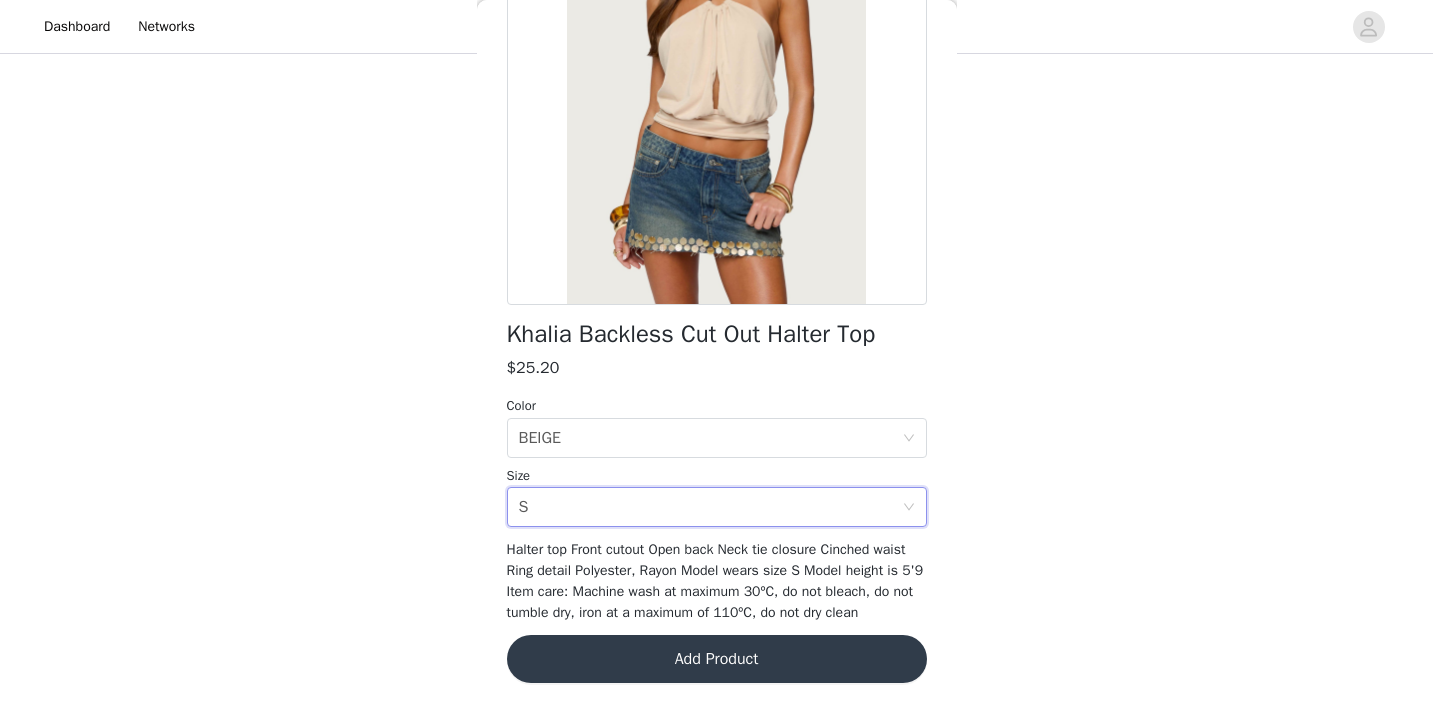 scroll, scrollTop: 265, scrollLeft: 0, axis: vertical 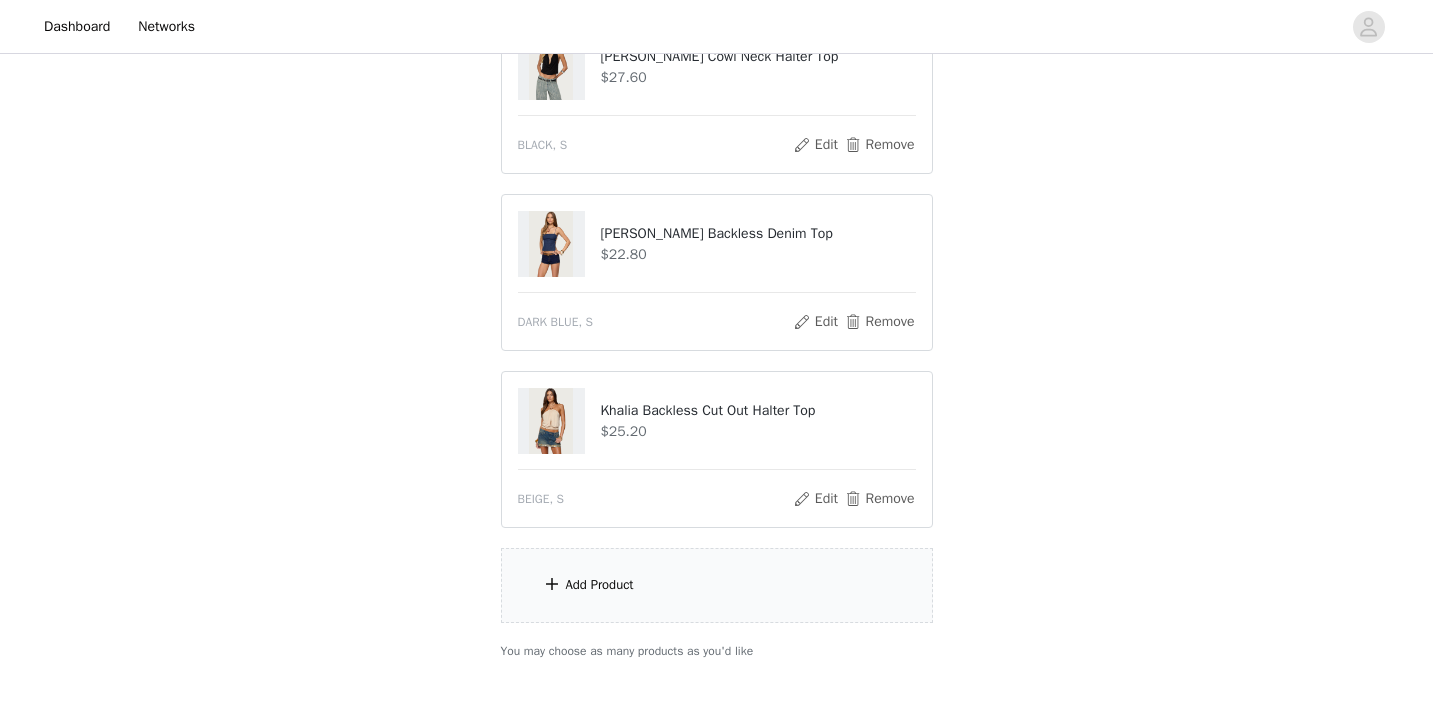 click at bounding box center [552, 584] 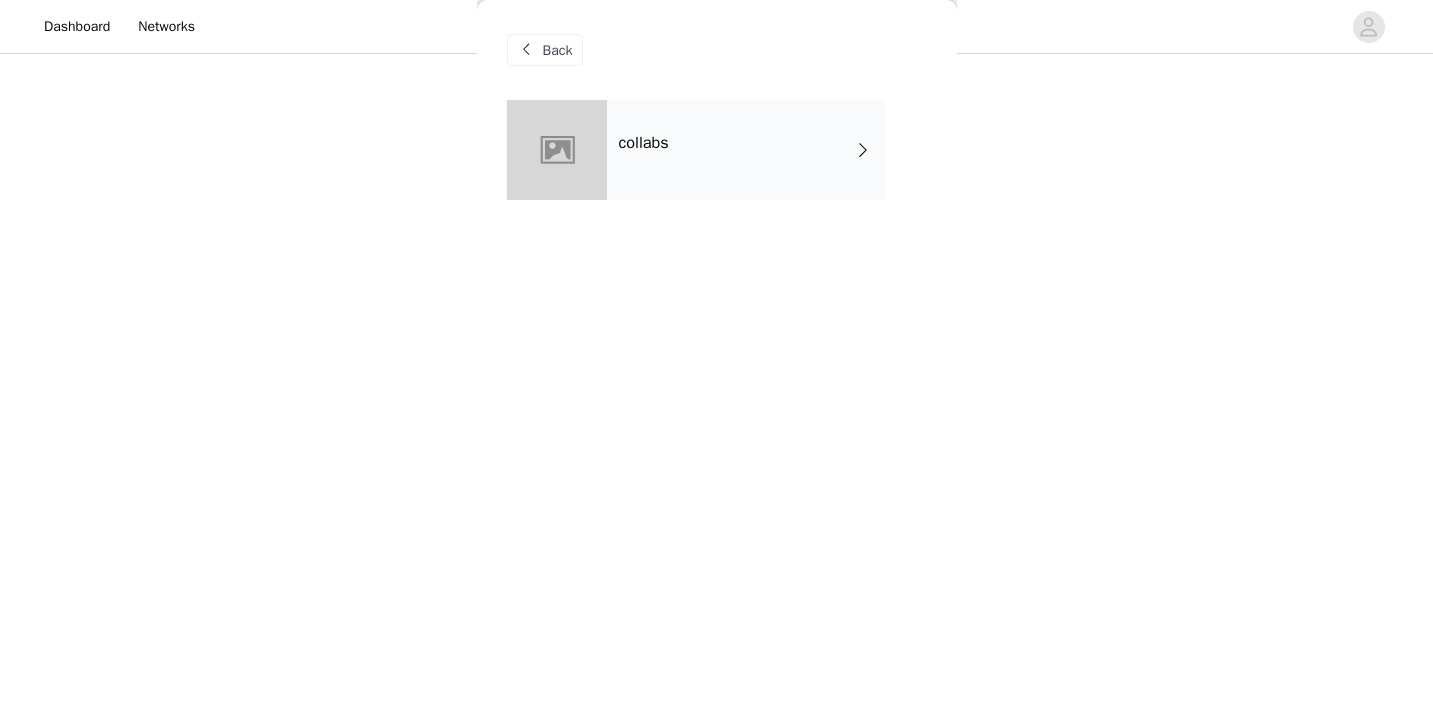 click on "collabs" at bounding box center (746, 150) 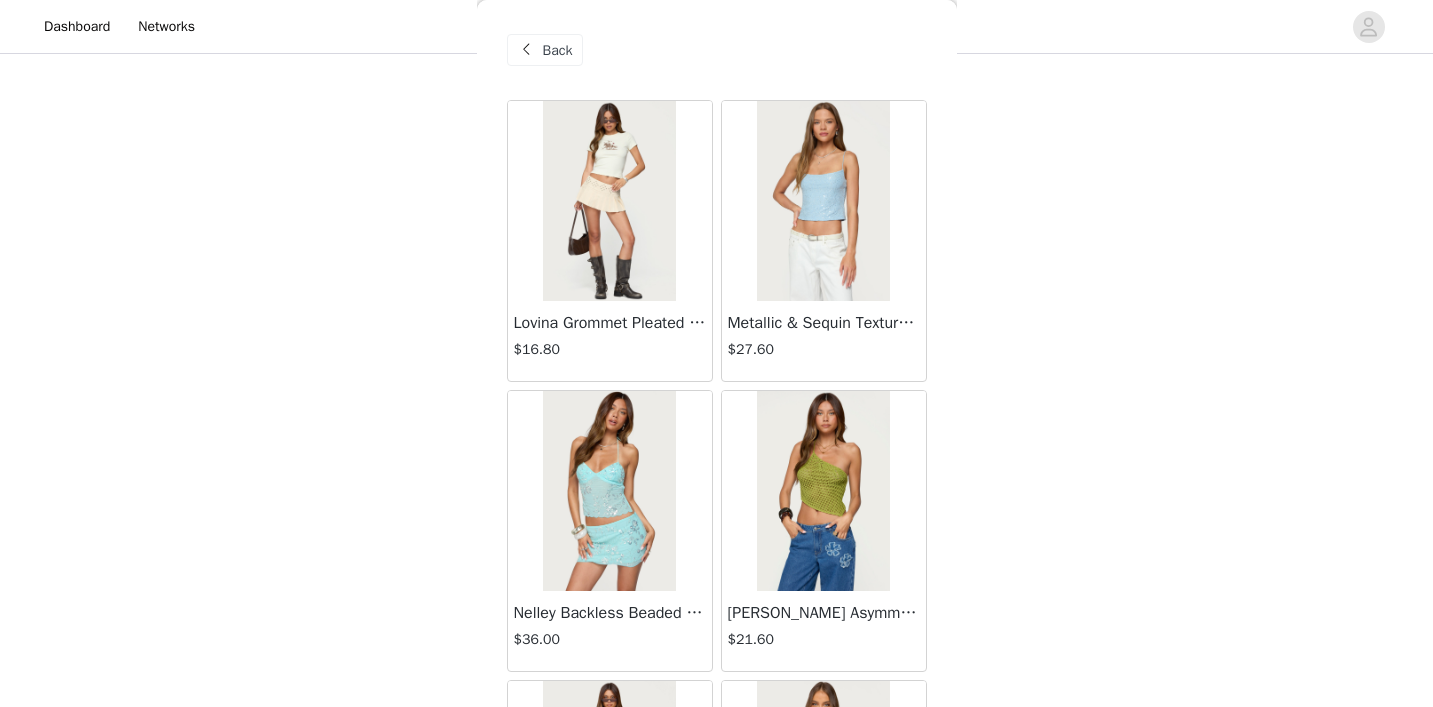 scroll, scrollTop: 1087, scrollLeft: 0, axis: vertical 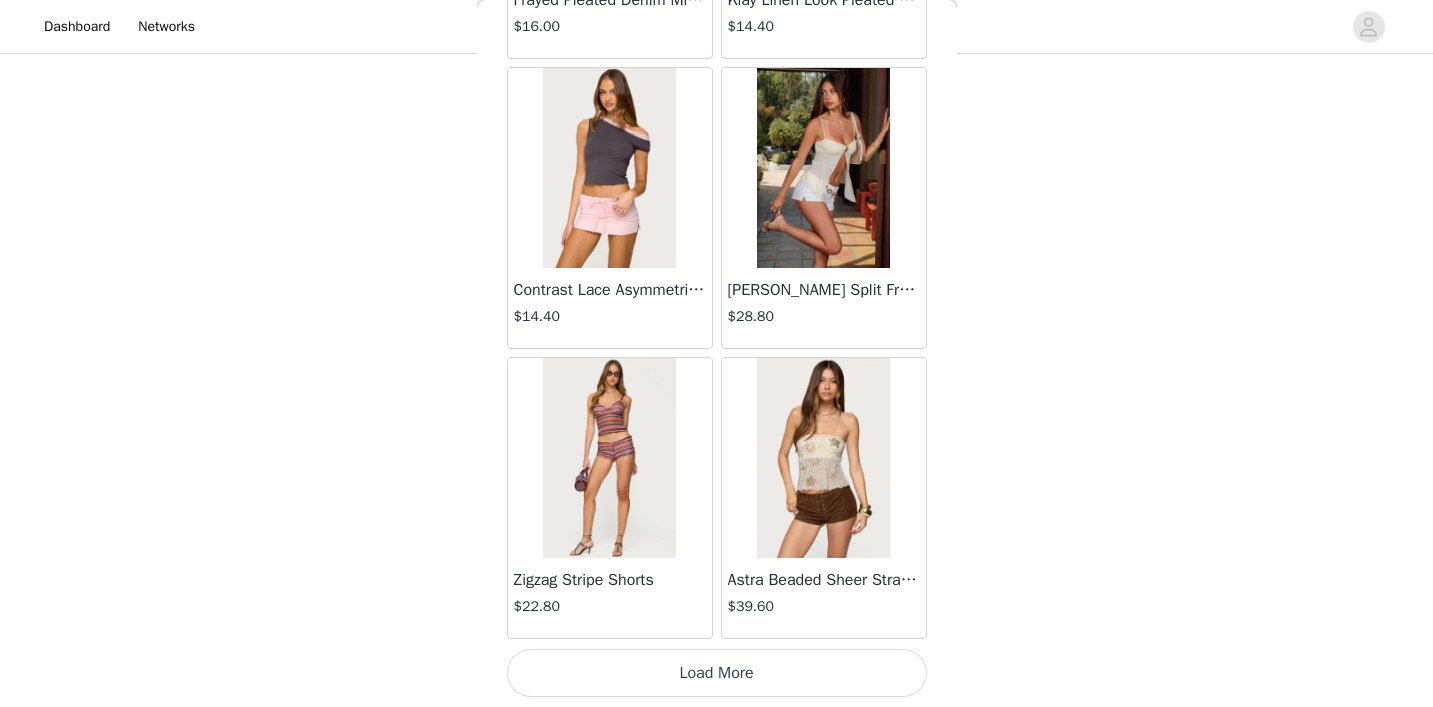 click on "Load More" at bounding box center [717, 673] 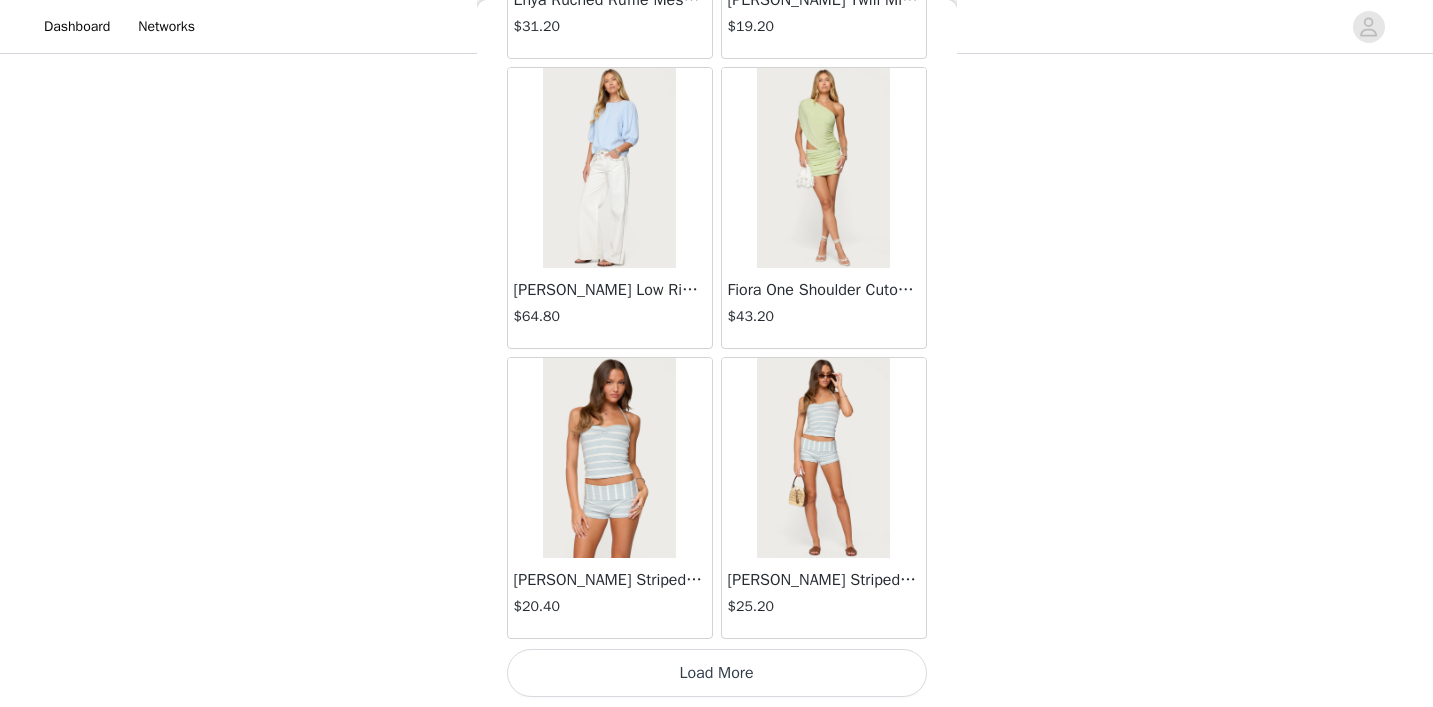 click on "Load More" at bounding box center (717, 673) 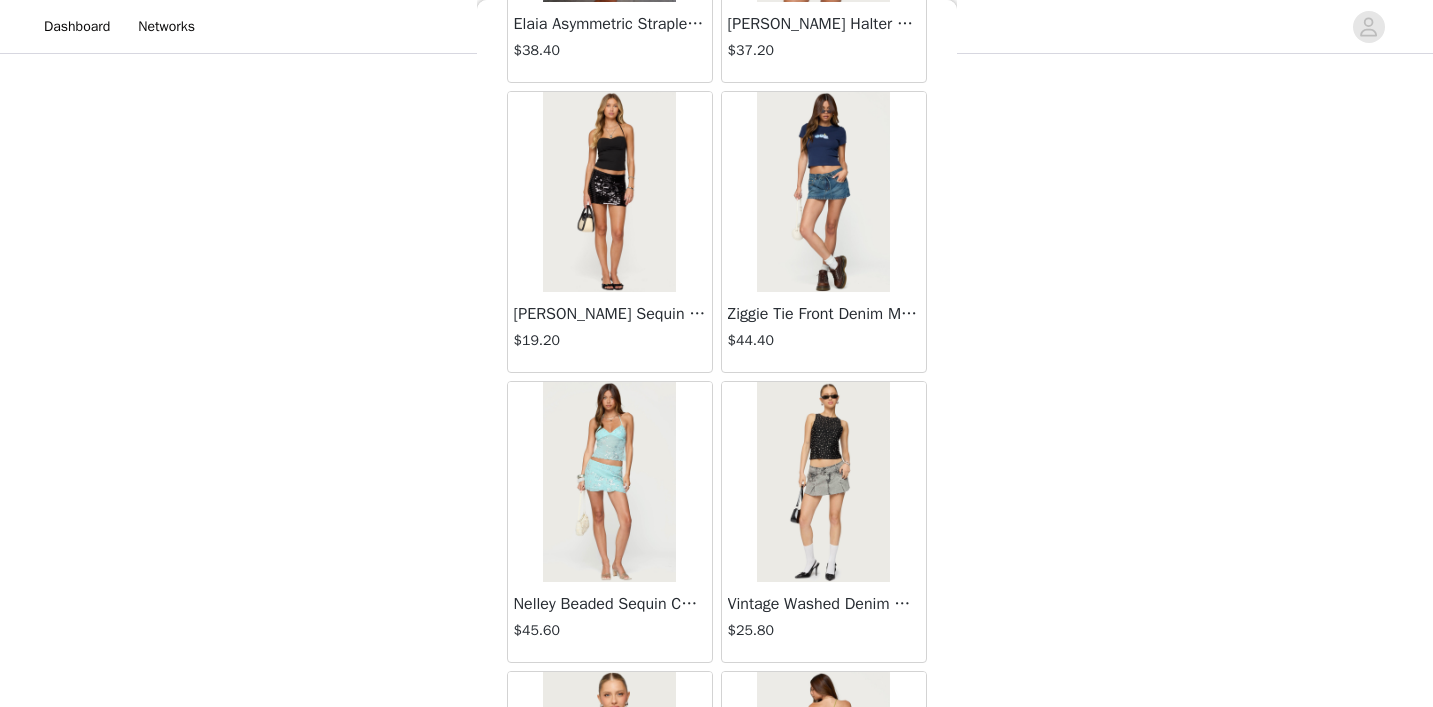scroll, scrollTop: 7202, scrollLeft: 0, axis: vertical 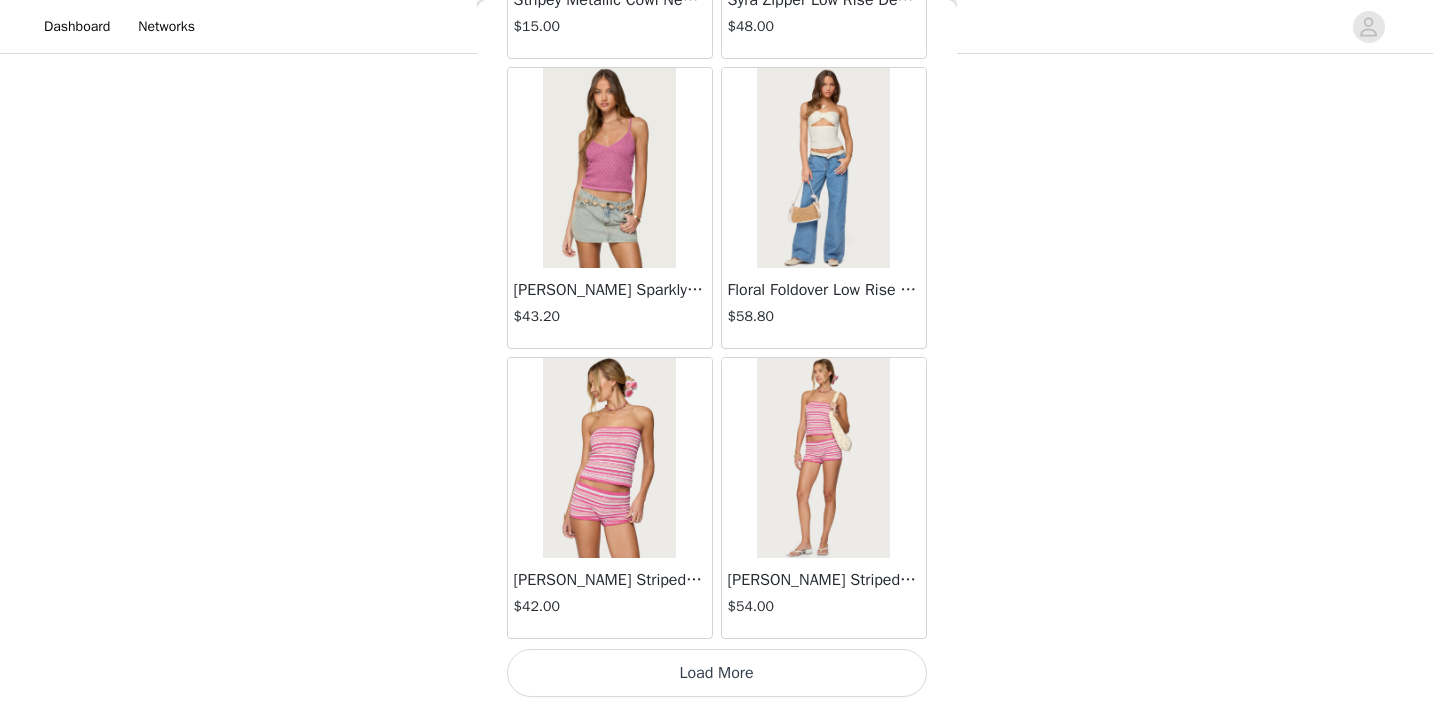 click on "Load More" at bounding box center [717, 673] 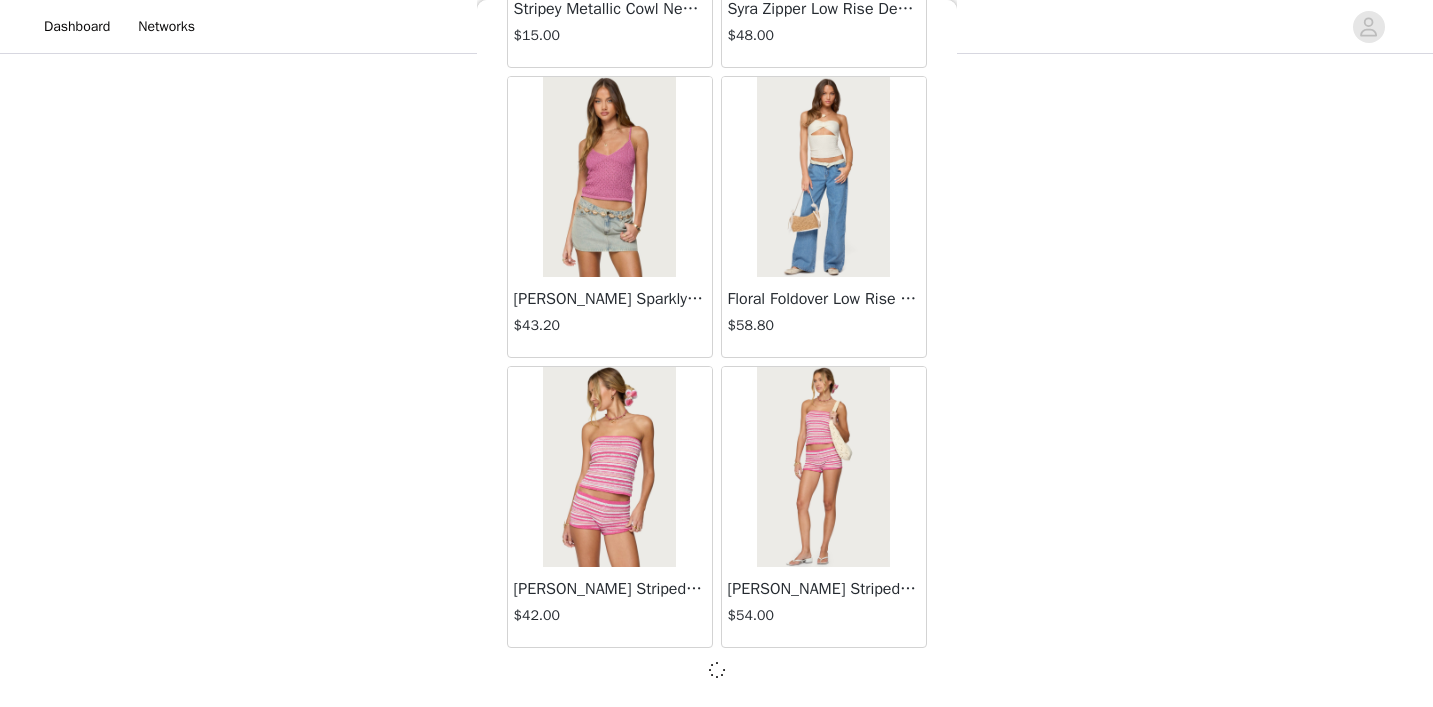 scroll, scrollTop: 8144, scrollLeft: 0, axis: vertical 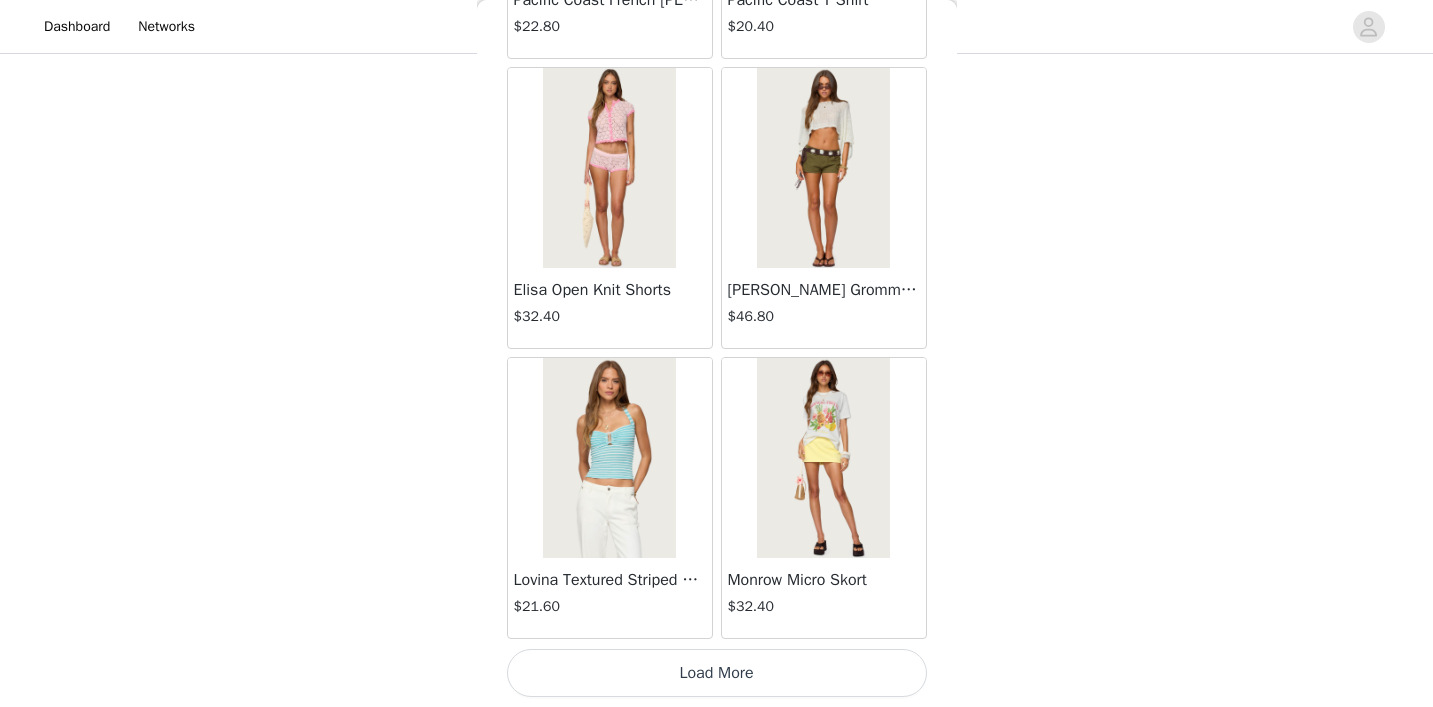 click on "Load More" at bounding box center (717, 673) 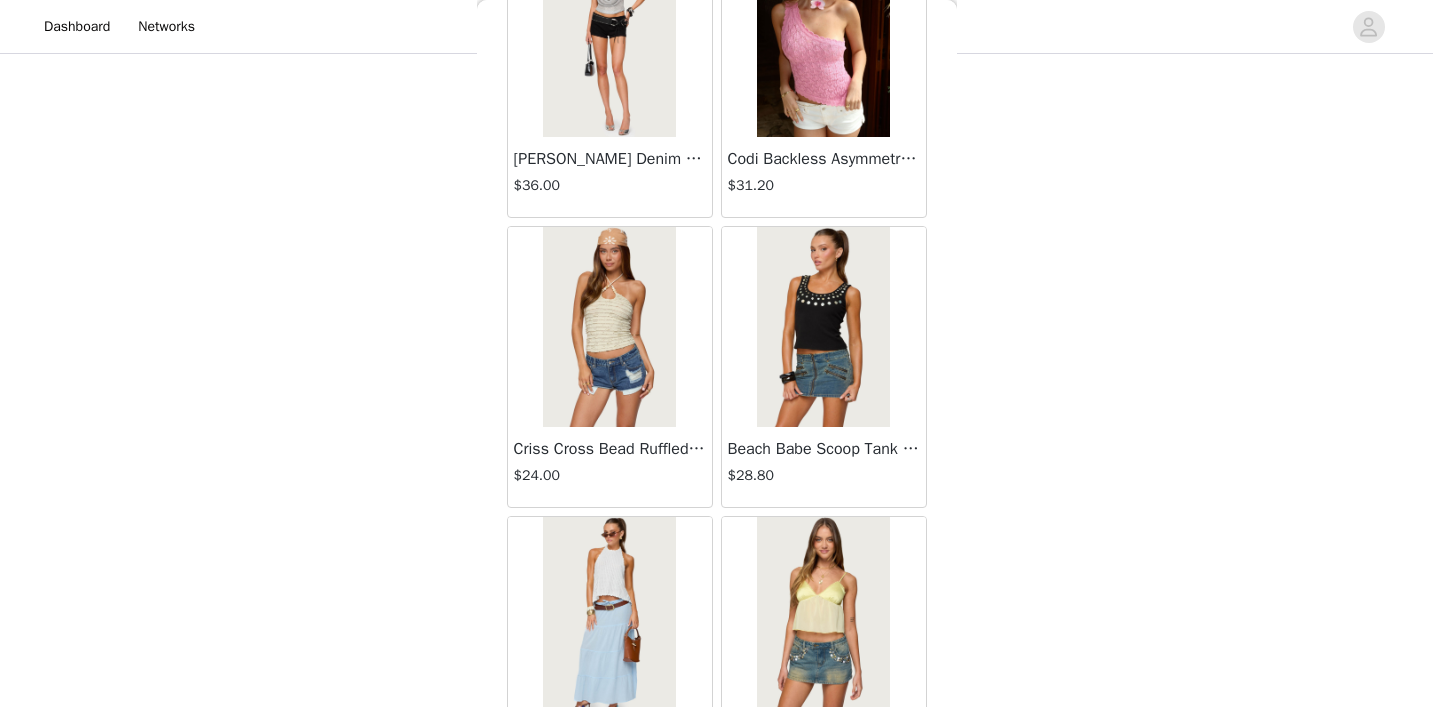 scroll, scrollTop: 13334, scrollLeft: 0, axis: vertical 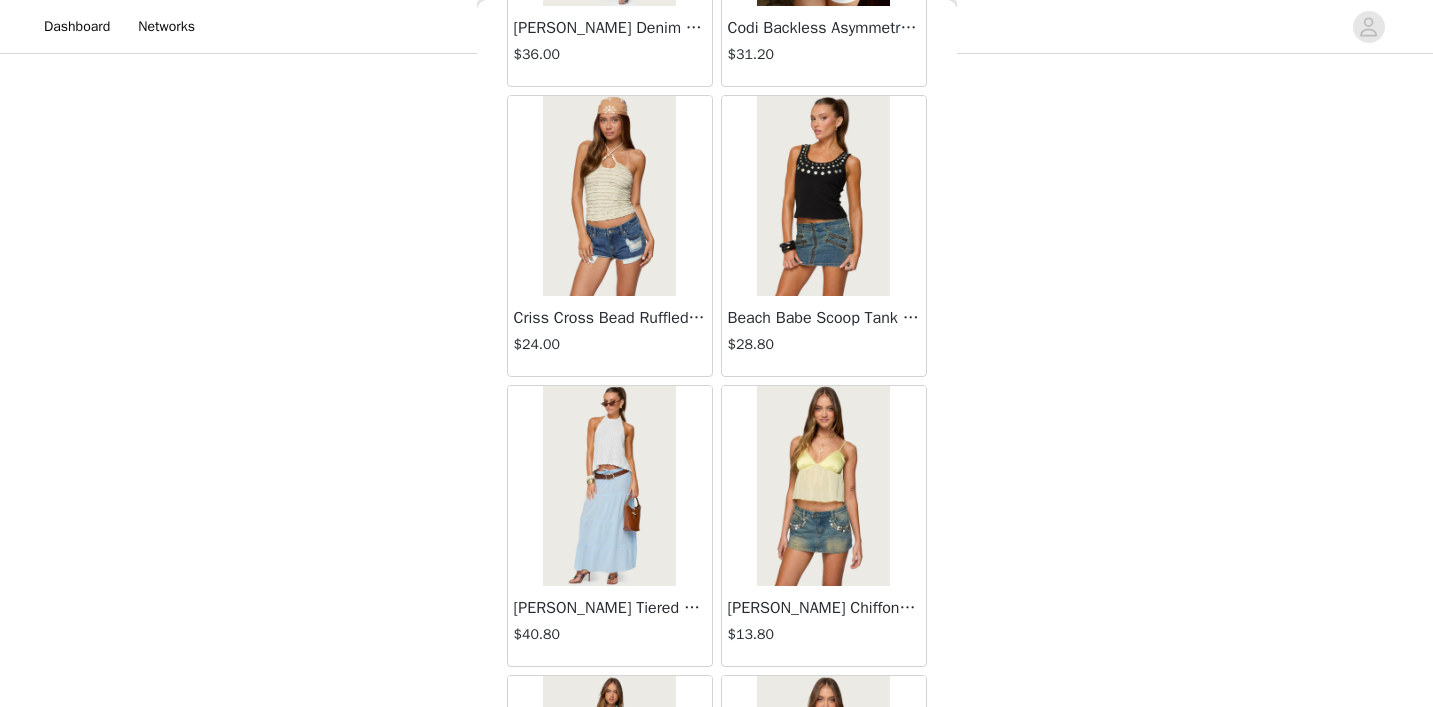 click on "[PERSON_NAME] Tiered Maxi Skirt" at bounding box center [610, 608] 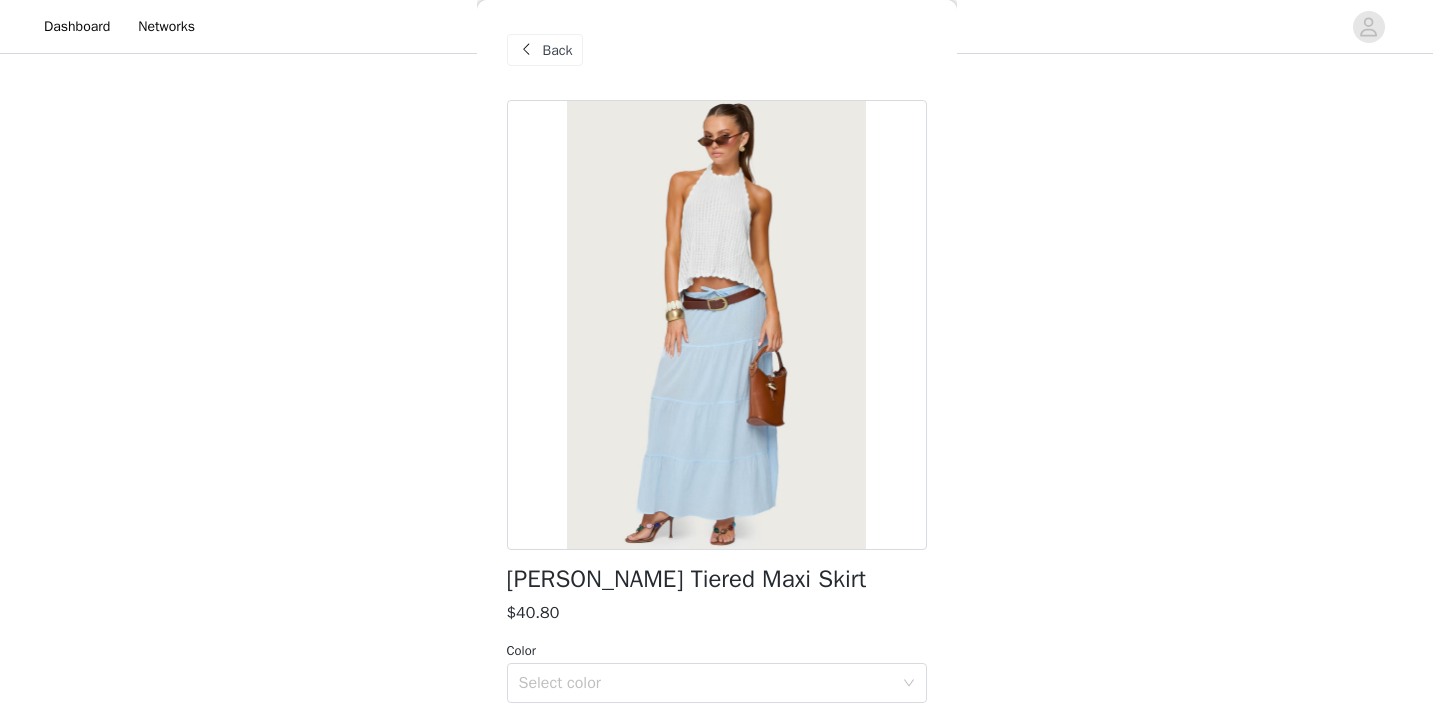 scroll, scrollTop: 0, scrollLeft: 0, axis: both 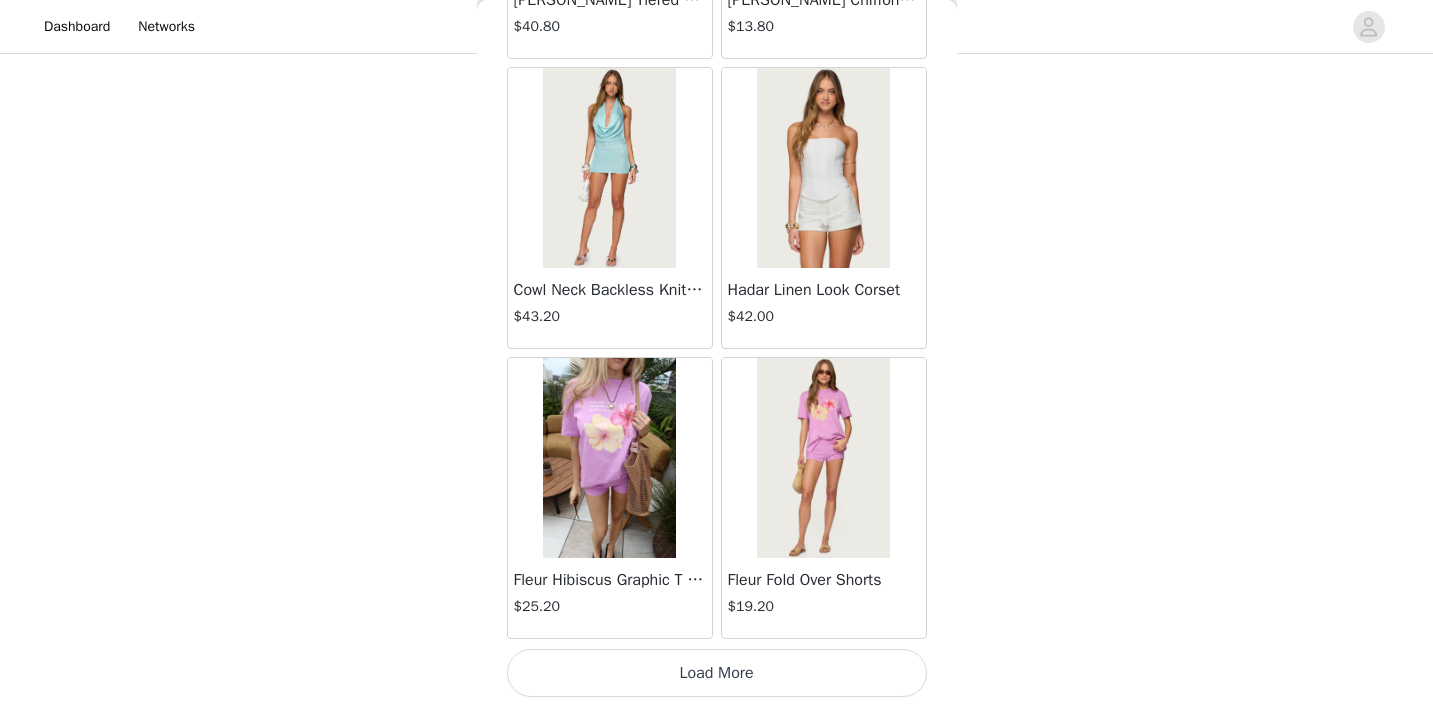 click on "Load More" at bounding box center (717, 673) 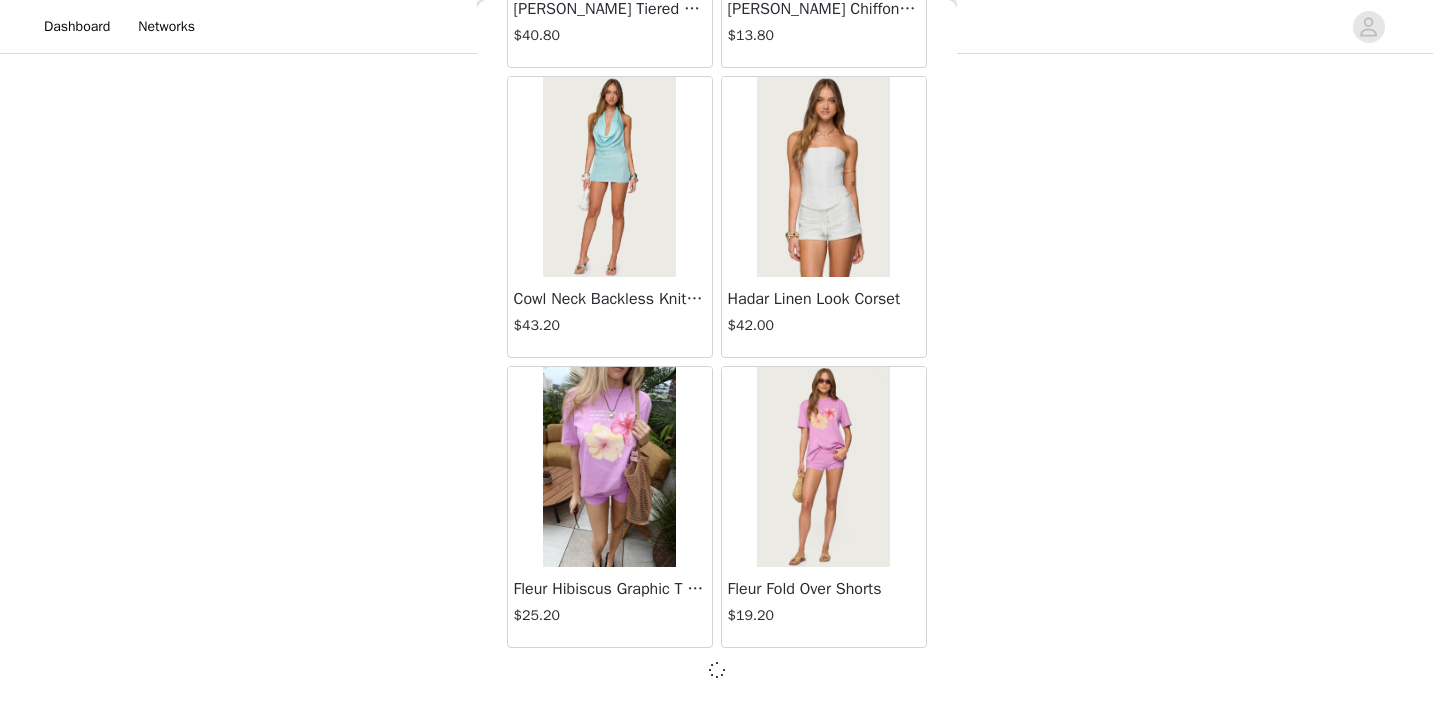 scroll, scrollTop: 13944, scrollLeft: 0, axis: vertical 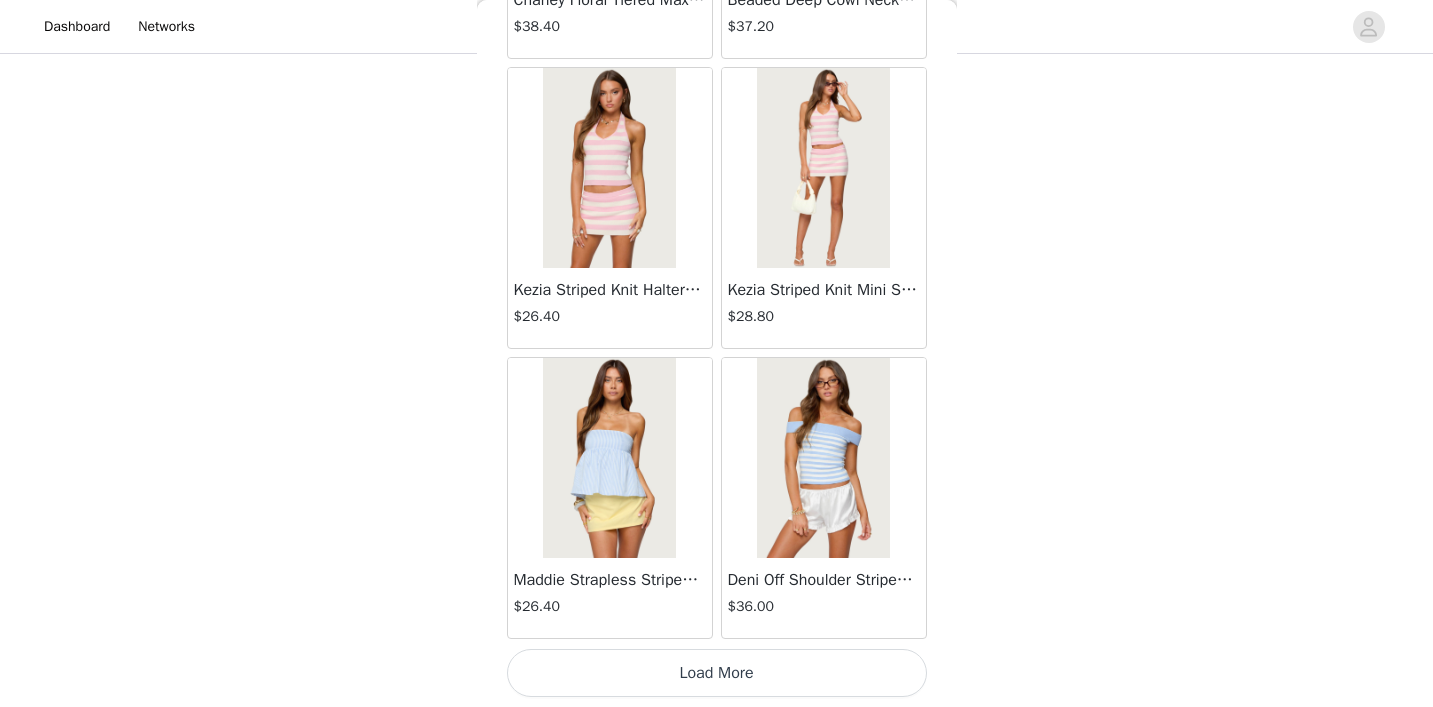 click on "Load More" at bounding box center [717, 673] 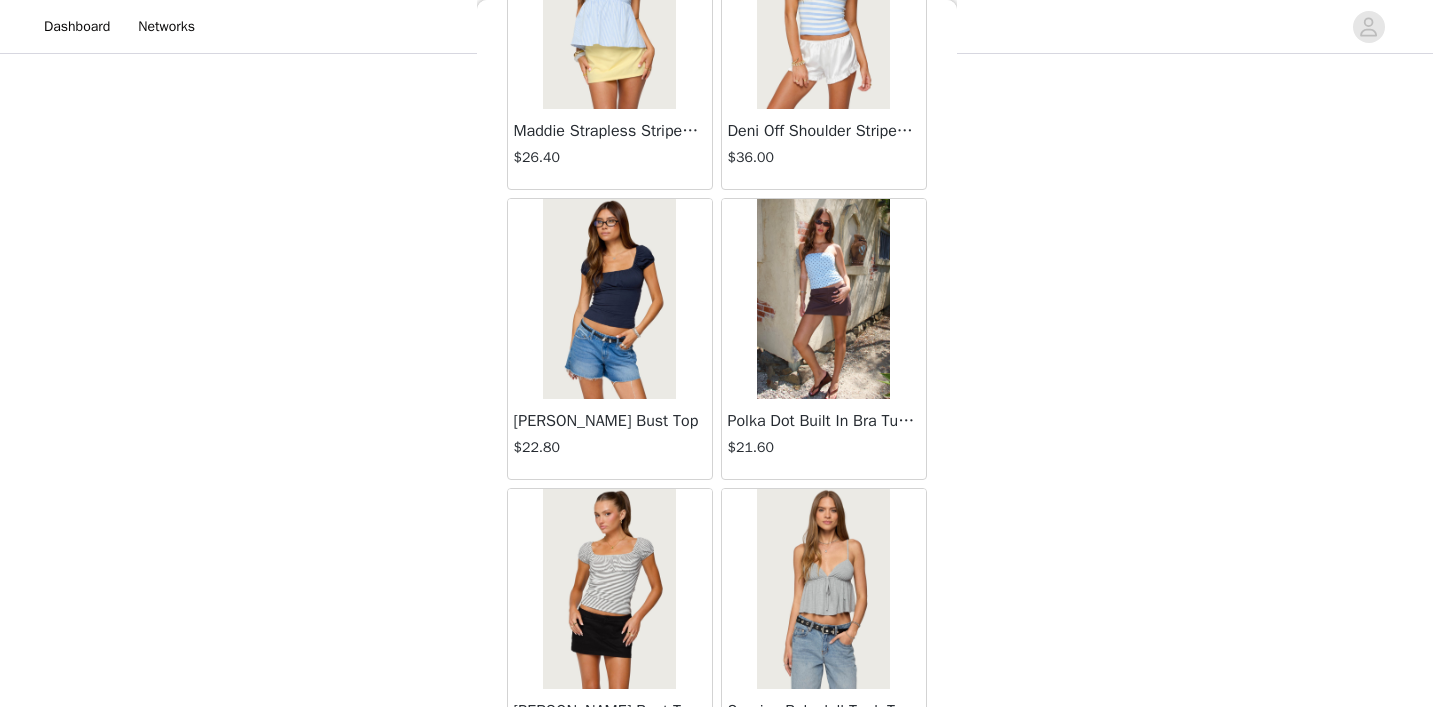 scroll, scrollTop: 17337, scrollLeft: 0, axis: vertical 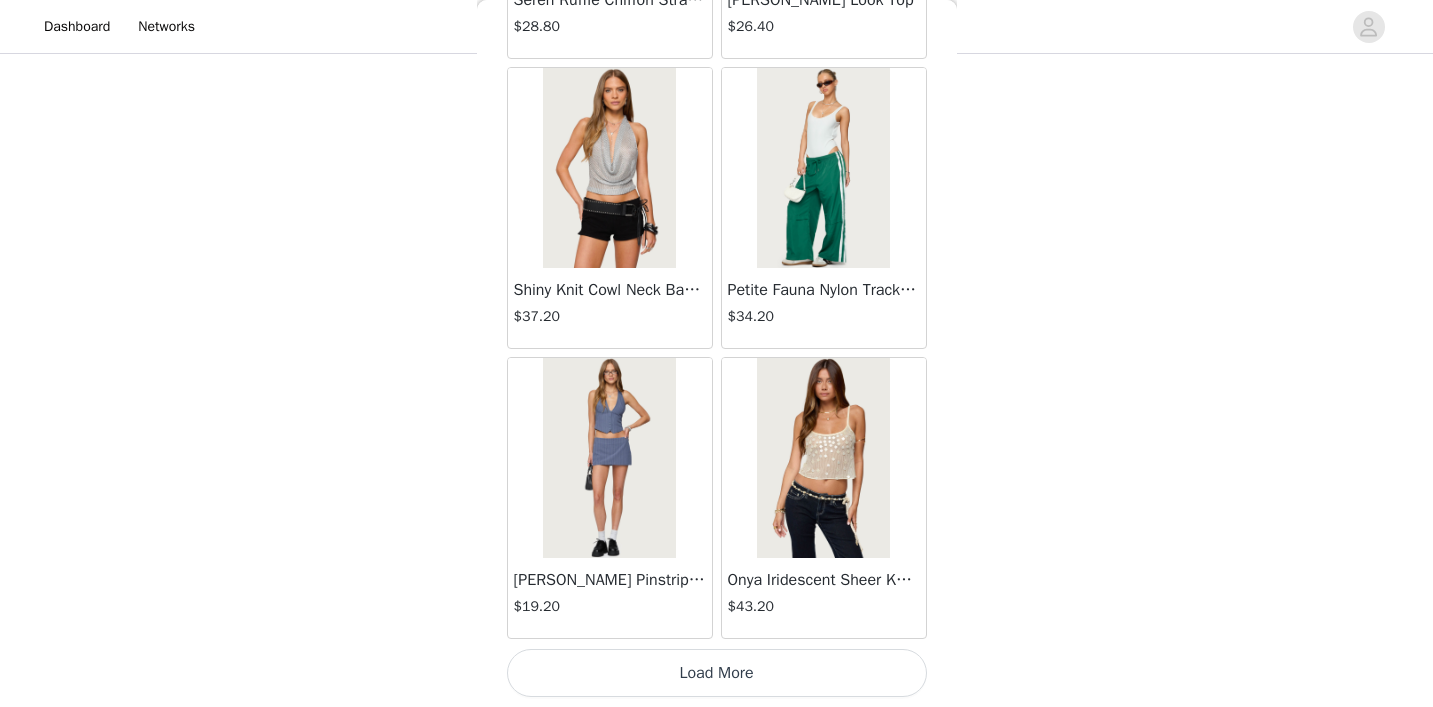 click on "Load More" at bounding box center [717, 673] 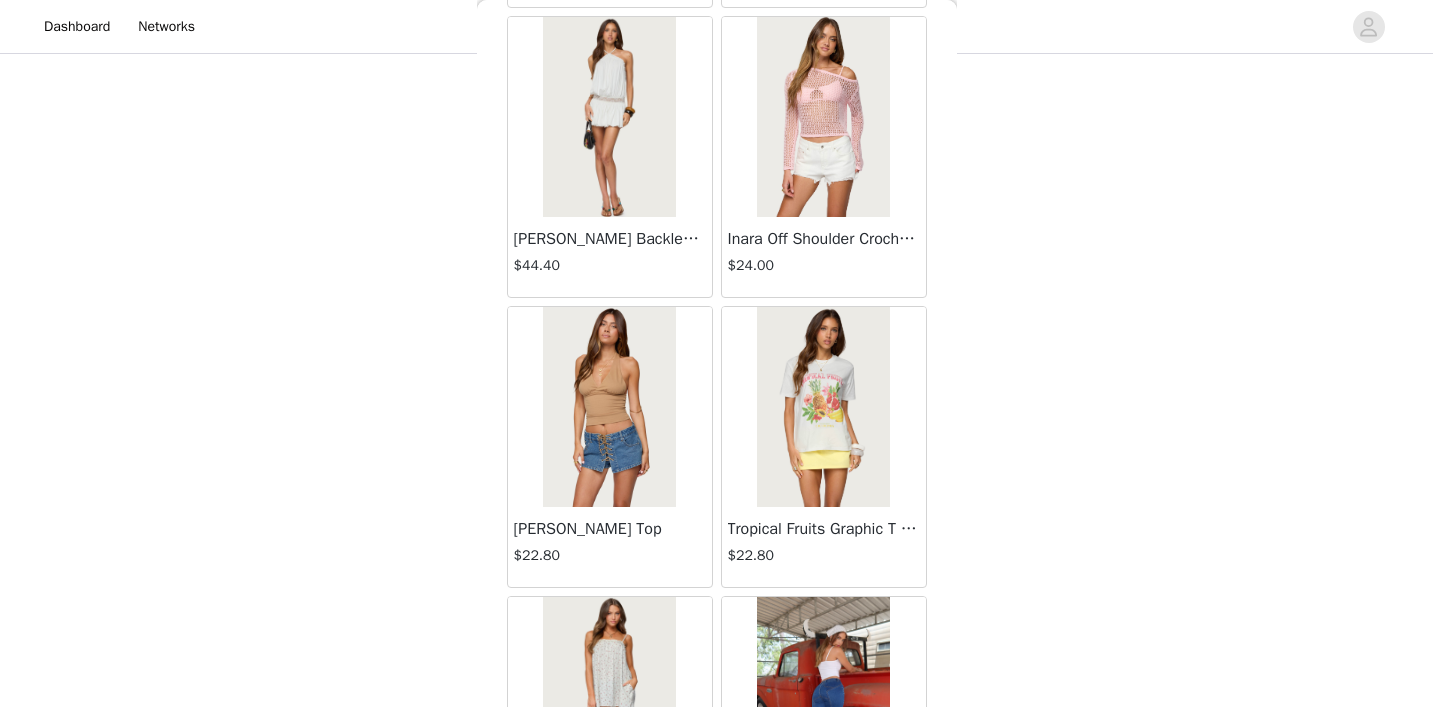 scroll, scrollTop: 20994, scrollLeft: 0, axis: vertical 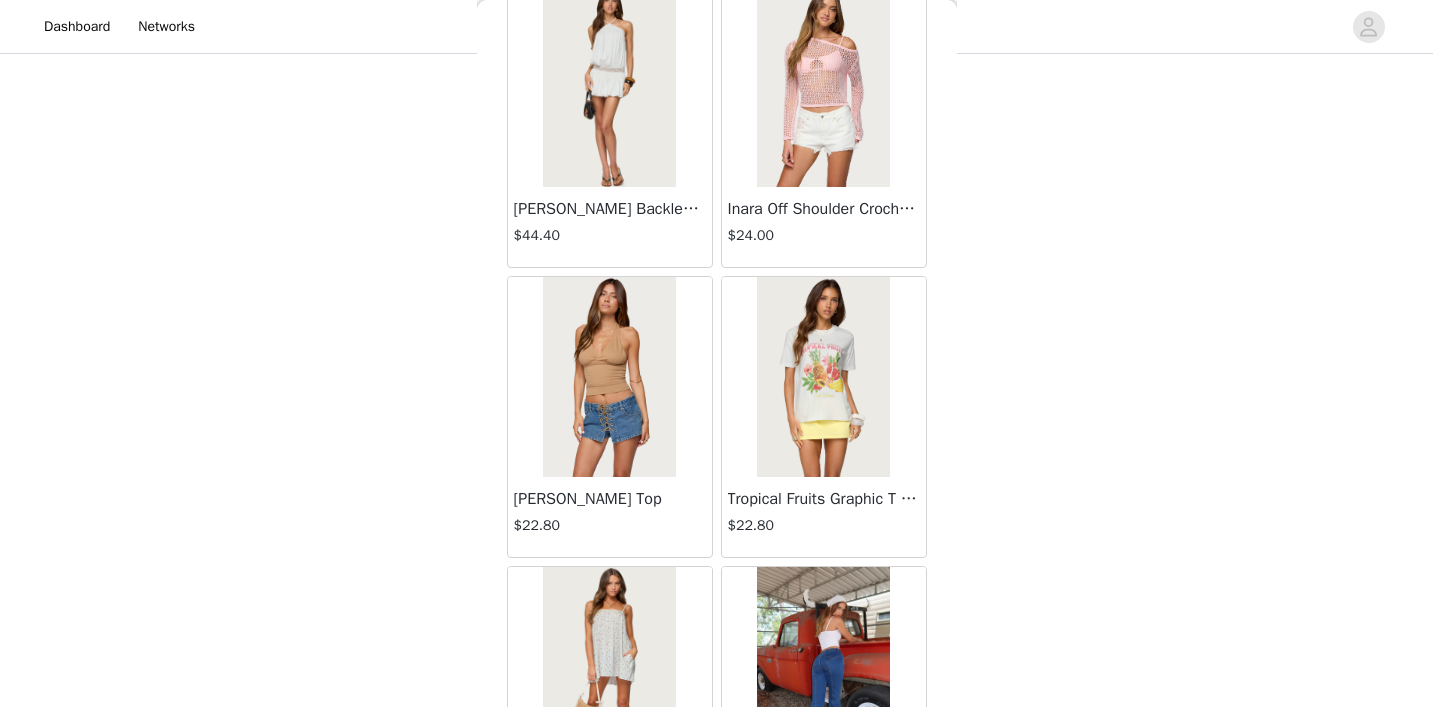 click on "[PERSON_NAME] Backless Bubble Mini Dress" at bounding box center [610, 209] 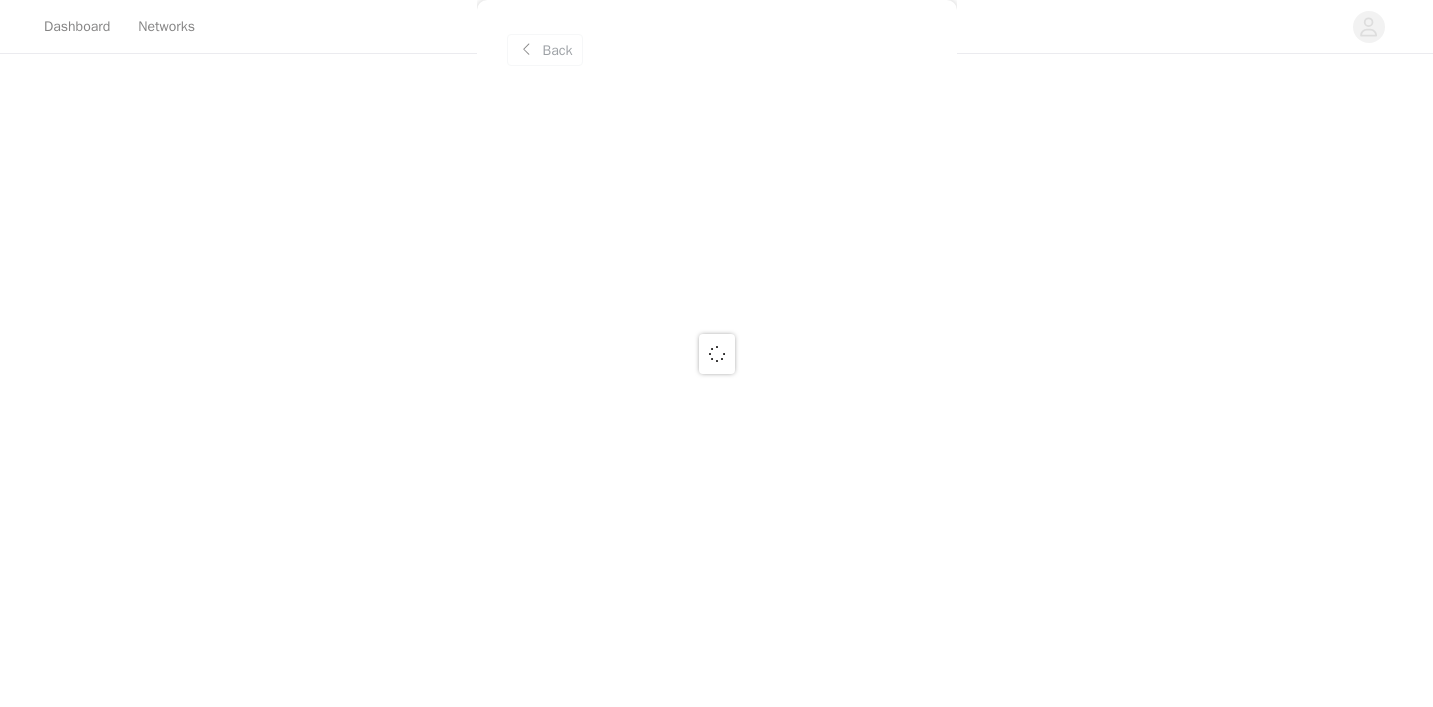 scroll, scrollTop: 0, scrollLeft: 0, axis: both 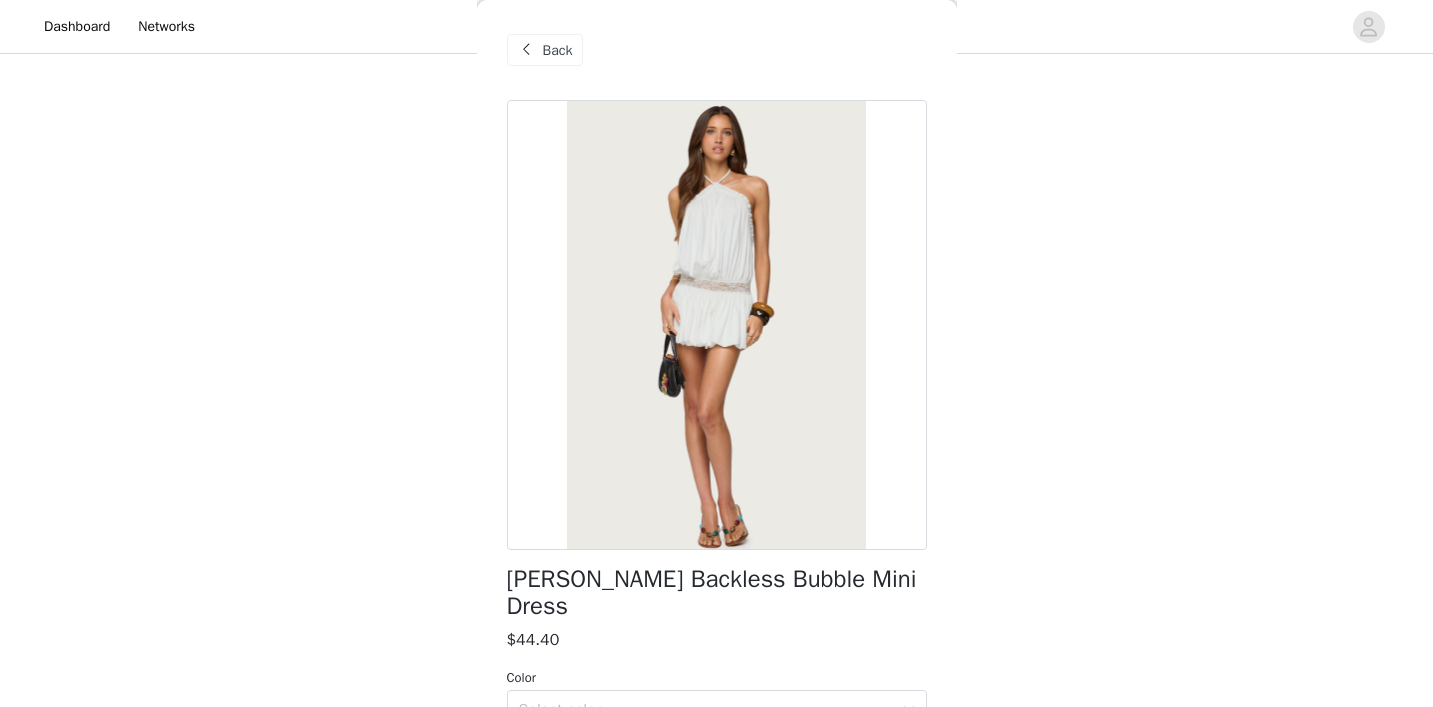 click on "Back" at bounding box center (545, 50) 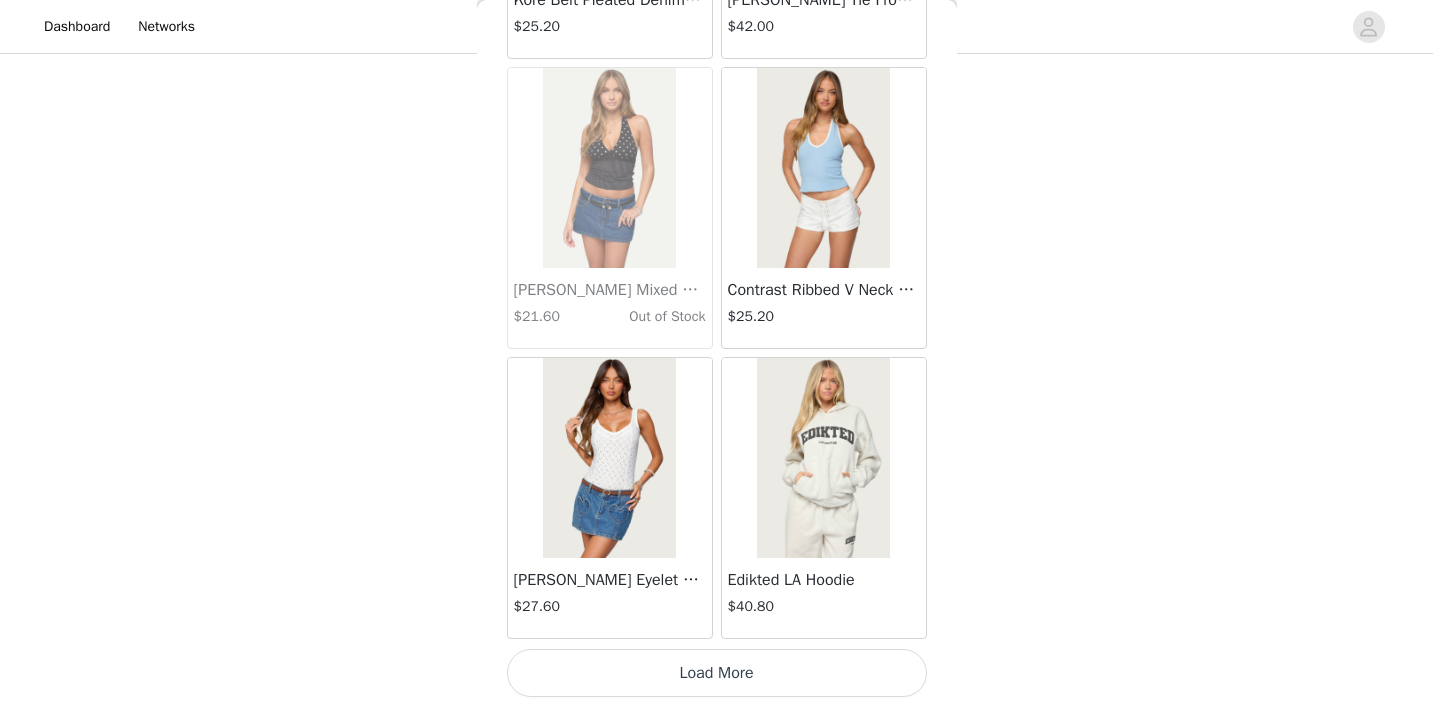 click on "Load More" at bounding box center [717, 673] 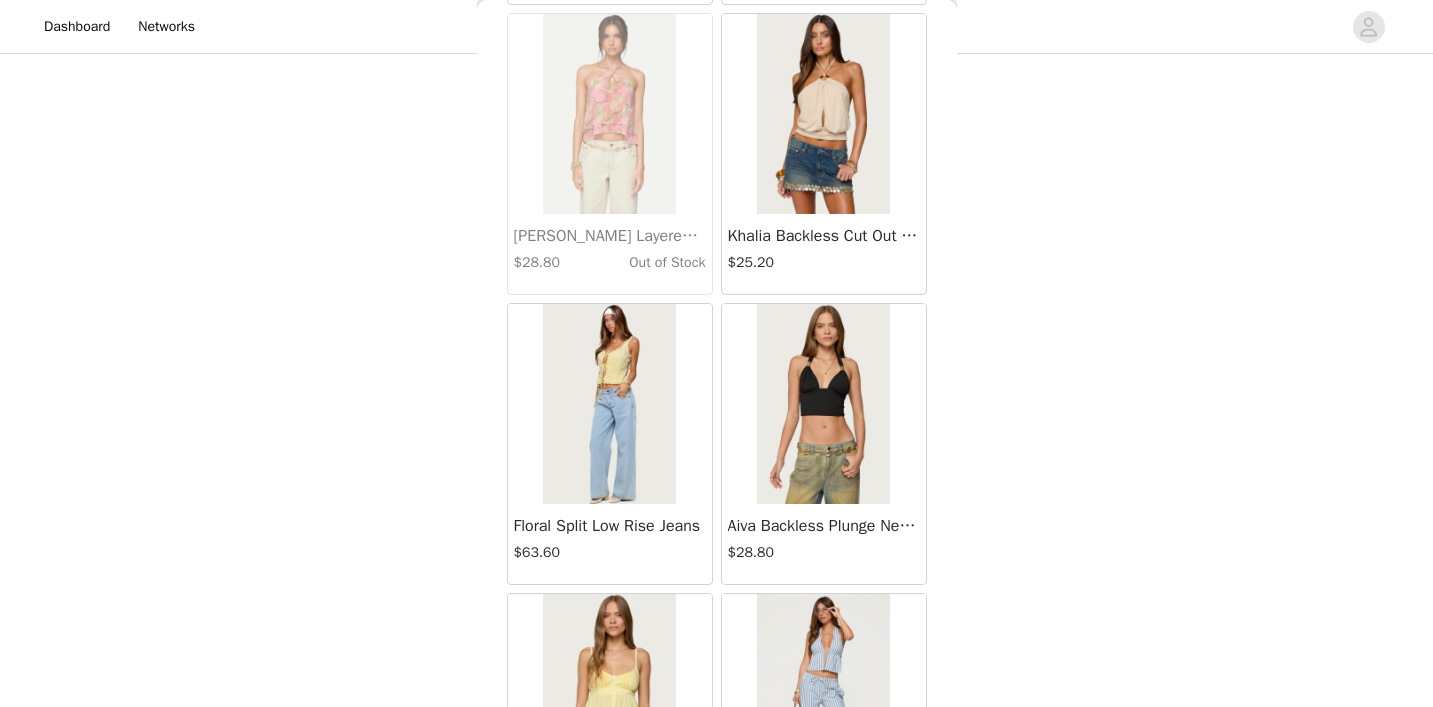 scroll, scrollTop: 23649, scrollLeft: 0, axis: vertical 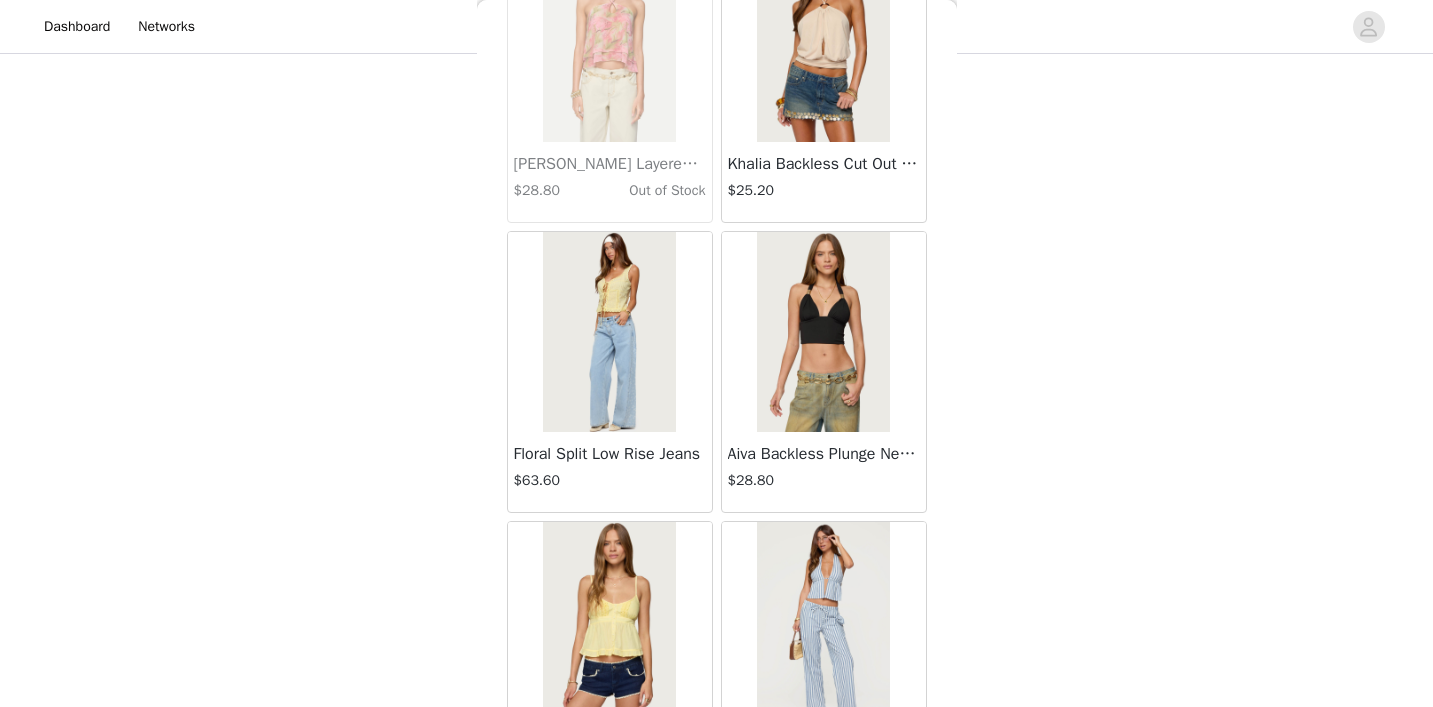 click on "$28.80" at bounding box center [824, 480] 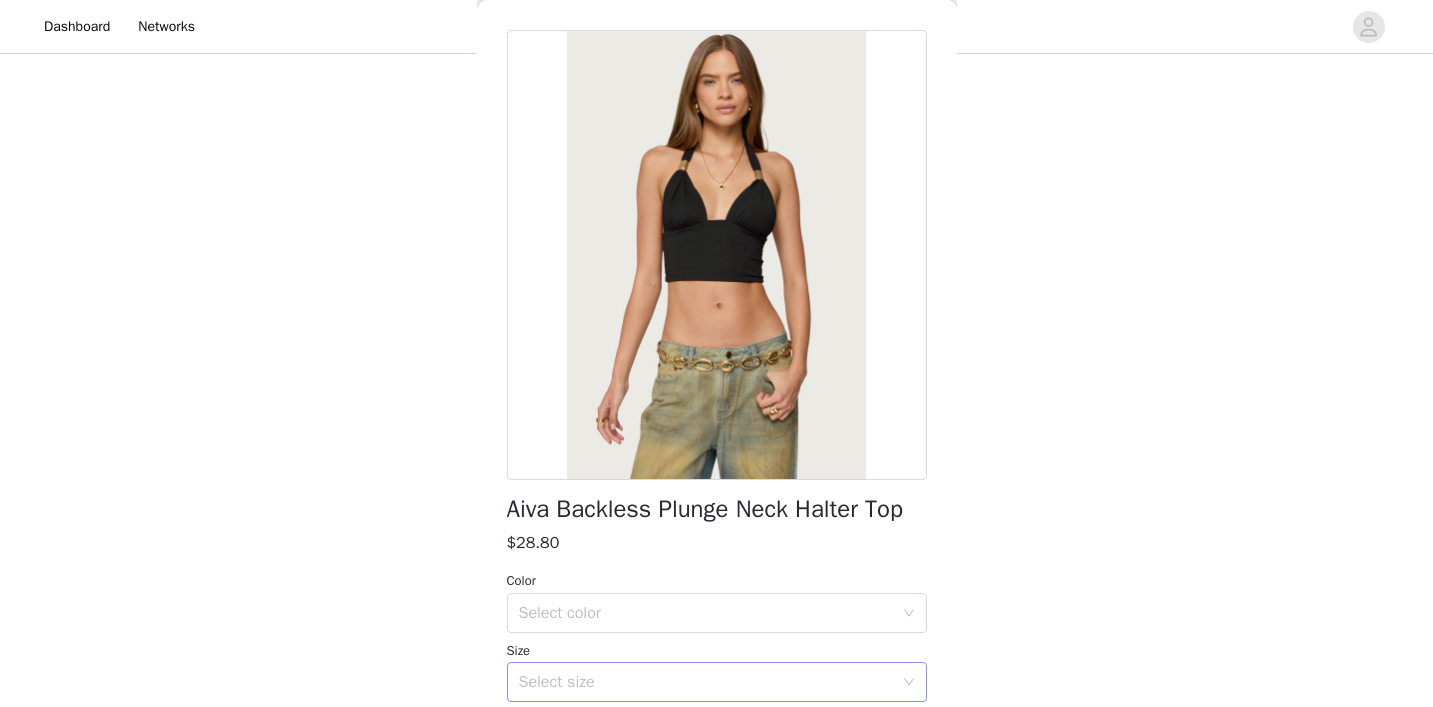 scroll, scrollTop: 71, scrollLeft: 0, axis: vertical 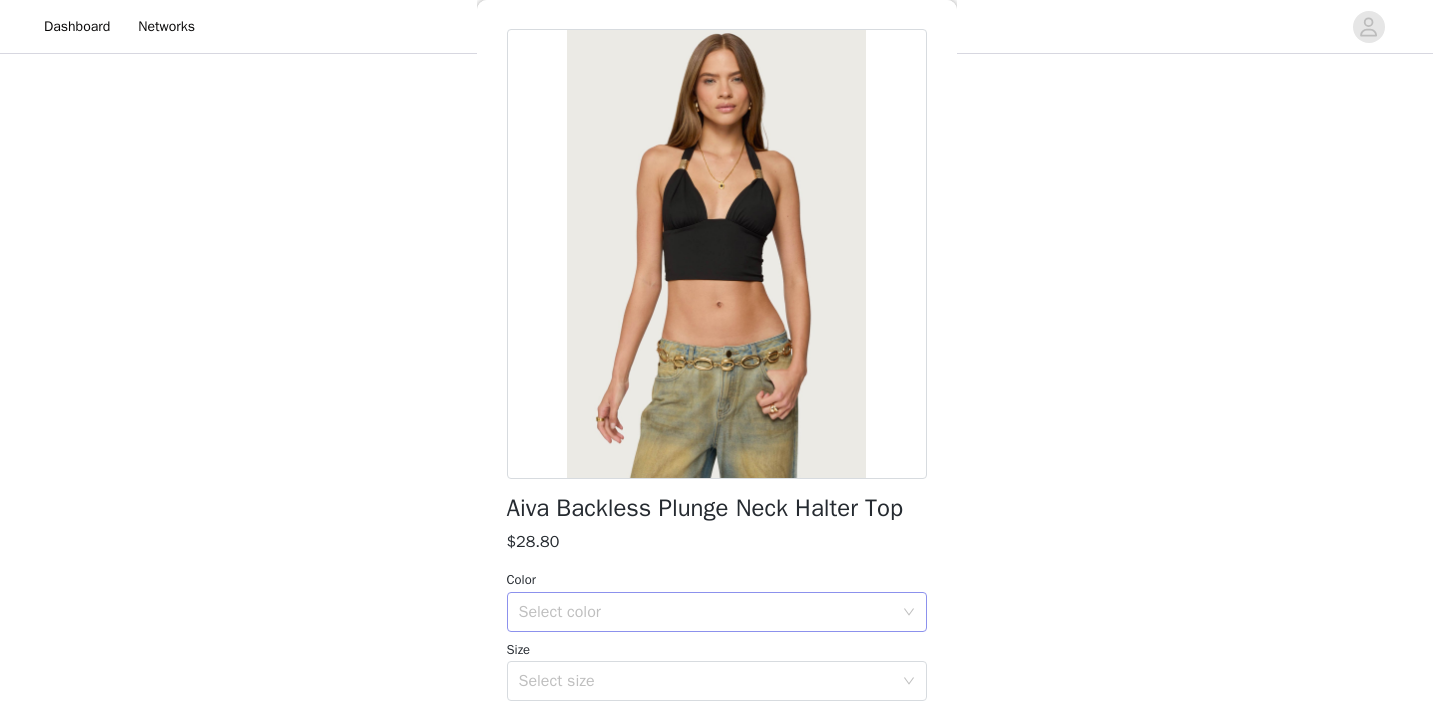 click on "Select color" at bounding box center (706, 612) 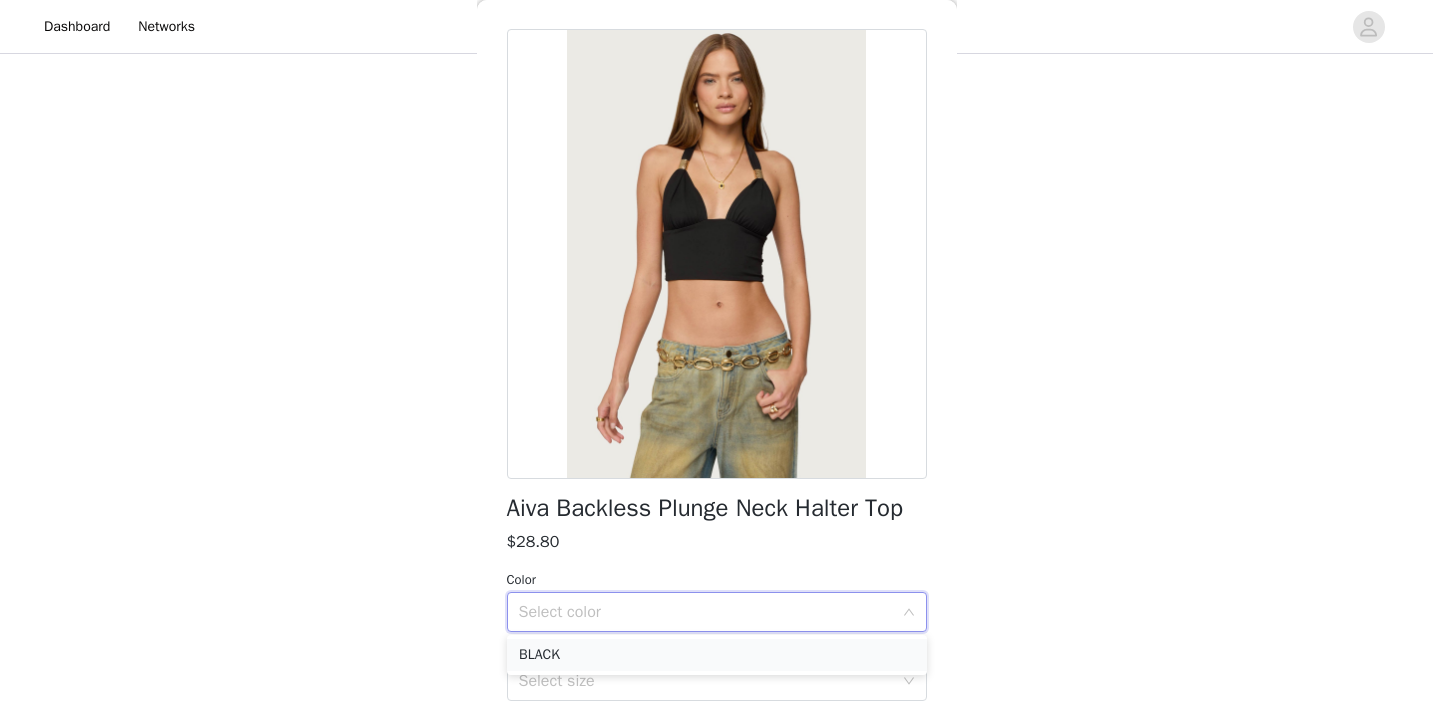 click on "BLACK" at bounding box center [717, 655] 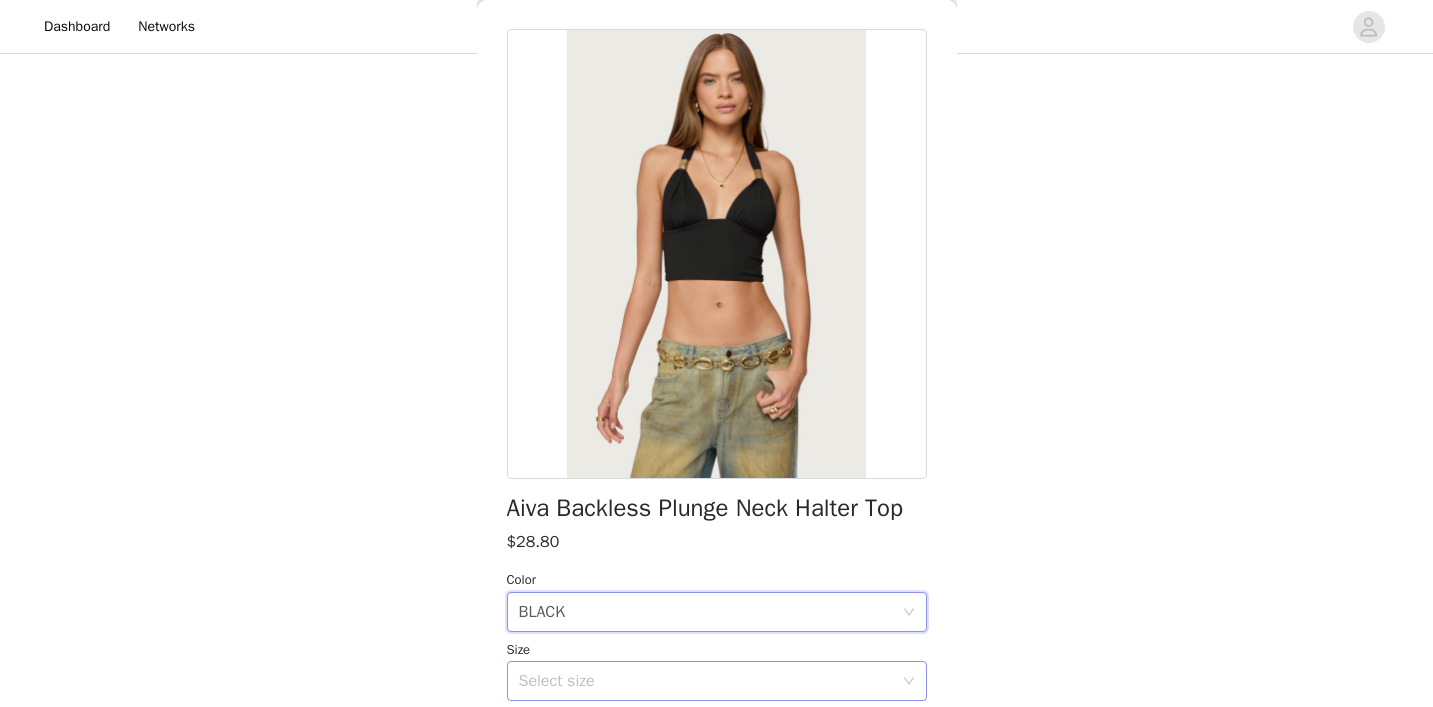 click on "Select size" at bounding box center (706, 681) 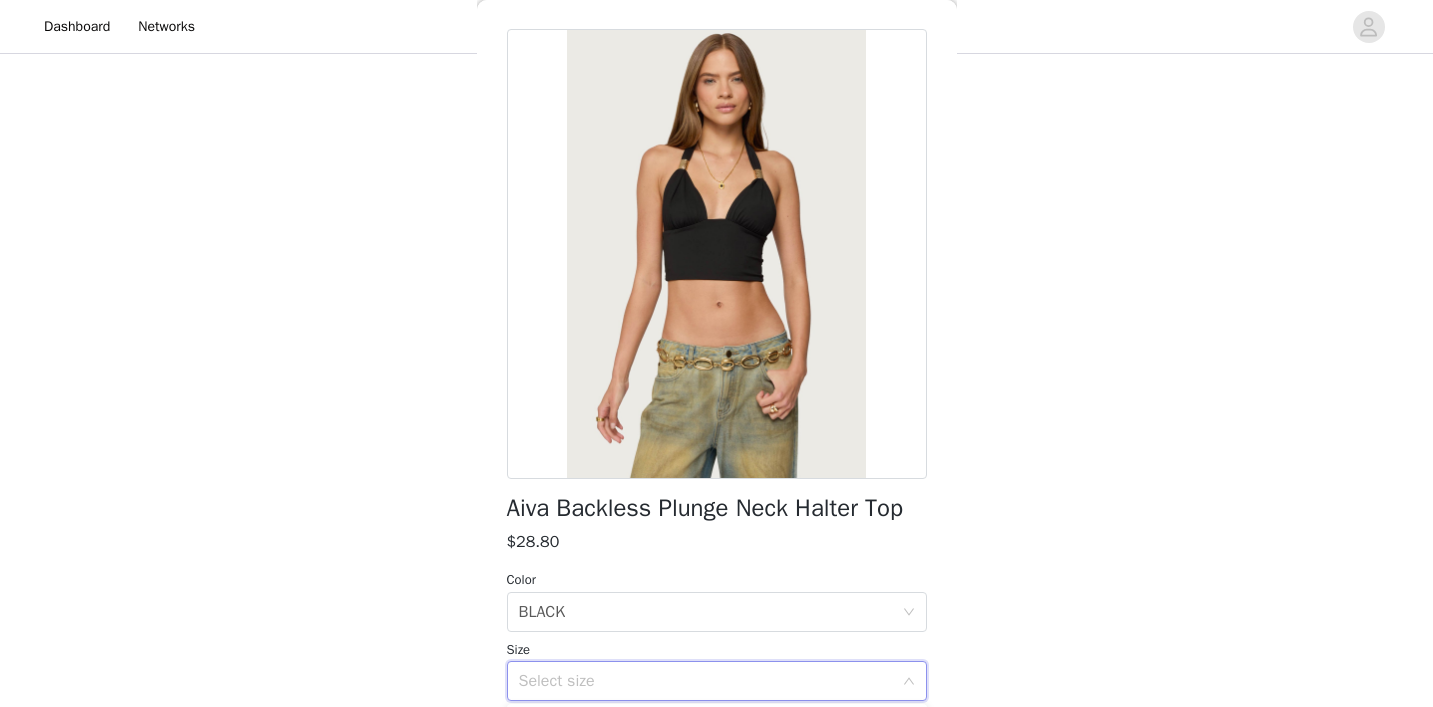 scroll, scrollTop: 210, scrollLeft: 0, axis: vertical 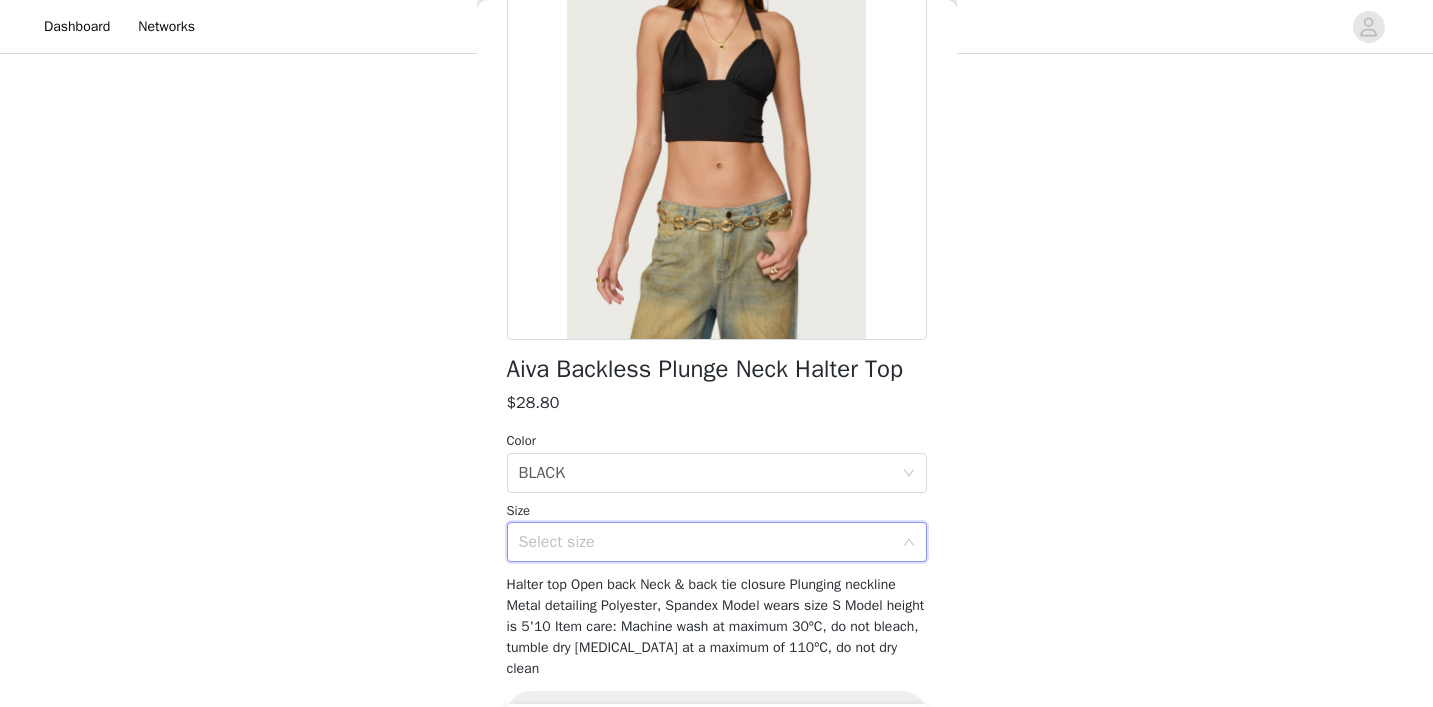 click on "Select size" at bounding box center [706, 542] 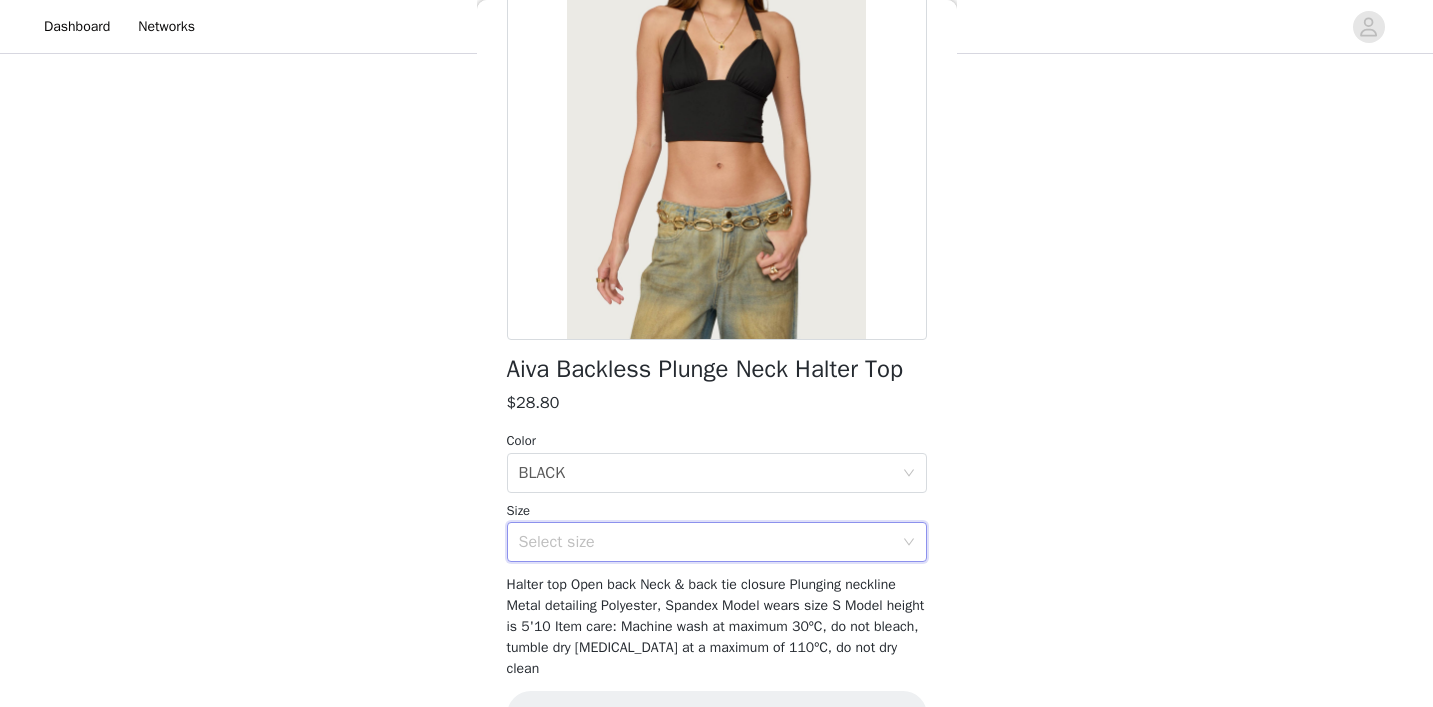 click on "Select size" at bounding box center [706, 542] 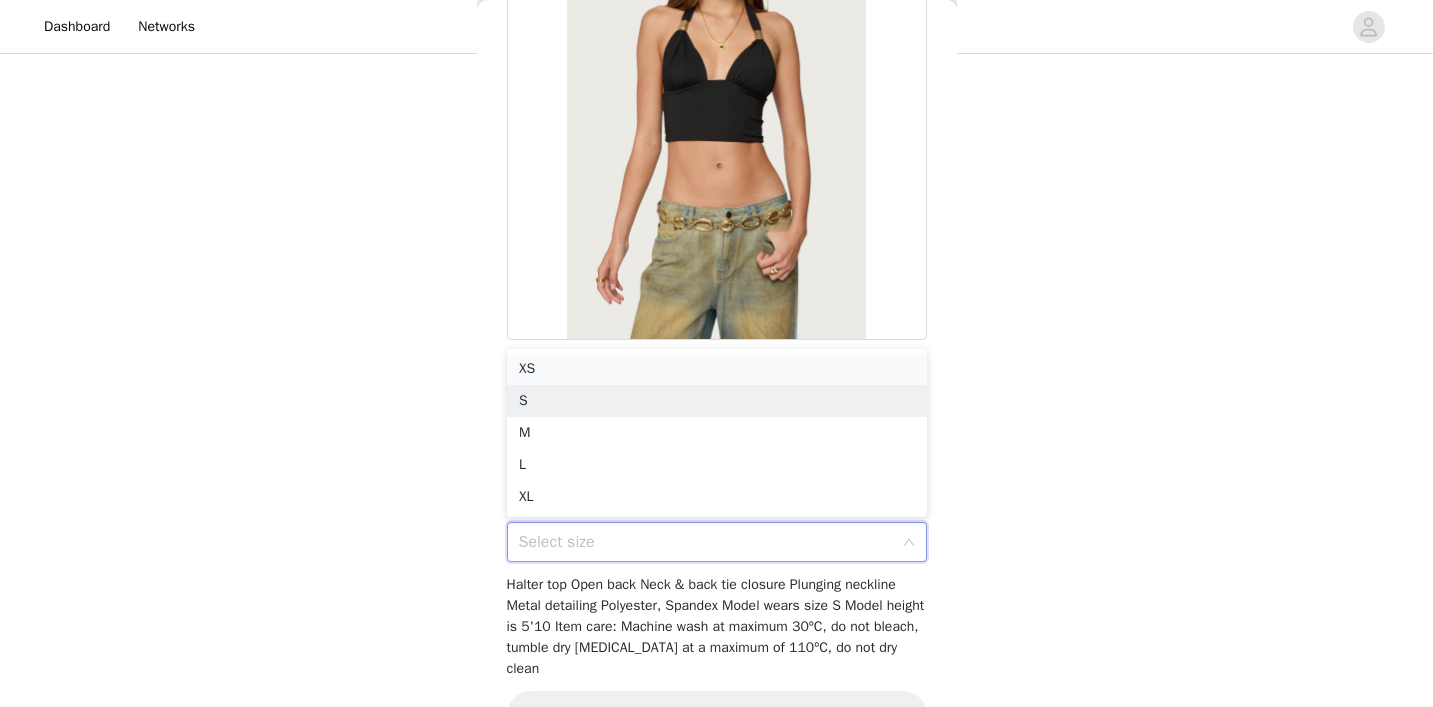 click on "XS" at bounding box center (717, 369) 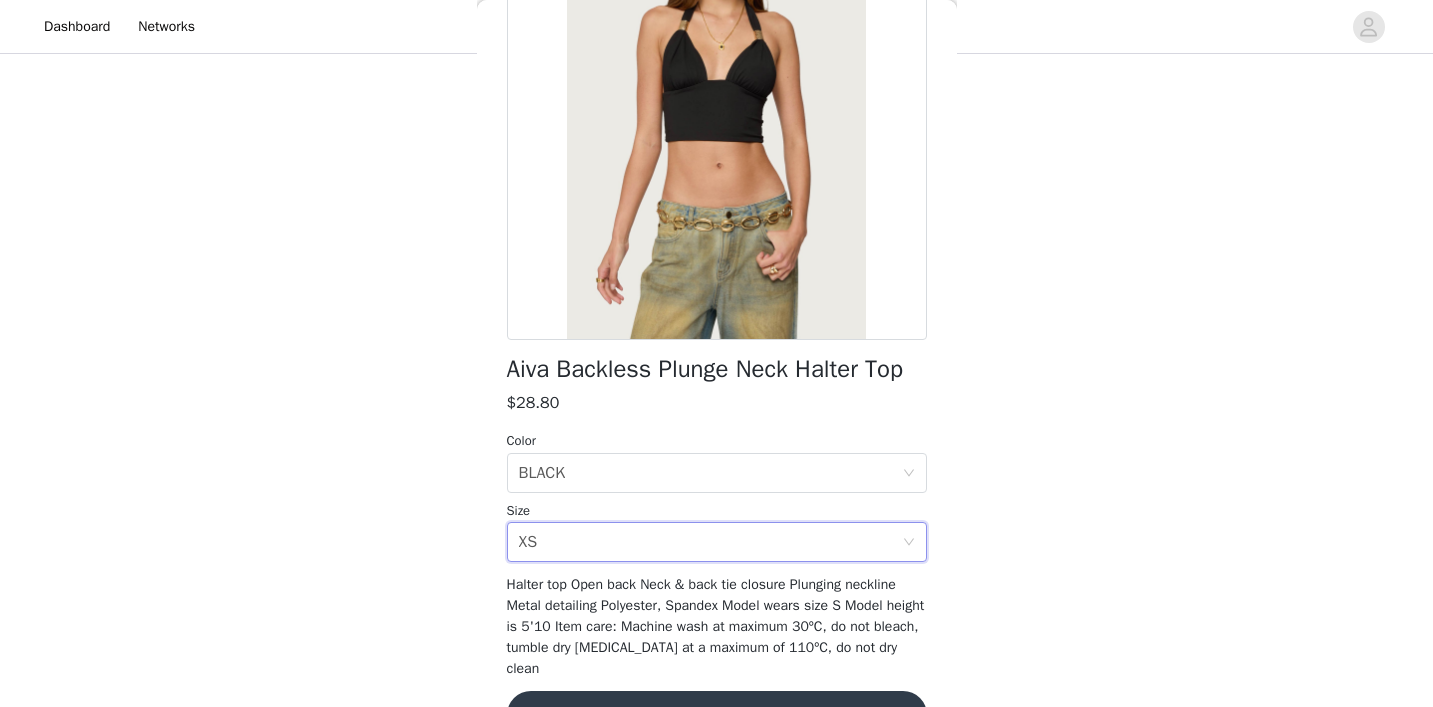 click on "Aiva Backless Plunge Neck Halter Top       $28.80         Color   Select color BLACK Size   Select size XS   Halter top Open back Neck & back tie closure Plunging neckline Metal detailing Polyester, Spandex Model wears size S Model height is 5'10 Item care: Machine wash at maximum 30ºC, do not bleach, tumble dry [MEDICAL_DATA] at a maximum of 110ºC, do not dry clean   Add Product" at bounding box center (717, 326) 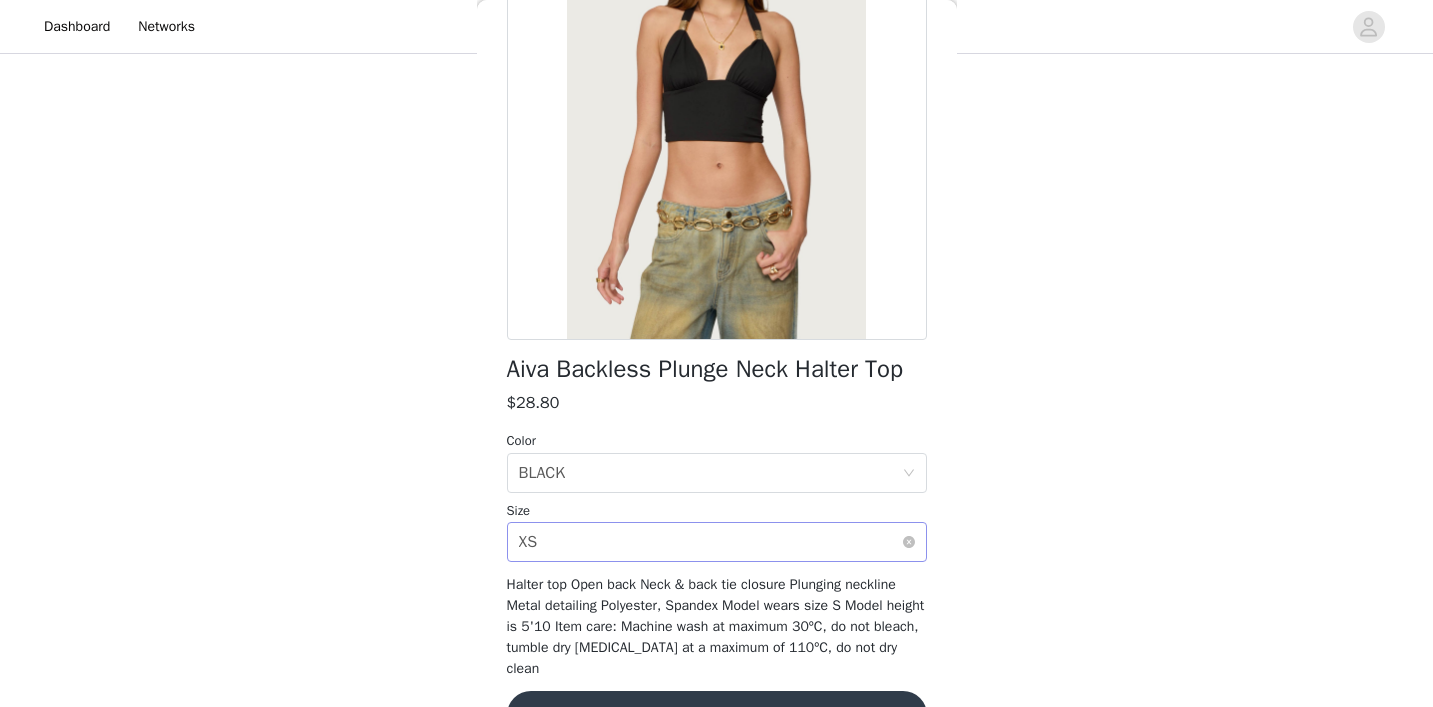 click on "Select size XS" at bounding box center (710, 542) 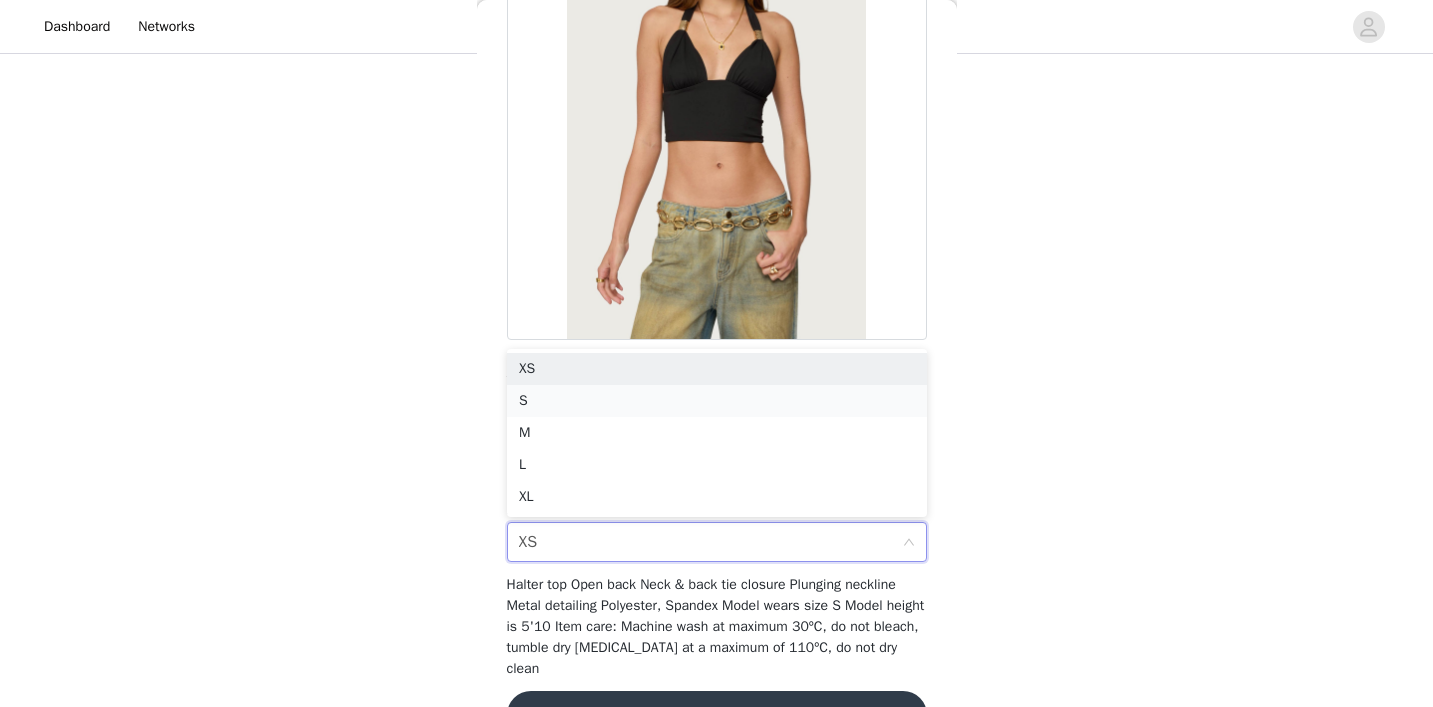click on "S" at bounding box center (717, 401) 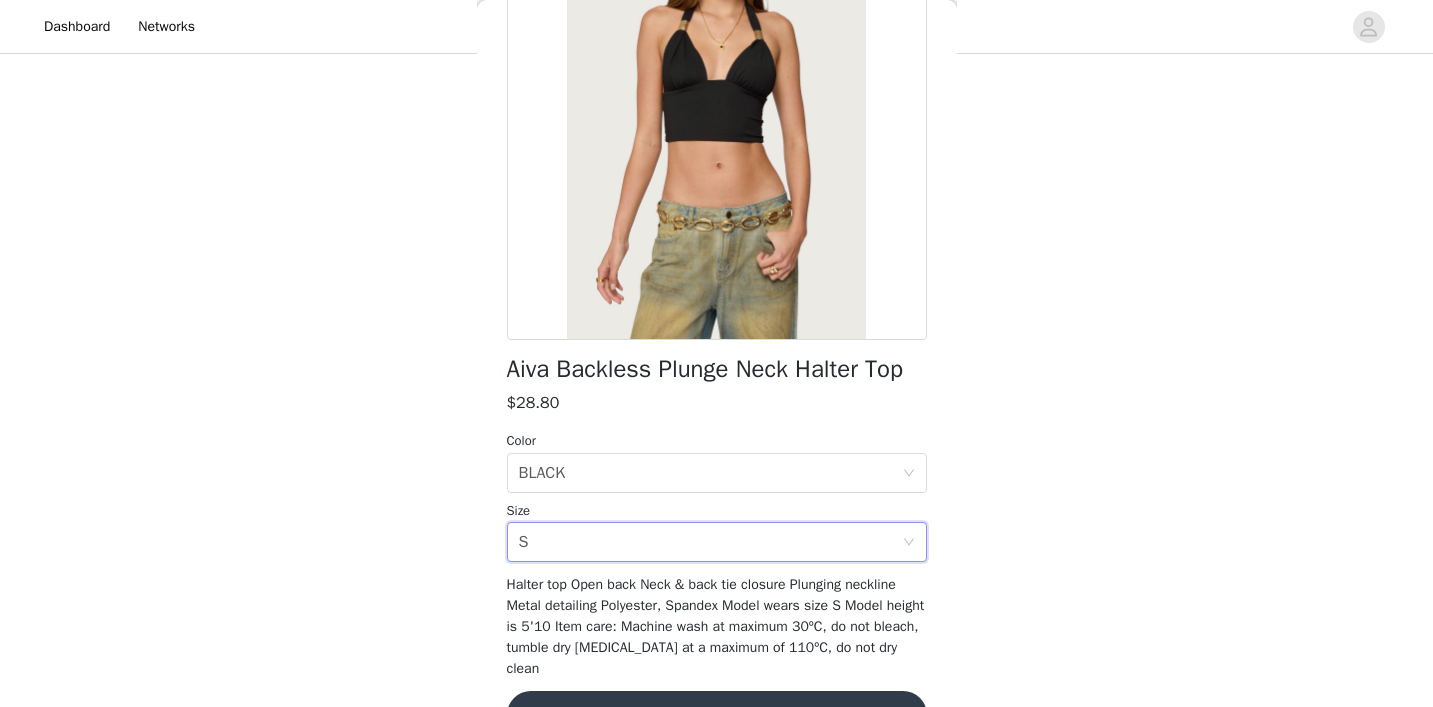click on "Add Product" at bounding box center [717, 715] 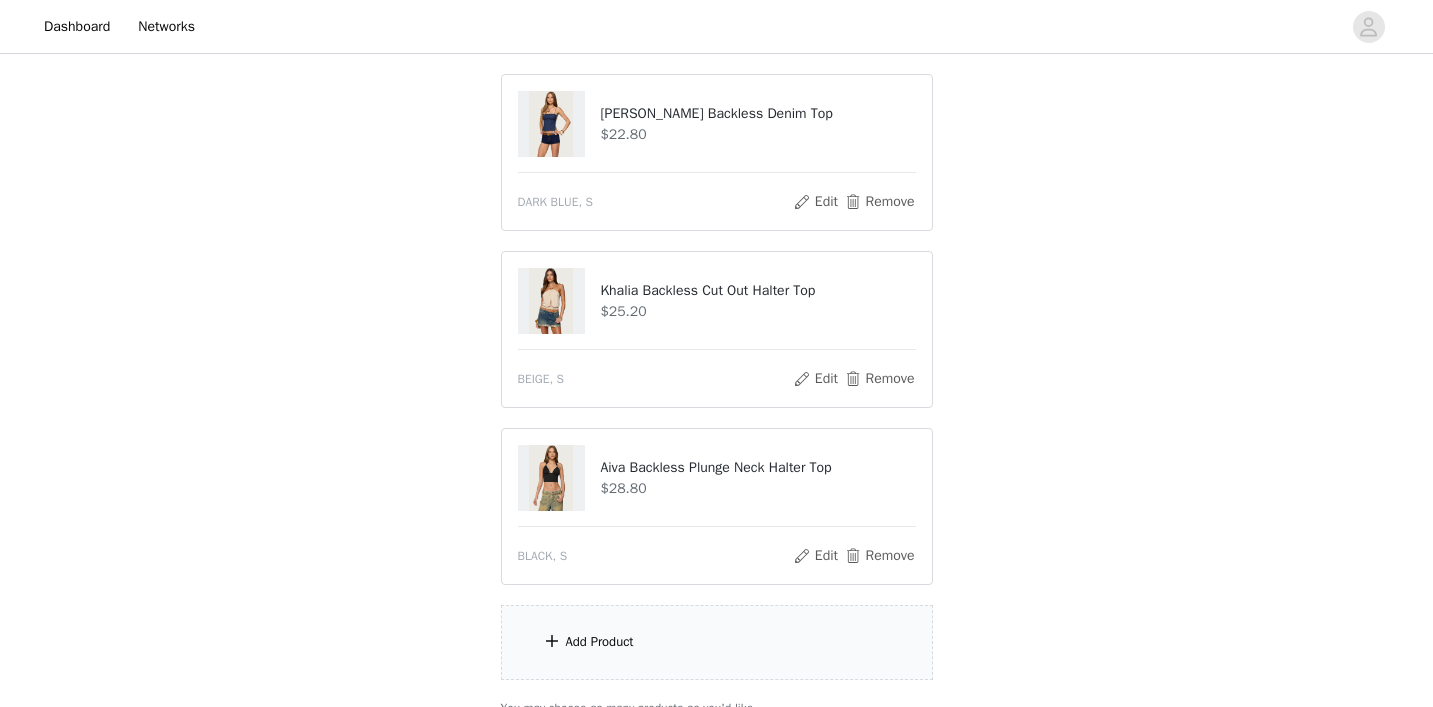 click on "Add Product" at bounding box center [600, 642] 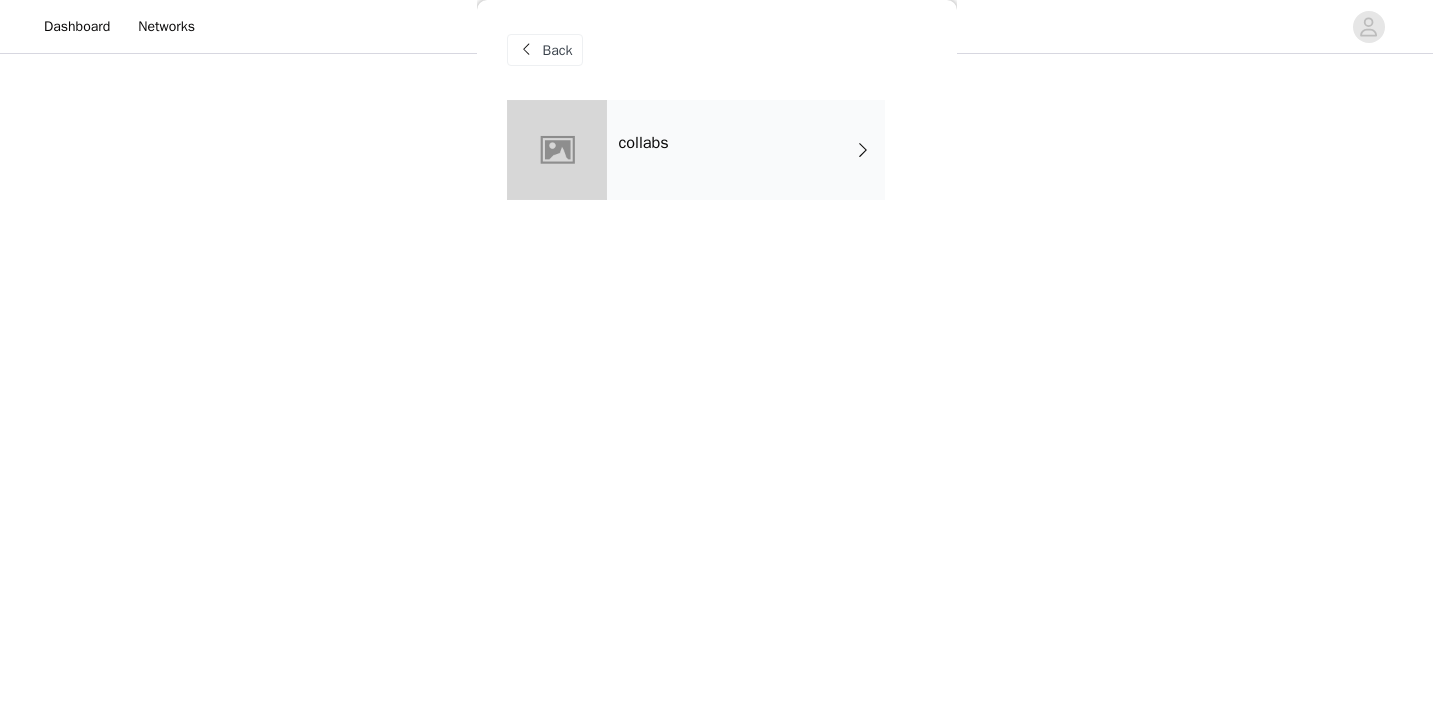 click on "collabs" at bounding box center (746, 150) 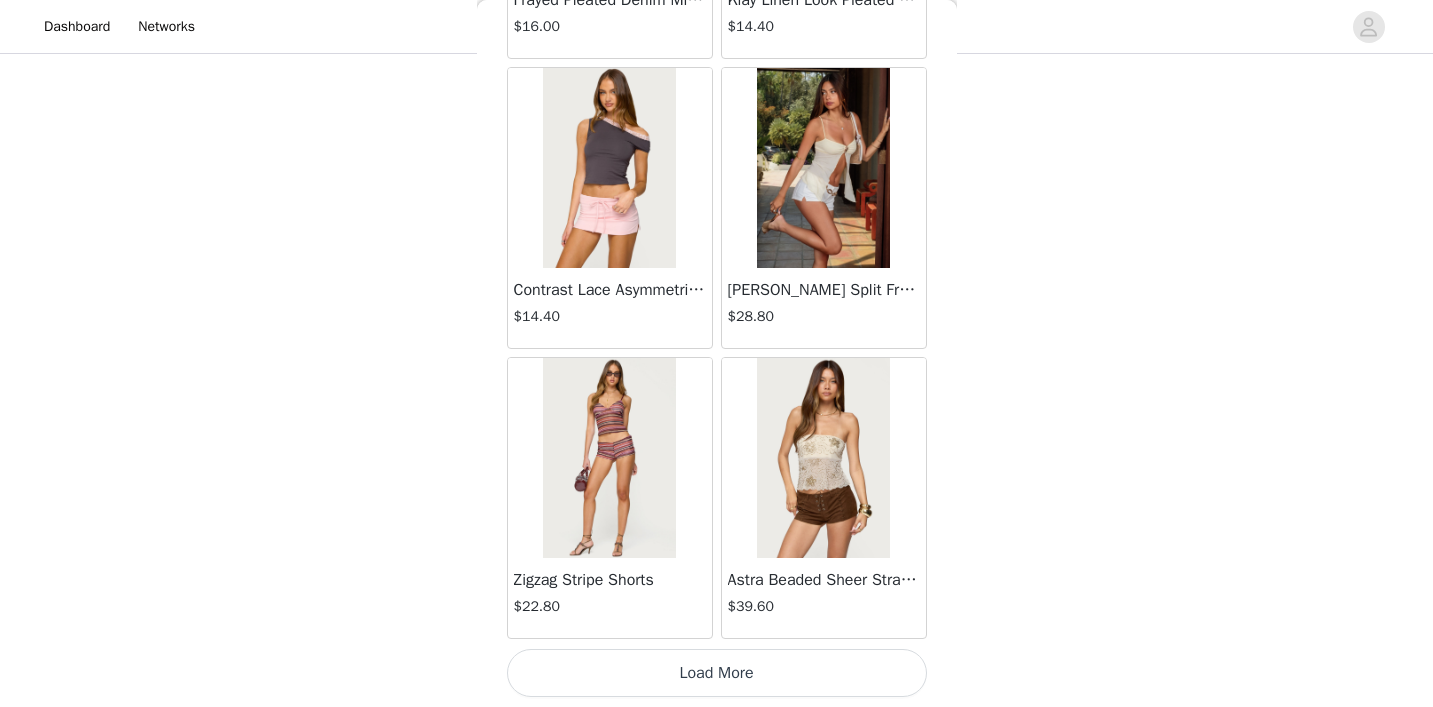 click on "Load More" at bounding box center (717, 673) 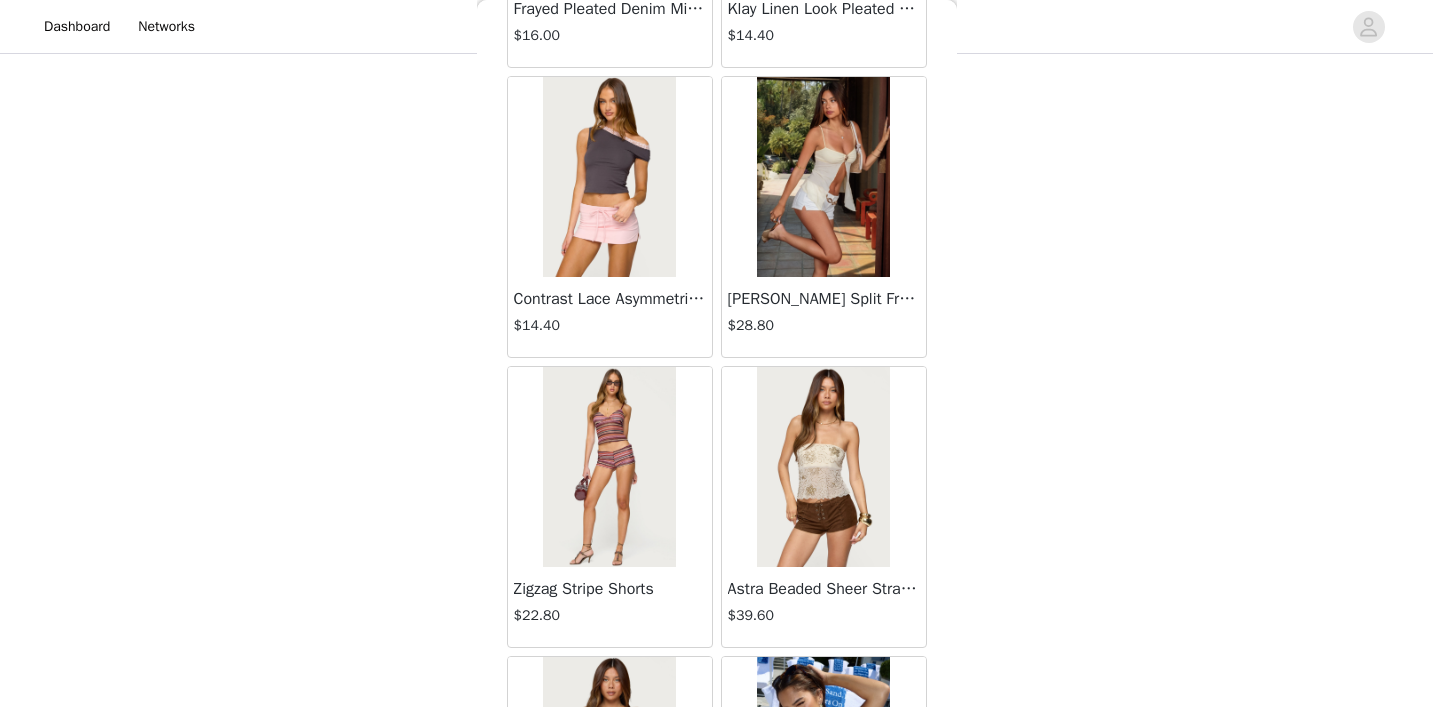 scroll, scrollTop: 1267, scrollLeft: 0, axis: vertical 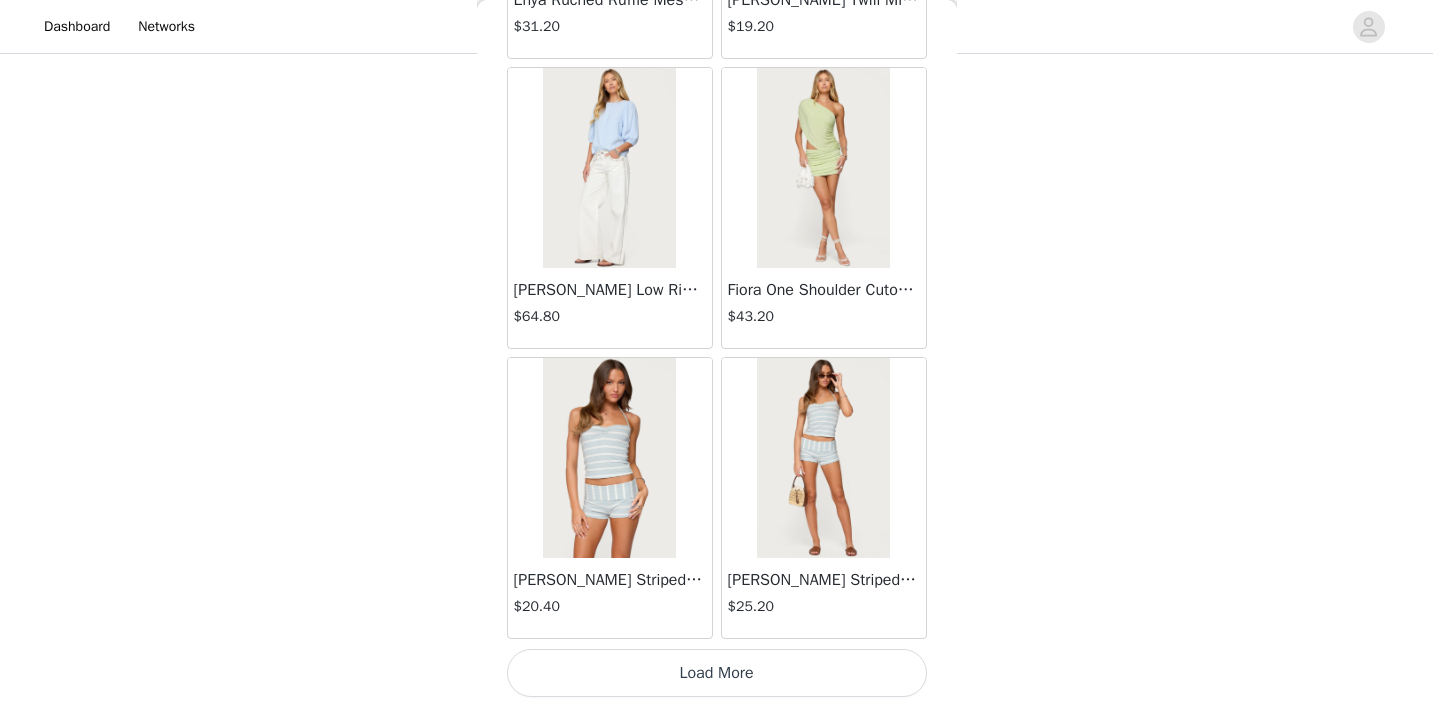 click on "Load More" at bounding box center (717, 673) 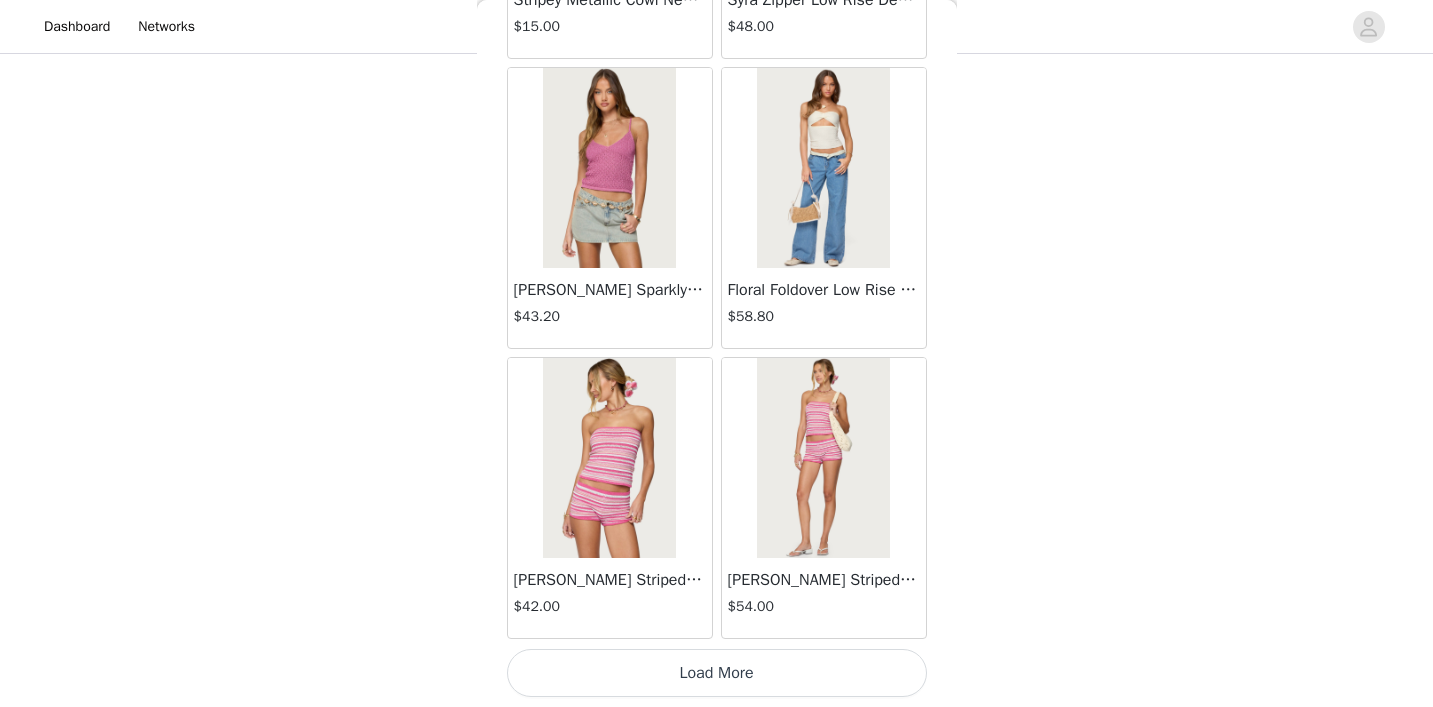 click on "Load More" at bounding box center (717, 673) 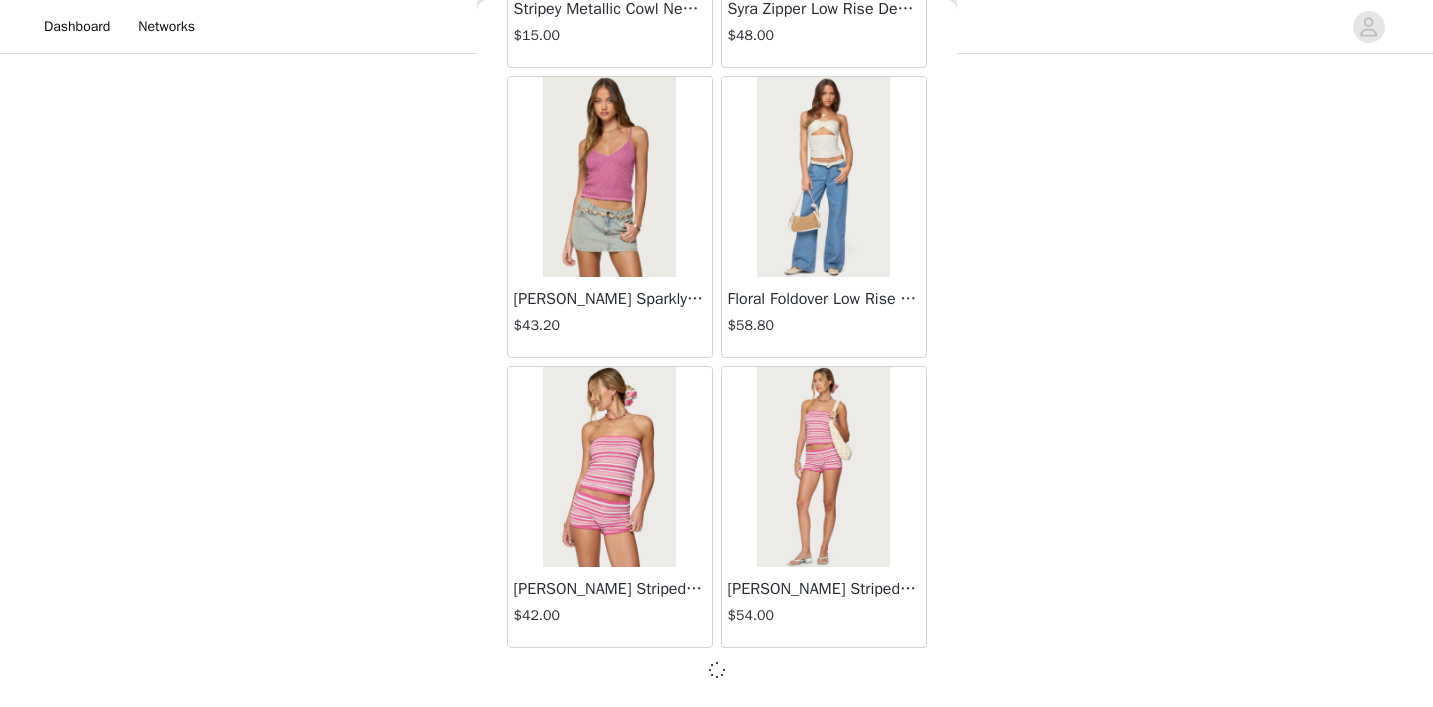 scroll, scrollTop: 1268, scrollLeft: 0, axis: vertical 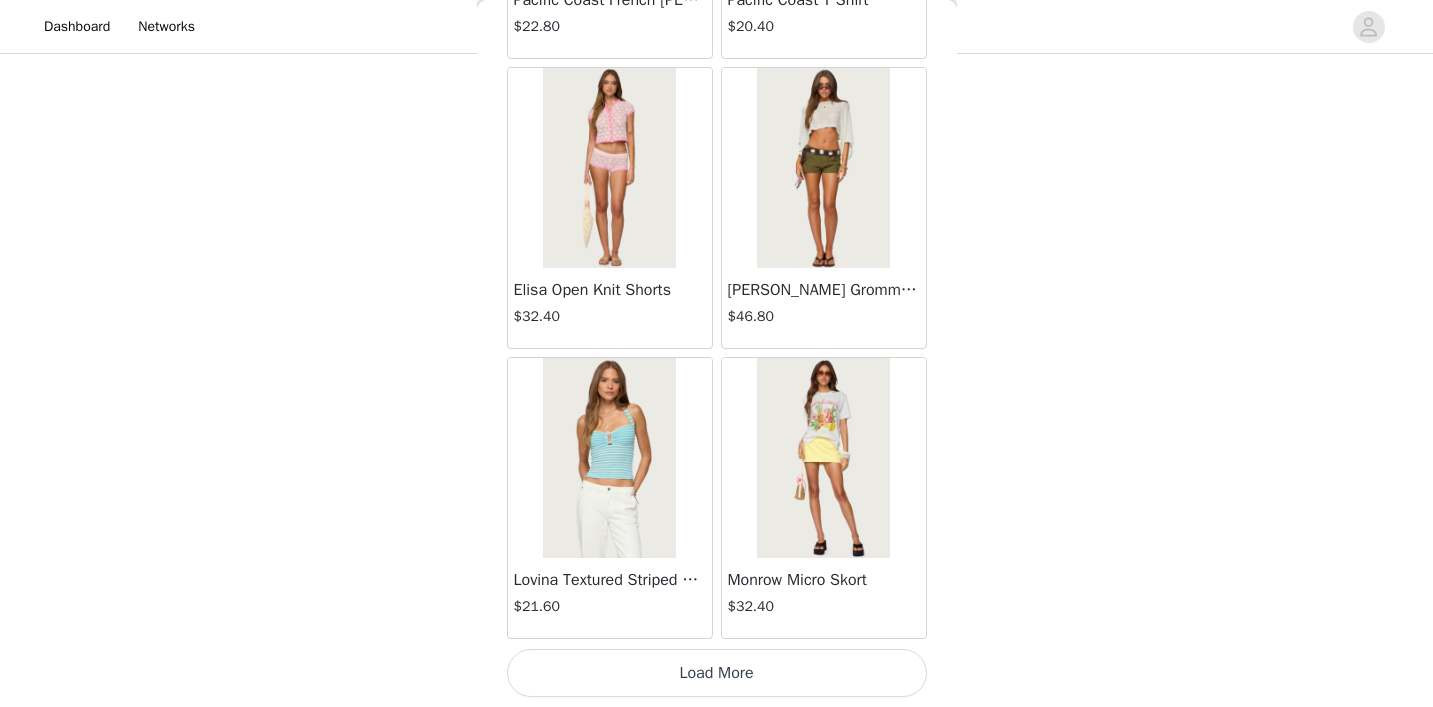 click on "Load More" at bounding box center [717, 673] 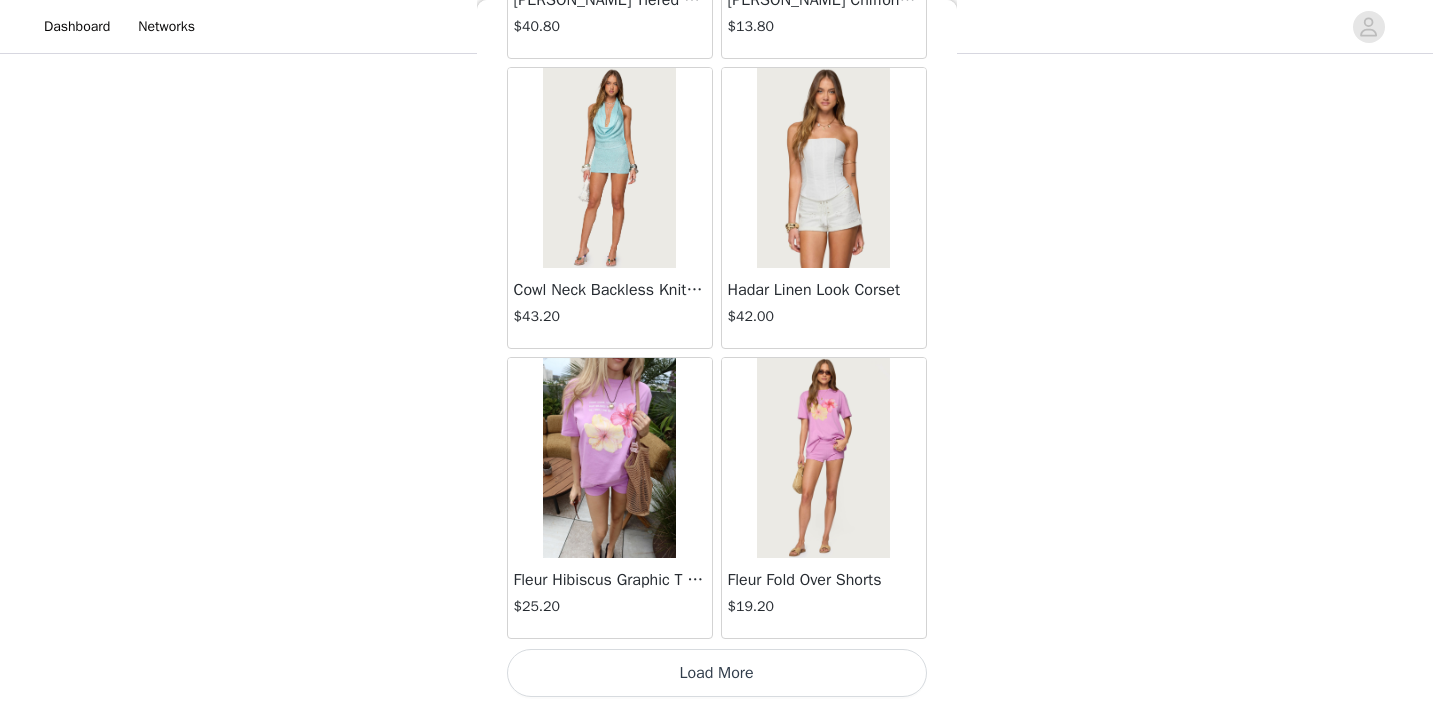 scroll, scrollTop: 13953, scrollLeft: 0, axis: vertical 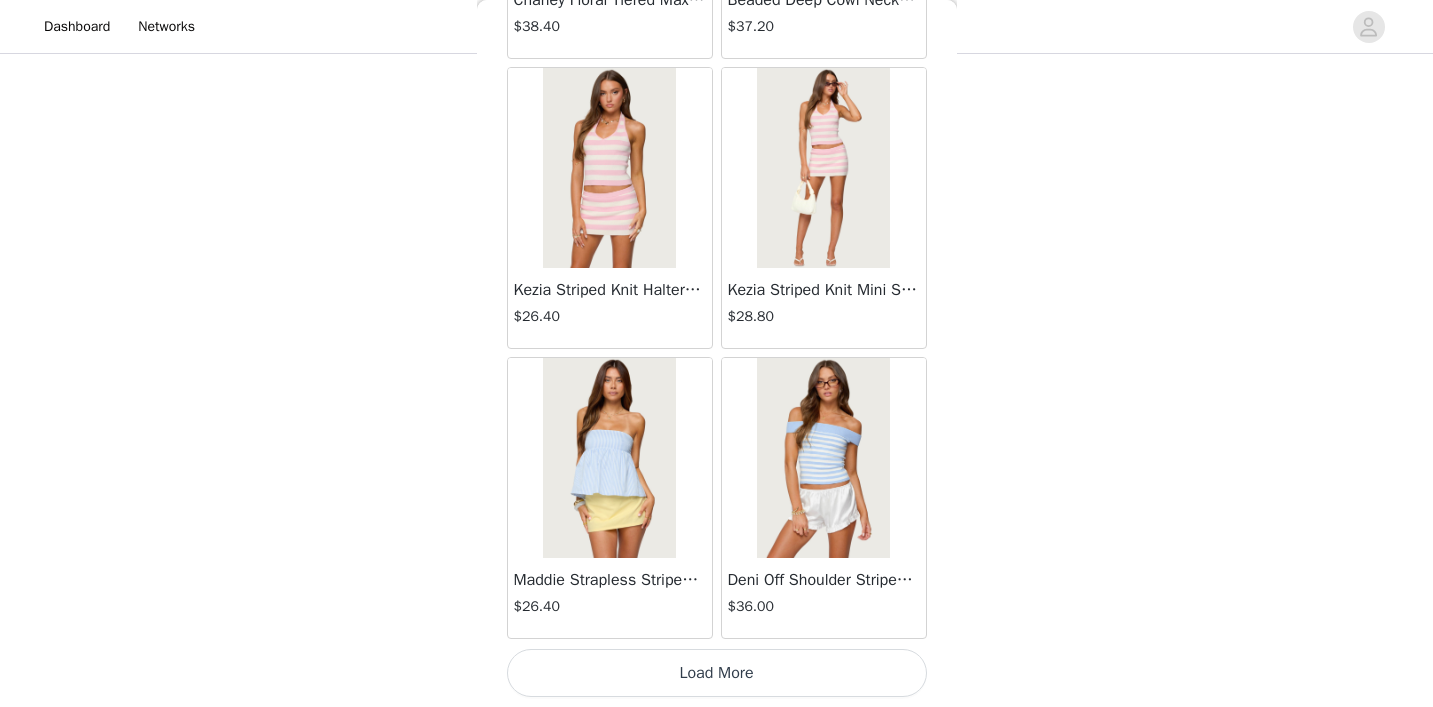 click on "Load More" at bounding box center [717, 673] 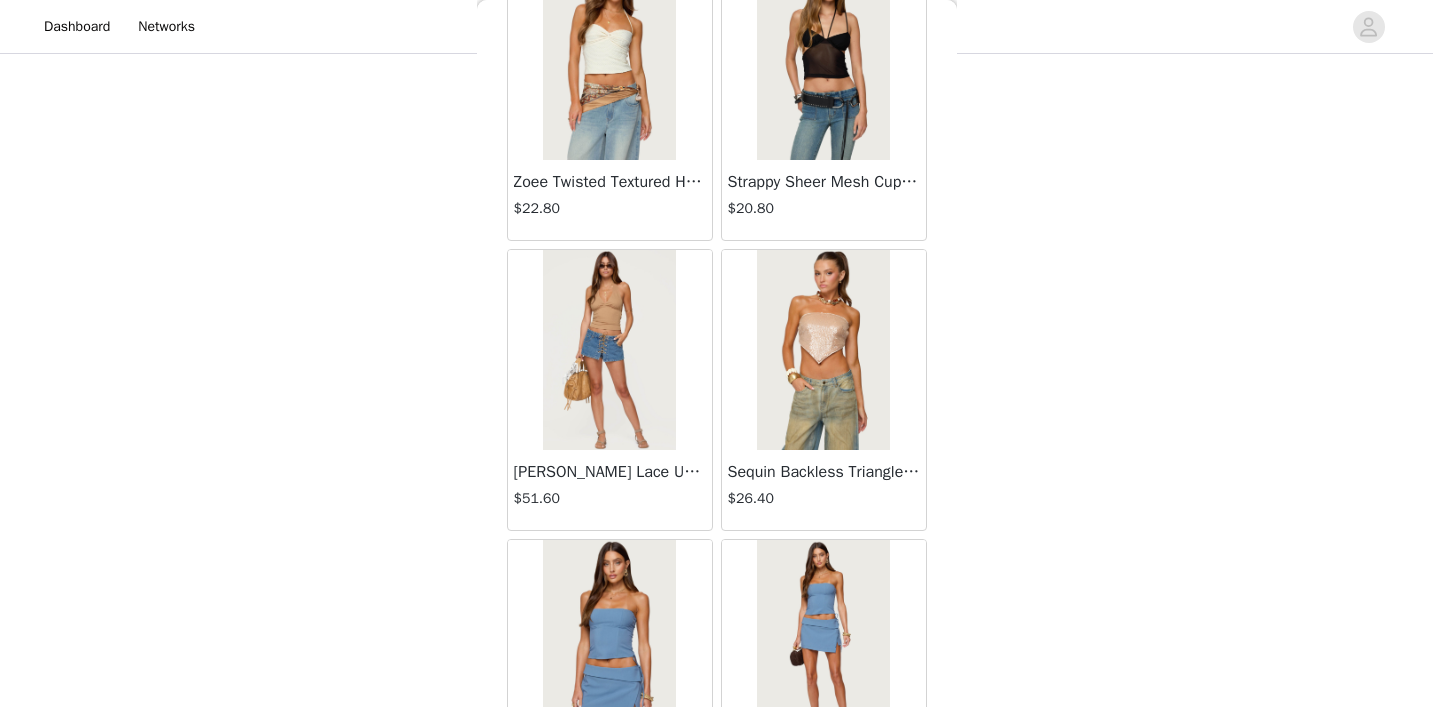 scroll, scrollTop: 18703, scrollLeft: 0, axis: vertical 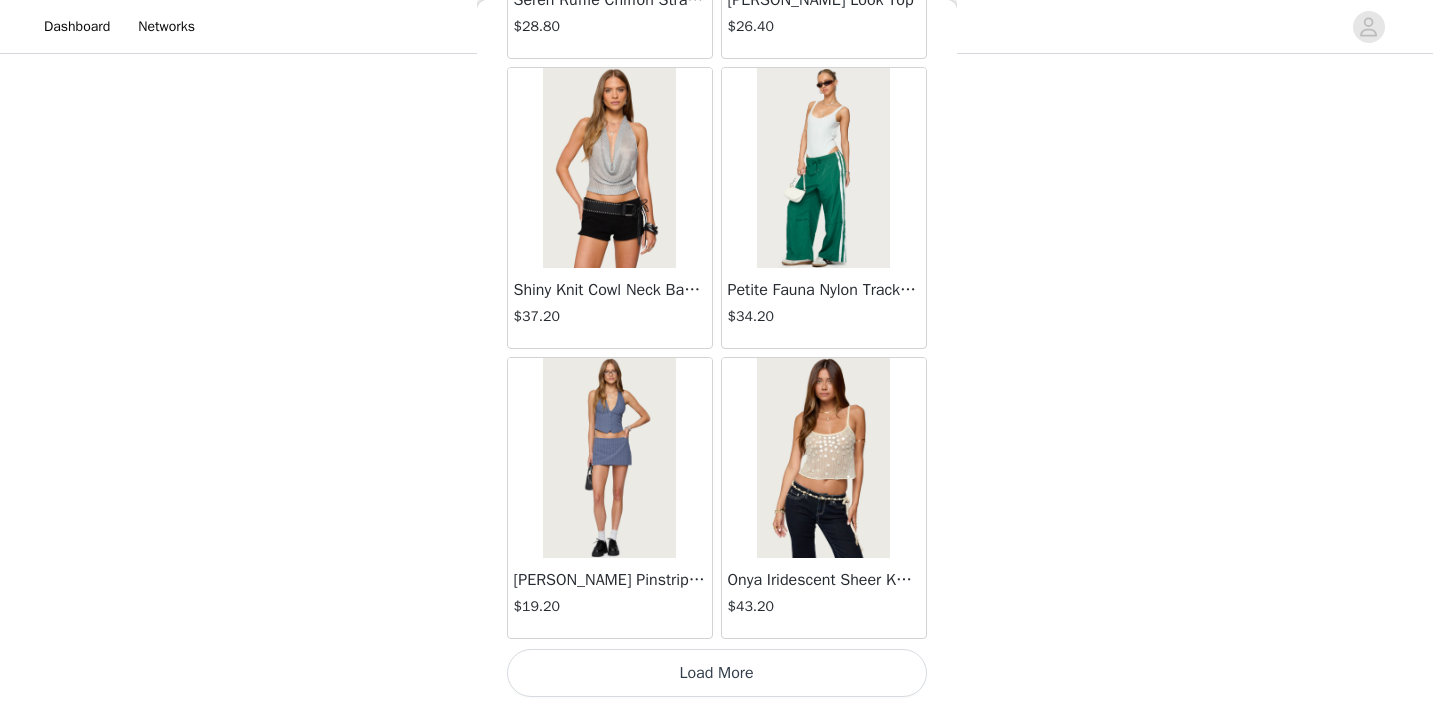 click on "Load More" at bounding box center (717, 673) 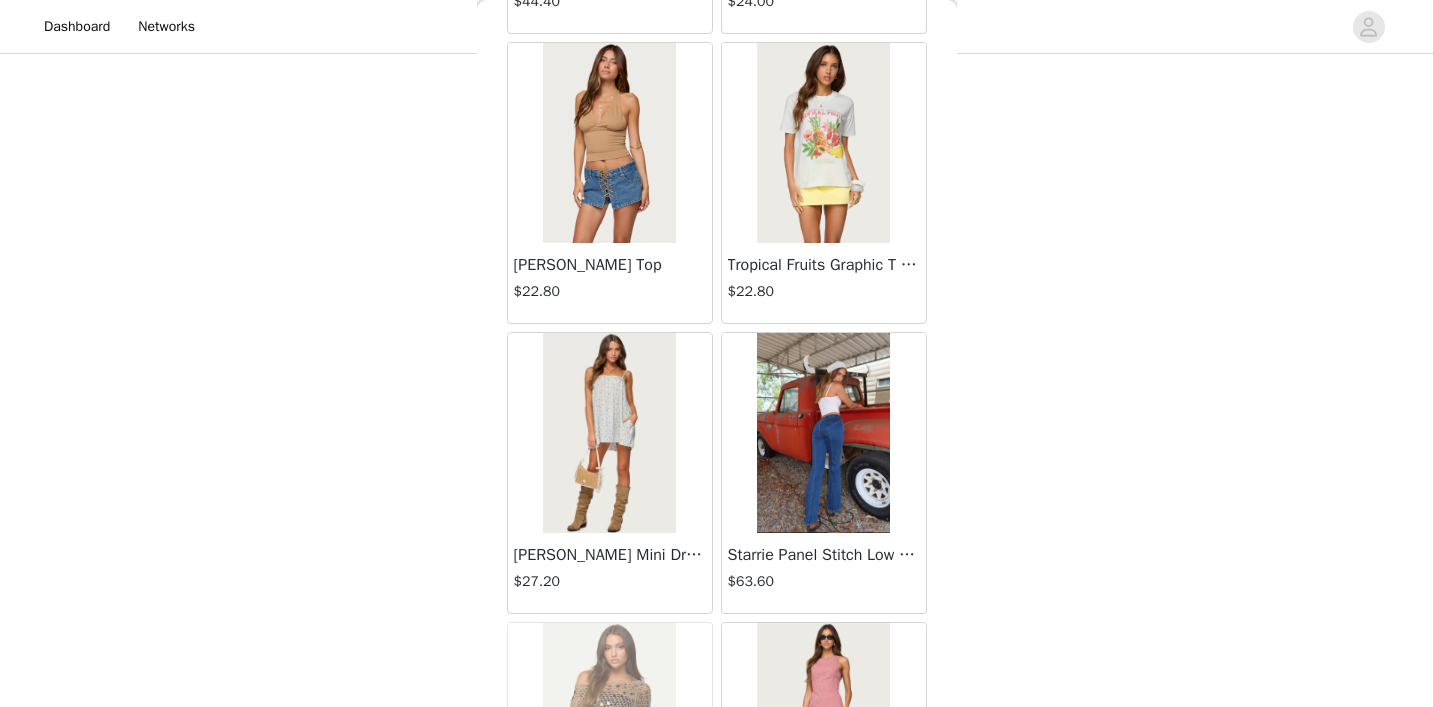 scroll, scrollTop: 21362, scrollLeft: 0, axis: vertical 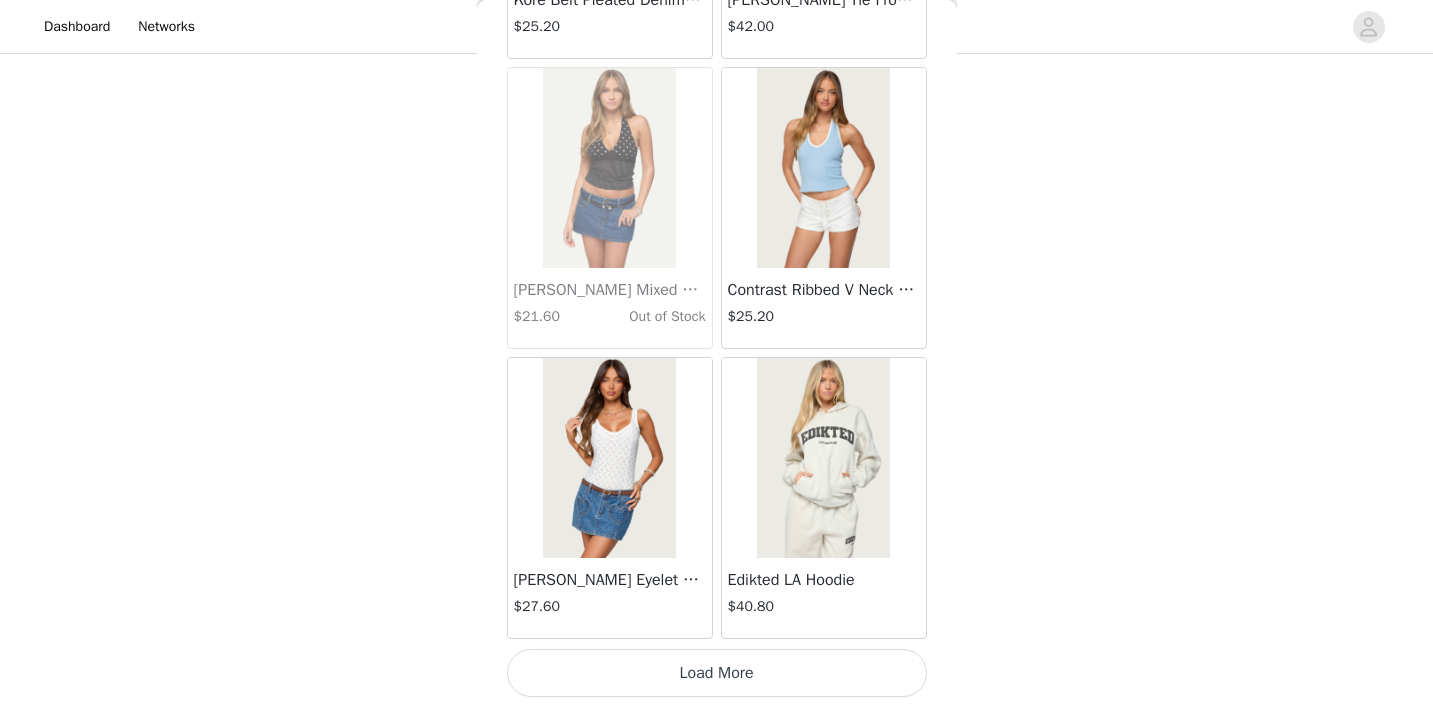click on "Lovina Grommet Pleated Mini Skort   $16.80       Metallic & Sequin Textured Tank Top   $27.60       Nelley Backless Beaded Sequin Chiffon Top   $36.00       [PERSON_NAME] Asymmetric One Shoulder Crochet Top   $21.60       [PERSON_NAME] Plaid Micro Shorts   $30.00       [PERSON_NAME] Floral Texured Sheer Halter Top   $27.60       Maree Bead V Neck Top   $22.80       Maree Bead Cut Out Mini Skirt   $20.40       [PERSON_NAME] Cut Out Halter Top   $28.80       Juney Pinstripe Tailored Button Up Shirt   $36.00       Avenly Striped Tie Front Babydoll Top   $27.60       [PERSON_NAME] Studded Grommet Tube Top   $30.00       Avalai Linen Look Mini Skort   $38.40       Beaded Deep Cowl Neck Backless Top   $37.20       Frayed Pleated Denim Mini Skort   $16.00       Klay Linen Look Pleated Mini Skort   $14.40       Contrast Lace Asymmetric Off Shoulder Top   $14.40       [PERSON_NAME] Split Front Sheer Mesh Top   $28.80       Zigzag Stripe Shorts   $22.80       Astra Beaded Sheer Strapless Top   $39.60       Beaded Floral Embroidered Tank Top   $38.40" at bounding box center [717, -10925] 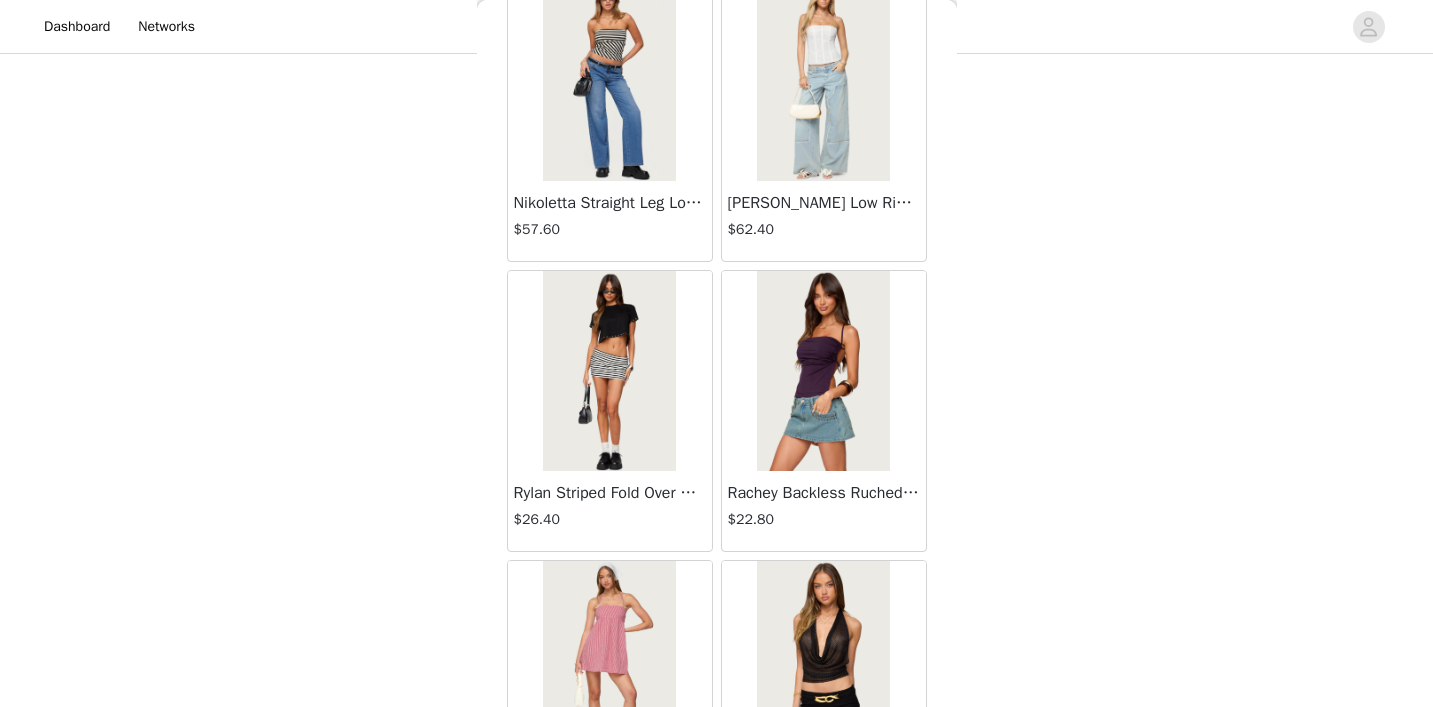 scroll, scrollTop: 25005, scrollLeft: 0, axis: vertical 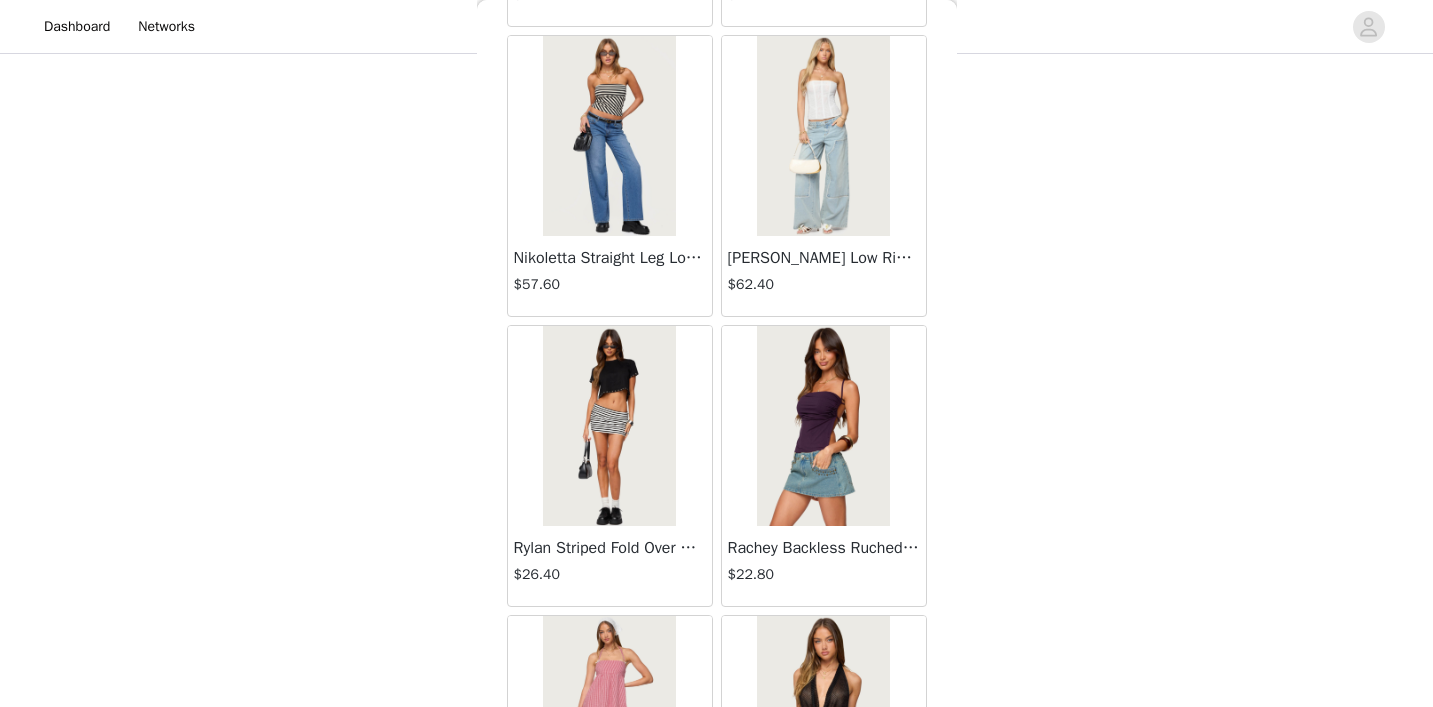 click on "[PERSON_NAME] Low Rise [PERSON_NAME] Jeans" at bounding box center [824, 258] 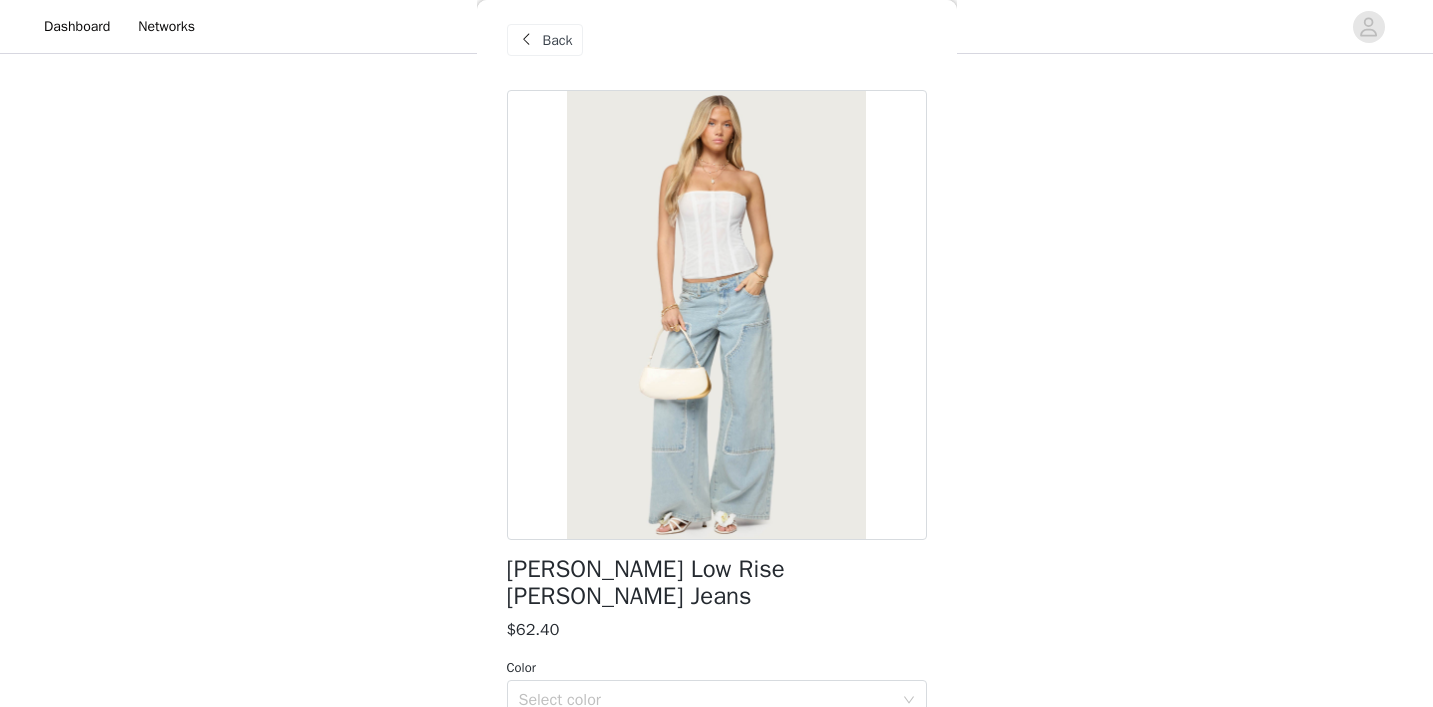 scroll, scrollTop: 11, scrollLeft: 0, axis: vertical 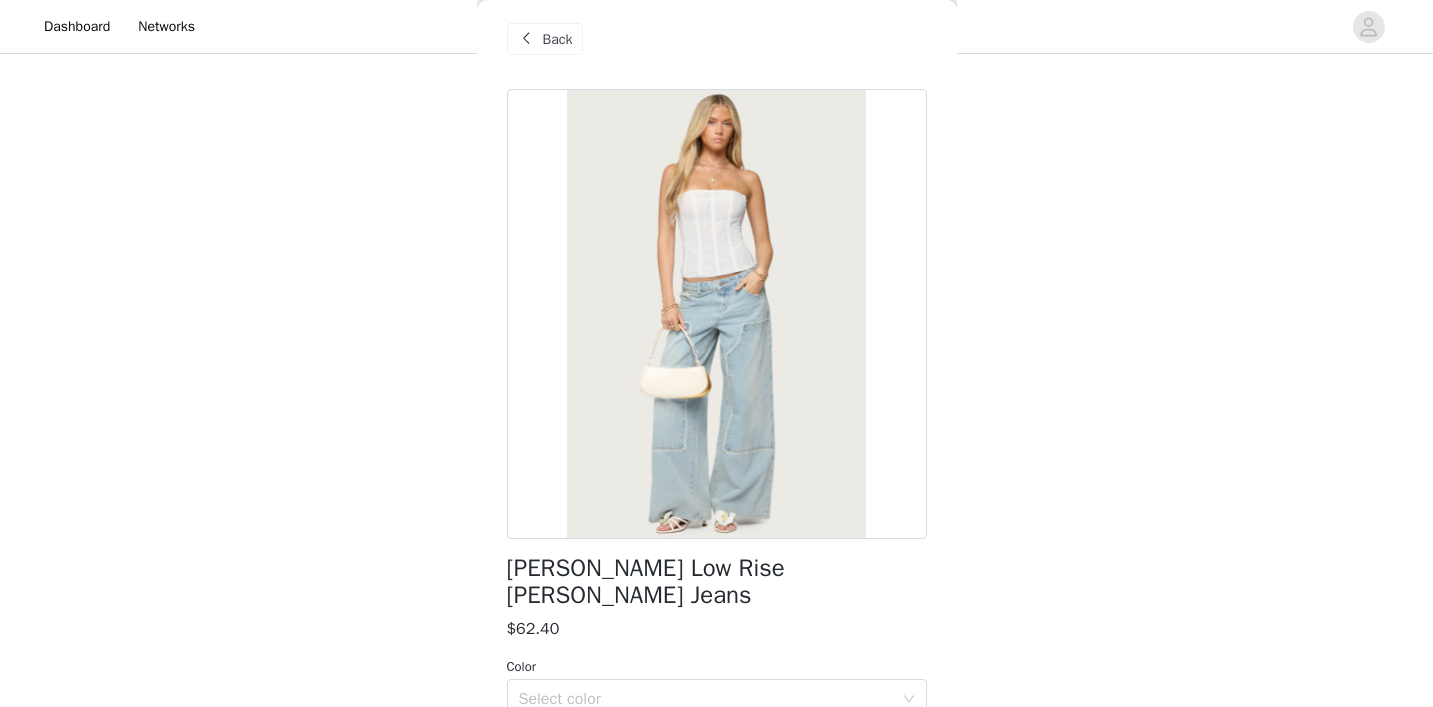 click on "Back" at bounding box center (558, 39) 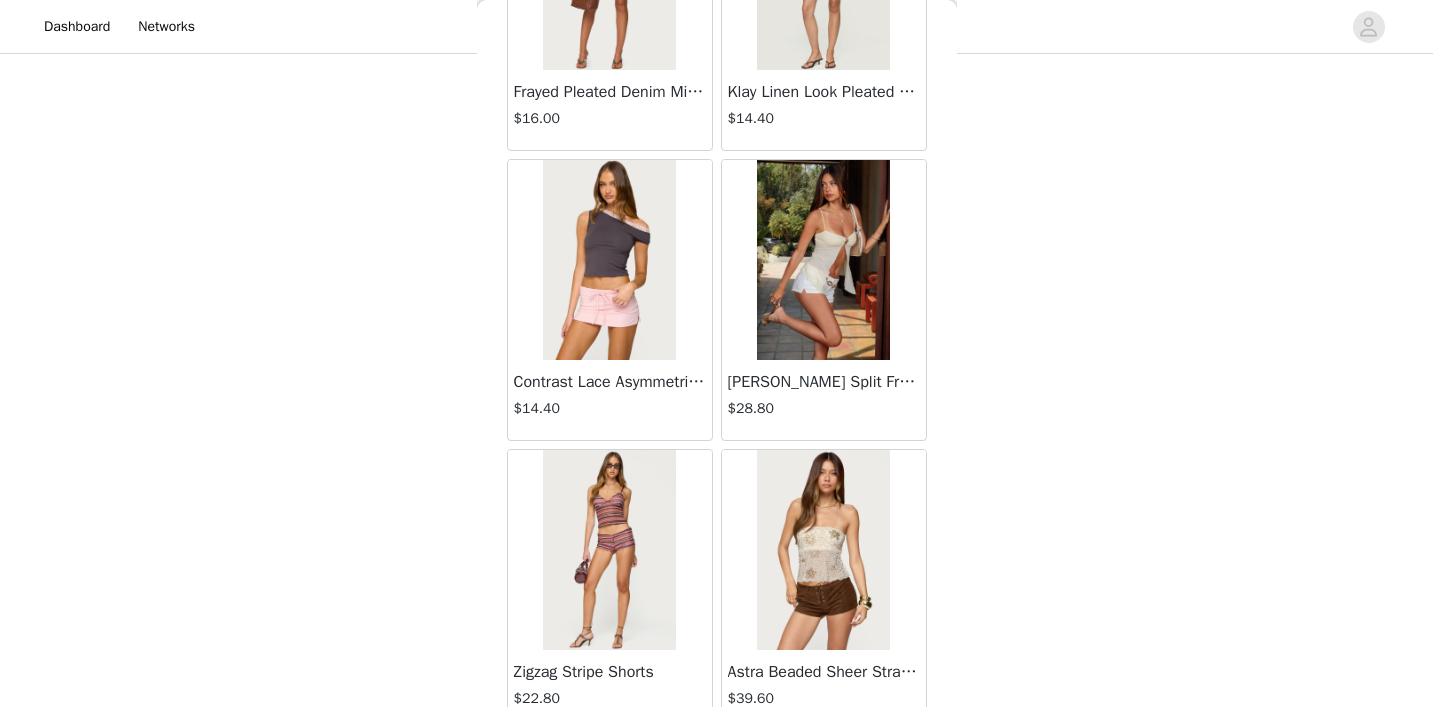 scroll, scrollTop: 2655, scrollLeft: 0, axis: vertical 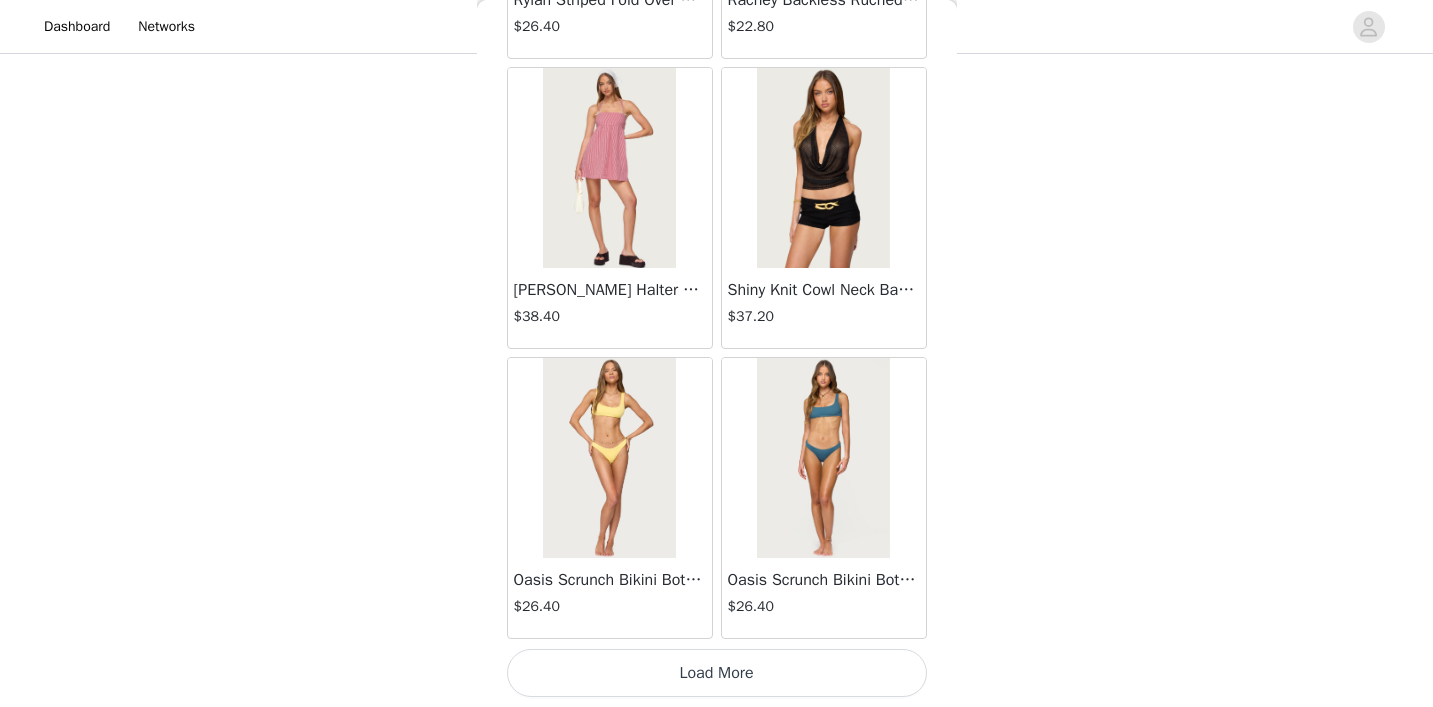 click on "Load More" at bounding box center [717, 673] 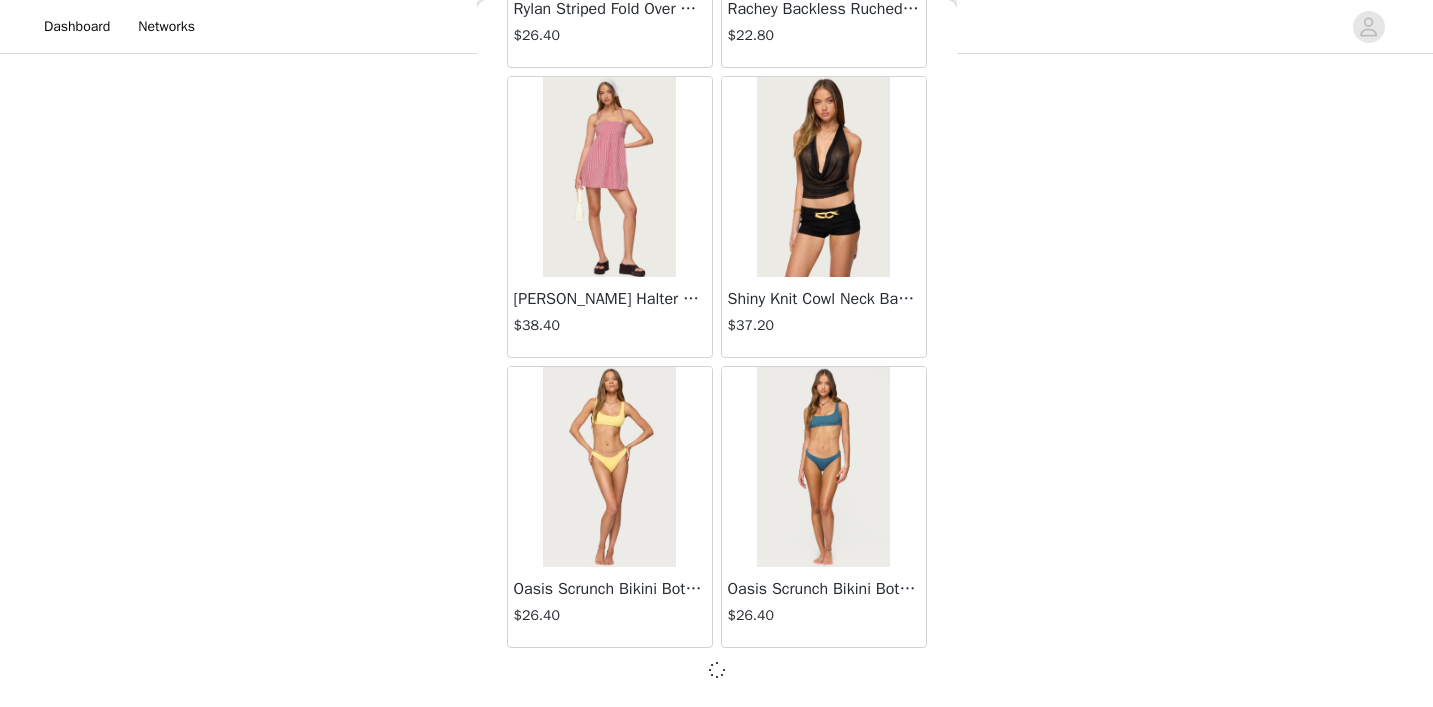 scroll, scrollTop: 25544, scrollLeft: 0, axis: vertical 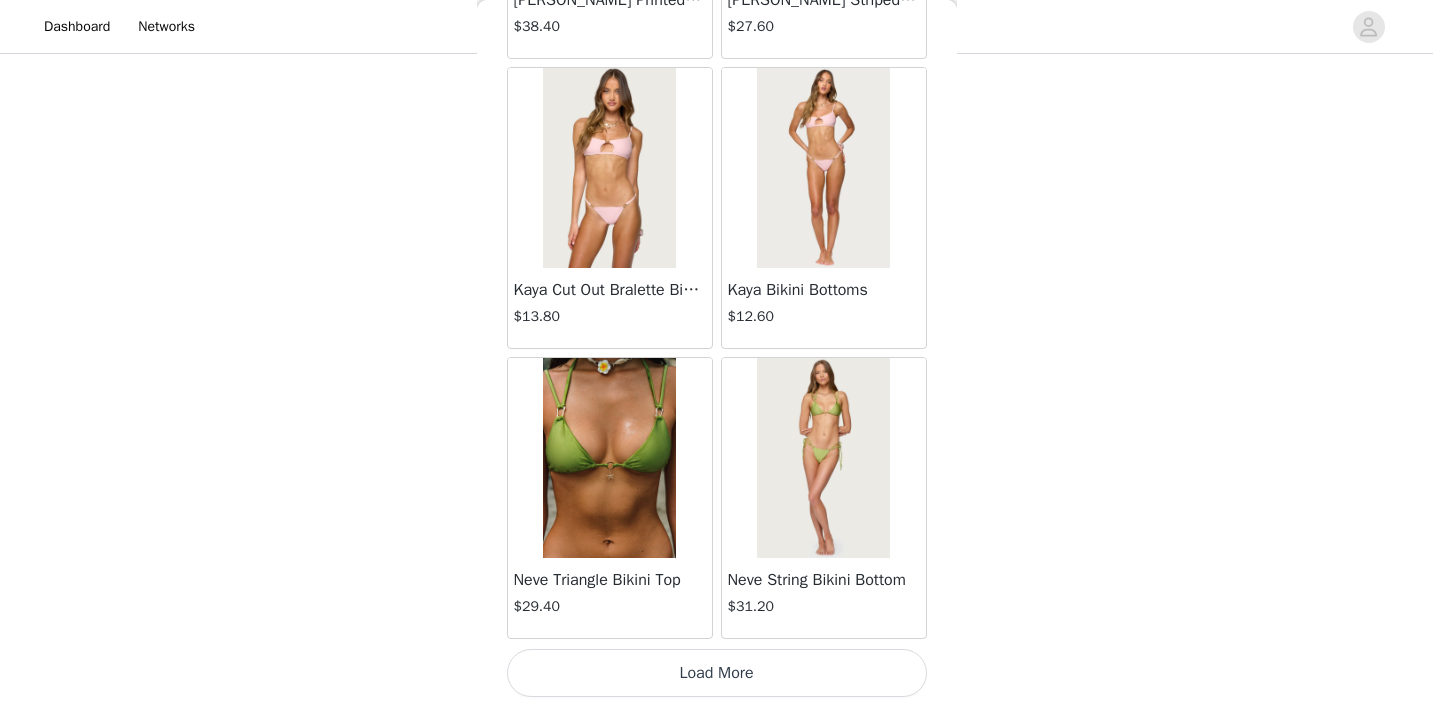 click on "Load More" at bounding box center (717, 673) 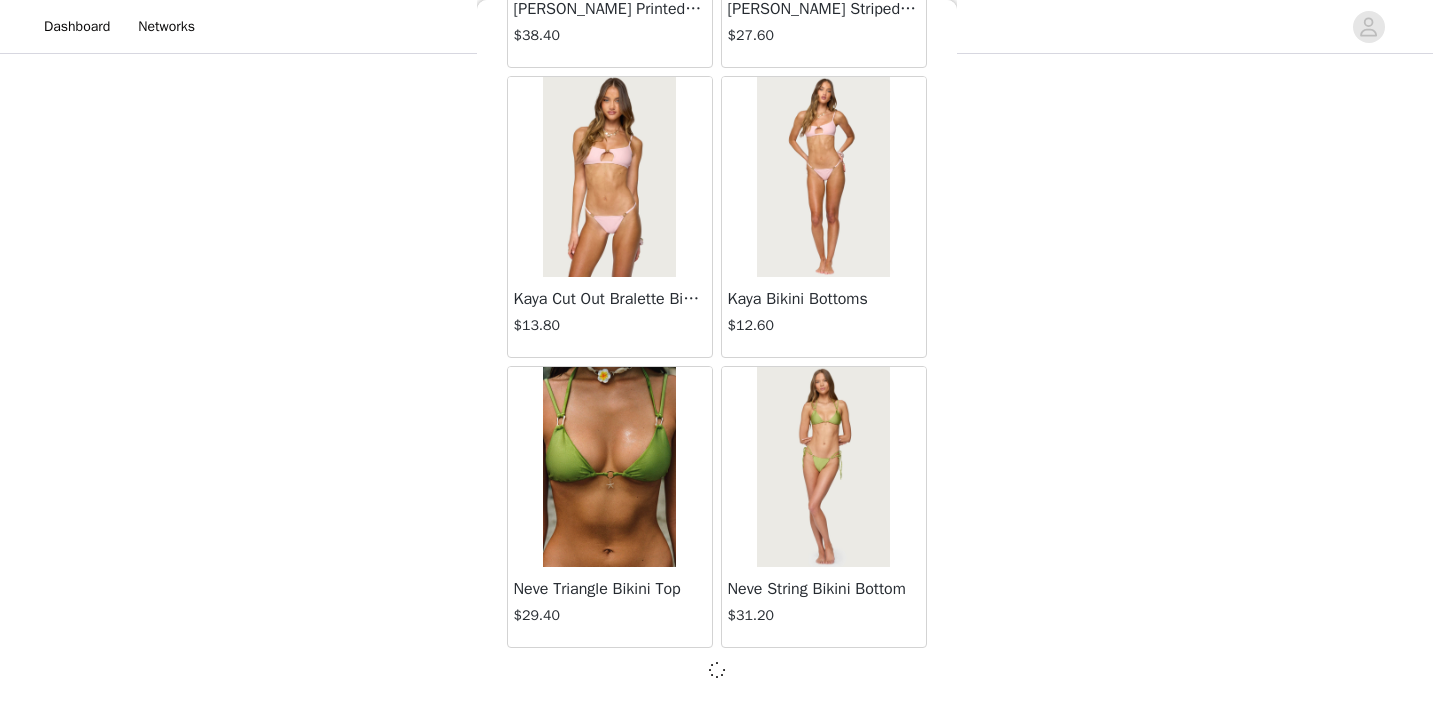 scroll, scrollTop: 28444, scrollLeft: 0, axis: vertical 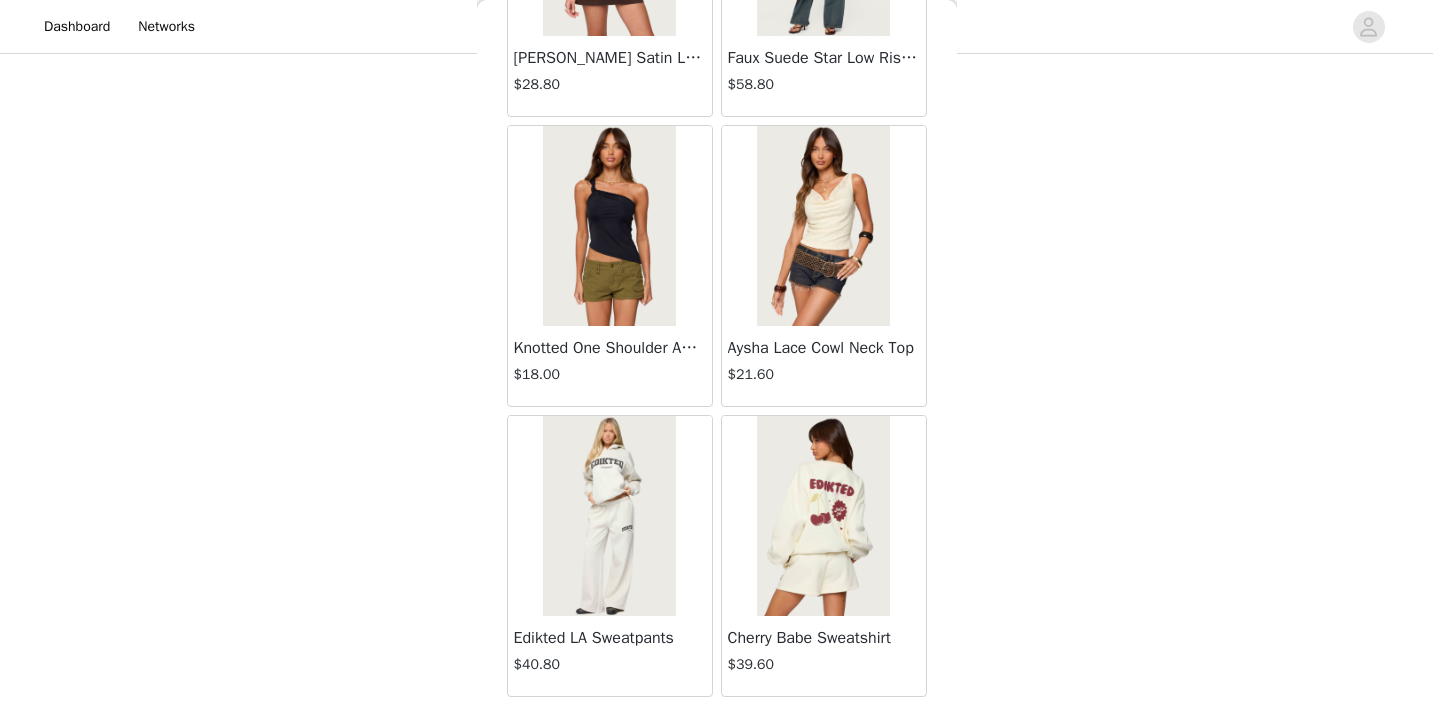 click on "Knotted One Shoulder Asymmetric Top" at bounding box center [610, 348] 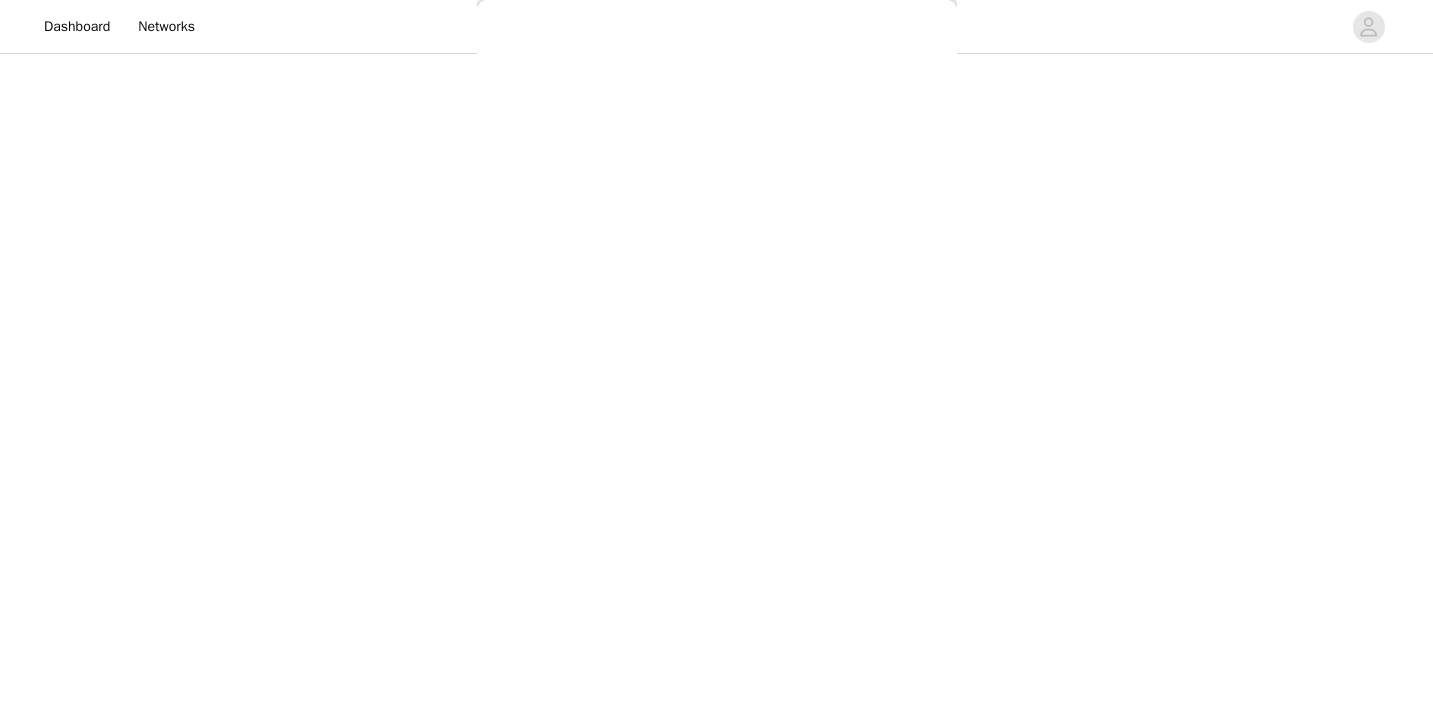 scroll, scrollTop: 271, scrollLeft: 0, axis: vertical 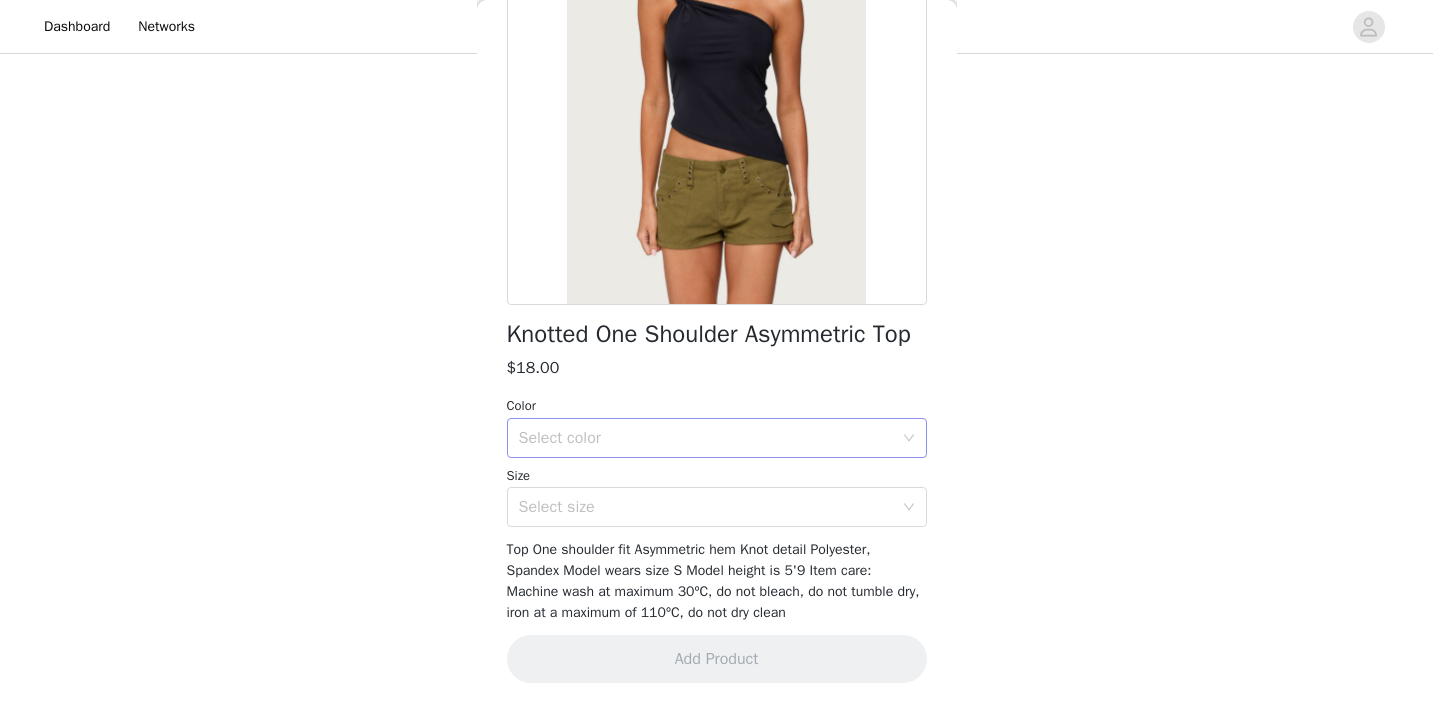 click on "Select color" at bounding box center (706, 438) 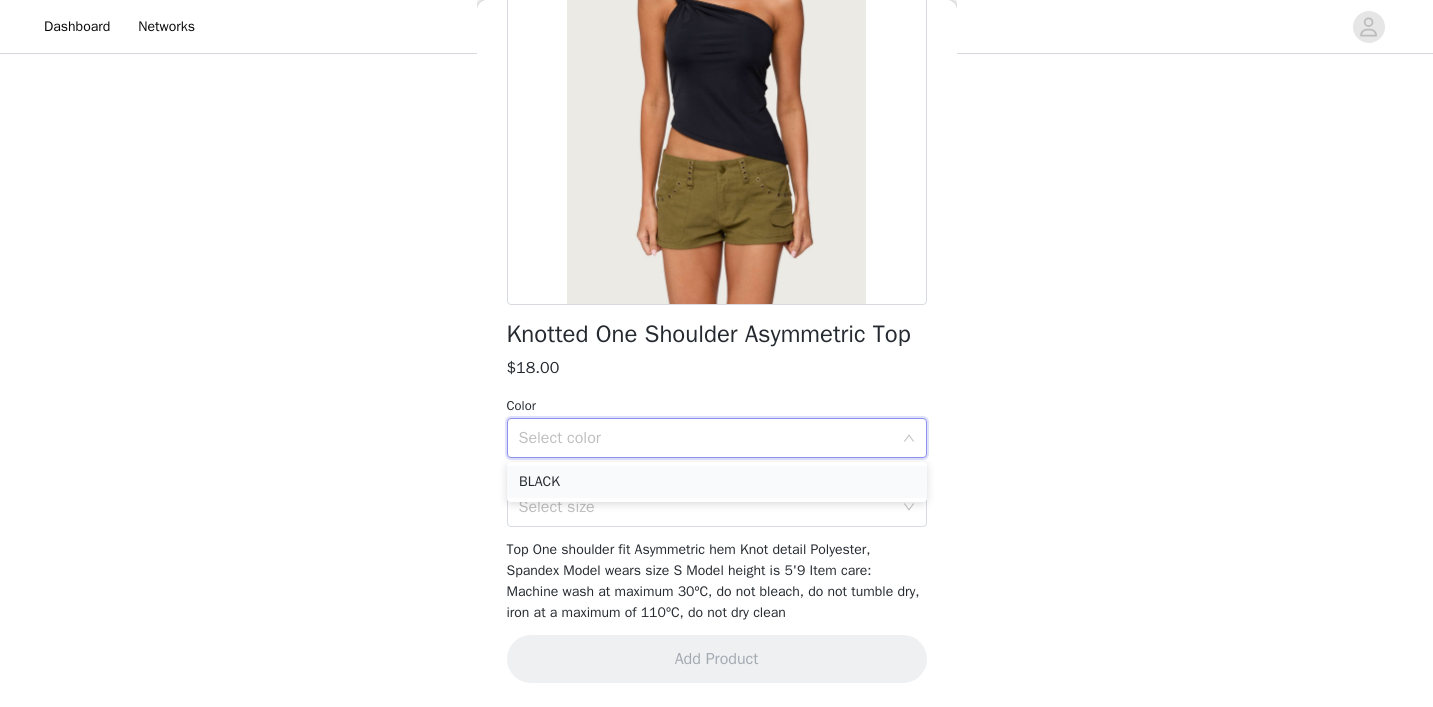 click on "BLACK" at bounding box center [717, 482] 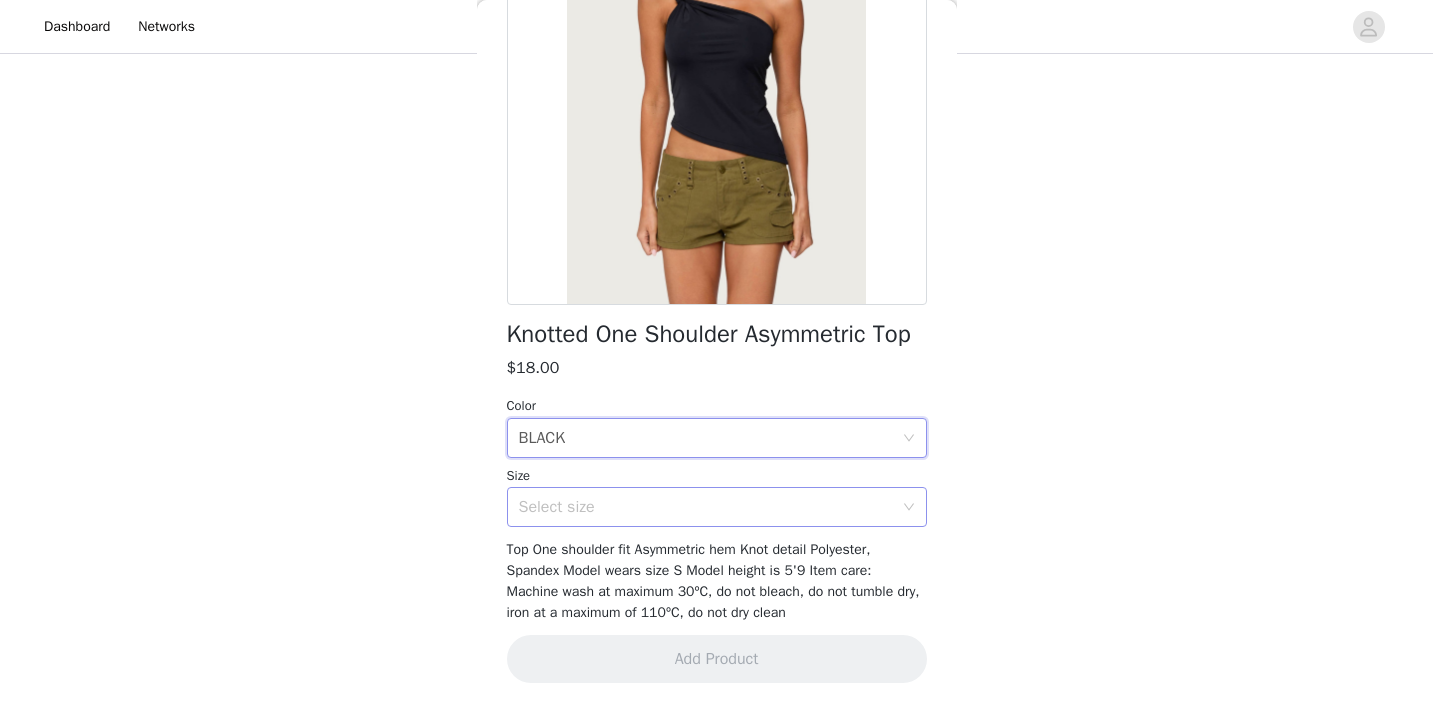 click on "Select size" at bounding box center (706, 507) 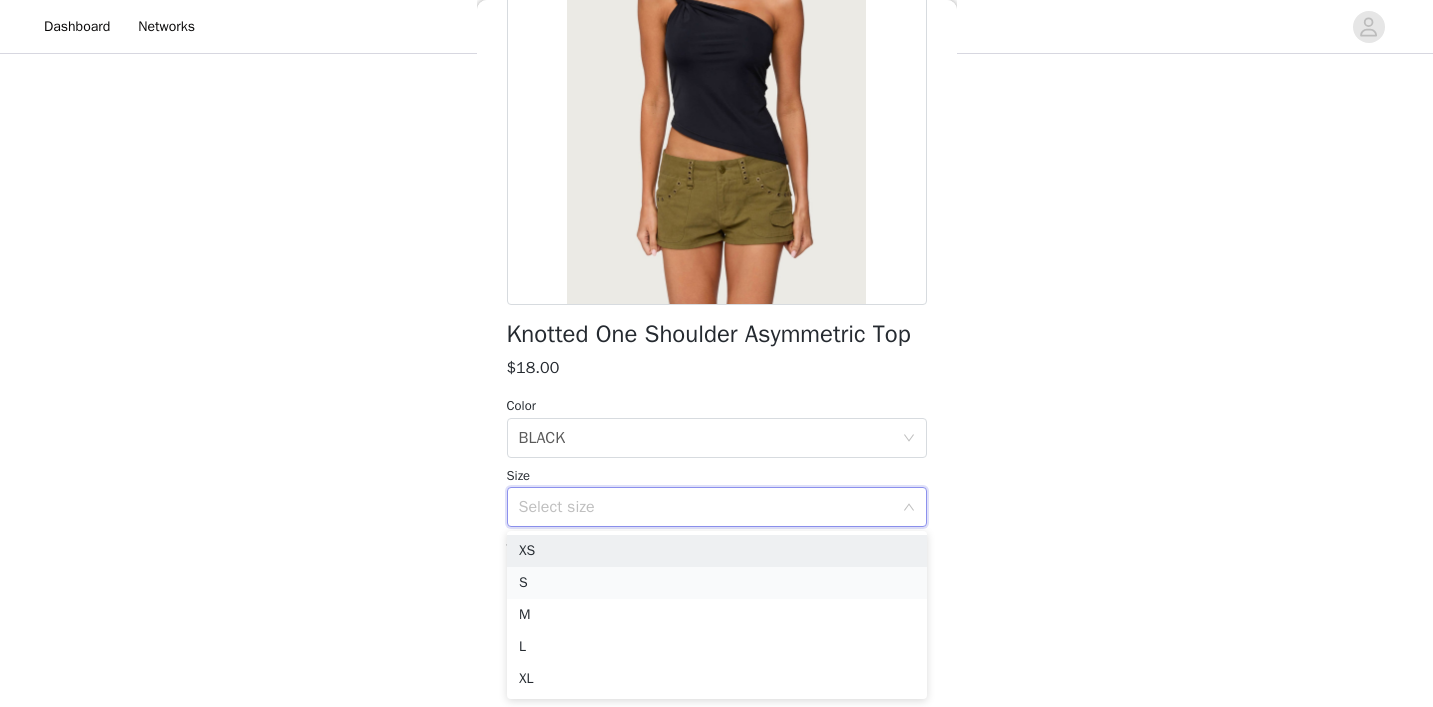 click on "S" at bounding box center [717, 583] 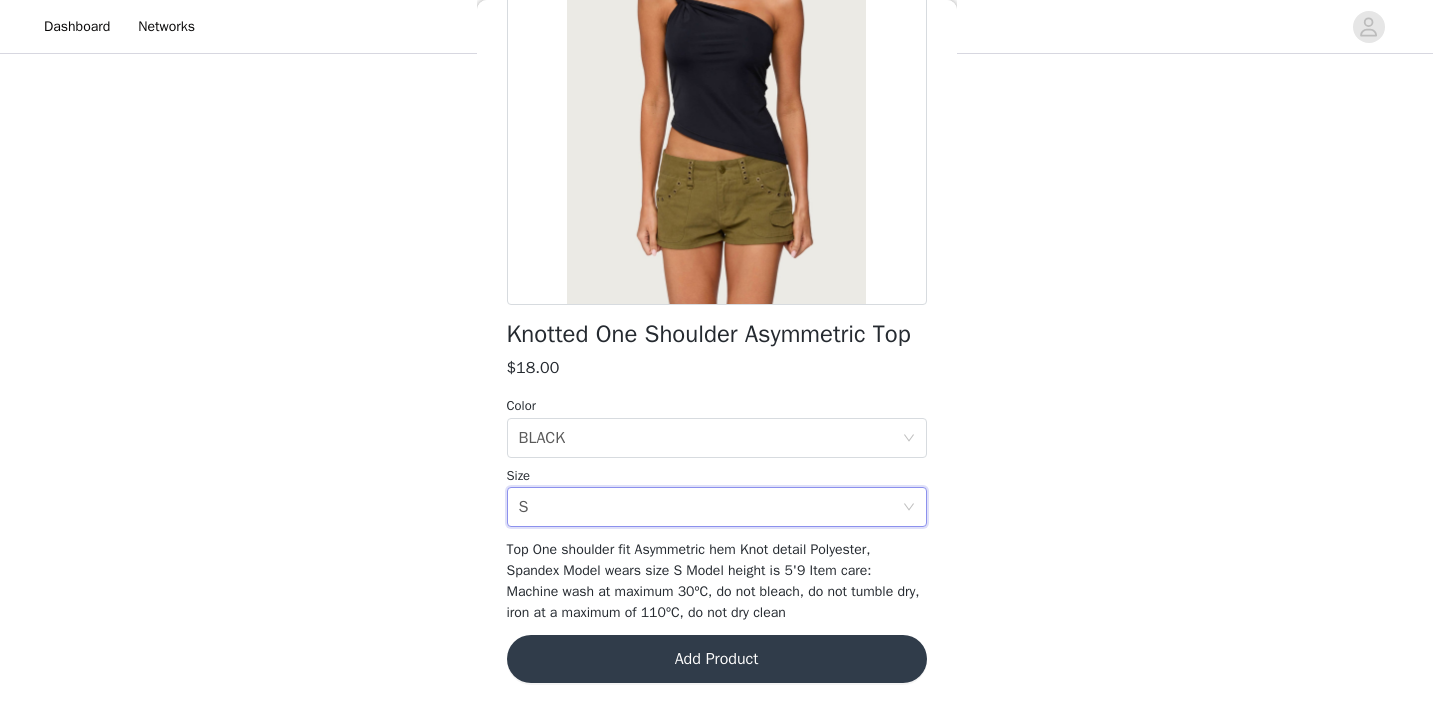 click on "Add Product" at bounding box center (717, 659) 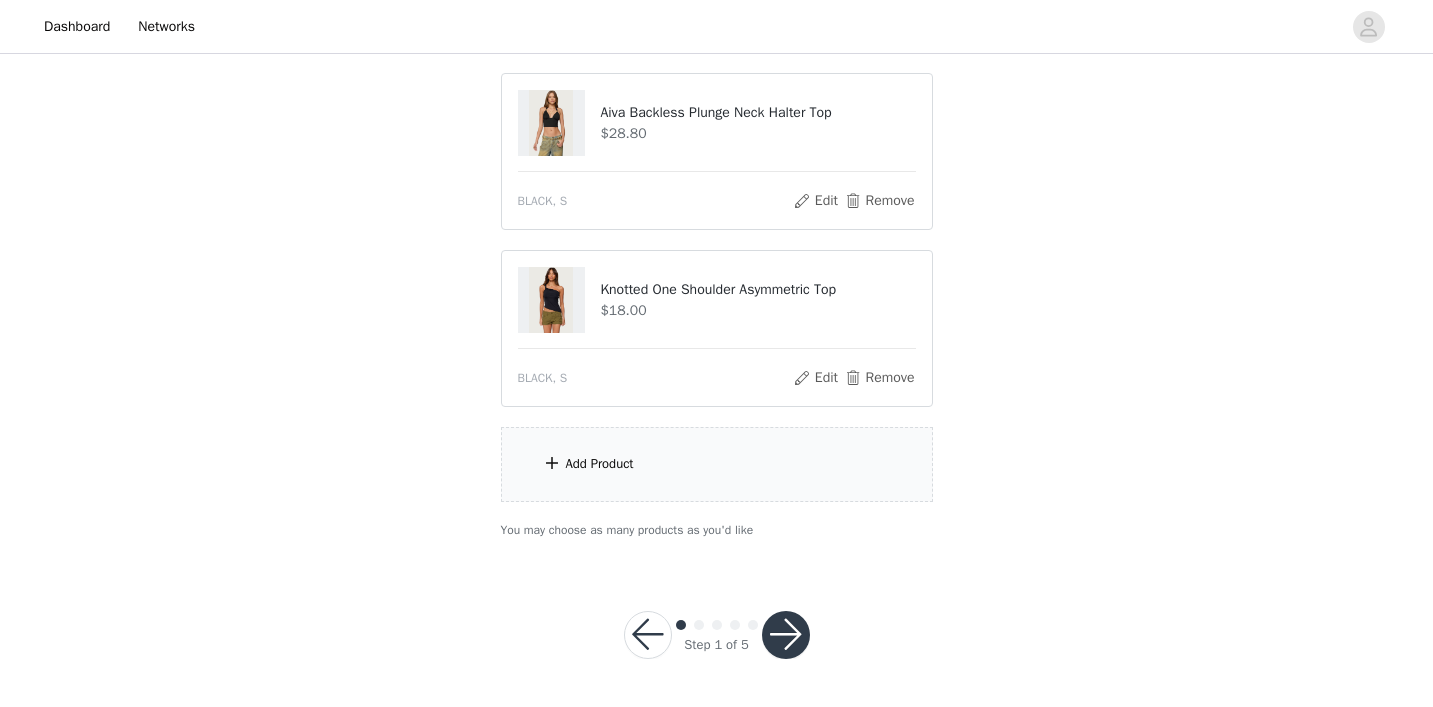scroll, scrollTop: 1441, scrollLeft: 0, axis: vertical 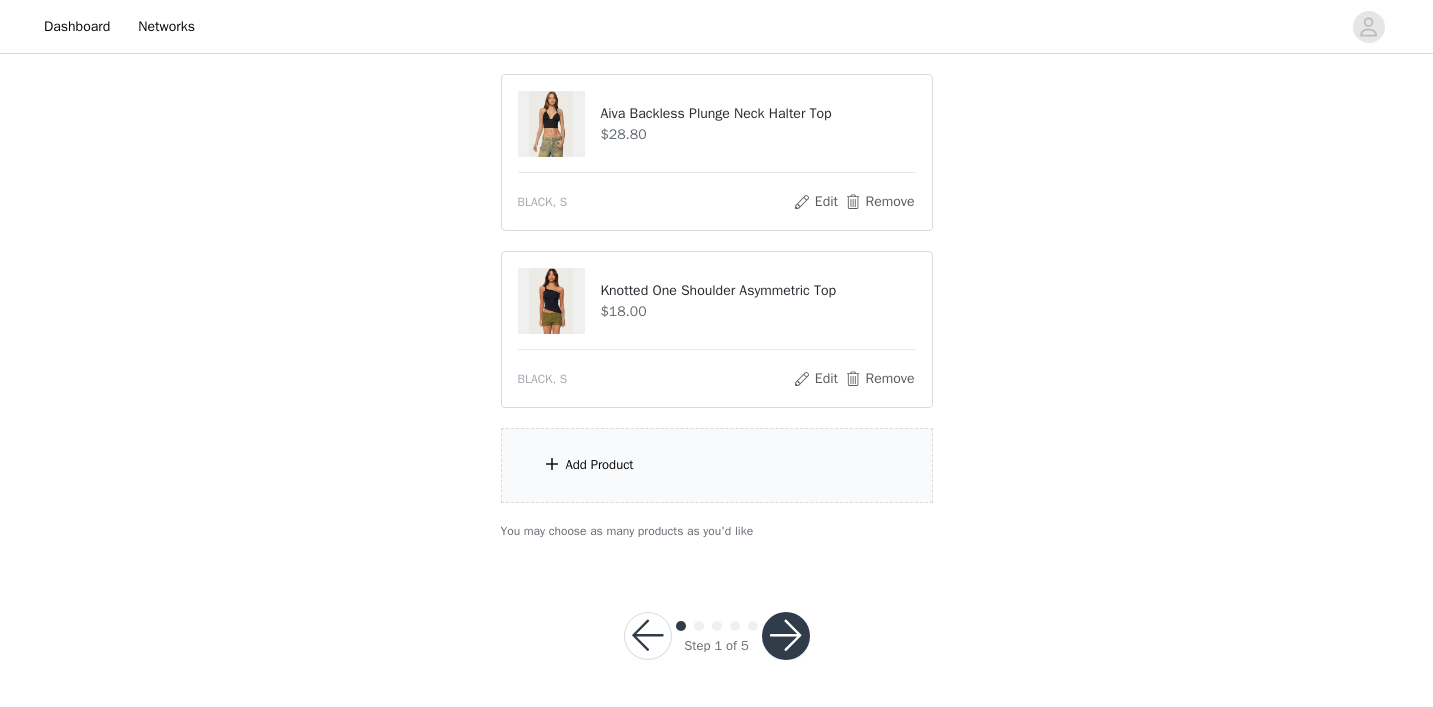 click on "Add Product" at bounding box center (717, 465) 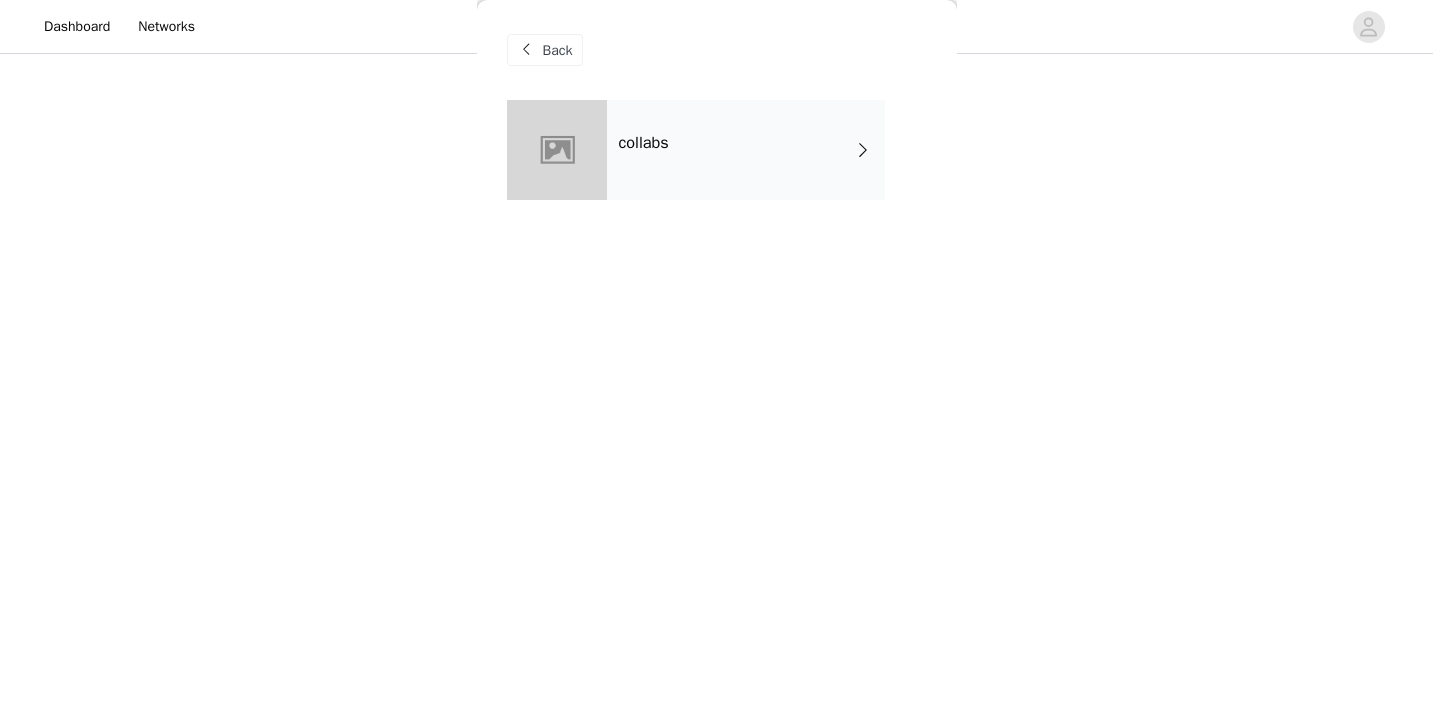 click at bounding box center (863, 150) 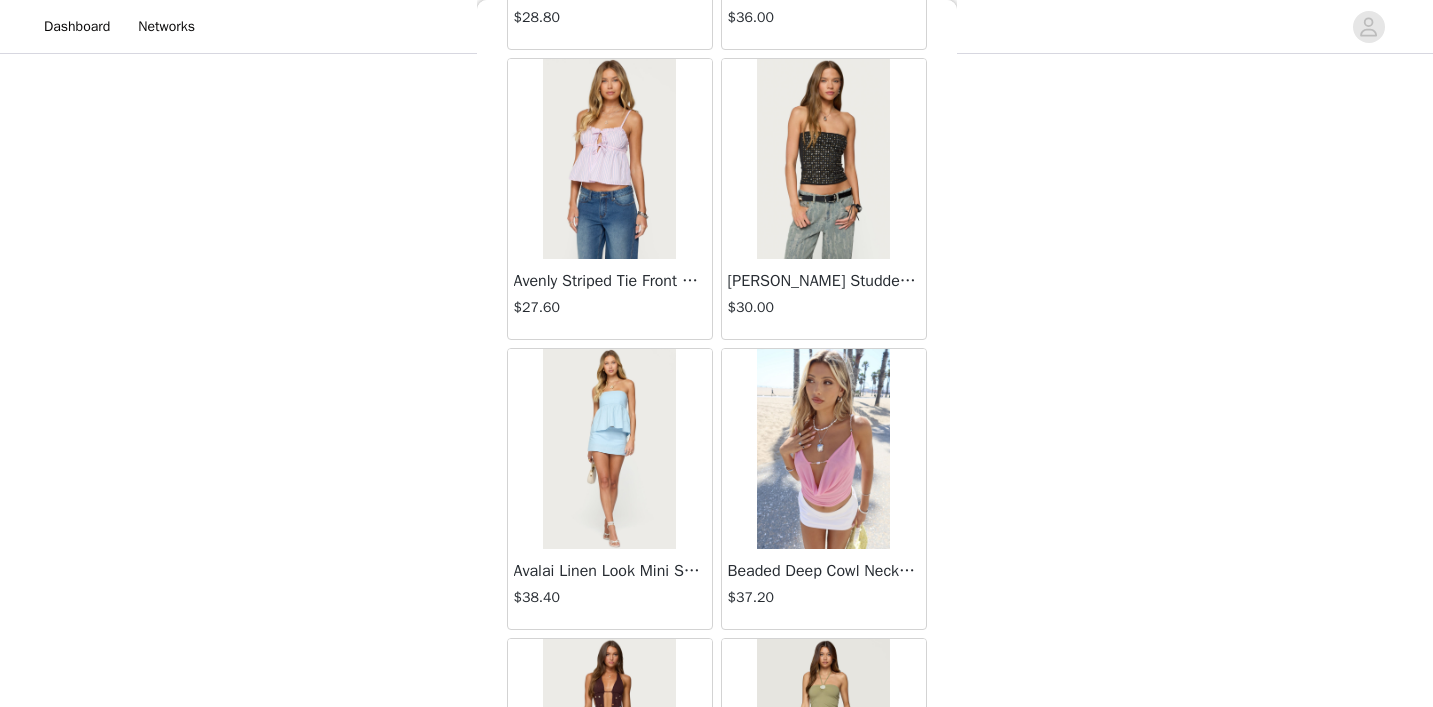 scroll, scrollTop: 2353, scrollLeft: 0, axis: vertical 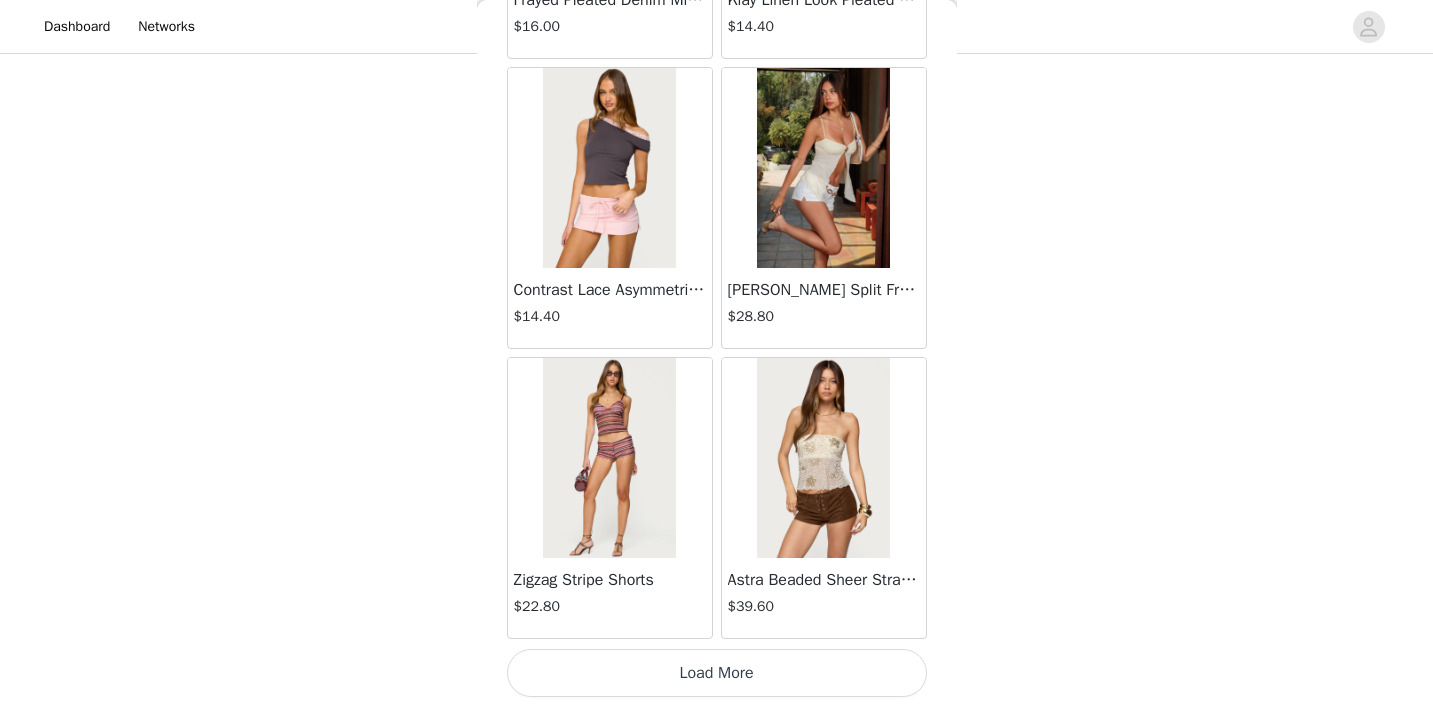 click on "Astra Beaded Sheer Strapless Top   $39.60" at bounding box center [824, 498] 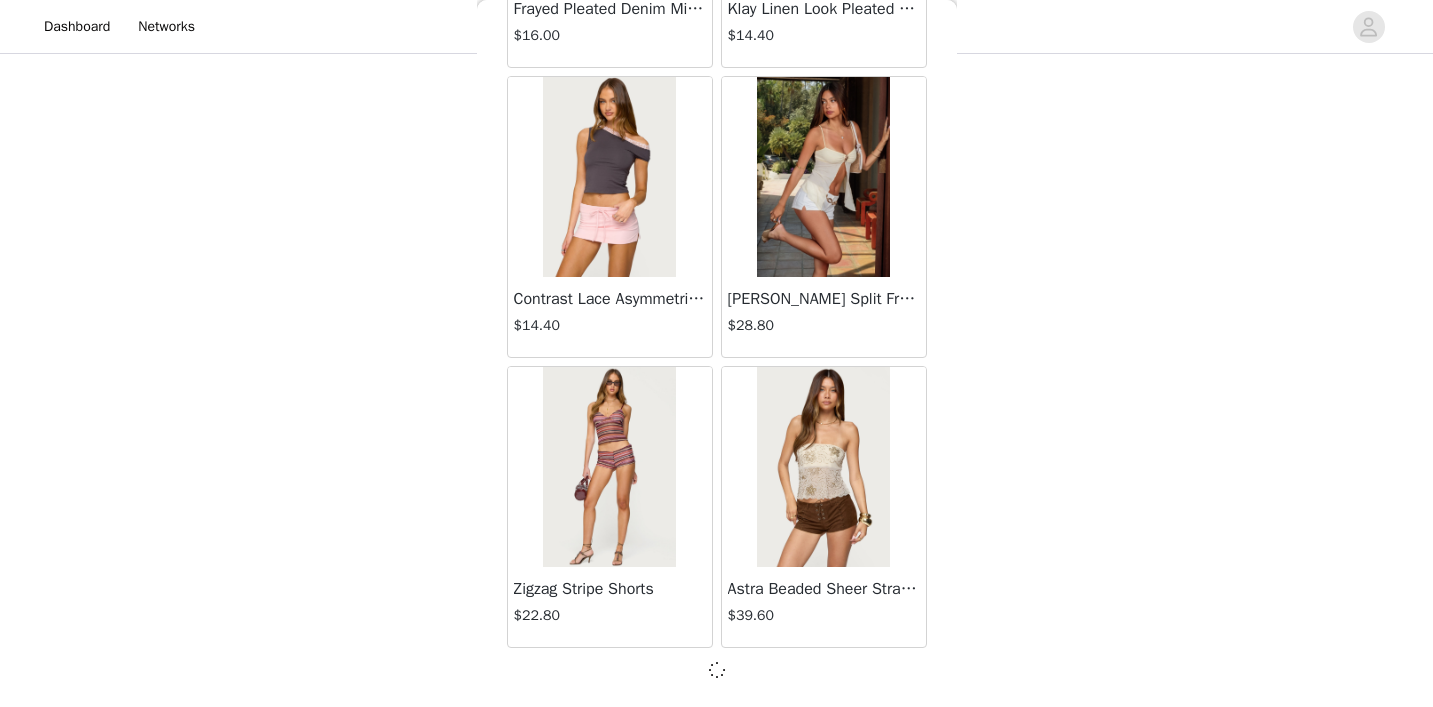 scroll, scrollTop: 2344, scrollLeft: 0, axis: vertical 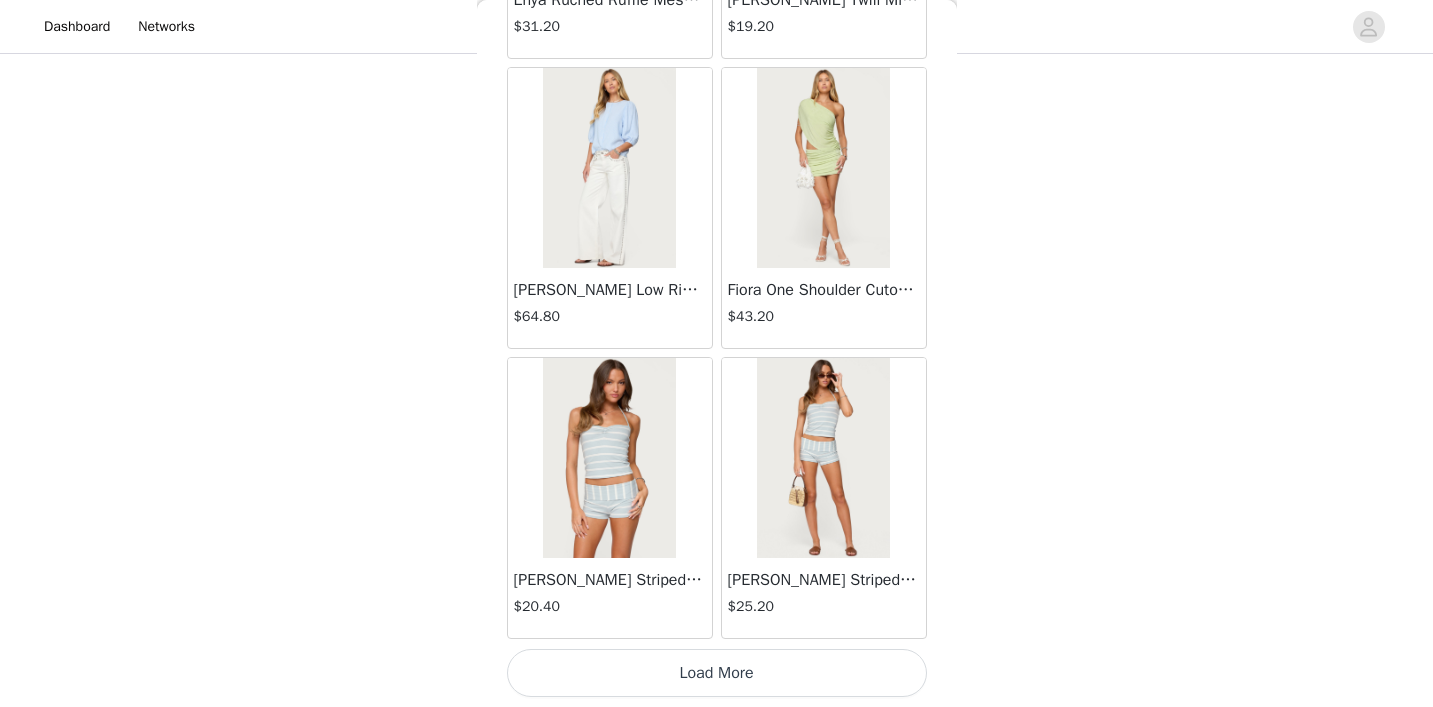 click on "Load More" at bounding box center (717, 673) 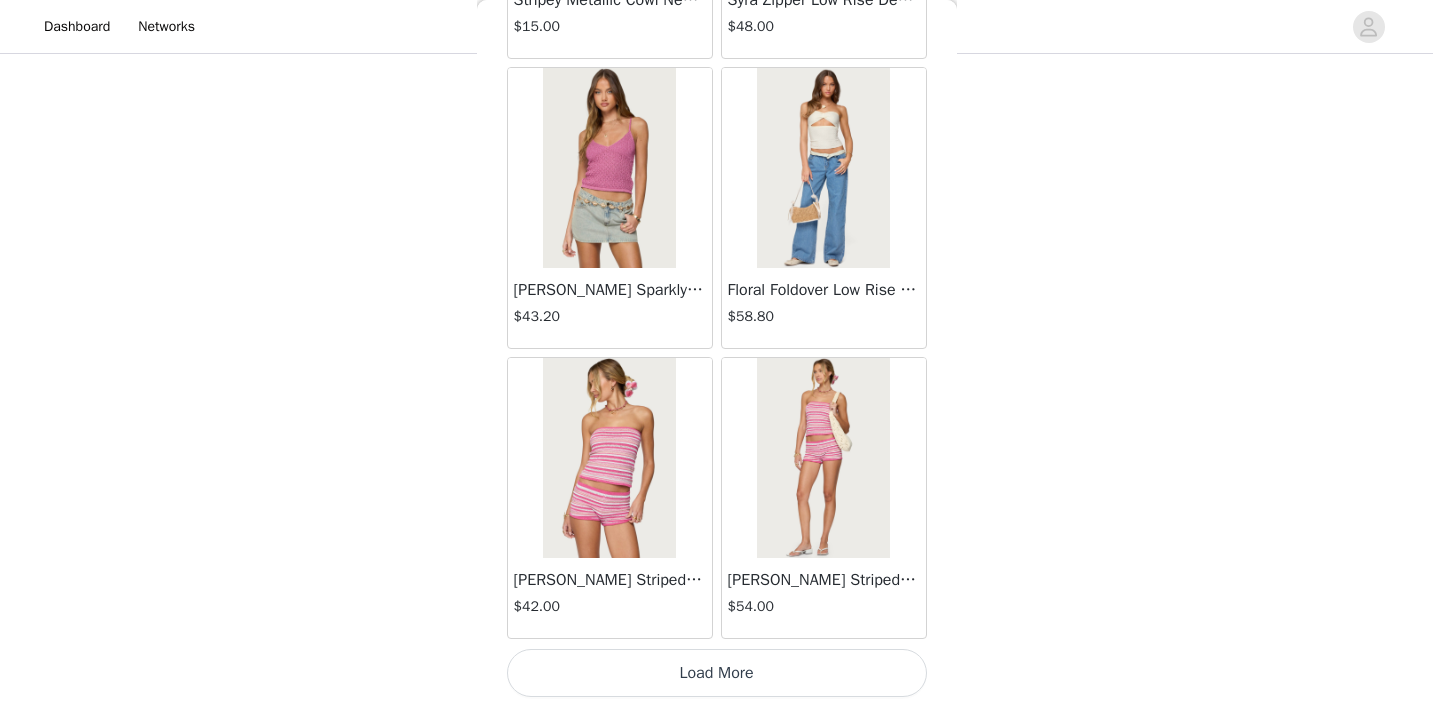 click on "[PERSON_NAME] Striped Textured Knit Shorts   $54.00" at bounding box center (824, 598) 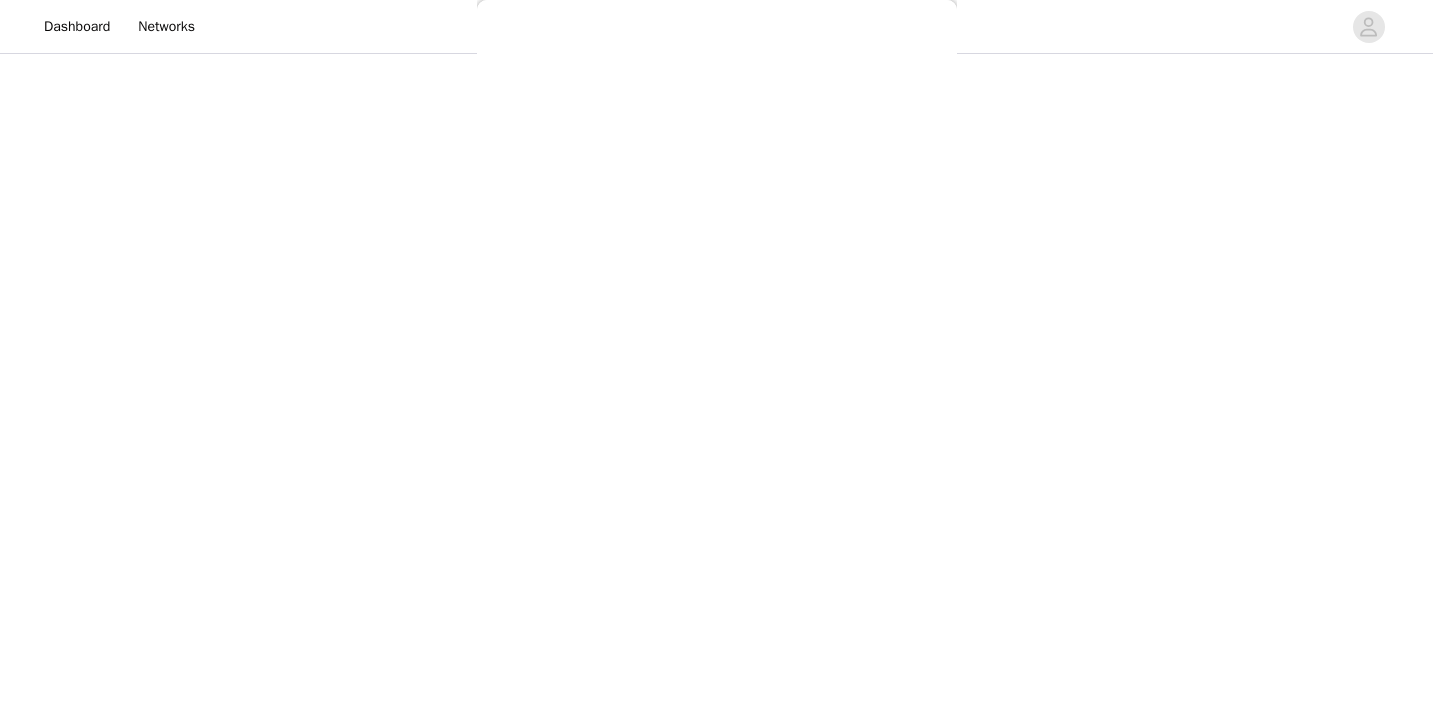 click on "Back     [PERSON_NAME] Striped Textured Knit Shorts       $54.00         Color   Select color Size   Select size   Shorts Sequin detailing Striped pattern Textured knit fabric Matching set Polyester, Metallic fibers Model wears size S Model height is 5'8 Item care: Hand wash at maximum of 30ºC, do not bleach, do not tumble dry, iron at a maximum of 110ºC, do not dry clean   Add Product" at bounding box center (717, 353) 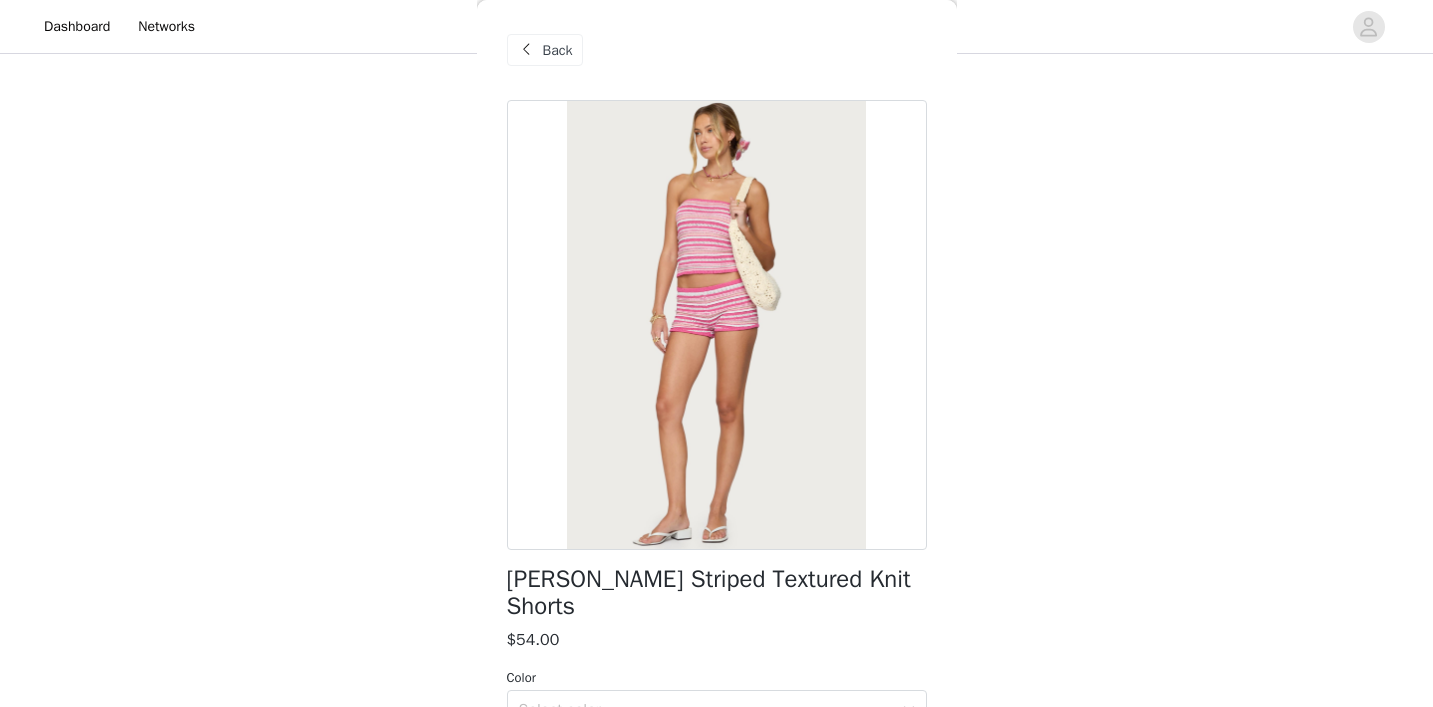 scroll, scrollTop: 0, scrollLeft: 0, axis: both 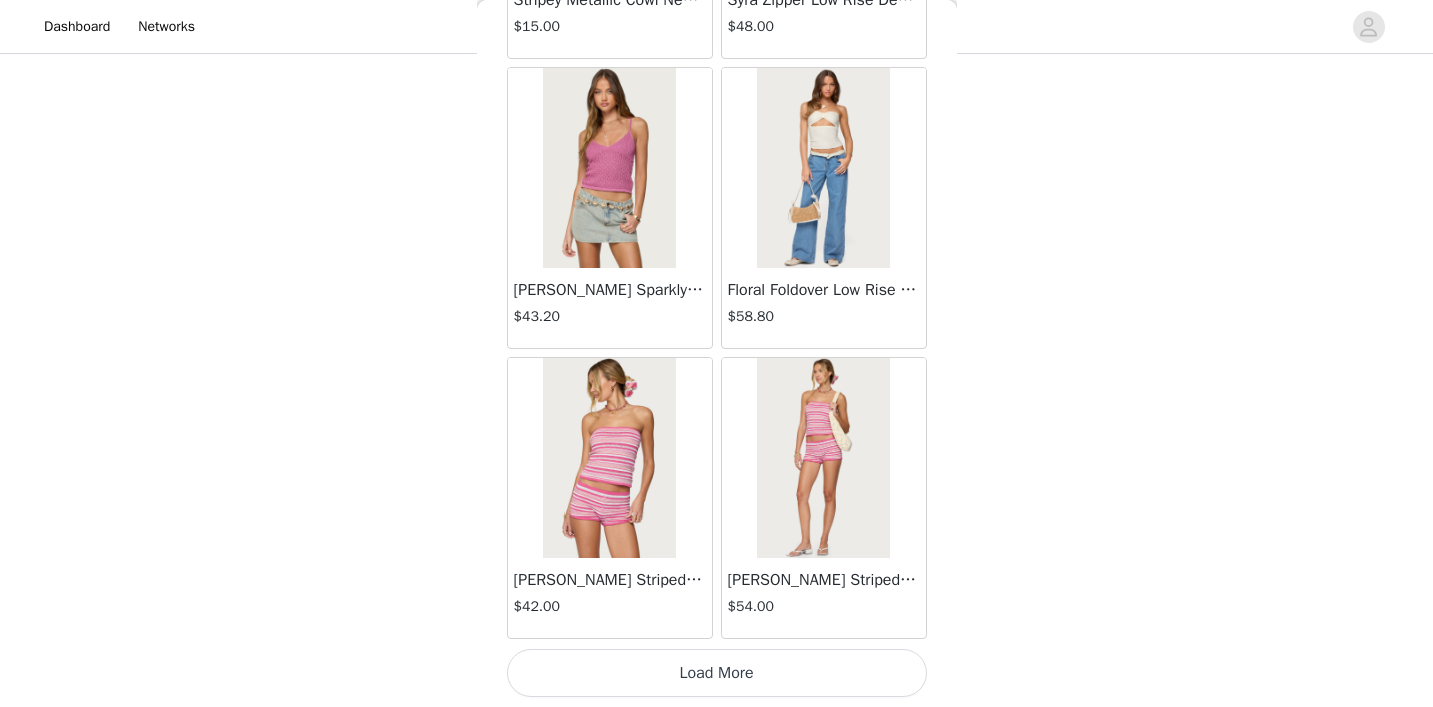 click on "Load More" at bounding box center [717, 673] 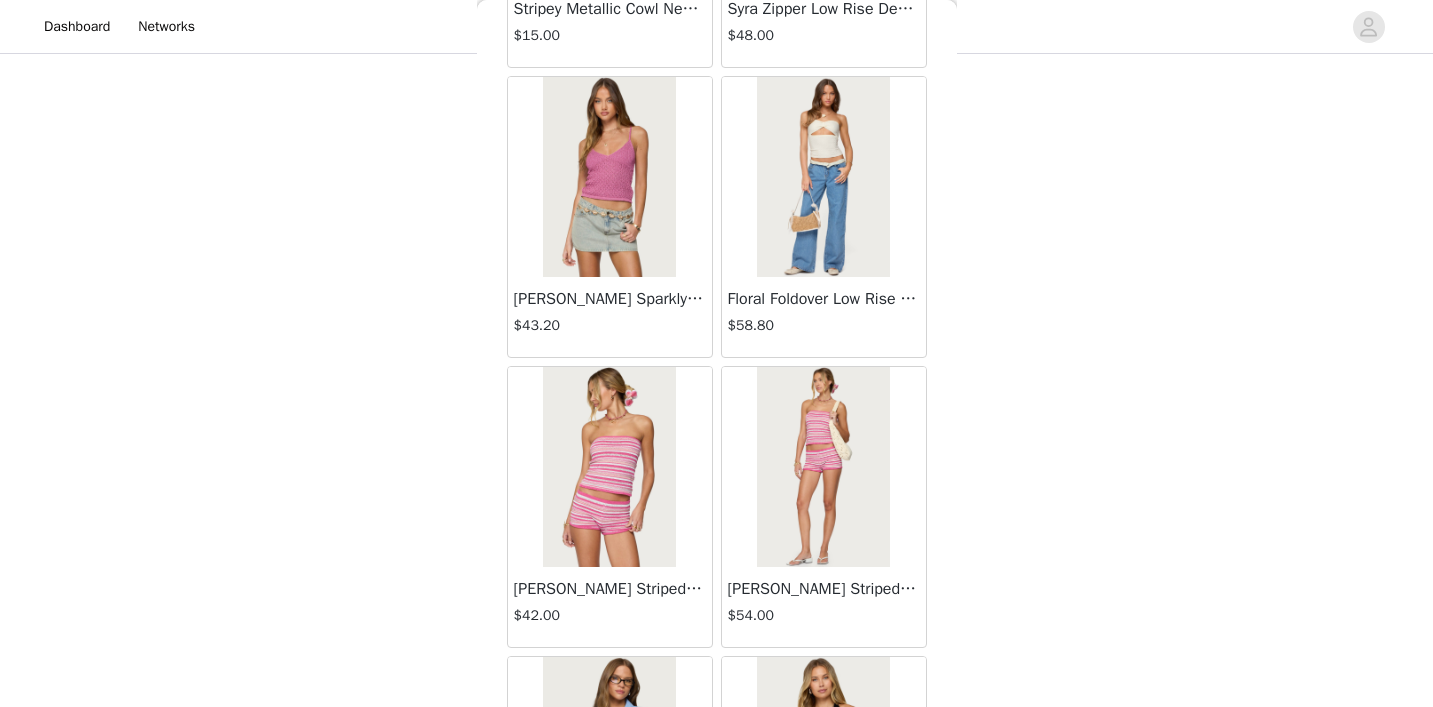 scroll, scrollTop: 11053, scrollLeft: 0, axis: vertical 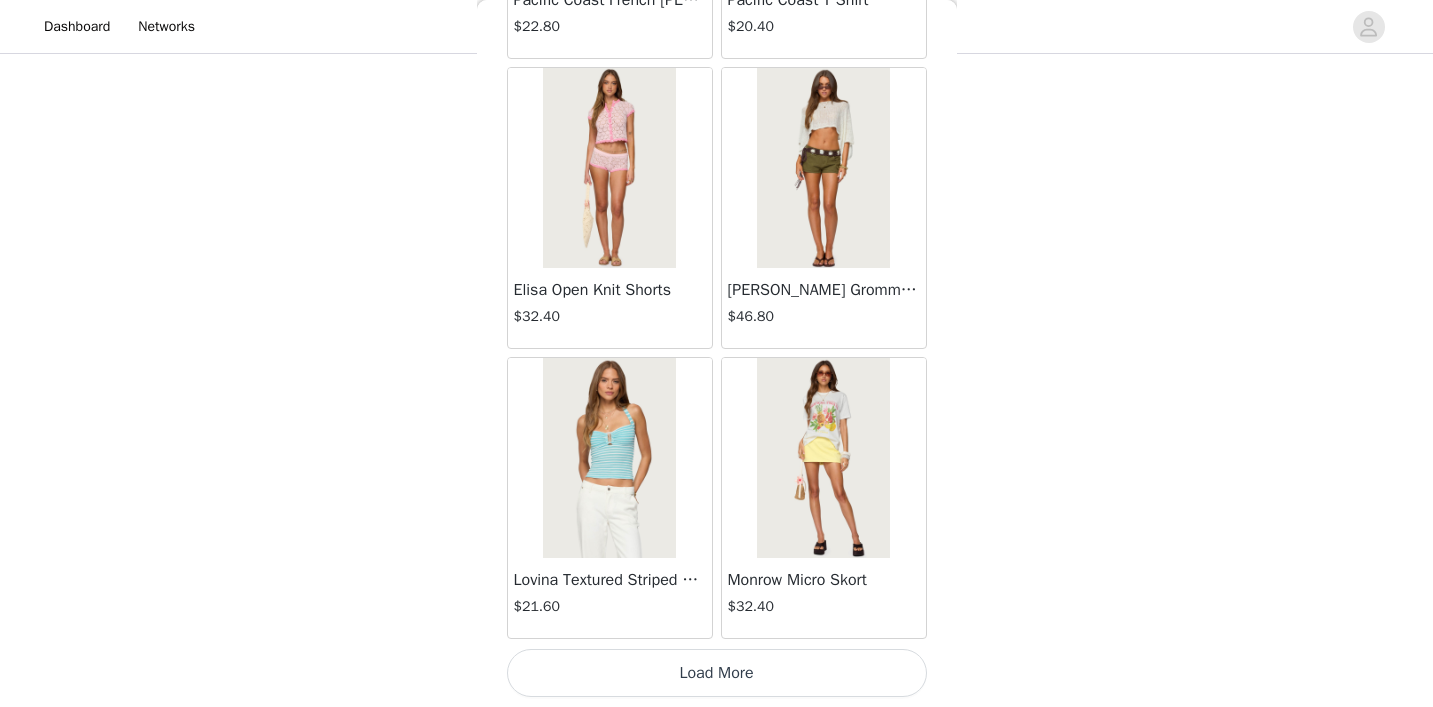 click on "Load More" at bounding box center [717, 673] 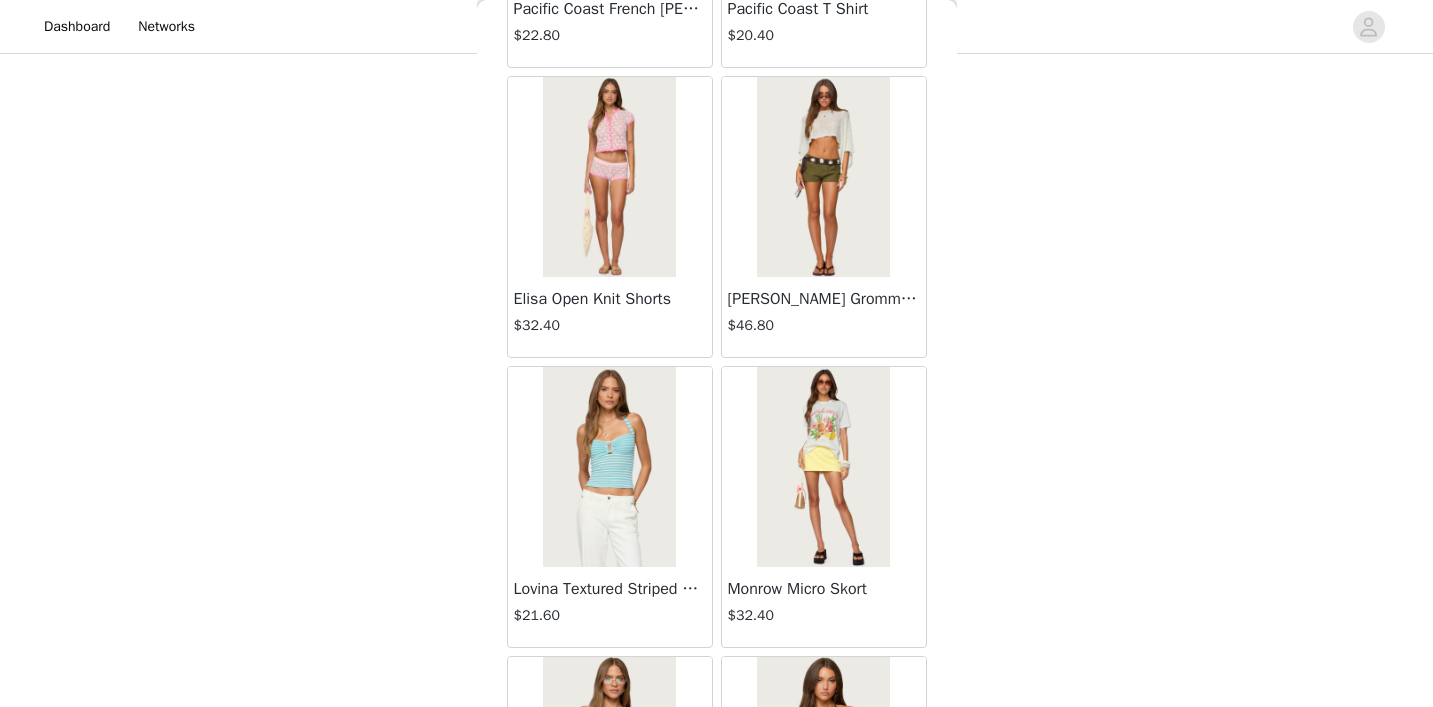 scroll, scrollTop: 13953, scrollLeft: 0, axis: vertical 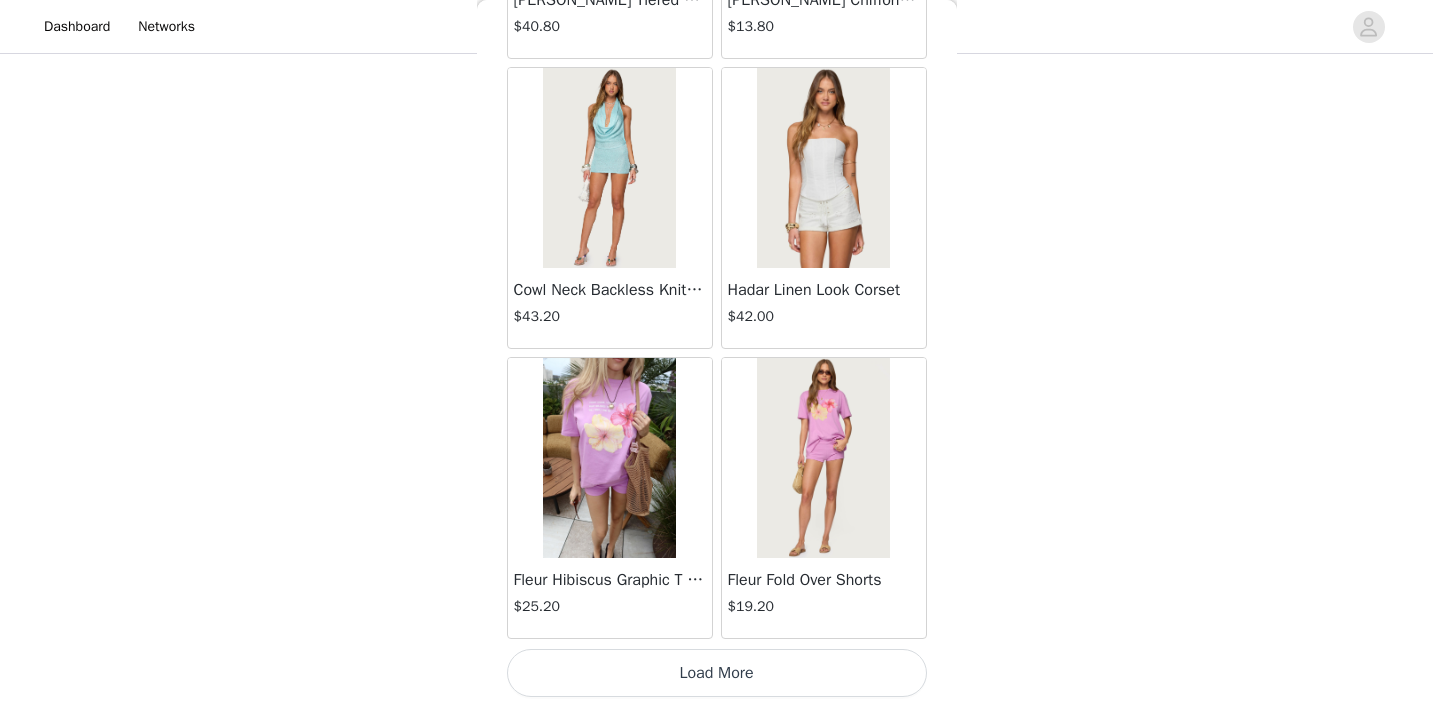 click on "Load More" at bounding box center [717, 673] 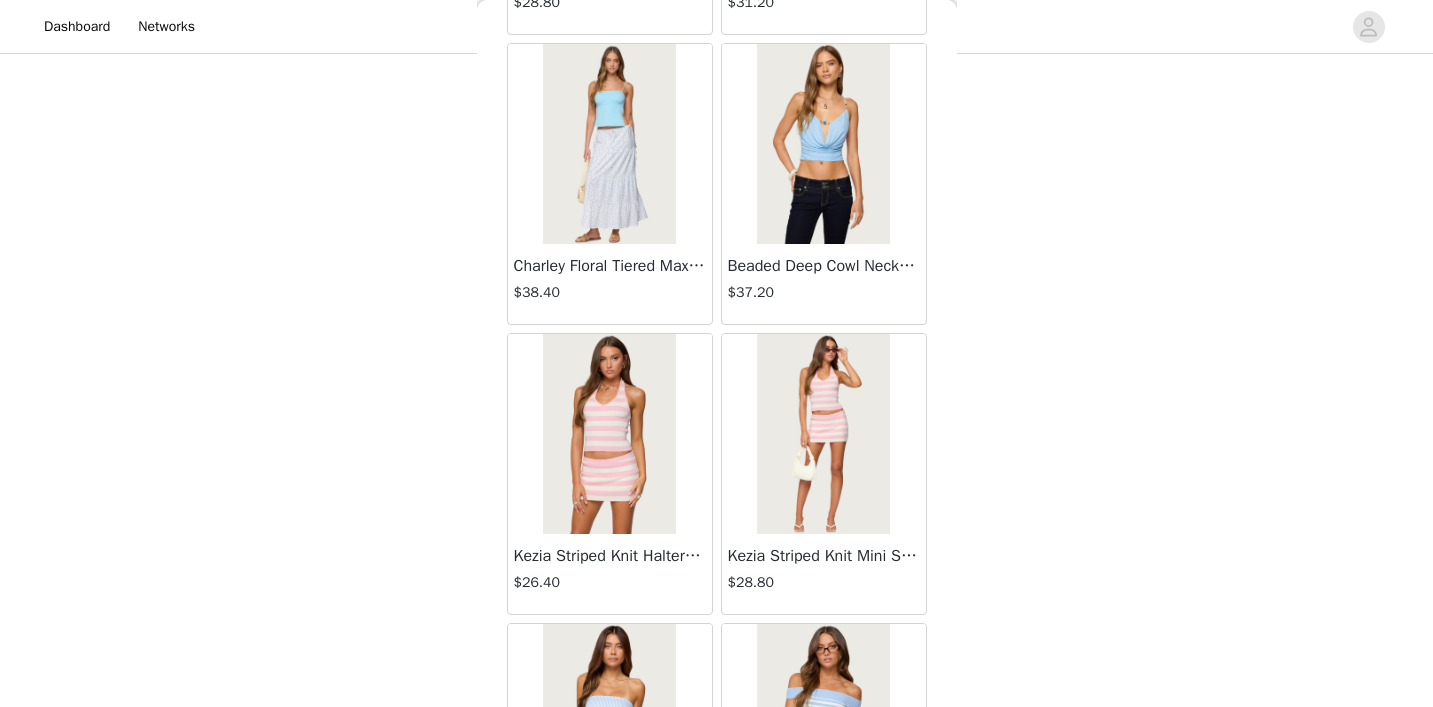 scroll, scrollTop: 16853, scrollLeft: 0, axis: vertical 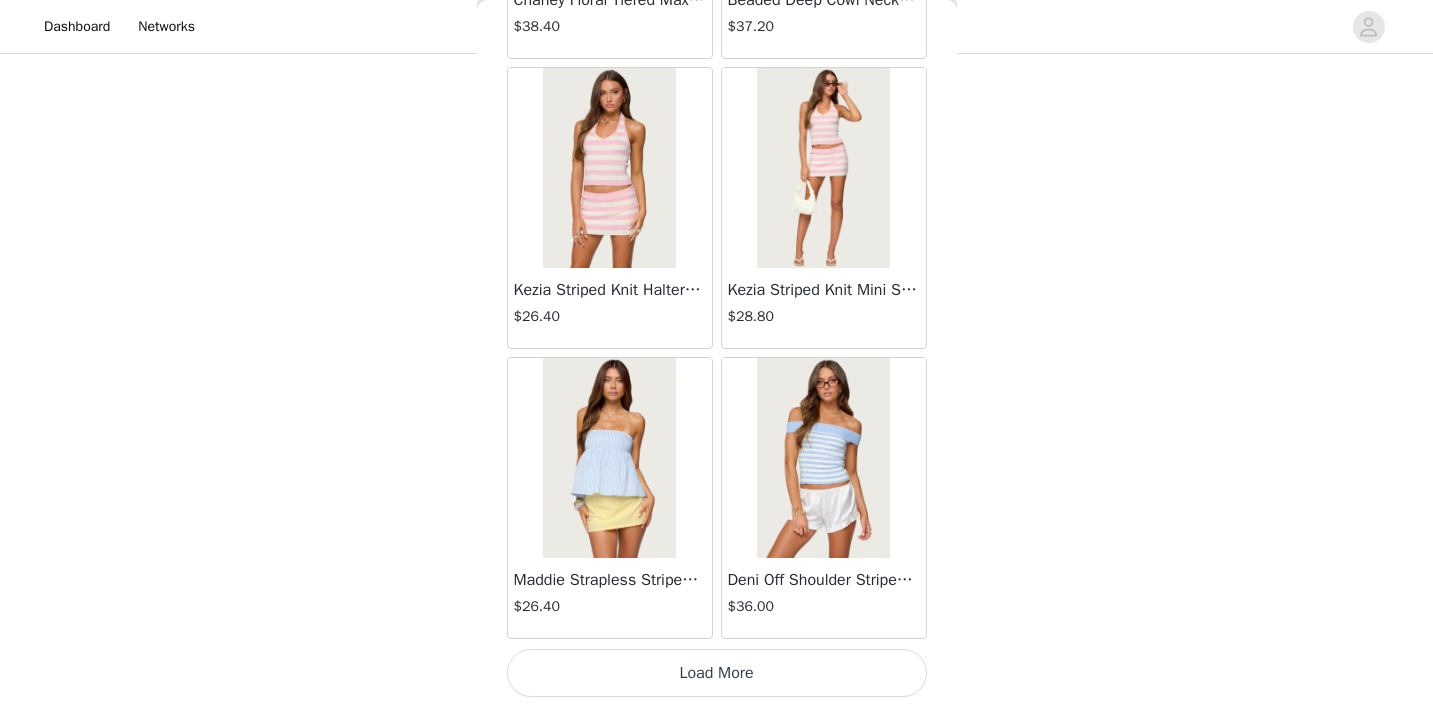 click on "Load More" at bounding box center [717, 673] 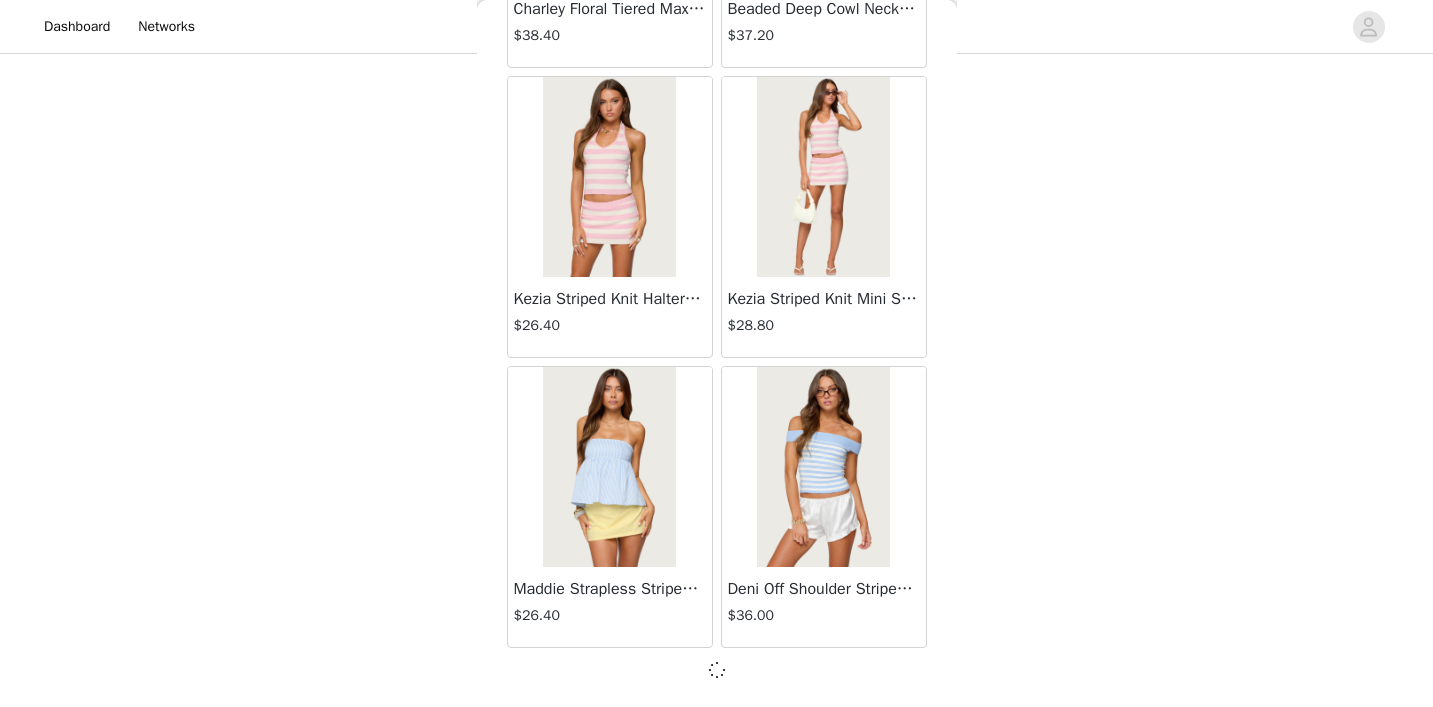 scroll, scrollTop: 16844, scrollLeft: 0, axis: vertical 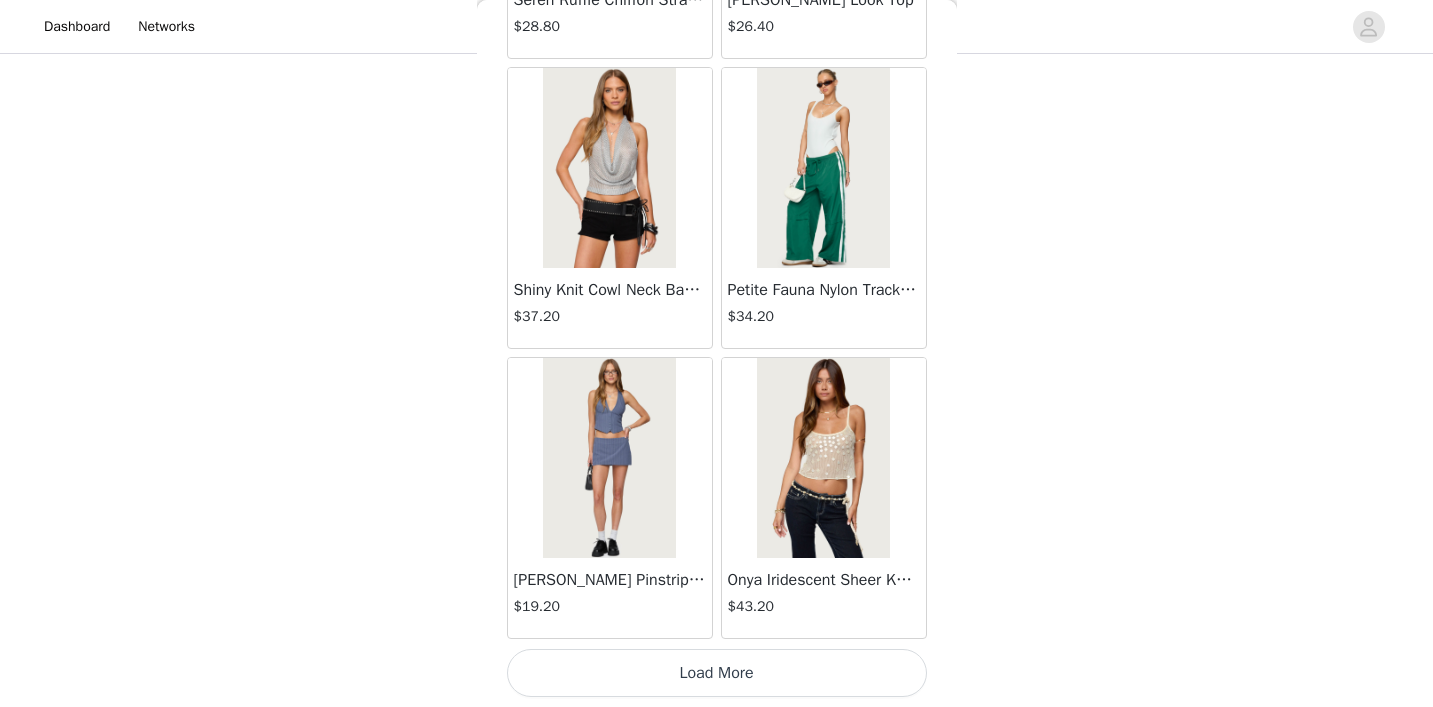 click on "Load More" at bounding box center (717, 673) 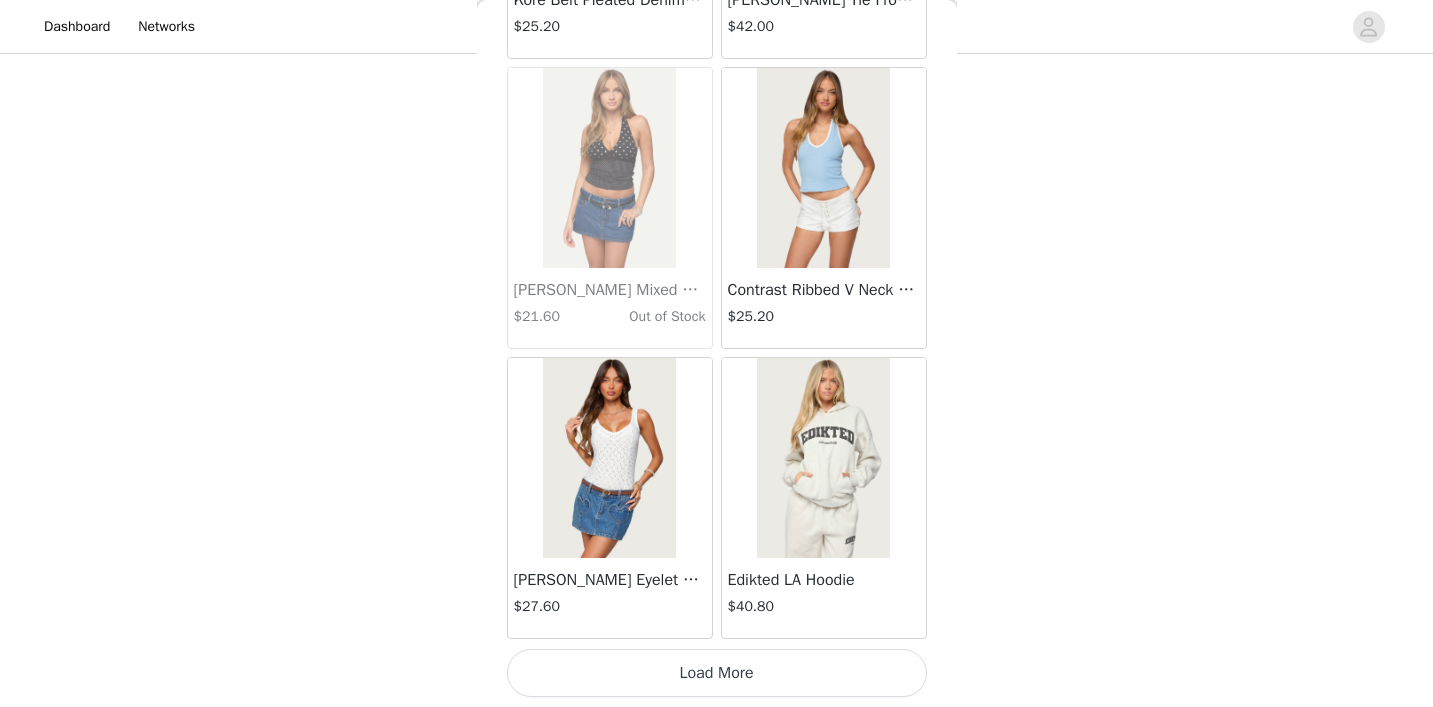 click on "Load More" at bounding box center [717, 673] 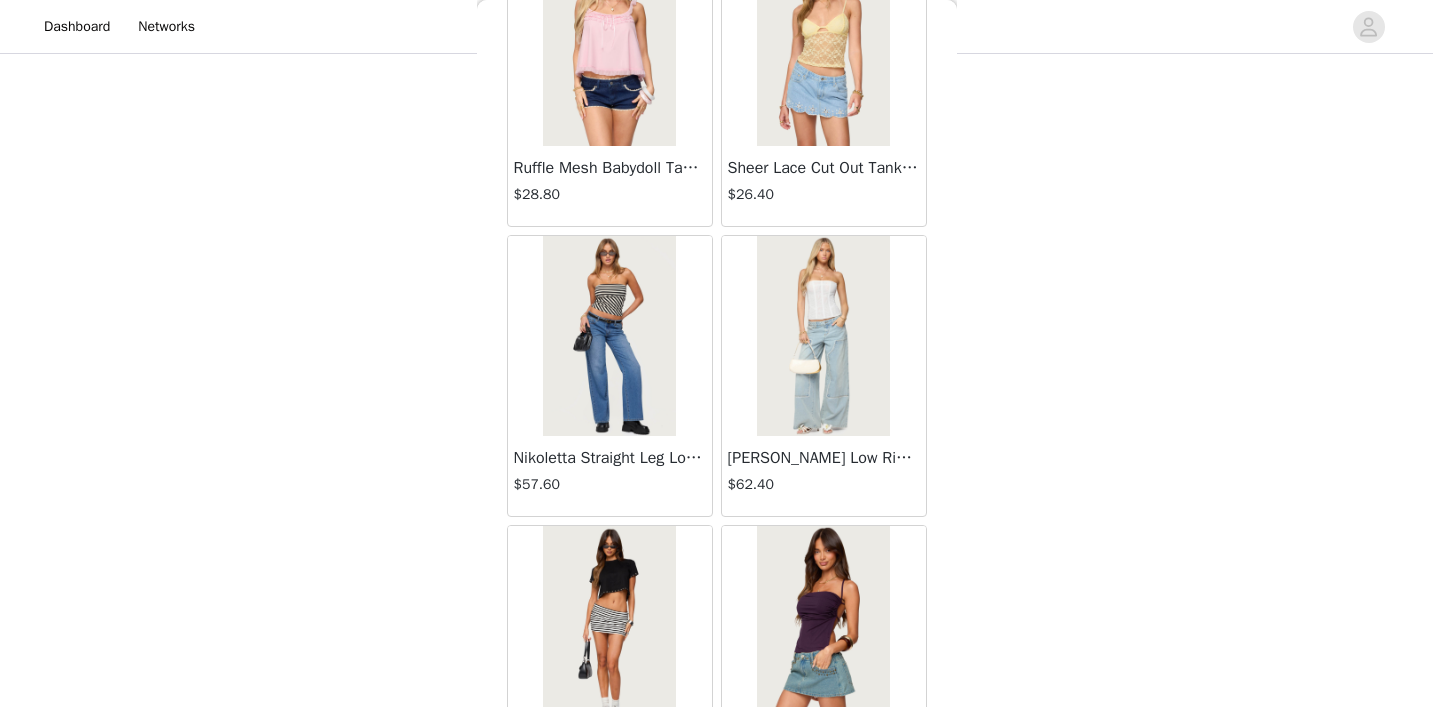 scroll, scrollTop: 24805, scrollLeft: 0, axis: vertical 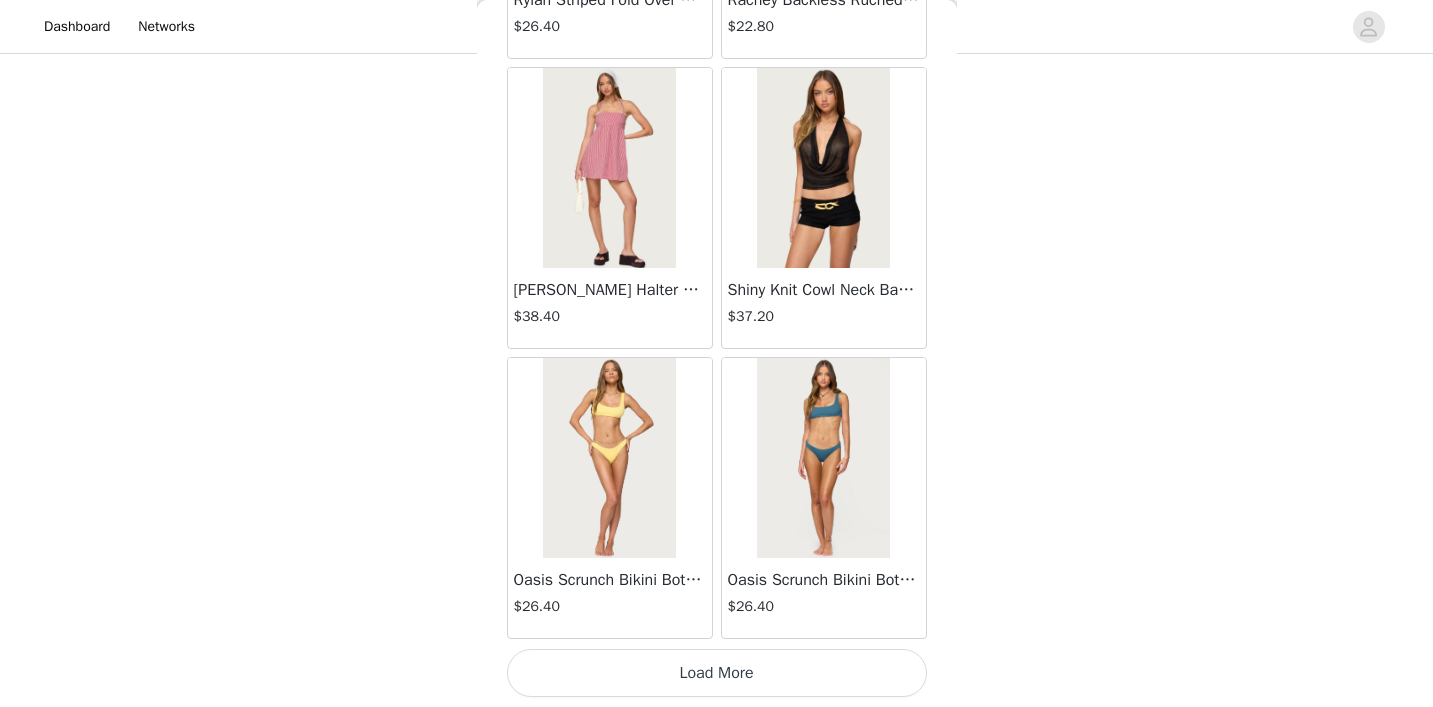 click on "Load More" at bounding box center [717, 673] 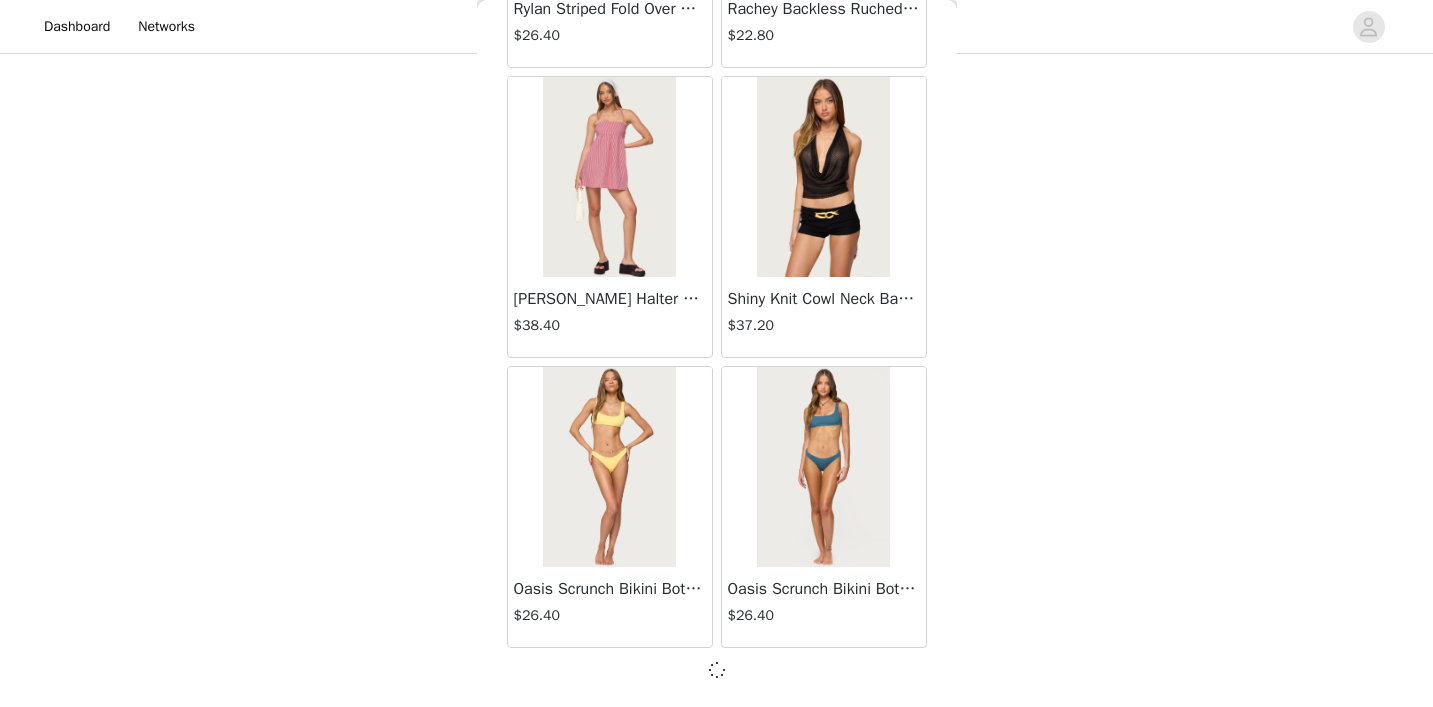 scroll, scrollTop: 25544, scrollLeft: 0, axis: vertical 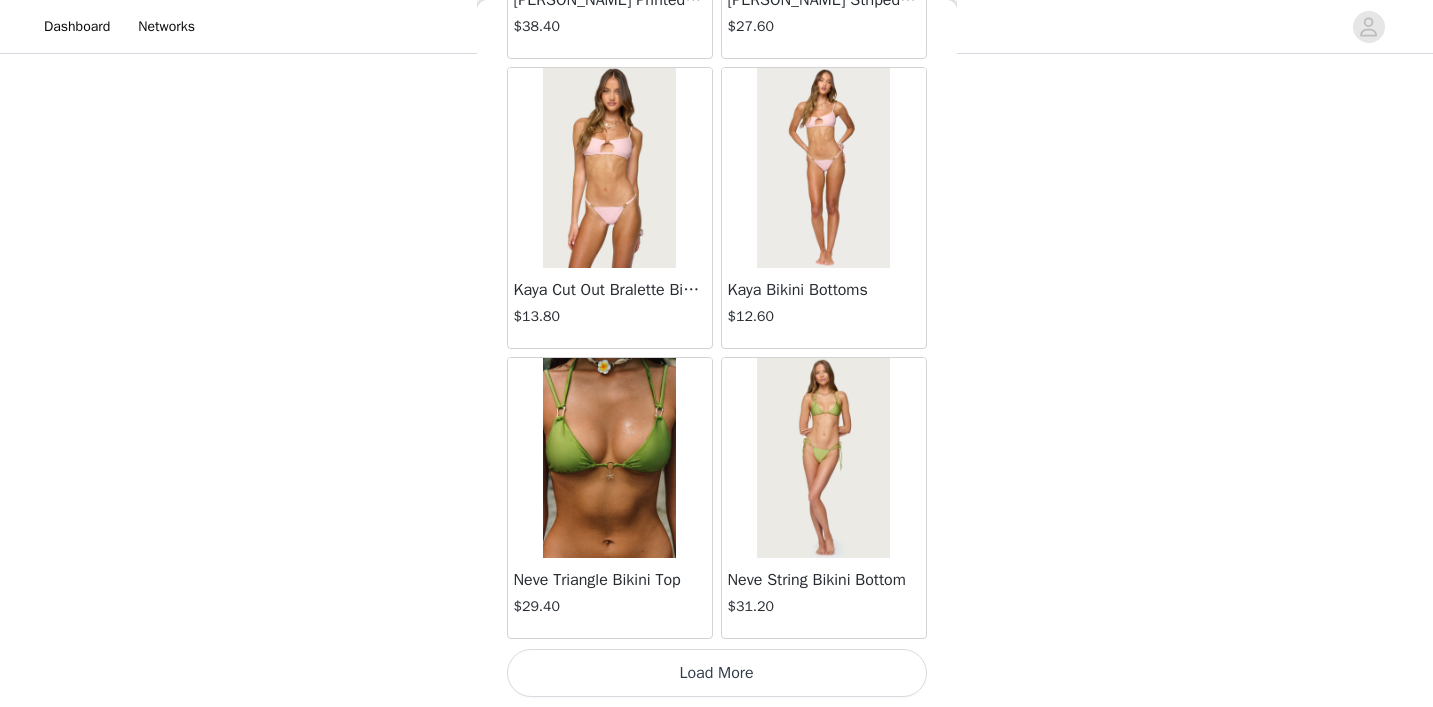 click on "Load More" at bounding box center [717, 673] 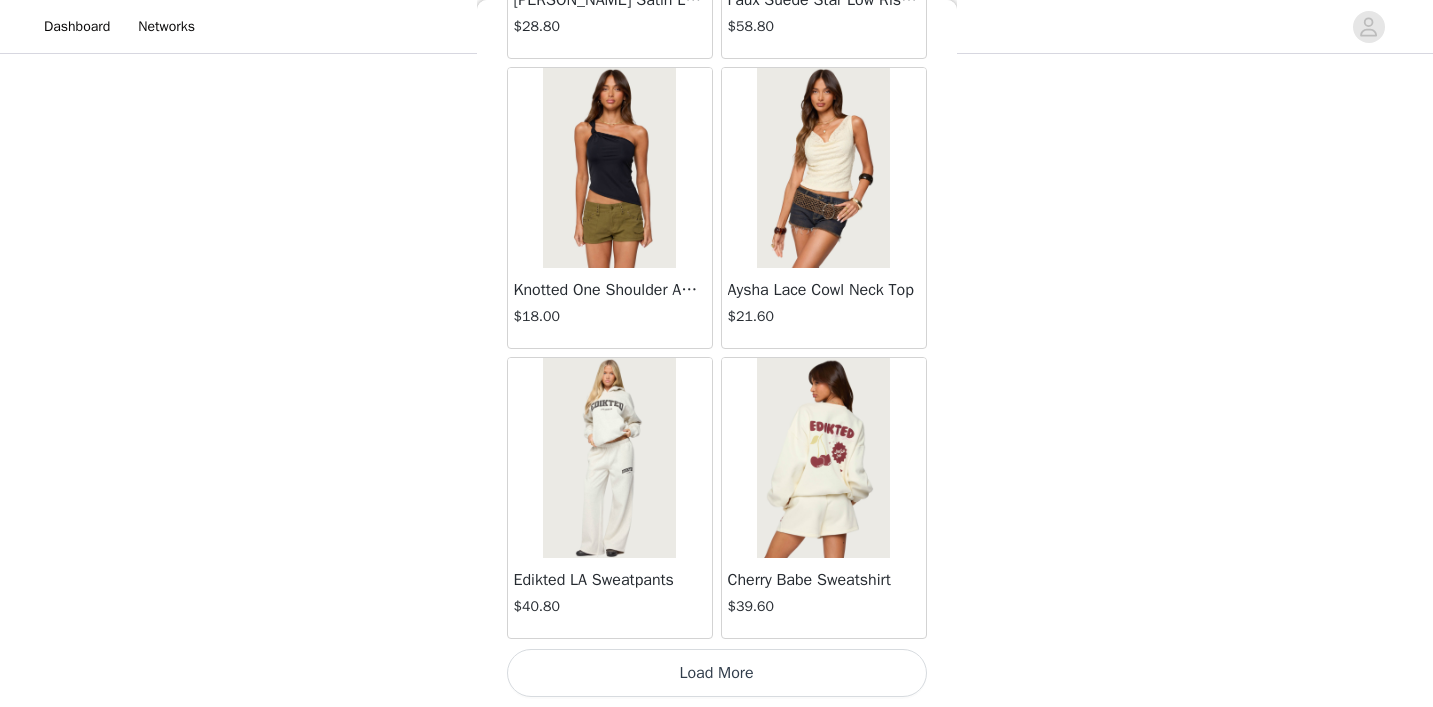 scroll, scrollTop: 31353, scrollLeft: 0, axis: vertical 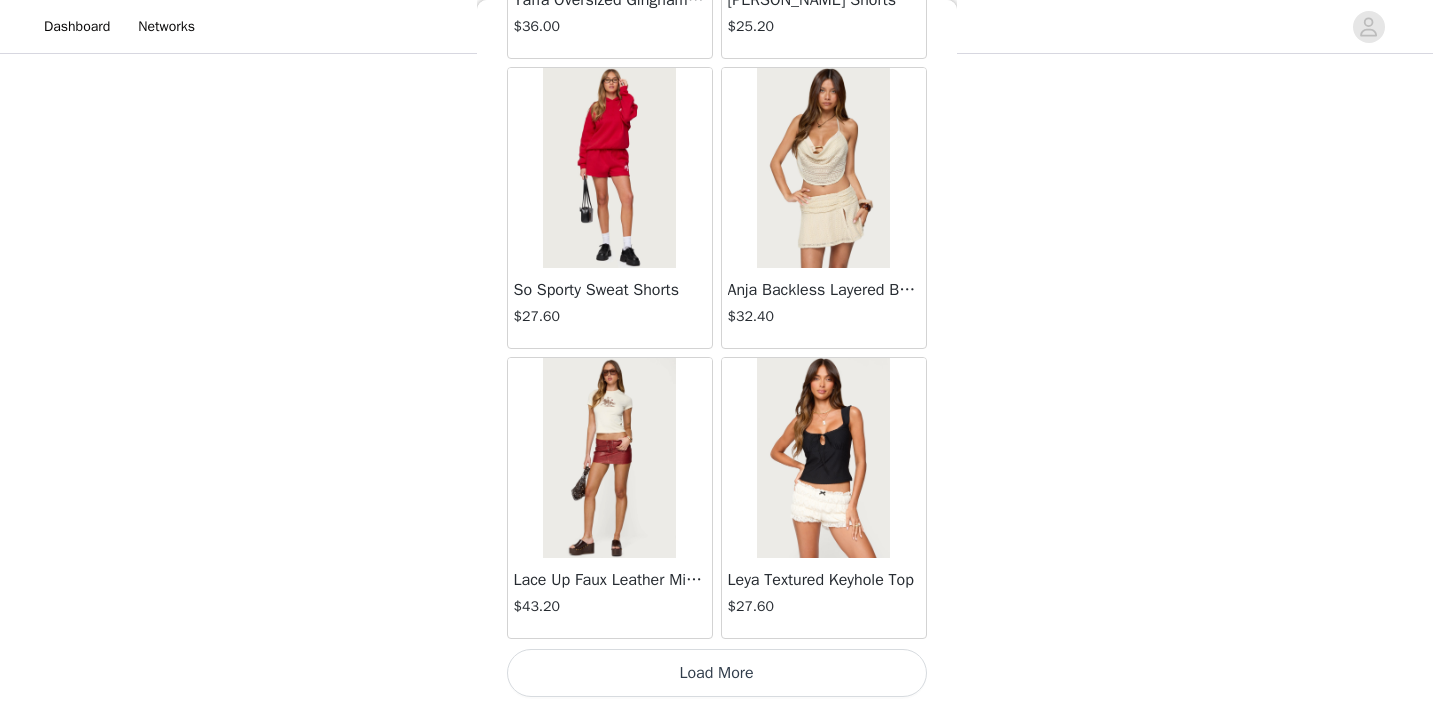 click on "Load More" at bounding box center (717, 673) 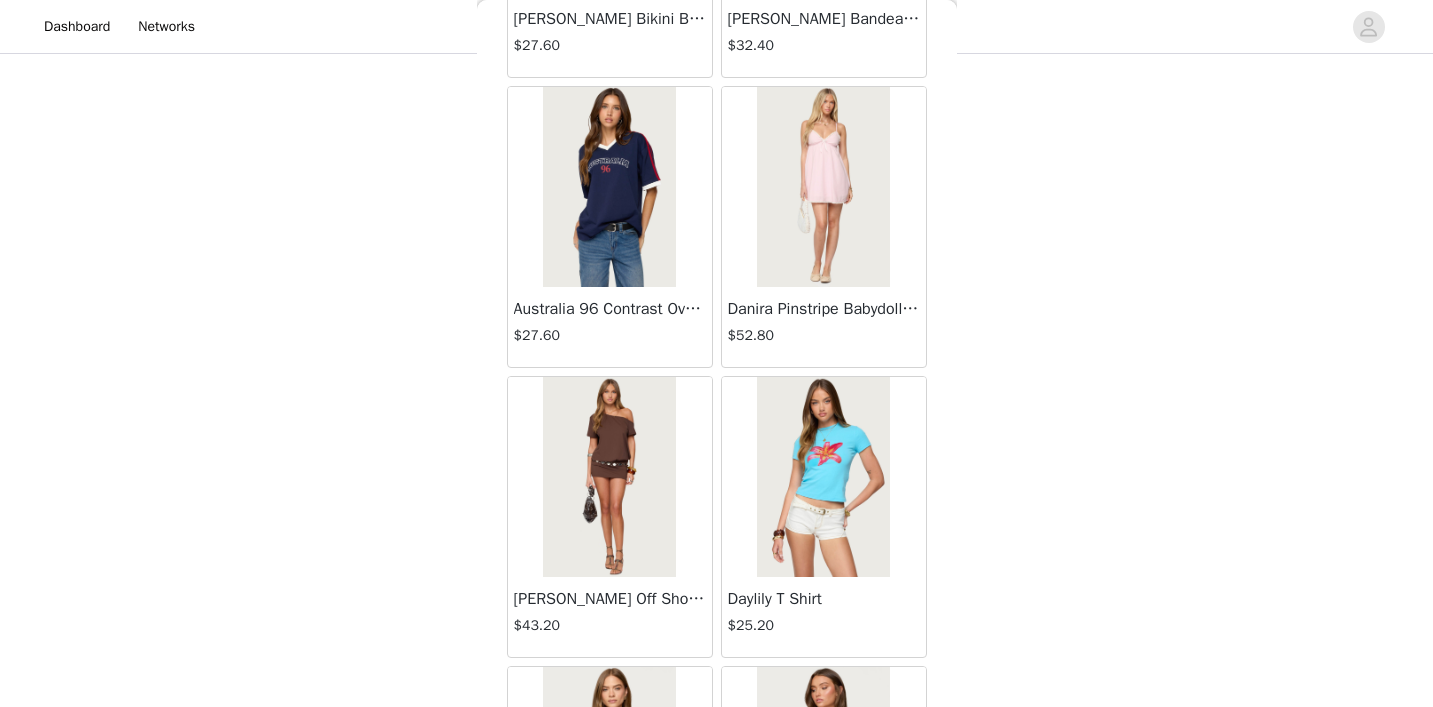 scroll, scrollTop: 35109, scrollLeft: 0, axis: vertical 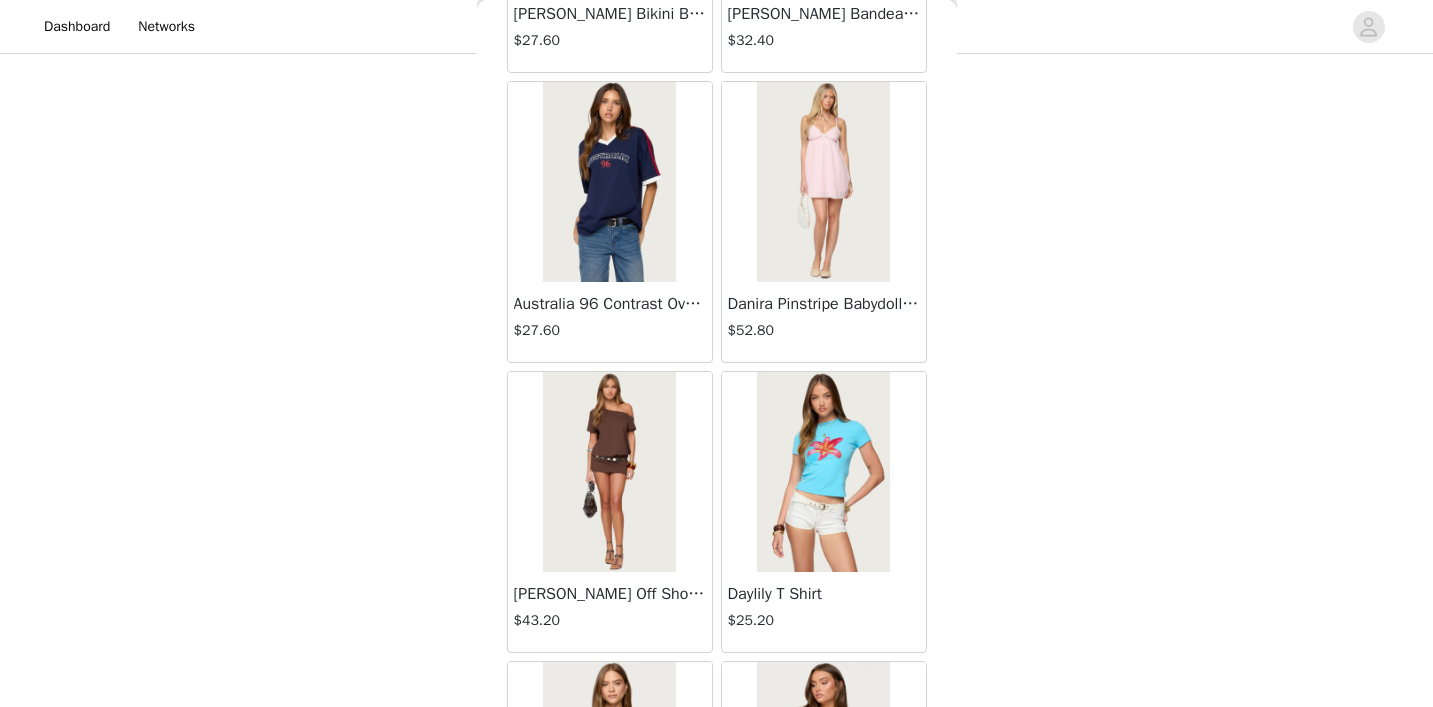 click at bounding box center (609, 472) 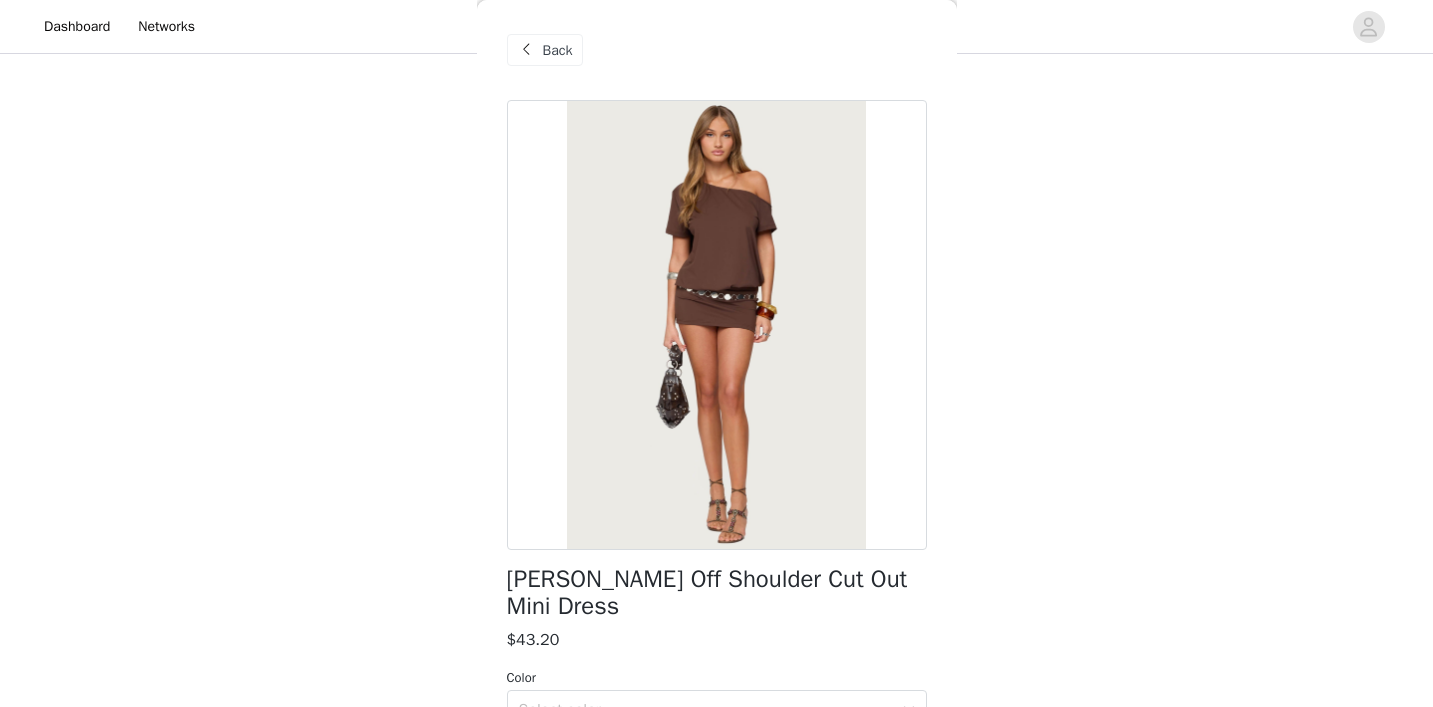 scroll, scrollTop: 60, scrollLeft: 0, axis: vertical 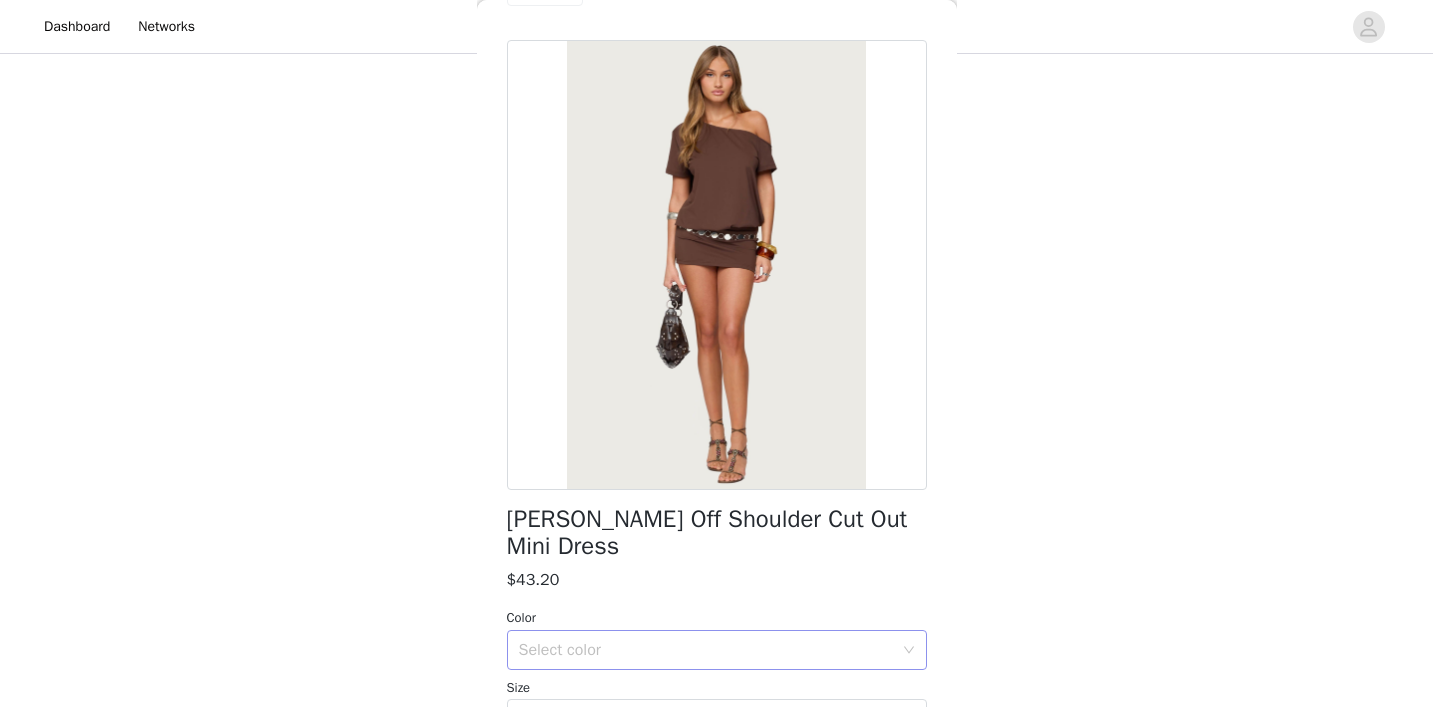click on "Select color" at bounding box center [706, 650] 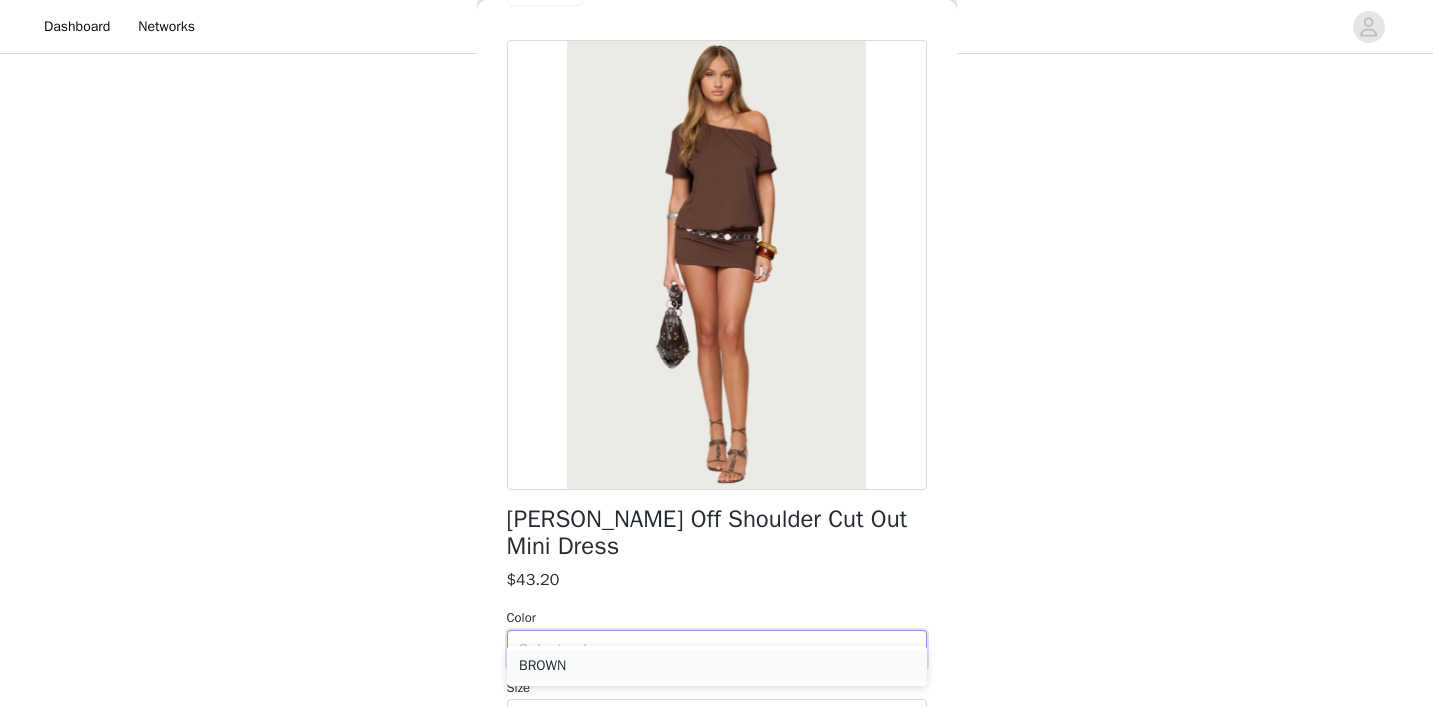 click on "BROWN" at bounding box center [717, 666] 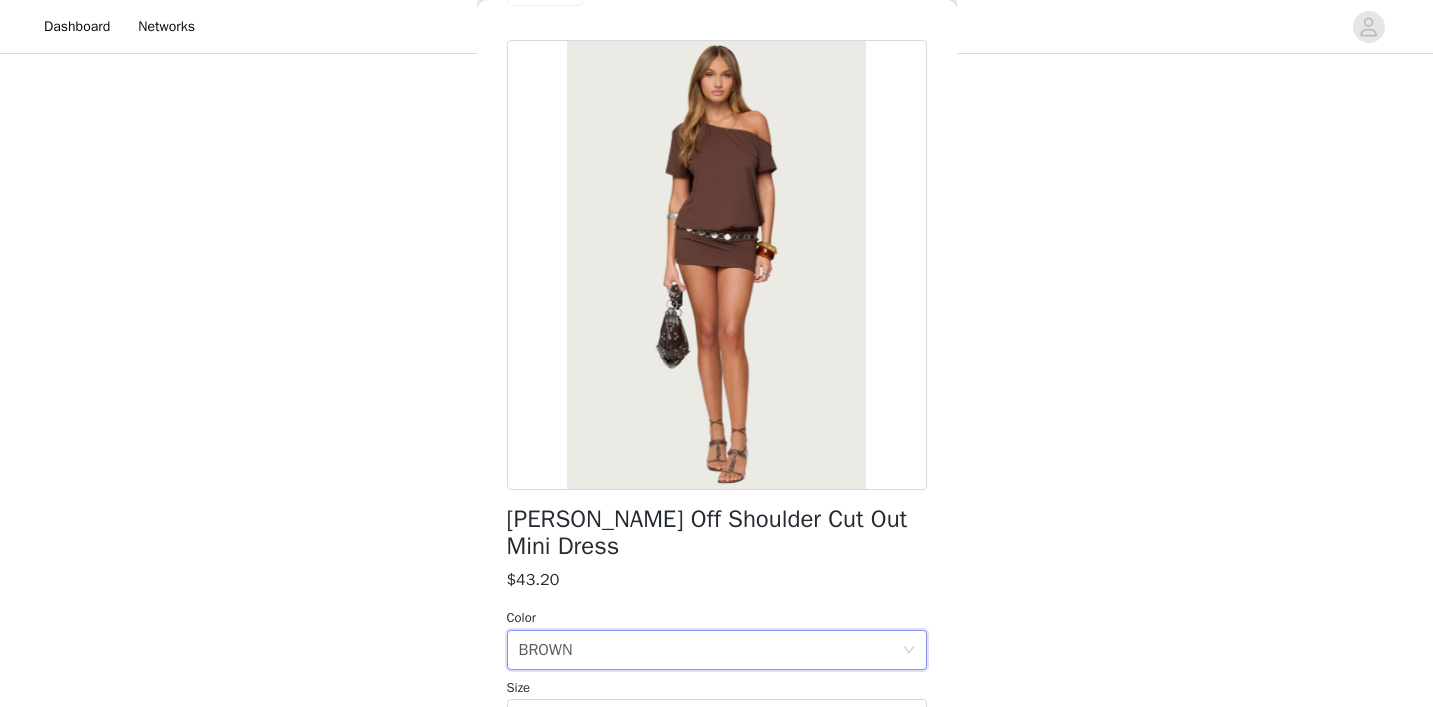 click on "Select size" at bounding box center [710, 719] 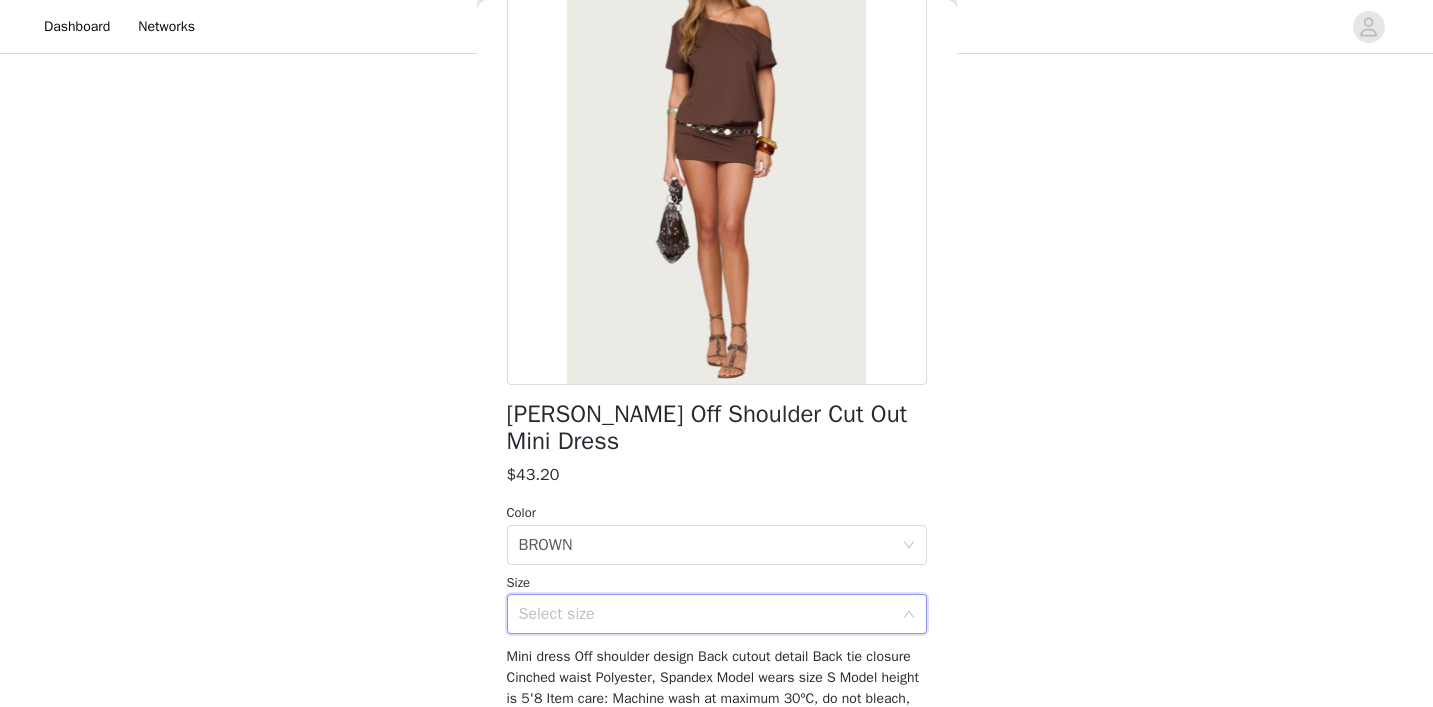 scroll, scrollTop: 167, scrollLeft: 0, axis: vertical 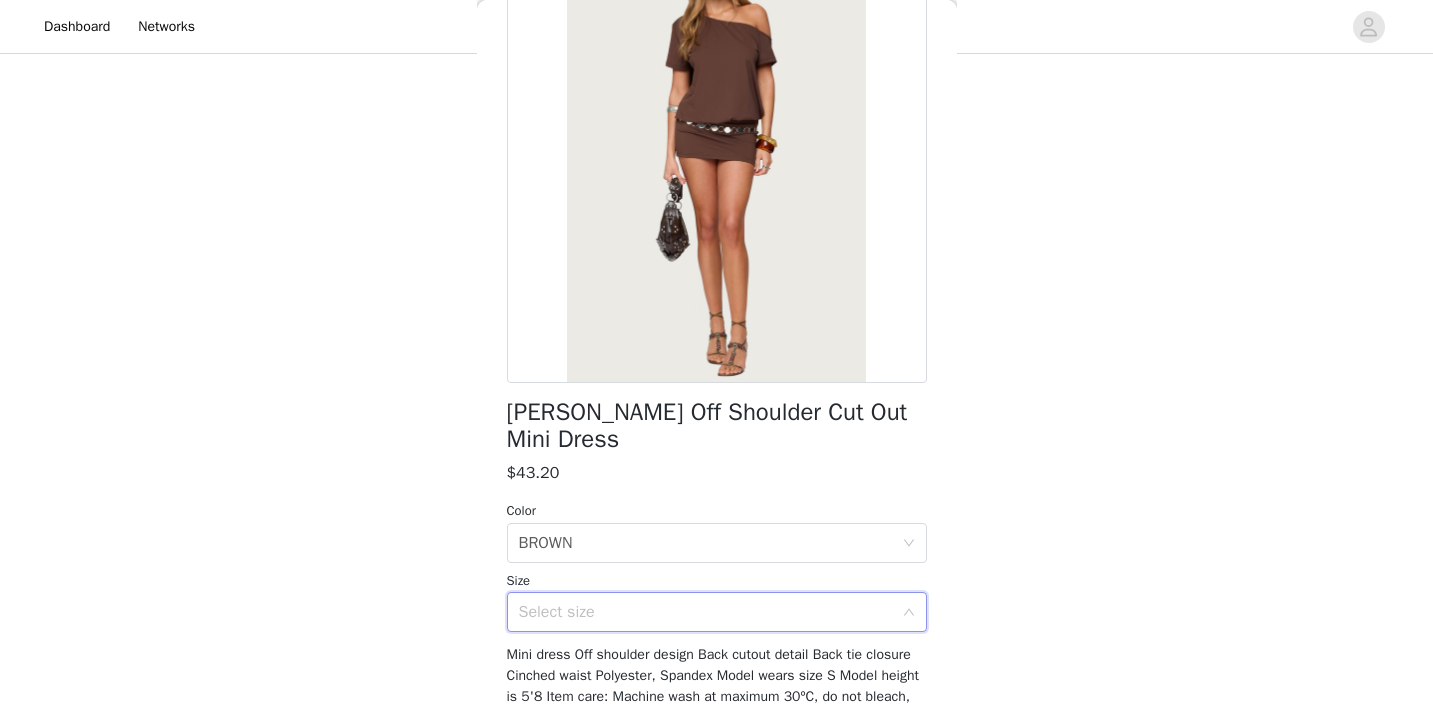 click on "Select size" at bounding box center [706, 612] 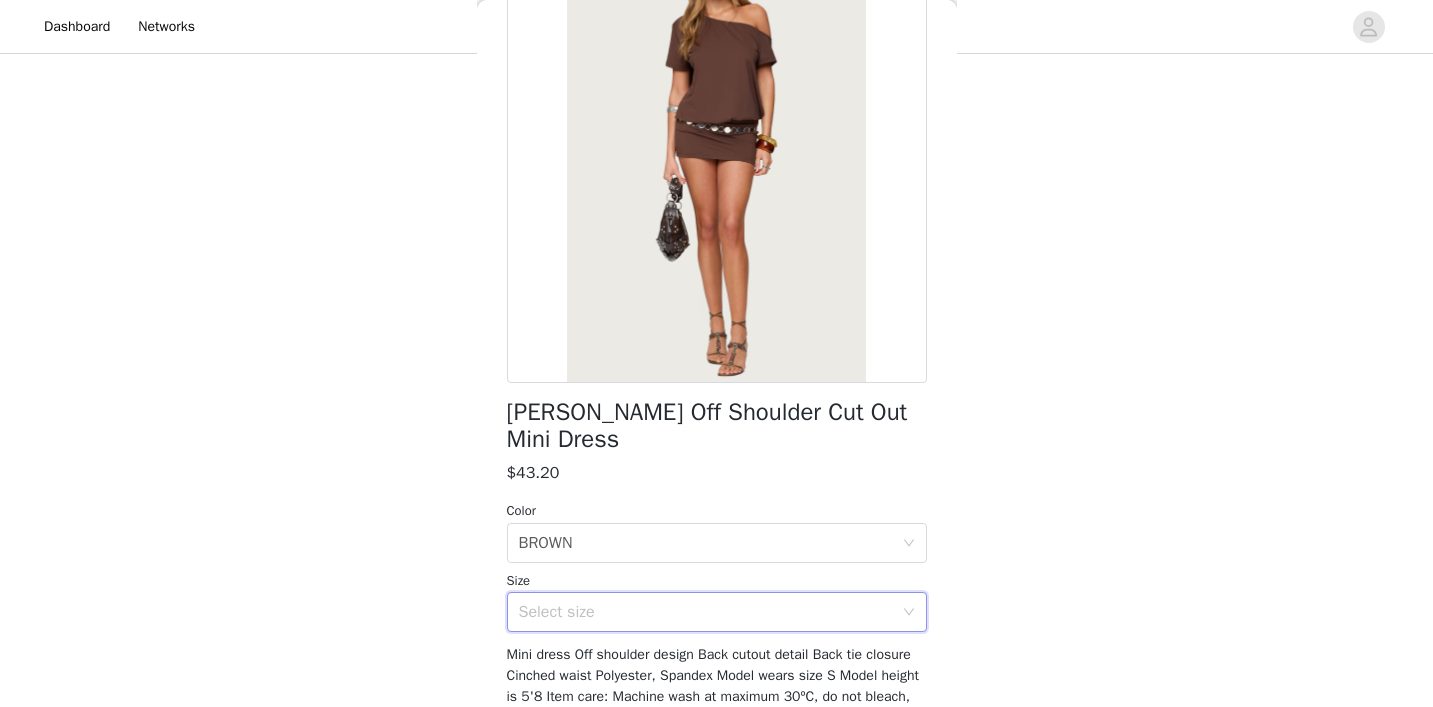 click on "Select size" at bounding box center [706, 612] 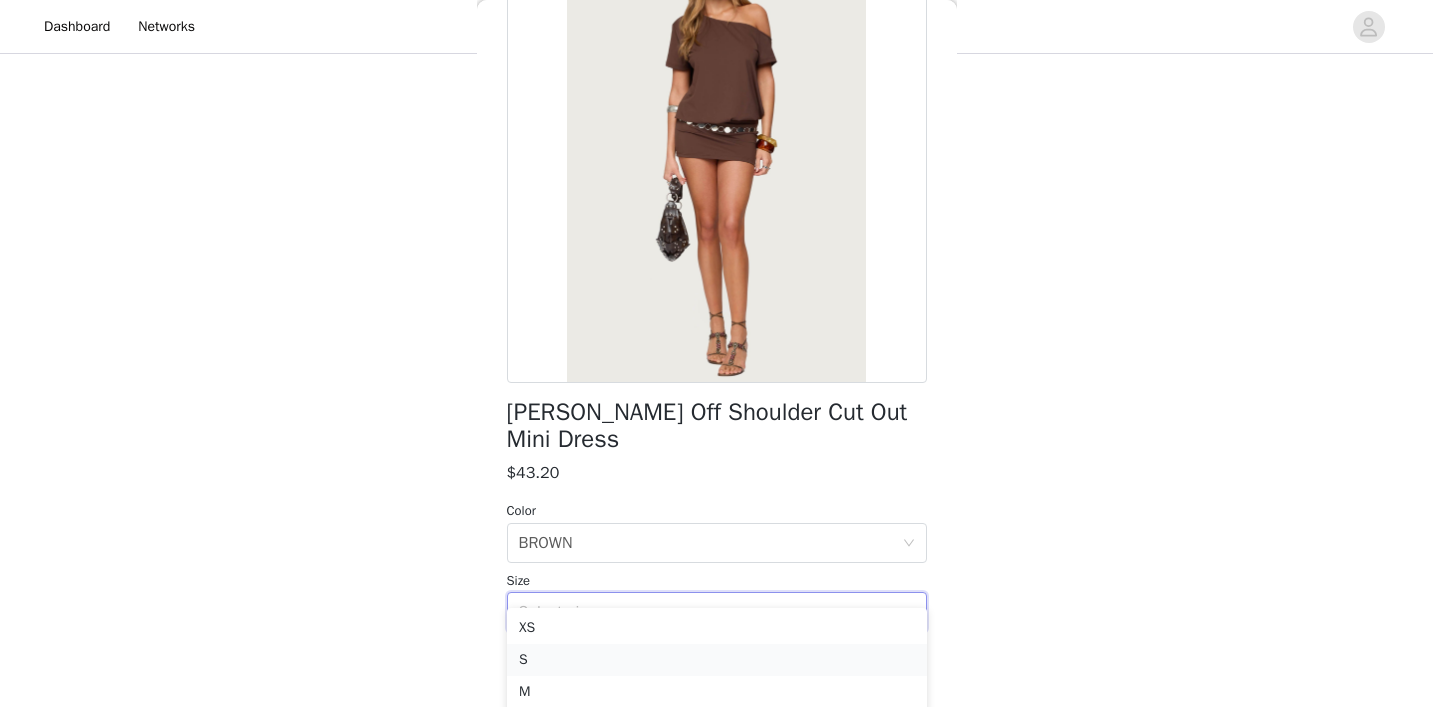 click on "S" at bounding box center [717, 660] 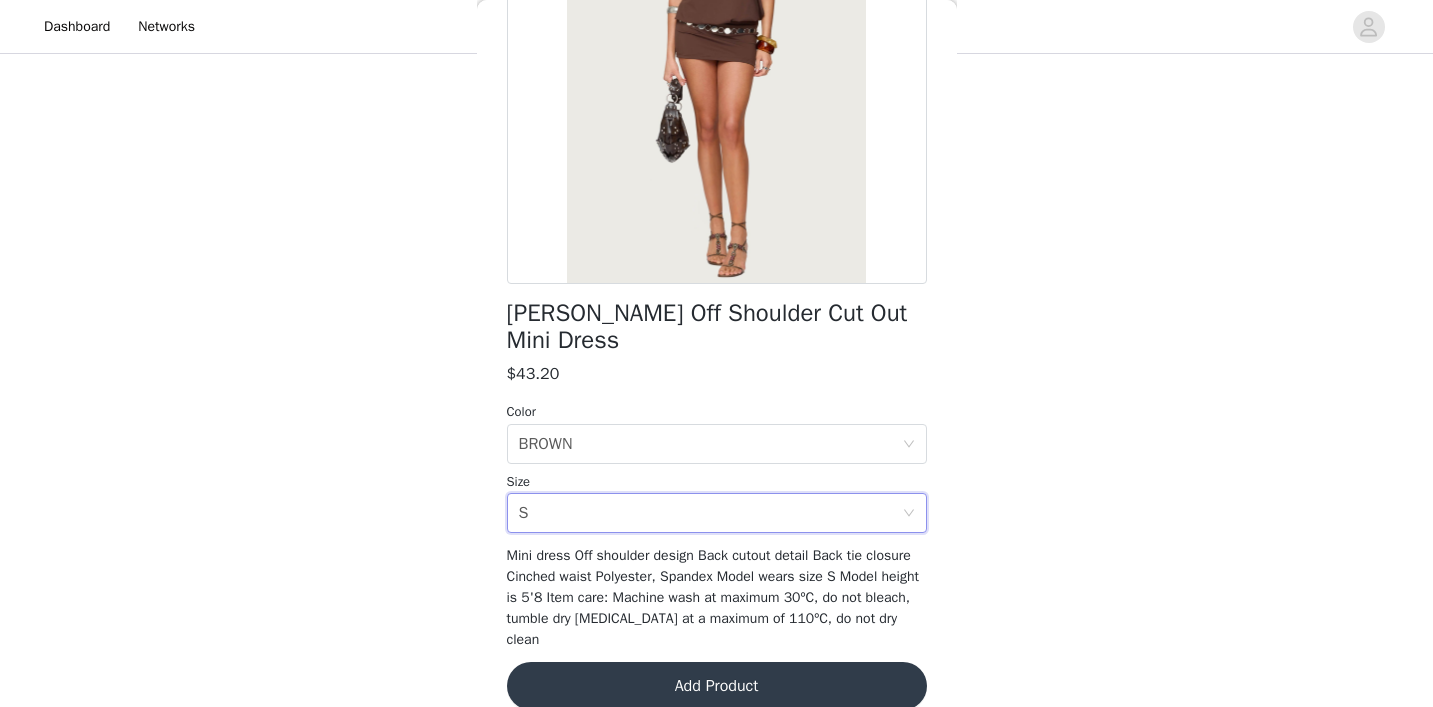 click on "Add Product" at bounding box center (717, 686) 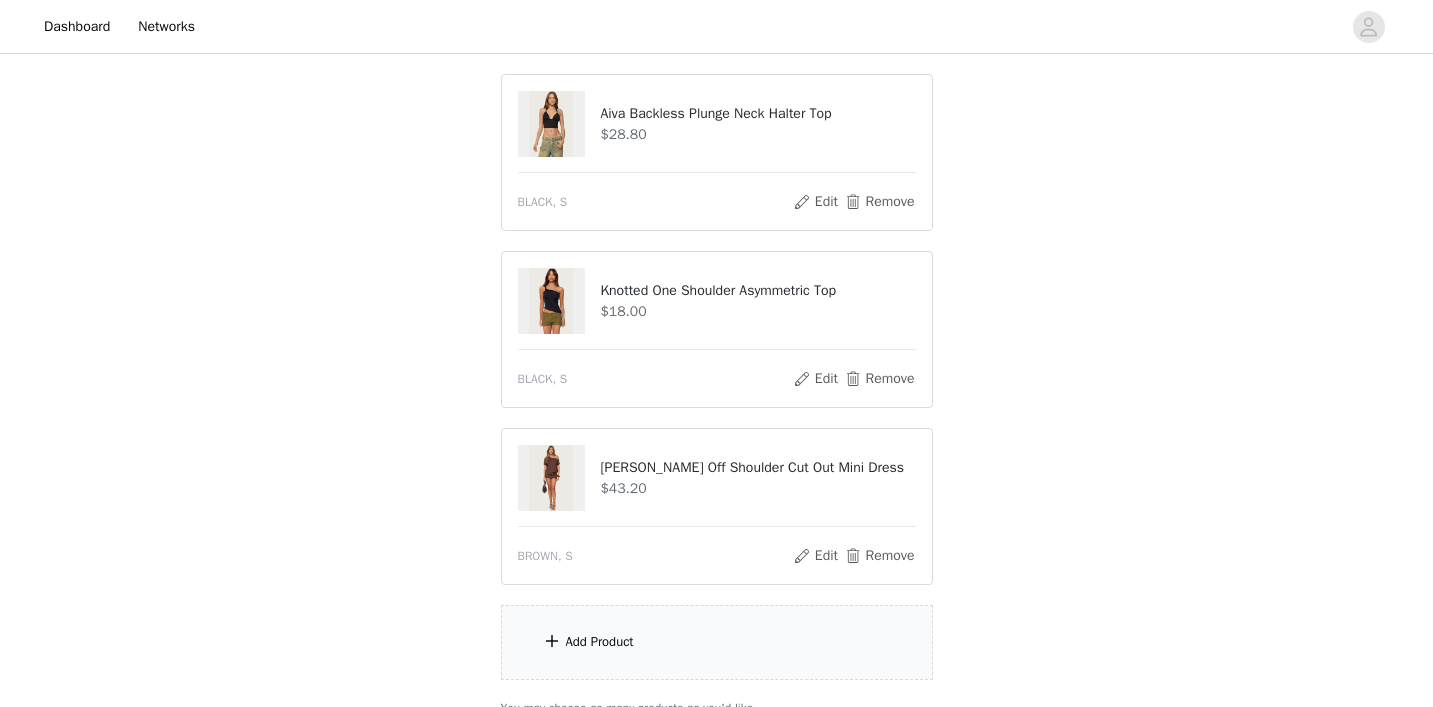 scroll, scrollTop: 265, scrollLeft: 0, axis: vertical 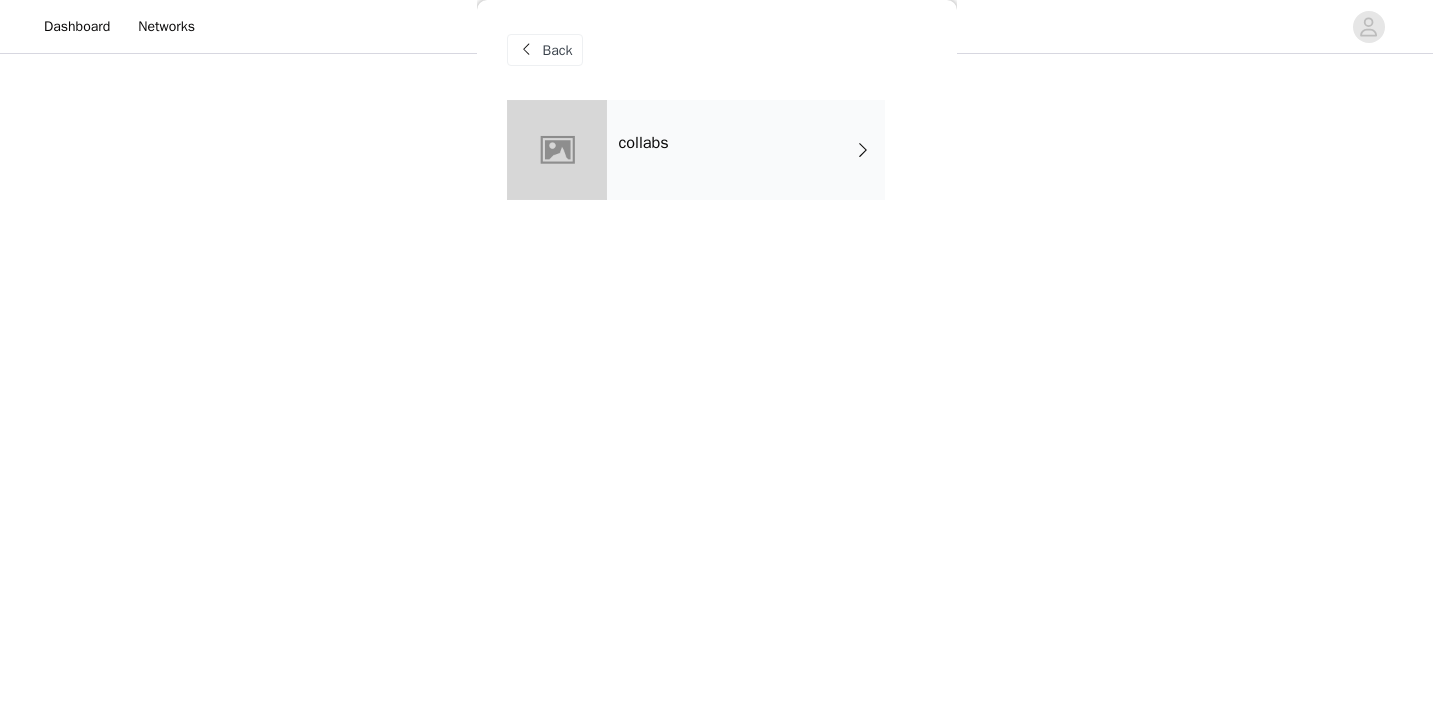 click on "collabs" at bounding box center [717, 165] 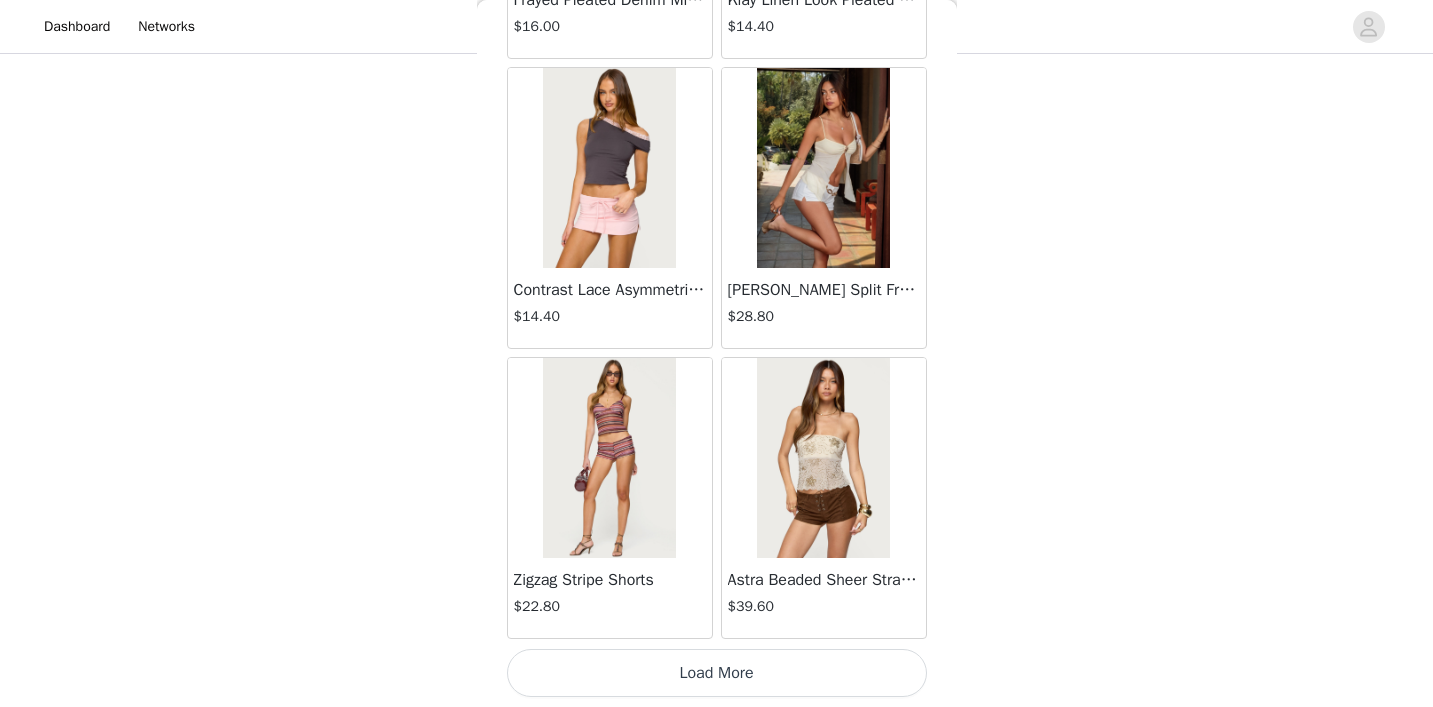 click on "Lovina Grommet Pleated Mini Skort   $16.80       Metallic & Sequin Textured Tank Top   $27.60       Nelley Backless Beaded Sequin Chiffon Top   $36.00       [PERSON_NAME] Asymmetric One Shoulder Crochet Top   $21.60       [PERSON_NAME] Plaid Micro Shorts   $30.00       [PERSON_NAME] Floral Texured Sheer Halter Top   $27.60       Maree Bead V Neck Top   $22.80       Maree Bead Cut Out Mini Skirt   $20.40       [PERSON_NAME] Cut Out Halter Top   $28.80       Juney Pinstripe Tailored Button Up Shirt   $36.00       Avenly Striped Tie Front Babydoll Top   $27.60       [PERSON_NAME] Studded Grommet Tube Top   $30.00       Avalai Linen Look Mini Skort   $38.40       Beaded Deep Cowl Neck Backless Top   $37.20       Frayed Pleated Denim Mini Skort   $16.00       Klay Linen Look Pleated Mini Skort   $14.40       Contrast Lace Asymmetric Off Shoulder Top   $14.40       [PERSON_NAME] Split Front Sheer Mesh Top   $28.80       Zigzag Stripe Shorts   $22.80       Astra Beaded Sheer Strapless Top   $39.60     Load More" at bounding box center [717, -775] 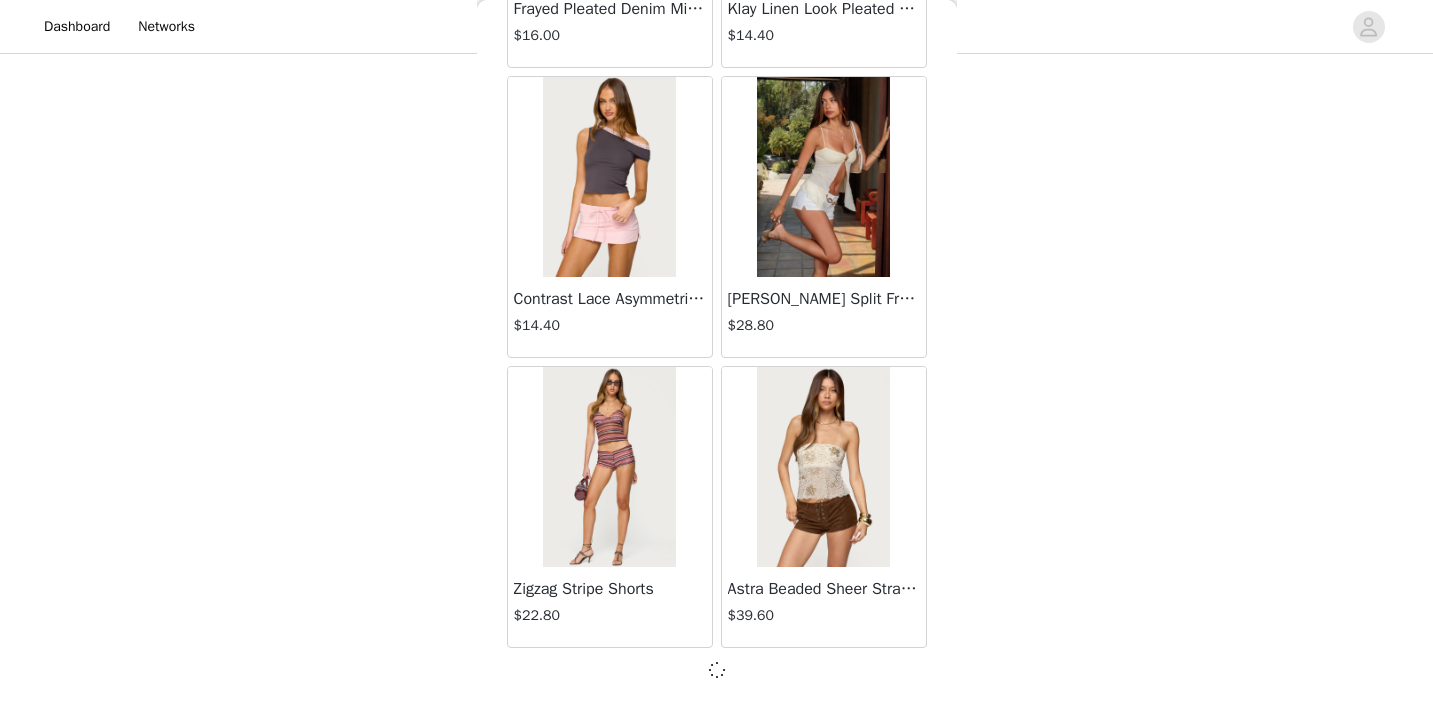 scroll, scrollTop: 2344, scrollLeft: 0, axis: vertical 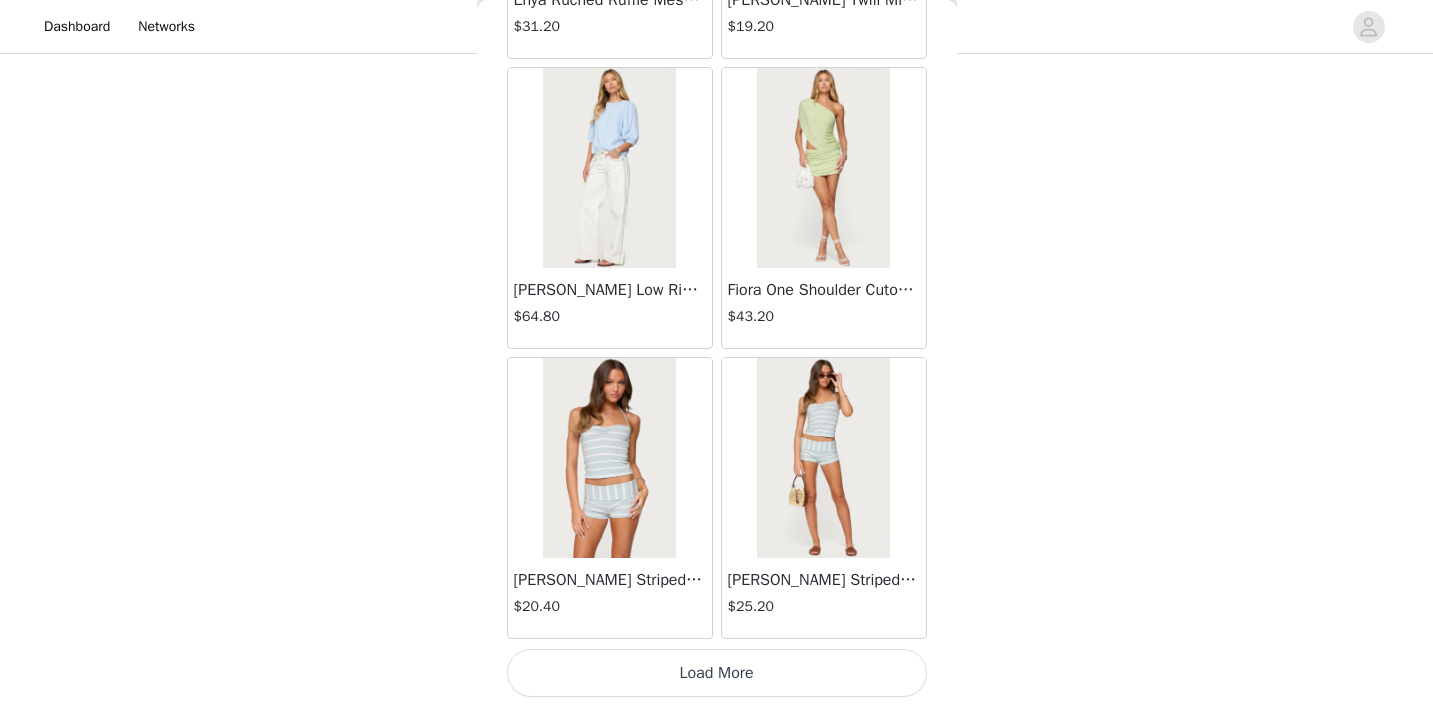 click on "Load More" at bounding box center [717, 673] 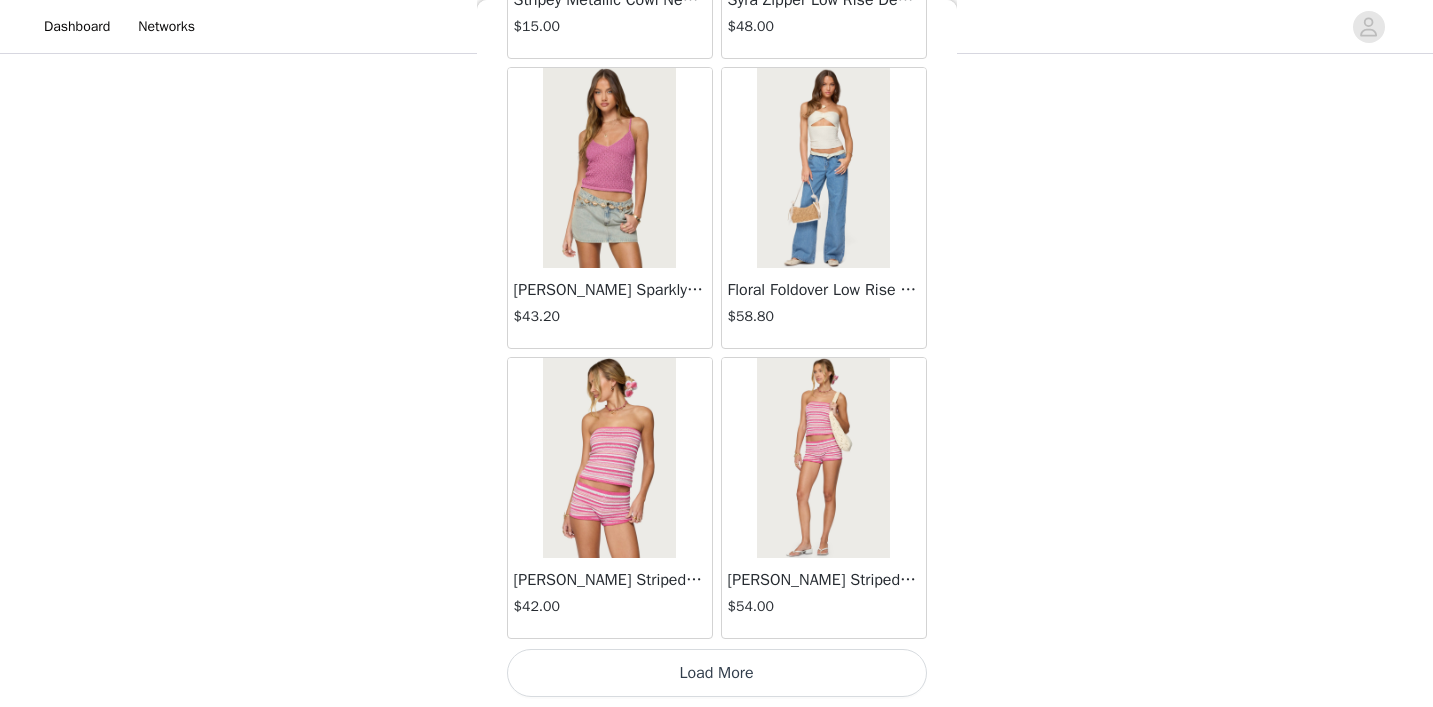 click on "Load More" at bounding box center [717, 673] 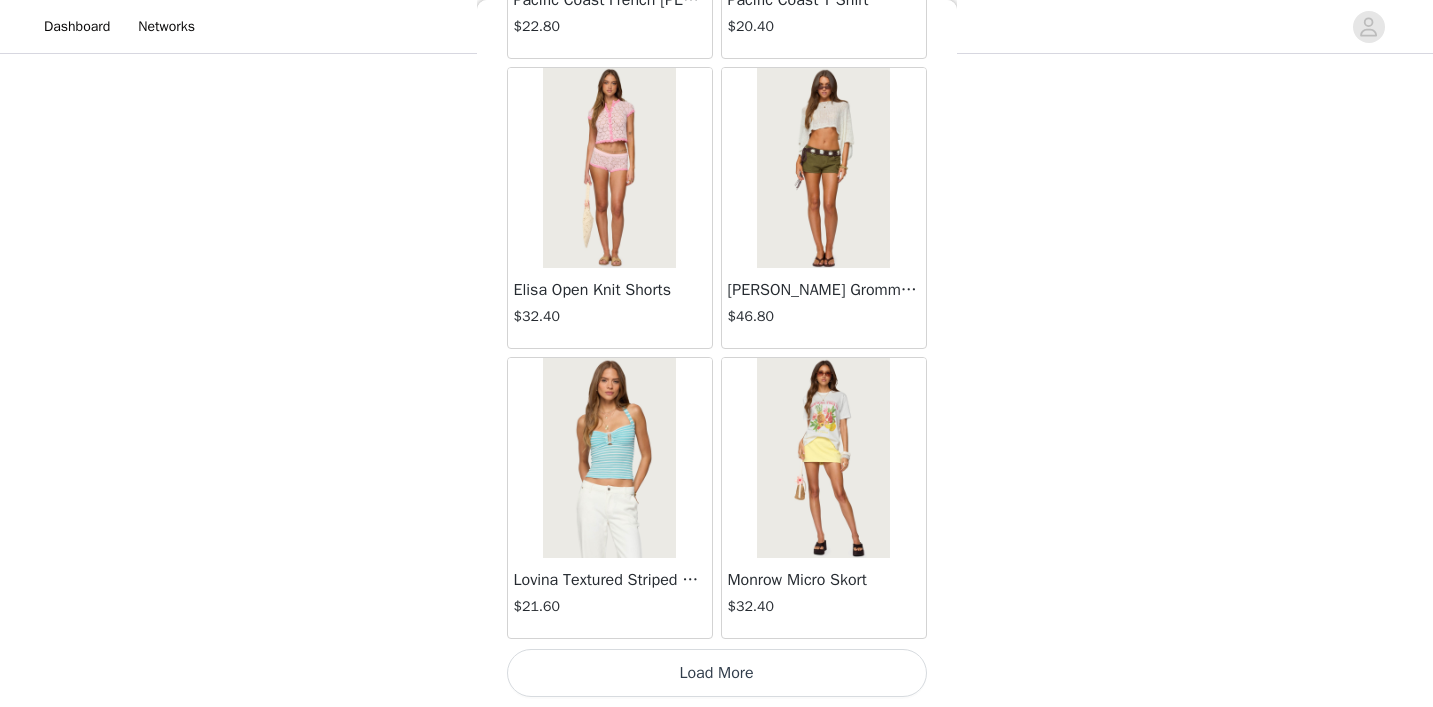 scroll, scrollTop: 11053, scrollLeft: 0, axis: vertical 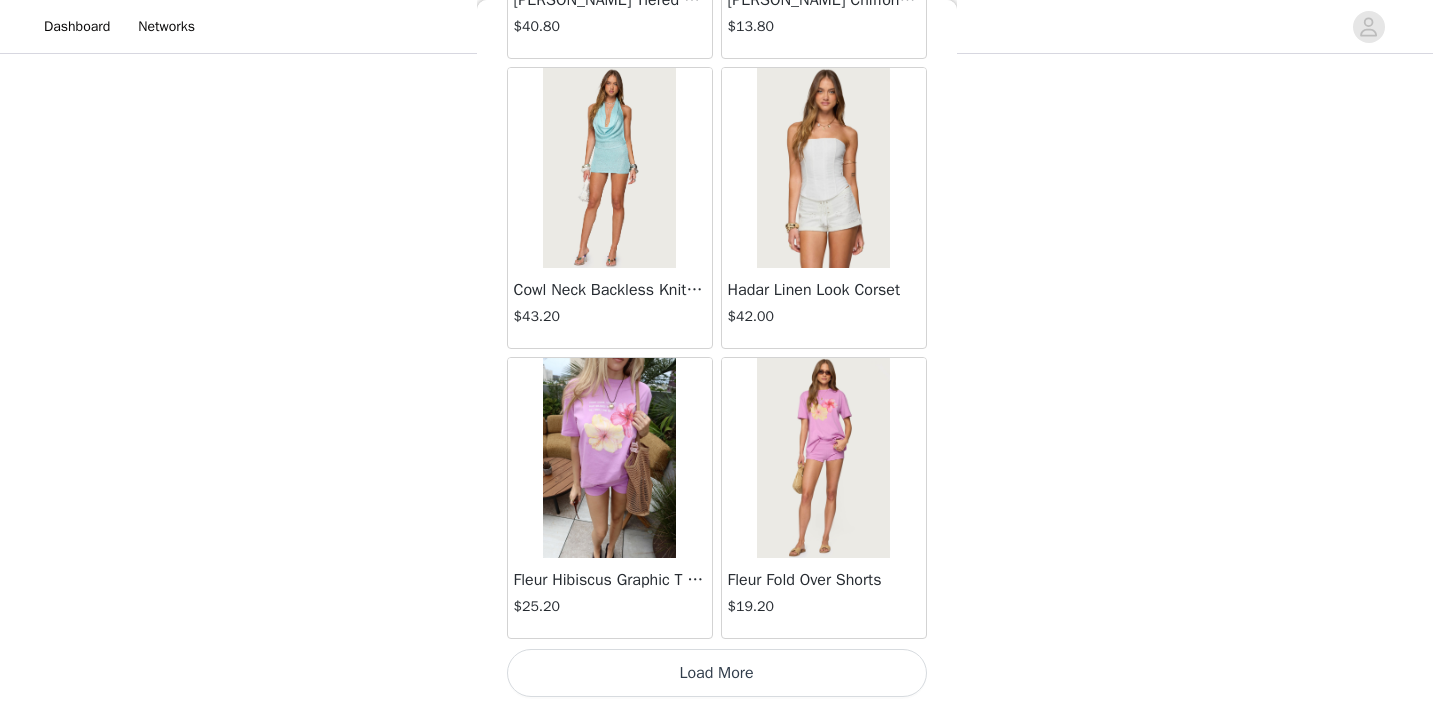 click on "Load More" at bounding box center [717, 673] 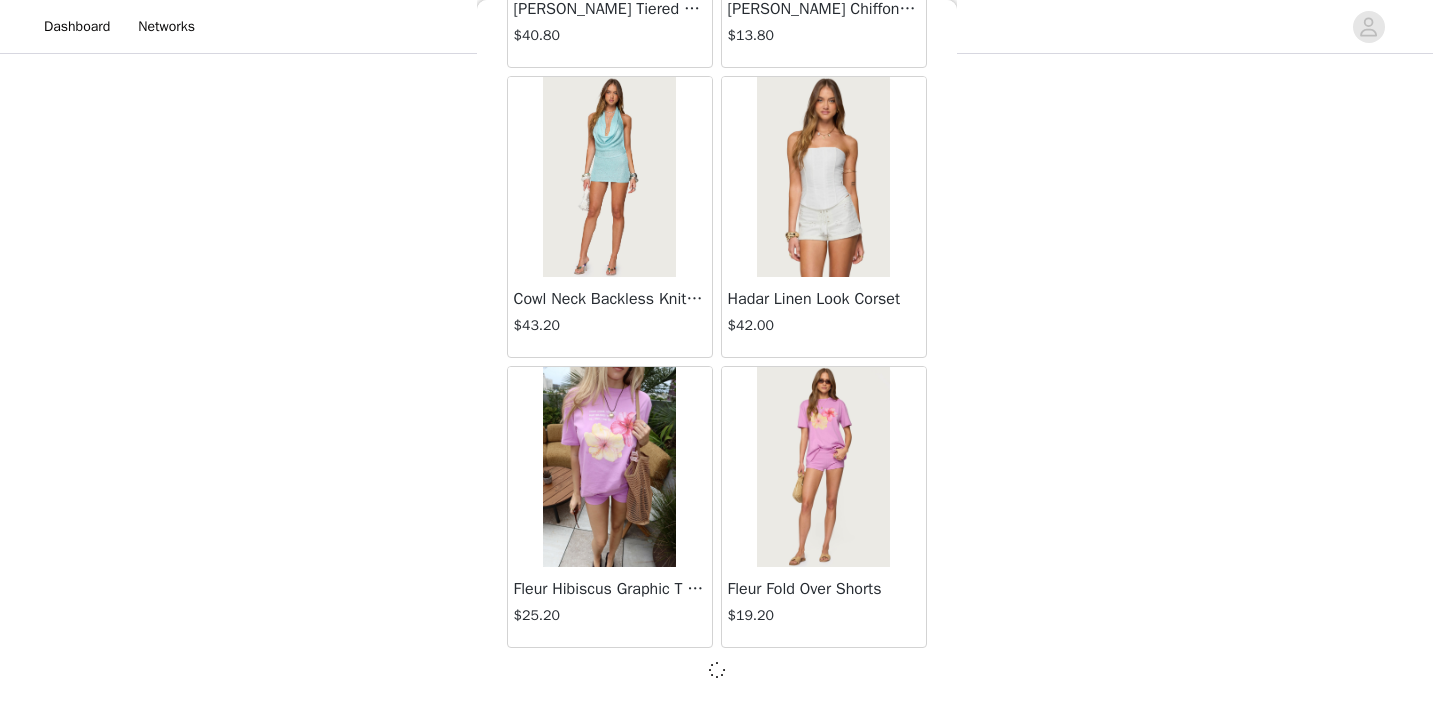 scroll, scrollTop: 13944, scrollLeft: 0, axis: vertical 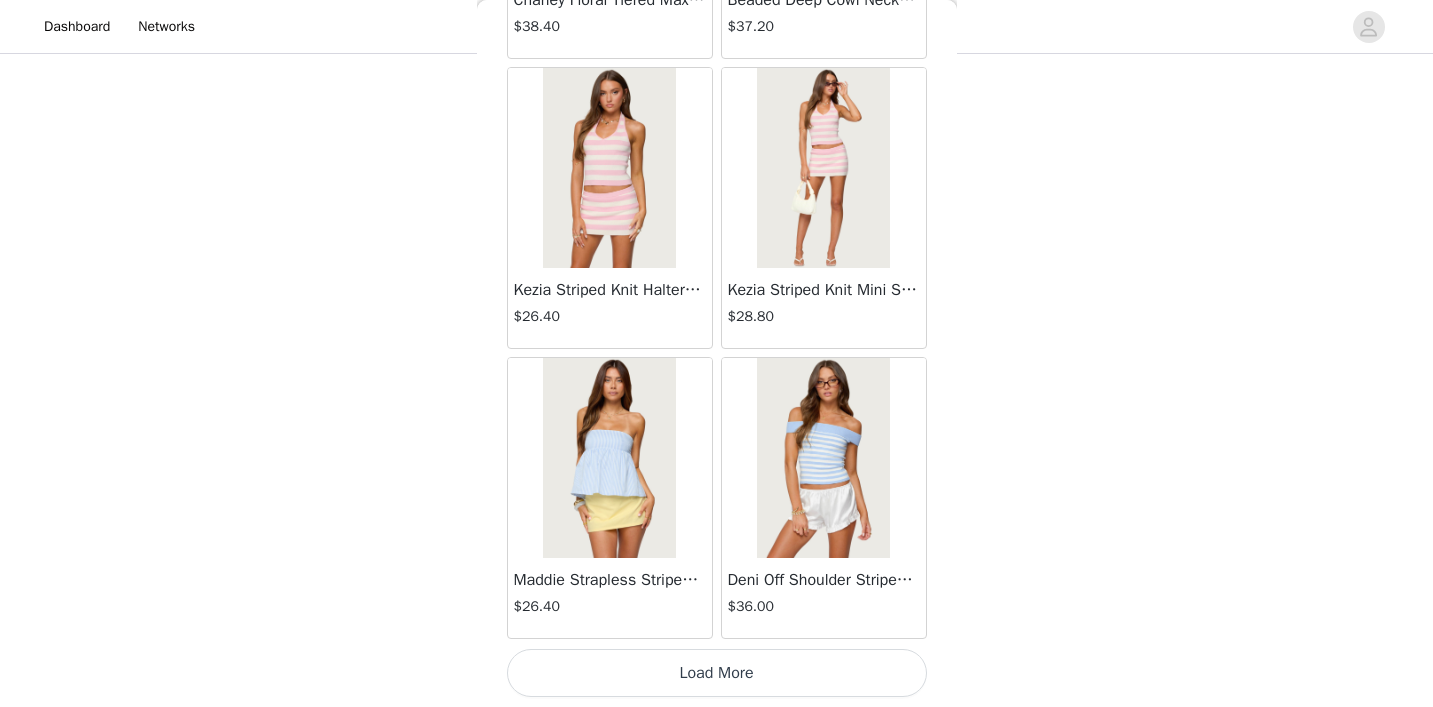 click on "Load More" at bounding box center (717, 673) 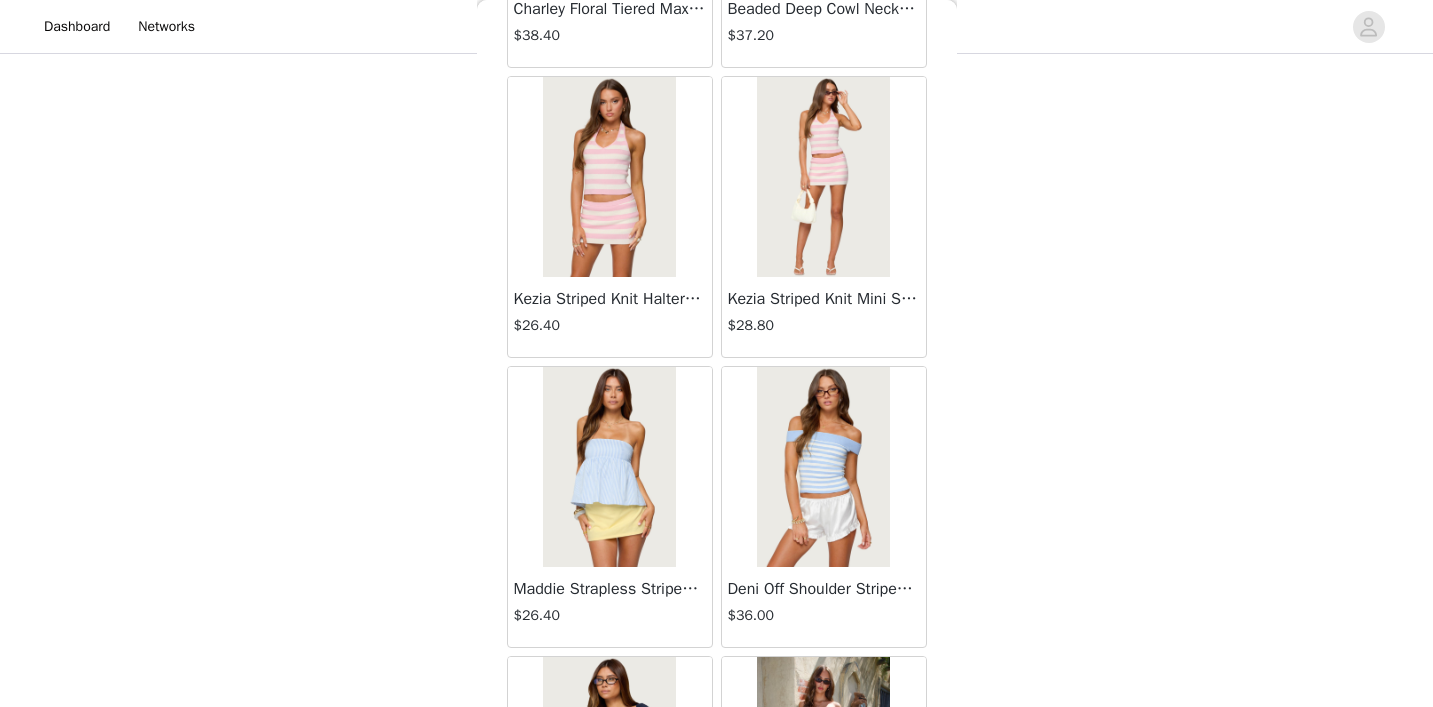 scroll, scrollTop: 1619, scrollLeft: 0, axis: vertical 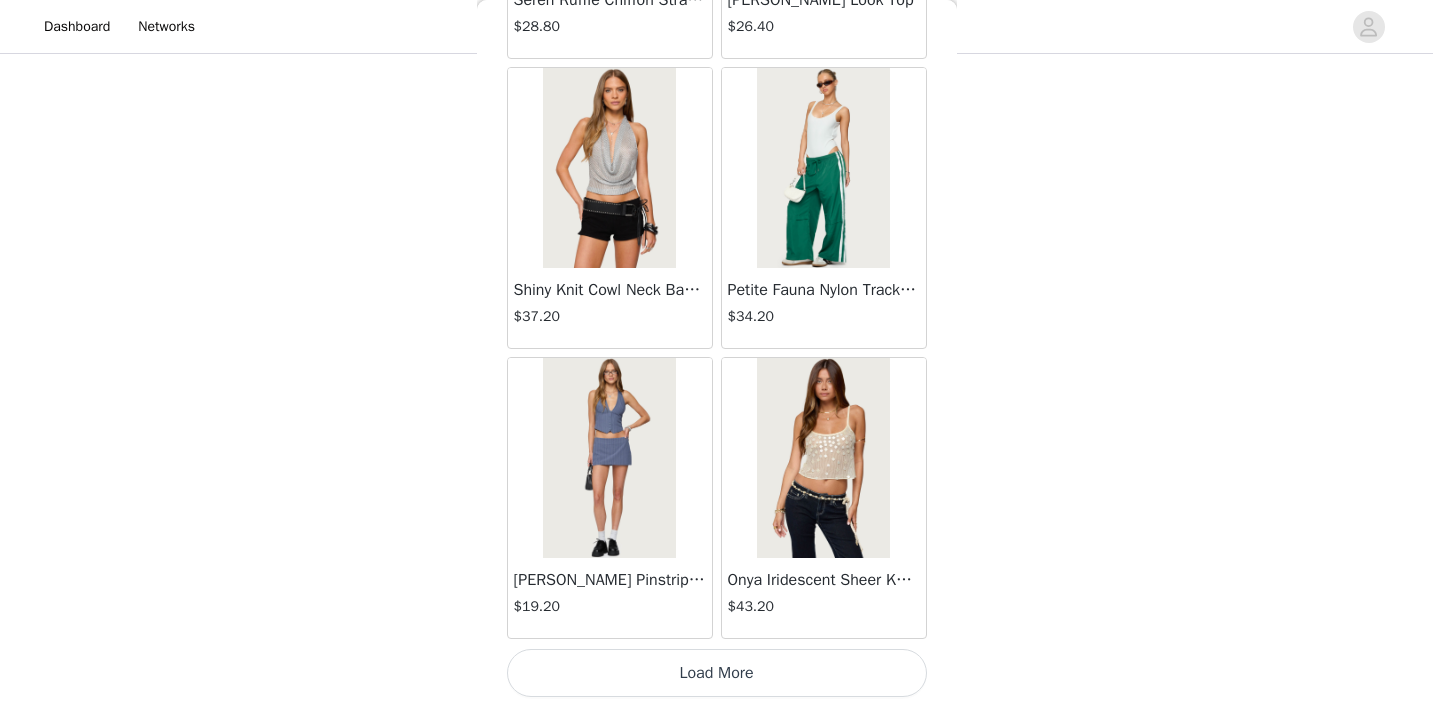 click on "Load More" at bounding box center (717, 673) 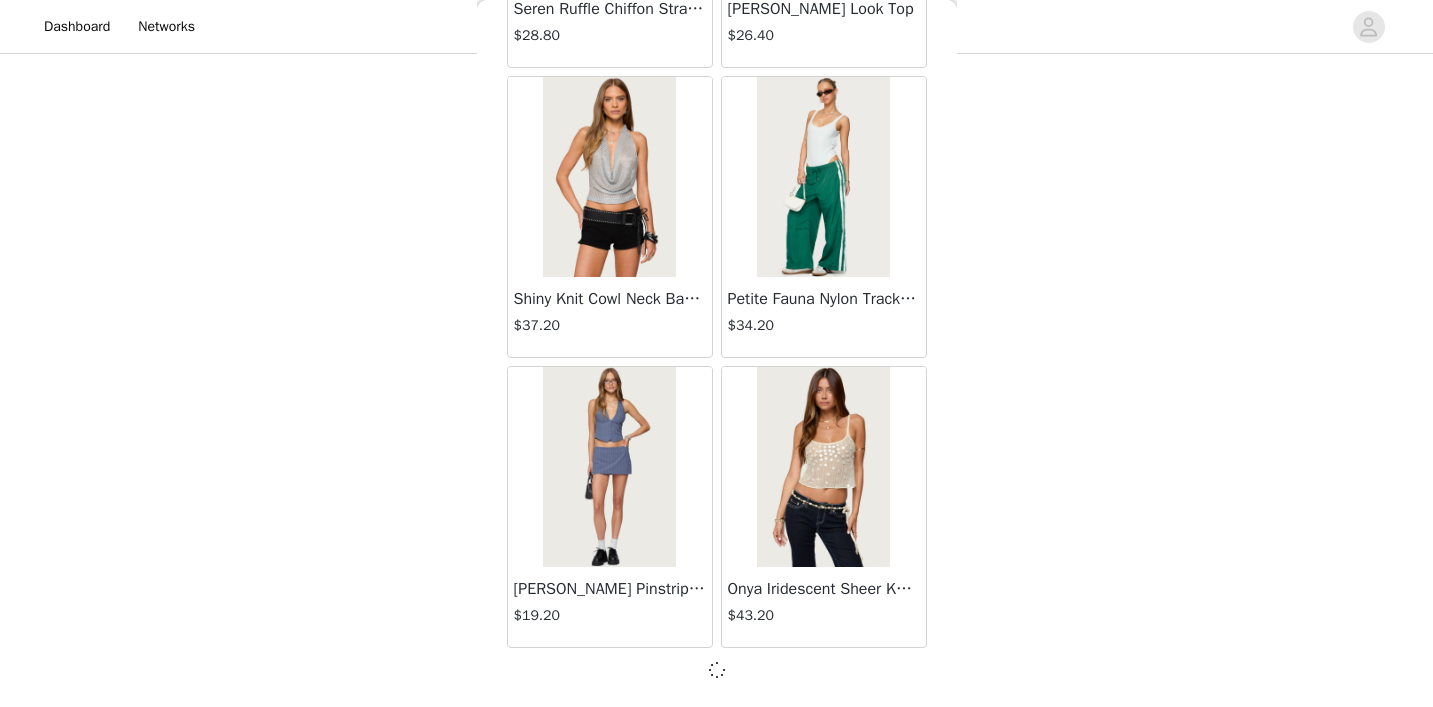 scroll, scrollTop: 19744, scrollLeft: 0, axis: vertical 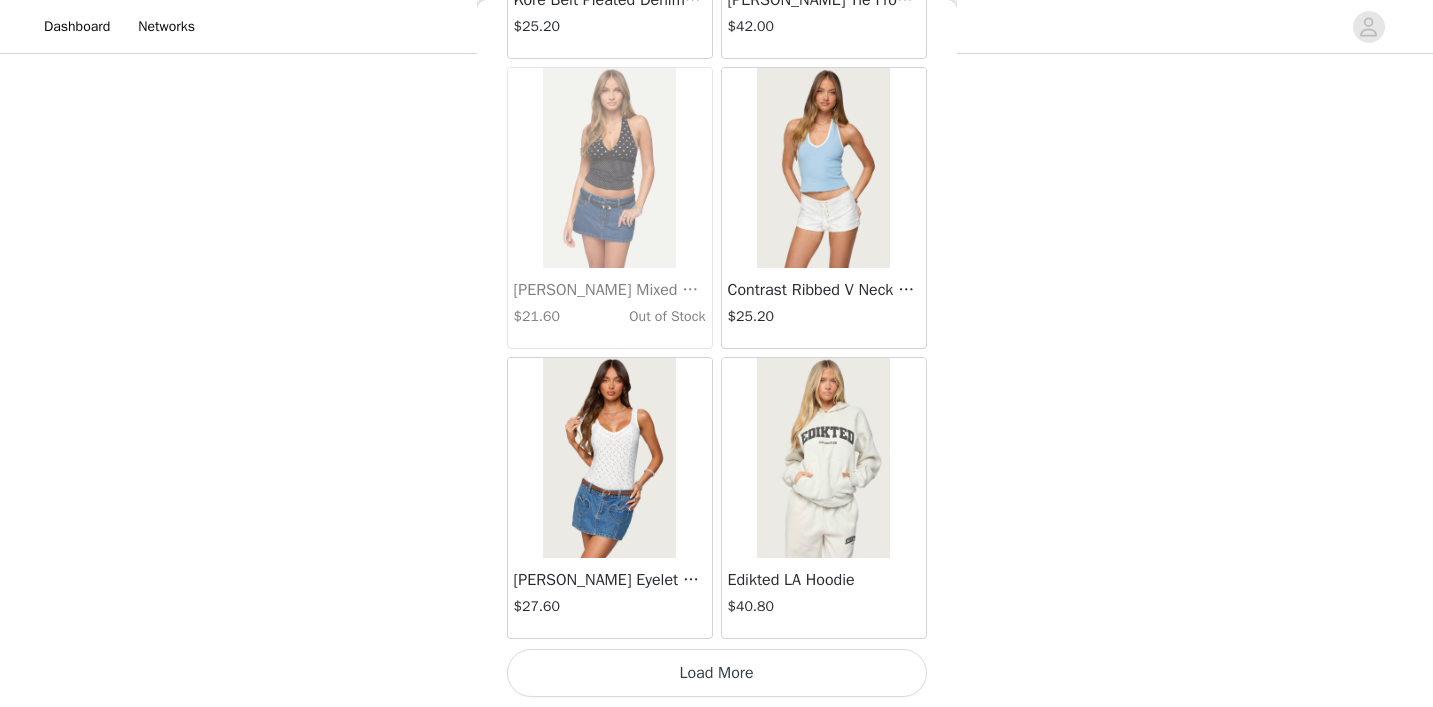 click on "Load More" at bounding box center (717, 673) 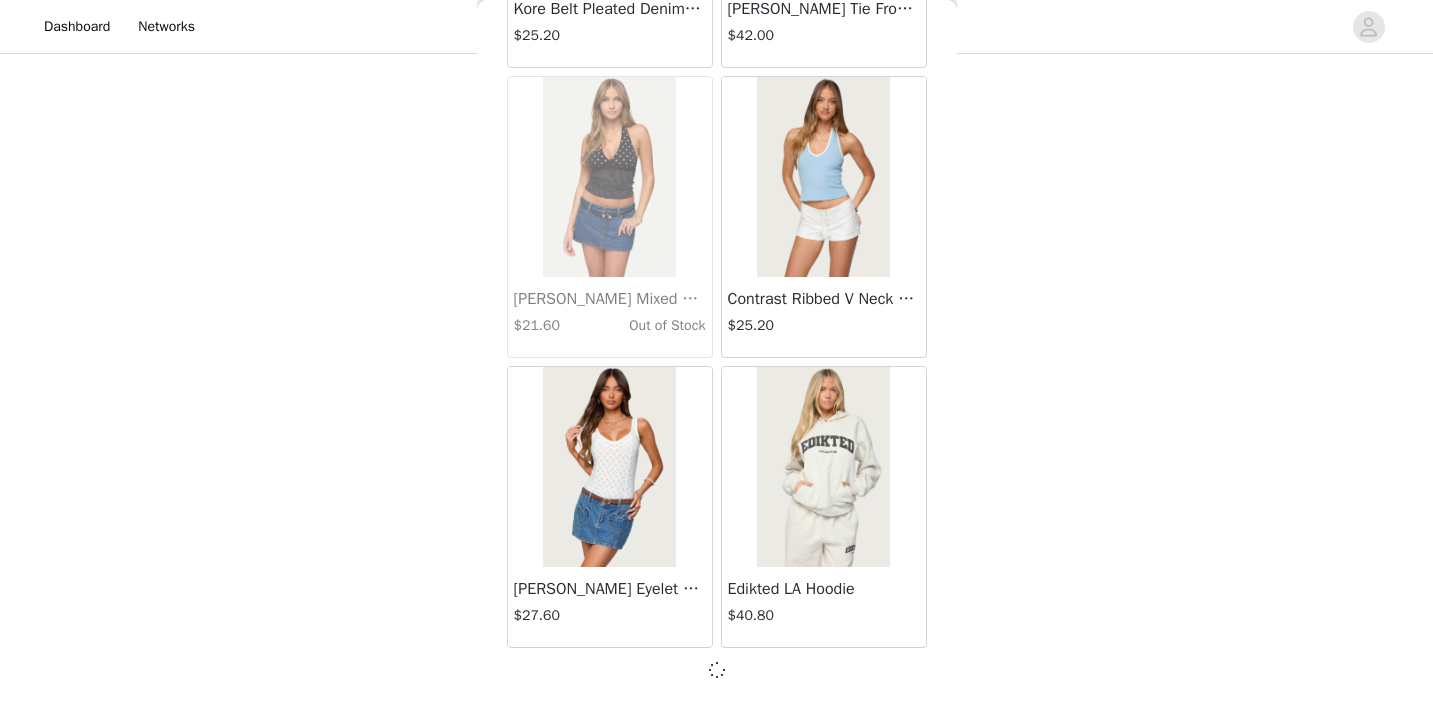 scroll, scrollTop: 22644, scrollLeft: 0, axis: vertical 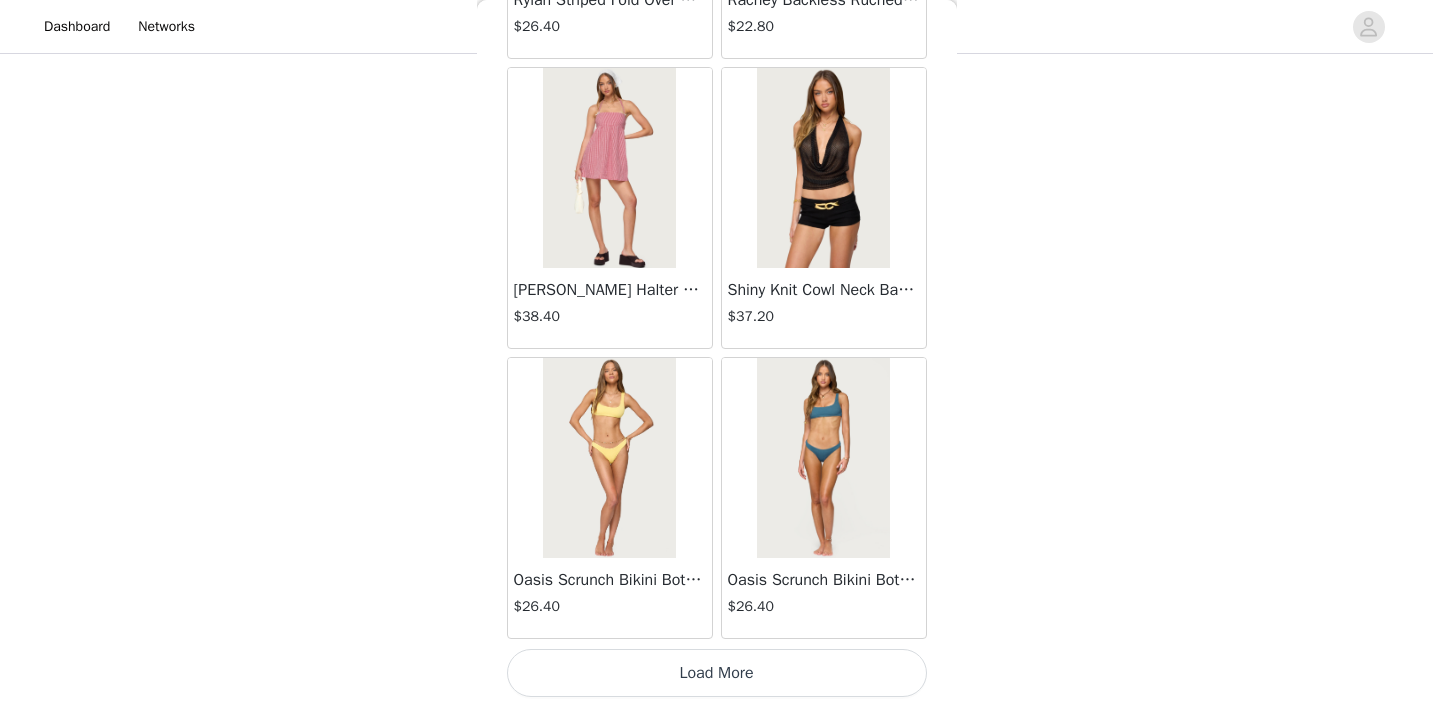 click on "Load More" at bounding box center (717, 673) 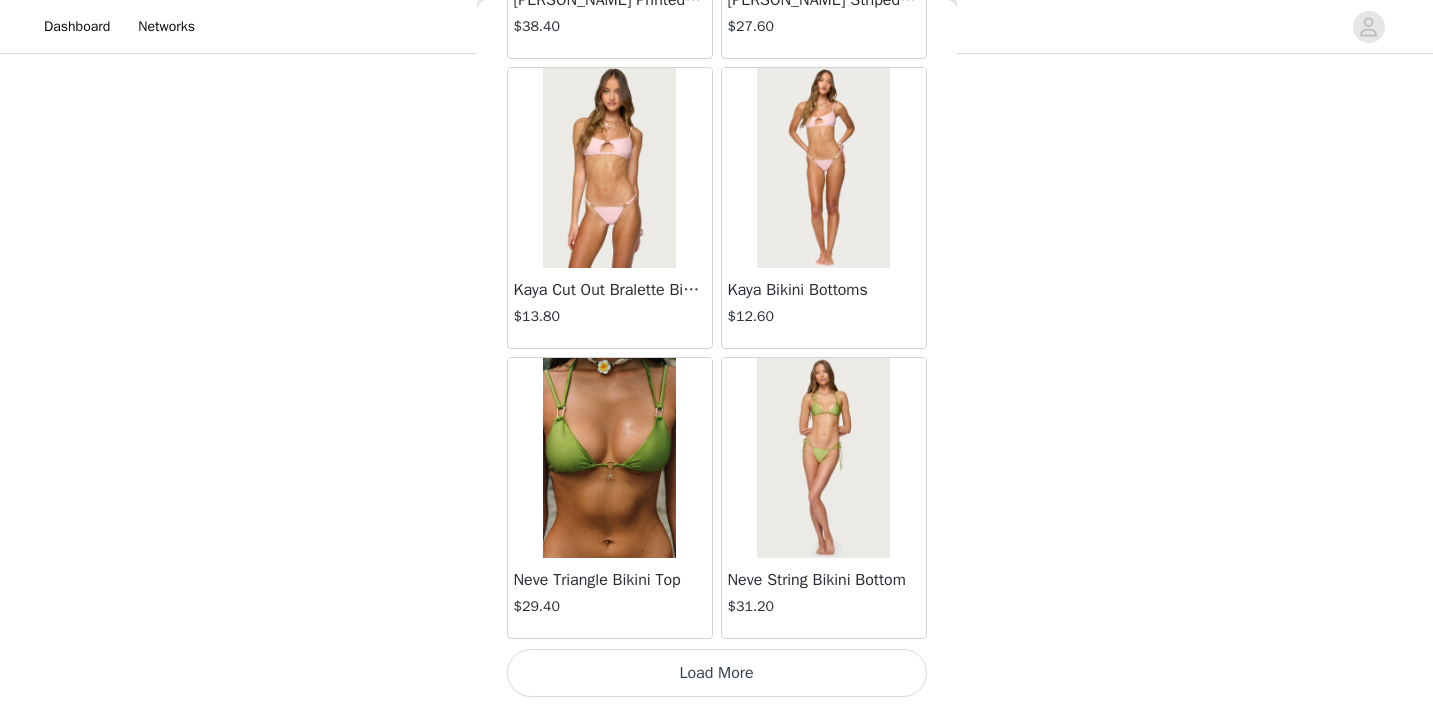 click on "Load More" at bounding box center [717, 673] 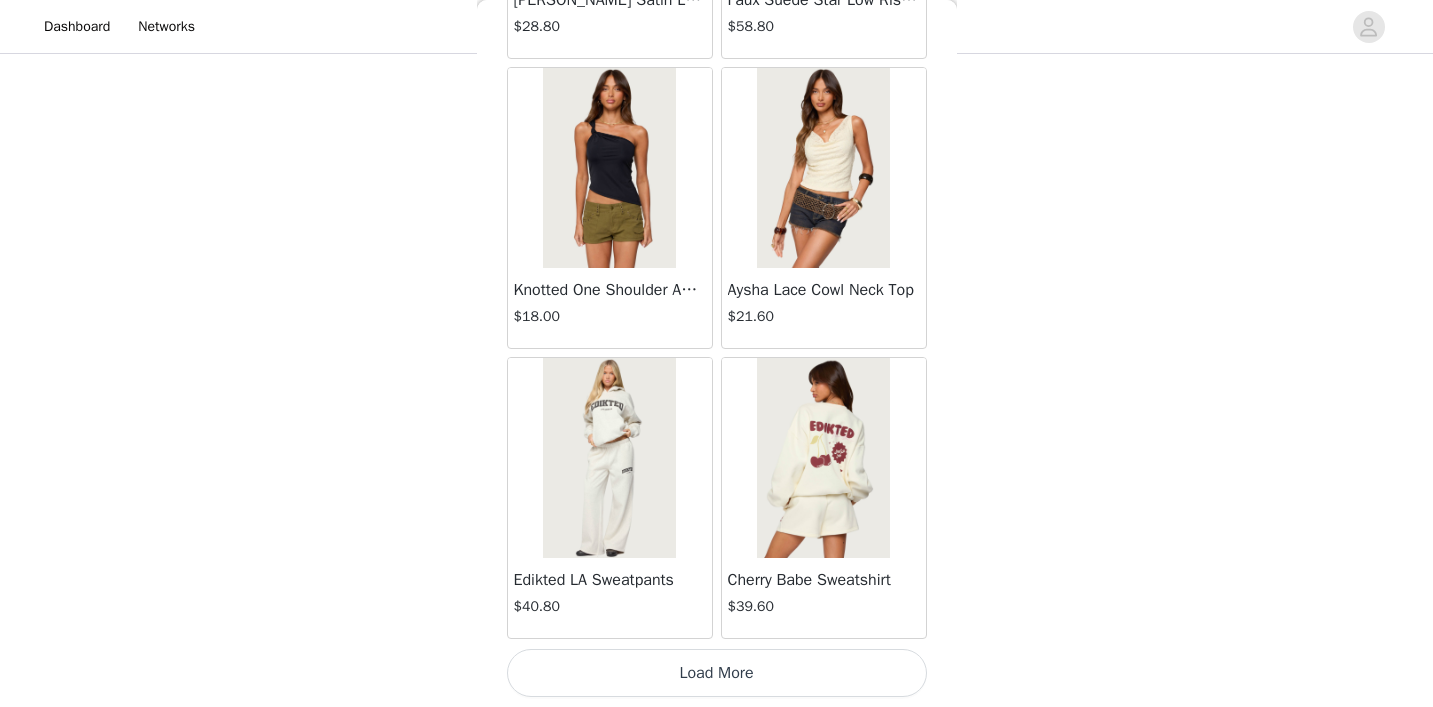 click on "Load More" at bounding box center [717, 673] 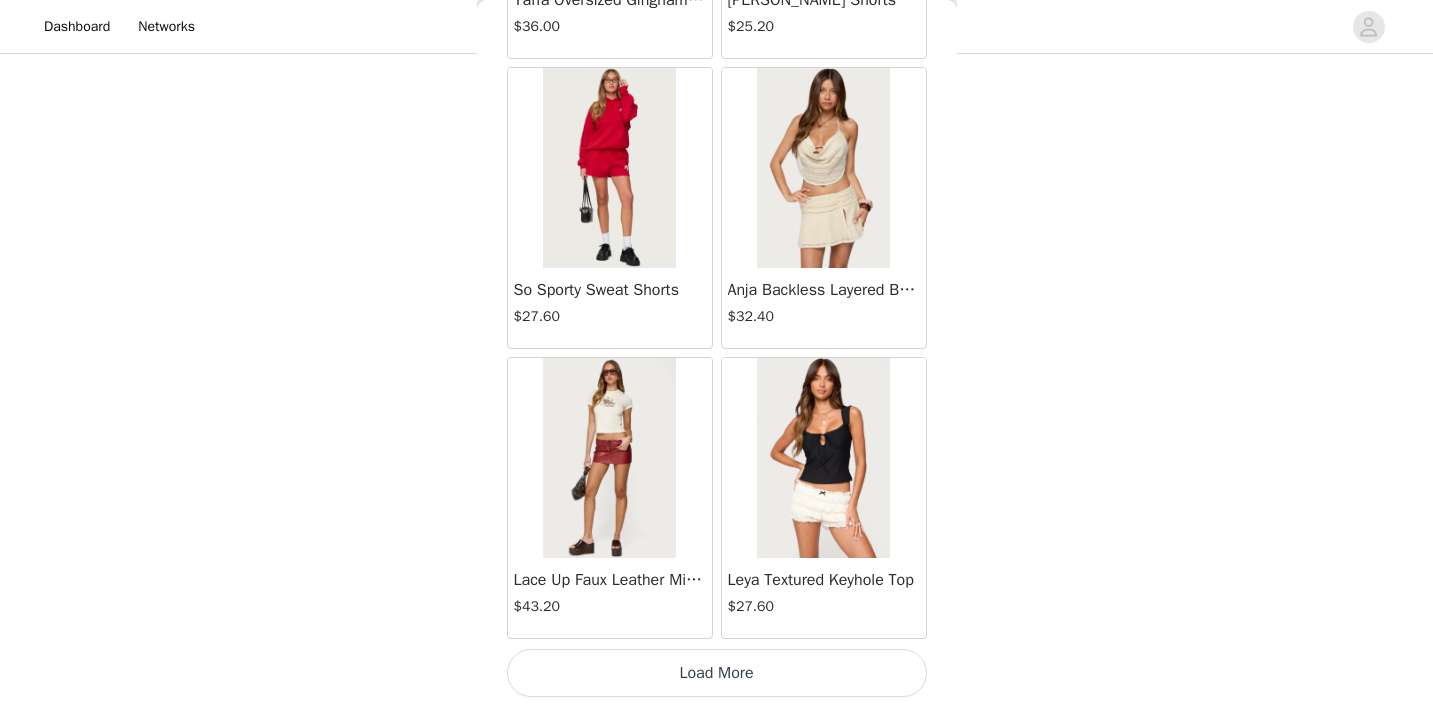 scroll, scrollTop: 34253, scrollLeft: 0, axis: vertical 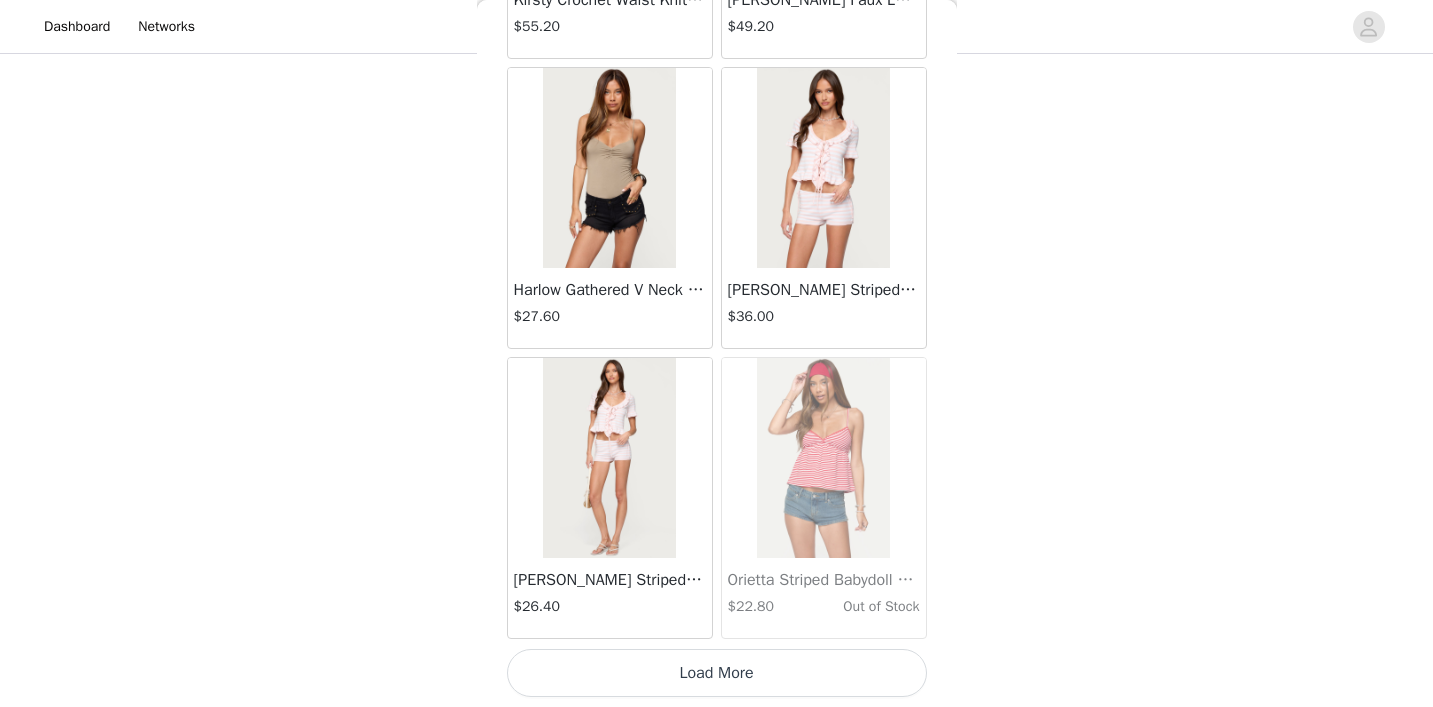 click on "Load More" at bounding box center [717, 673] 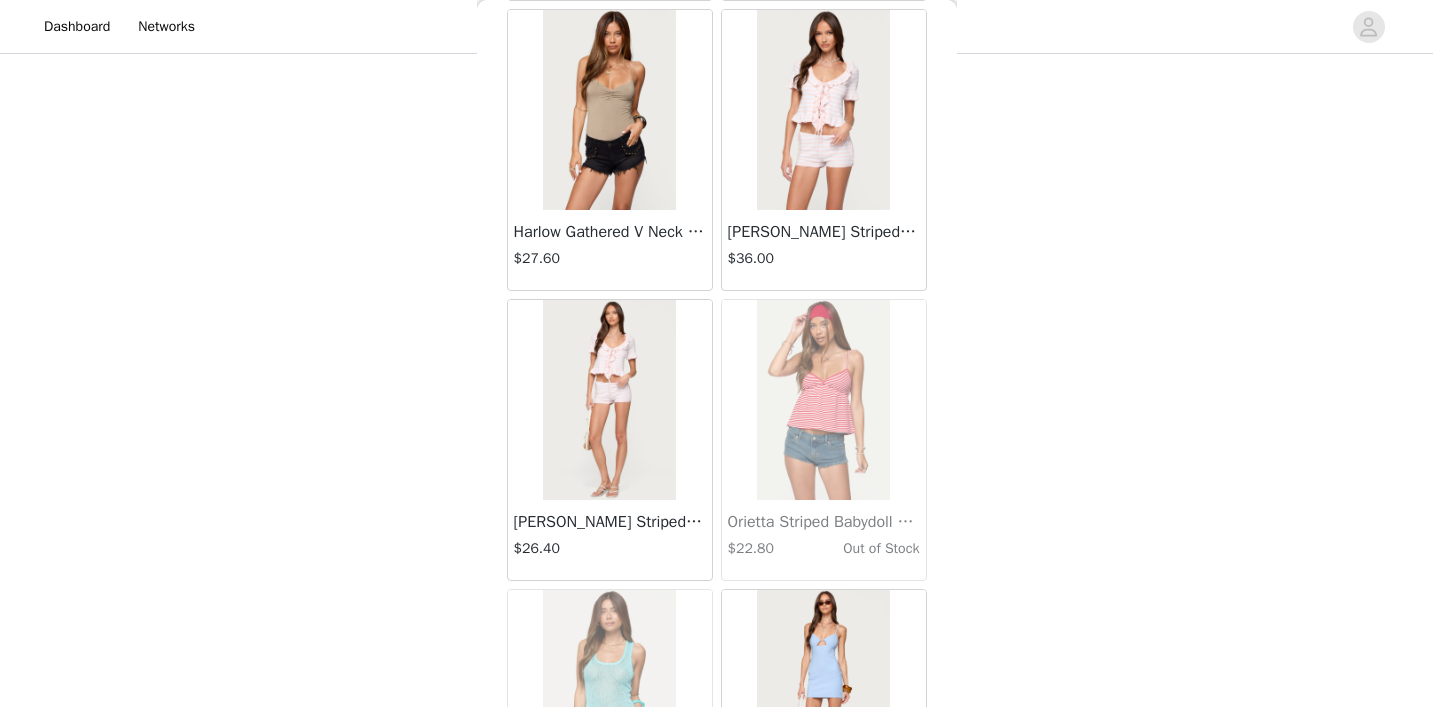 scroll, scrollTop: 36961, scrollLeft: 0, axis: vertical 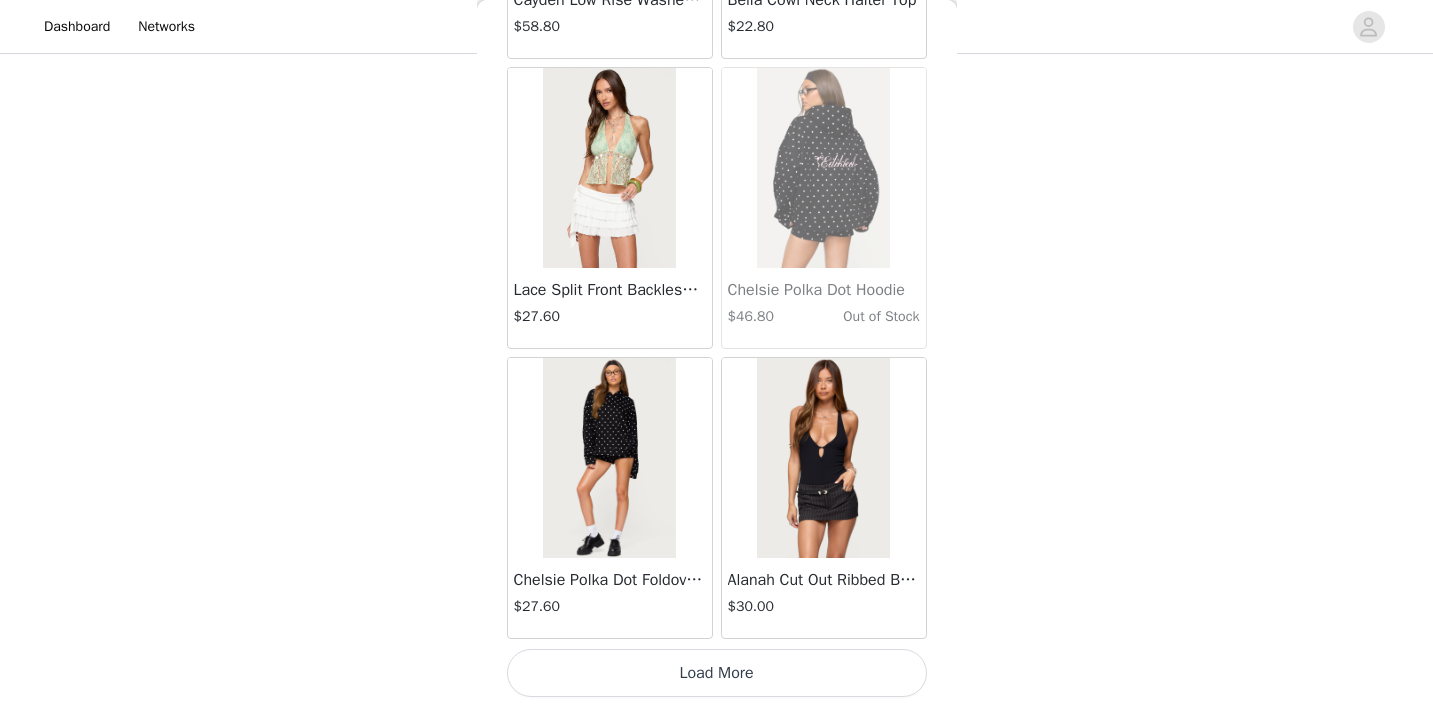 click on "Load More" at bounding box center [717, 673] 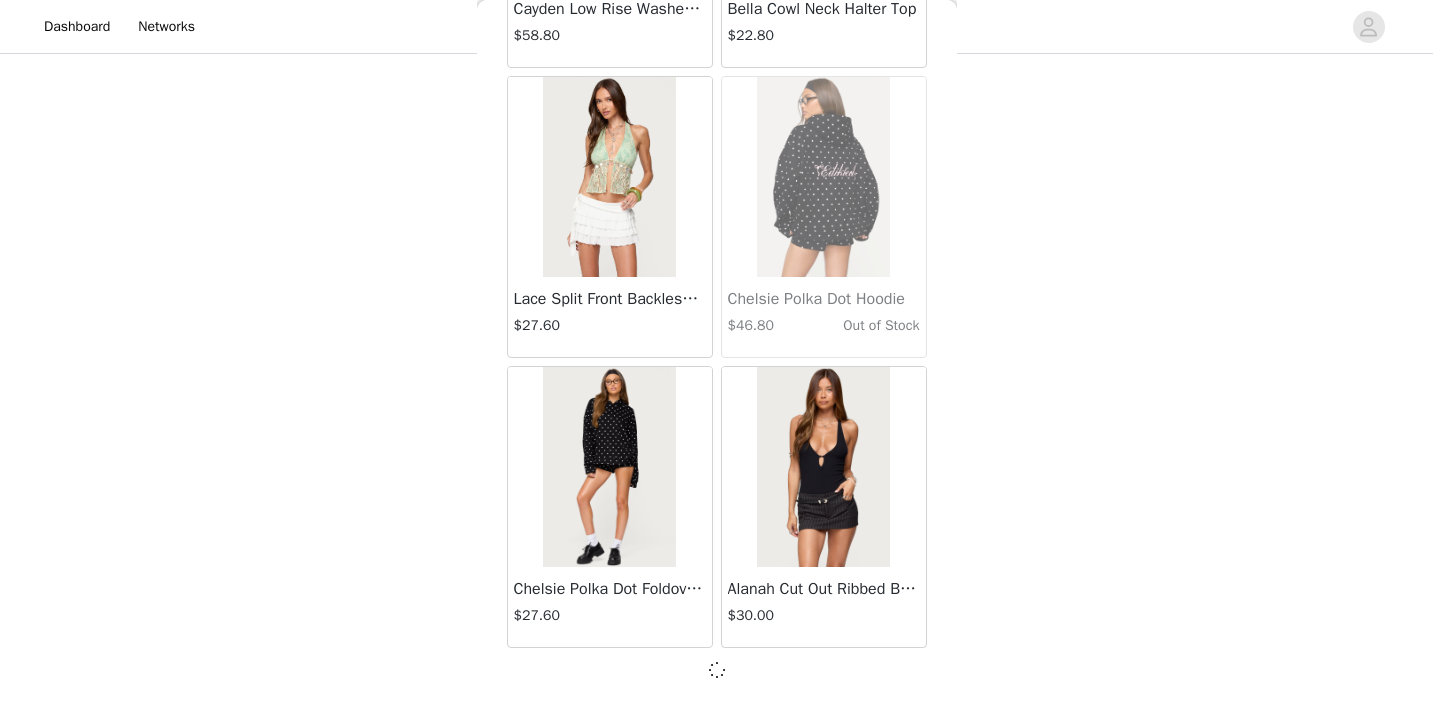 scroll, scrollTop: 40044, scrollLeft: 0, axis: vertical 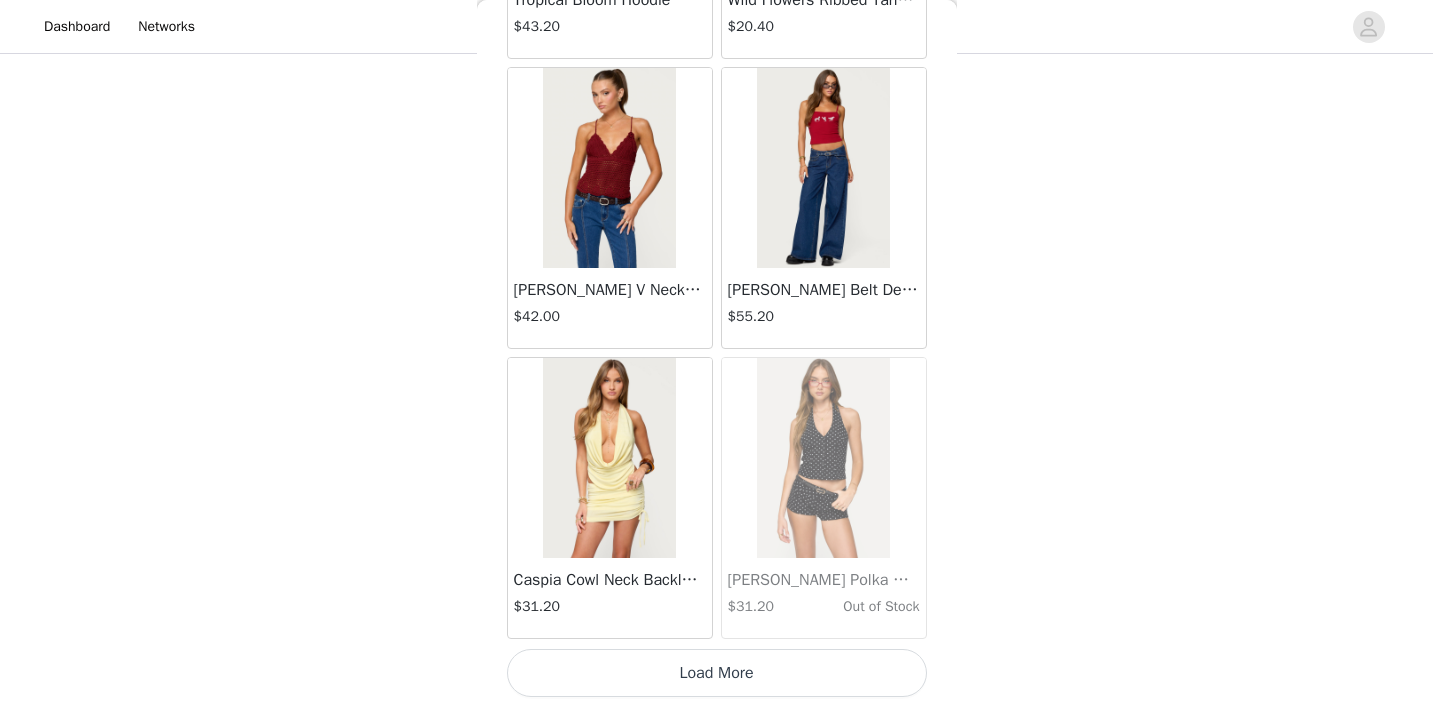 click on "Load More" at bounding box center [717, 673] 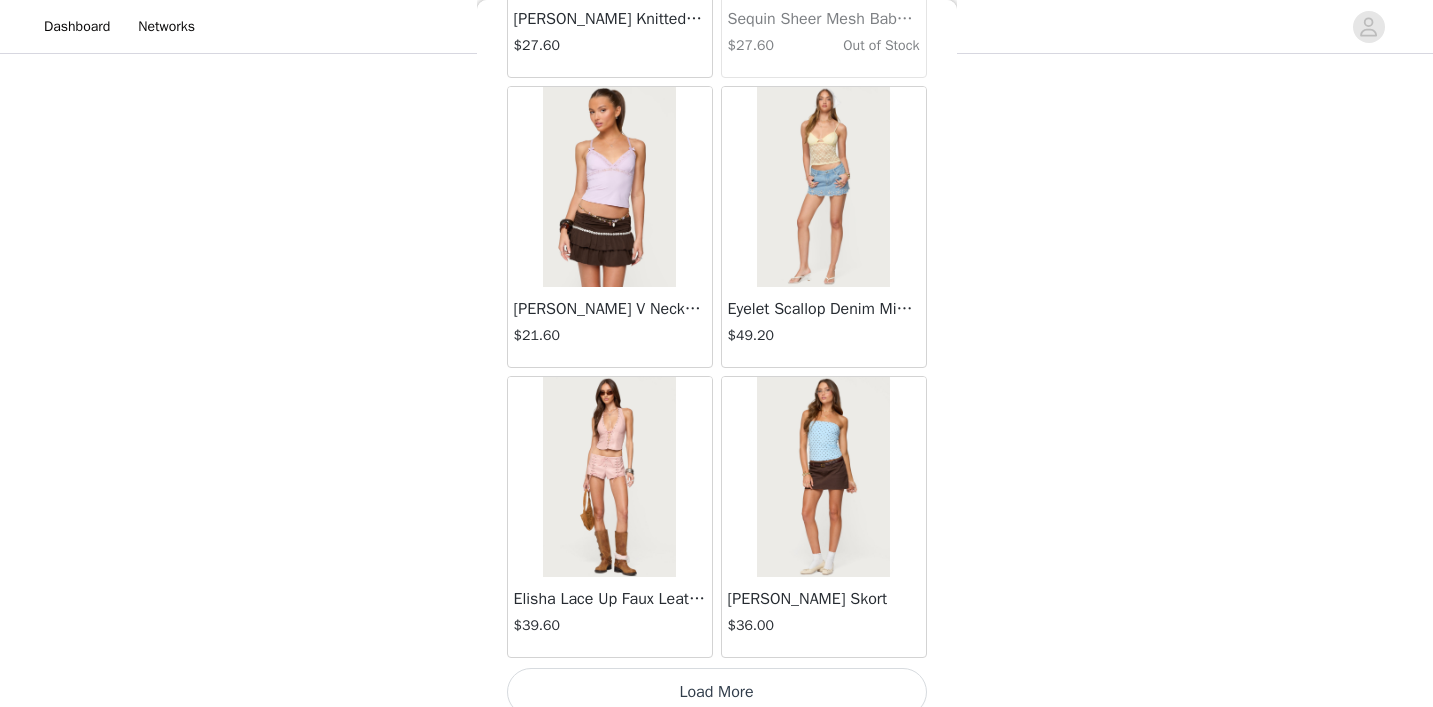 scroll, scrollTop: 45831, scrollLeft: 0, axis: vertical 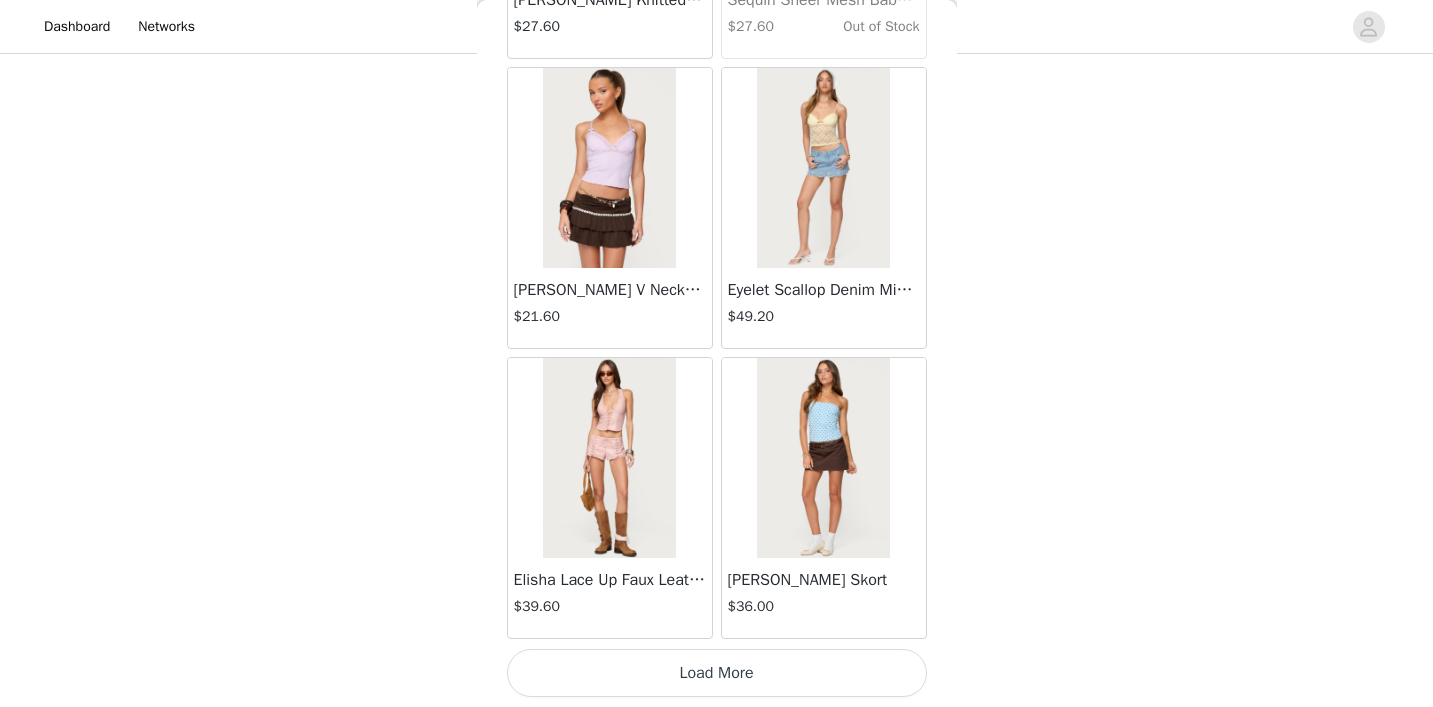 click on "Load More" at bounding box center [717, 673] 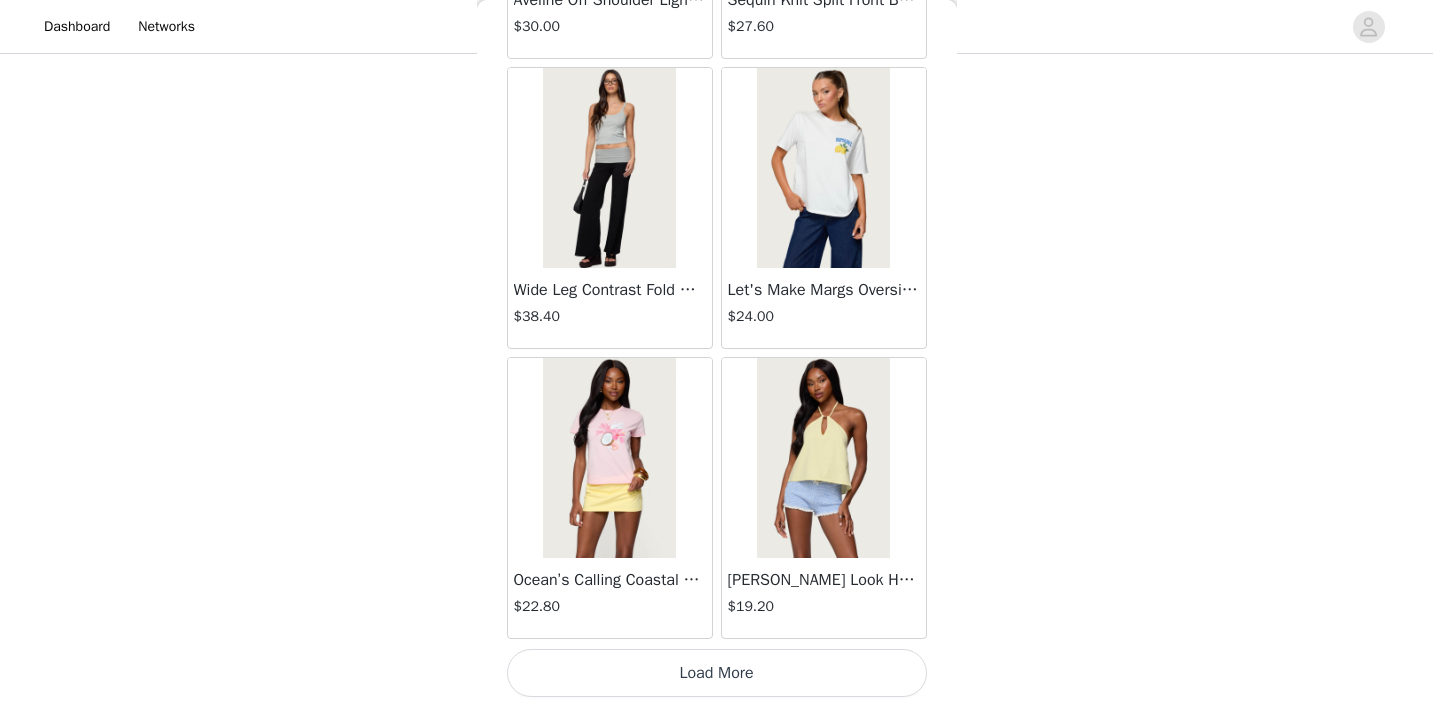 scroll, scrollTop: 48753, scrollLeft: 0, axis: vertical 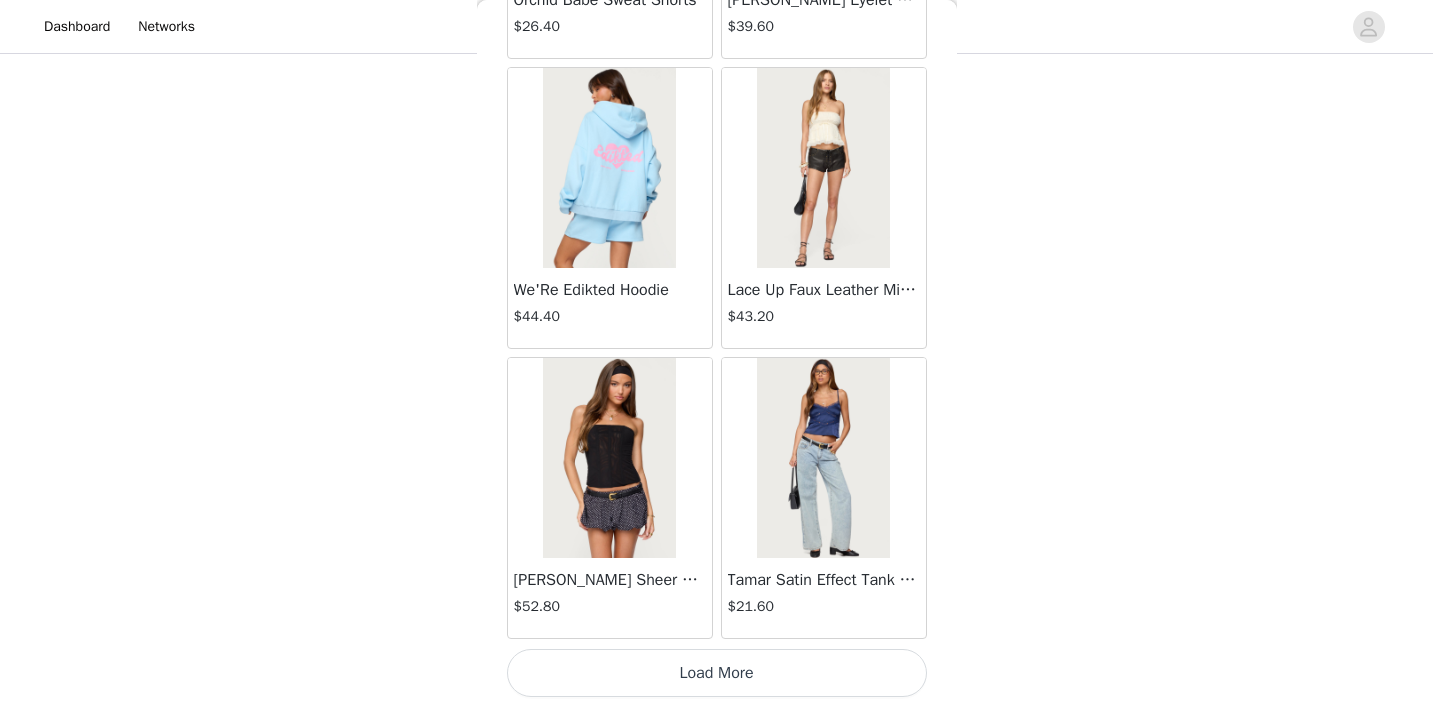 click on "Load More" at bounding box center (717, 673) 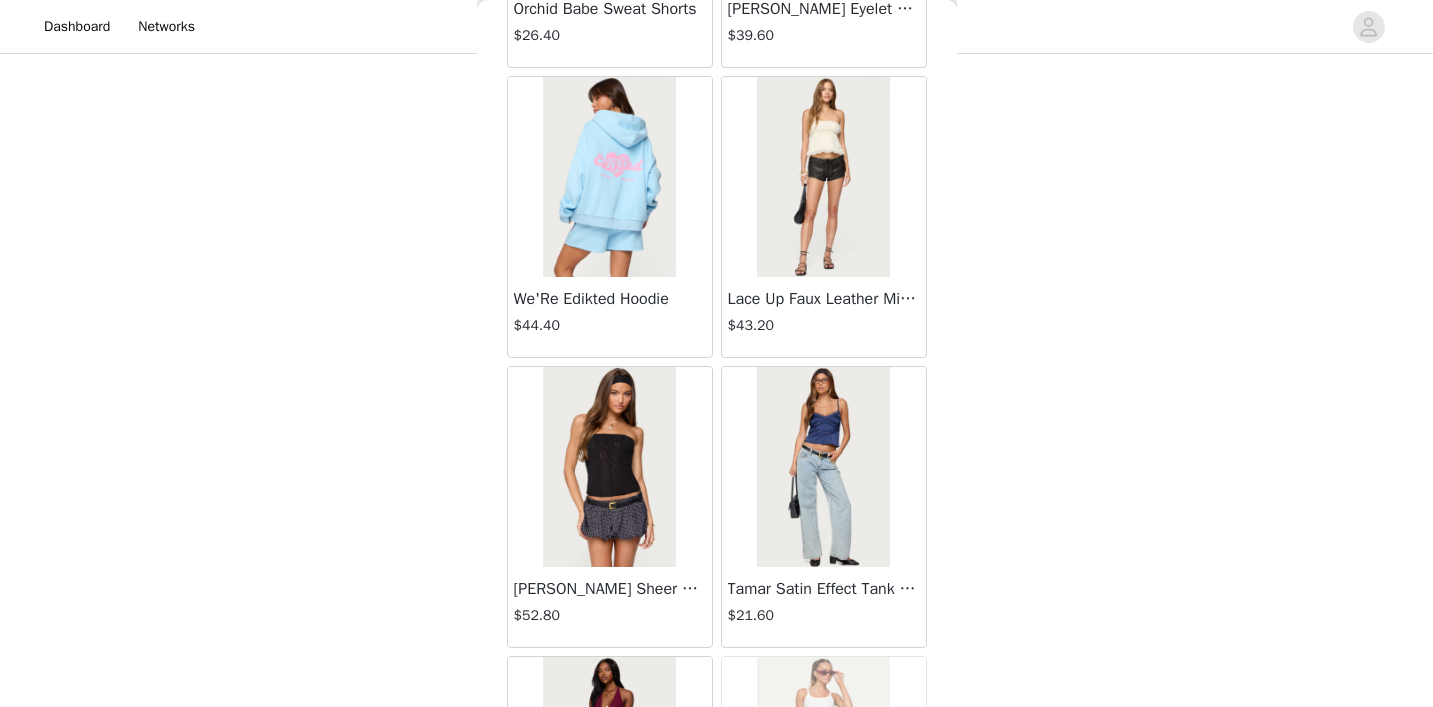 scroll, scrollTop: 1622, scrollLeft: 0, axis: vertical 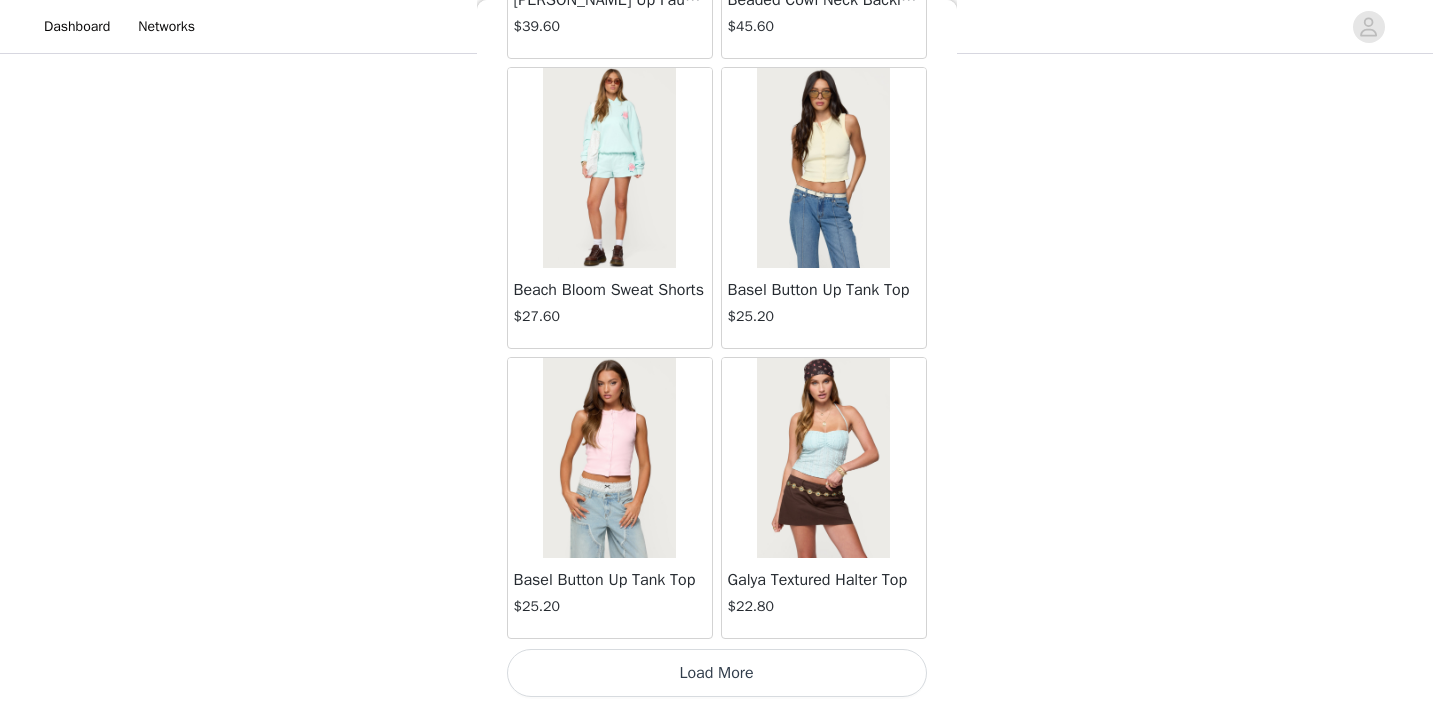 click on "Load More" at bounding box center (717, 673) 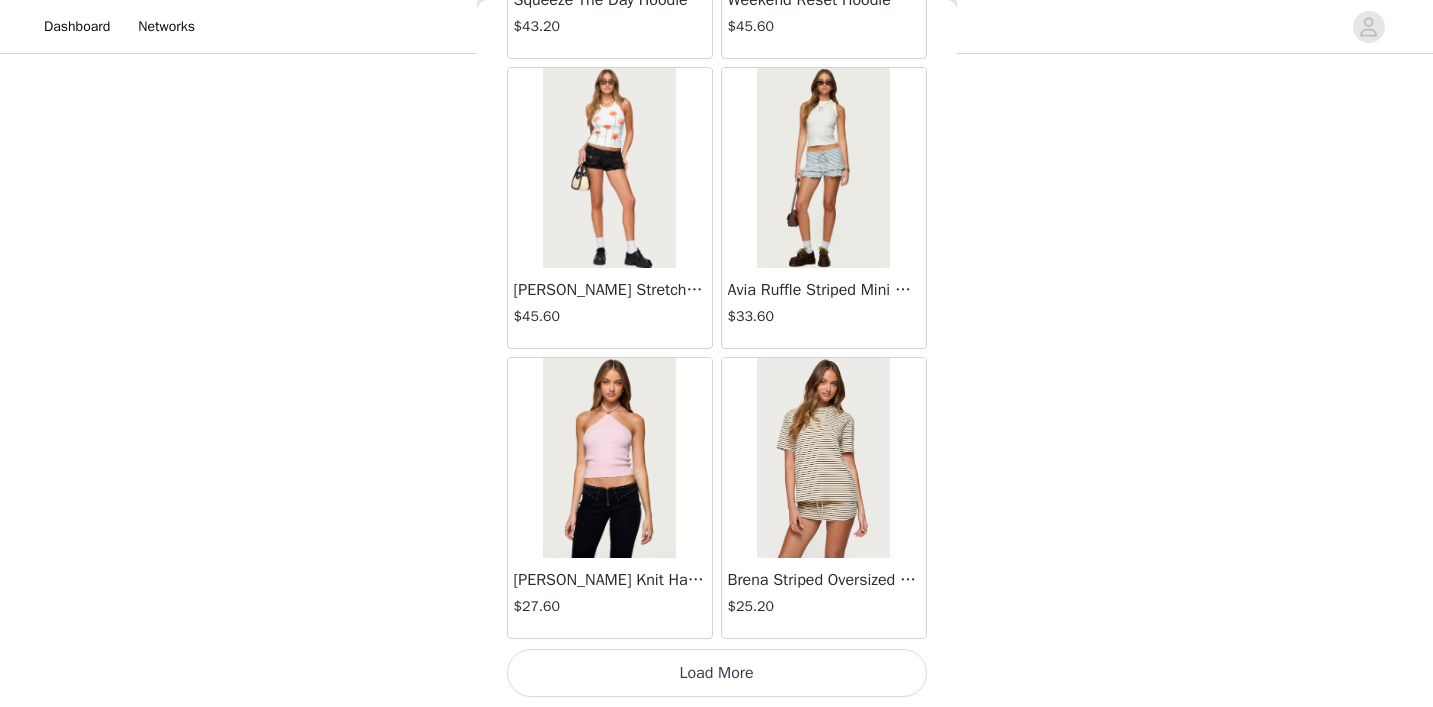 scroll, scrollTop: 57453, scrollLeft: 0, axis: vertical 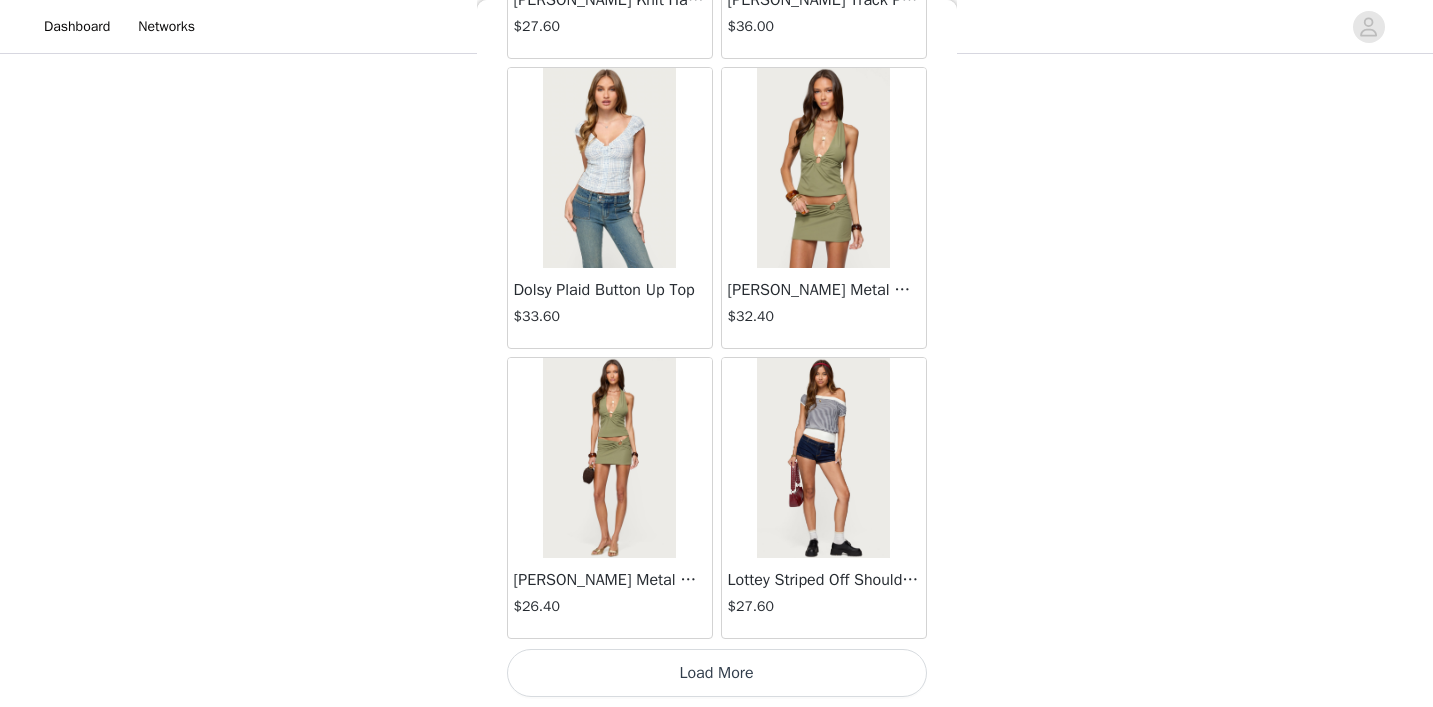 click on "Load More" at bounding box center (717, 673) 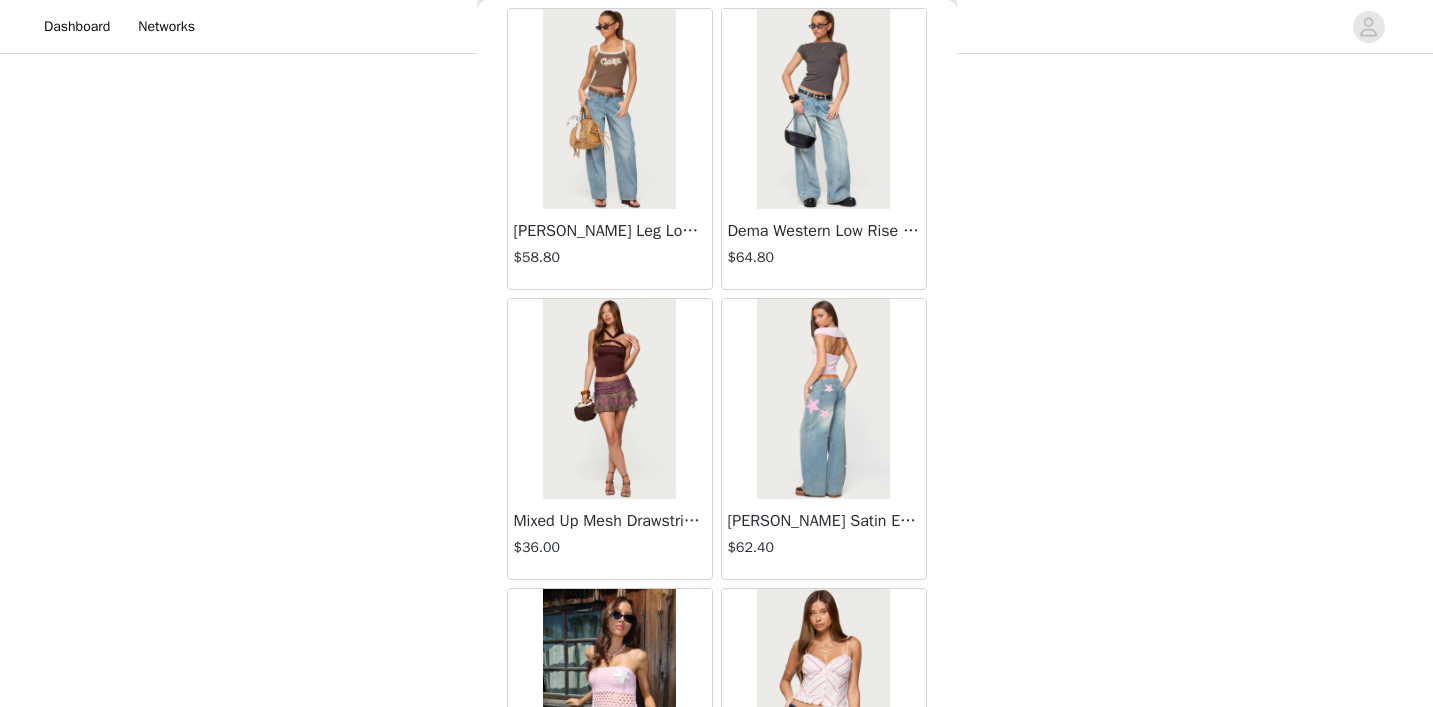 scroll, scrollTop: 62737, scrollLeft: 0, axis: vertical 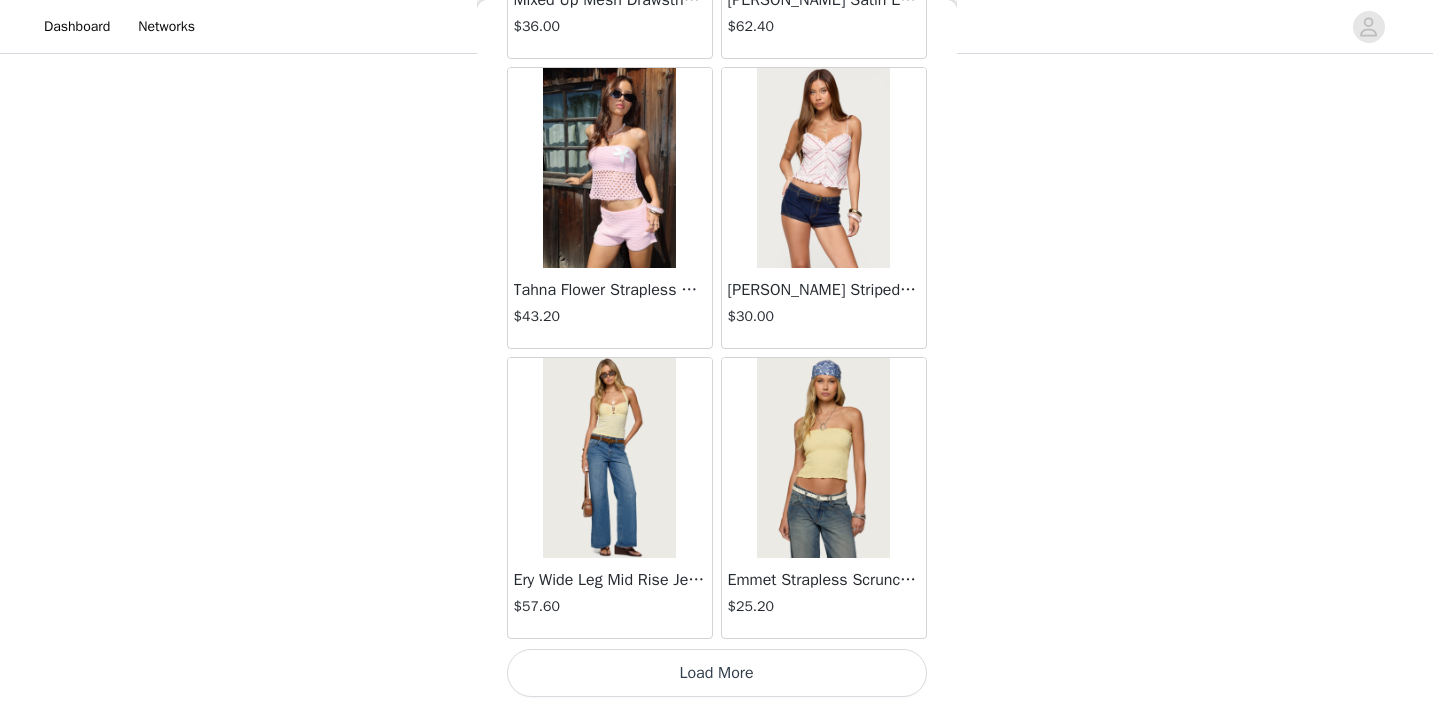 click on "Load More" at bounding box center [717, 673] 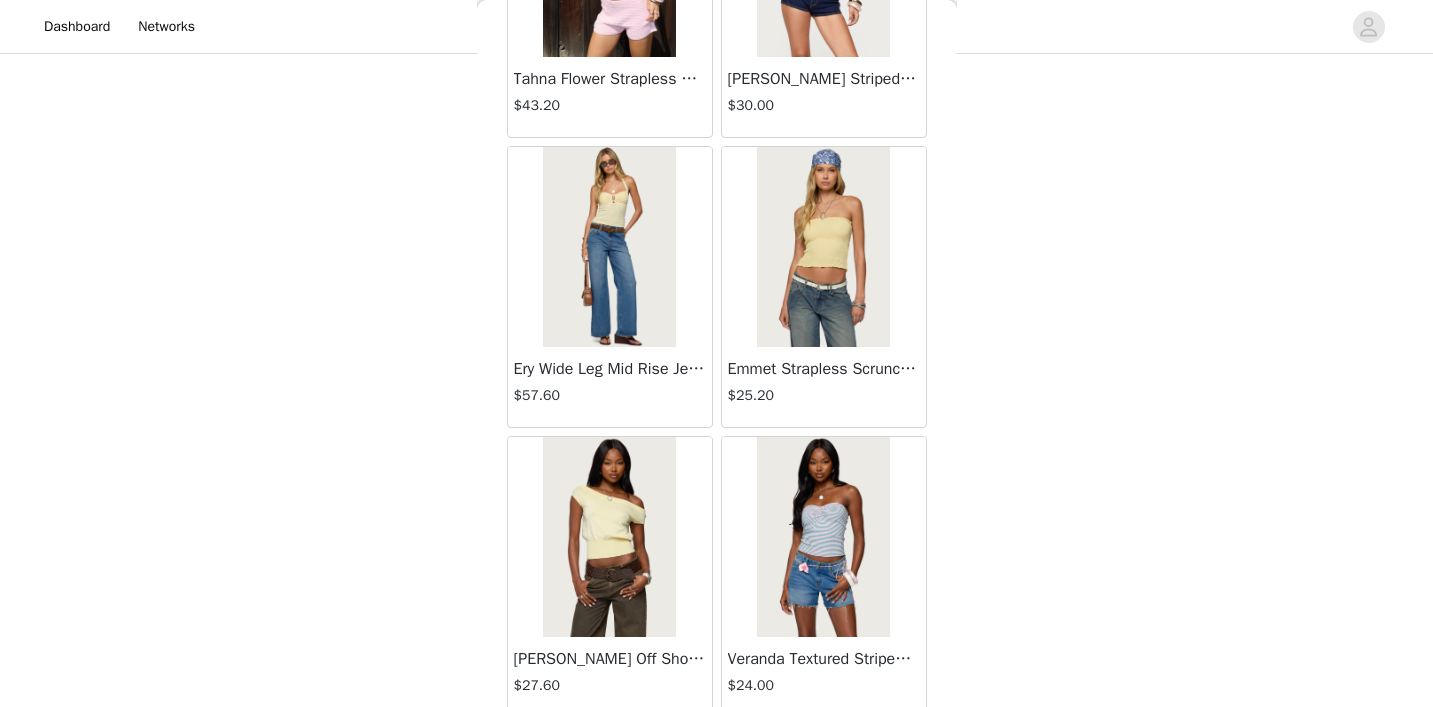 scroll, scrollTop: 63880, scrollLeft: 0, axis: vertical 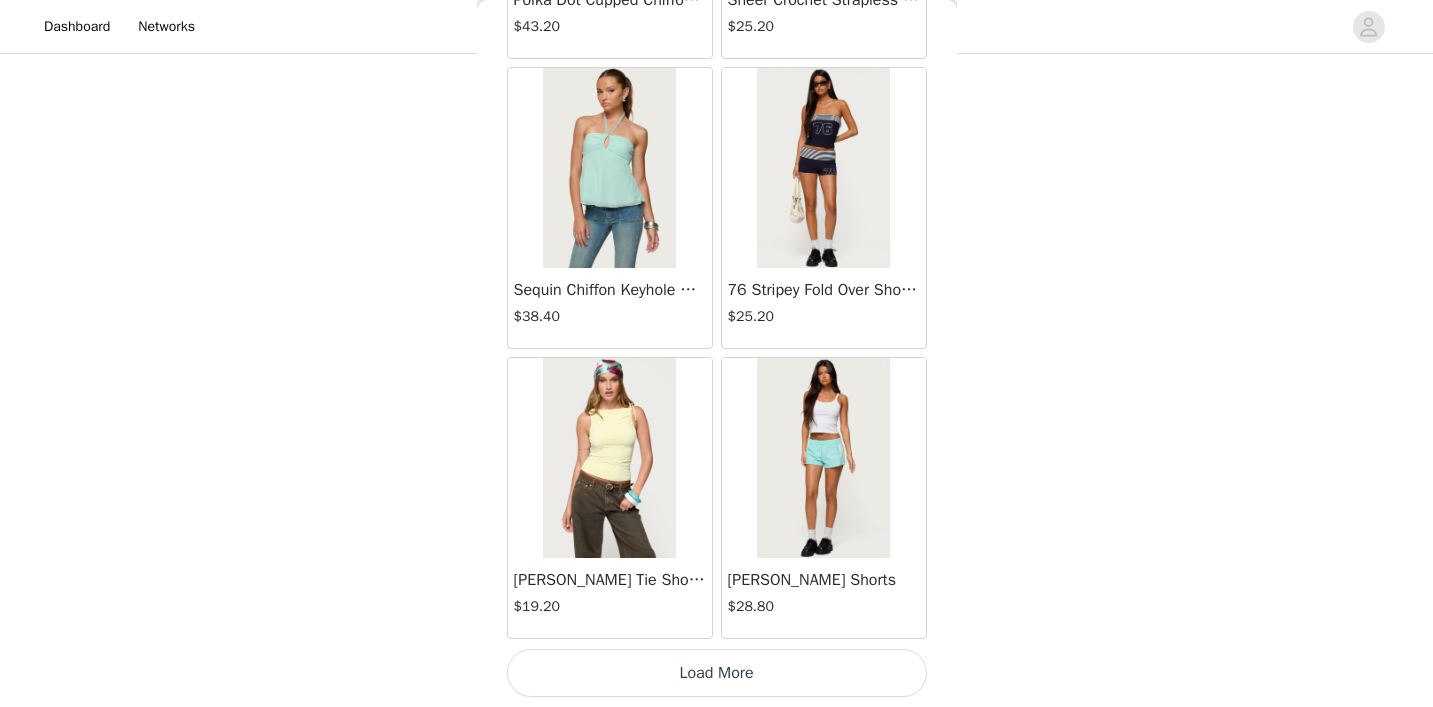 click on "Load More" at bounding box center [717, 673] 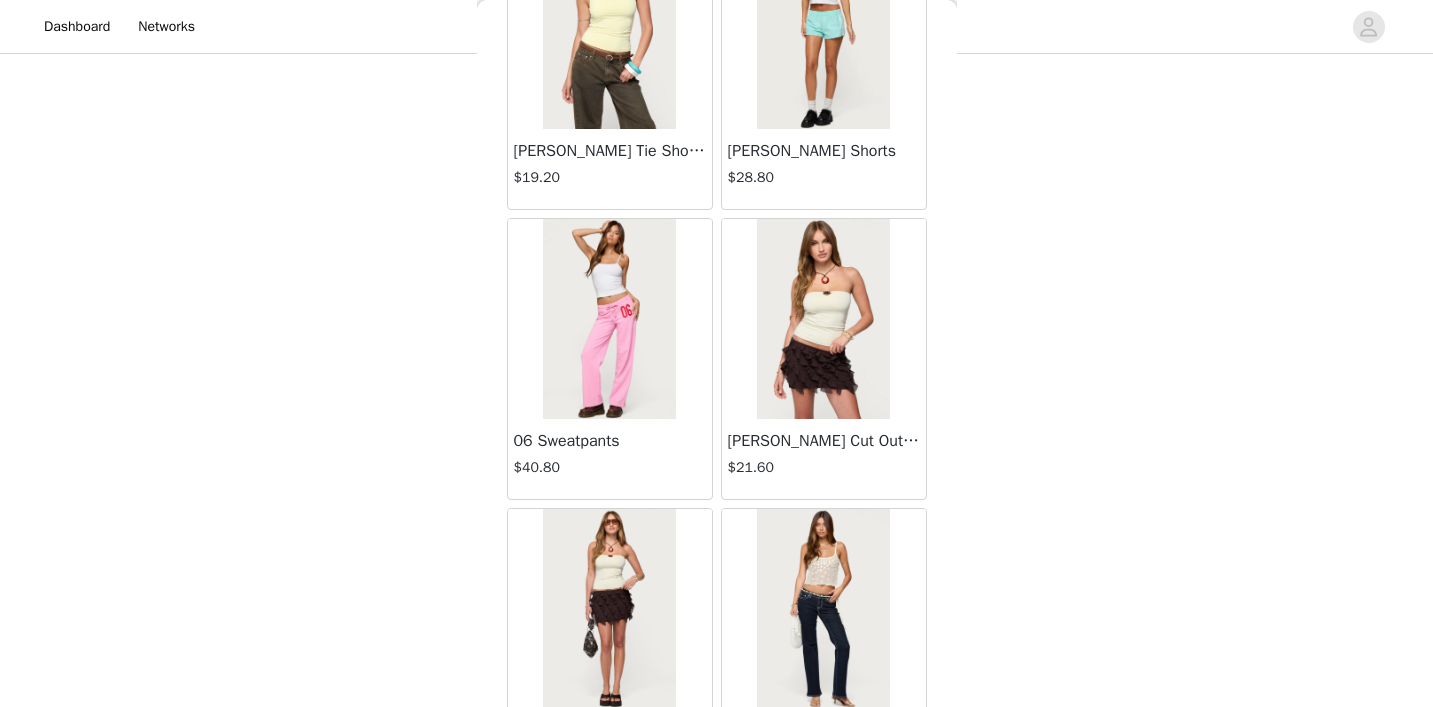 scroll, scrollTop: 66582, scrollLeft: 0, axis: vertical 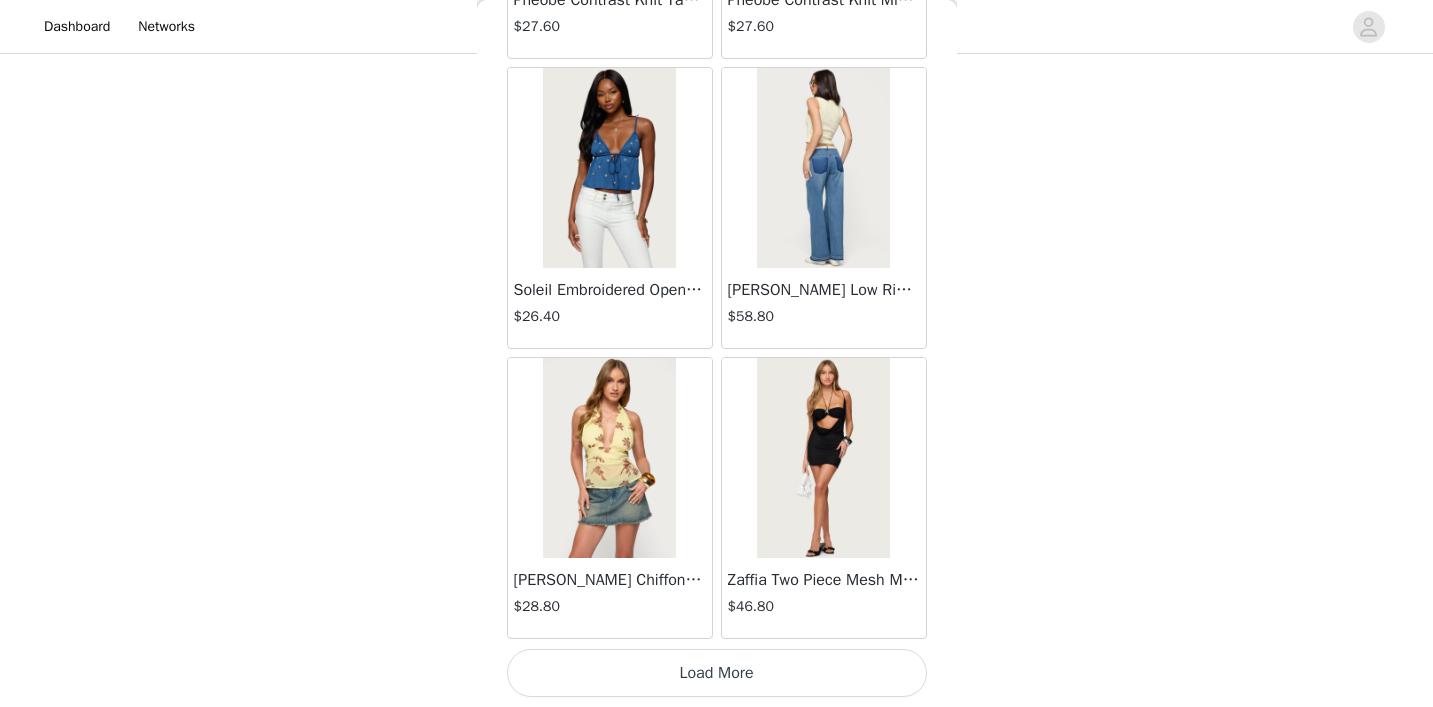 click on "Load More" at bounding box center (717, 673) 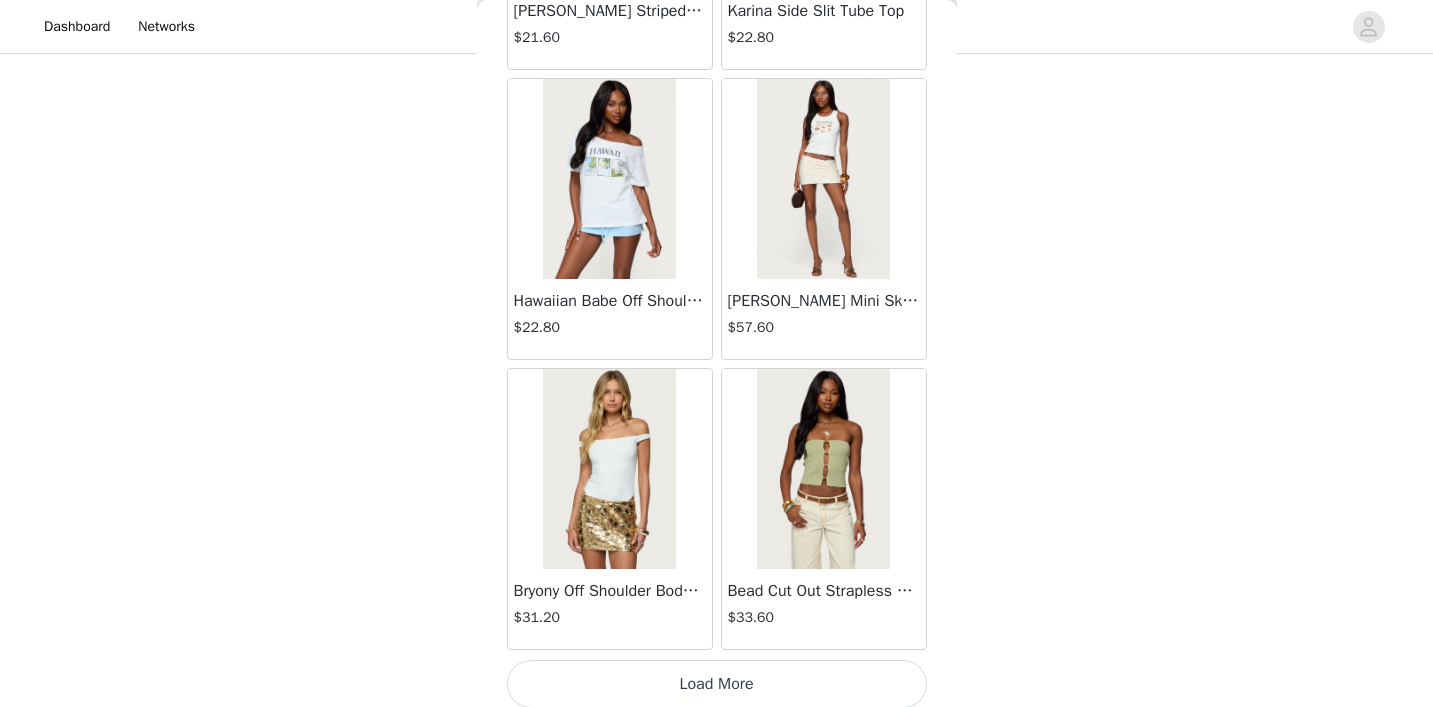 scroll, scrollTop: 71941, scrollLeft: 0, axis: vertical 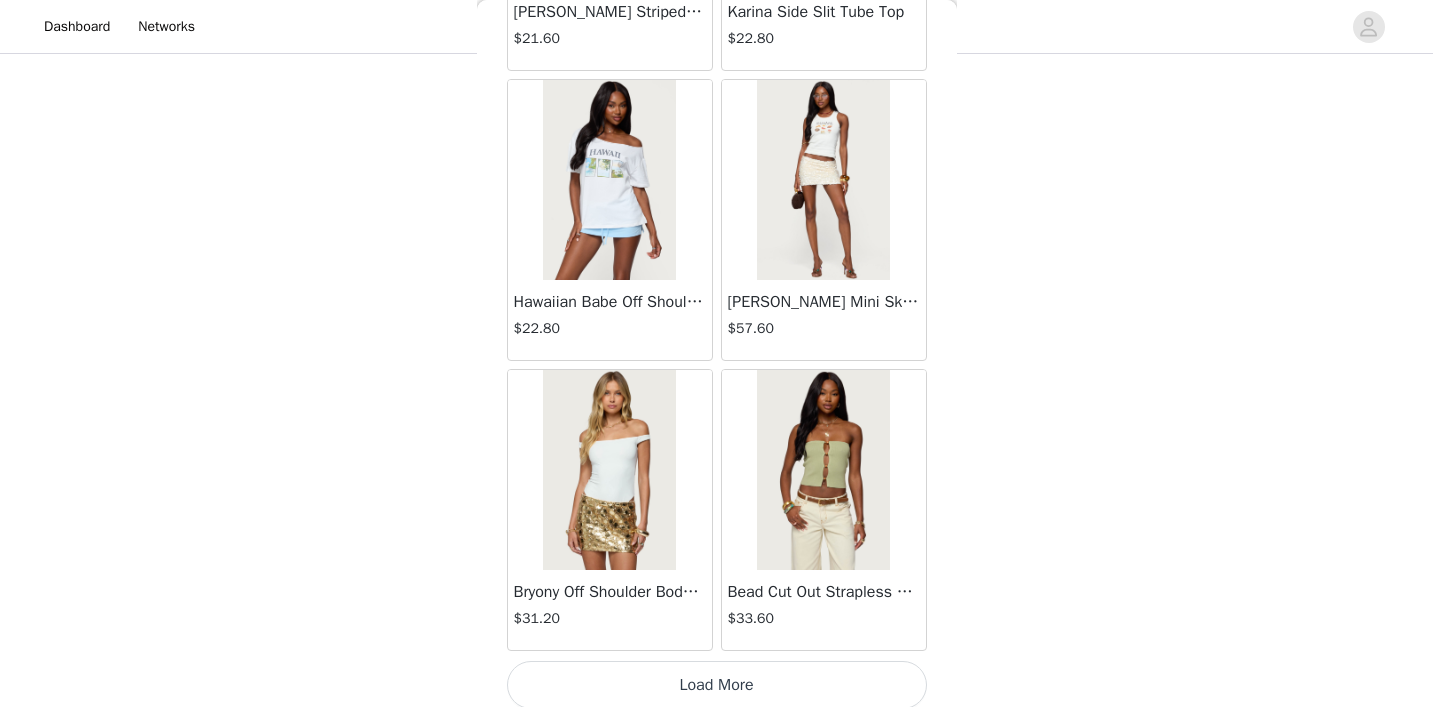 click on "Load More" at bounding box center [717, 685] 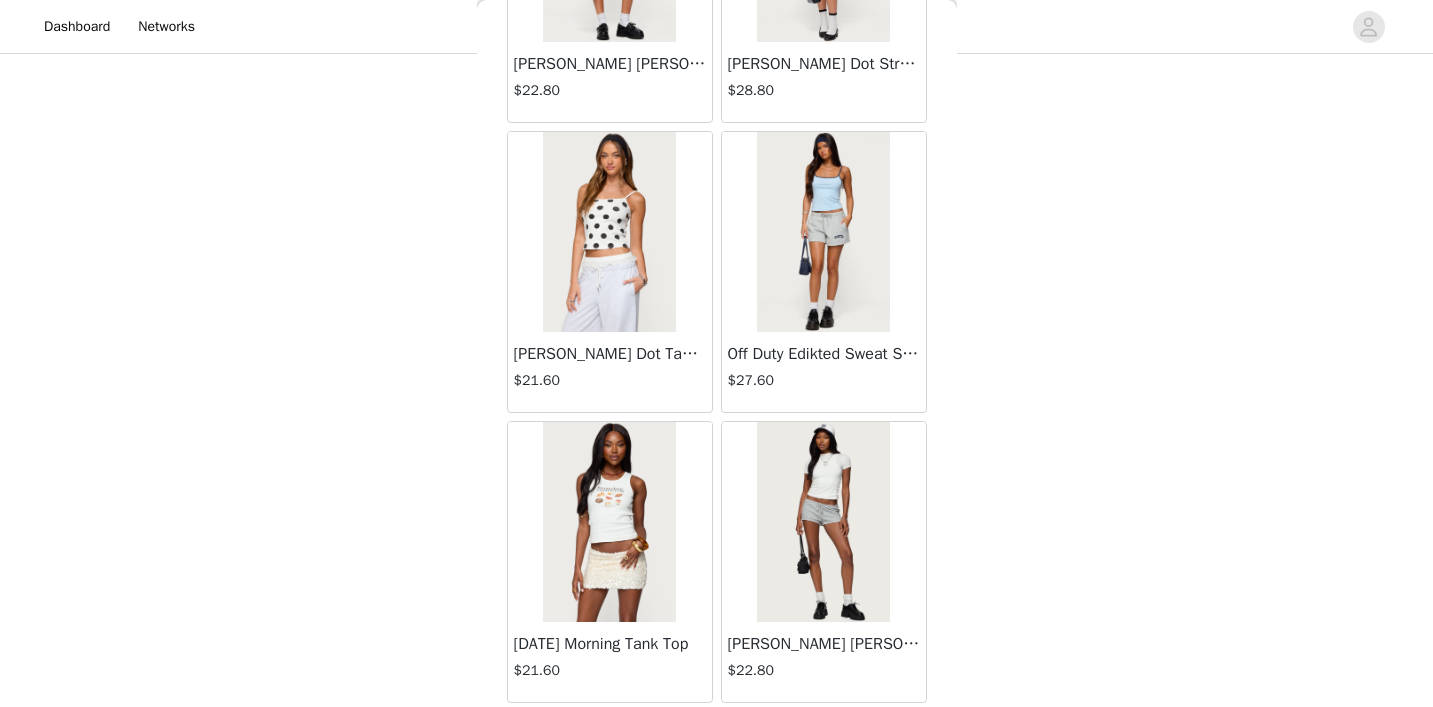 scroll, scrollTop: 73339, scrollLeft: 0, axis: vertical 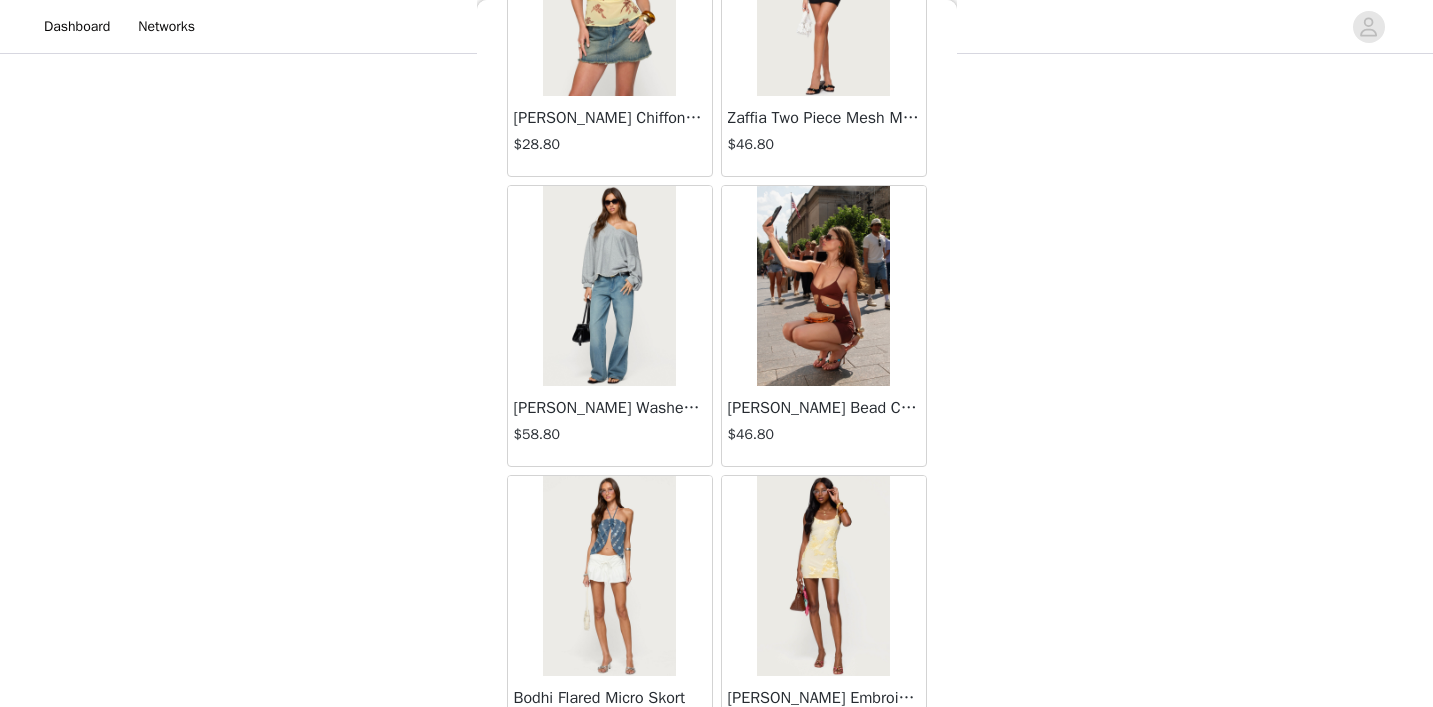 click on "[PERSON_NAME] Washed Low Rise Jeans" at bounding box center [610, 408] 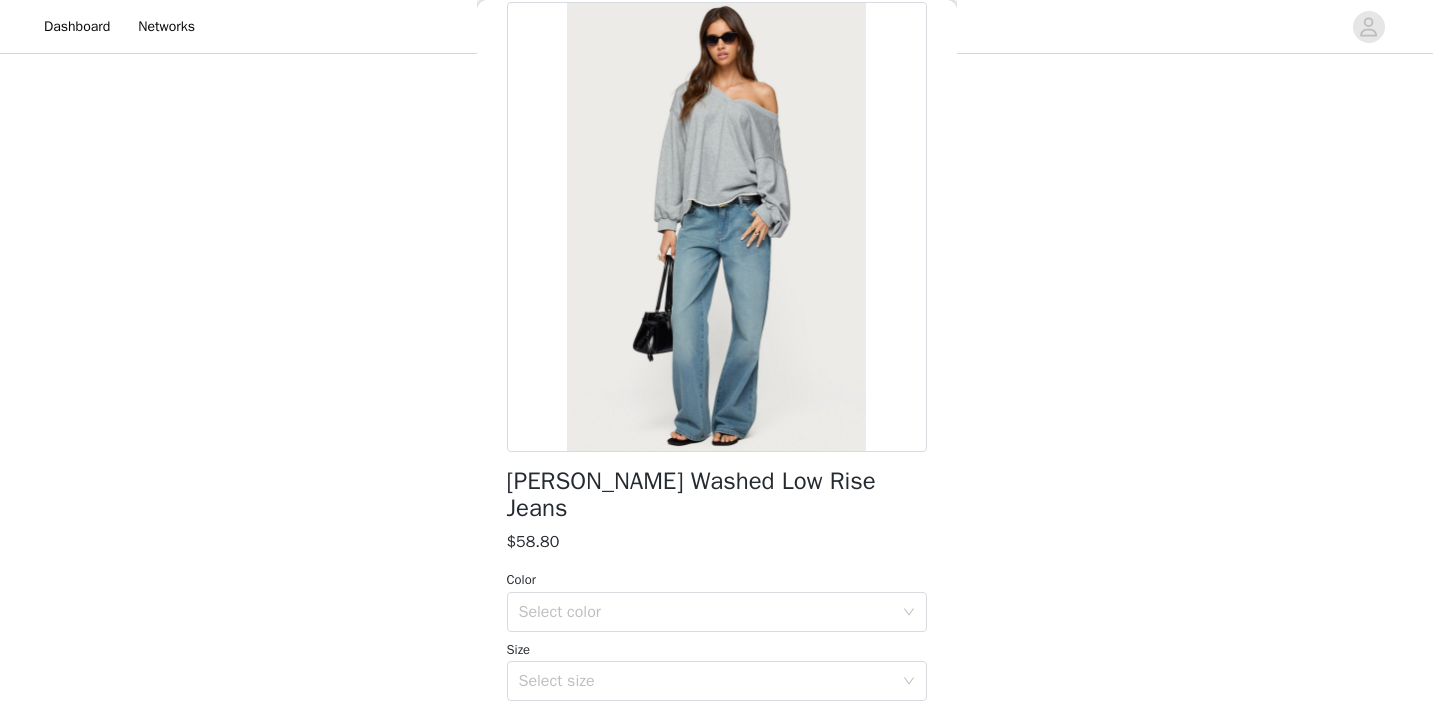 scroll, scrollTop: 98, scrollLeft: 0, axis: vertical 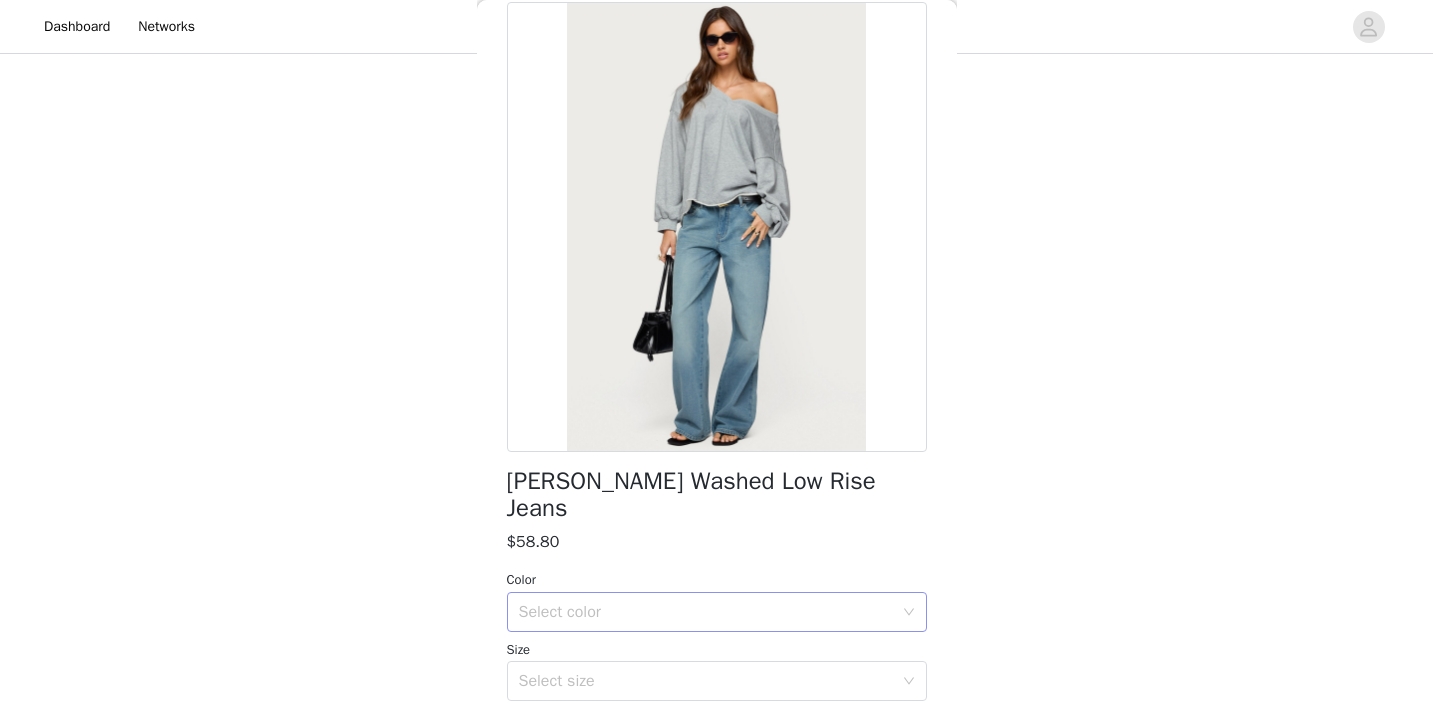 click on "Select color" at bounding box center [710, 612] 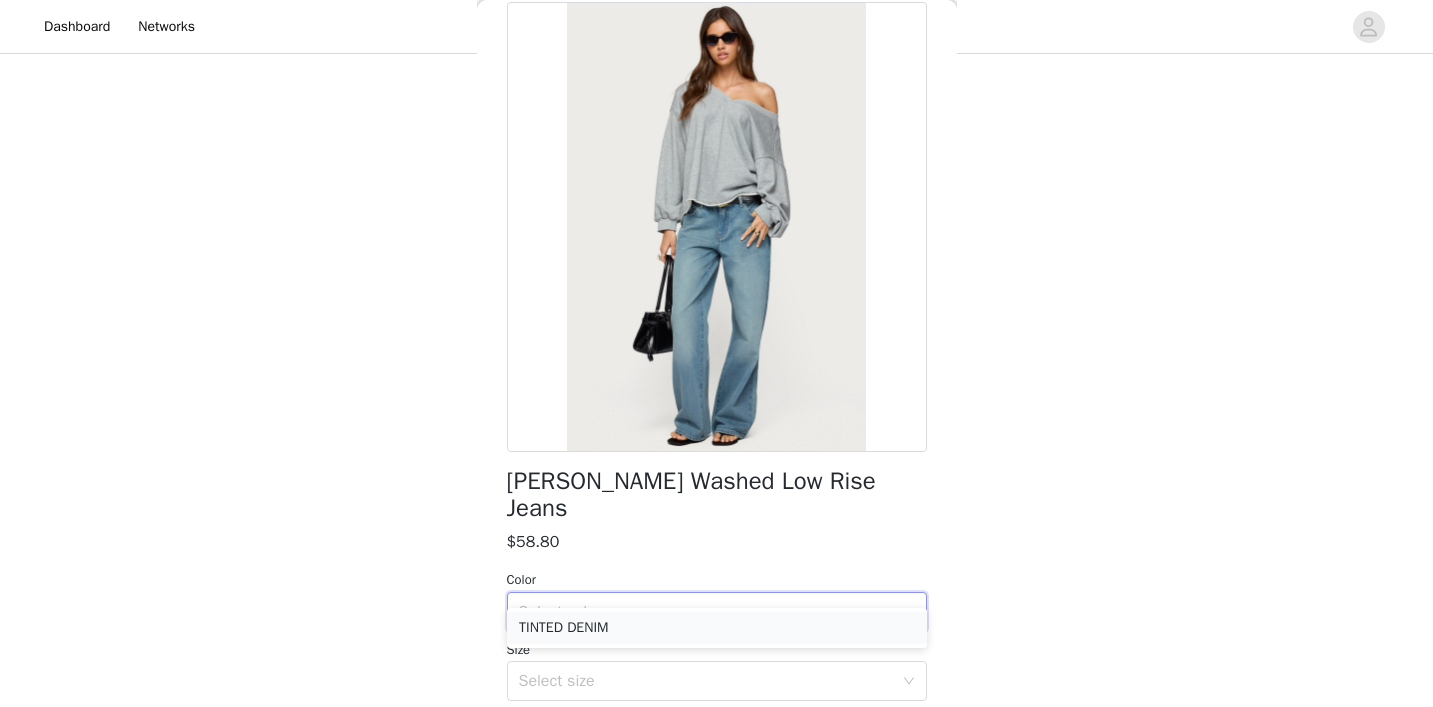 click on "TINTED DENIM" at bounding box center (717, 628) 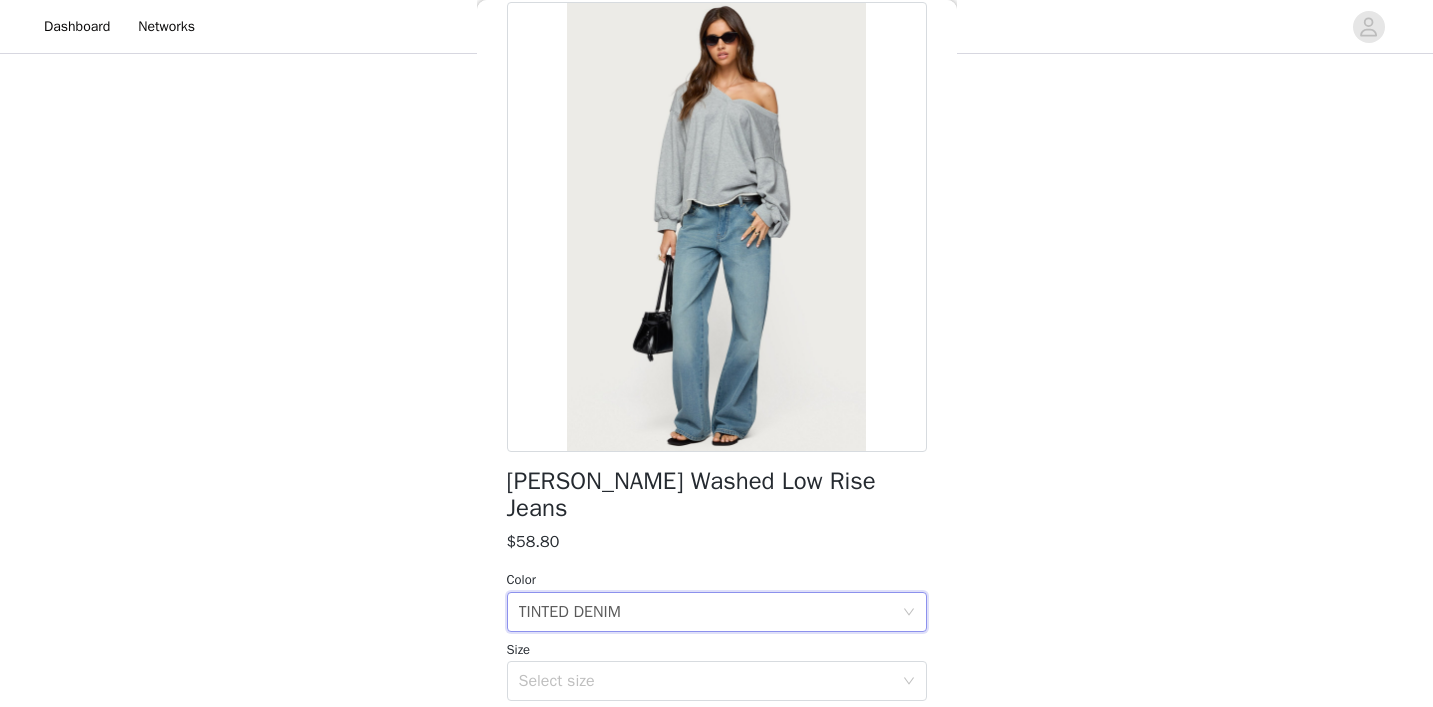 click on "Size   Select size" at bounding box center [717, 671] 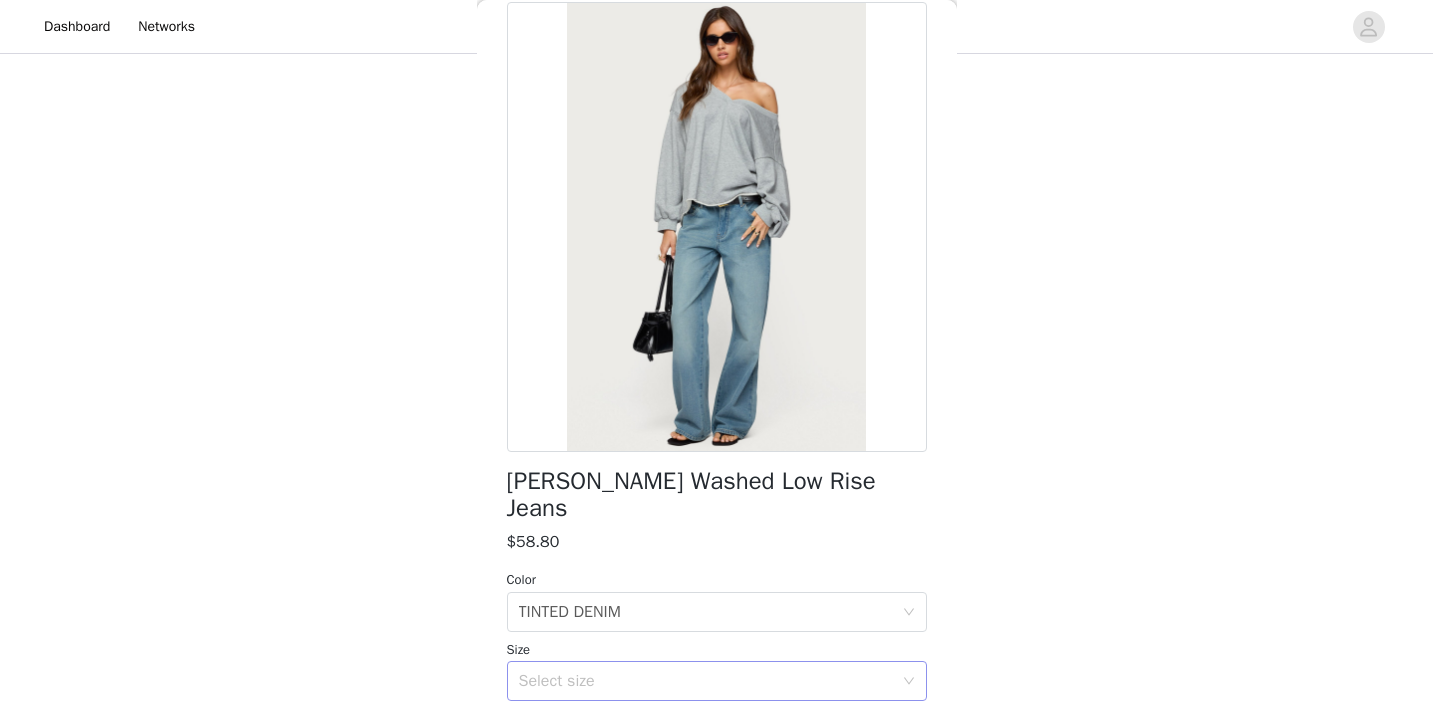 click on "Select size" at bounding box center (706, 681) 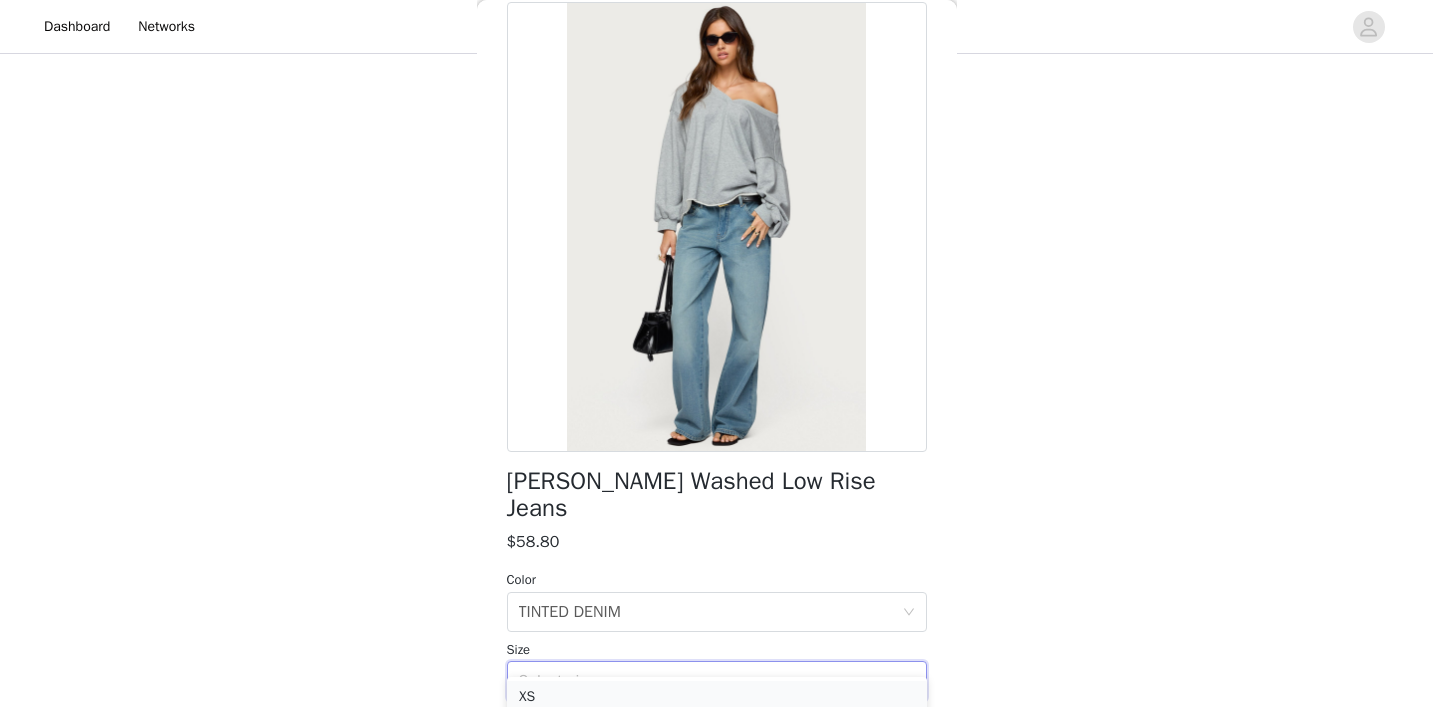 scroll, scrollTop: 1679, scrollLeft: 0, axis: vertical 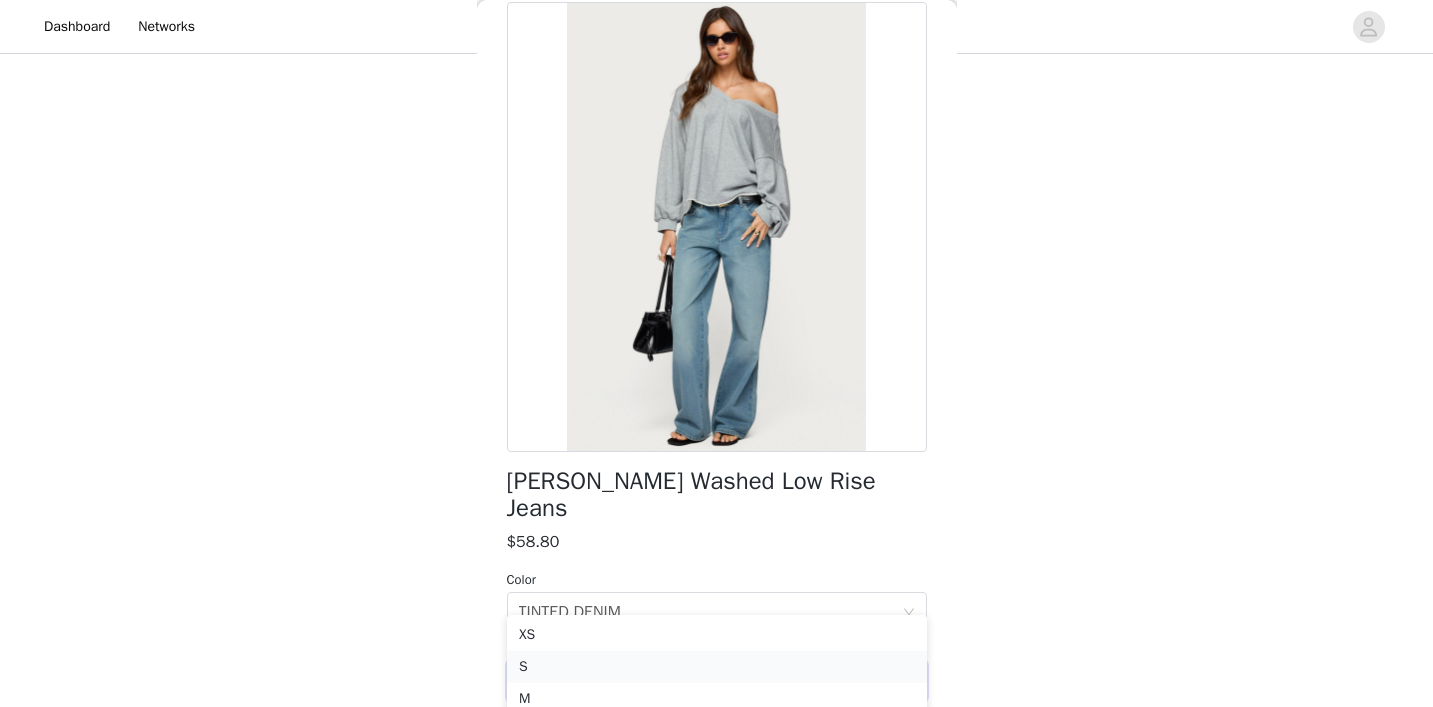 click on "S" at bounding box center [717, 667] 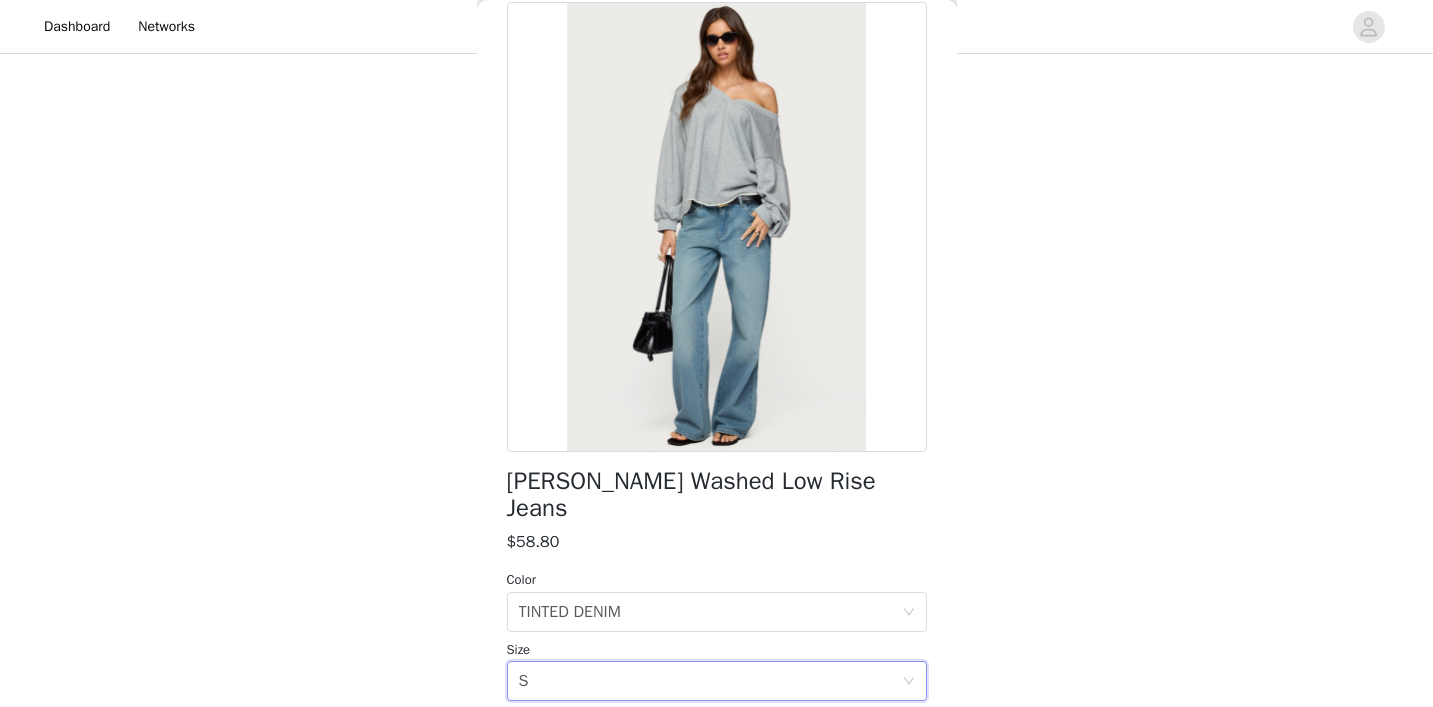 scroll, scrollTop: 1618, scrollLeft: 0, axis: vertical 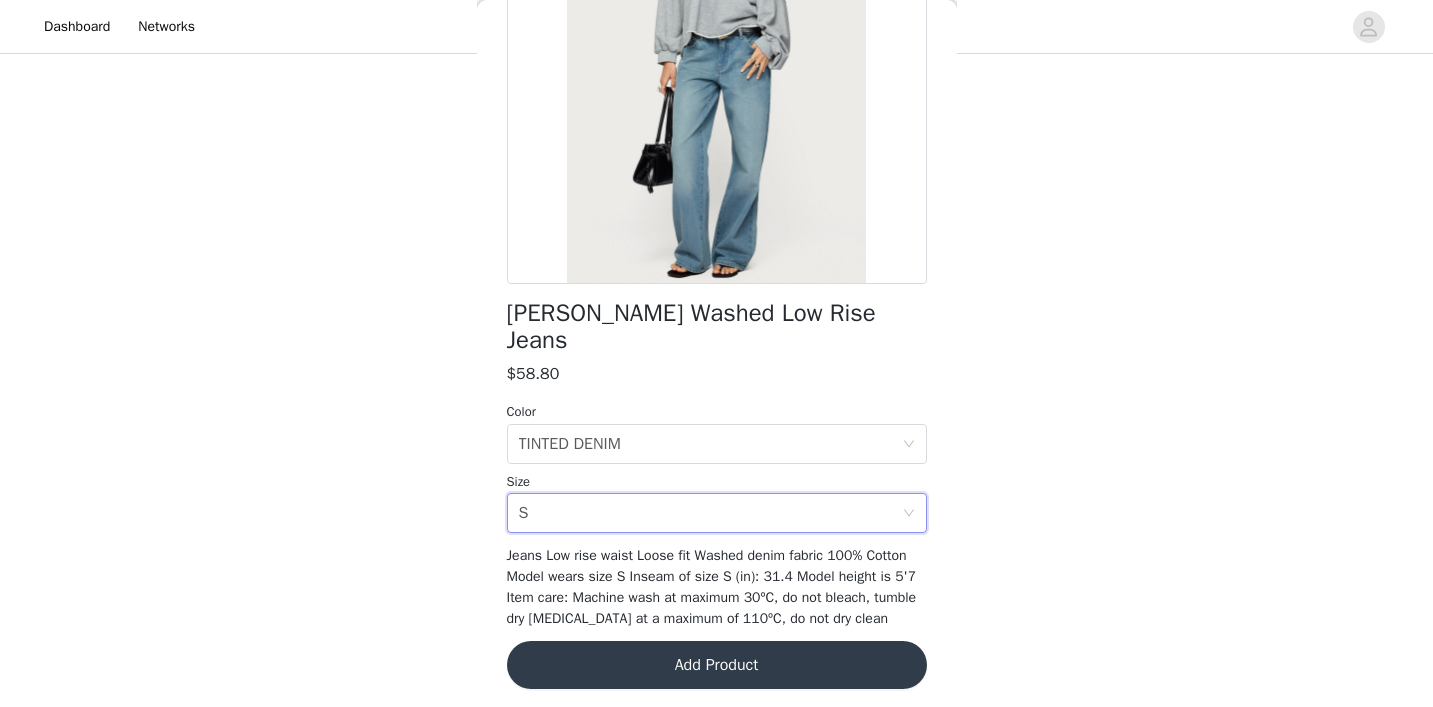 click on "Add Product" at bounding box center (717, 665) 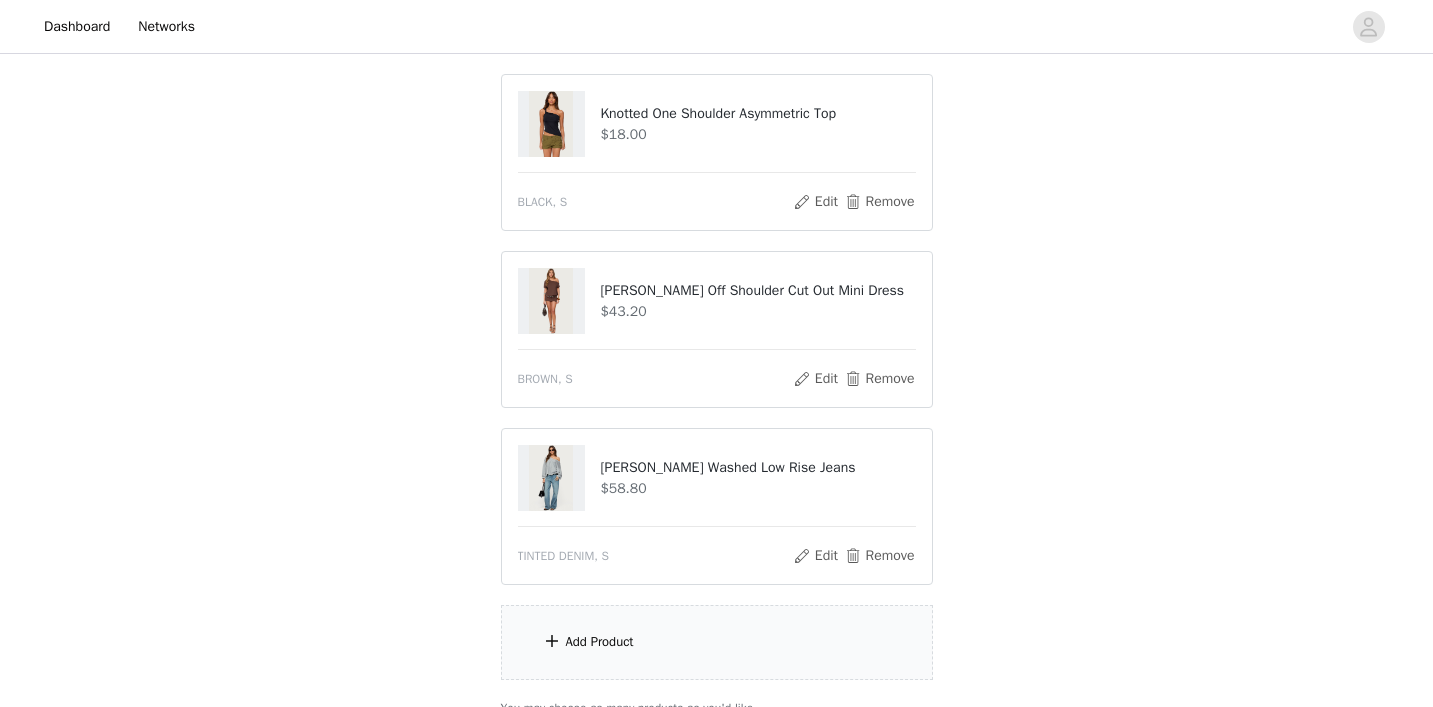 click on "Add Product" at bounding box center (717, 642) 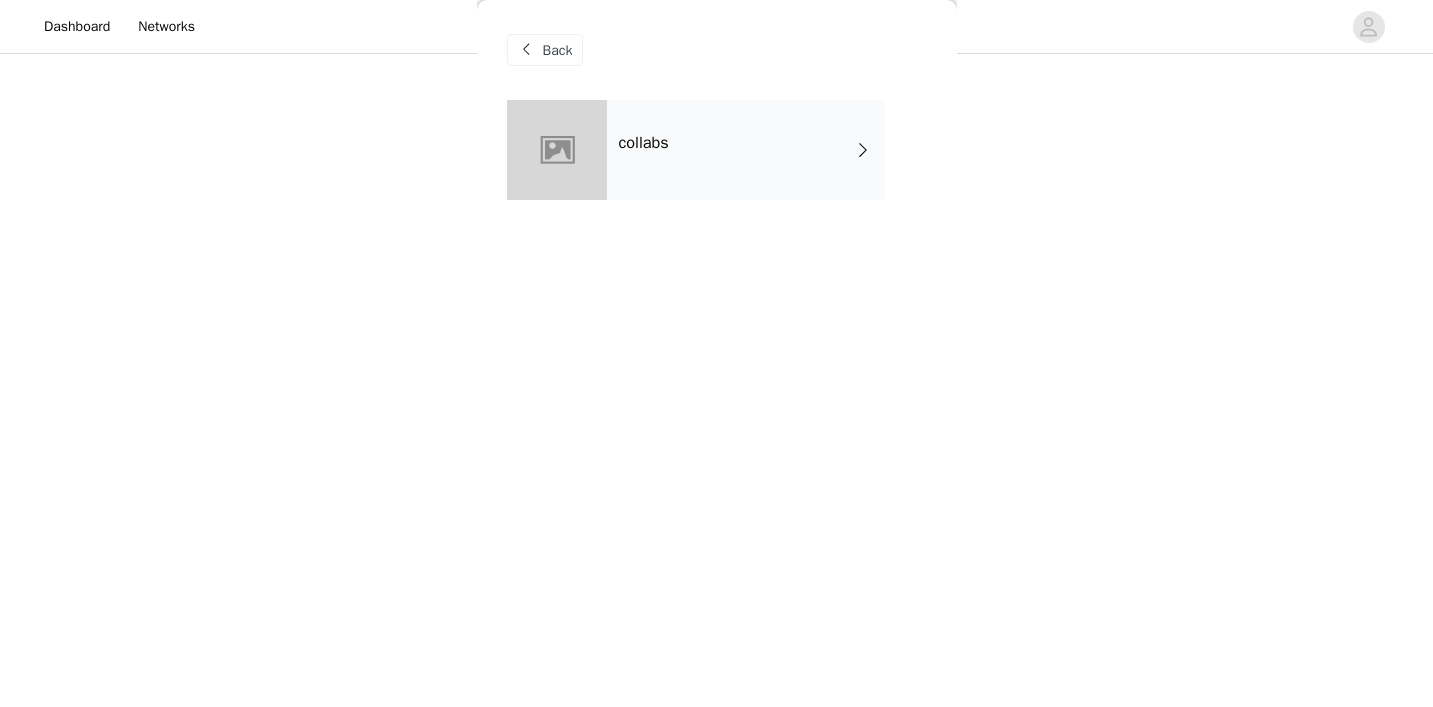click on "collabs" at bounding box center (746, 150) 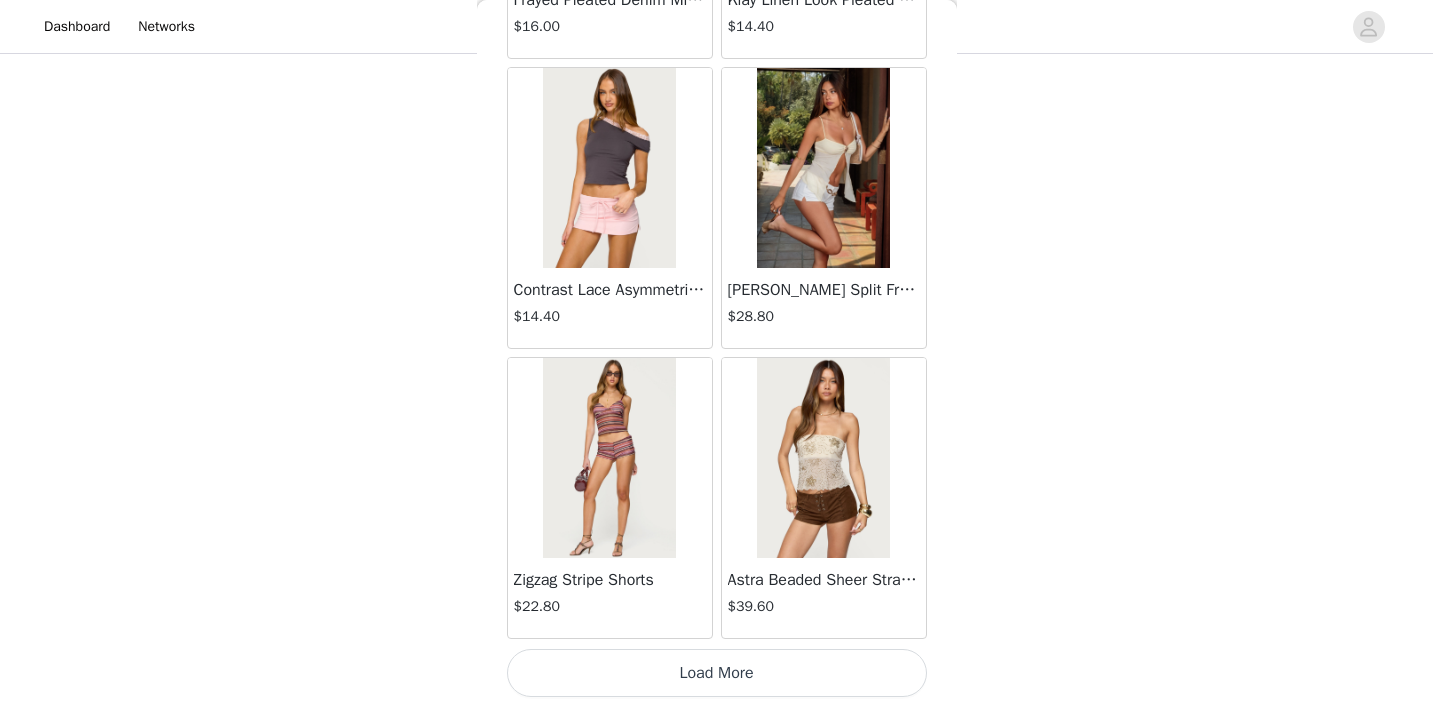 click on "Load More" at bounding box center [717, 673] 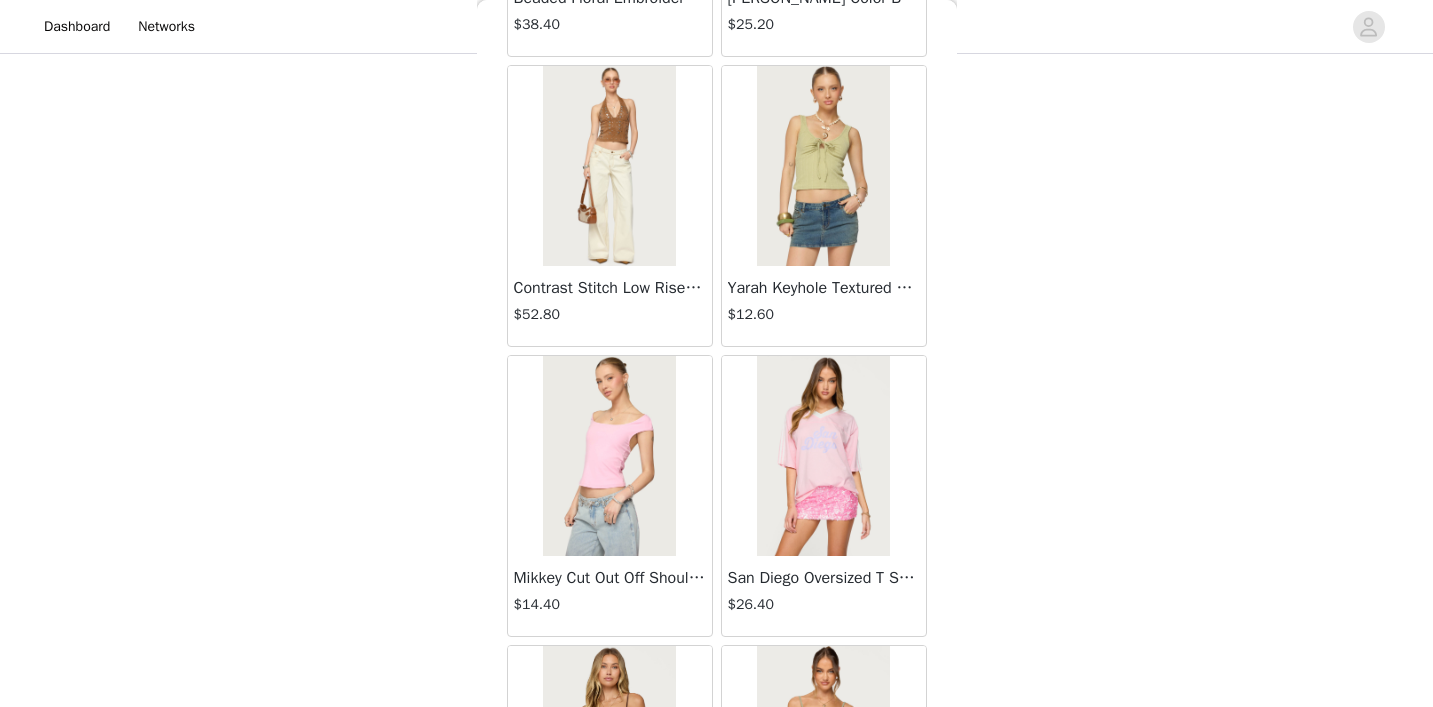 scroll, scrollTop: 5253, scrollLeft: 0, axis: vertical 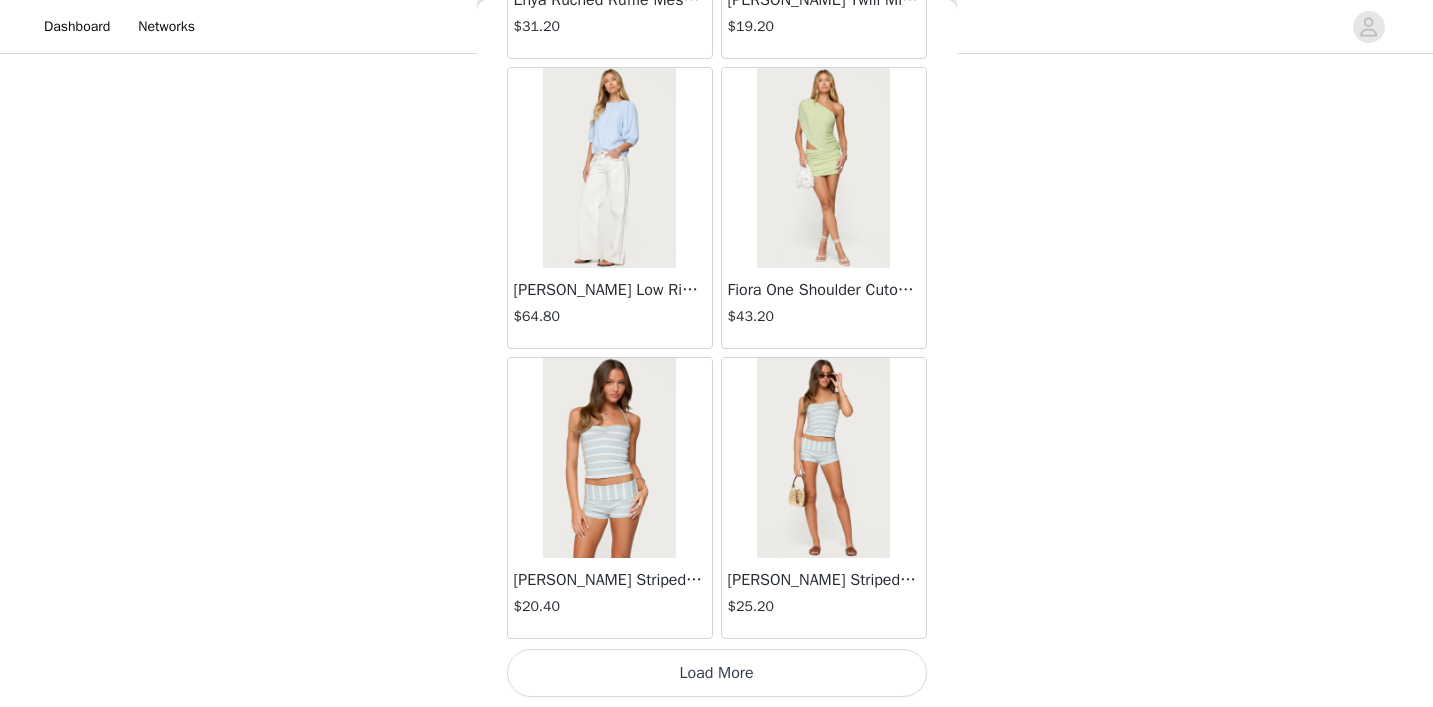 click on "Load More" at bounding box center (717, 673) 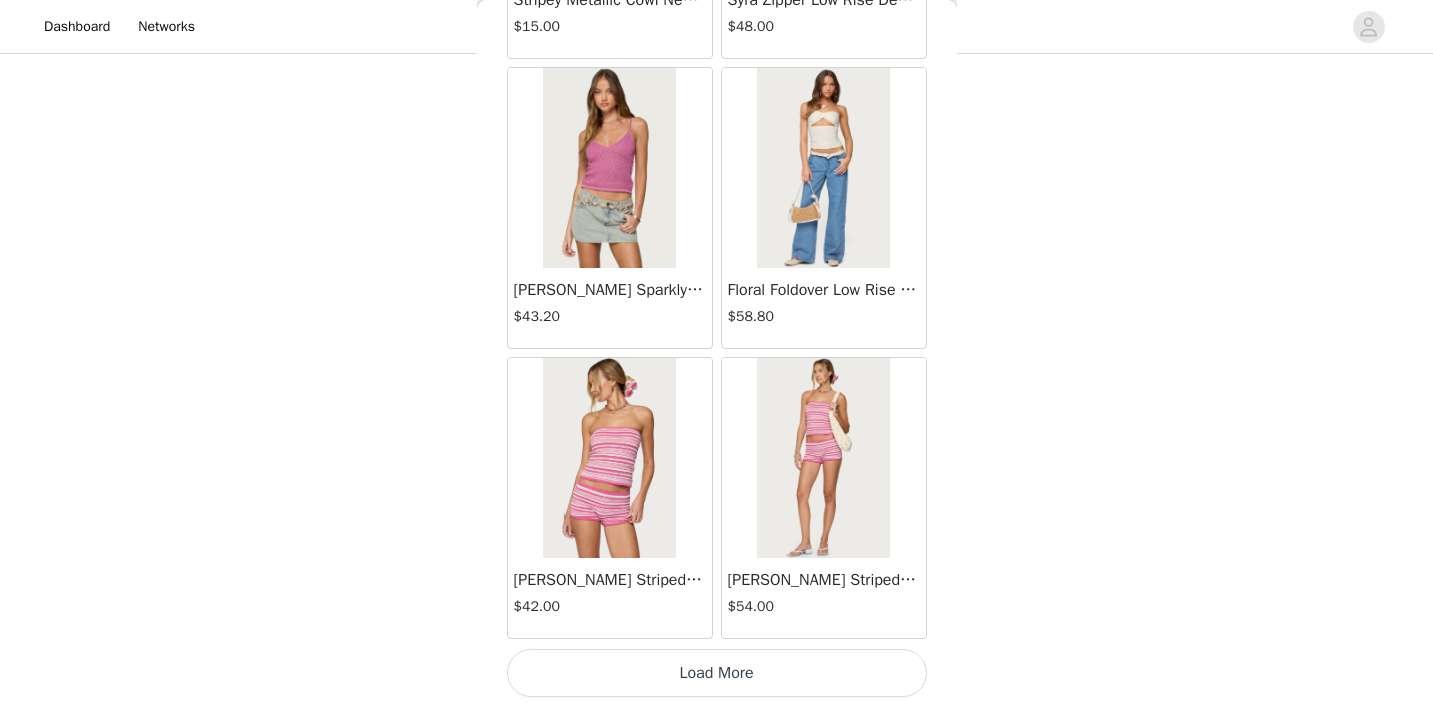 scroll, scrollTop: 8153, scrollLeft: 0, axis: vertical 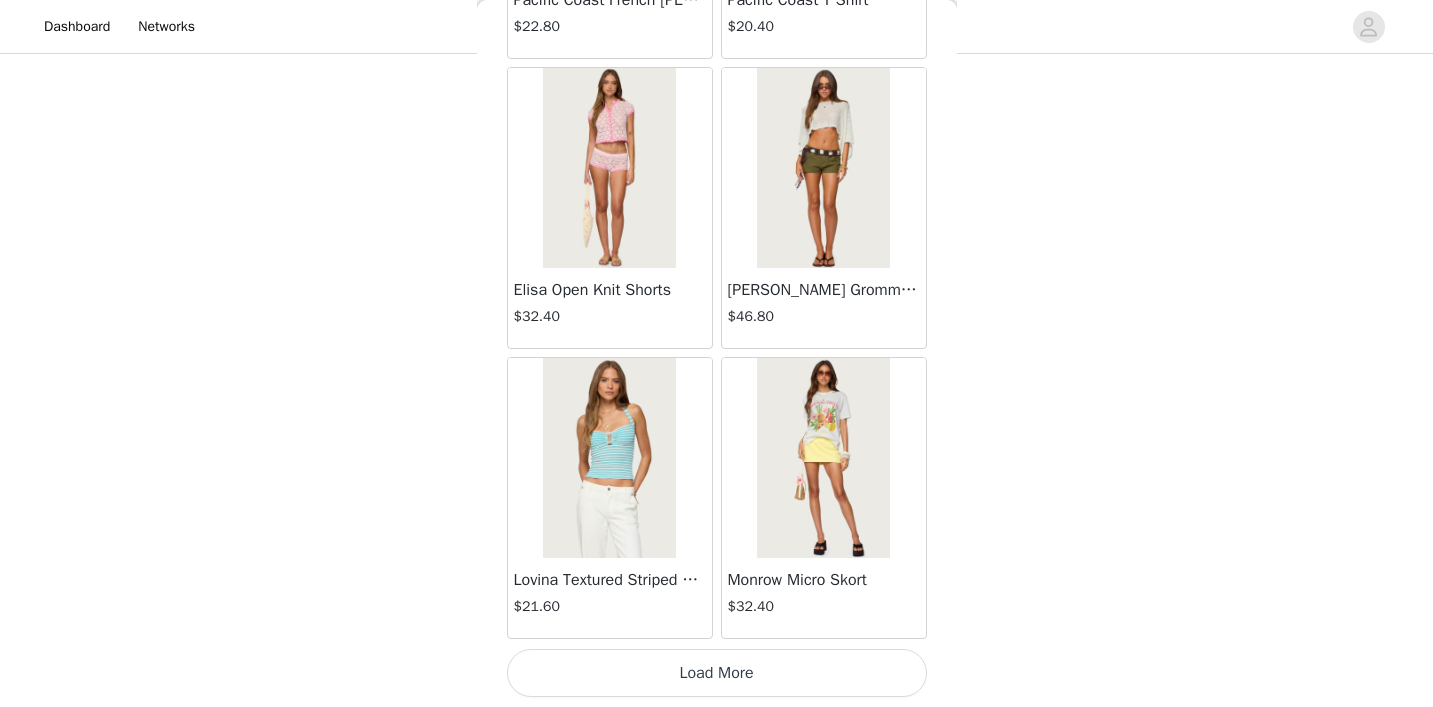 click on "Load More" at bounding box center [717, 673] 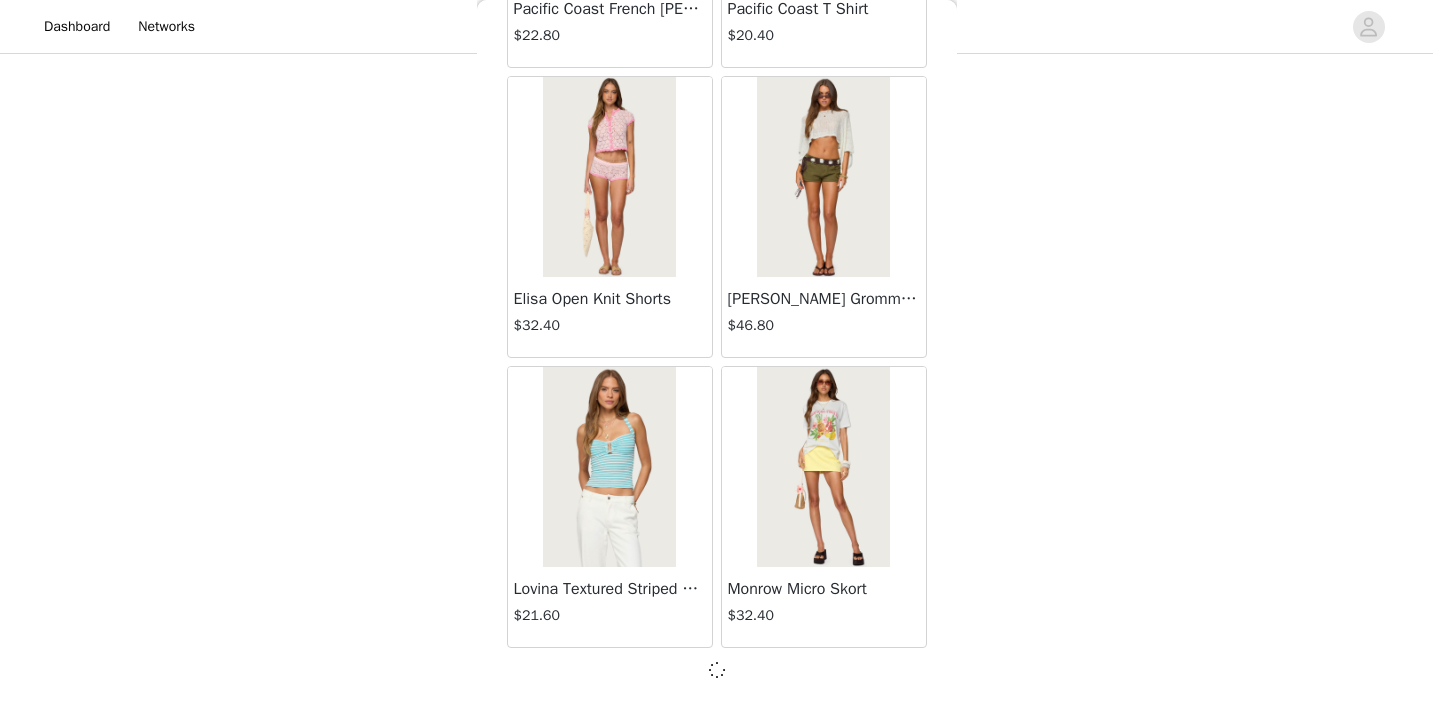 scroll, scrollTop: 11044, scrollLeft: 0, axis: vertical 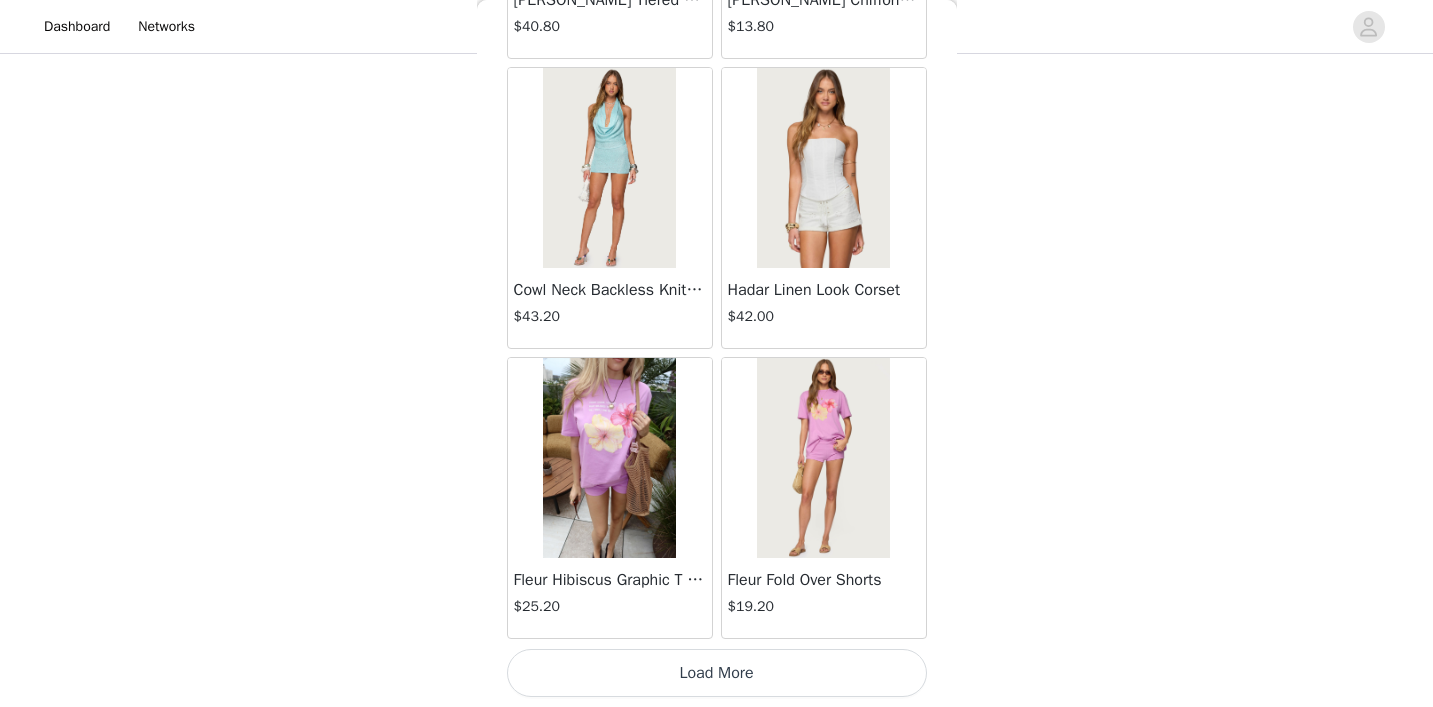 click on "Load More" at bounding box center [717, 673] 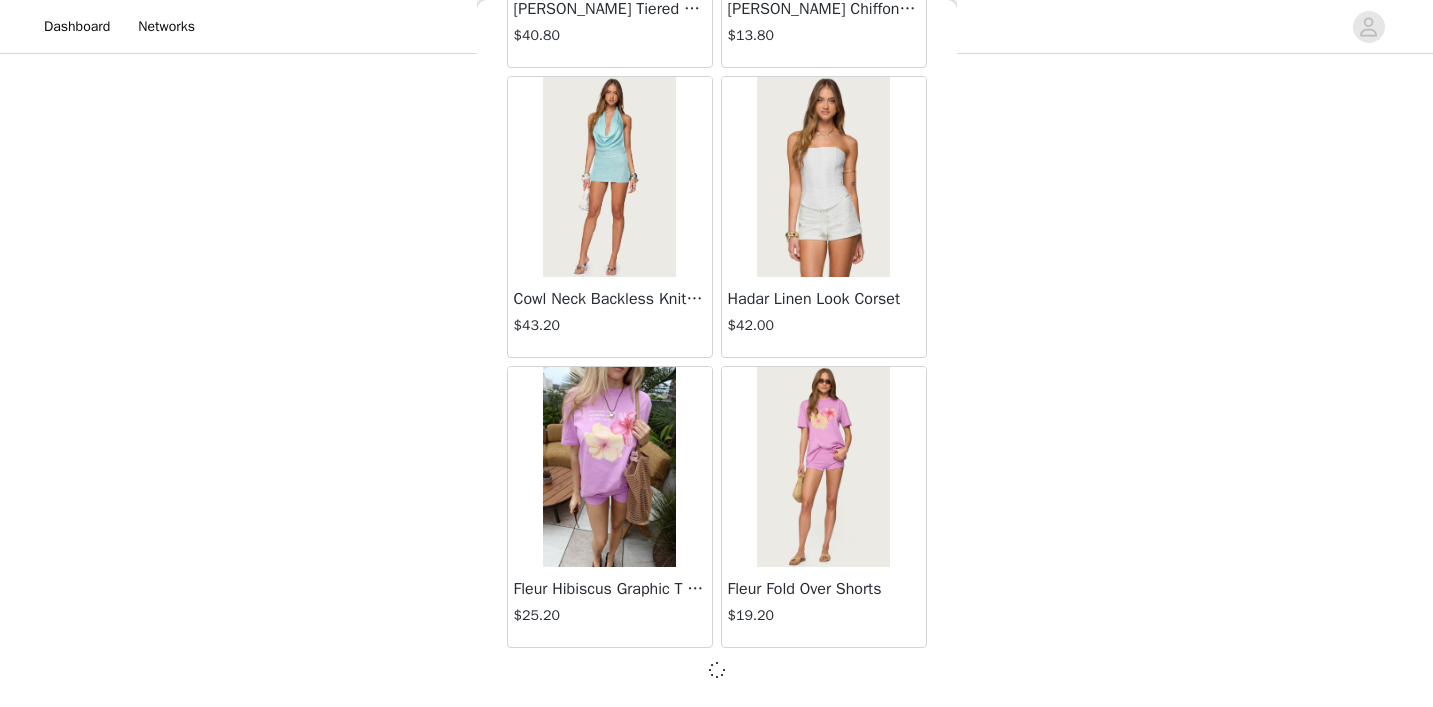 scroll, scrollTop: 13944, scrollLeft: 0, axis: vertical 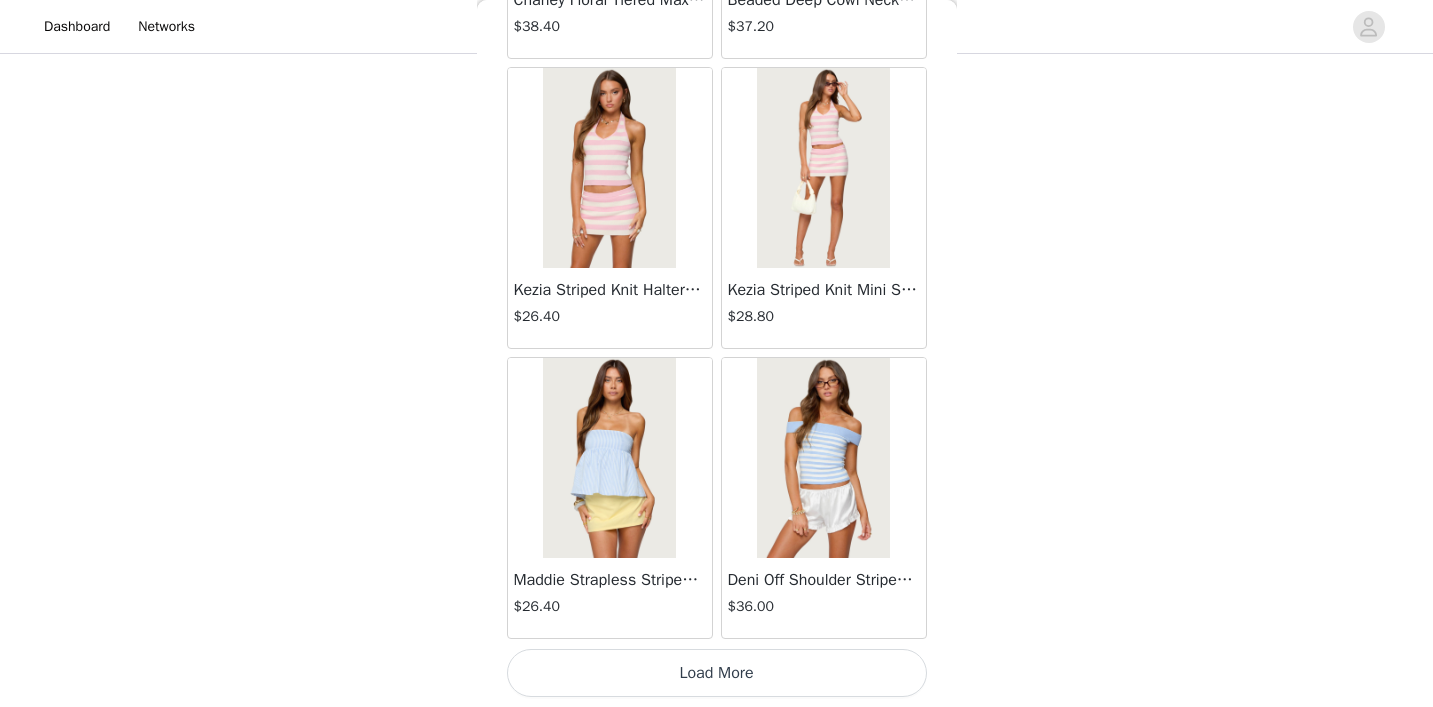 click on "Load More" at bounding box center [717, 673] 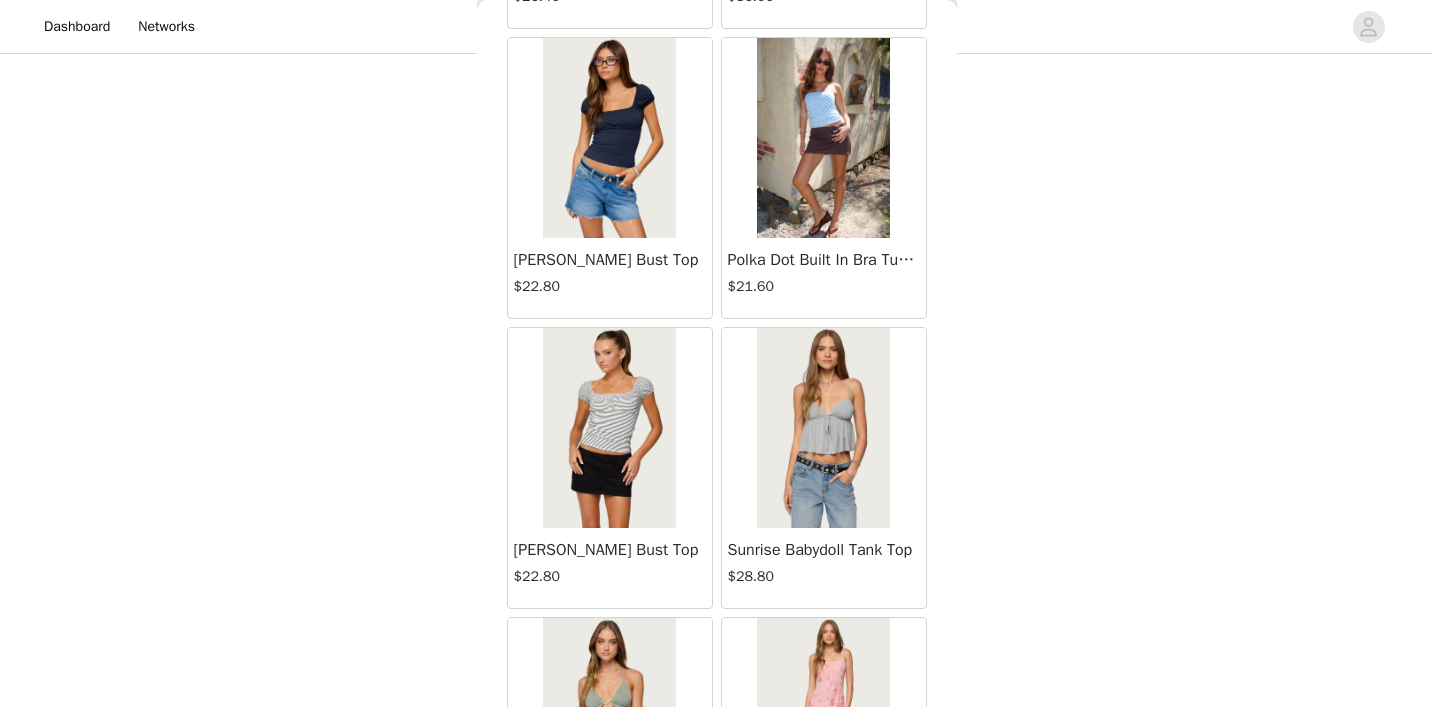 scroll, scrollTop: 17674, scrollLeft: 0, axis: vertical 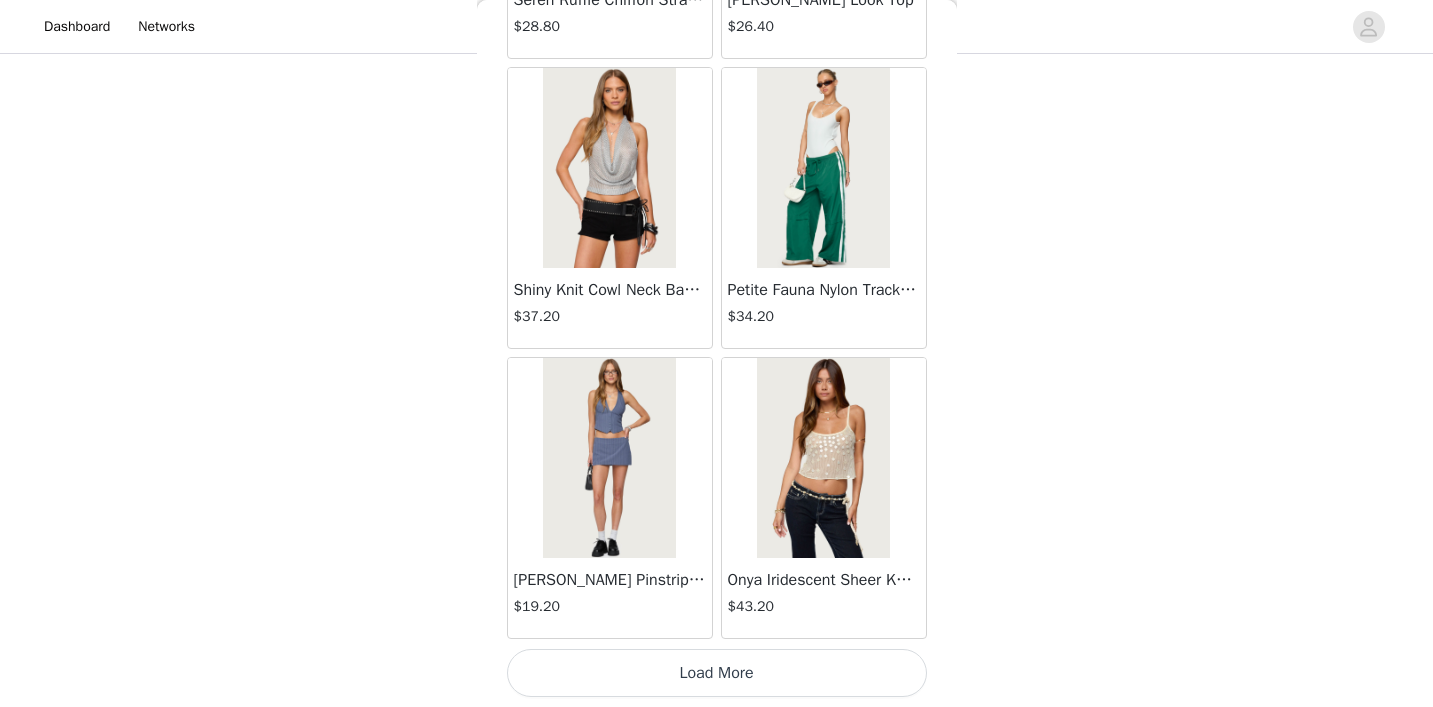 click on "Load More" at bounding box center (717, 673) 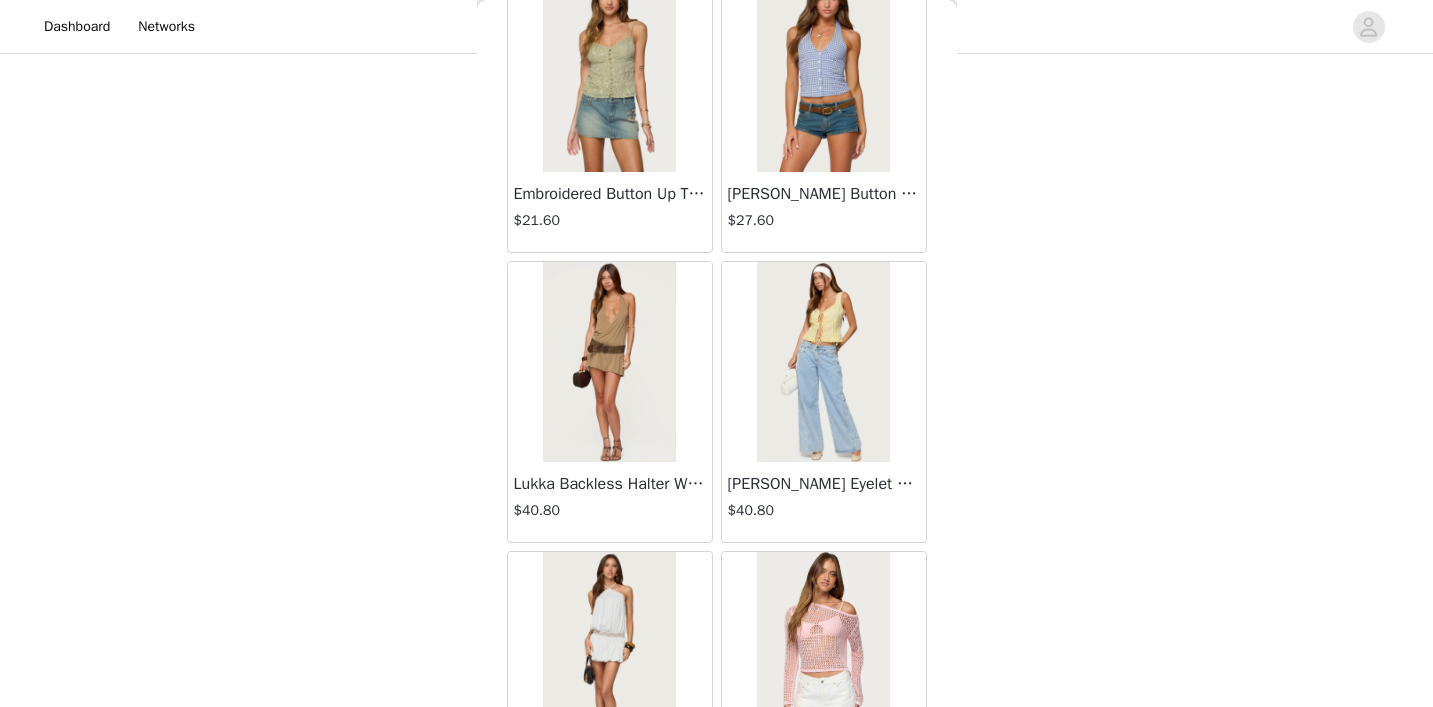 scroll, scrollTop: 20426, scrollLeft: 0, axis: vertical 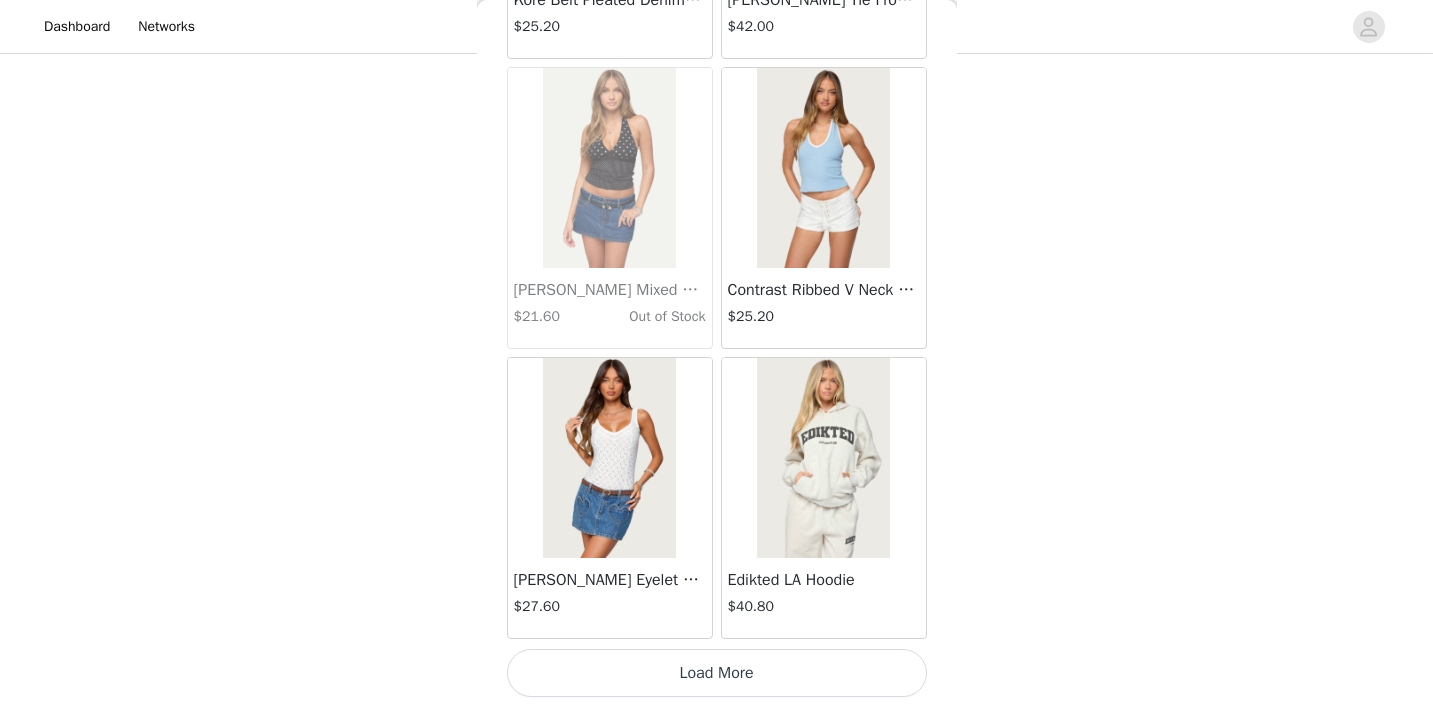 click on "Load More" at bounding box center (717, 673) 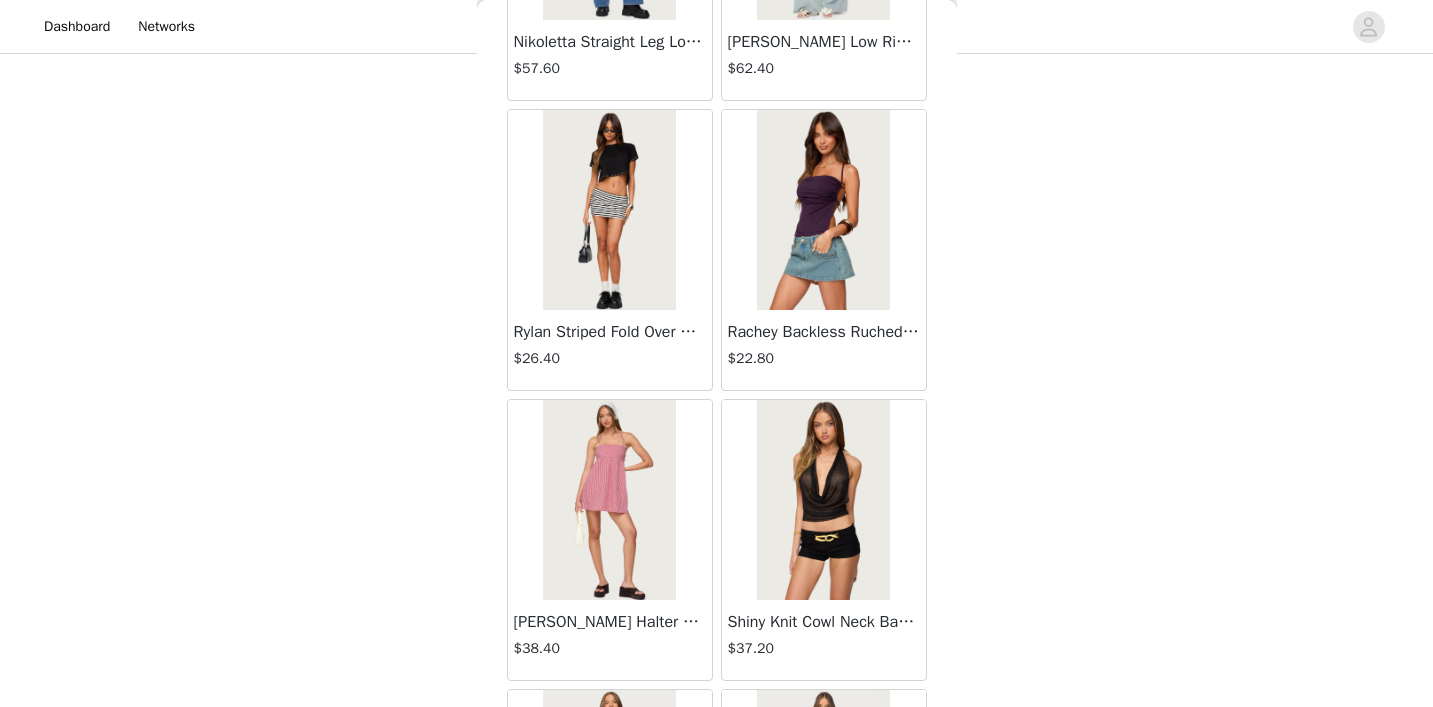 scroll, scrollTop: 25553, scrollLeft: 0, axis: vertical 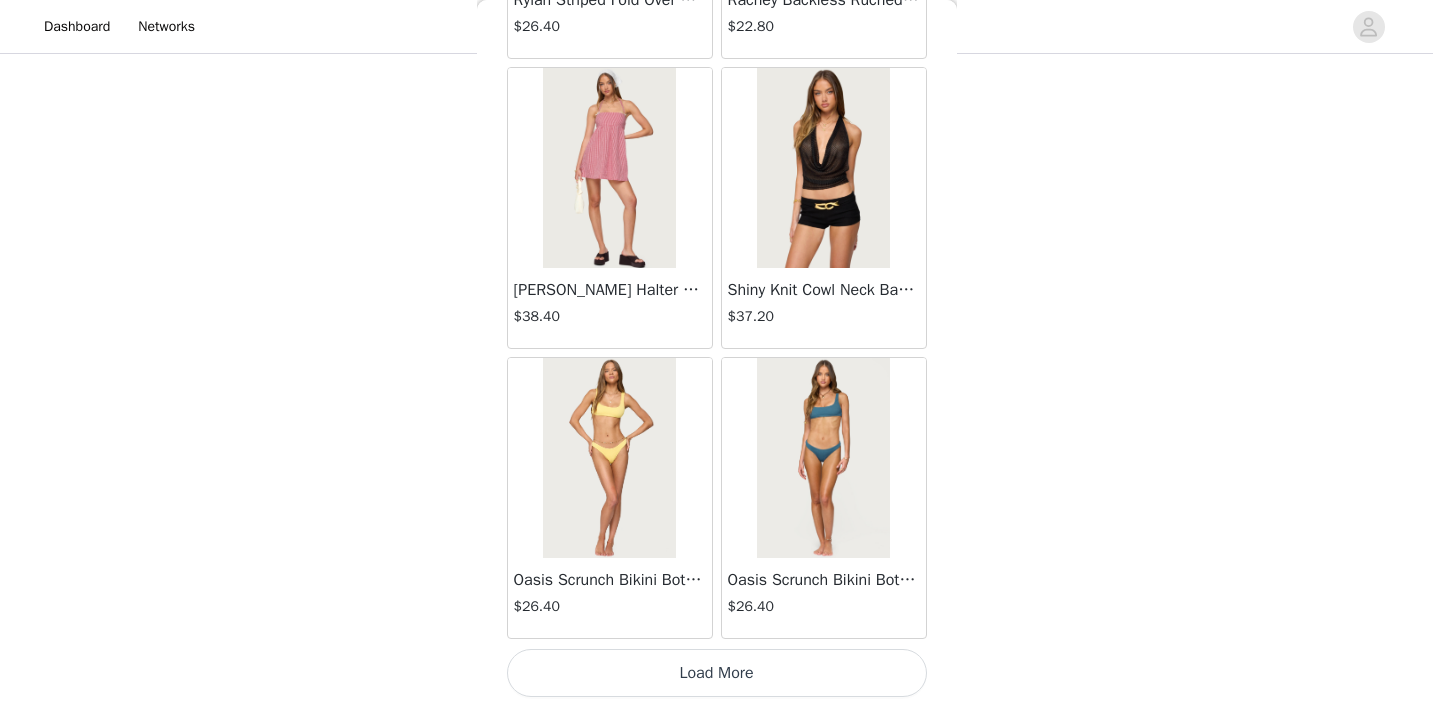 click on "Load More" at bounding box center [717, 673] 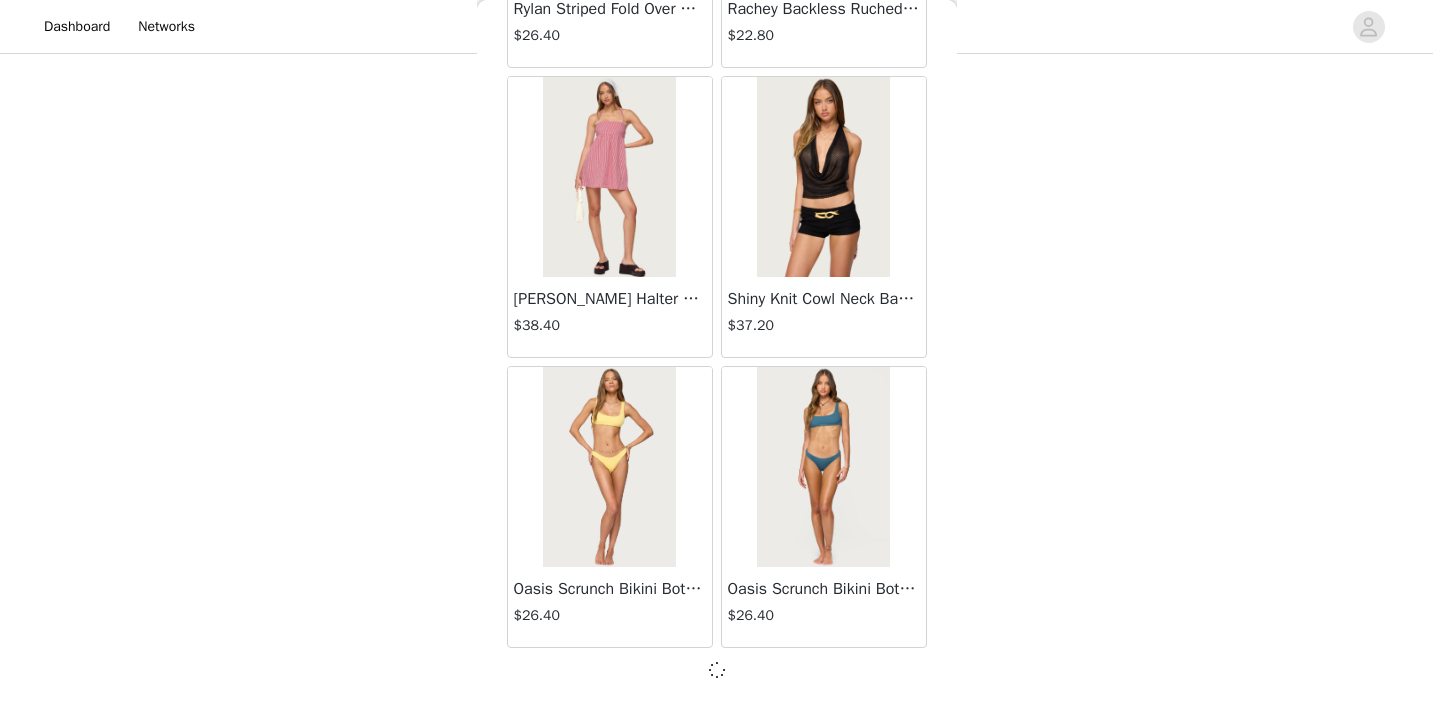 scroll, scrollTop: 25544, scrollLeft: 0, axis: vertical 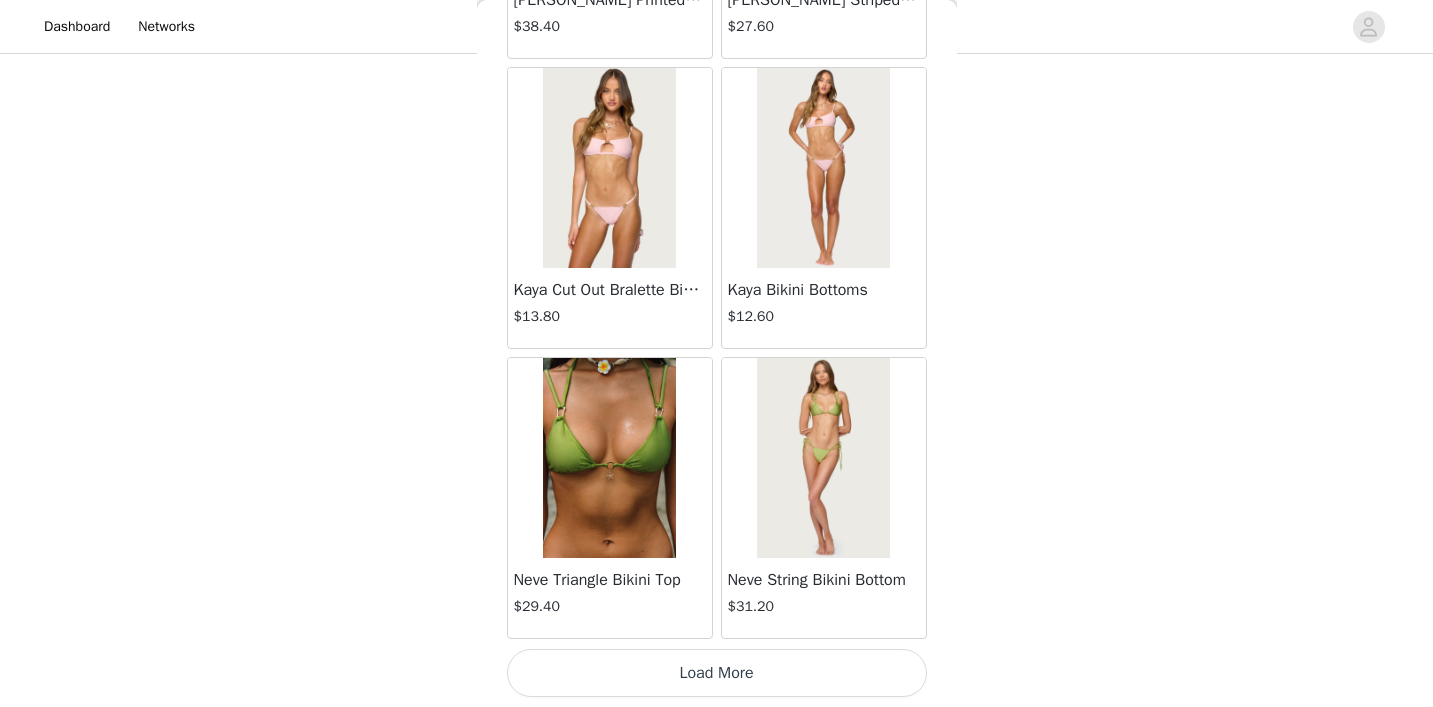 click on "Load More" at bounding box center (717, 673) 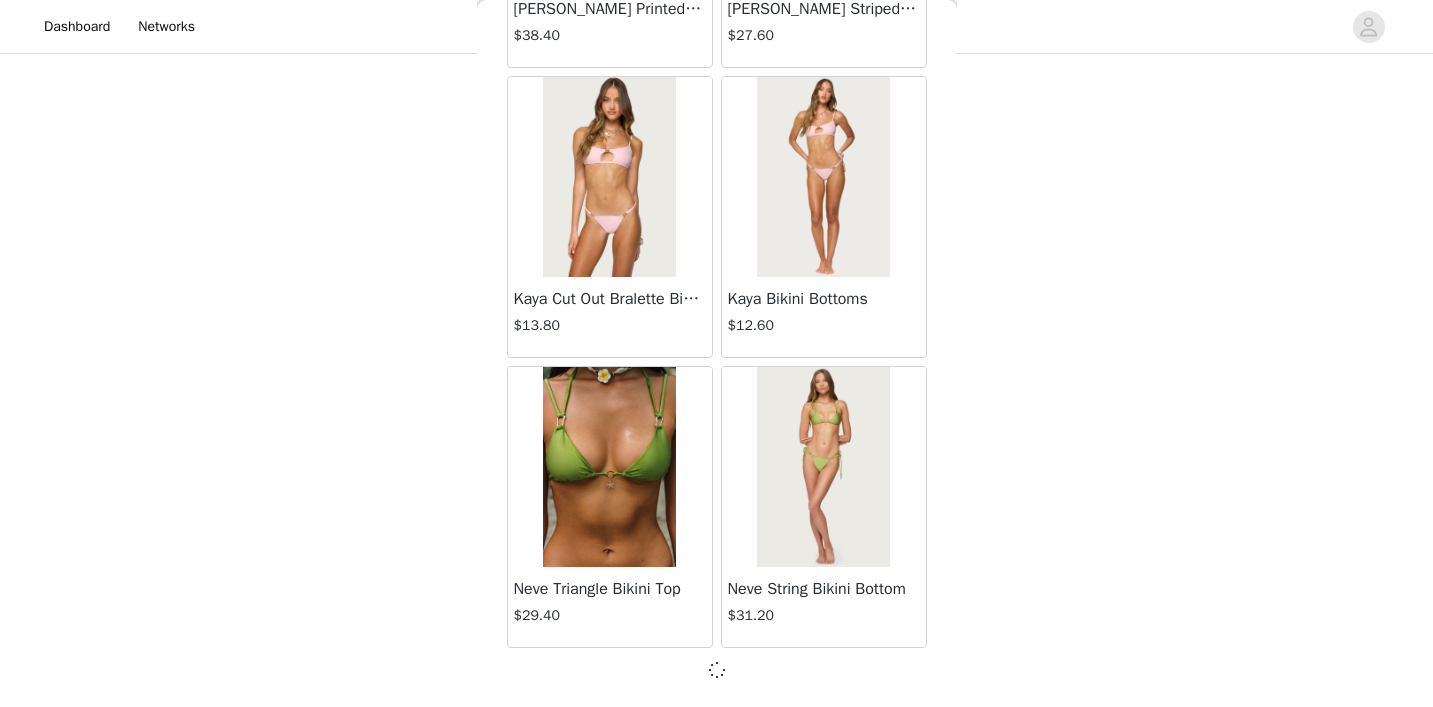 scroll, scrollTop: 28444, scrollLeft: 0, axis: vertical 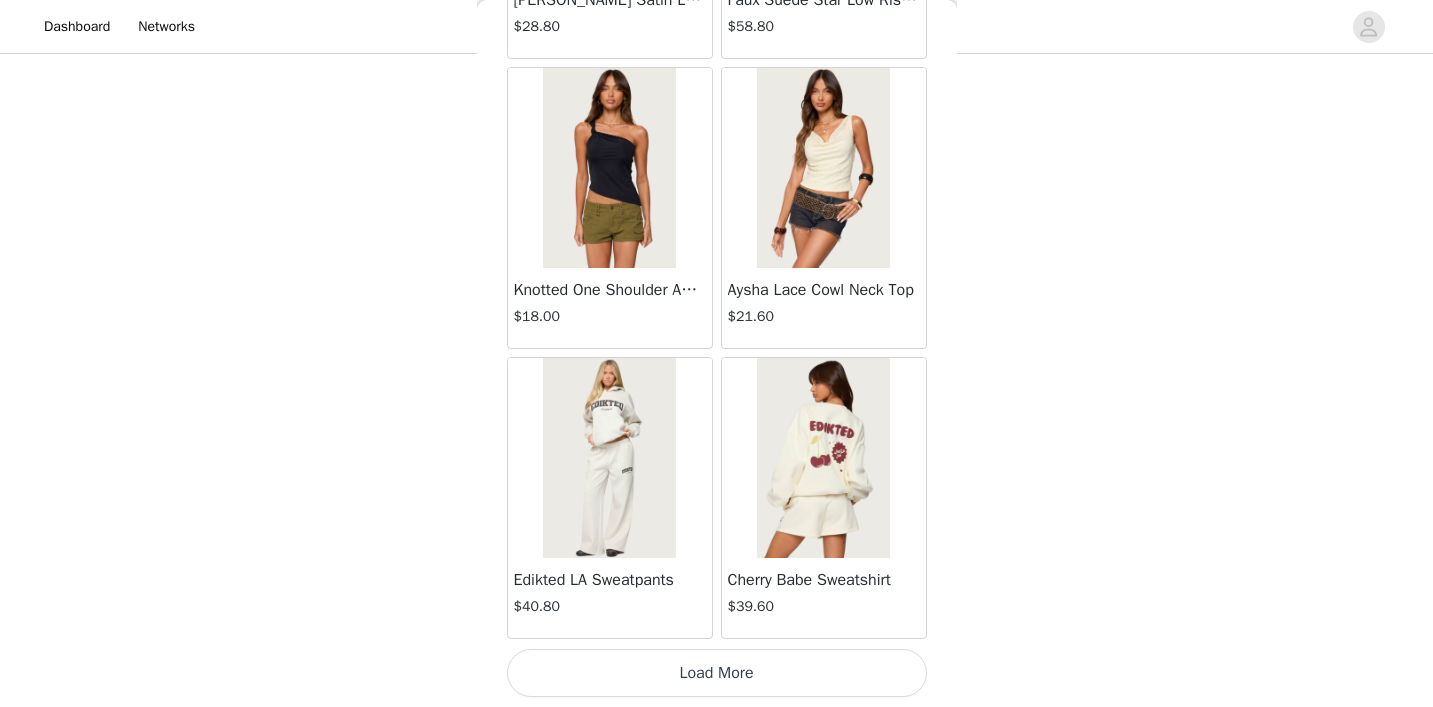 click on "Load More" at bounding box center [717, 673] 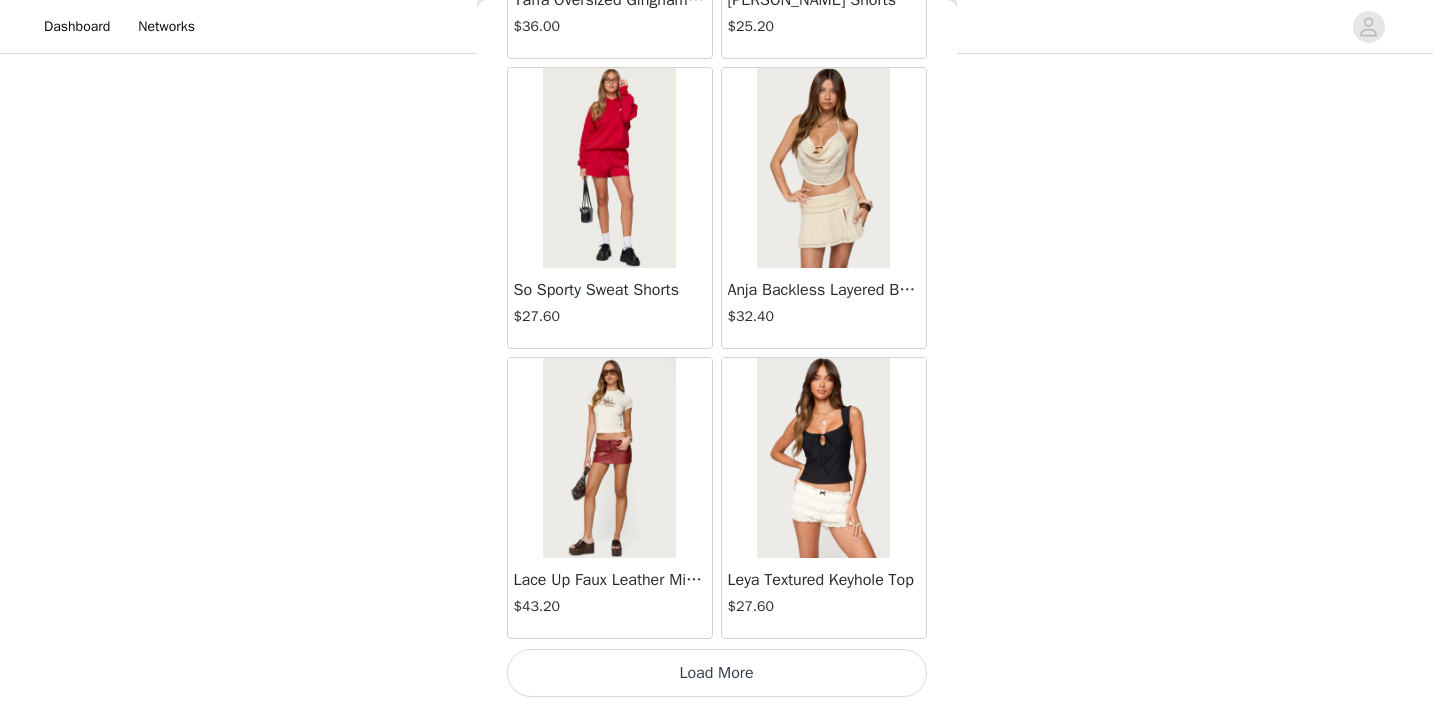 scroll, scrollTop: 34252, scrollLeft: 0, axis: vertical 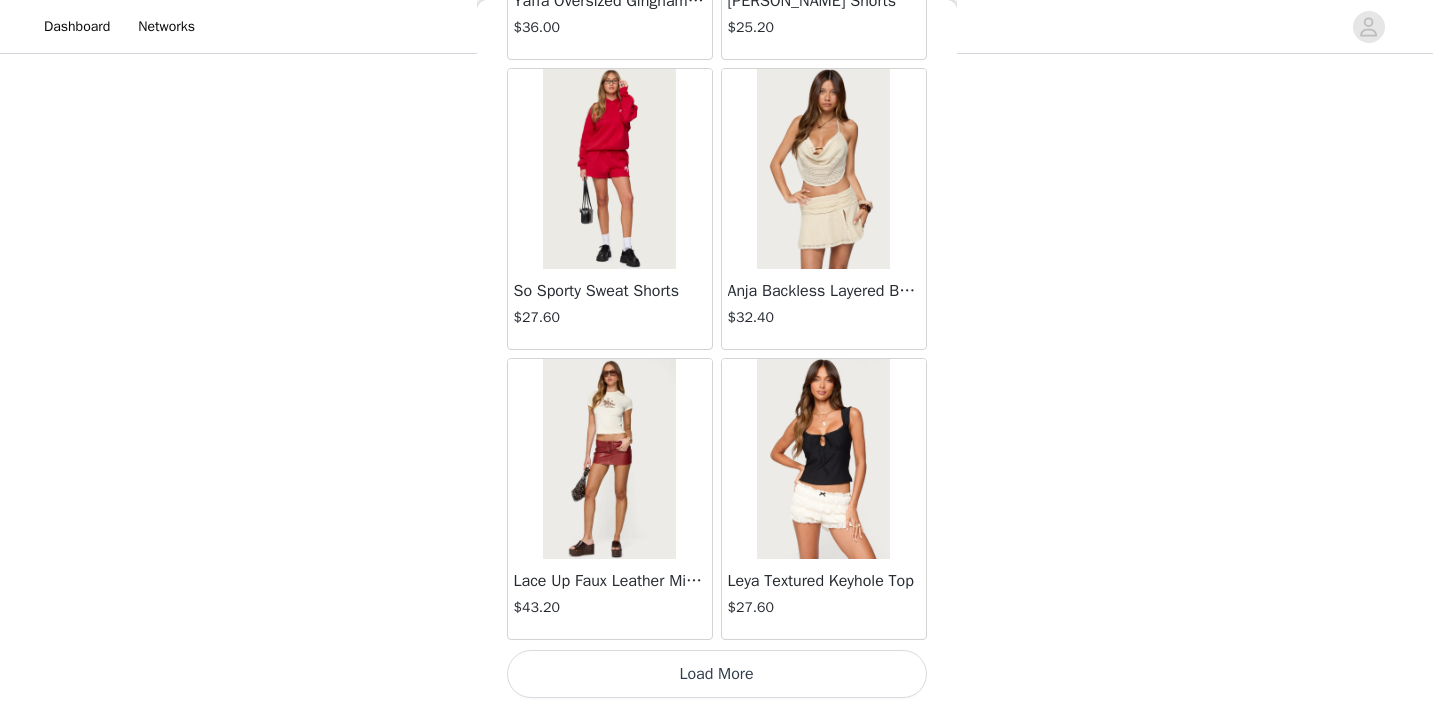 click on "Load More" at bounding box center [717, 674] 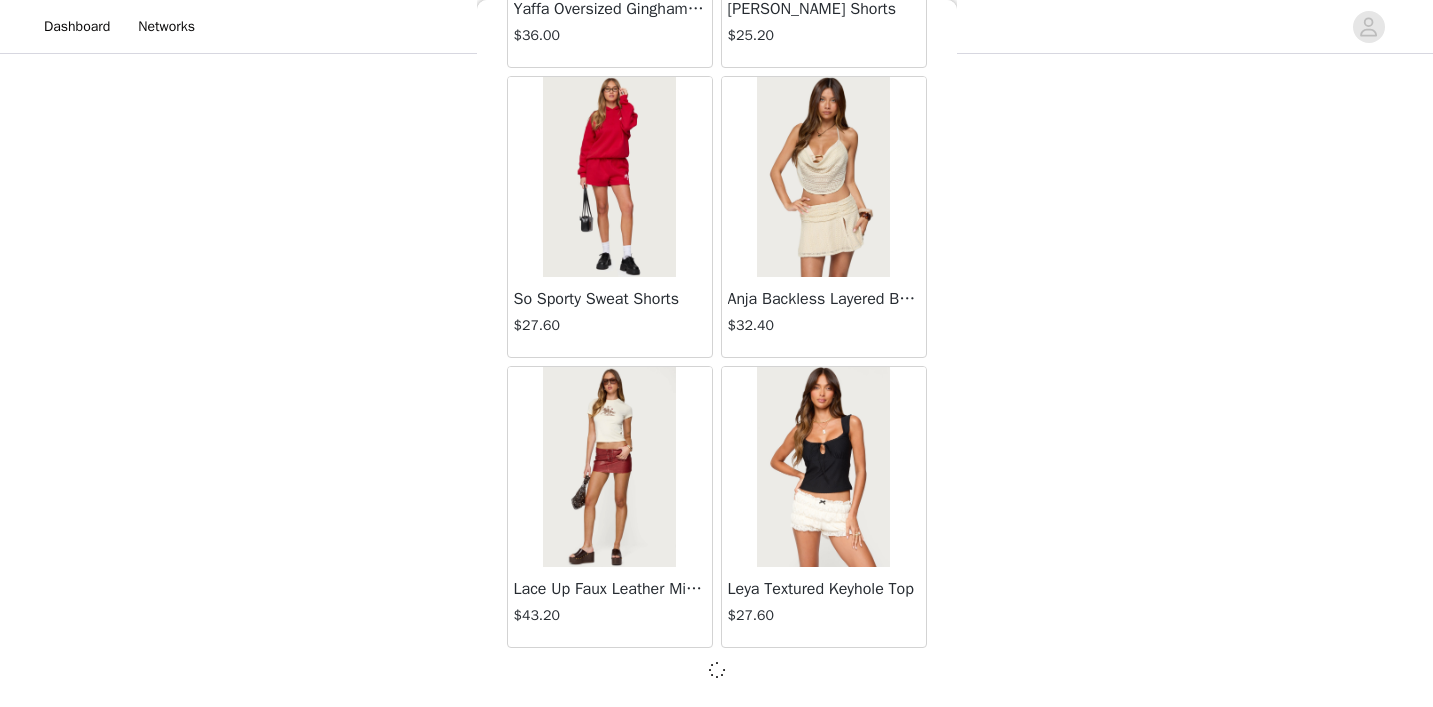 scroll, scrollTop: 34244, scrollLeft: 0, axis: vertical 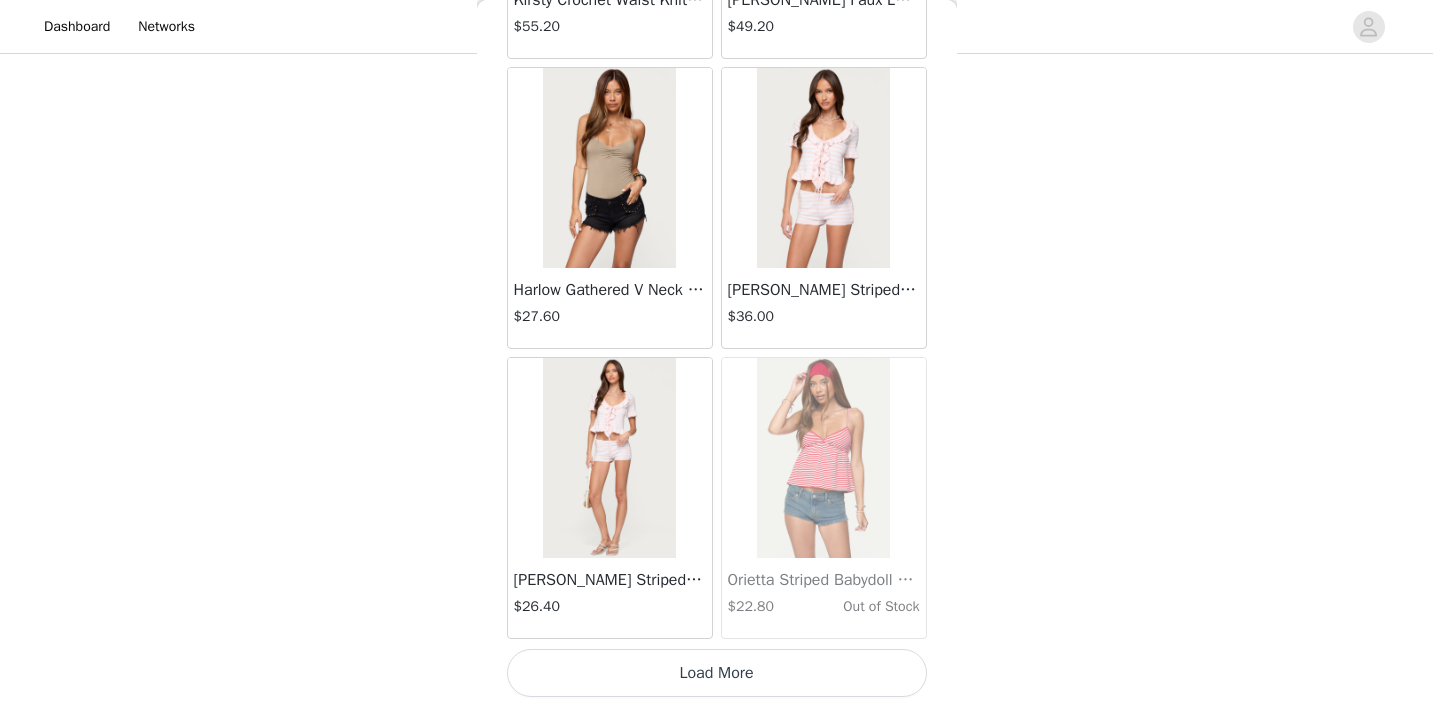 click on "Load More" at bounding box center [717, 673] 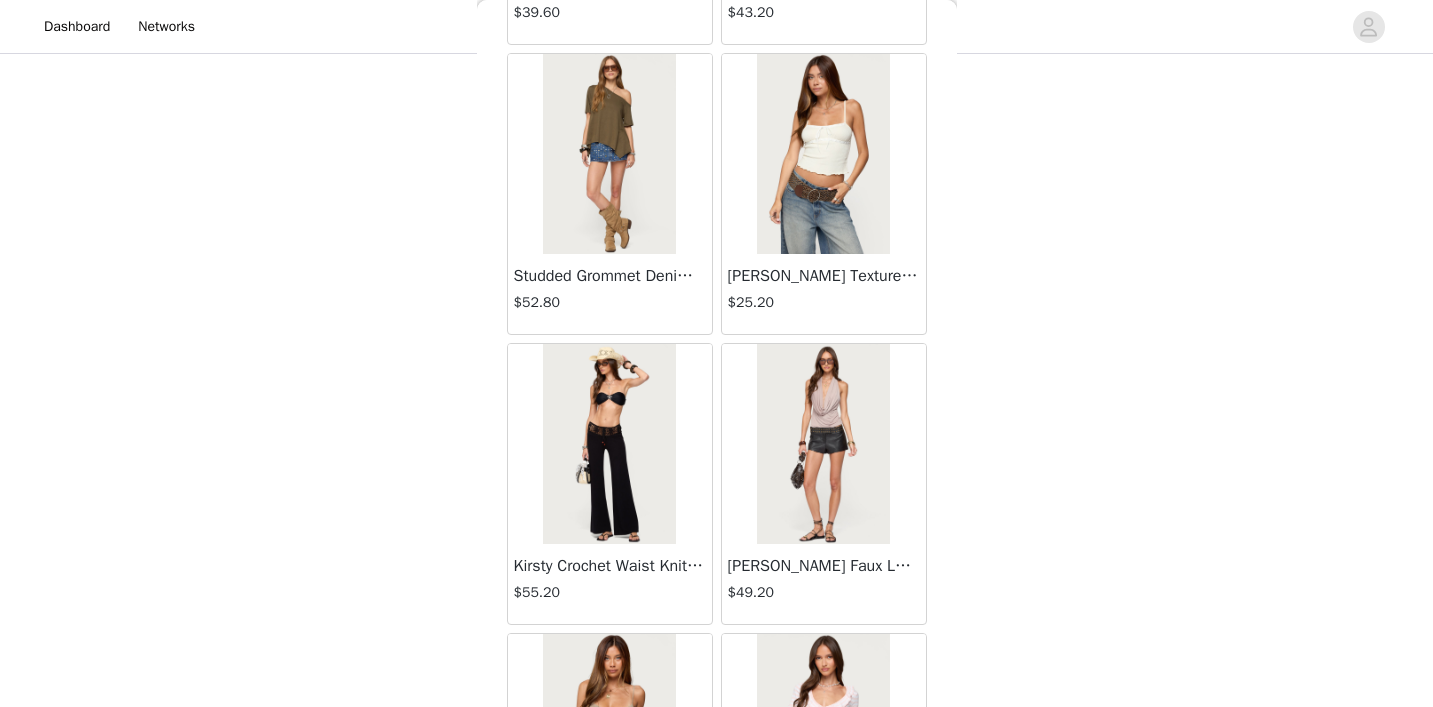 scroll, scrollTop: 36588, scrollLeft: 0, axis: vertical 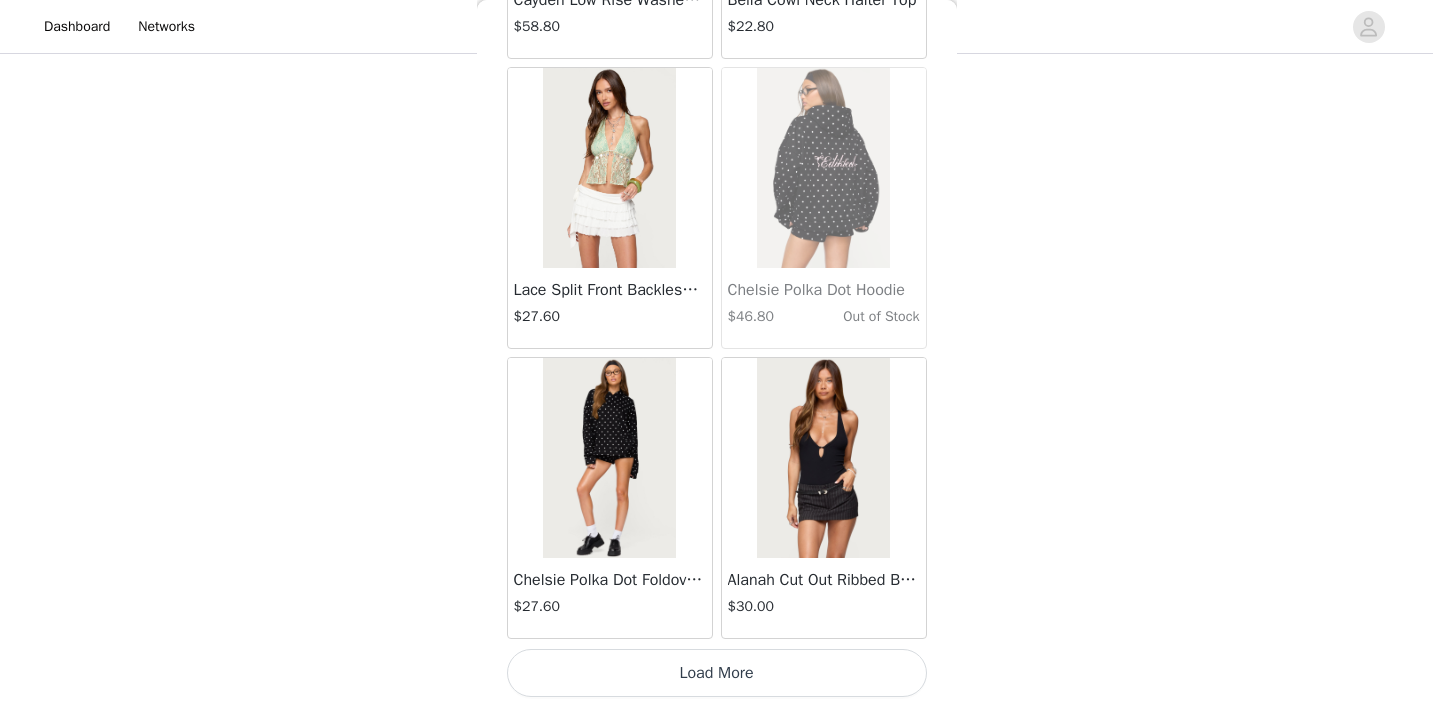 click on "Load More" at bounding box center (717, 673) 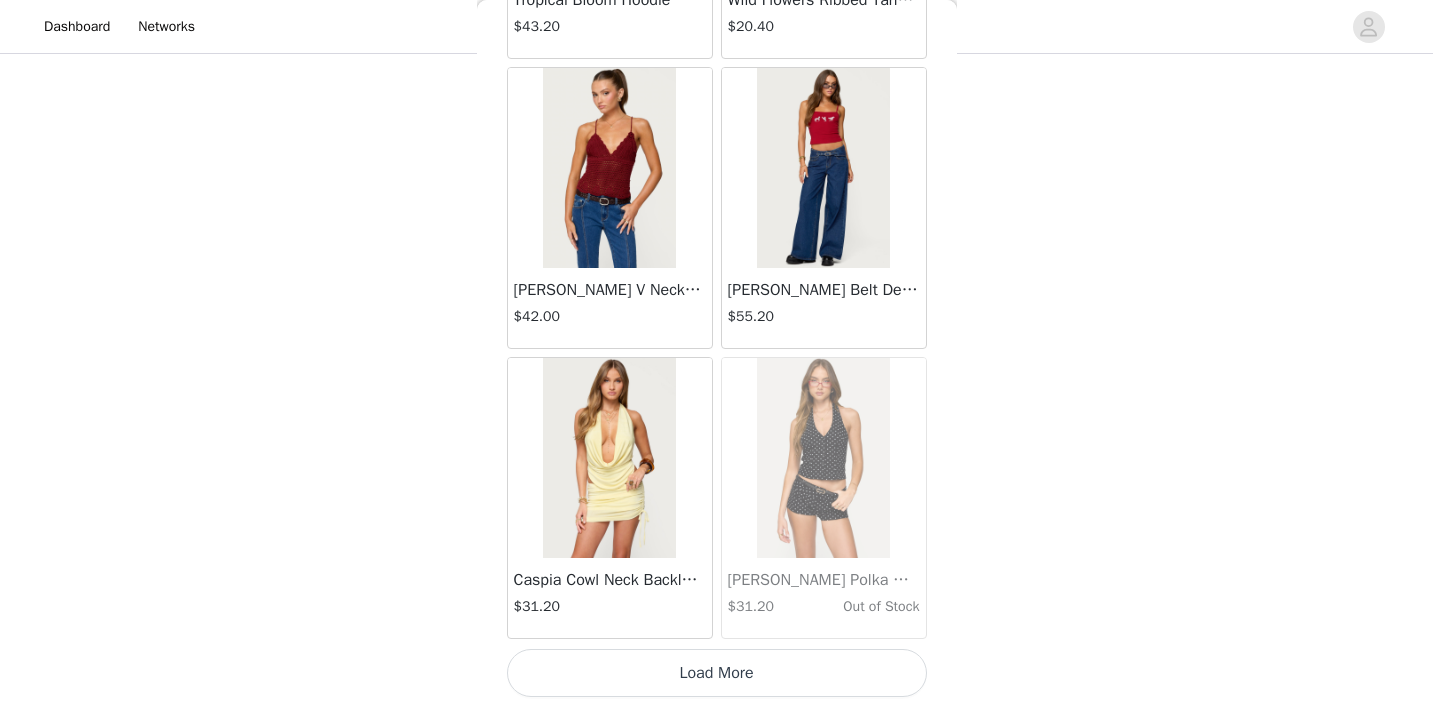 scroll, scrollTop: 42953, scrollLeft: 0, axis: vertical 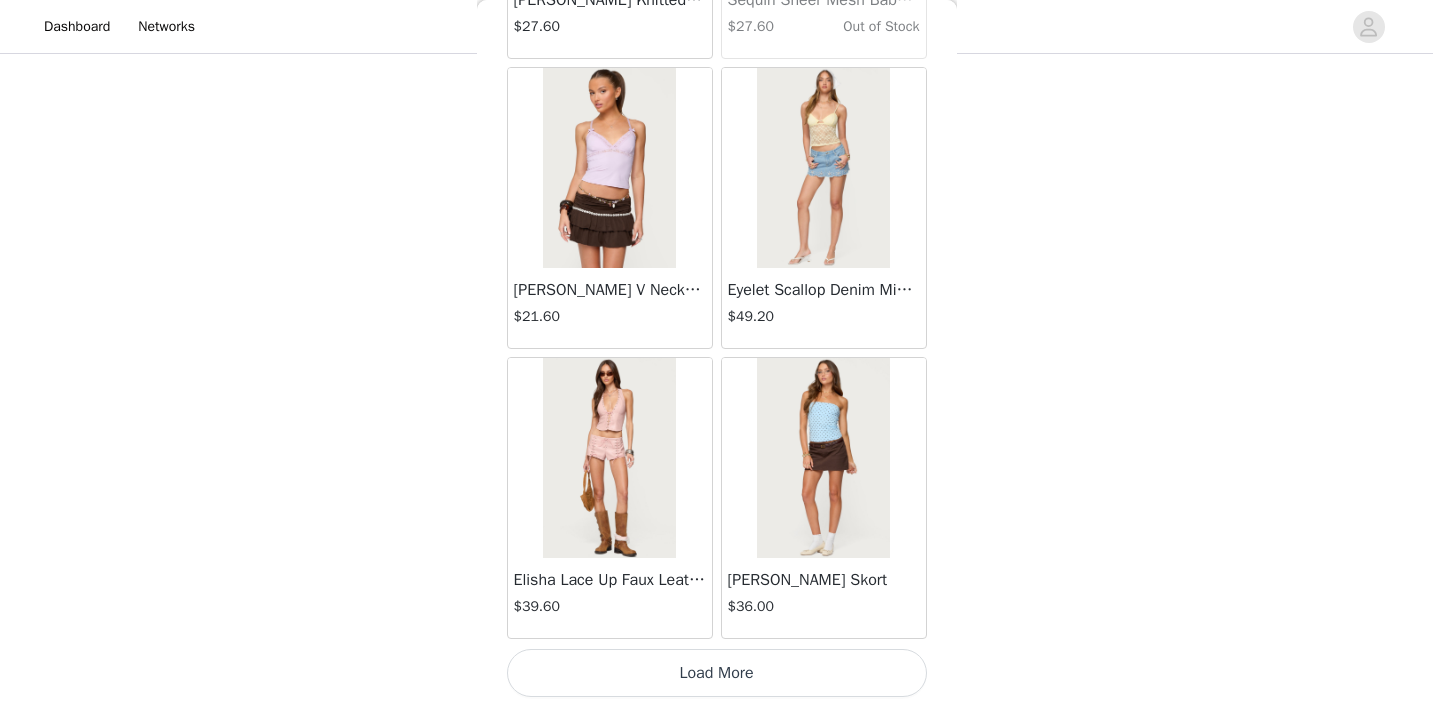click on "Load More" at bounding box center [717, 673] 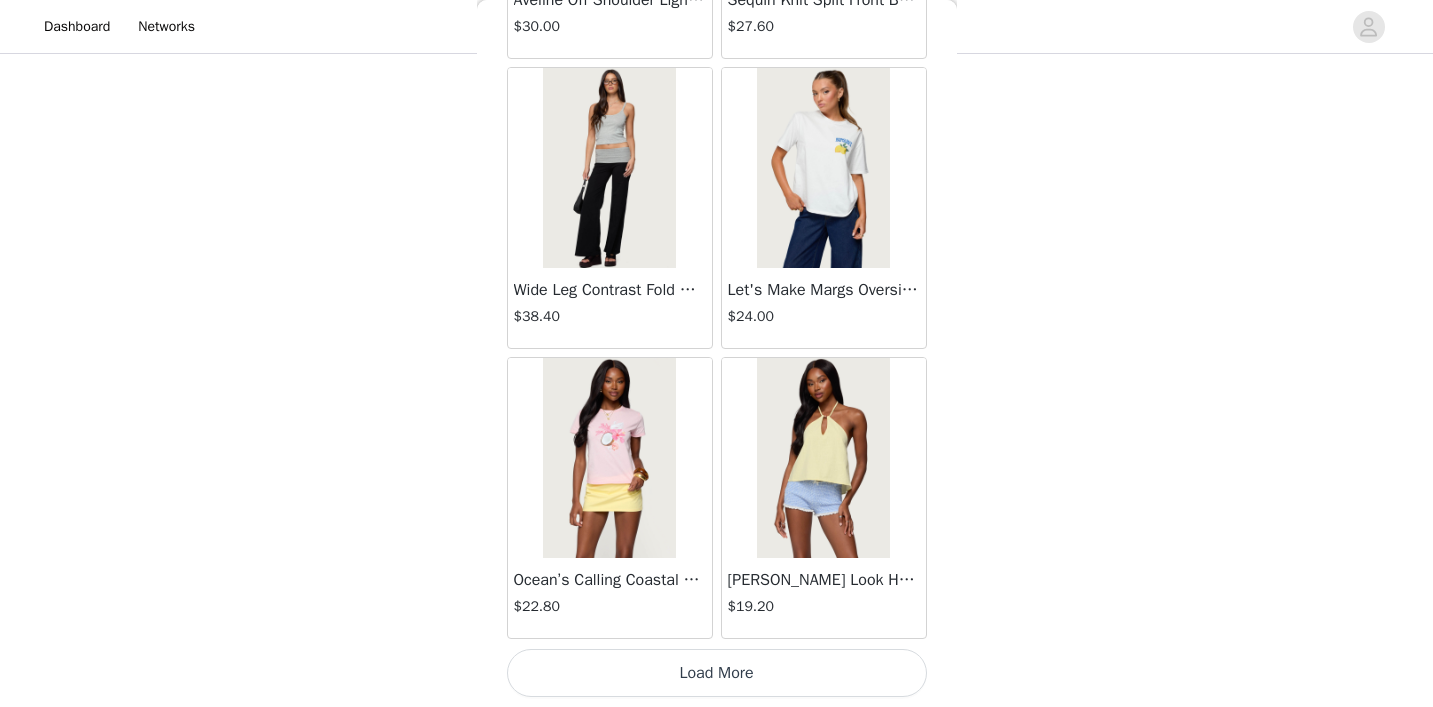 scroll, scrollTop: 48741, scrollLeft: 0, axis: vertical 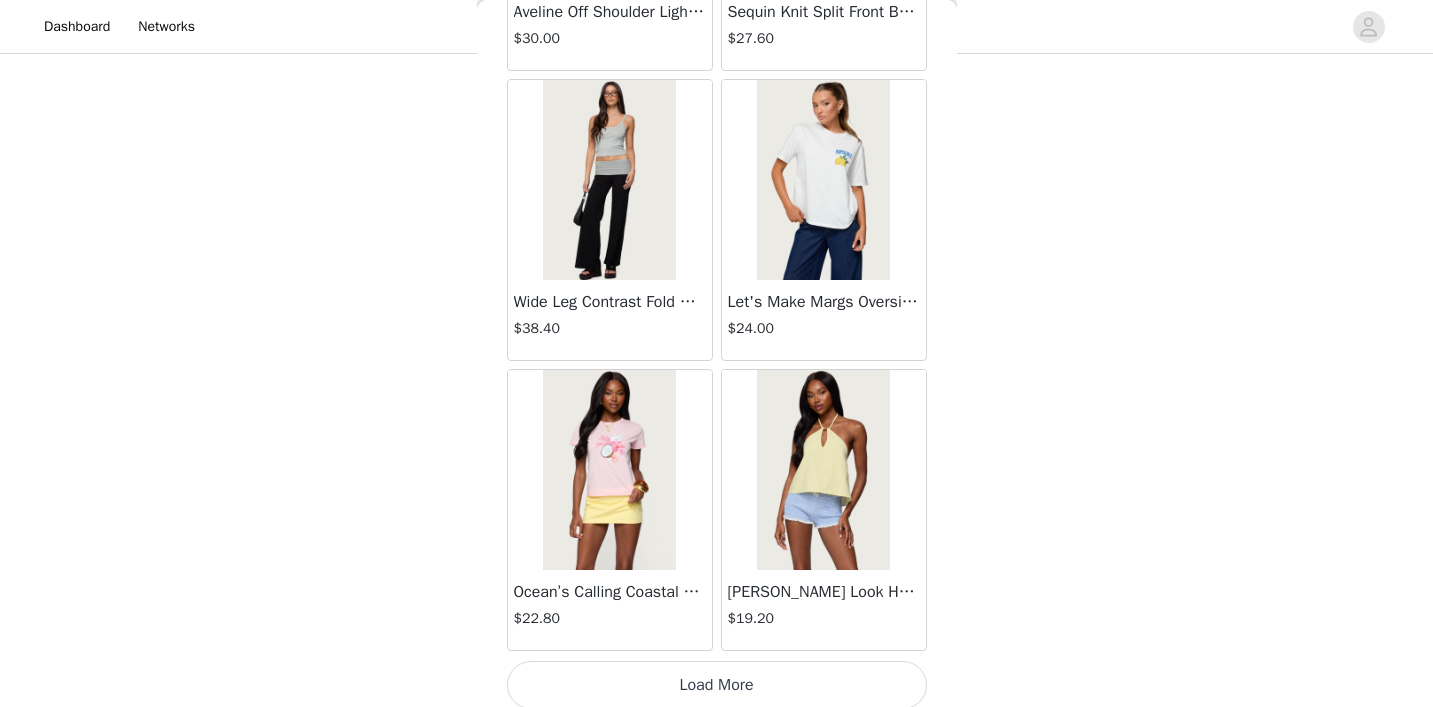 click on "Load More" at bounding box center [717, 685] 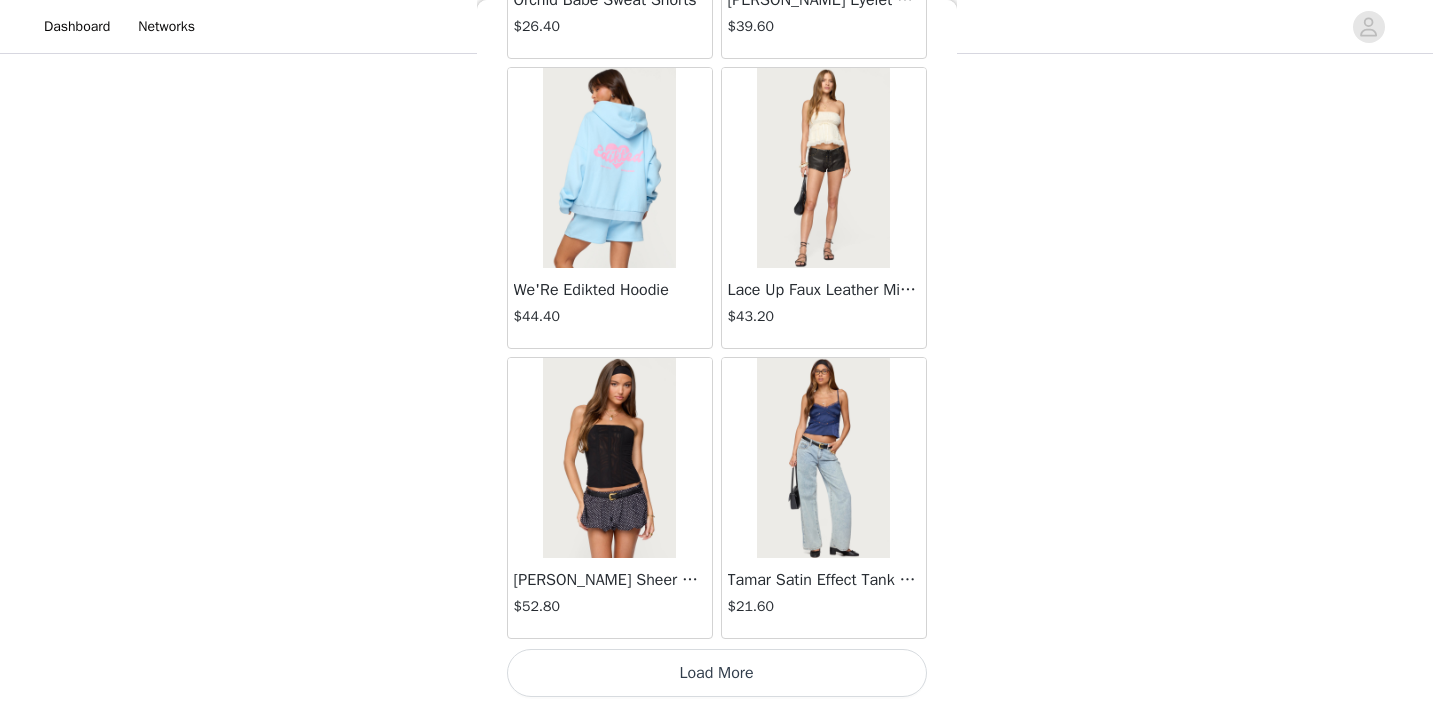 scroll, scrollTop: 51653, scrollLeft: 0, axis: vertical 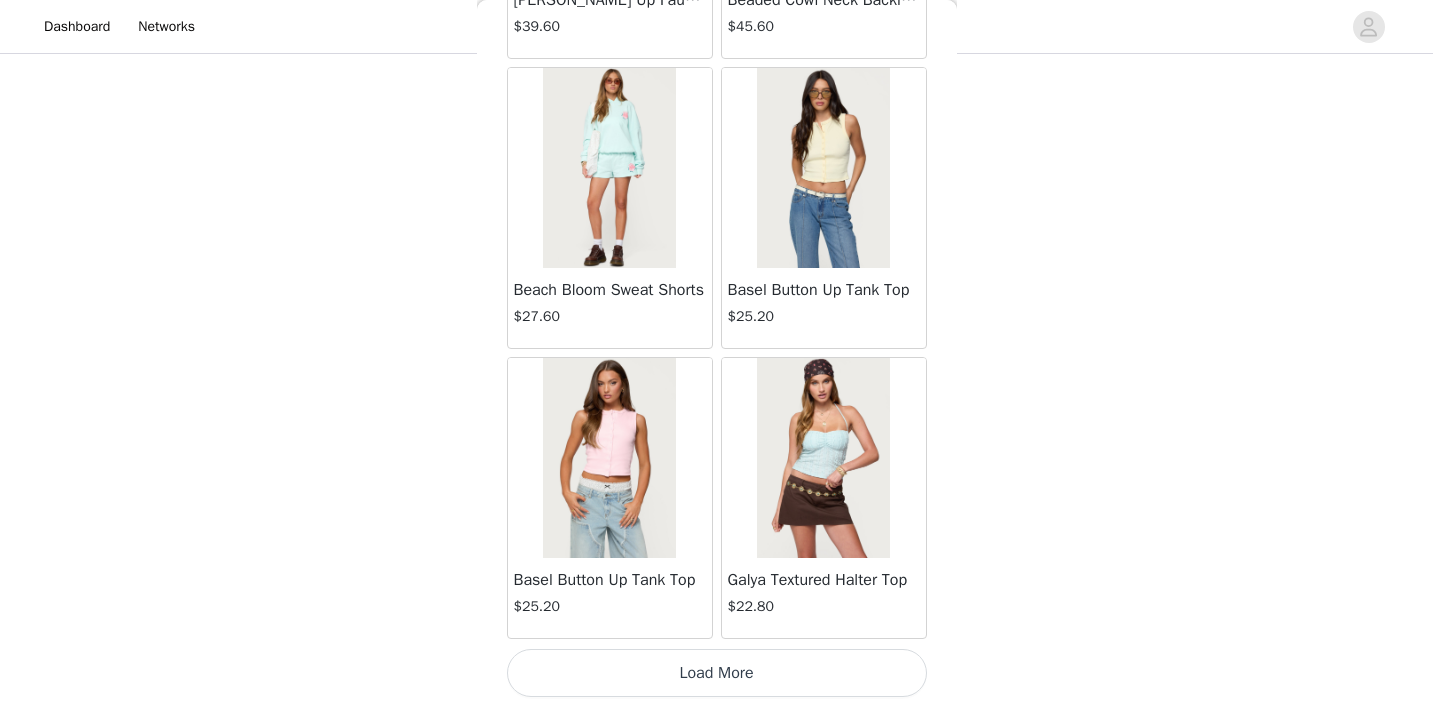 click on "Load More" at bounding box center (717, 673) 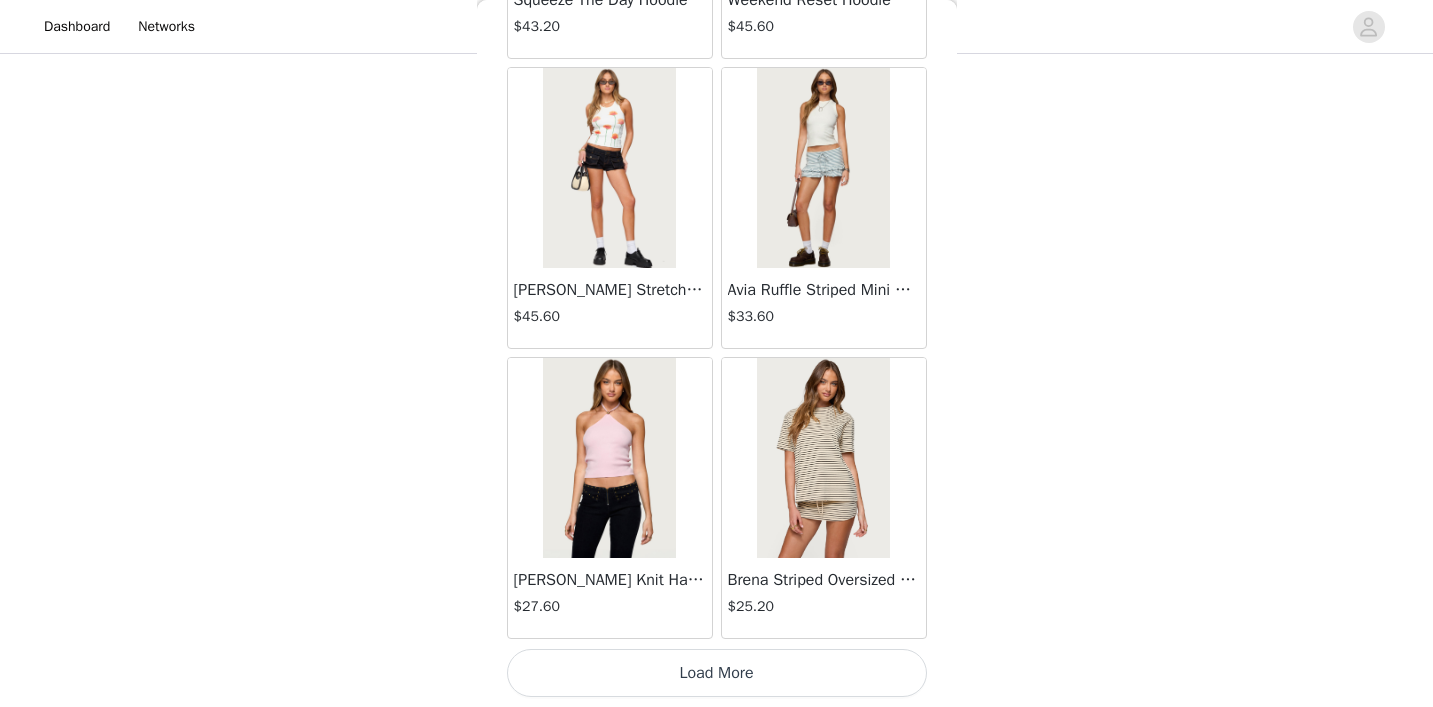 scroll, scrollTop: 57453, scrollLeft: 0, axis: vertical 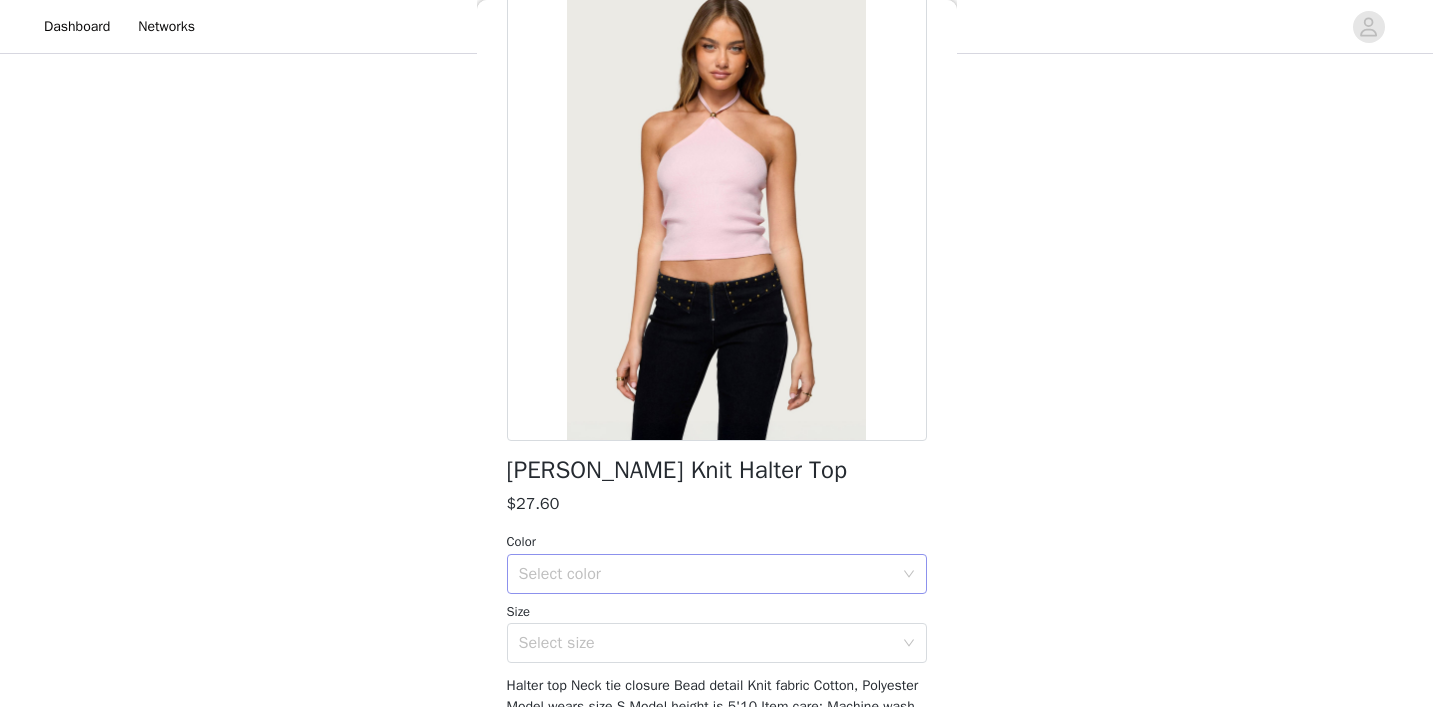 click on "Select color" at bounding box center (706, 574) 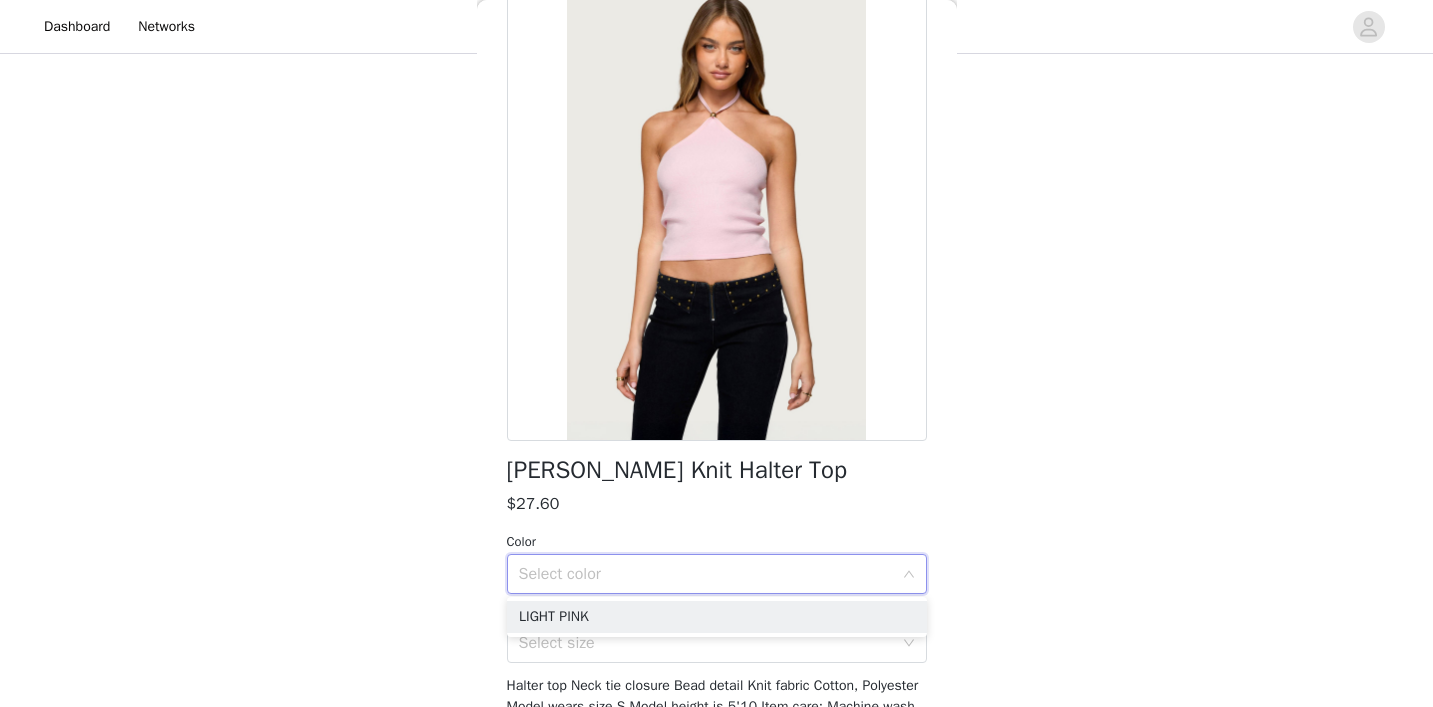 click on "LIGHT PINK" at bounding box center (717, 617) 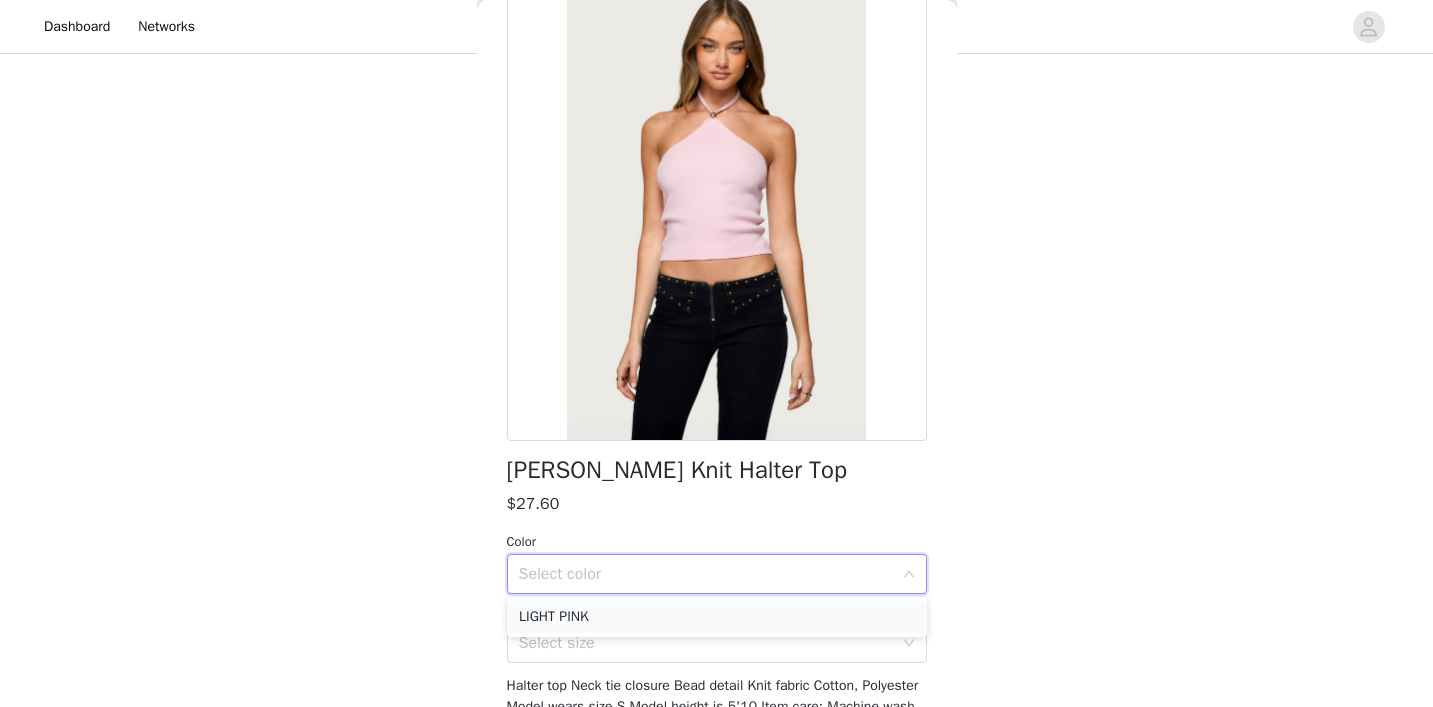 click on "LIGHT PINK" at bounding box center (717, 617) 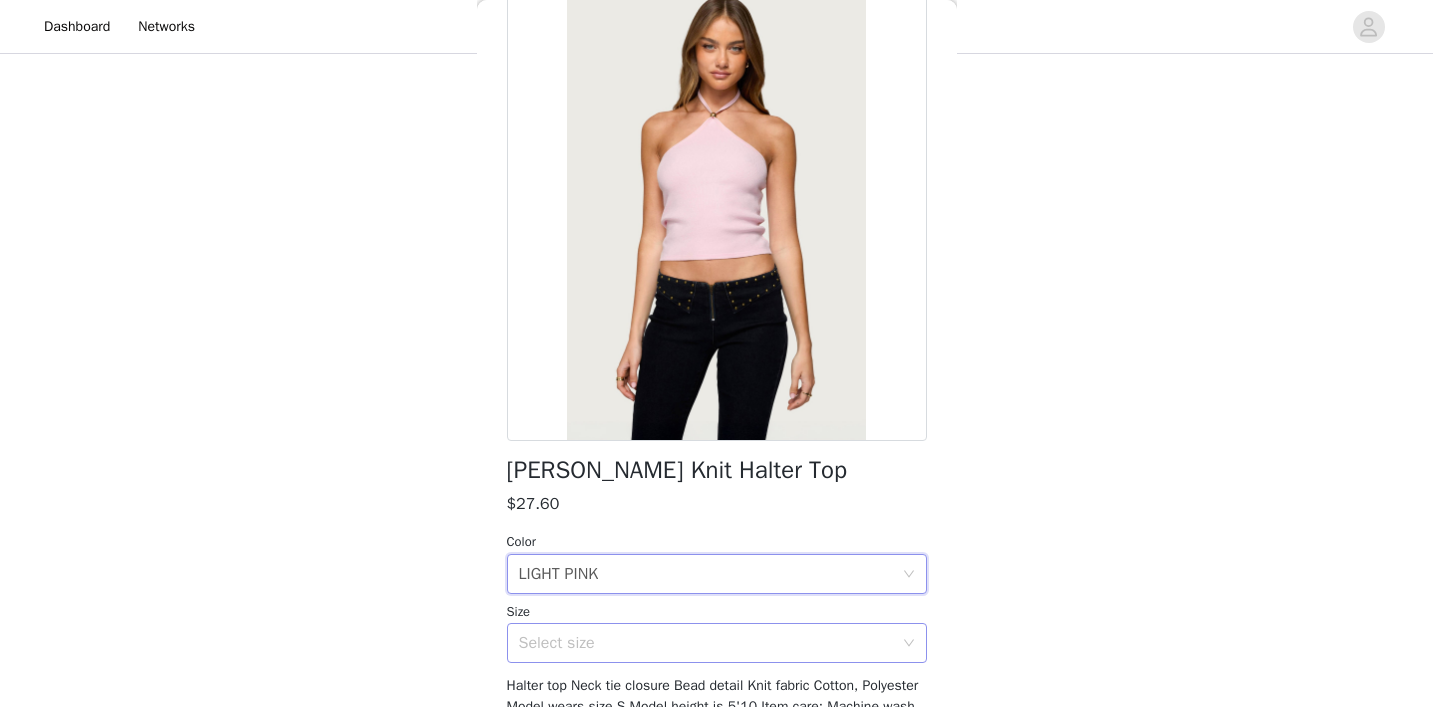 click on "Select size" at bounding box center (706, 643) 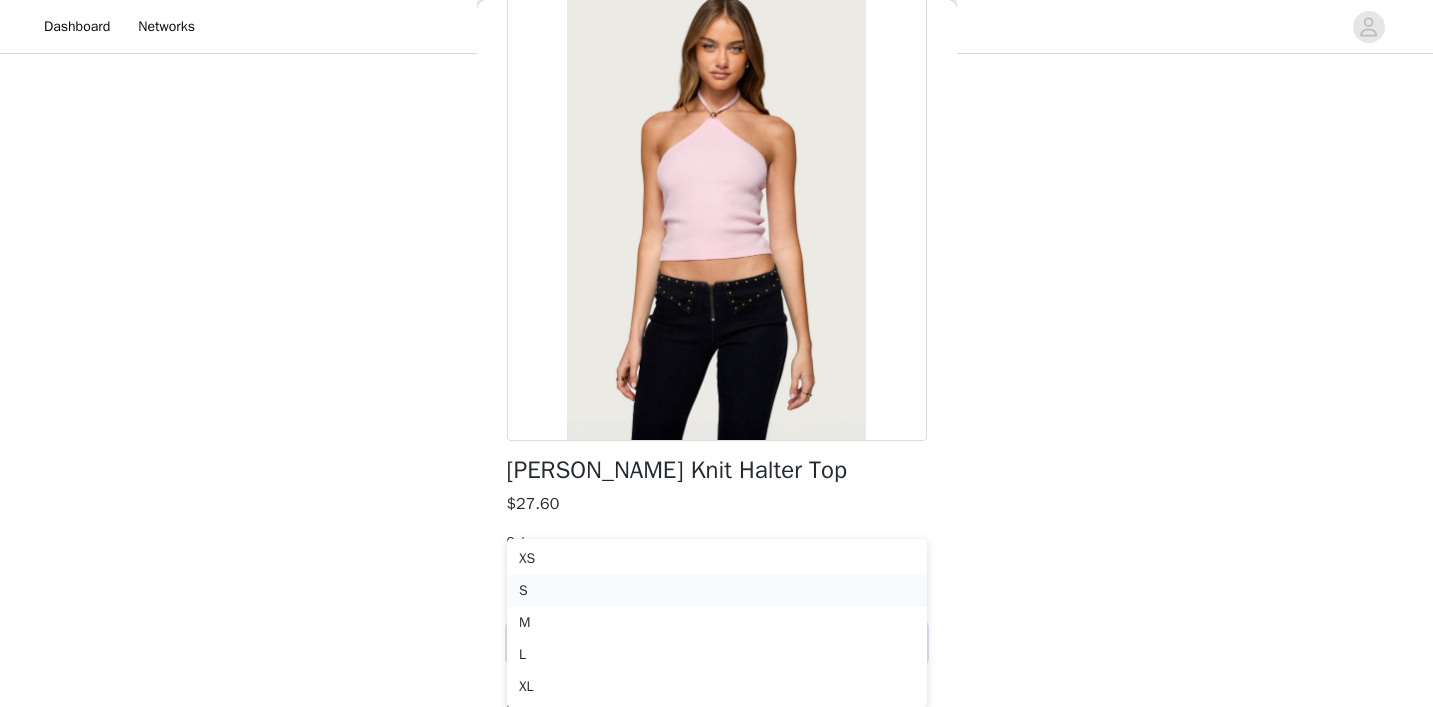 click on "S" at bounding box center [717, 591] 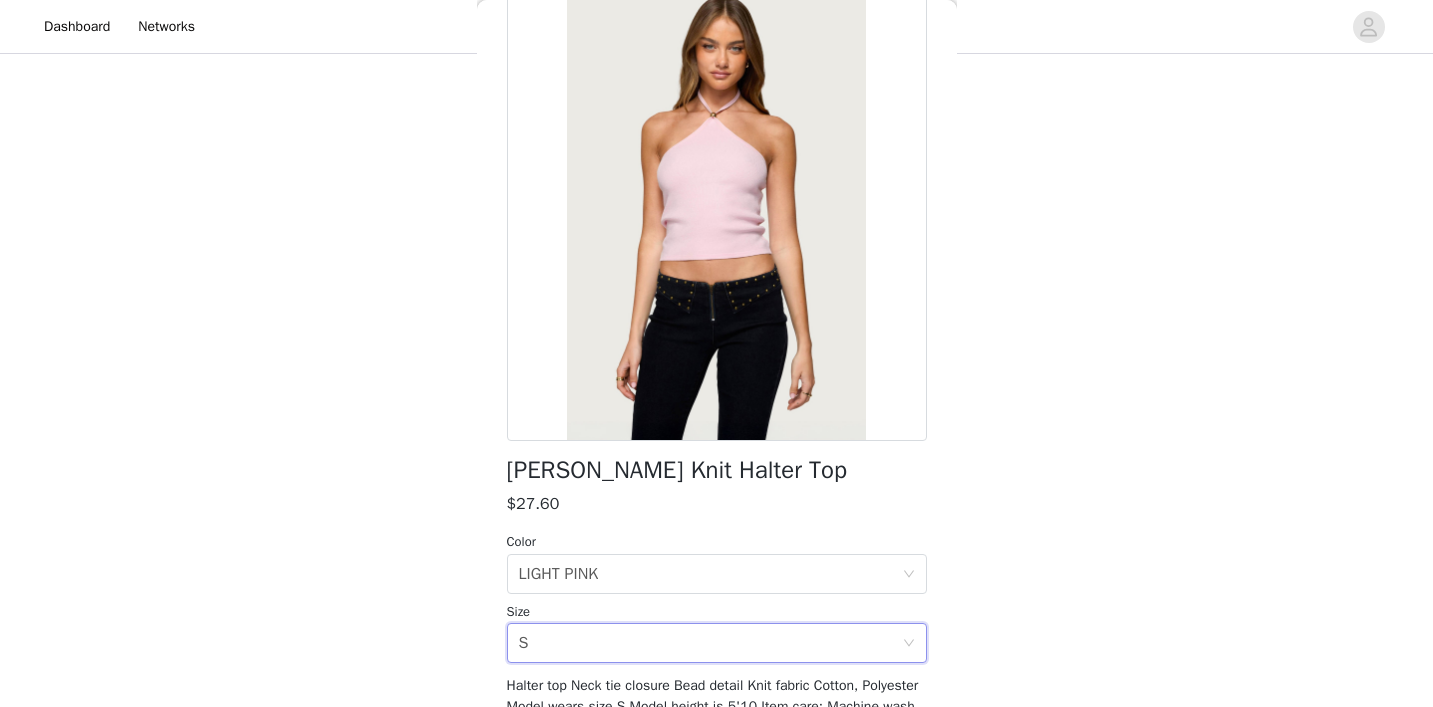 scroll, scrollTop: 1795, scrollLeft: 0, axis: vertical 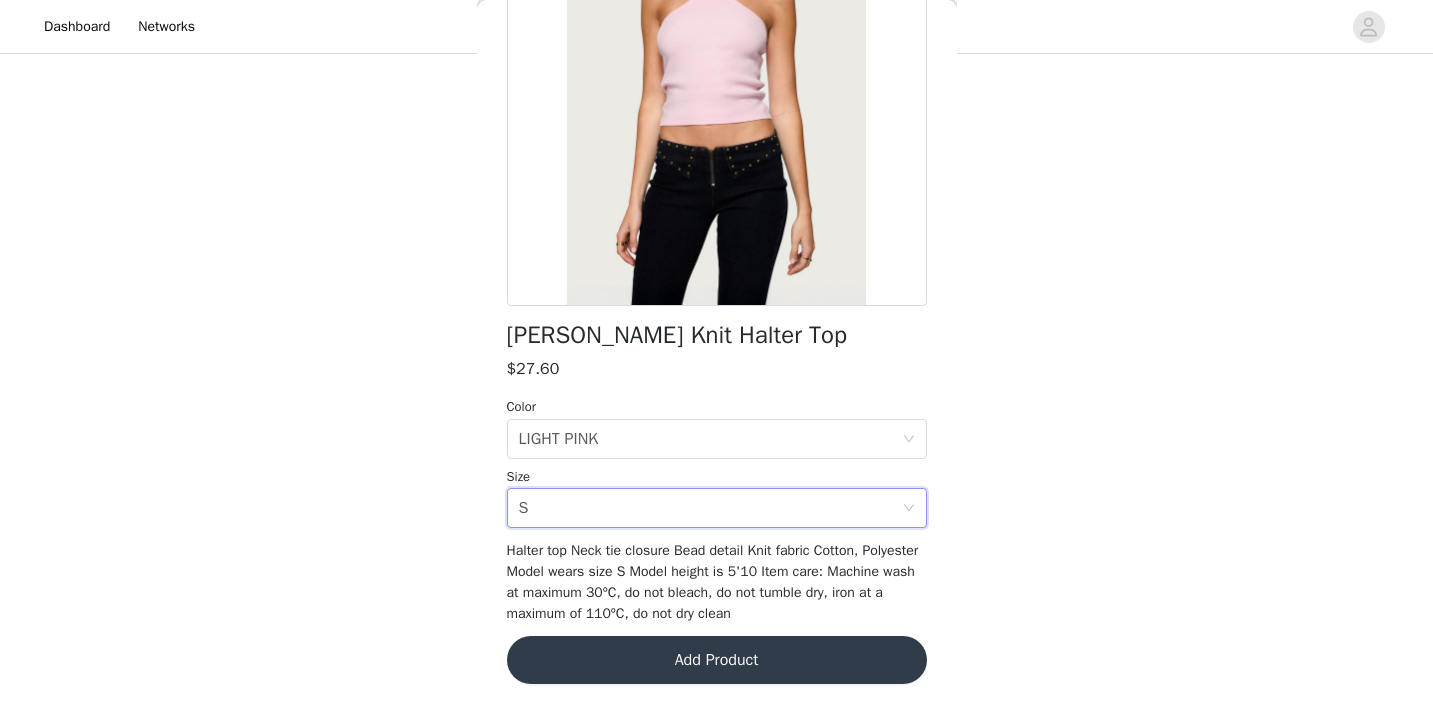 click on "Add Product" at bounding box center [717, 660] 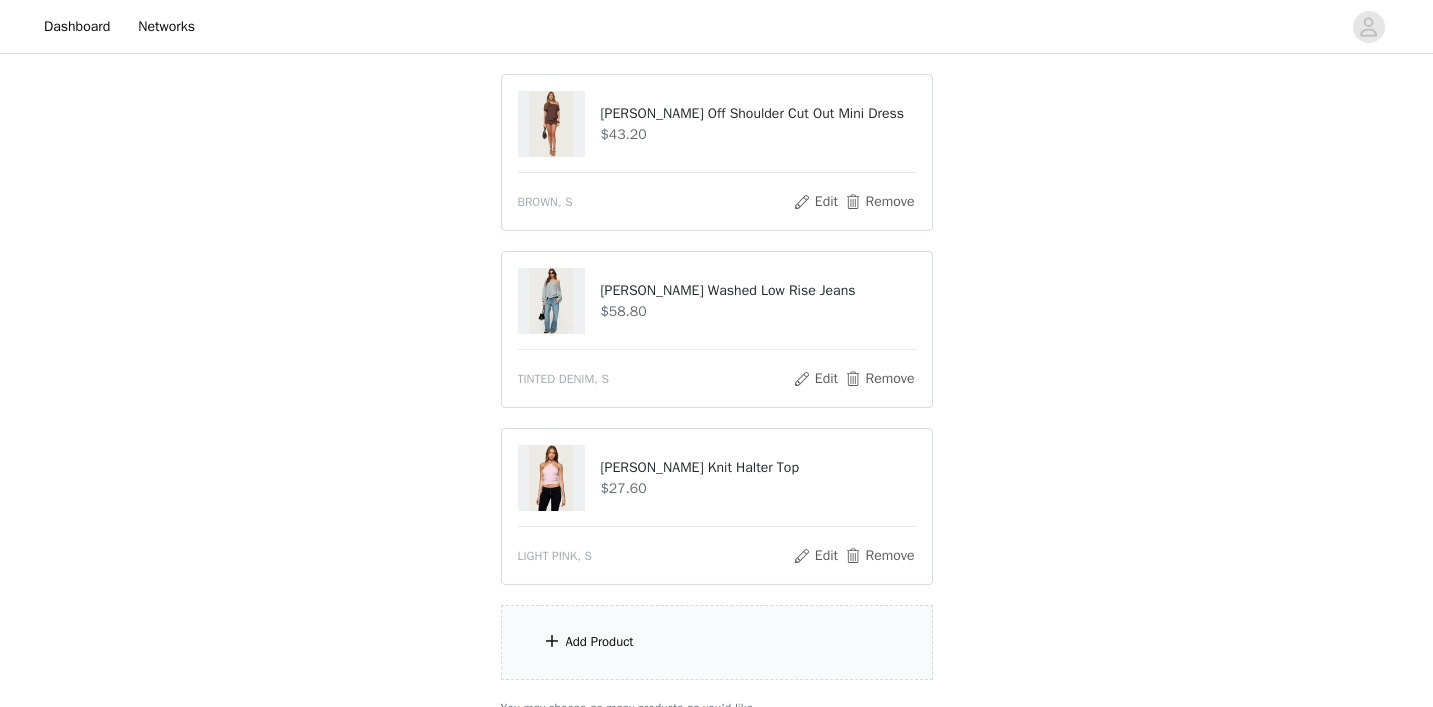 click on "Add Product" at bounding box center [717, 642] 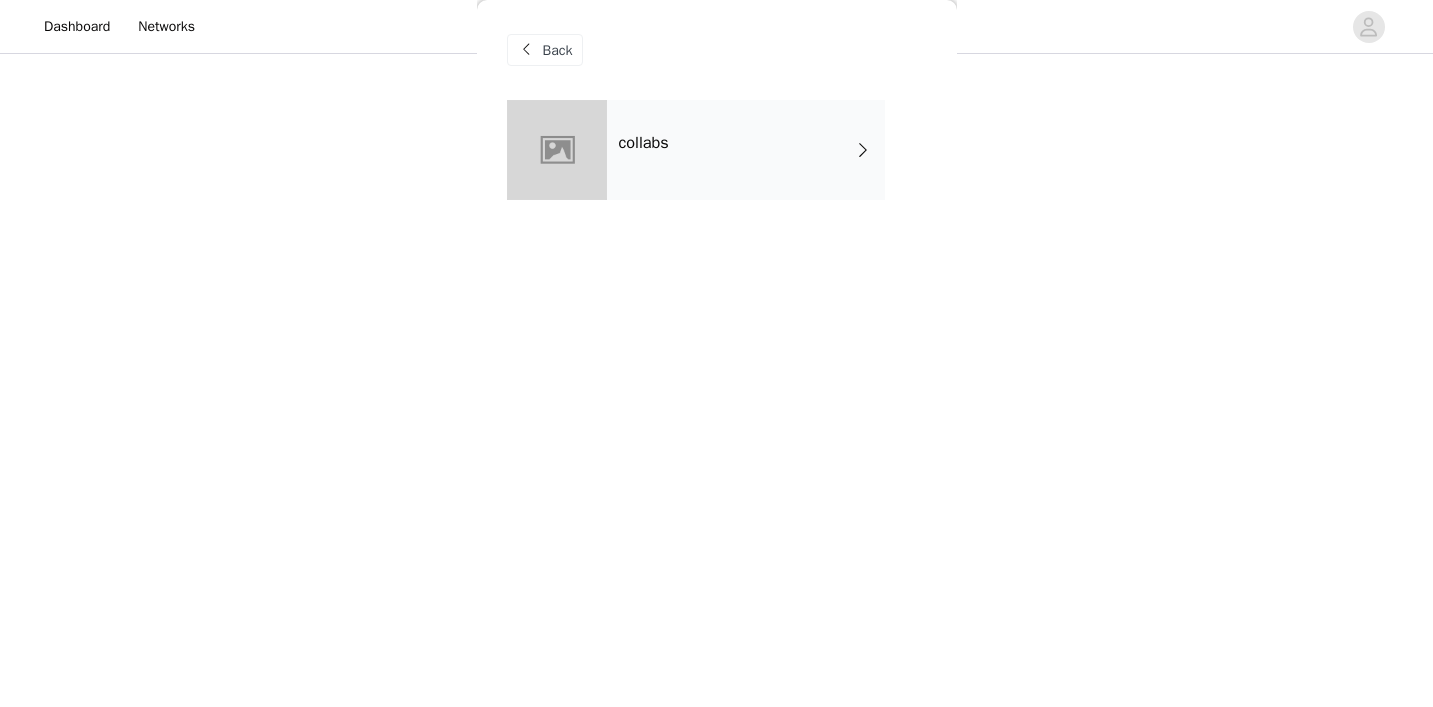 click on "collabs" at bounding box center [746, 150] 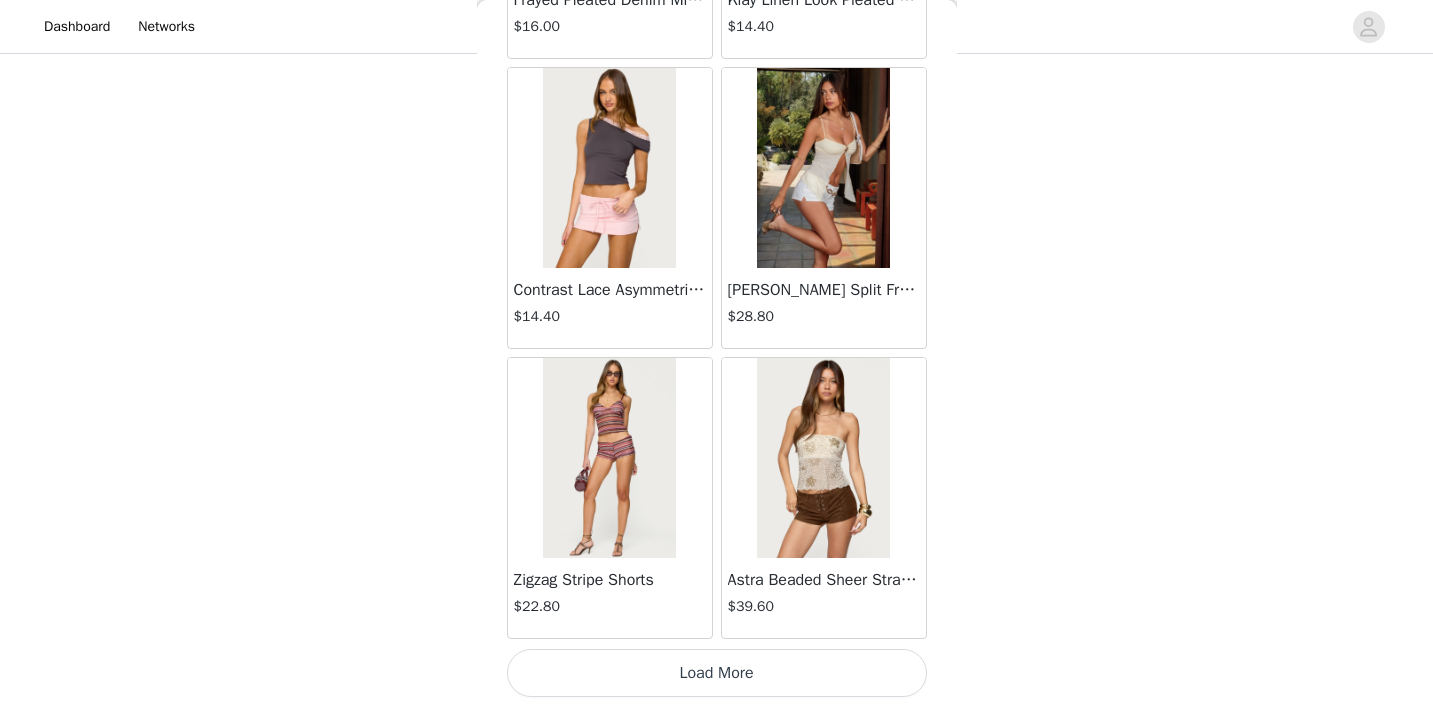 click on "Load More" at bounding box center [717, 673] 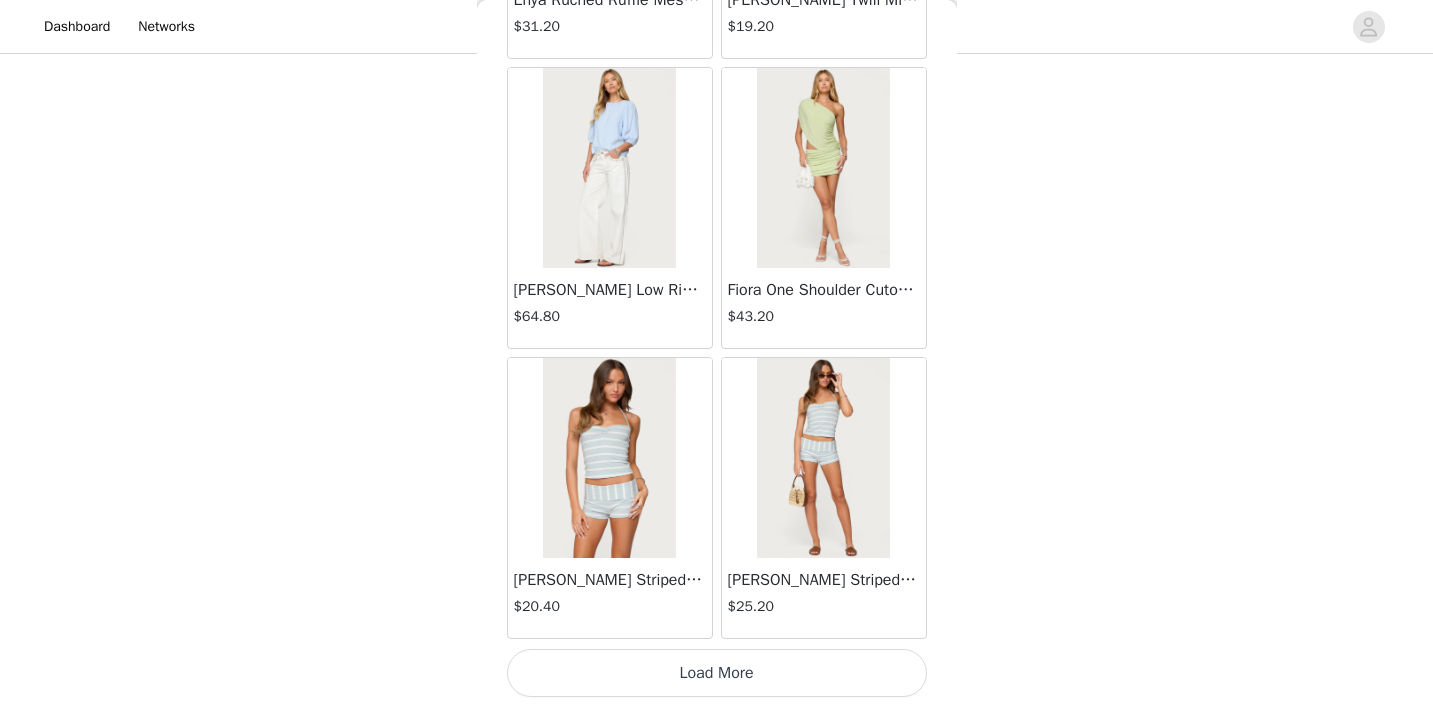 click on "Load More" at bounding box center (717, 673) 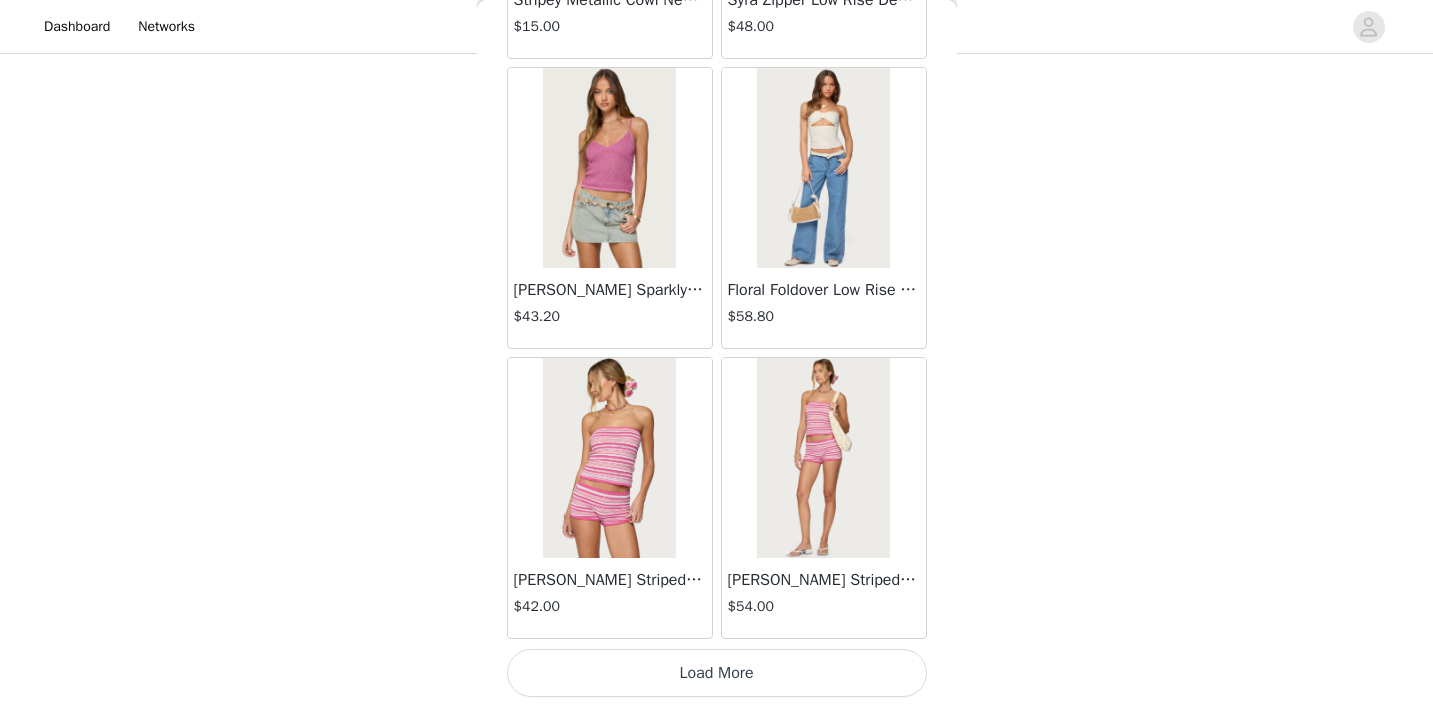 scroll, scrollTop: 8153, scrollLeft: 0, axis: vertical 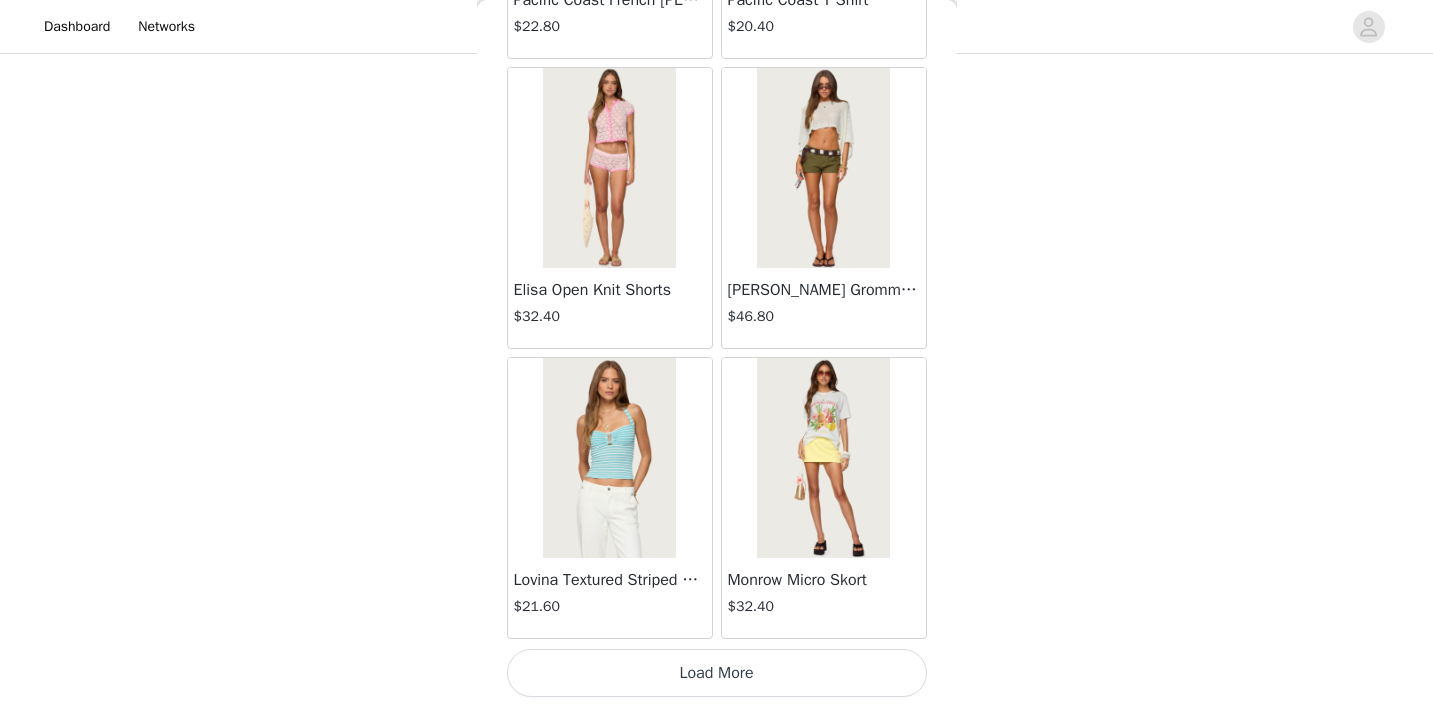 click on "Lovina Textured Striped Halter Top   $21.60" at bounding box center [610, 598] 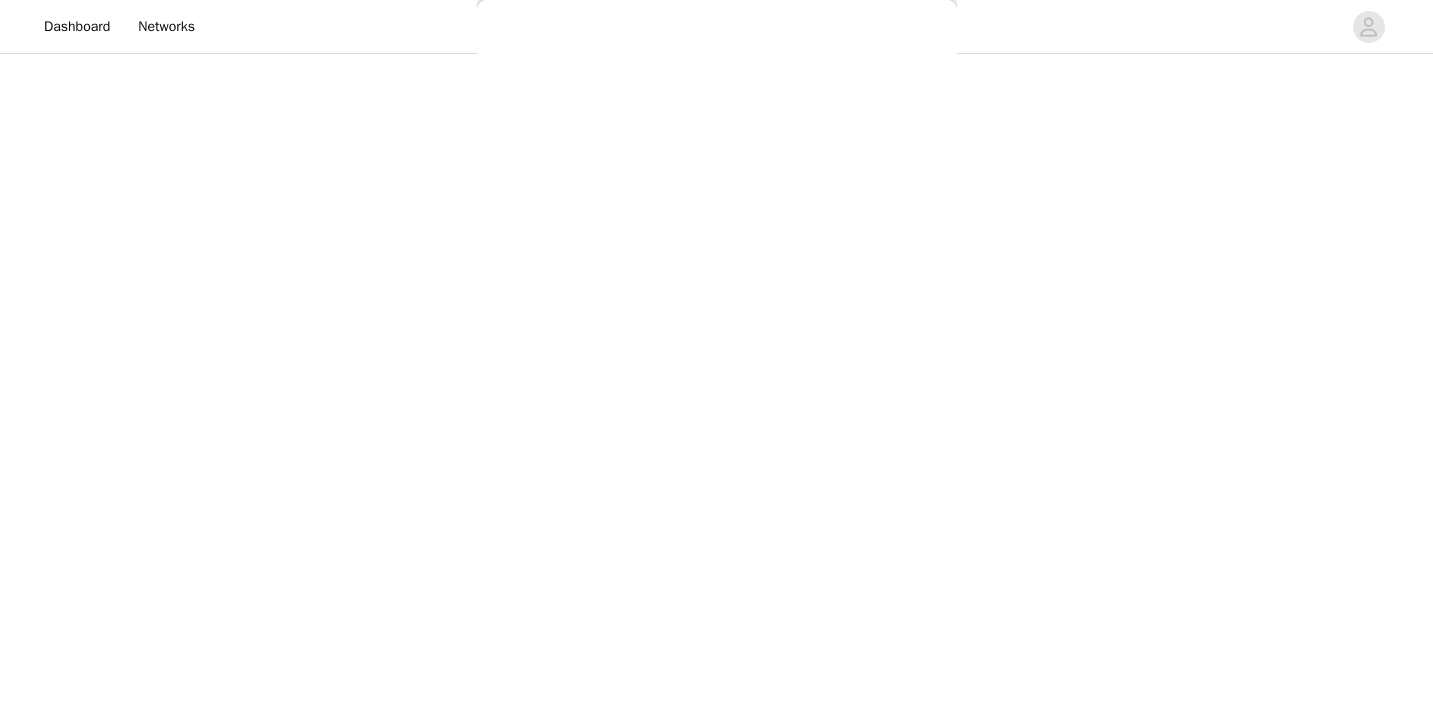 click on "Back       Lovina Grommet Pleated Mini Skort   $16.80       Metallic & Sequin Textured Tank Top   $27.60       Nelley Backless Beaded Sequin Chiffon Top   $36.00       [PERSON_NAME] Asymmetric One Shoulder Crochet Top   $21.60       [PERSON_NAME] Plaid Micro Shorts   $30.00       [PERSON_NAME] Floral Texured Sheer Halter Top   $27.60       Maree Bead V Neck Top   $22.80       Maree Bead Cut Out Mini Skirt   $20.40       [PERSON_NAME] Cut Out Halter Top   $28.80       Juney Pinstripe Tailored Button Up Shirt   $36.00       Avenly Striped Tie Front Babydoll Top   $27.60       [PERSON_NAME] Studded Grommet Tube Top   $30.00       Avalai Linen Look Mini Skort   $38.40       Beaded Deep Cowl Neck Backless Top   $37.20       Frayed Pleated Denim Mini Skort   $16.00       Klay Linen Look Pleated Mini Skort   $14.40       Contrast Lace Asymmetric Off Shoulder Top   $14.40       [PERSON_NAME] Split Front Sheer Mesh Top   $28.80       Zigzag Stripe Shorts   $22.80       Astra Beaded Sheer Strapless Top   $39.60       Beaded Floral Embroidered Tank Top   $38.40" at bounding box center [717, 353] 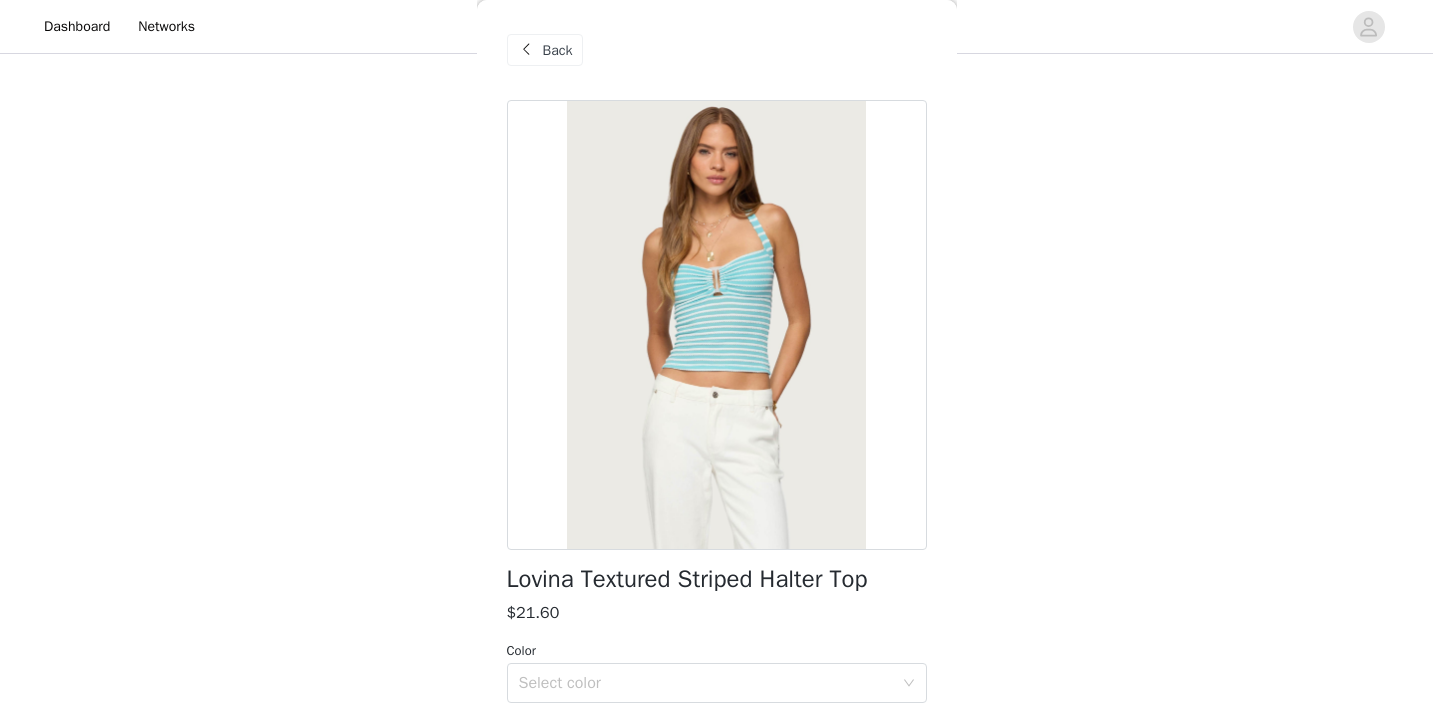 click on "Back" at bounding box center [558, 50] 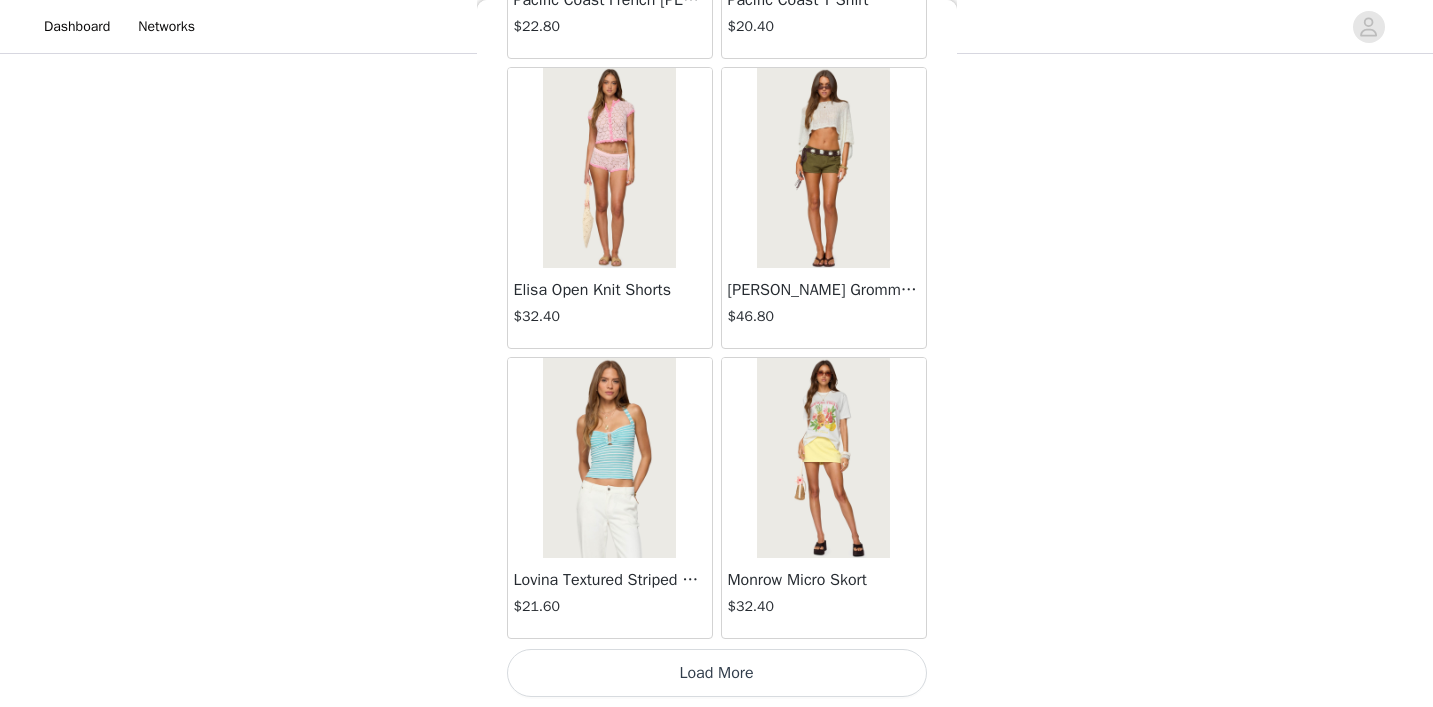 click on "Load More" at bounding box center (717, 673) 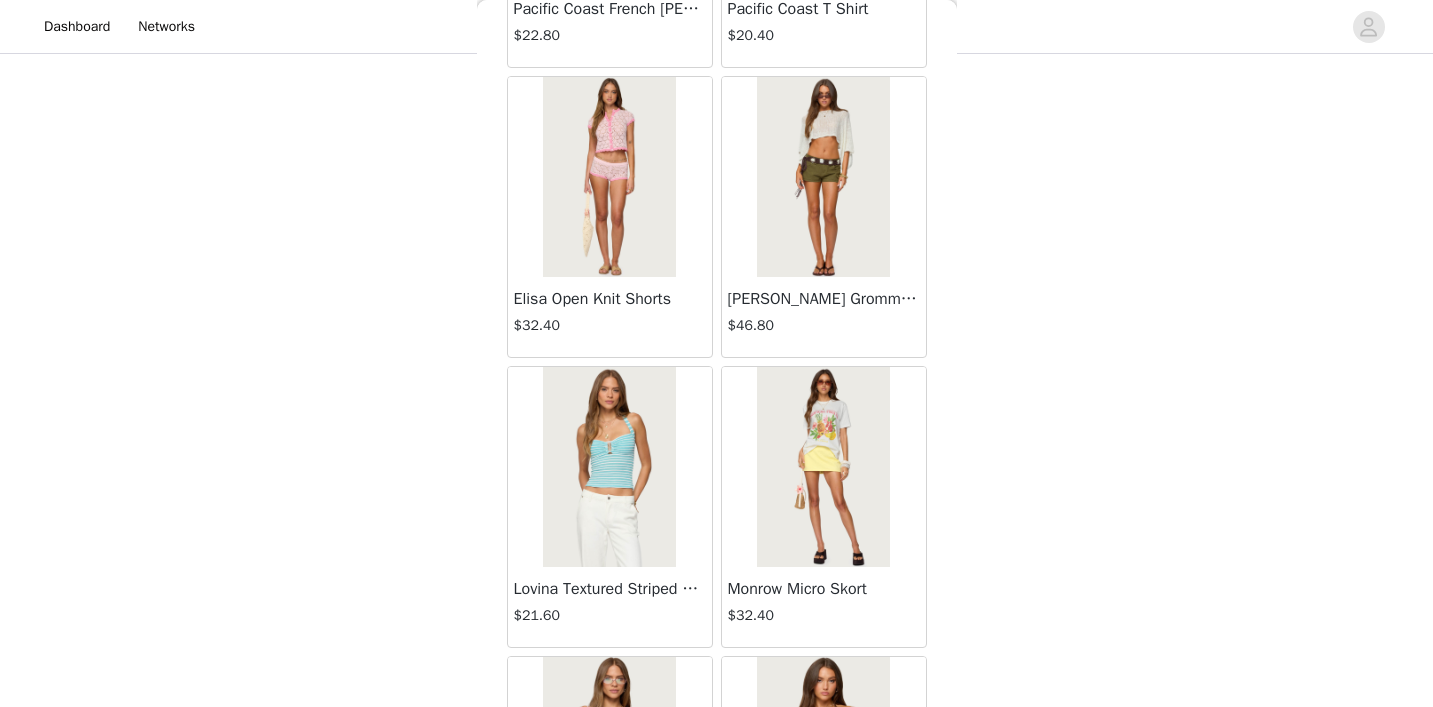 scroll, scrollTop: 1984, scrollLeft: 0, axis: vertical 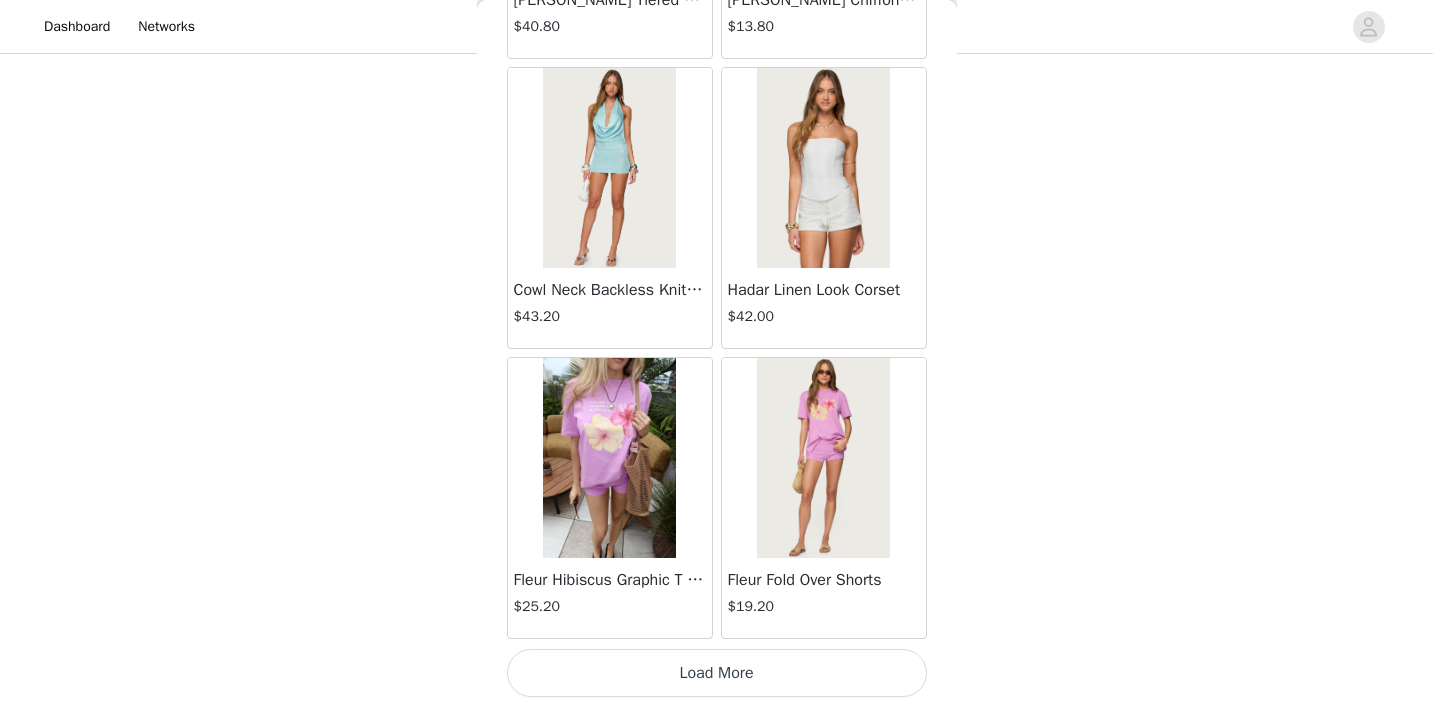click on "Lovina Grommet Pleated Mini Skort   $16.80       Metallic & Sequin Textured Tank Top   $27.60       Nelley Backless Beaded Sequin Chiffon Top   $36.00       [PERSON_NAME] Asymmetric One Shoulder Crochet Top   $21.60       [PERSON_NAME] Plaid Micro Shorts   $30.00       [PERSON_NAME] Floral Texured Sheer Halter Top   $27.60       Maree Bead V Neck Top   $22.80       Maree Bead Cut Out Mini Skirt   $20.40       [PERSON_NAME] Cut Out Halter Top   $28.80       Juney Pinstripe Tailored Button Up Shirt   $36.00       Avenly Striped Tie Front Babydoll Top   $27.60       [PERSON_NAME] Studded Grommet Tube Top   $30.00       Avalai Linen Look Mini Skort   $38.40       Beaded Deep Cowl Neck Backless Top   $37.20       Frayed Pleated Denim Mini Skort   $16.00       Klay Linen Look Pleated Mini Skort   $14.40       Contrast Lace Asymmetric Off Shoulder Top   $14.40       [PERSON_NAME] Split Front Sheer Mesh Top   $28.80       Zigzag Stripe Shorts   $22.80       Astra Beaded Sheer Strapless Top   $39.60       Beaded Floral Embroidered Tank Top   $38.40" at bounding box center [717, -6575] 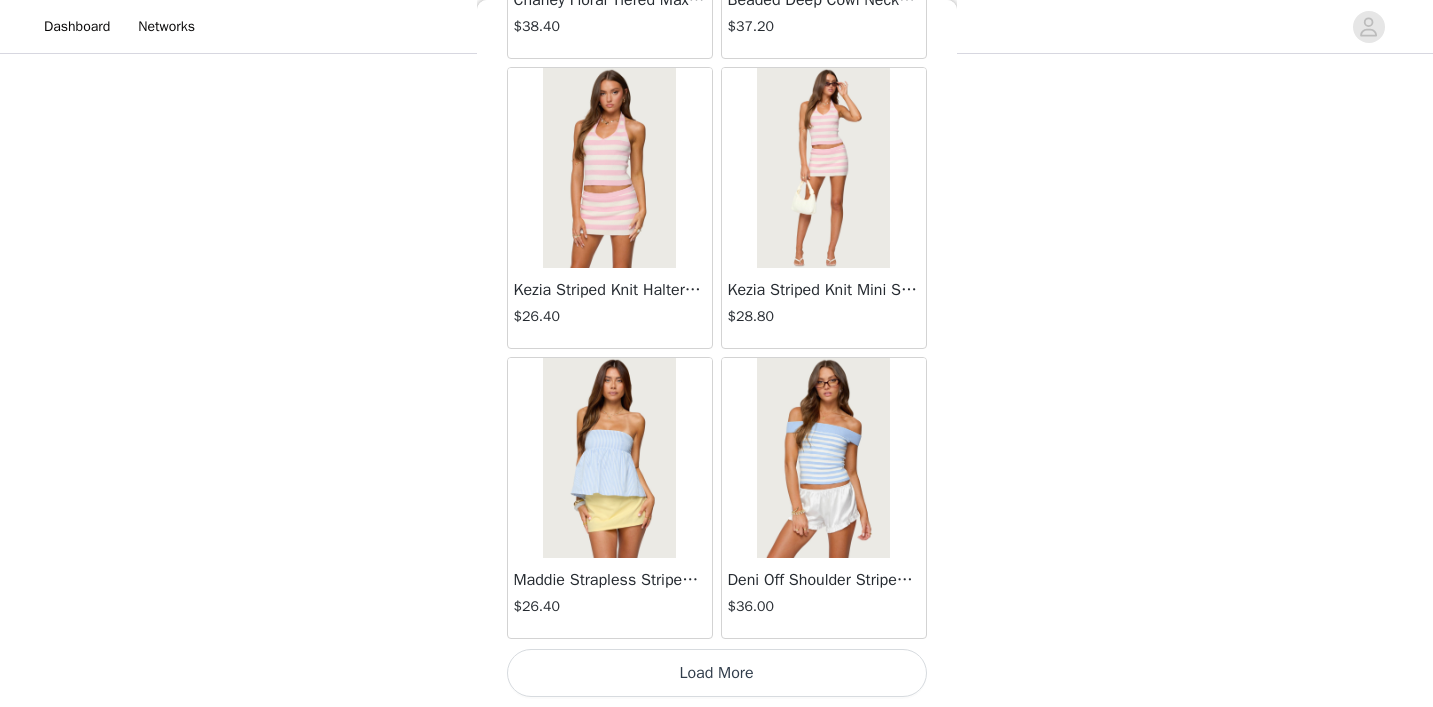 scroll, scrollTop: 16853, scrollLeft: 0, axis: vertical 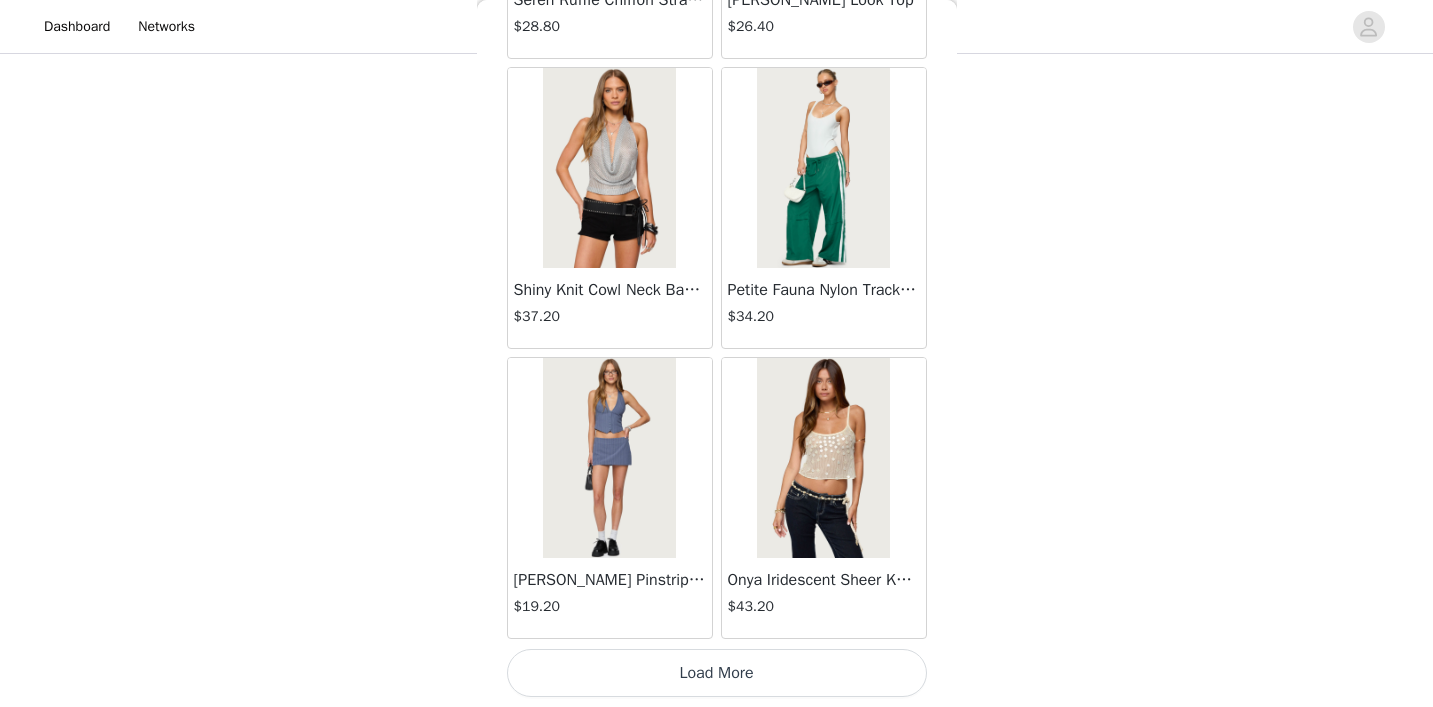 click on "Load More" at bounding box center [717, 673] 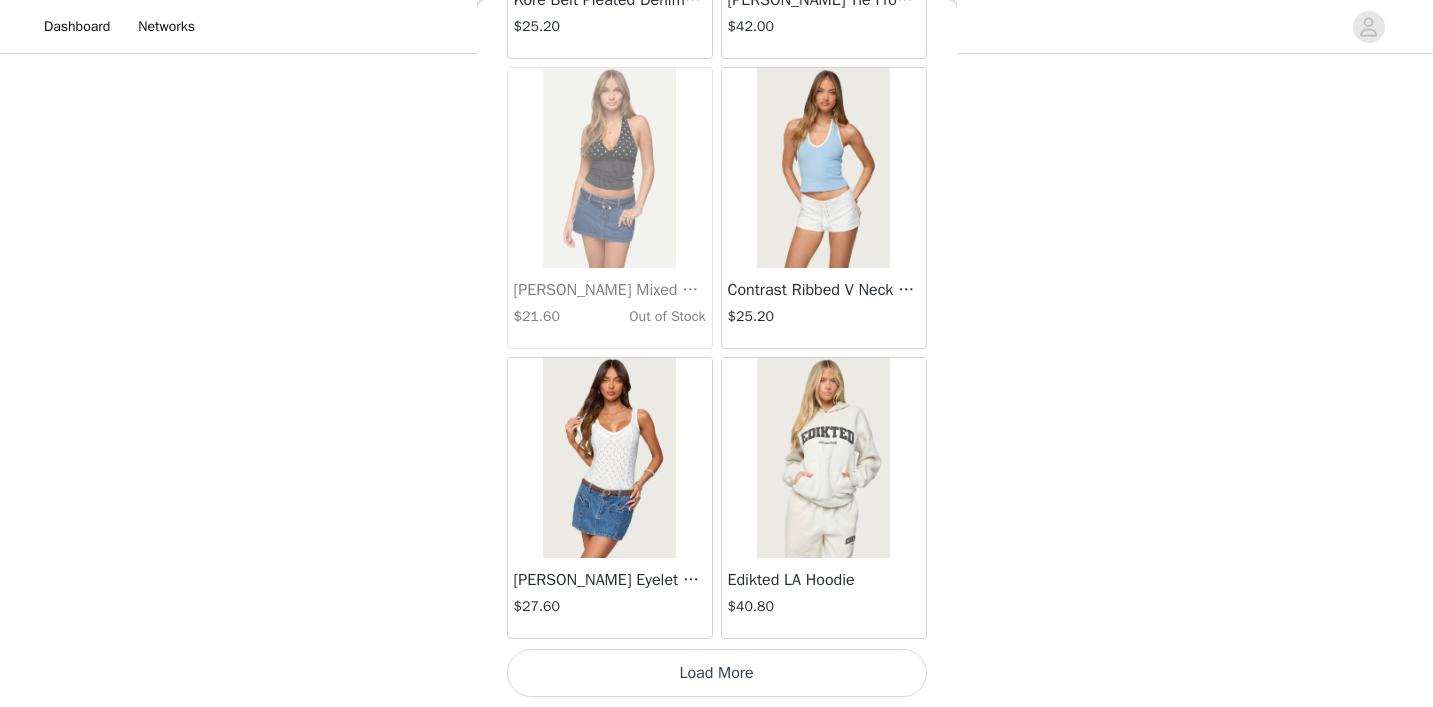 click on "Load More" at bounding box center [717, 673] 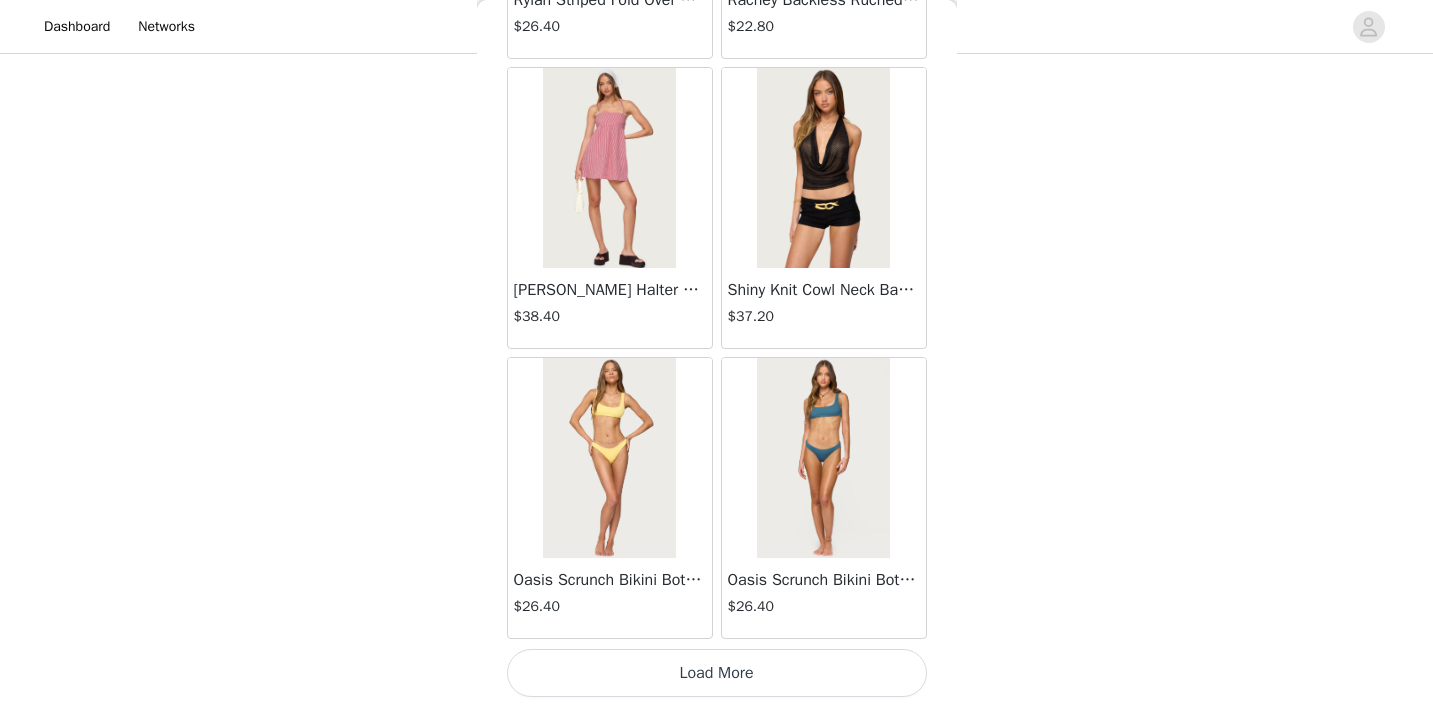 click on "Load More" at bounding box center (717, 673) 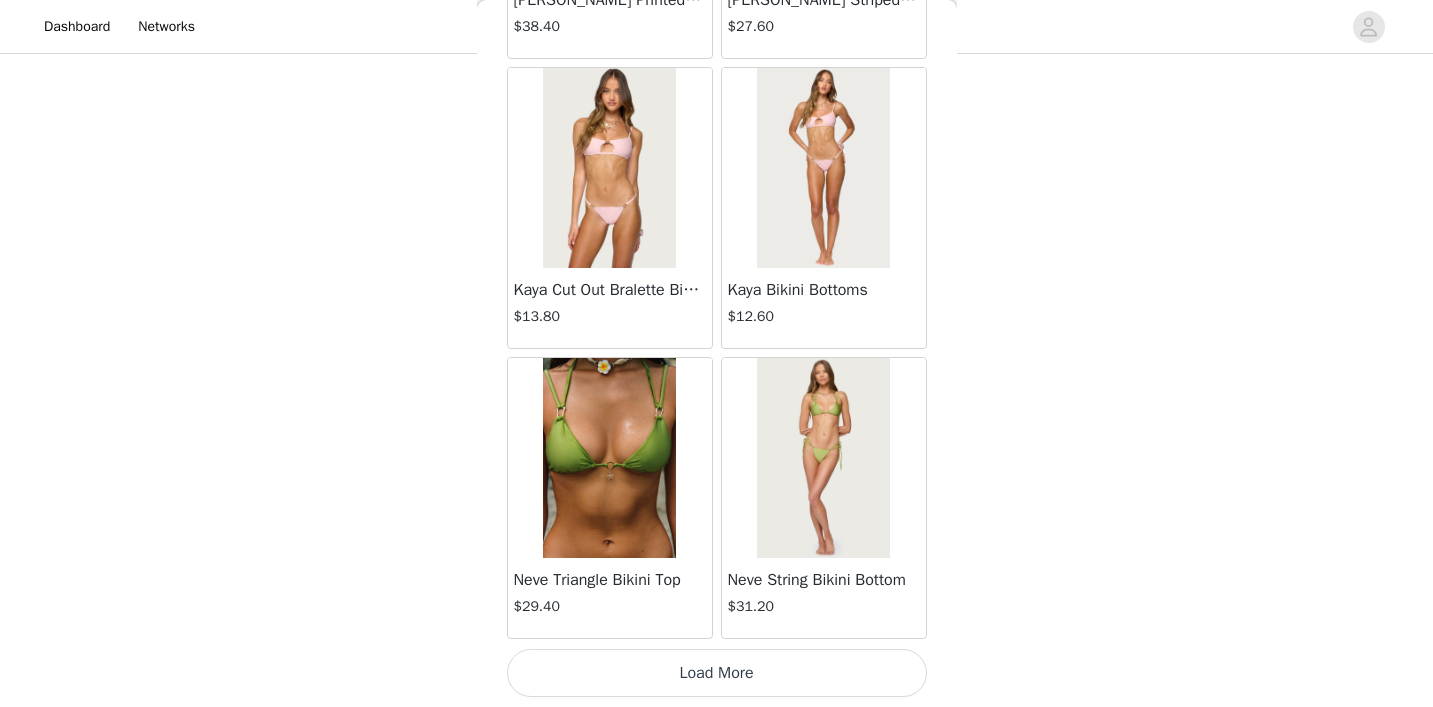 click on "Load More" at bounding box center (717, 673) 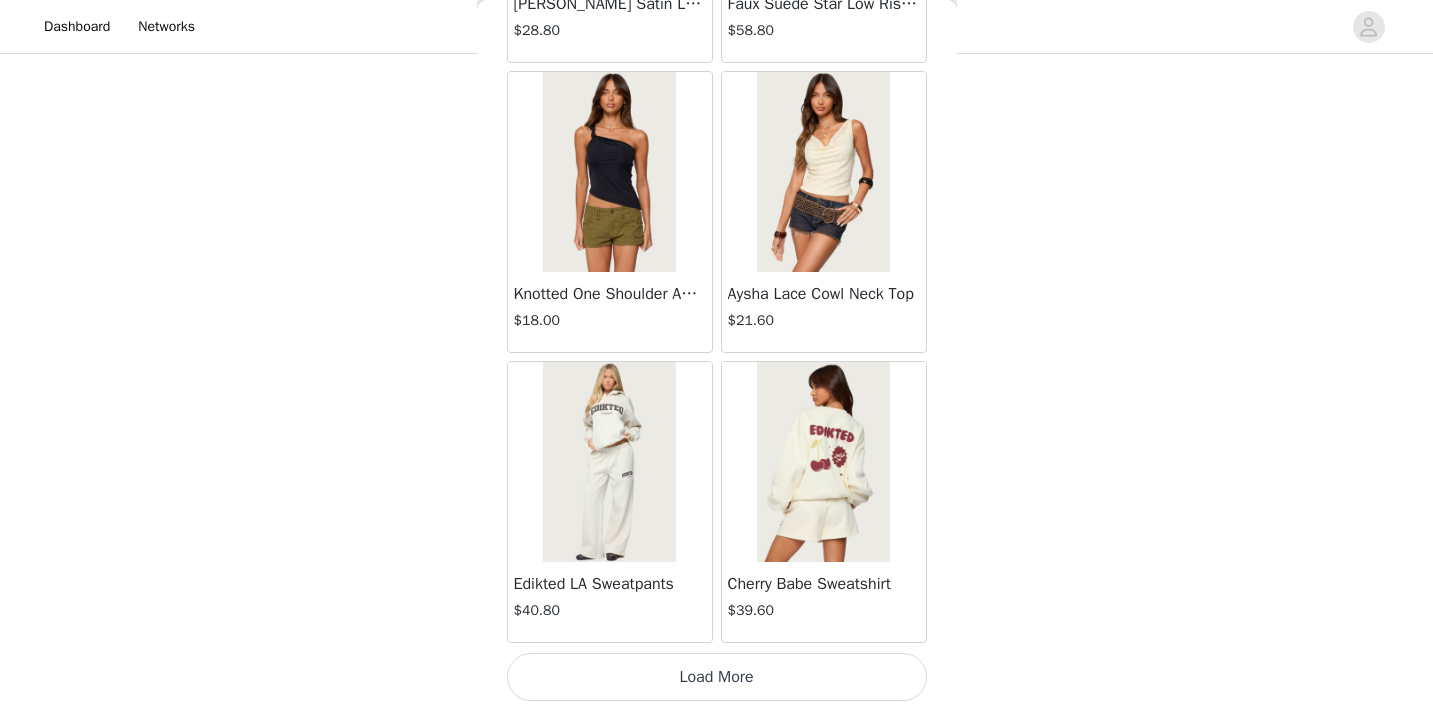 click on "Load More" at bounding box center [717, 677] 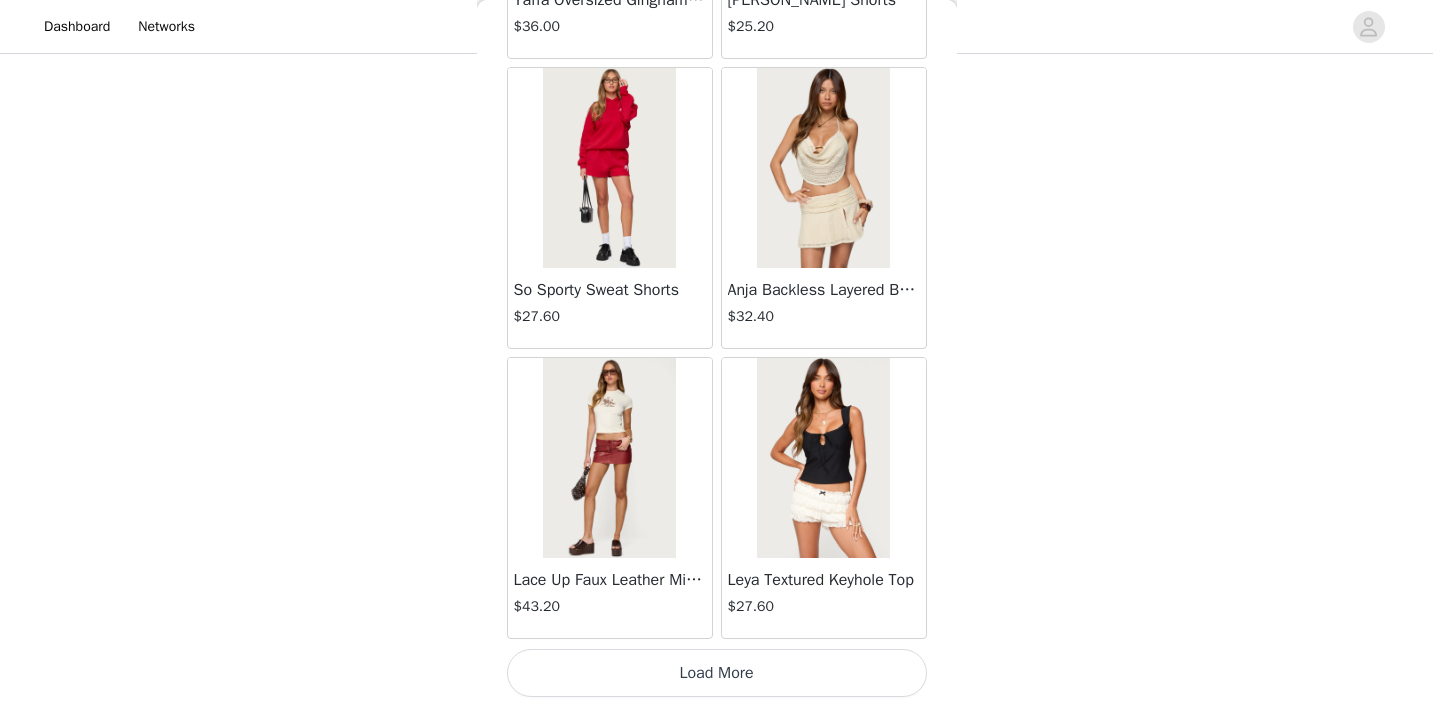 click on "Load More" at bounding box center [717, 673] 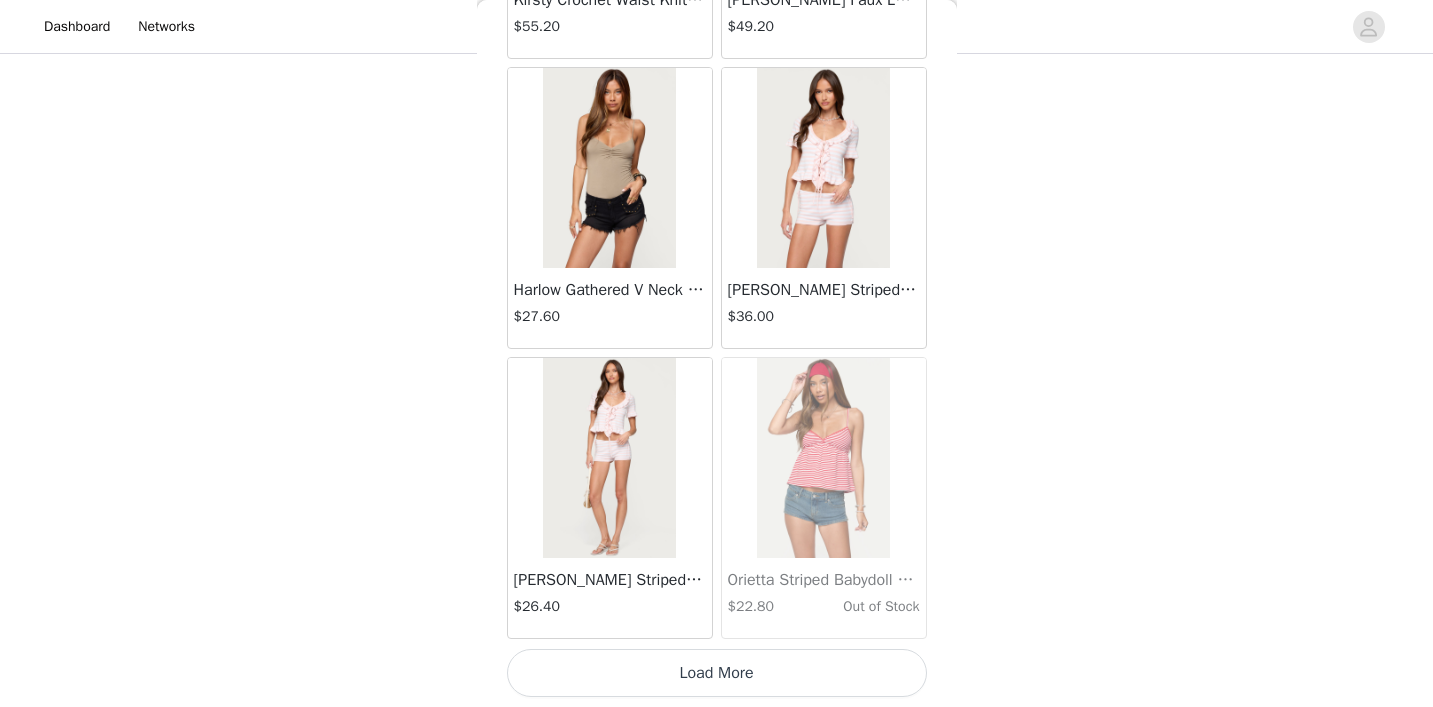 click on "Load More" at bounding box center [717, 673] 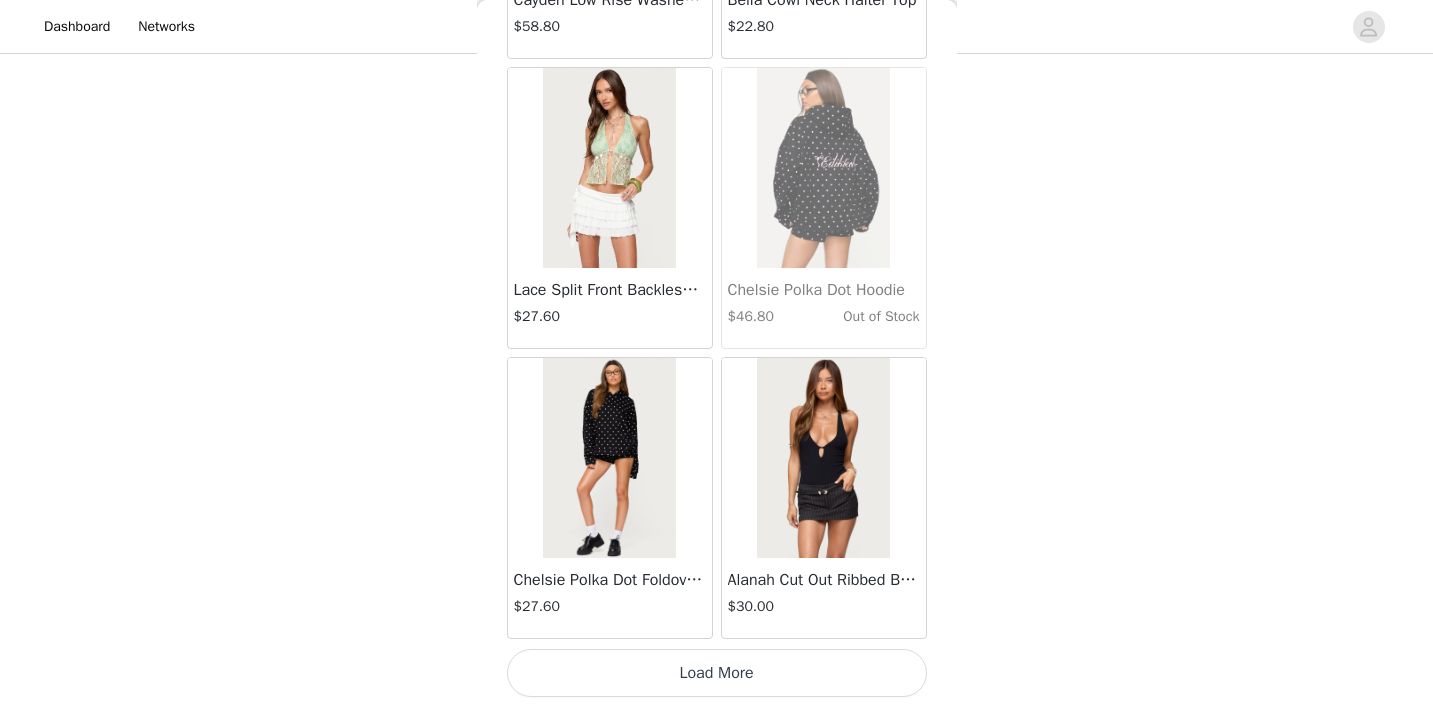 click on "Load More" at bounding box center (717, 673) 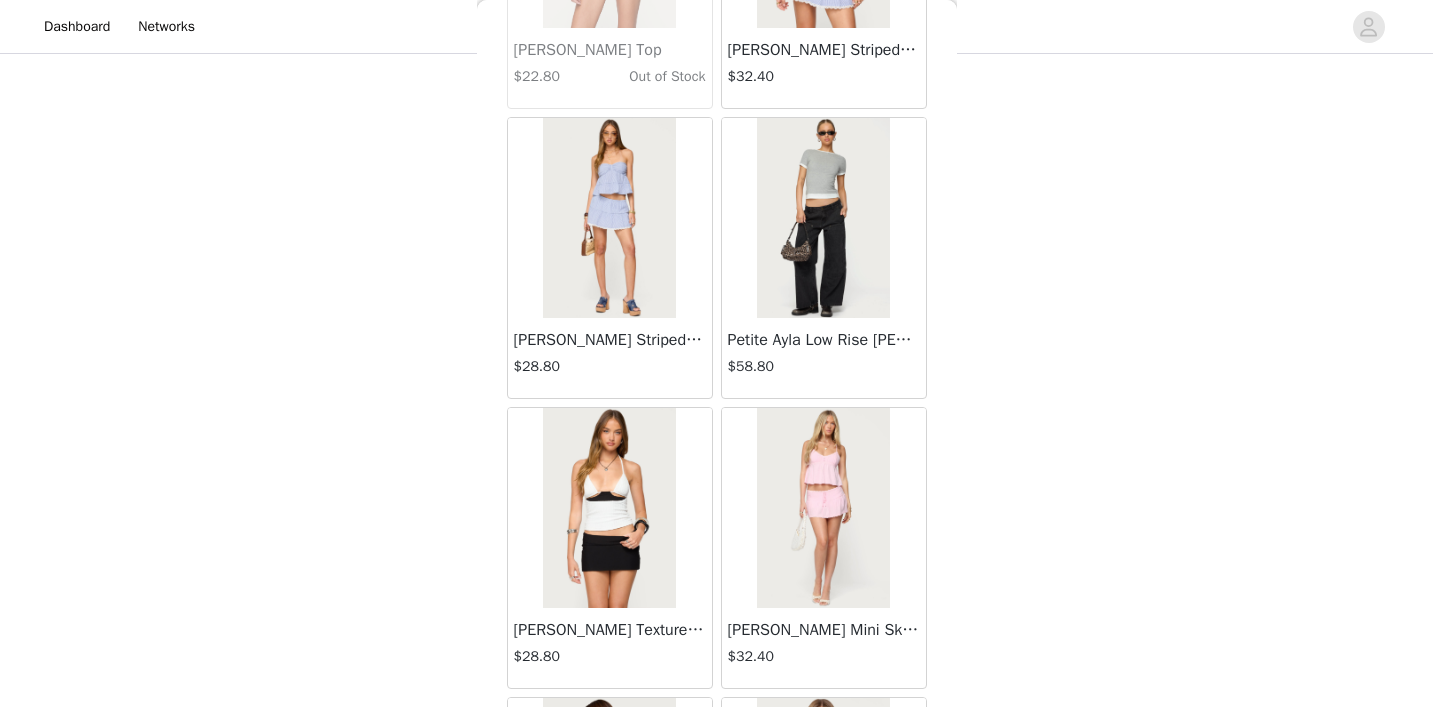 click on "Petite Ayla Low Rise [PERSON_NAME] Jeans" at bounding box center (824, 340) 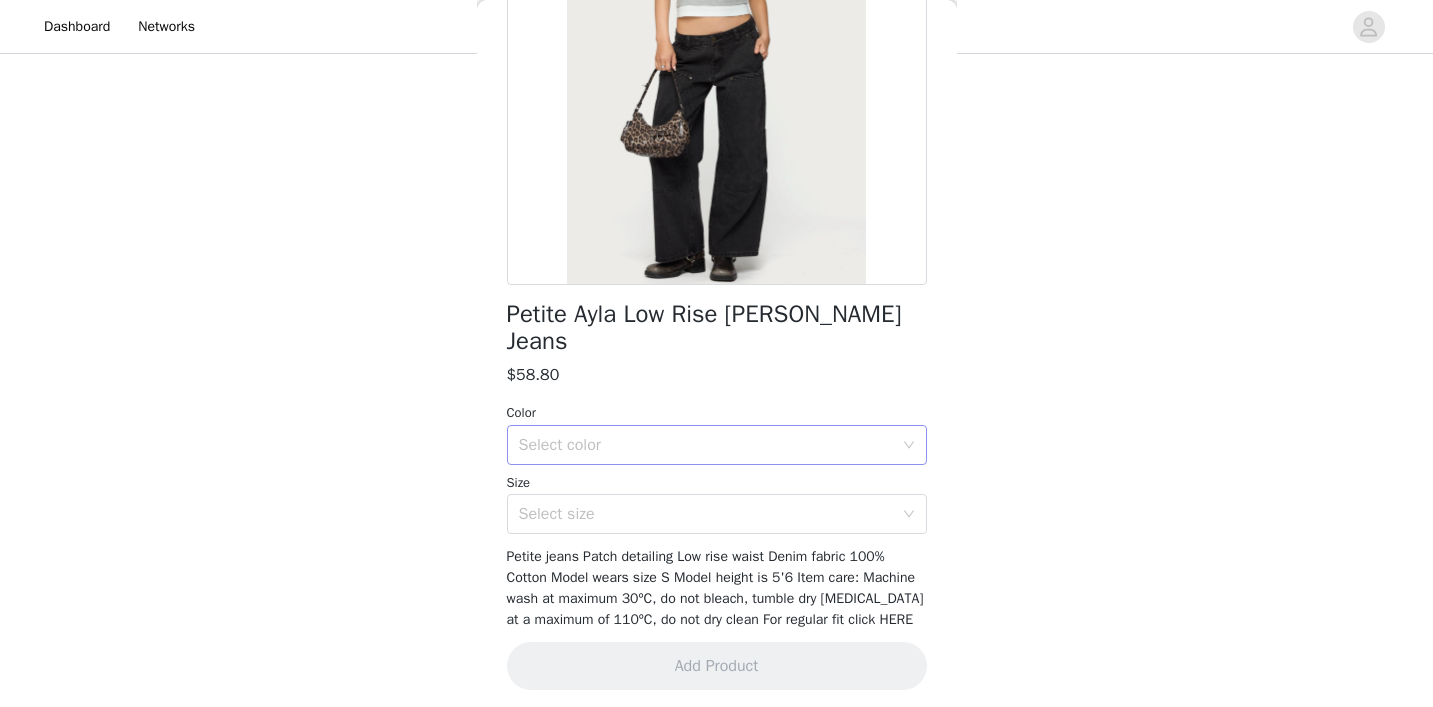 click on "Select color" at bounding box center (706, 445) 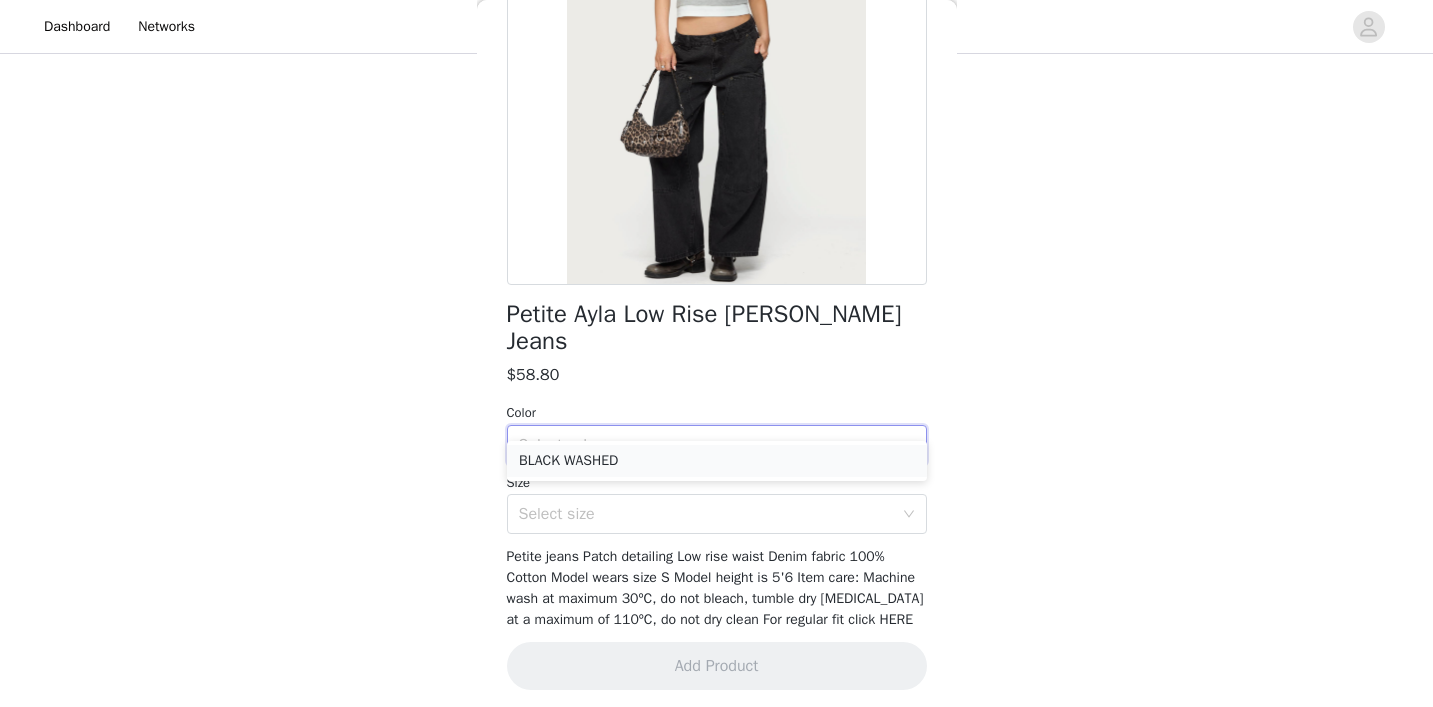 click on "BLACK WASHED" at bounding box center [717, 461] 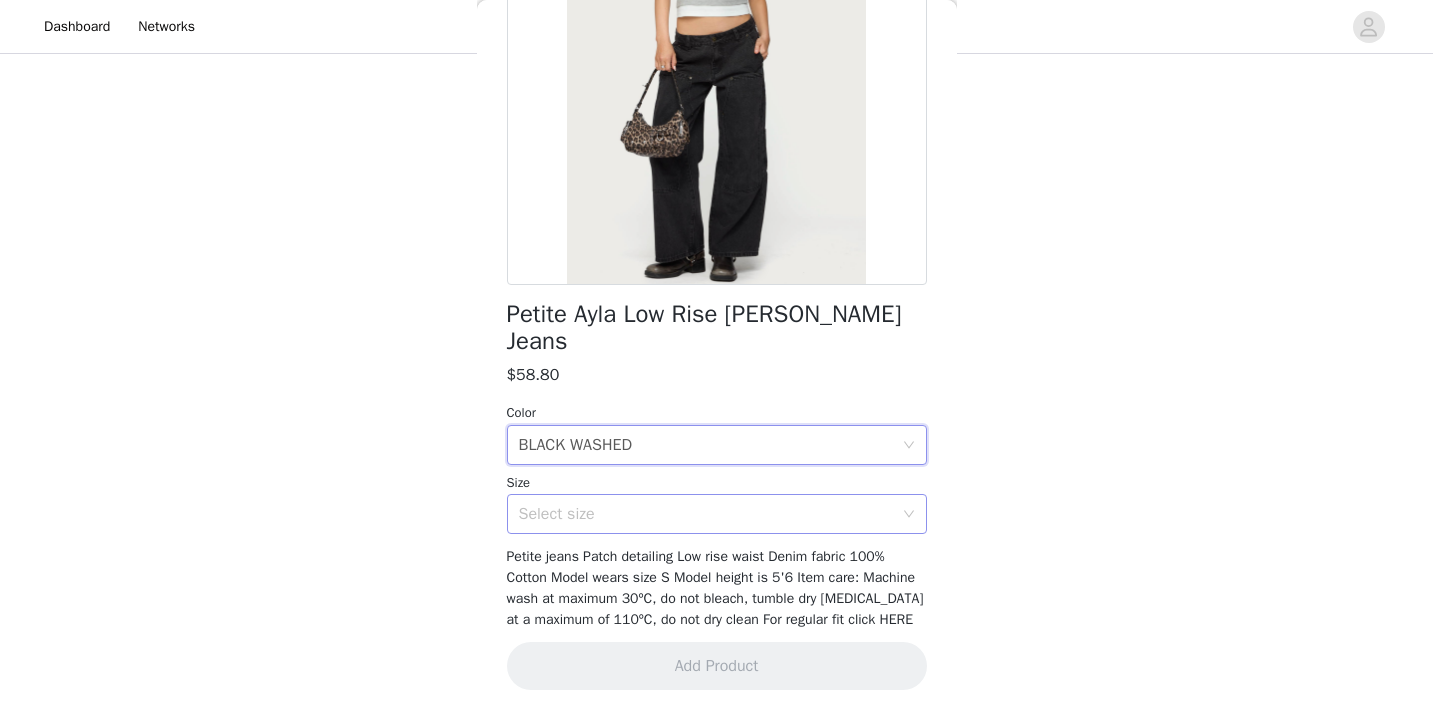 click on "Select size" at bounding box center [706, 514] 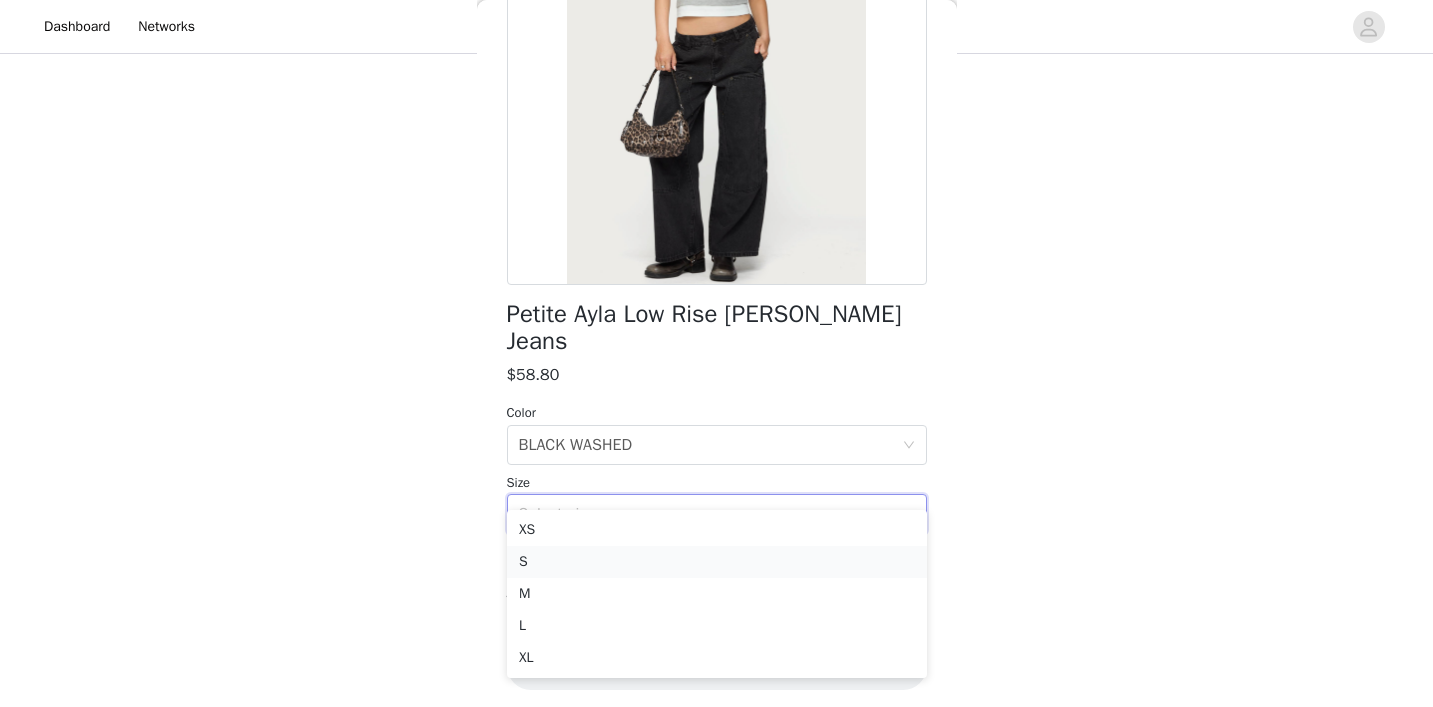 click on "S" at bounding box center [717, 562] 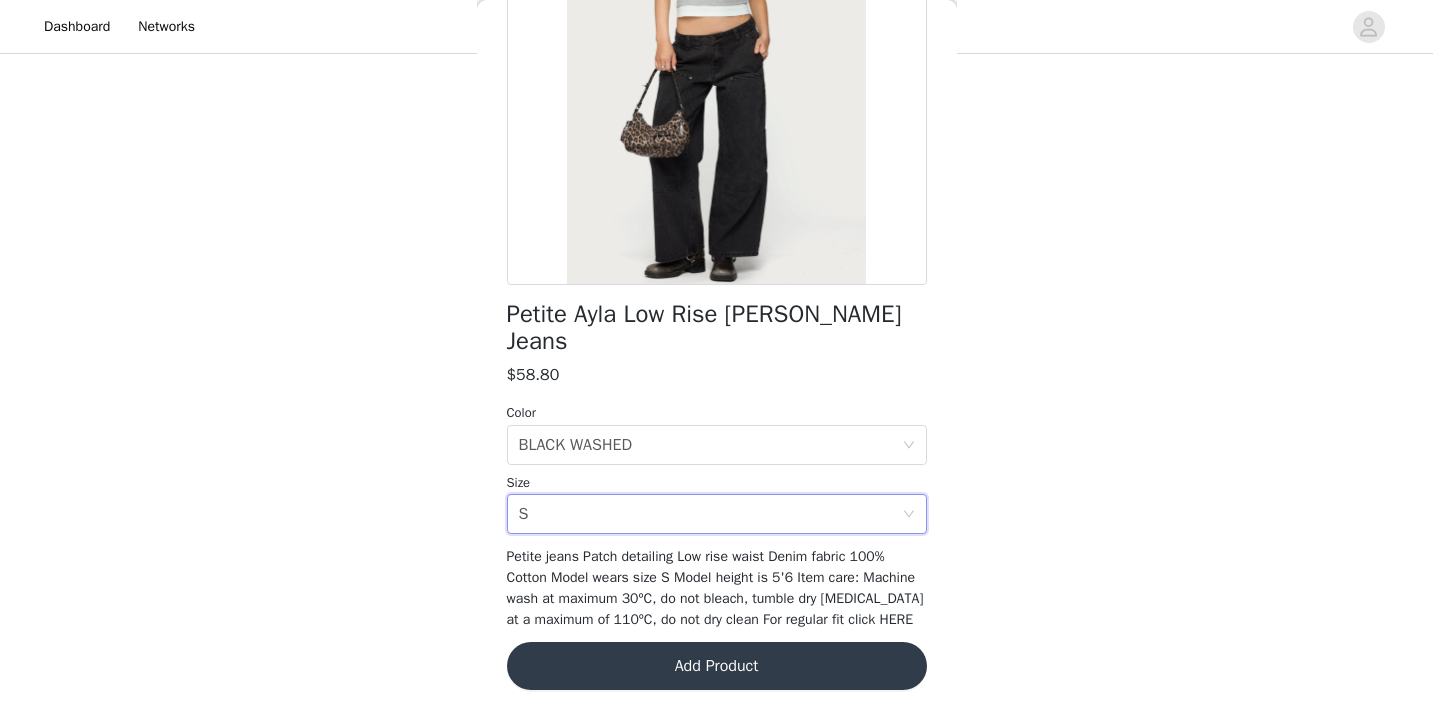 click on "Add Product" at bounding box center [717, 666] 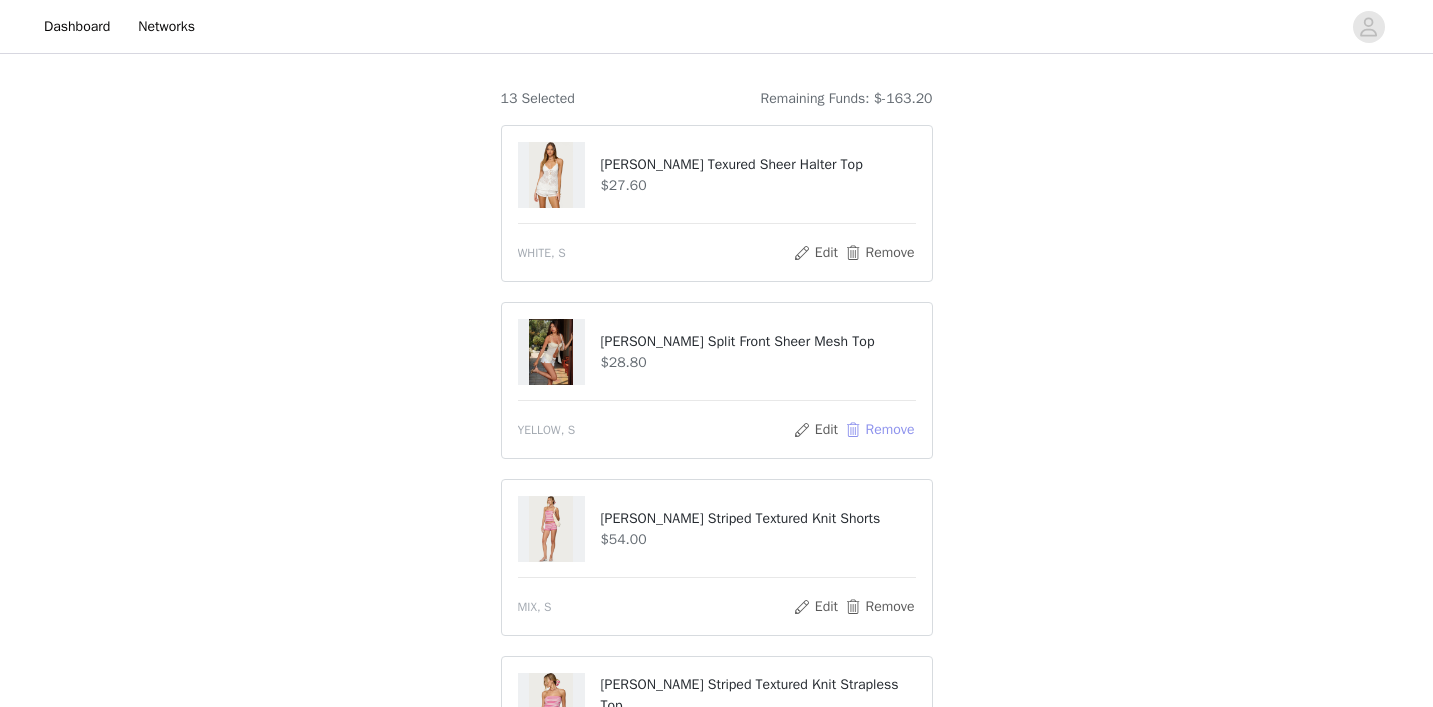 click on "Remove" at bounding box center (879, 430) 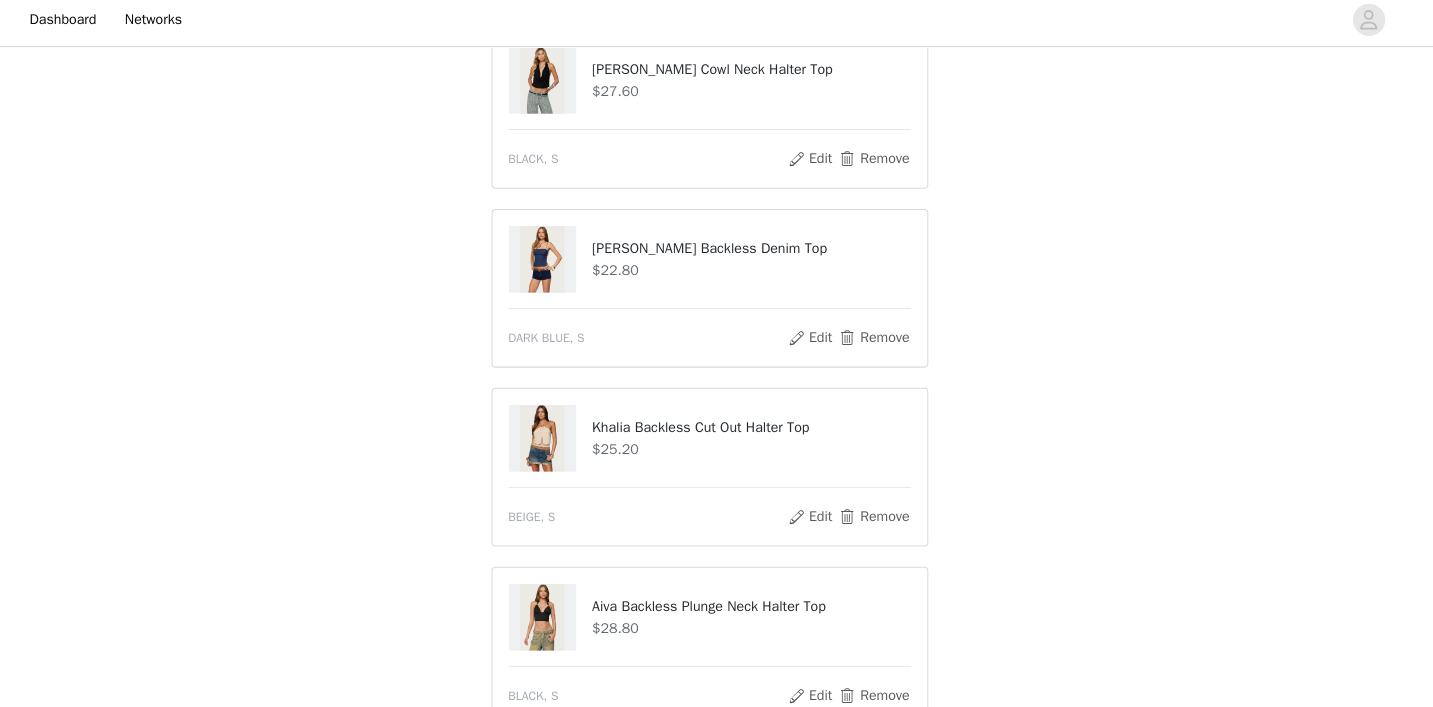 scroll, scrollTop: 672, scrollLeft: 0, axis: vertical 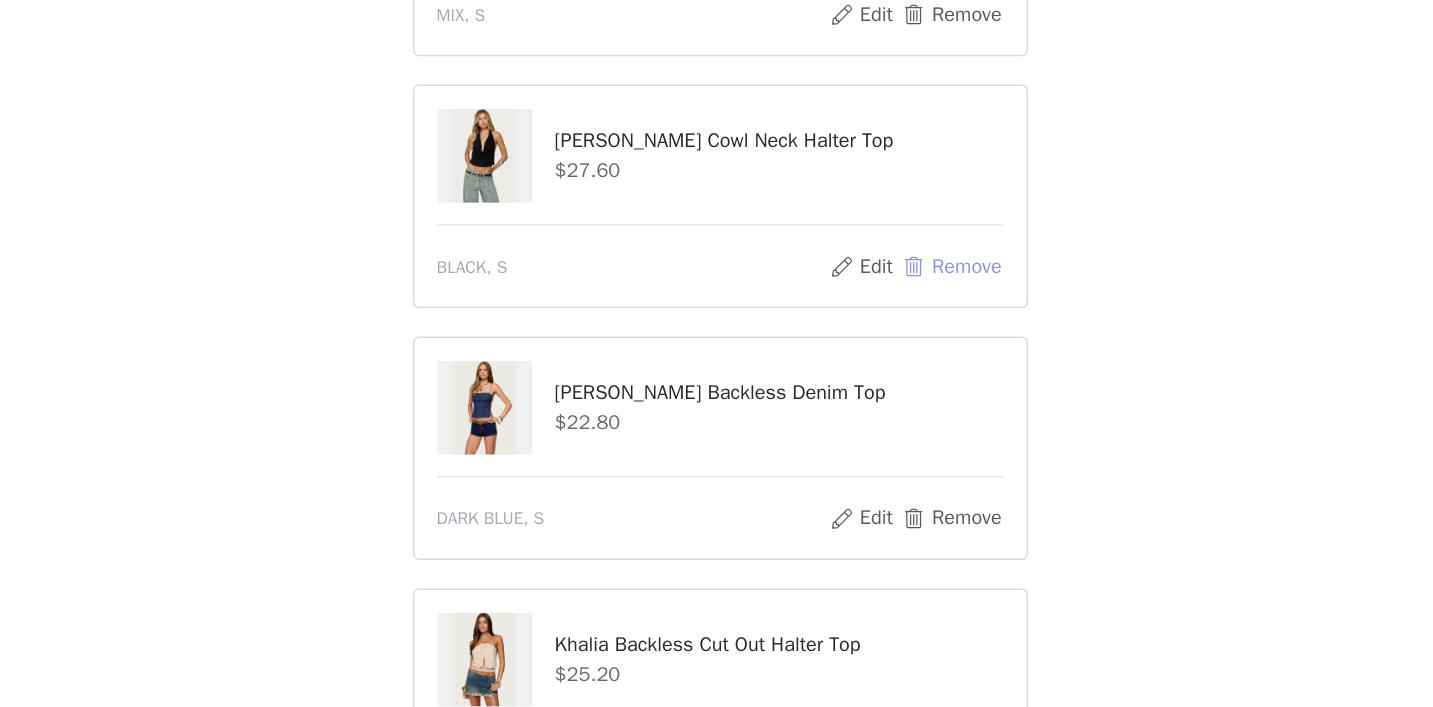 click on "Remove" at bounding box center [879, 263] 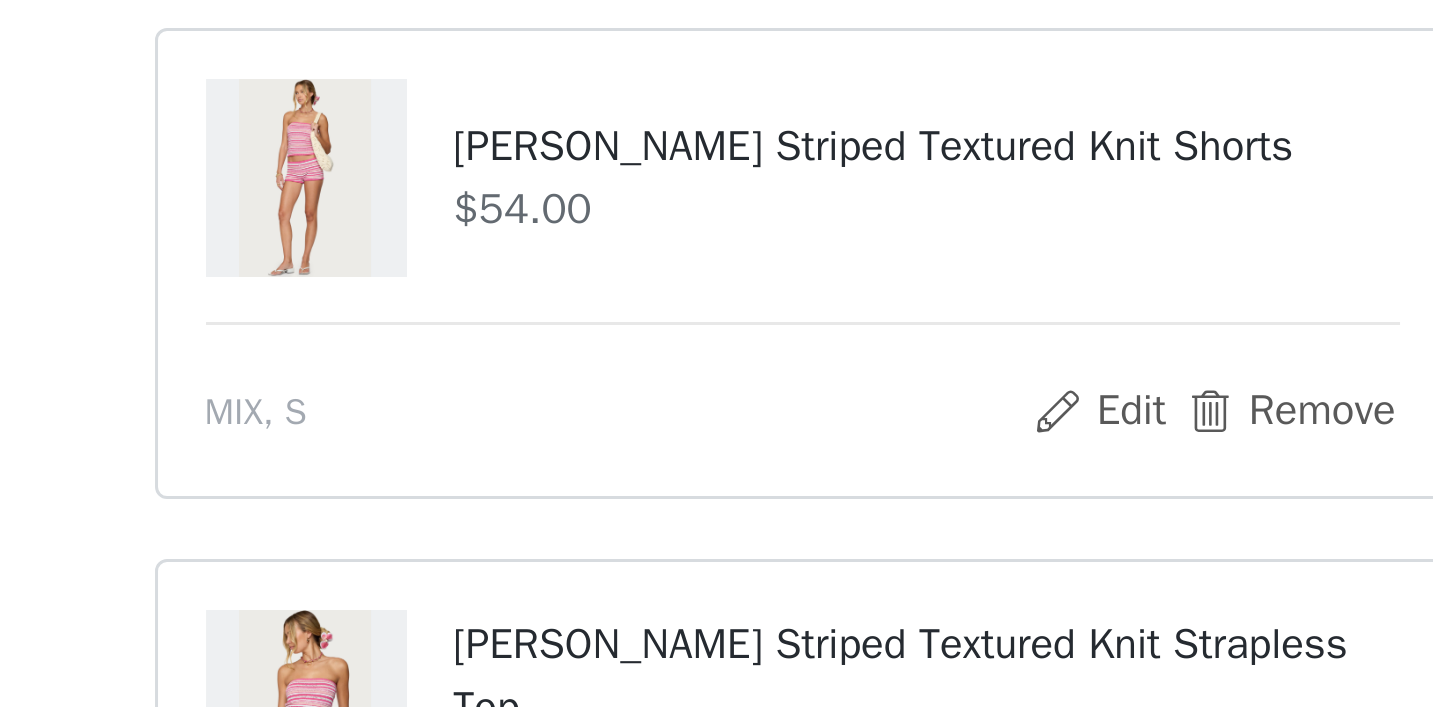 scroll, scrollTop: 310, scrollLeft: 0, axis: vertical 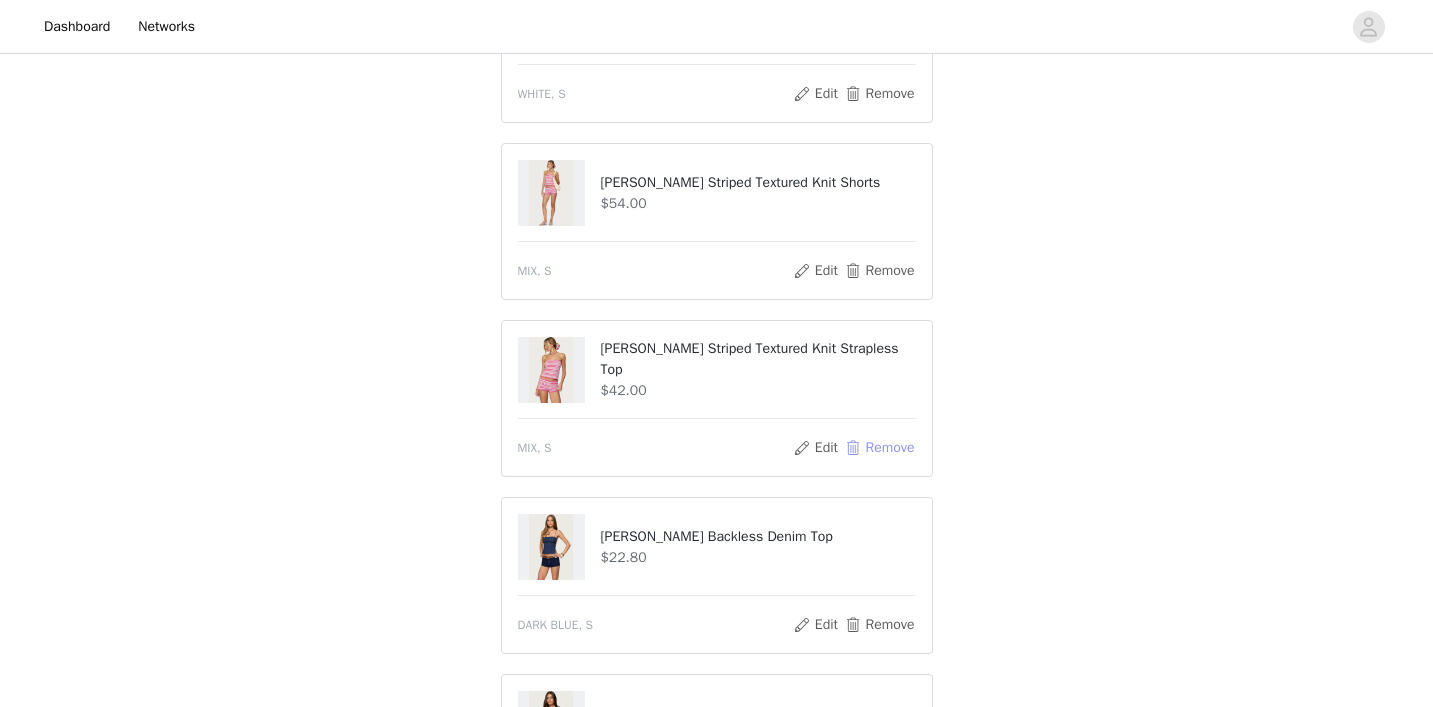 click on "Remove" at bounding box center (879, 448) 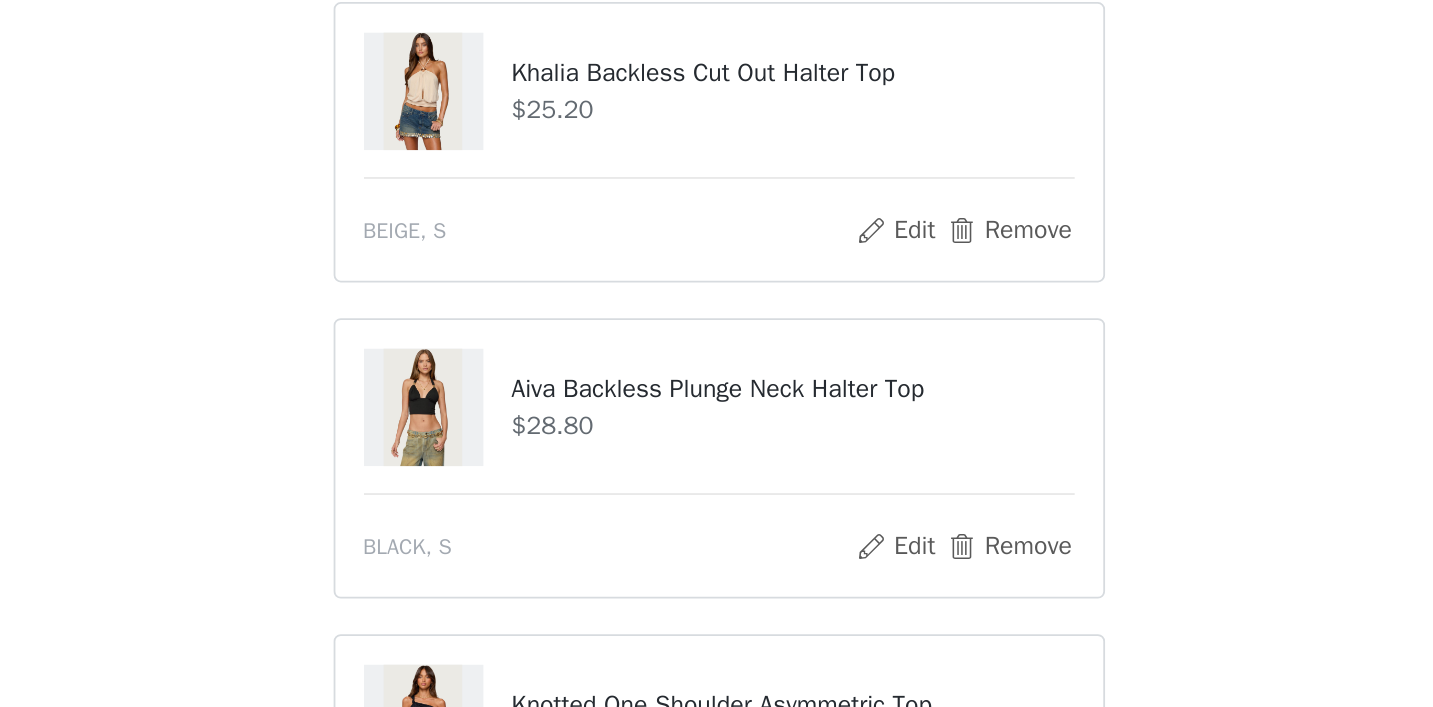 scroll, scrollTop: 497, scrollLeft: 0, axis: vertical 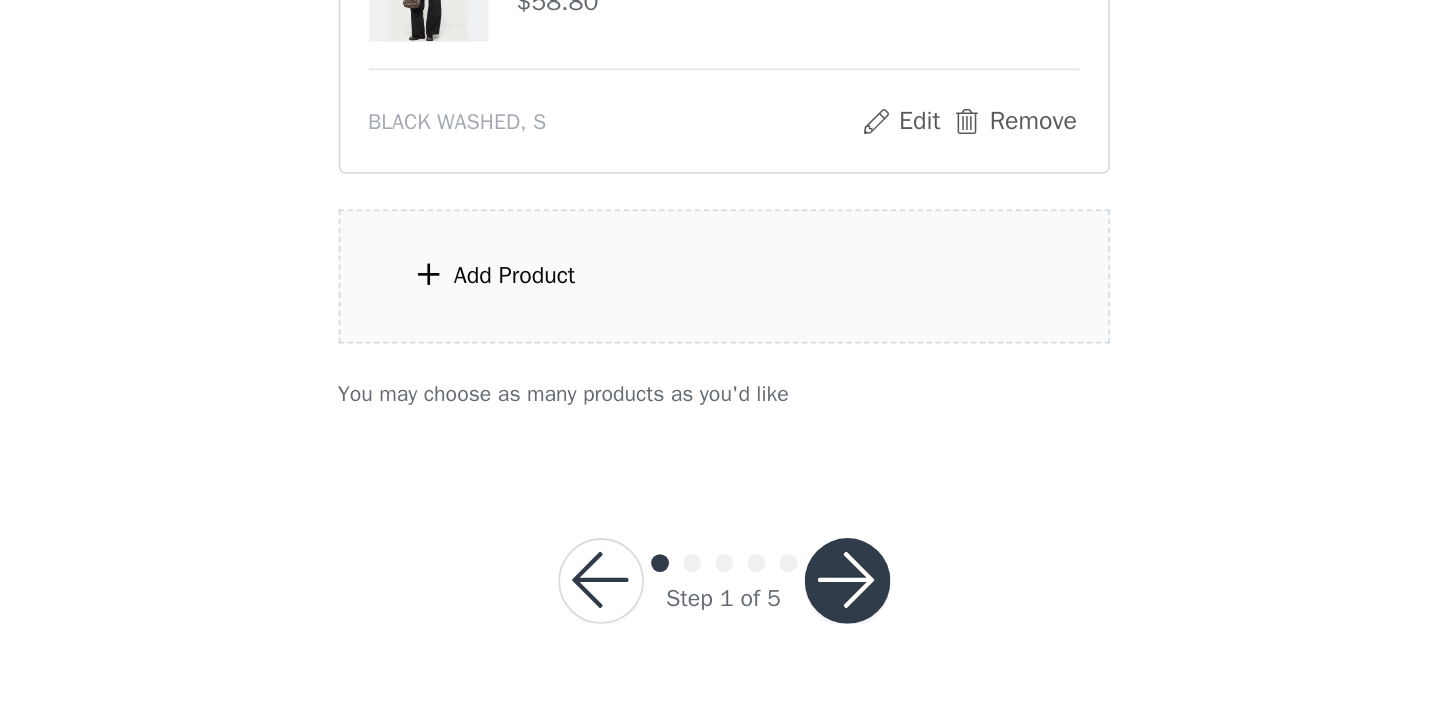 click on "Add Product" at bounding box center [717, 465] 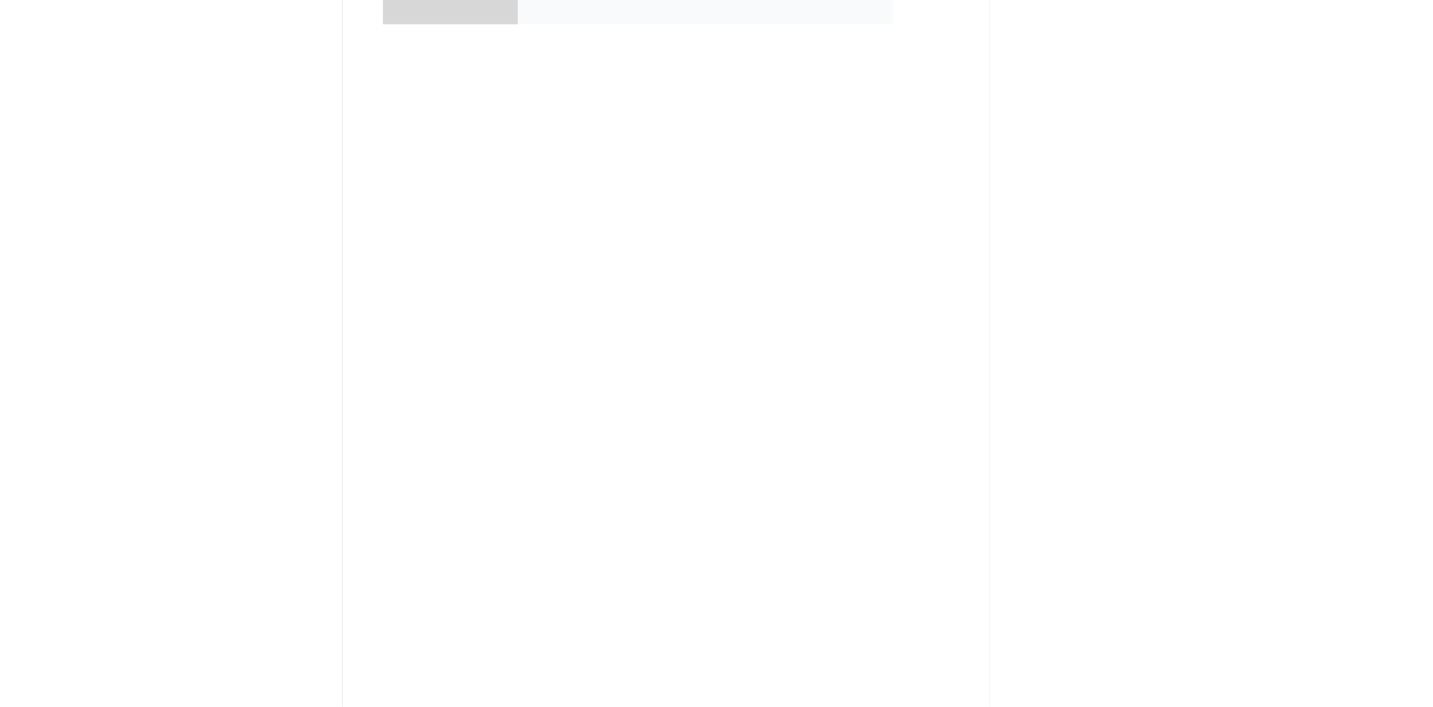 scroll, scrollTop: 1617, scrollLeft: 0, axis: vertical 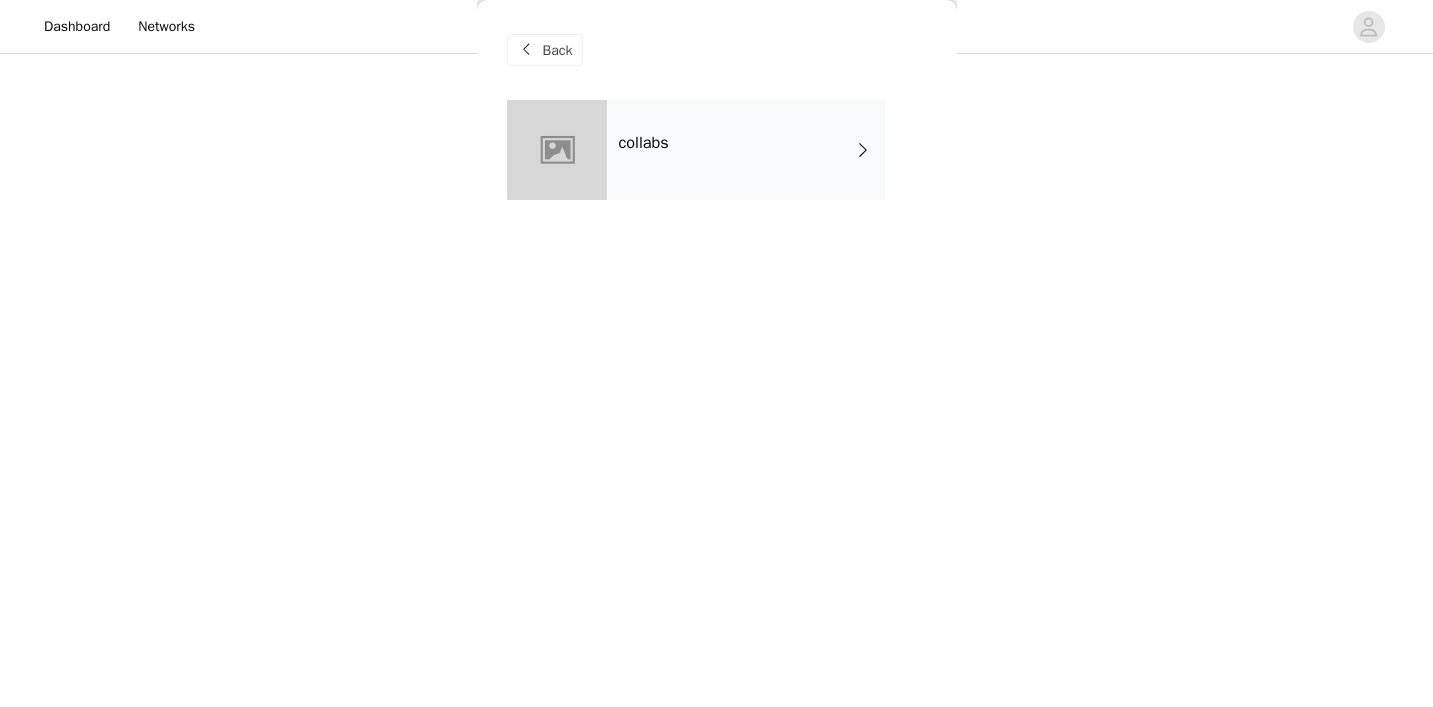 click on "Back" at bounding box center (717, 50) 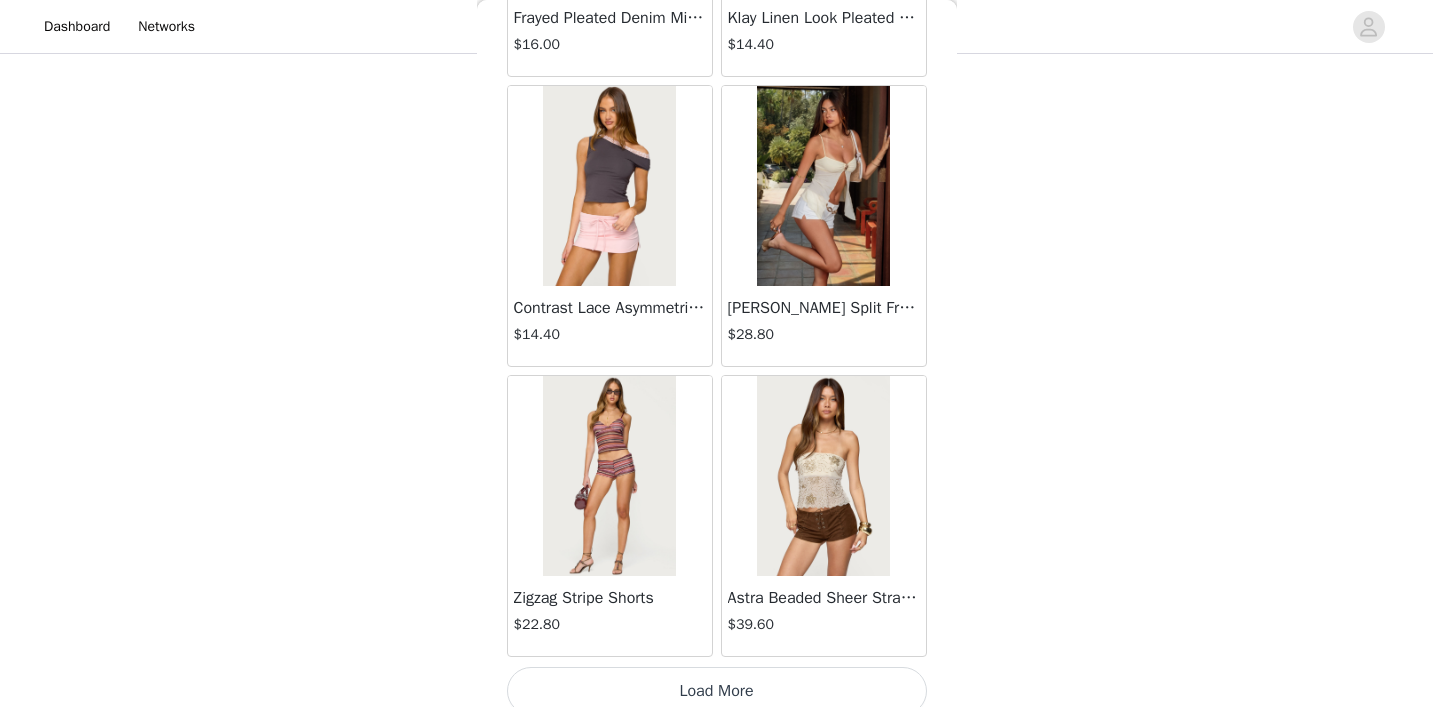 scroll, scrollTop: 2335, scrollLeft: 0, axis: vertical 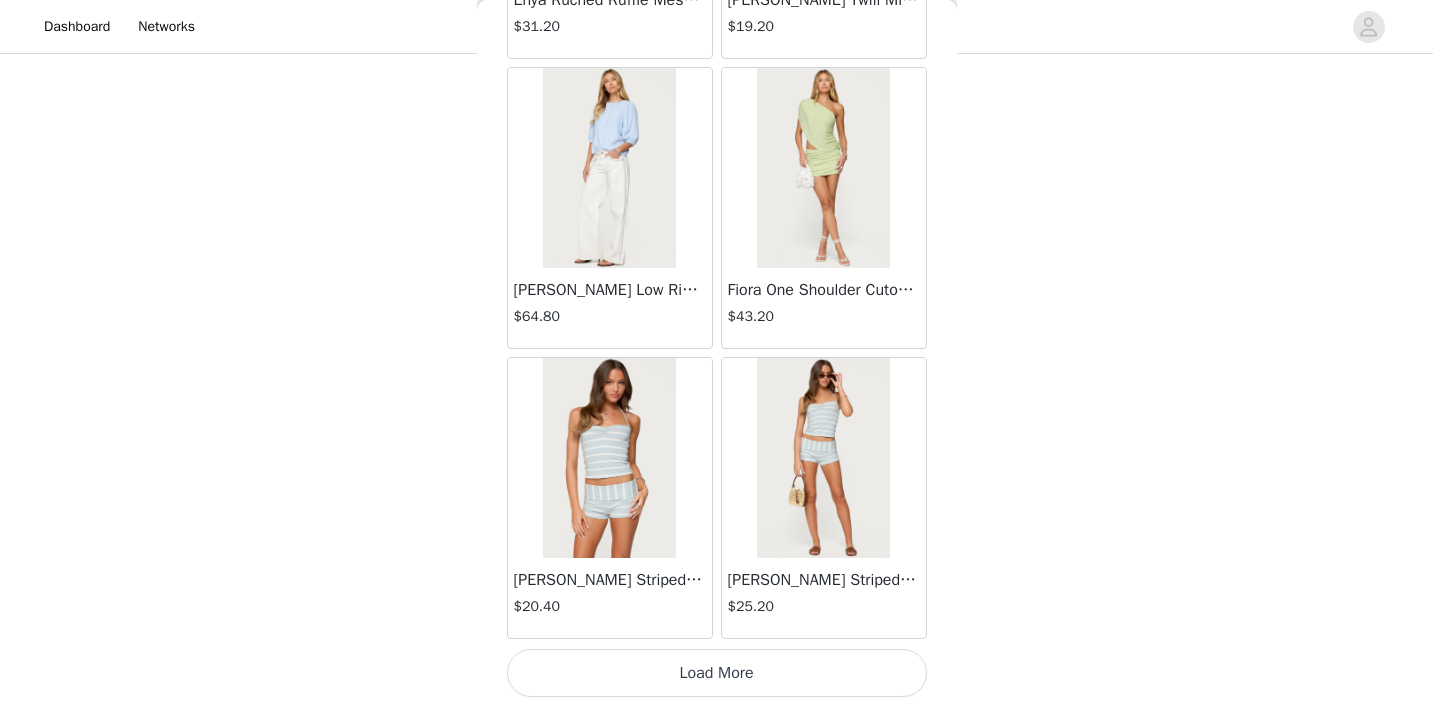 click on "Load More" at bounding box center (717, 673) 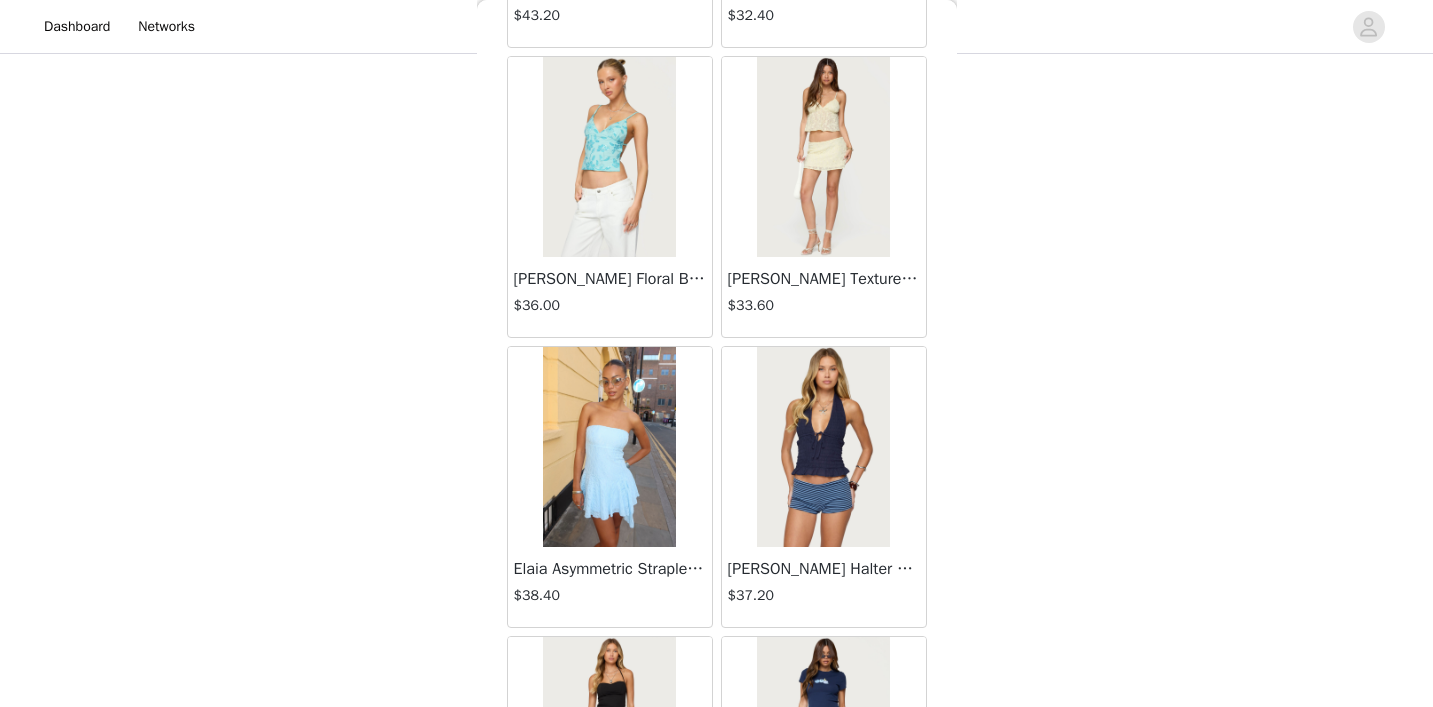 scroll, scrollTop: 6440, scrollLeft: 0, axis: vertical 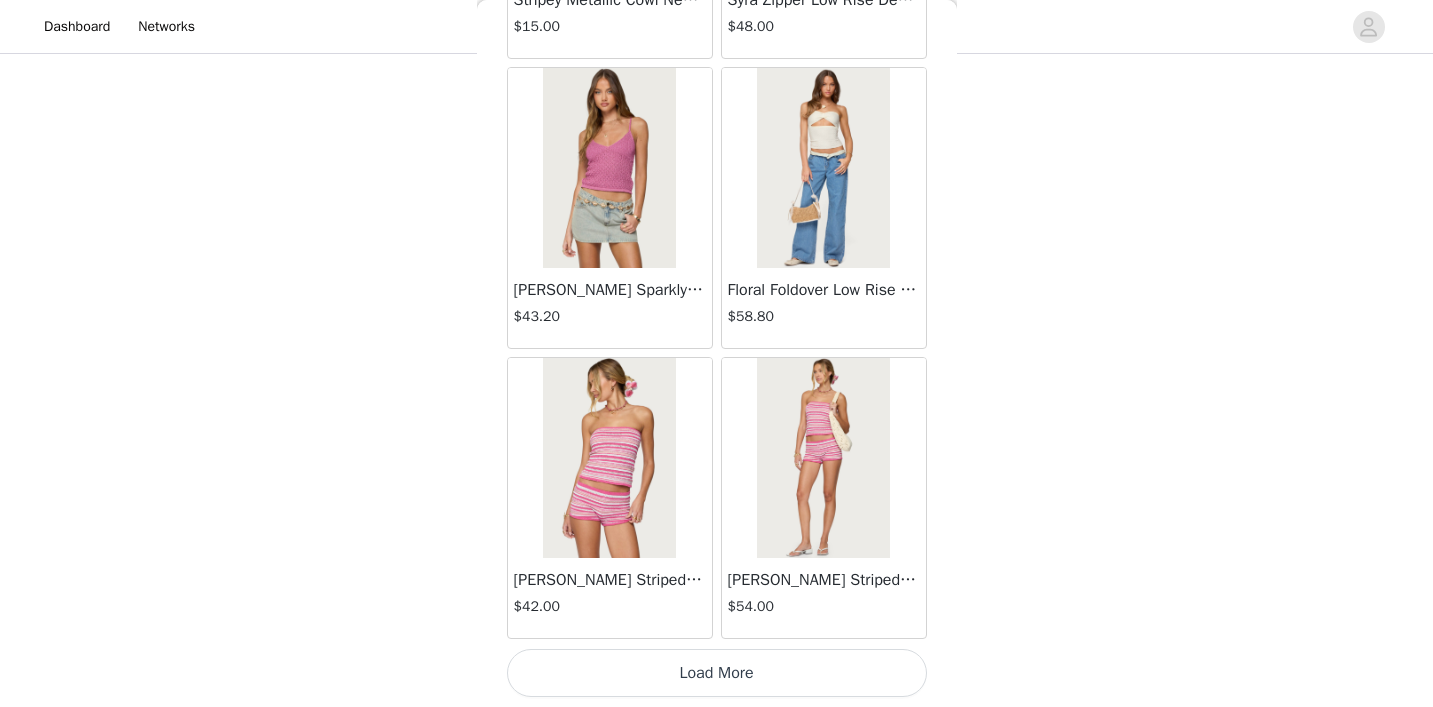click on "Load More" at bounding box center (717, 673) 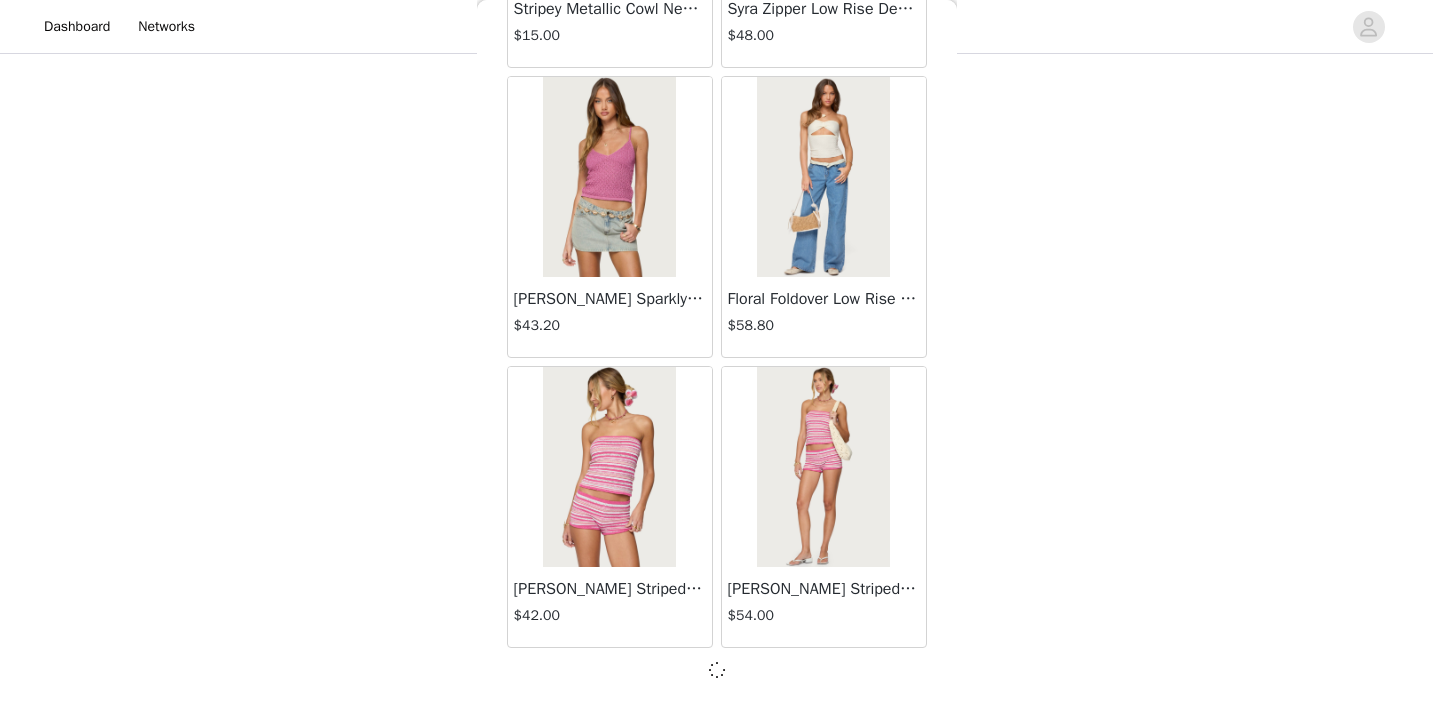 scroll, scrollTop: 8144, scrollLeft: 0, axis: vertical 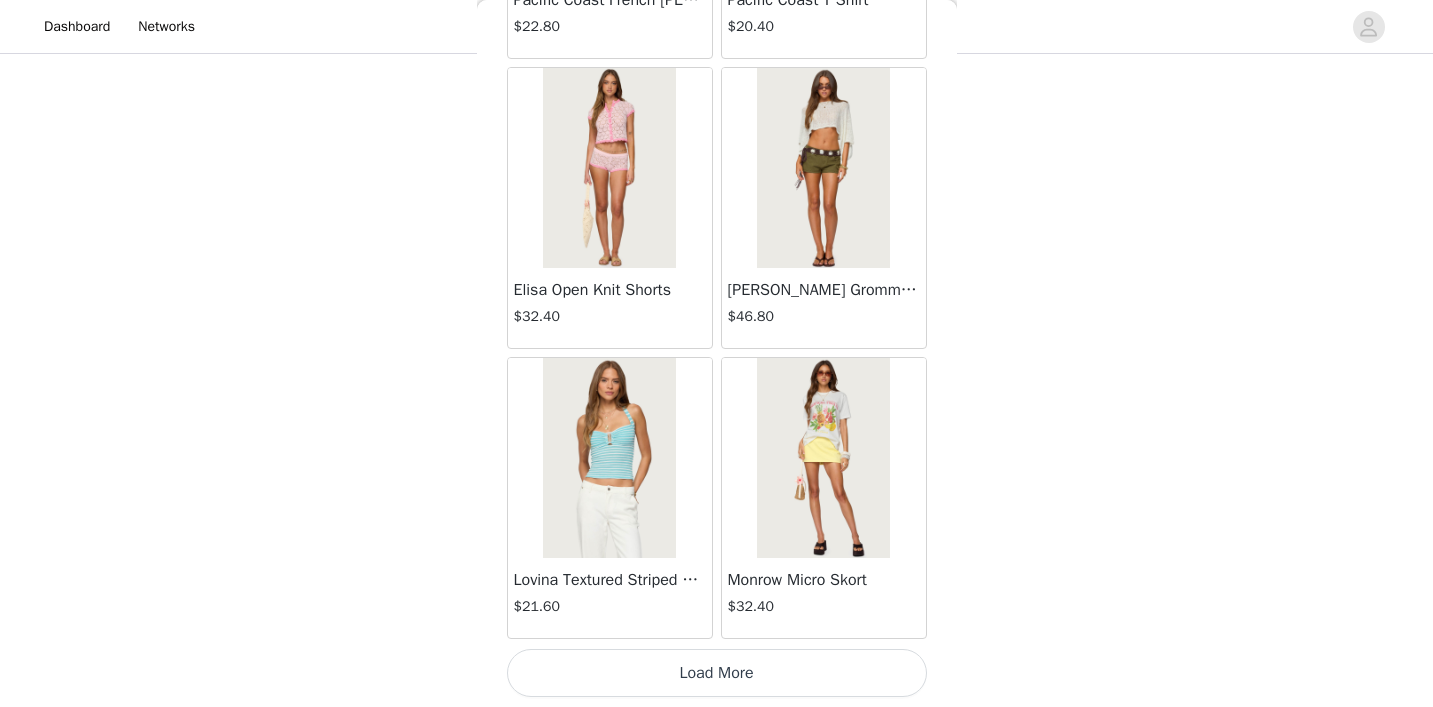 click on "[PERSON_NAME] Grommet Low Rise Shorts" at bounding box center [824, 290] 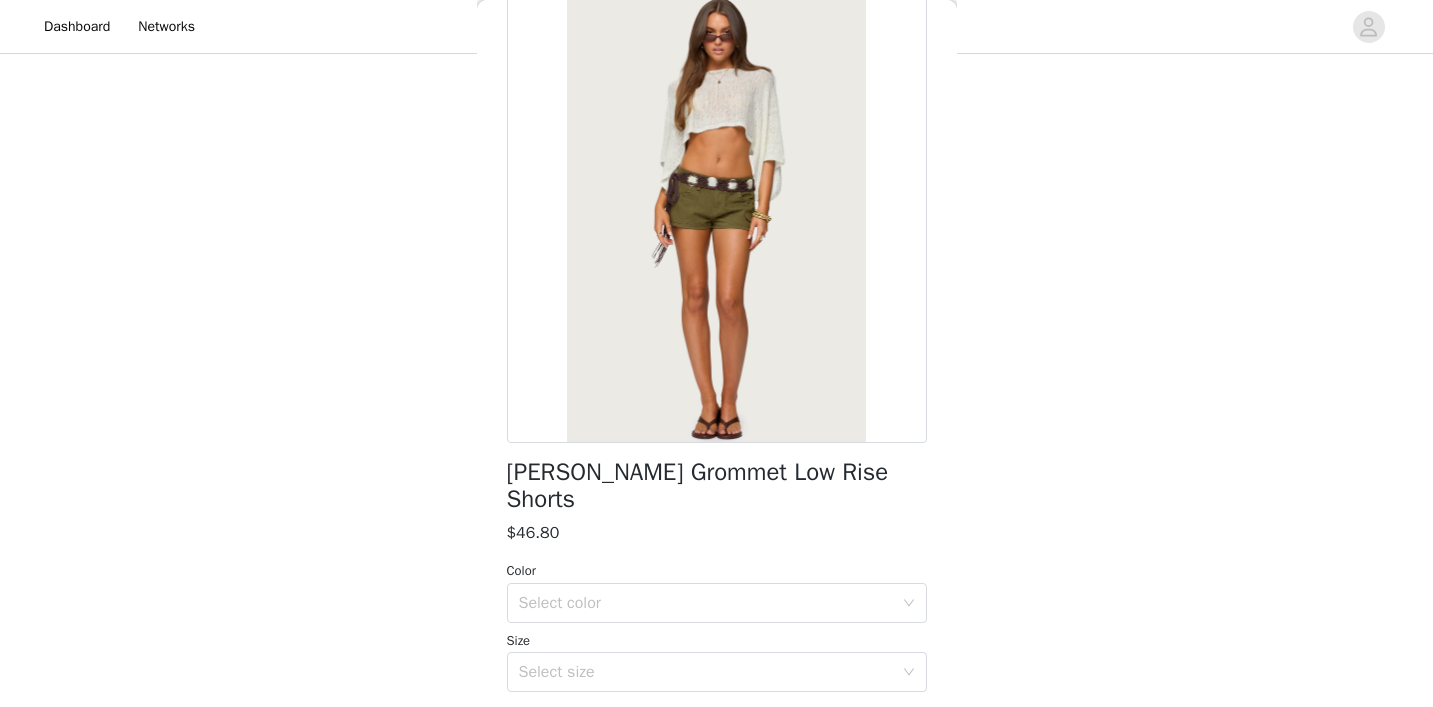 scroll, scrollTop: 105, scrollLeft: 0, axis: vertical 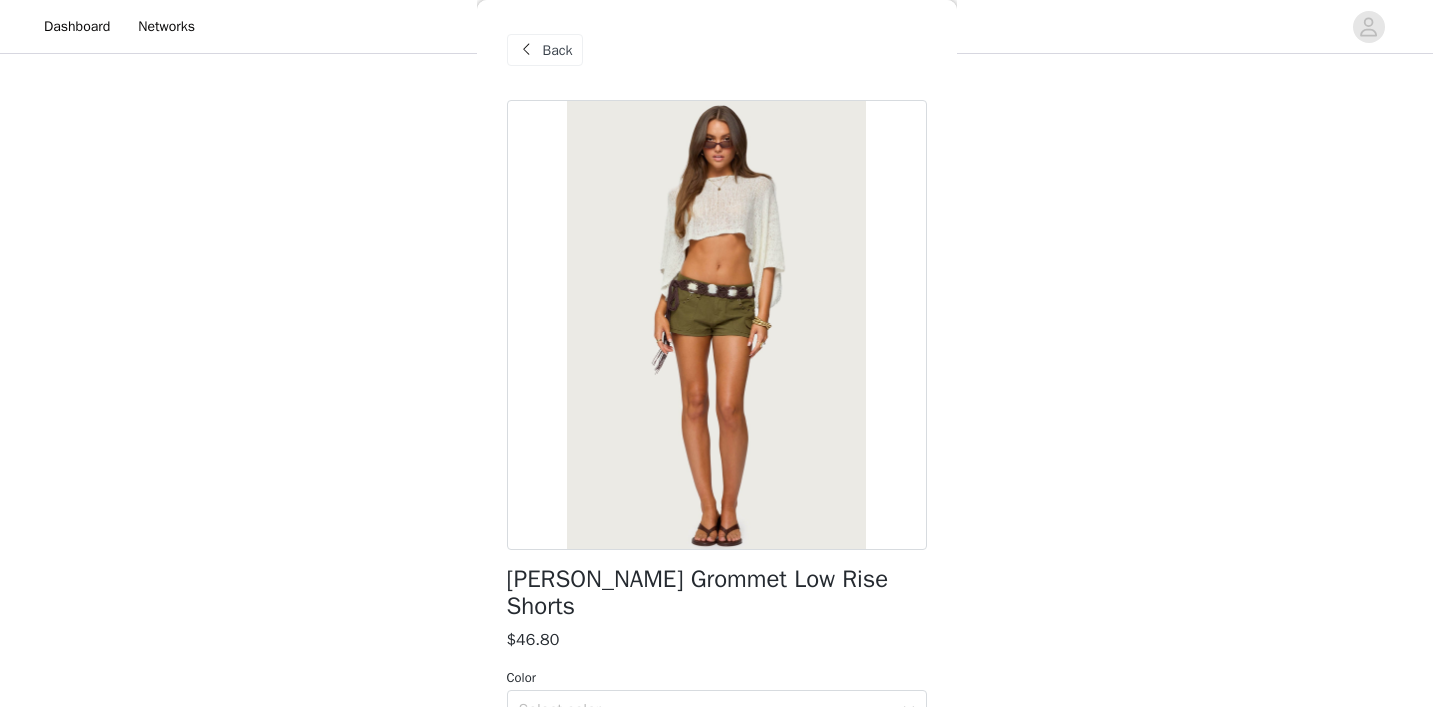 click on "Back" at bounding box center (717, 50) 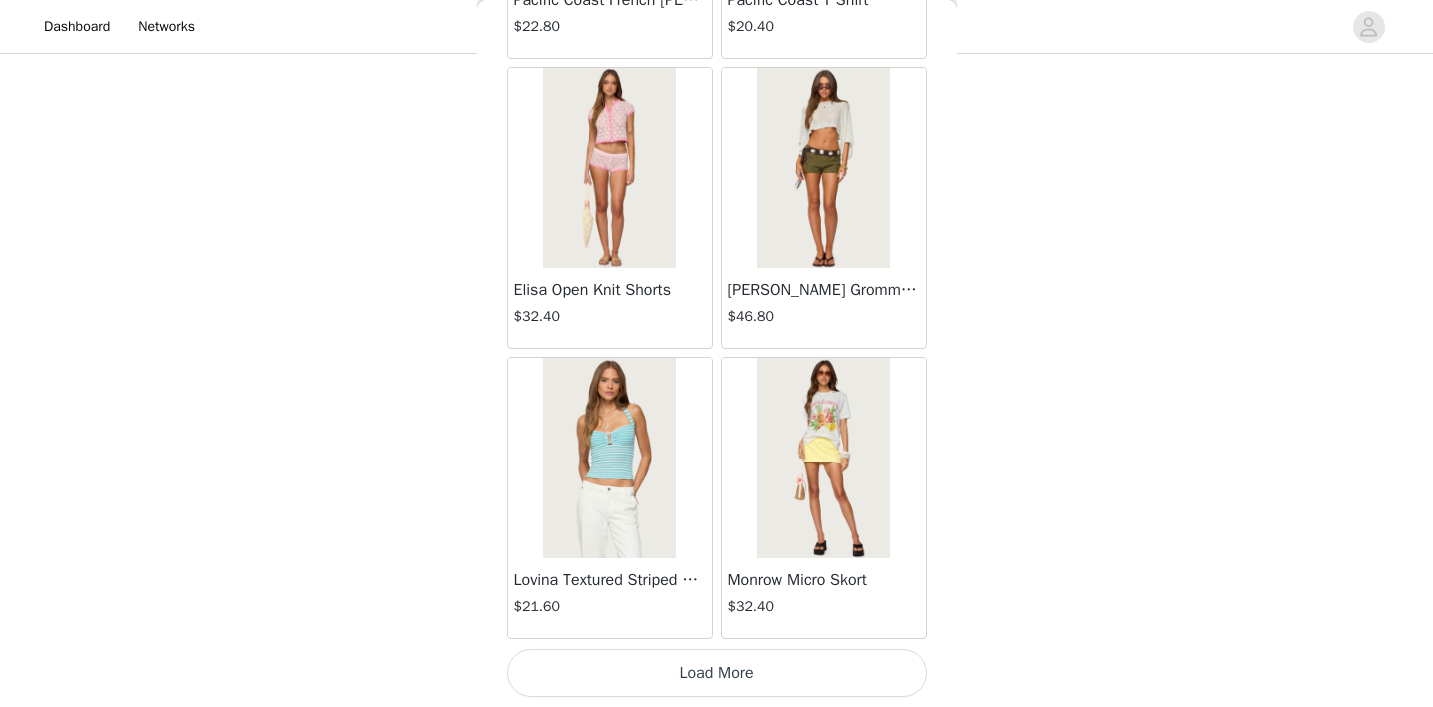 click on "Load More" at bounding box center (717, 673) 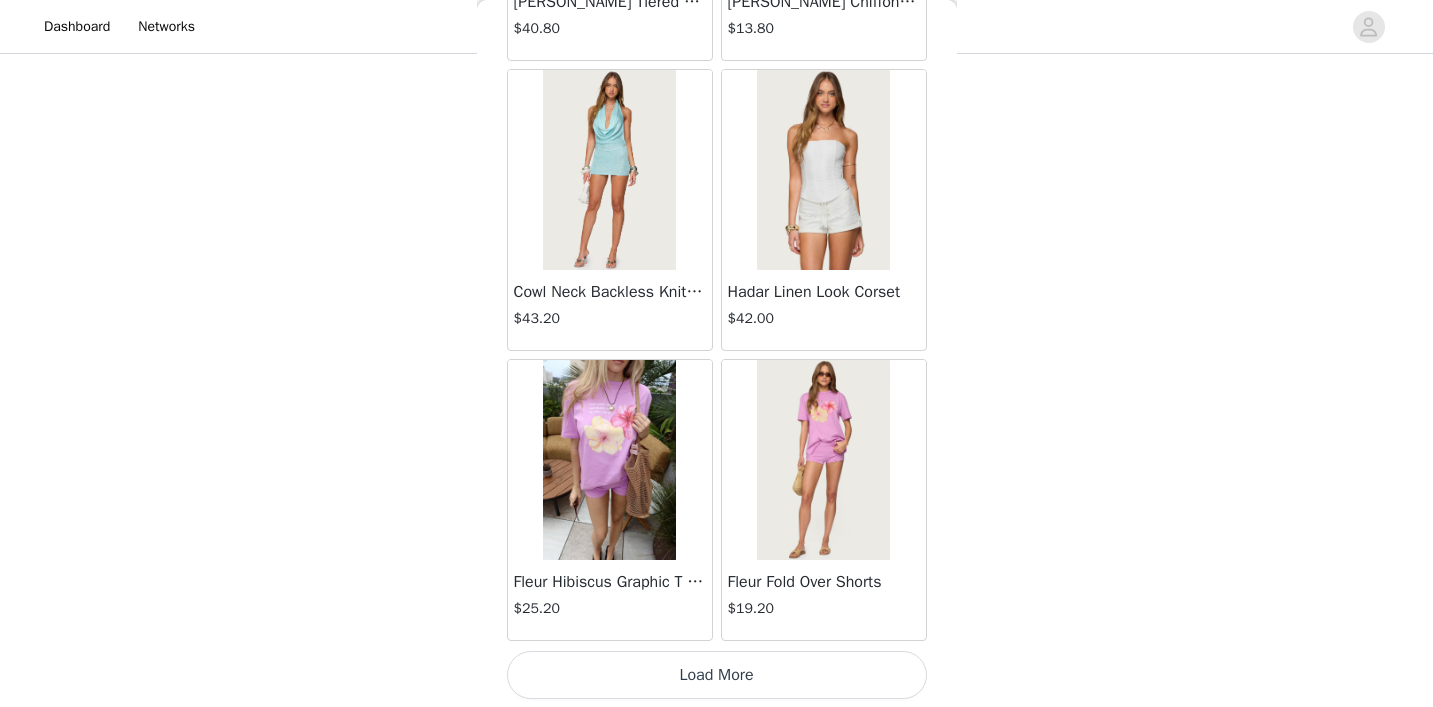 click on "Load More" at bounding box center (717, 675) 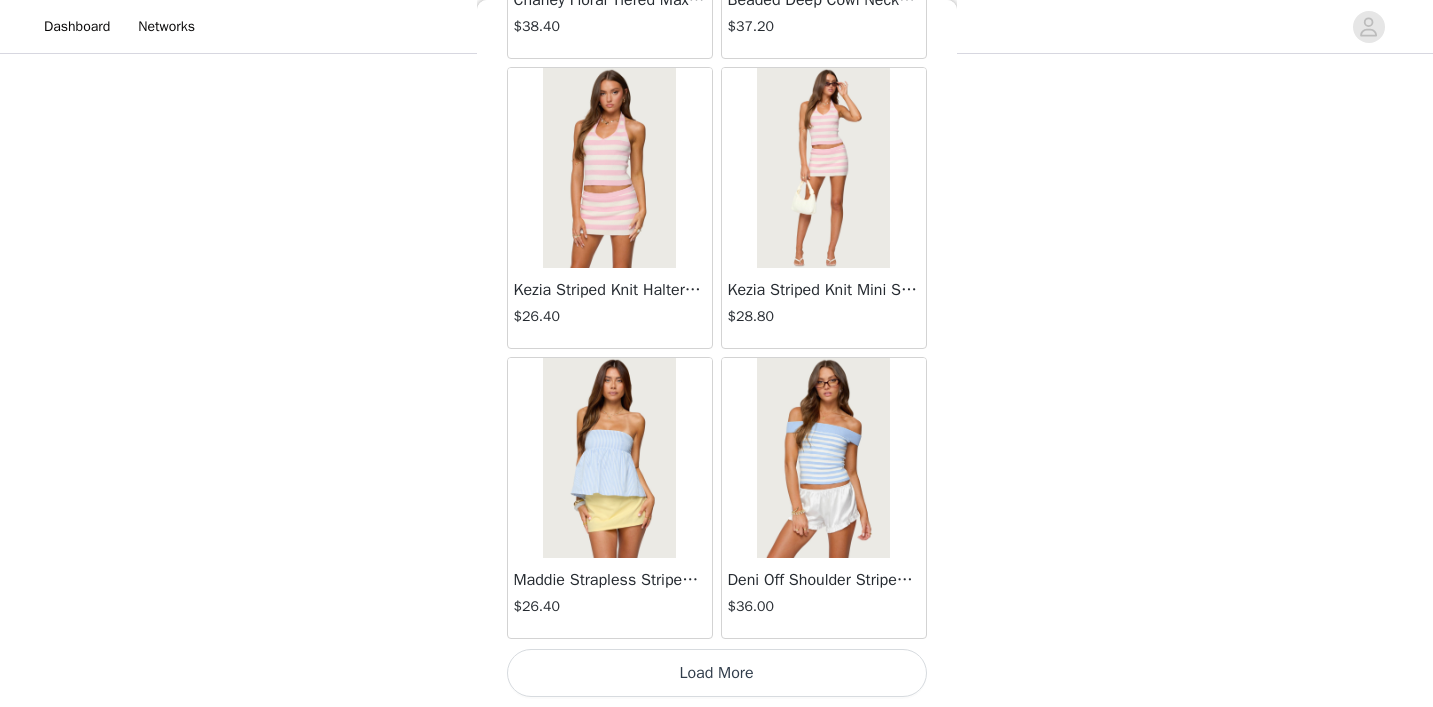 click on "Load More" at bounding box center [717, 673] 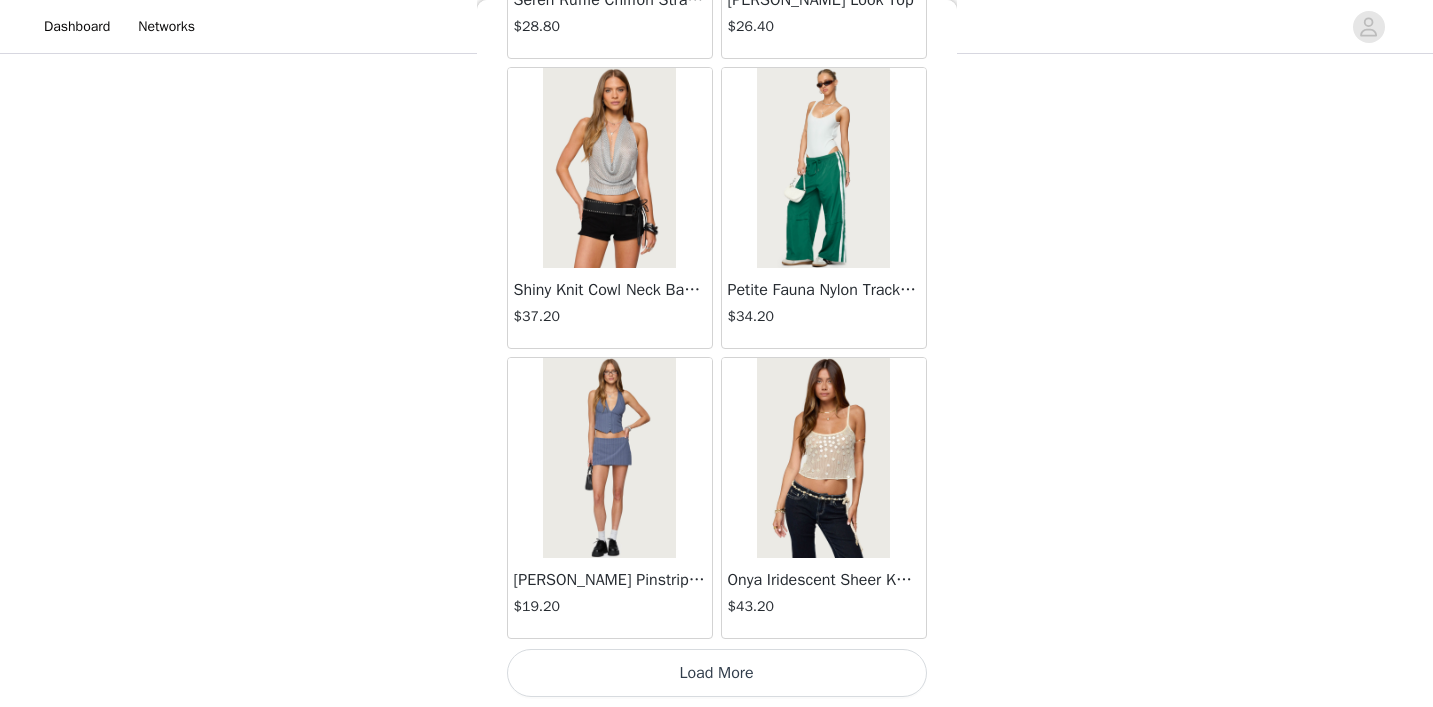 scroll, scrollTop: 19753, scrollLeft: 0, axis: vertical 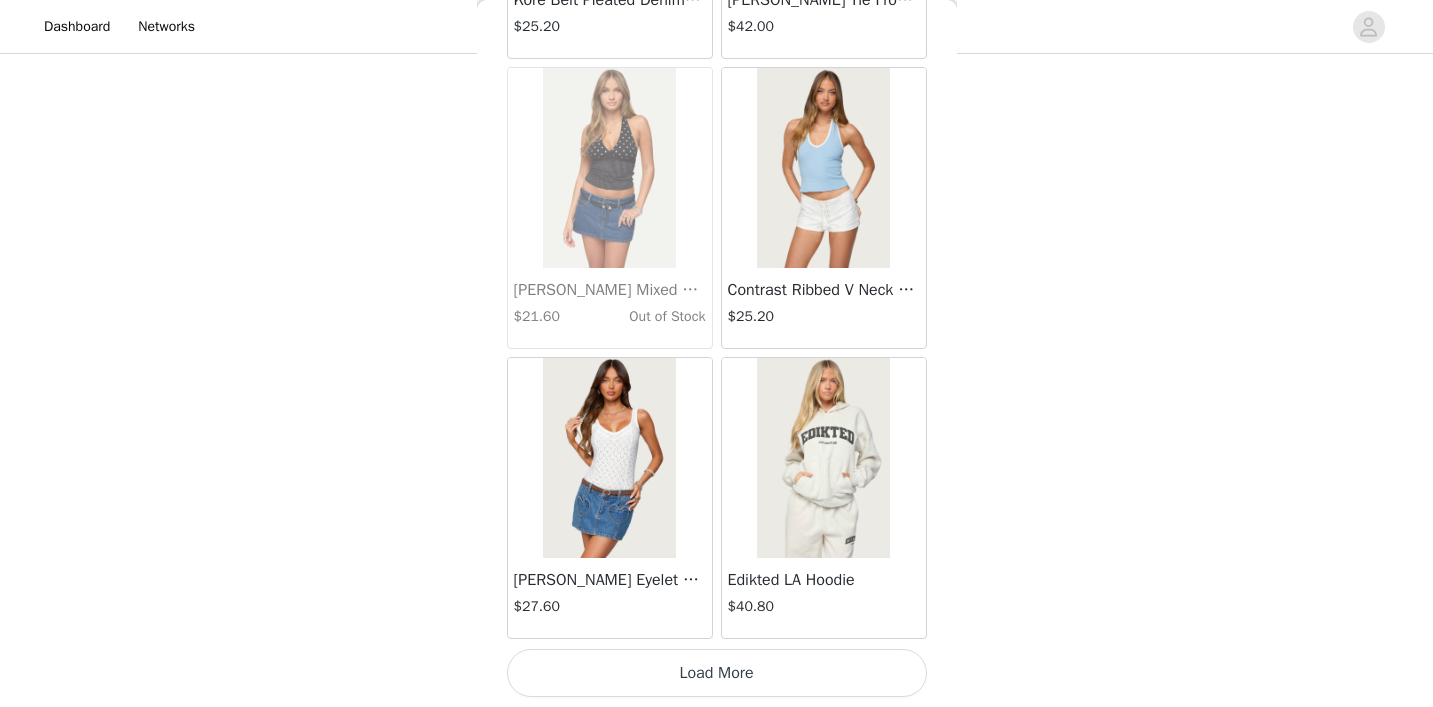 click on "Load More" at bounding box center (717, 673) 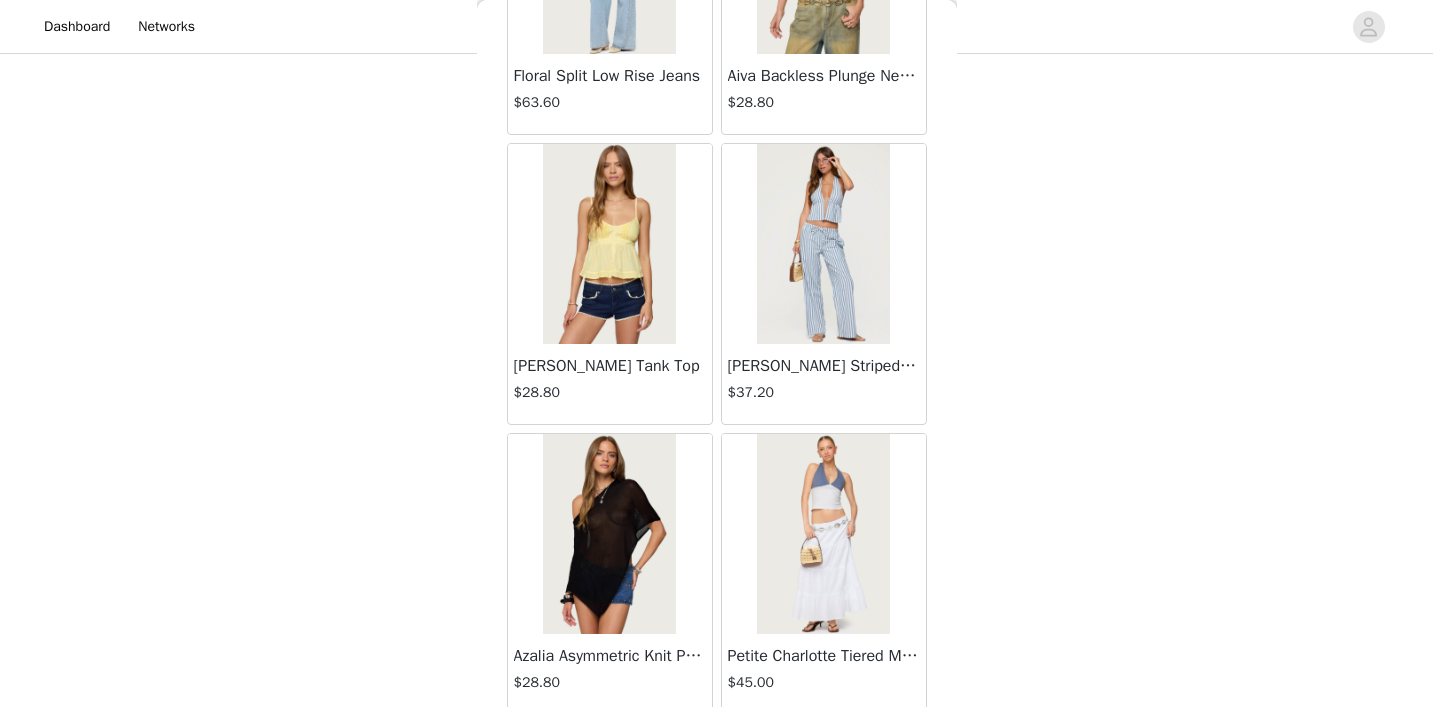 scroll, scrollTop: 24025, scrollLeft: 0, axis: vertical 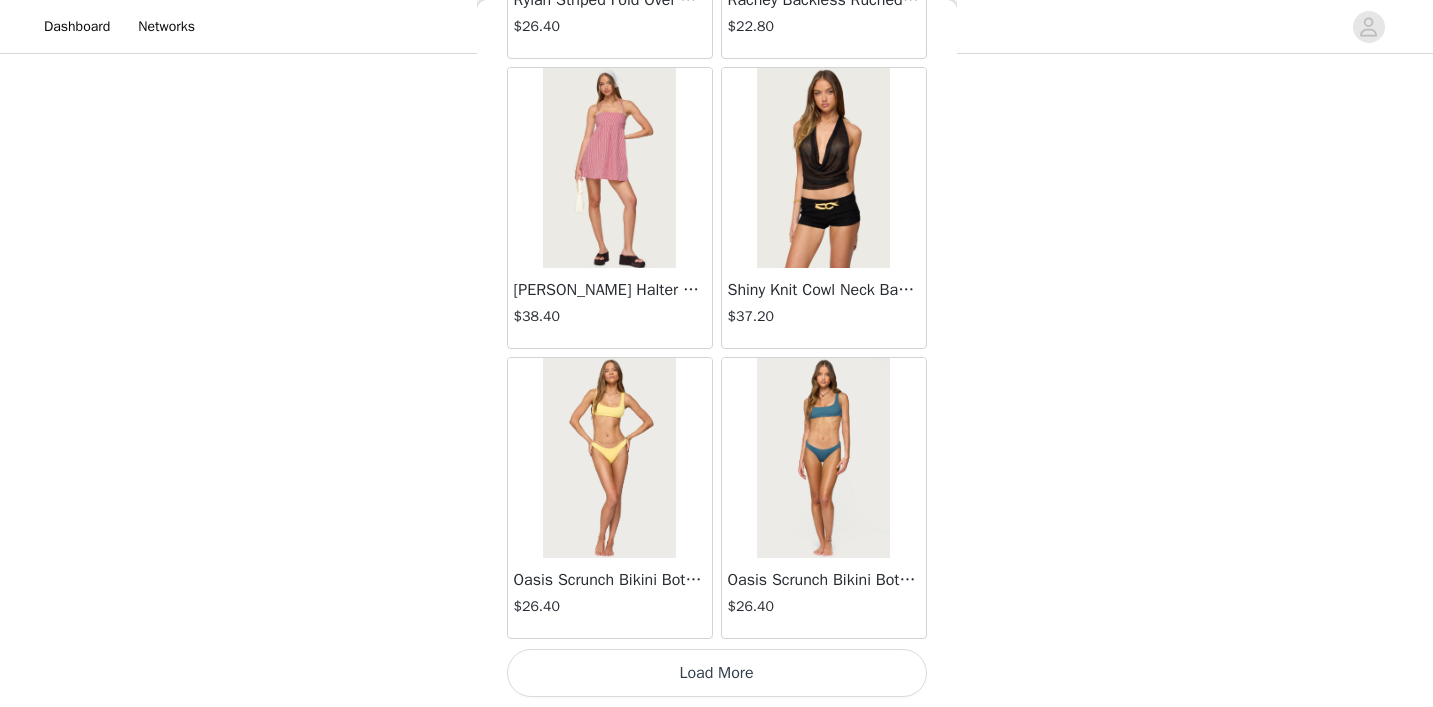 click on "Load More" at bounding box center [717, 673] 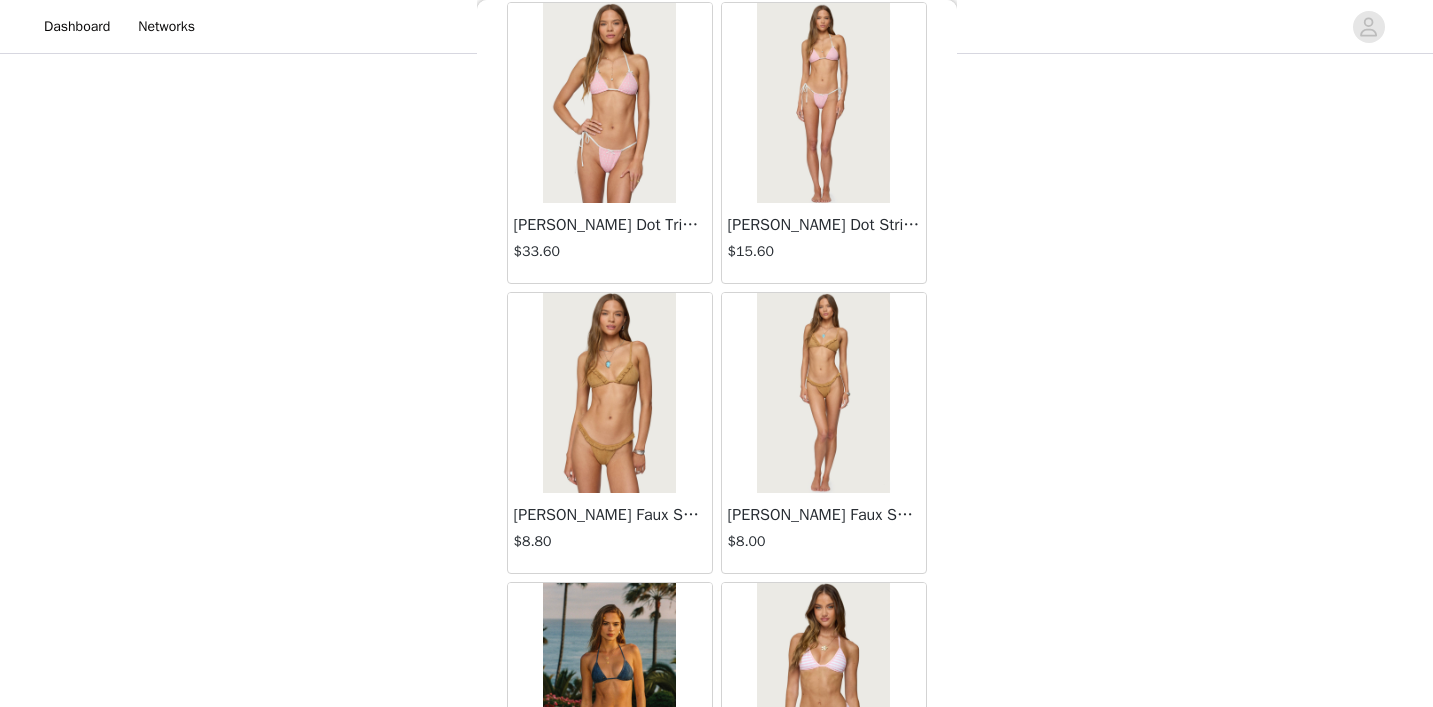 scroll, scrollTop: 27359, scrollLeft: 0, axis: vertical 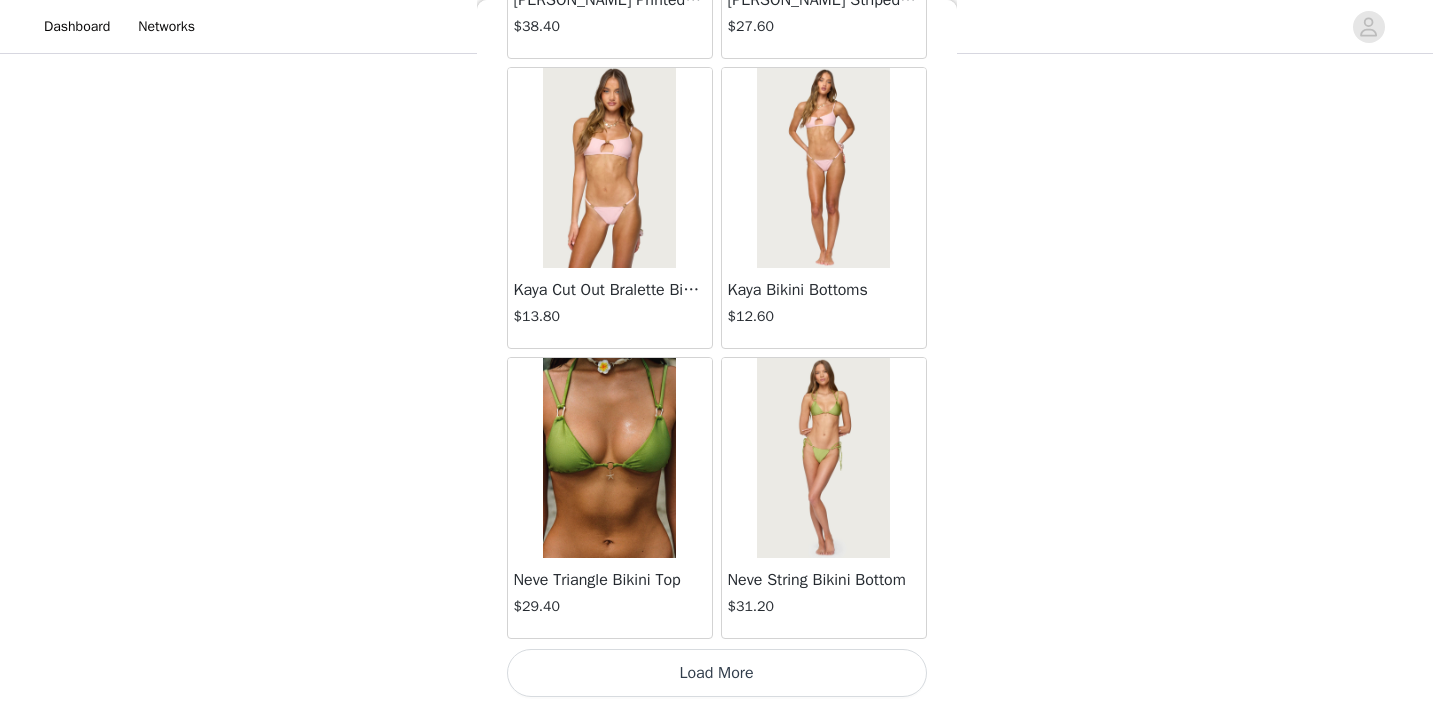 click on "Load More" at bounding box center (717, 673) 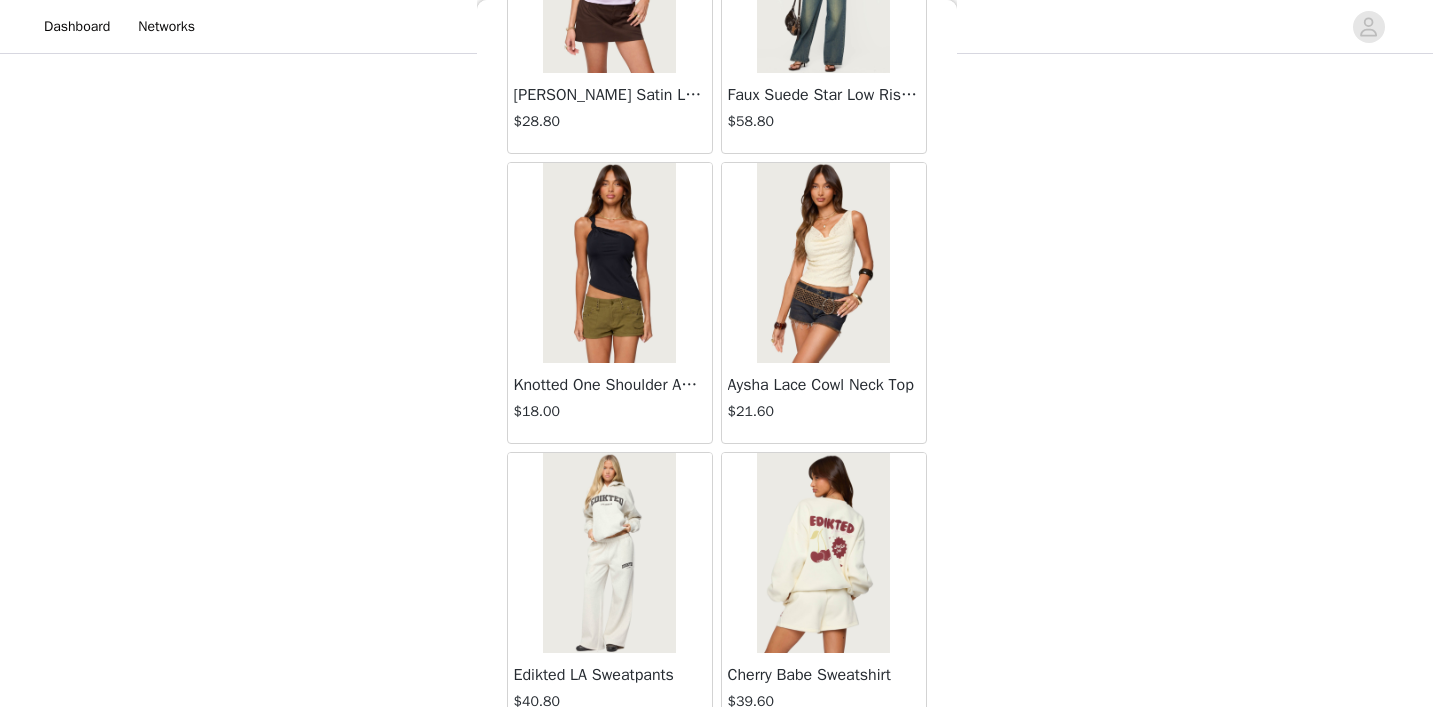 scroll, scrollTop: 31259, scrollLeft: 0, axis: vertical 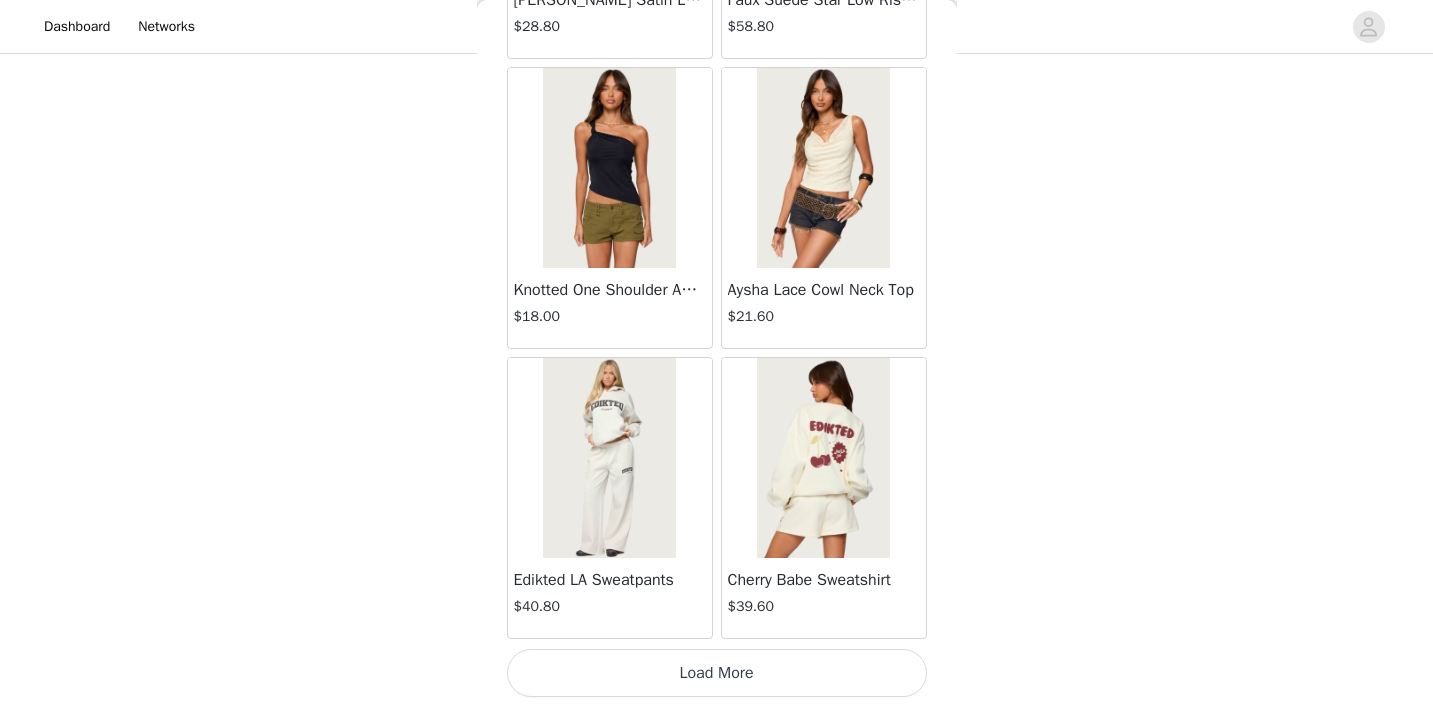 click on "Load More" at bounding box center (717, 673) 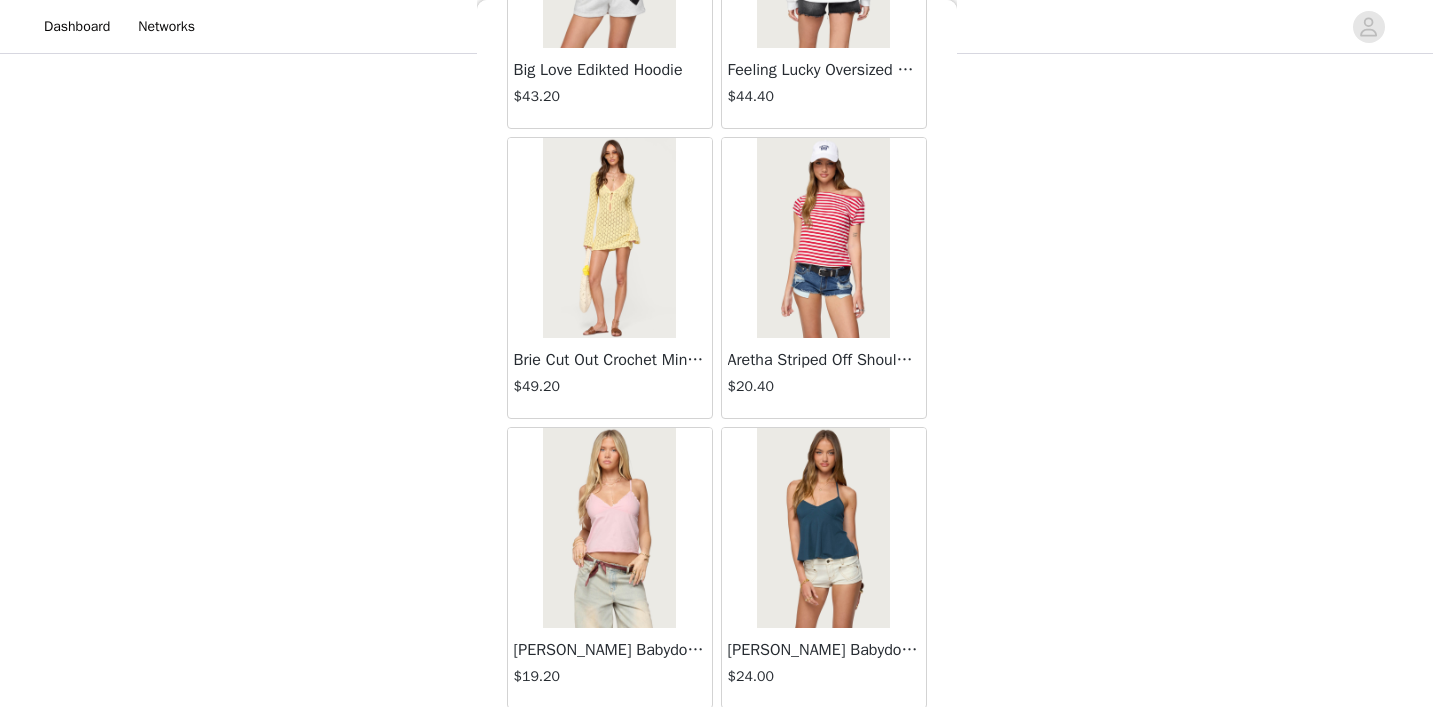 scroll, scrollTop: 32856, scrollLeft: 0, axis: vertical 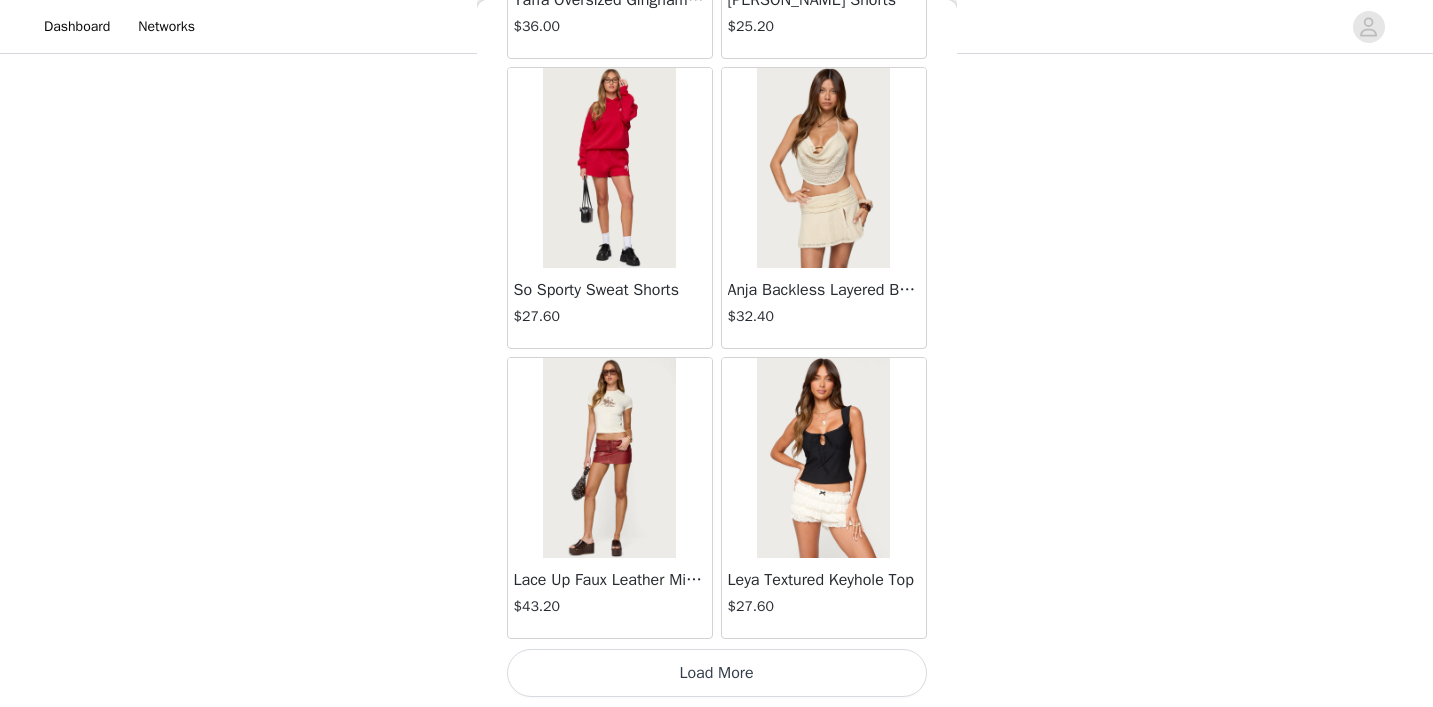 click on "Load More" at bounding box center [717, 673] 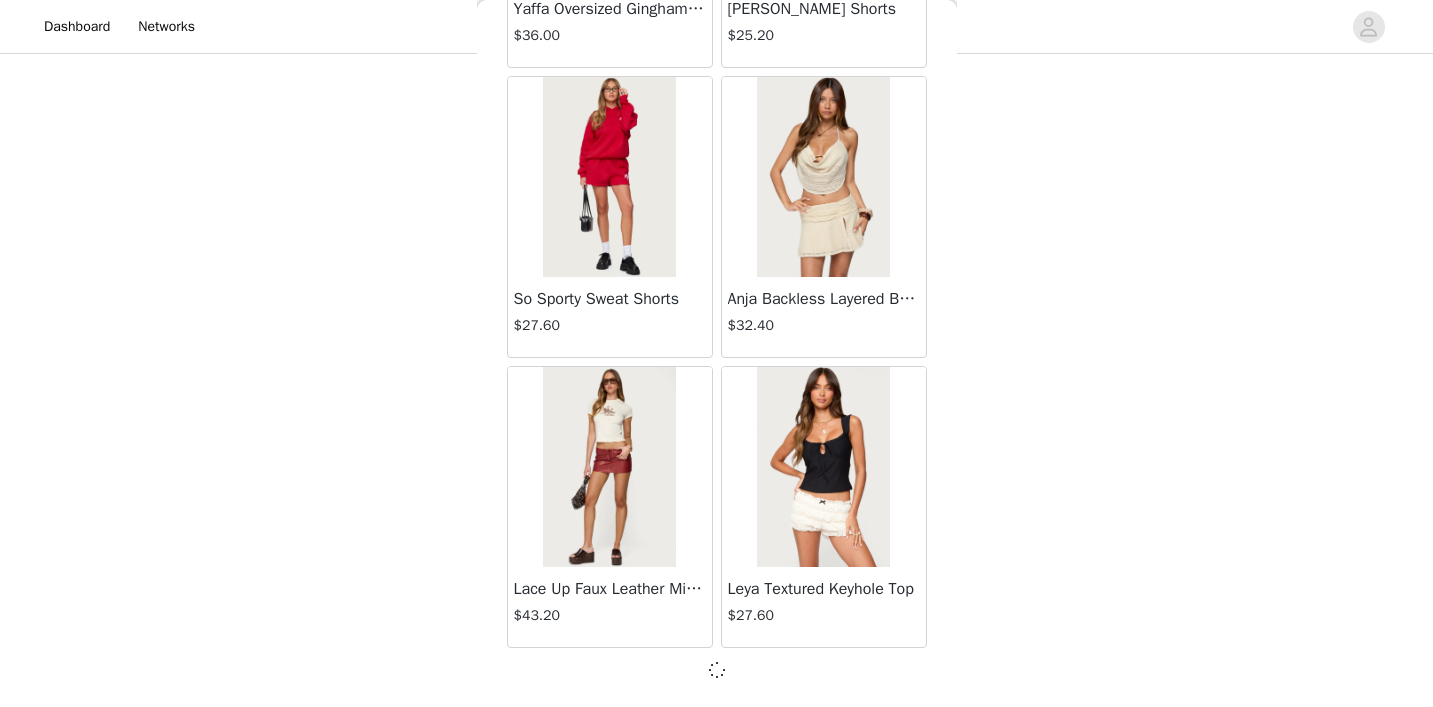 scroll, scrollTop: 34244, scrollLeft: 0, axis: vertical 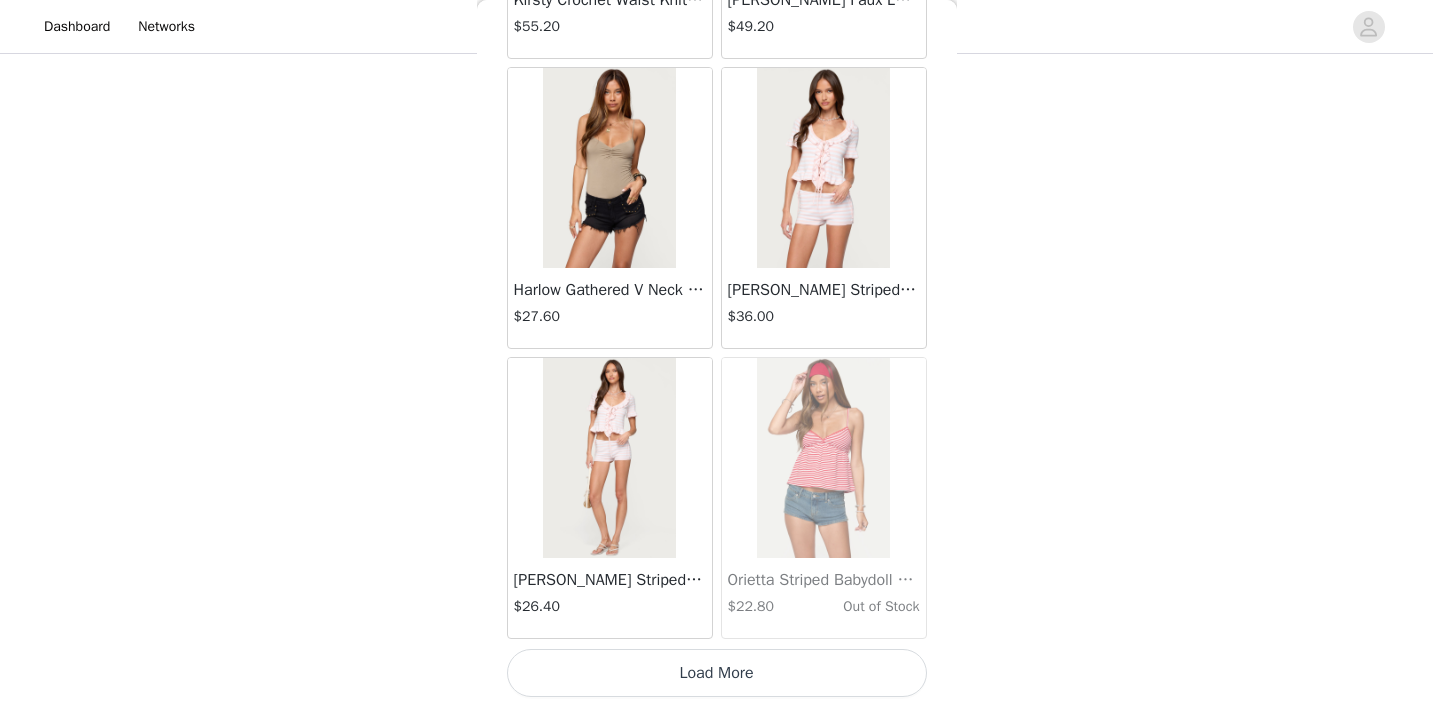 click on "Load More" at bounding box center [717, 673] 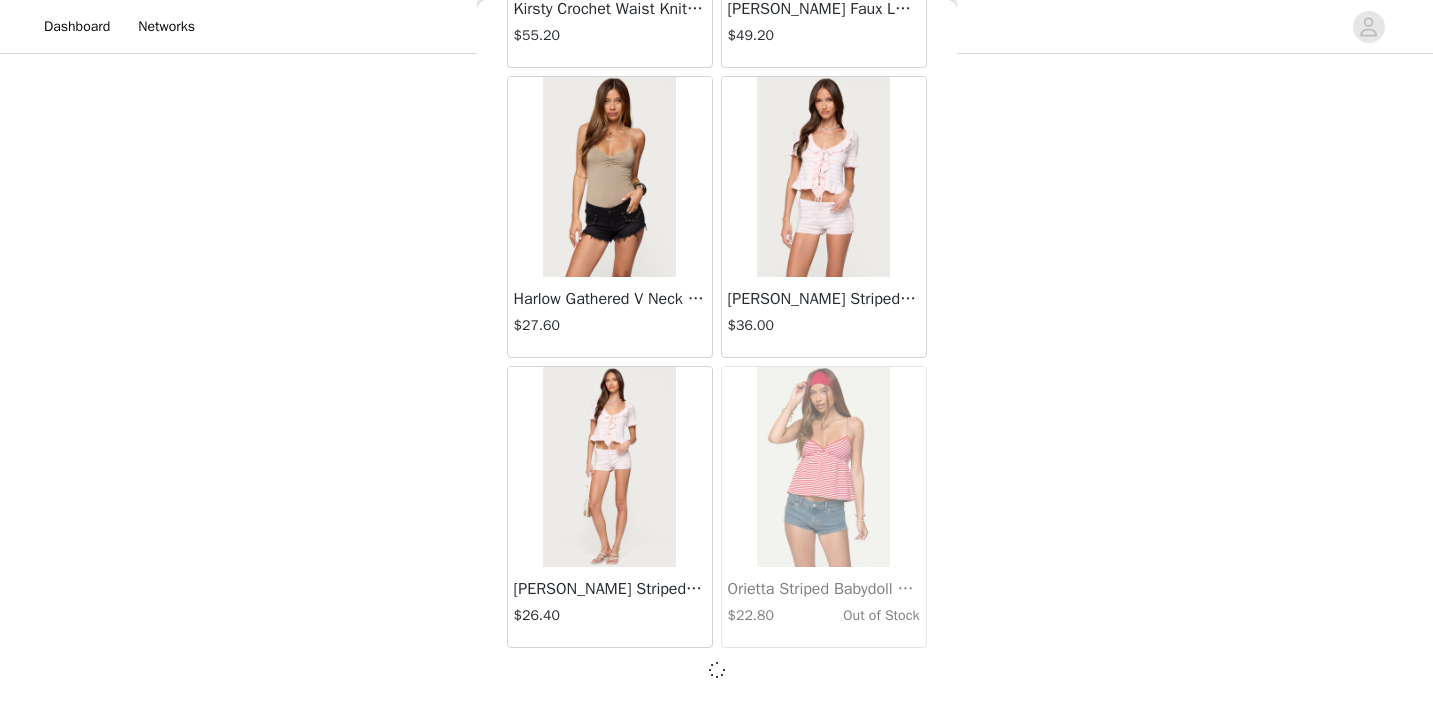scroll, scrollTop: 37144, scrollLeft: 0, axis: vertical 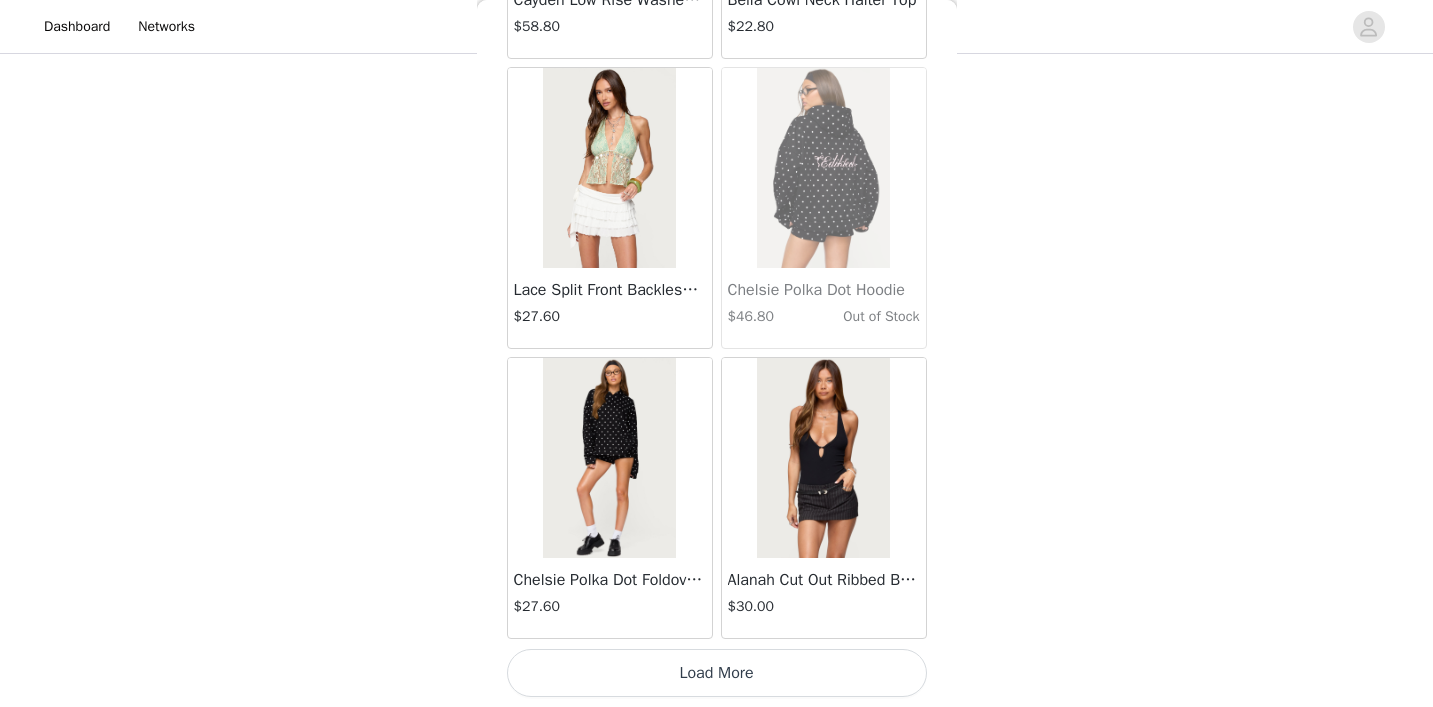 click on "Load More" at bounding box center (717, 673) 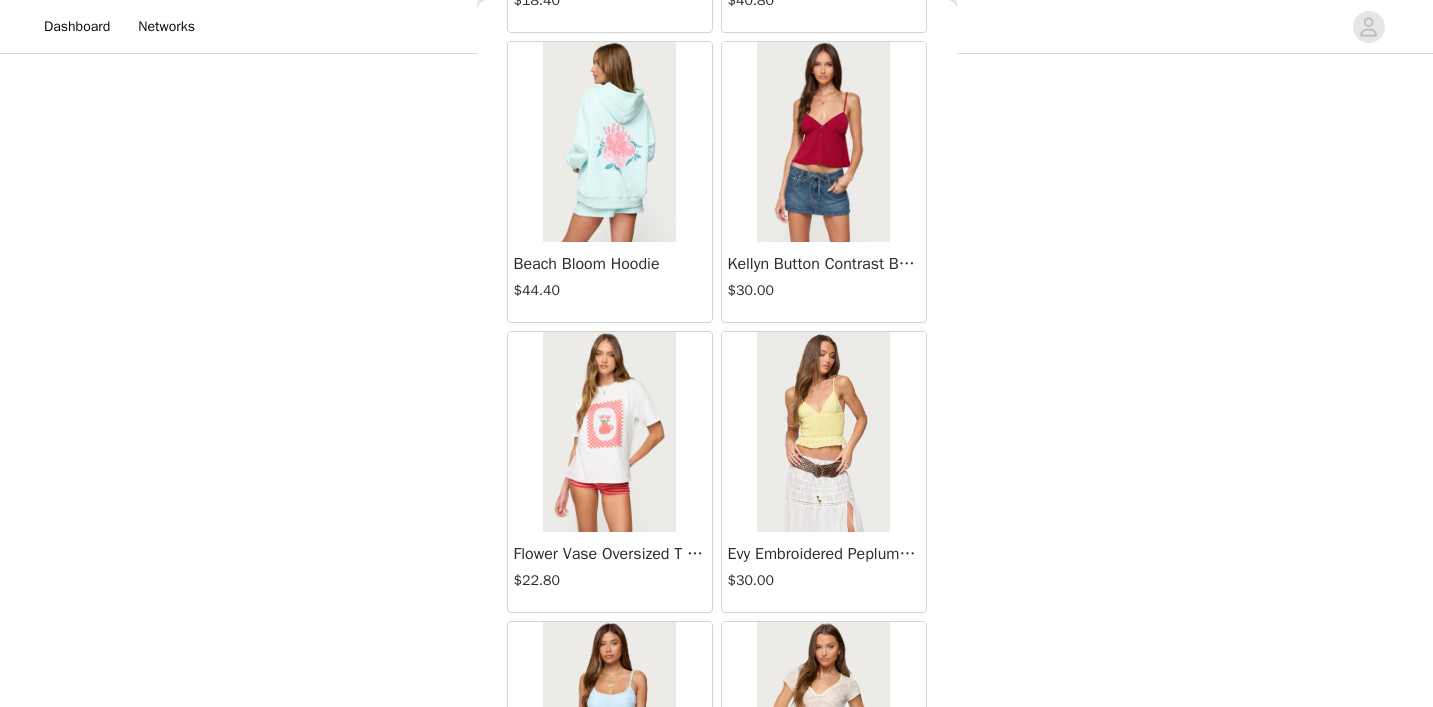 scroll, scrollTop: 41180, scrollLeft: 0, axis: vertical 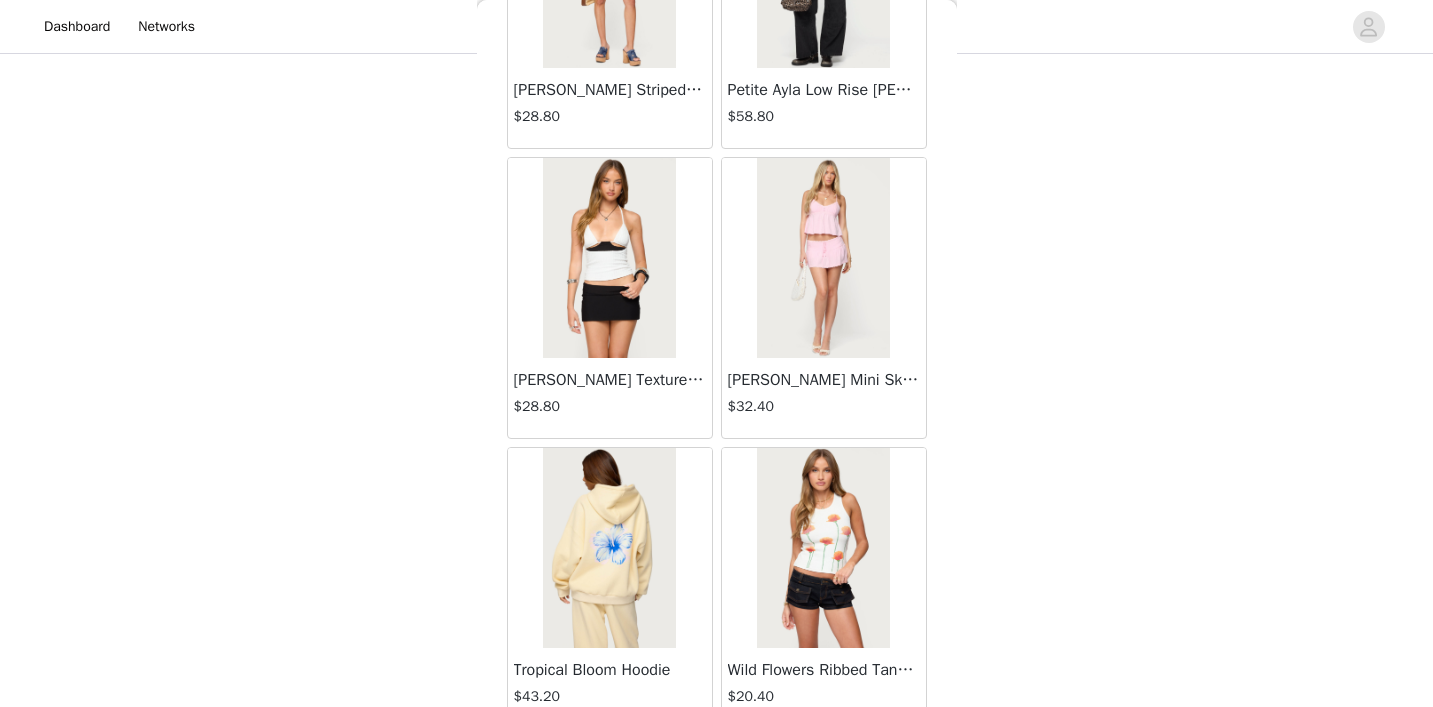 click on "[PERSON_NAME] Mini Skort" at bounding box center [824, 380] 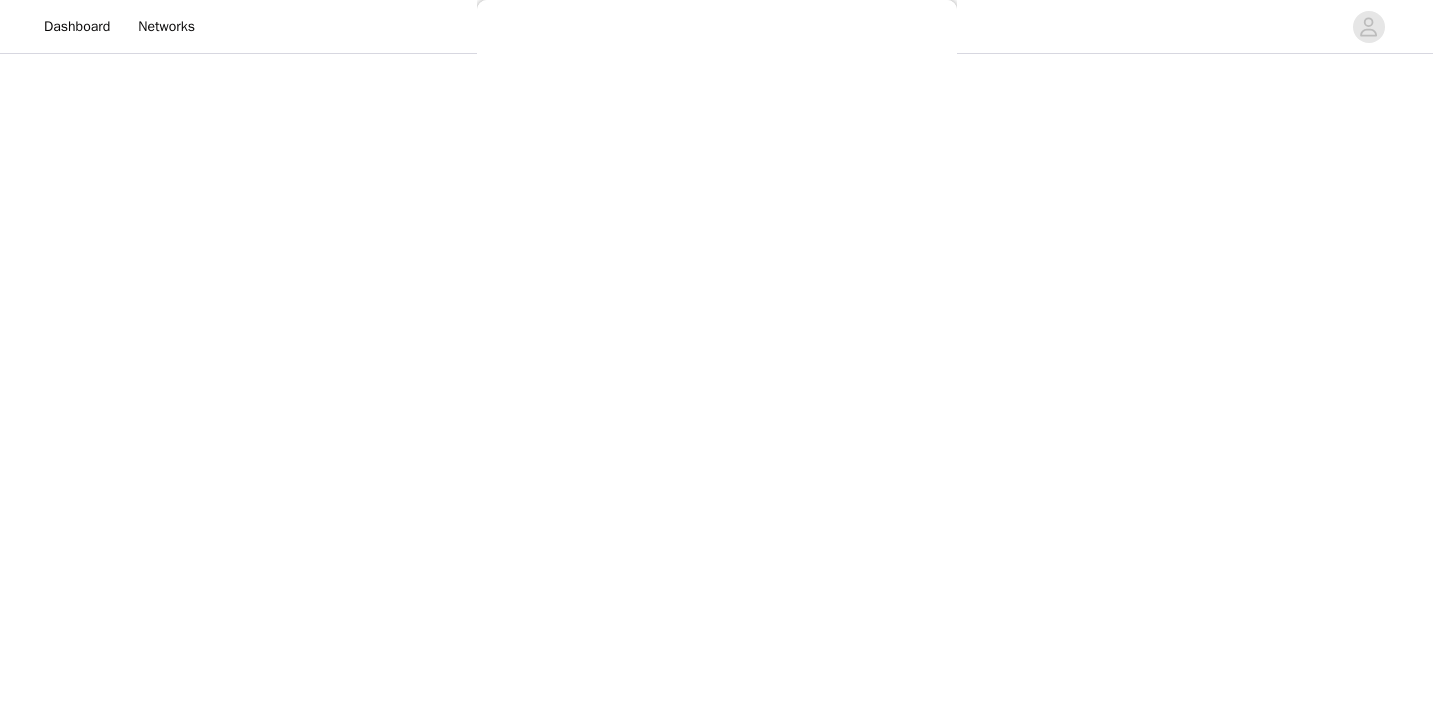 scroll, scrollTop: 244, scrollLeft: 0, axis: vertical 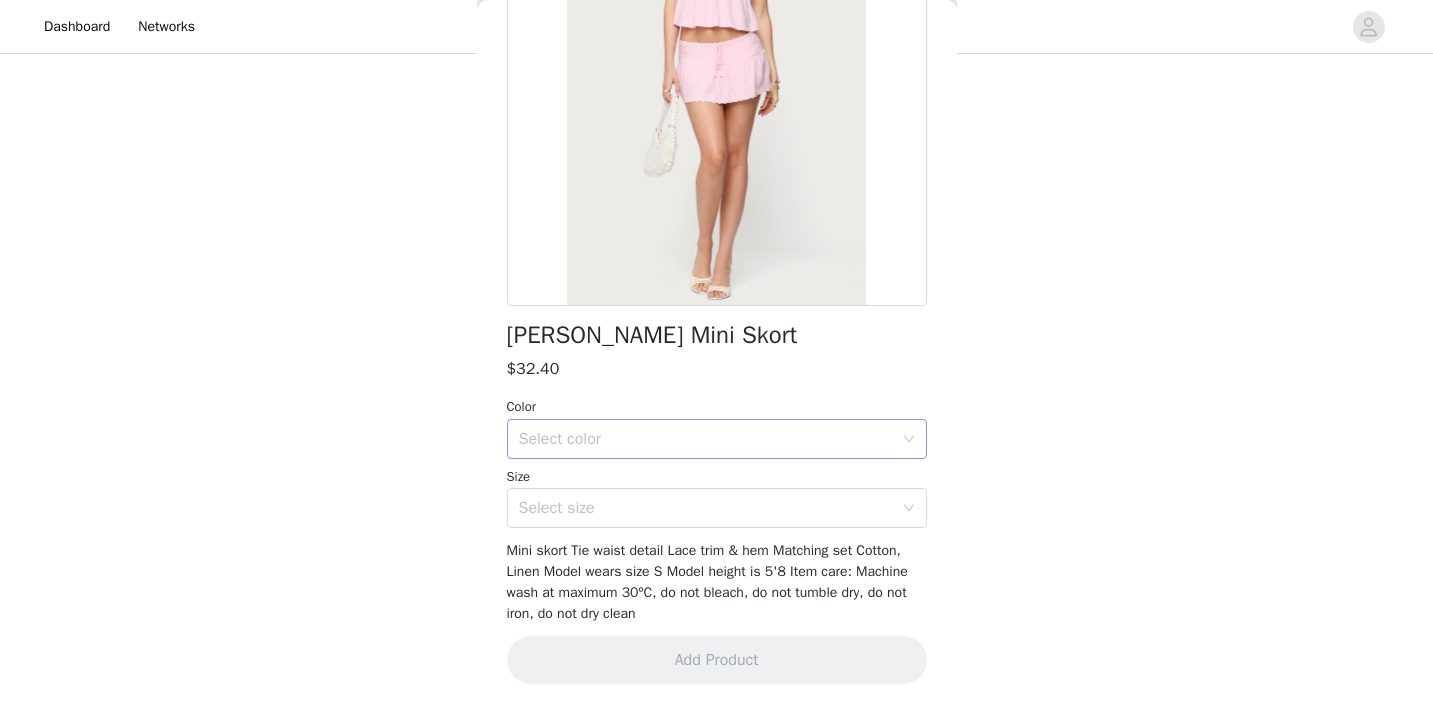 click on "Select color" at bounding box center [706, 439] 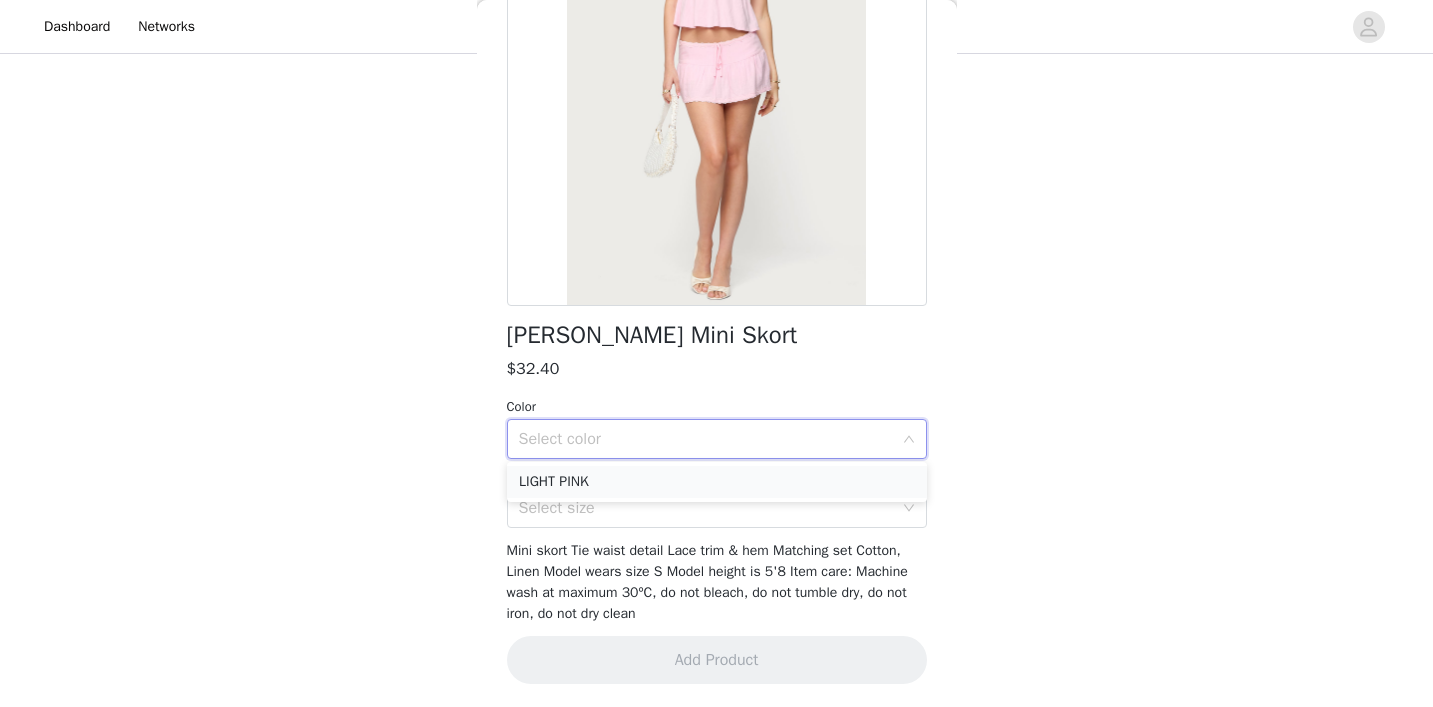 click on "LIGHT PINK" at bounding box center [717, 482] 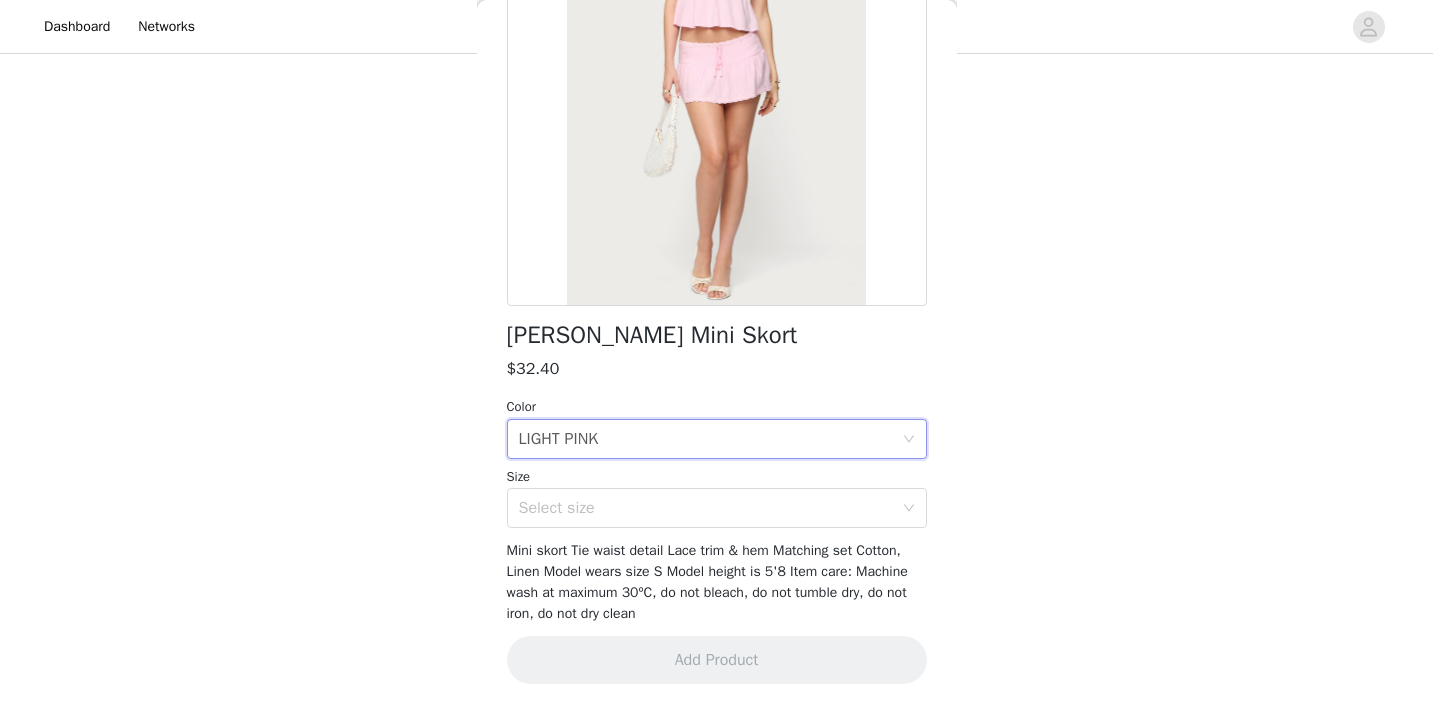 click on "Size" at bounding box center [717, 477] 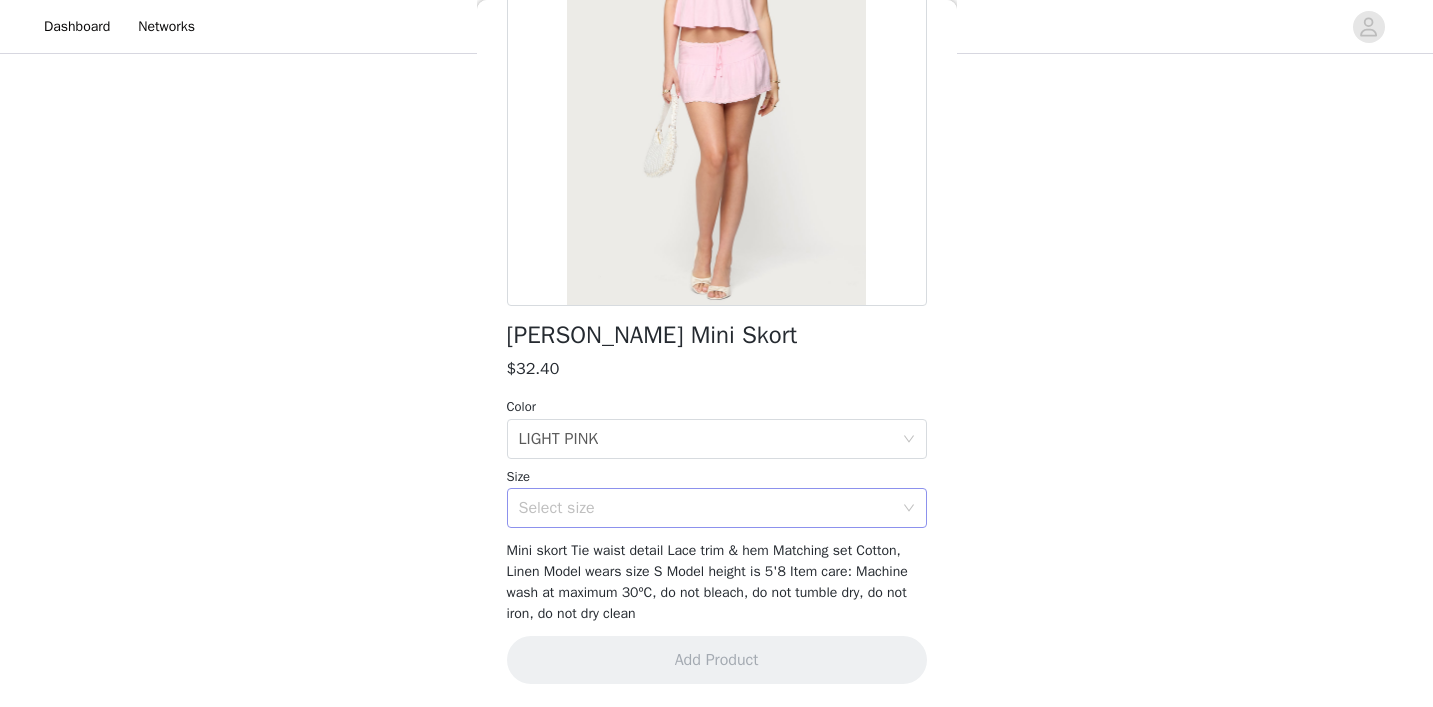 click on "Select size" at bounding box center (706, 508) 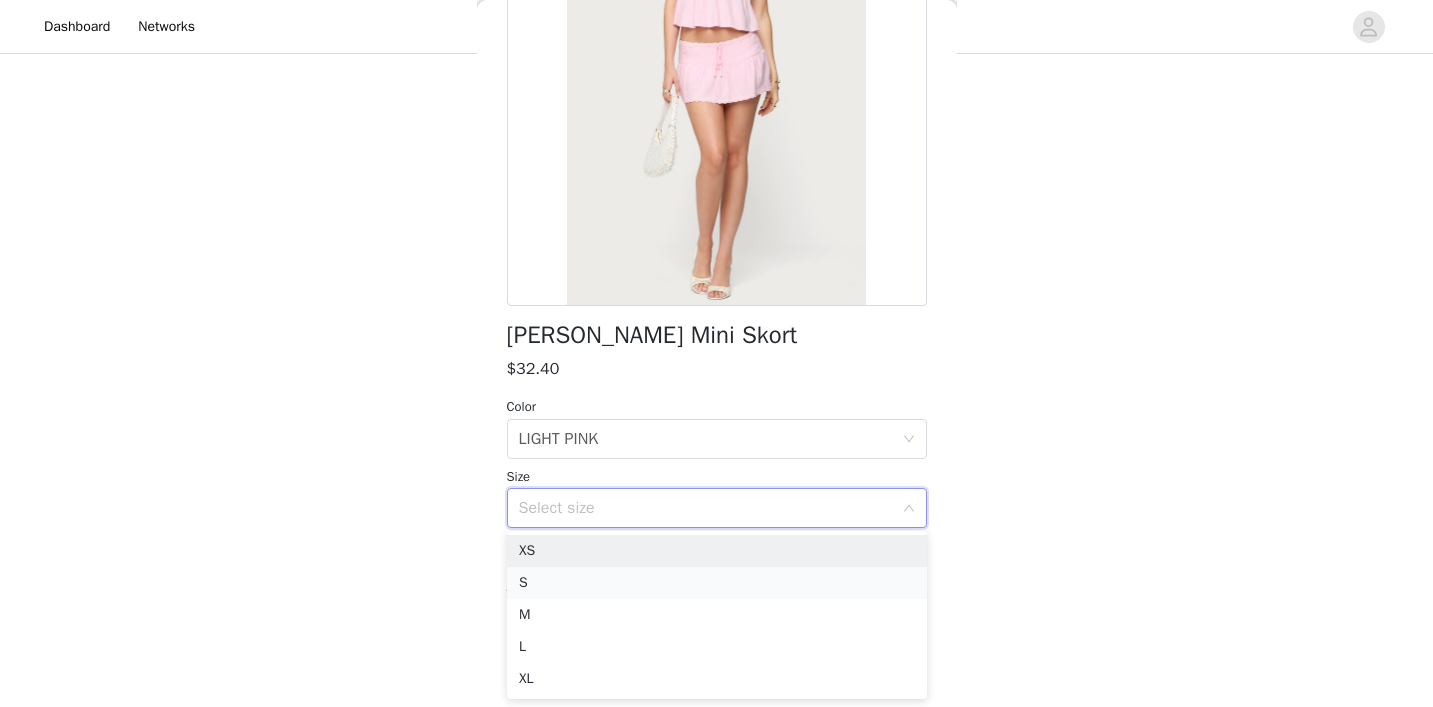 click on "S" at bounding box center (717, 583) 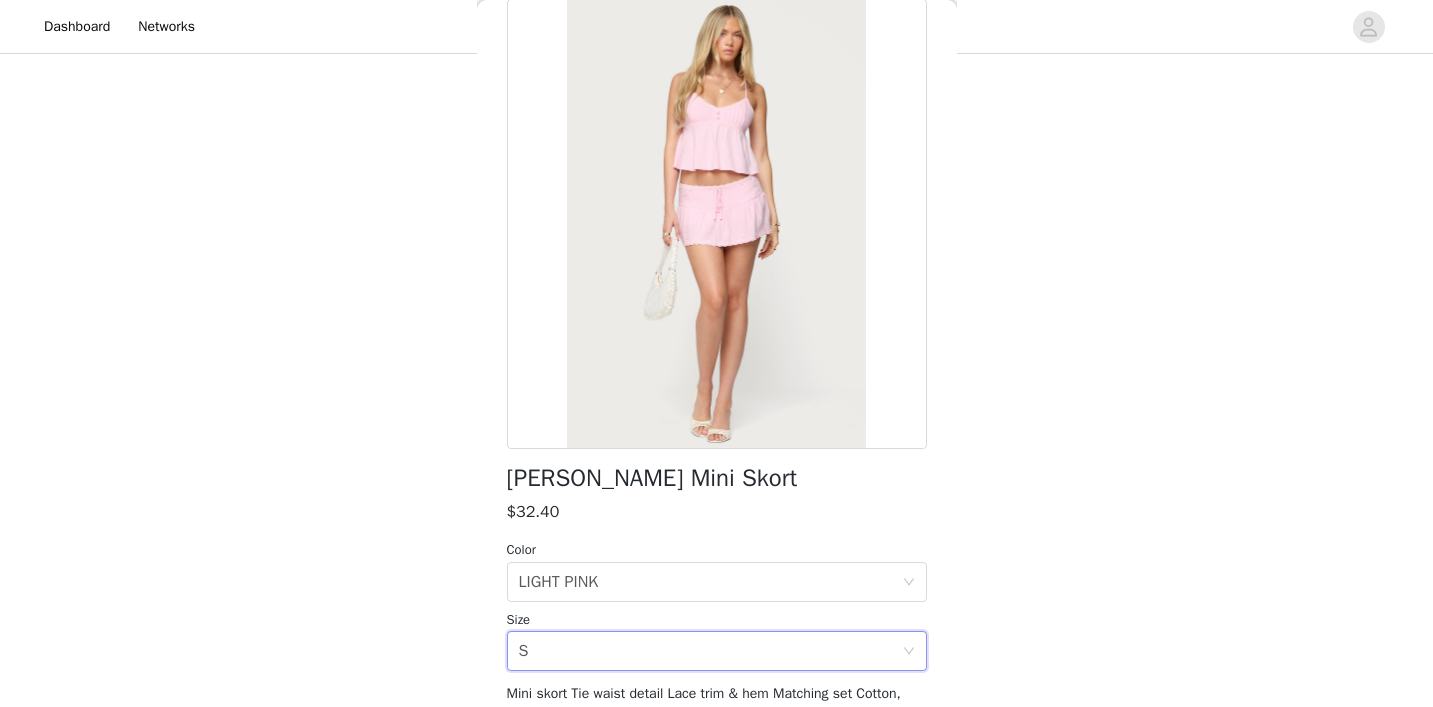 scroll, scrollTop: 64, scrollLeft: 0, axis: vertical 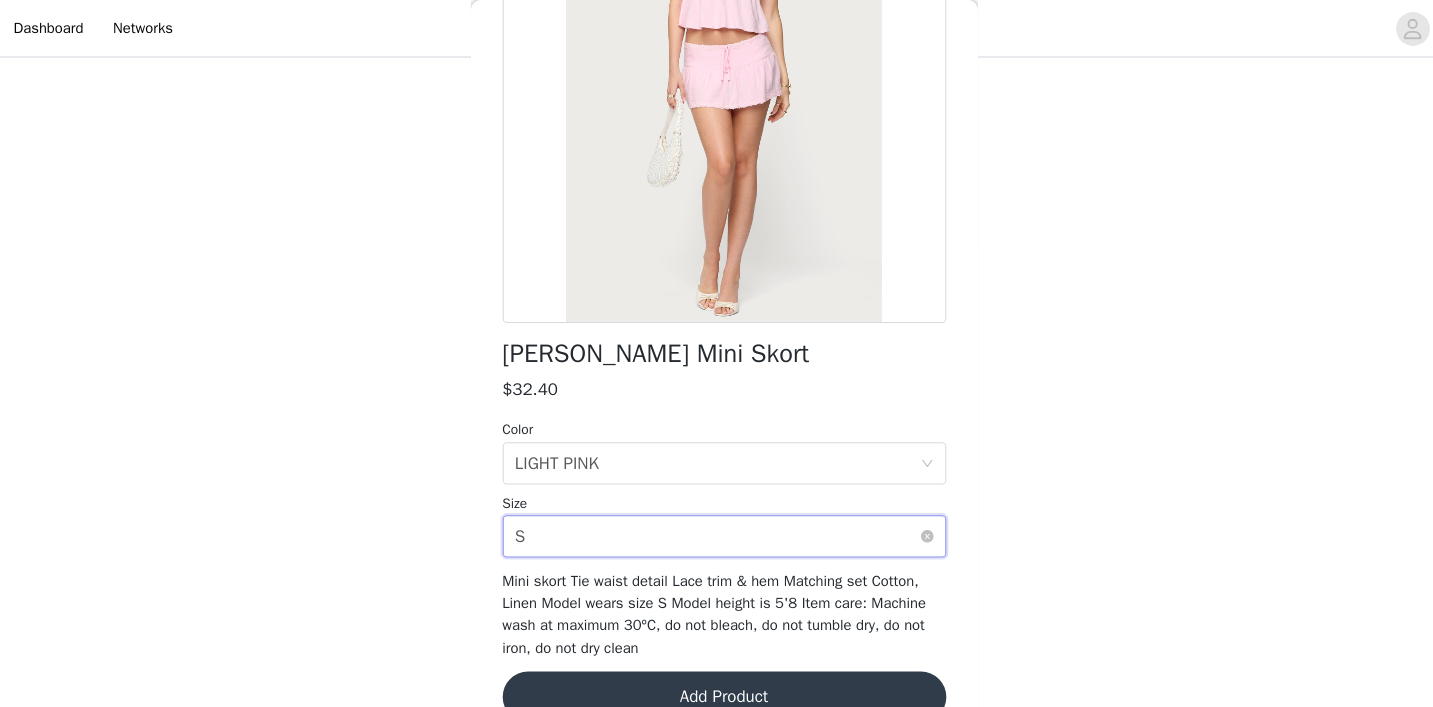 click on "Select size S" at bounding box center [710, 508] 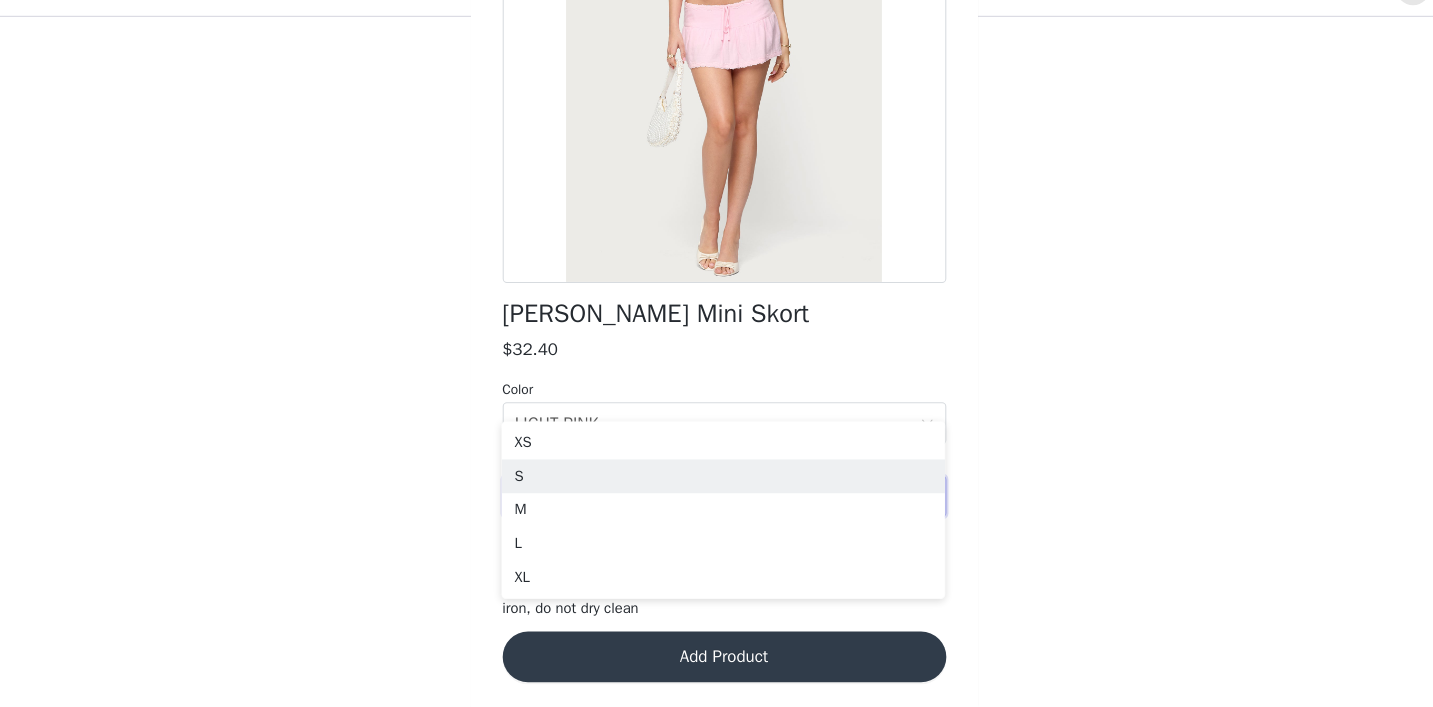 scroll, scrollTop: 1600, scrollLeft: 0, axis: vertical 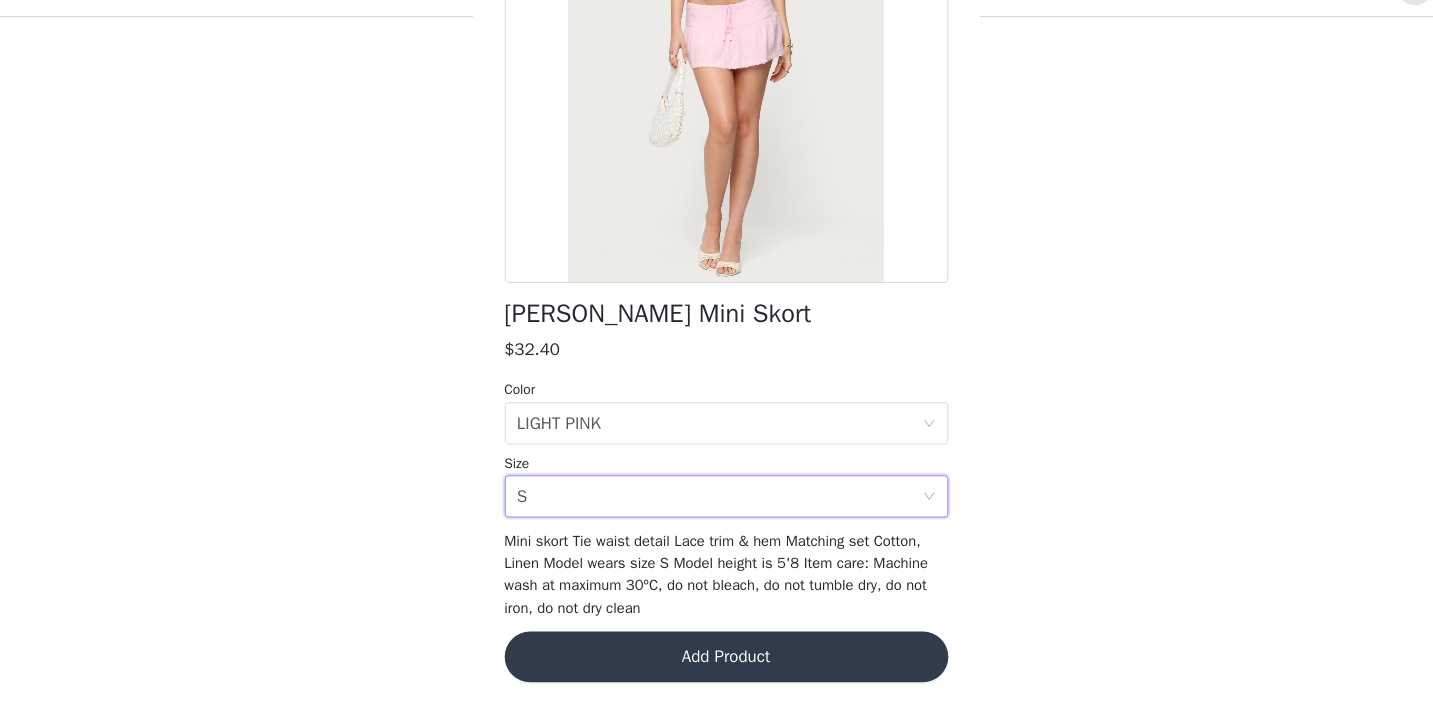 click on "Add Product" at bounding box center (717, 660) 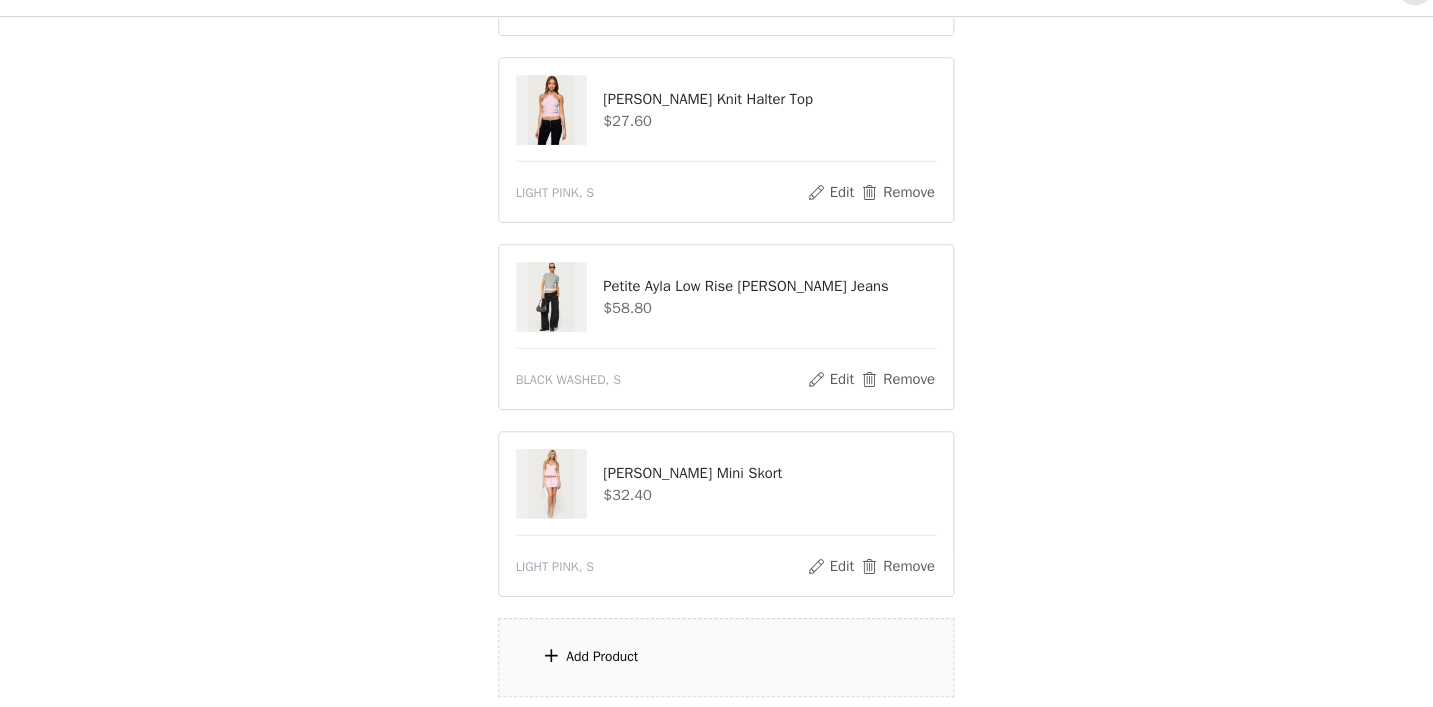 click on "Add Product" at bounding box center [717, 660] 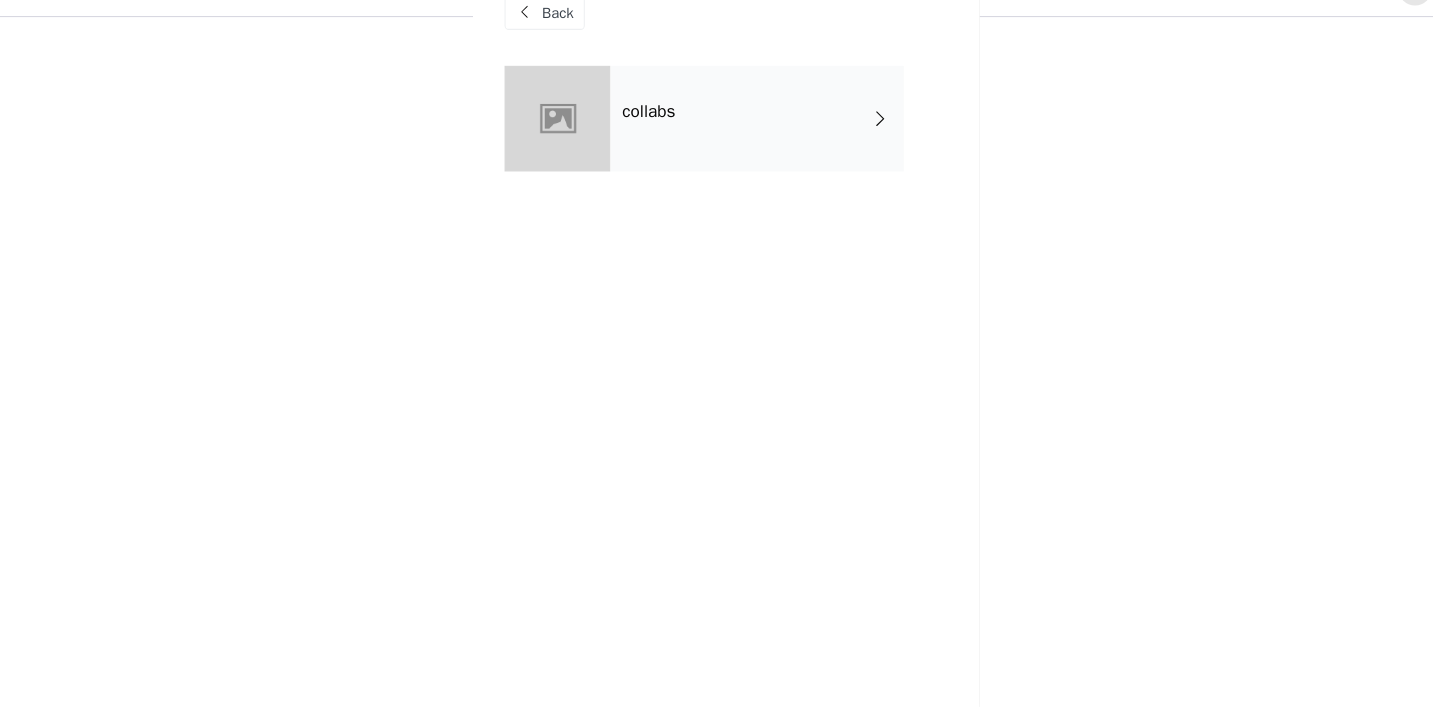 click on "collabs" at bounding box center [746, 150] 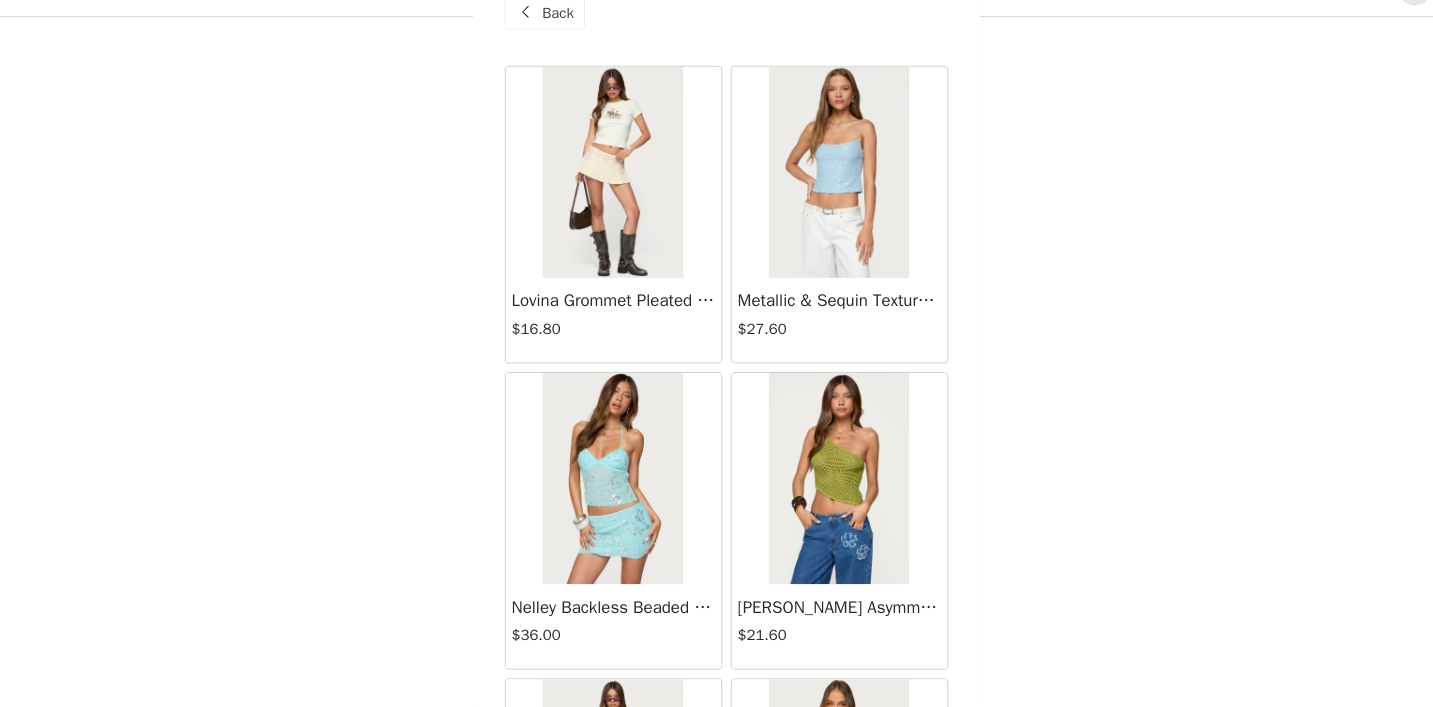 scroll, scrollTop: 1795, scrollLeft: 0, axis: vertical 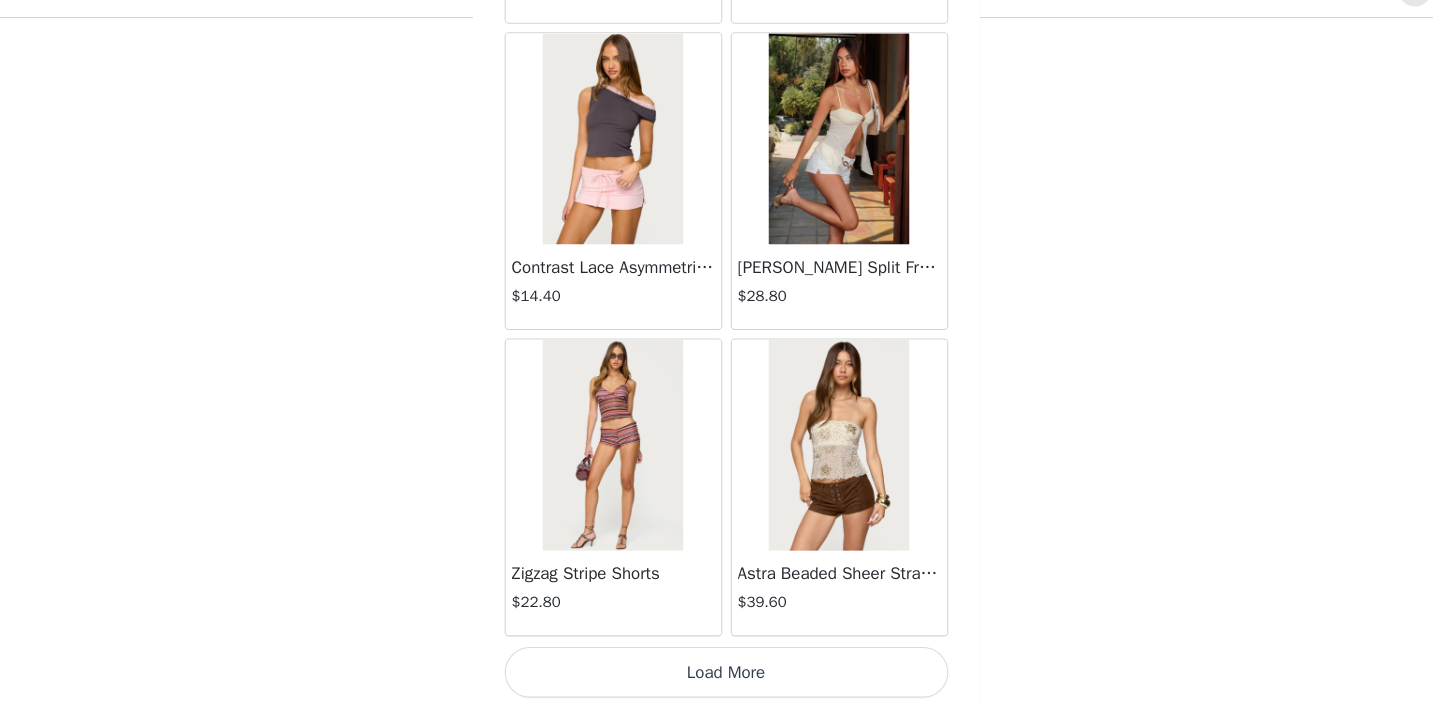 click on "Load More" at bounding box center [717, 673] 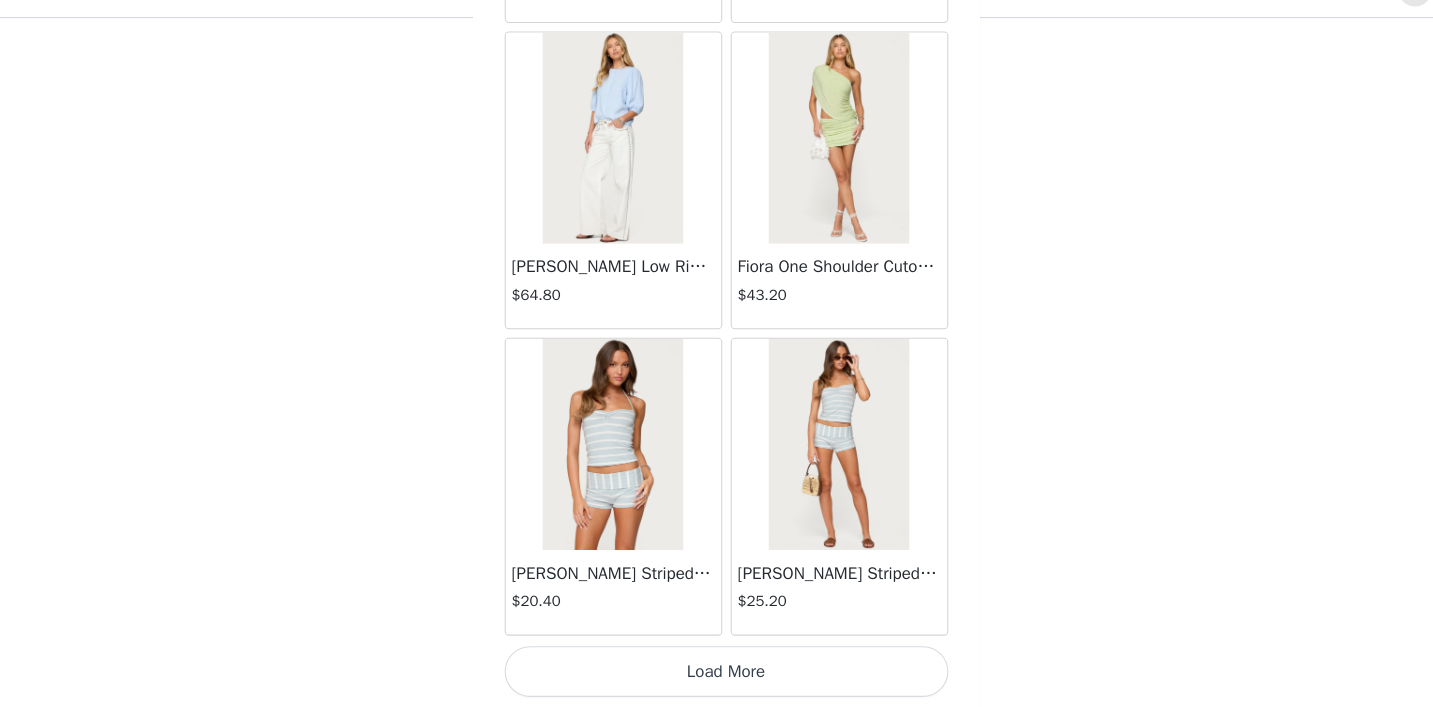 click on "Load More" at bounding box center [717, 673] 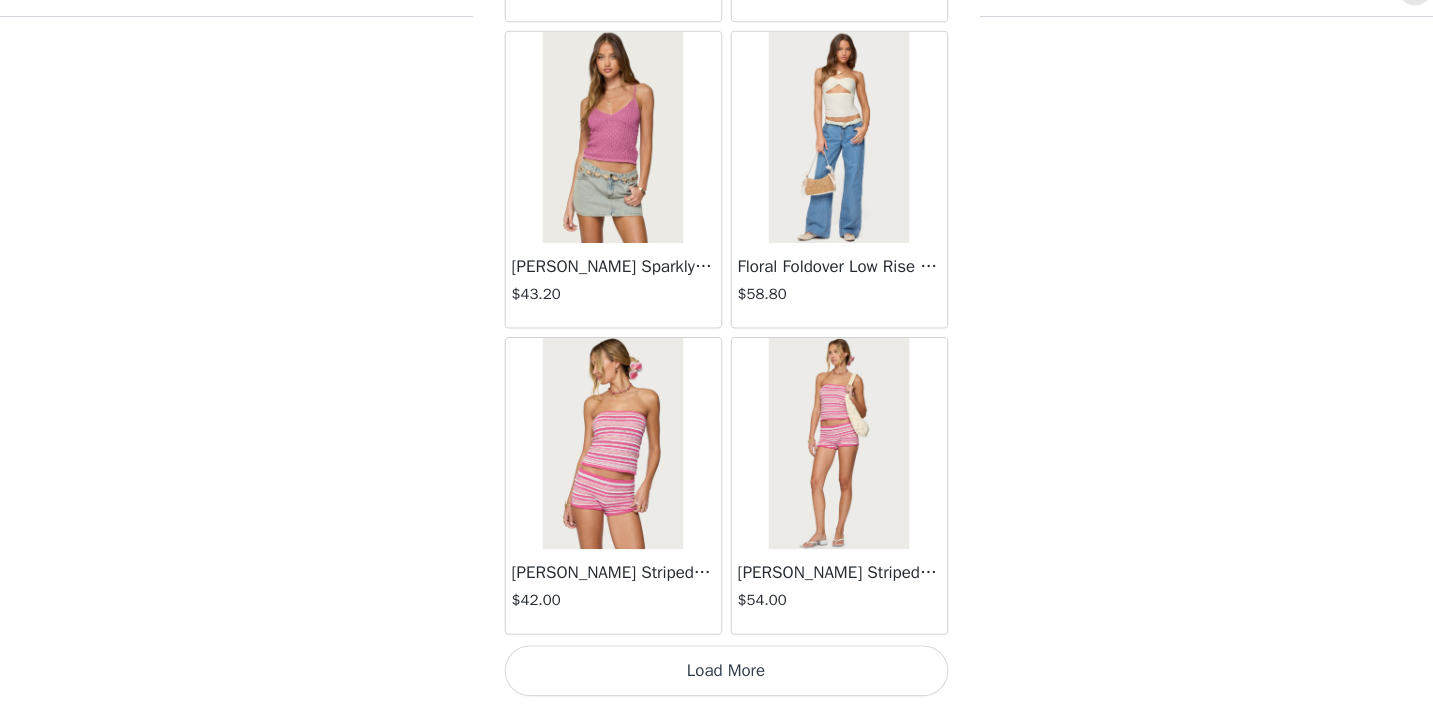 click on "Load More" at bounding box center [717, 673] 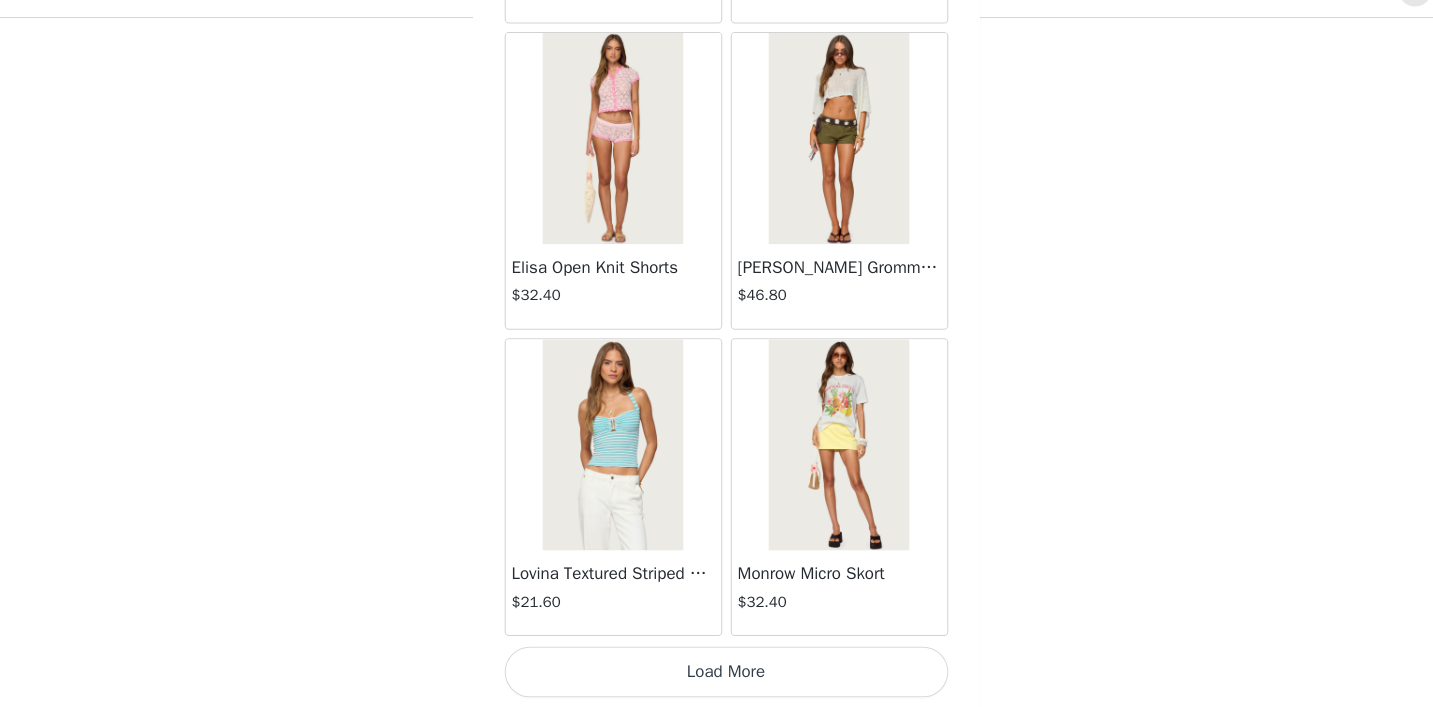 click on "Load More" at bounding box center (717, 673) 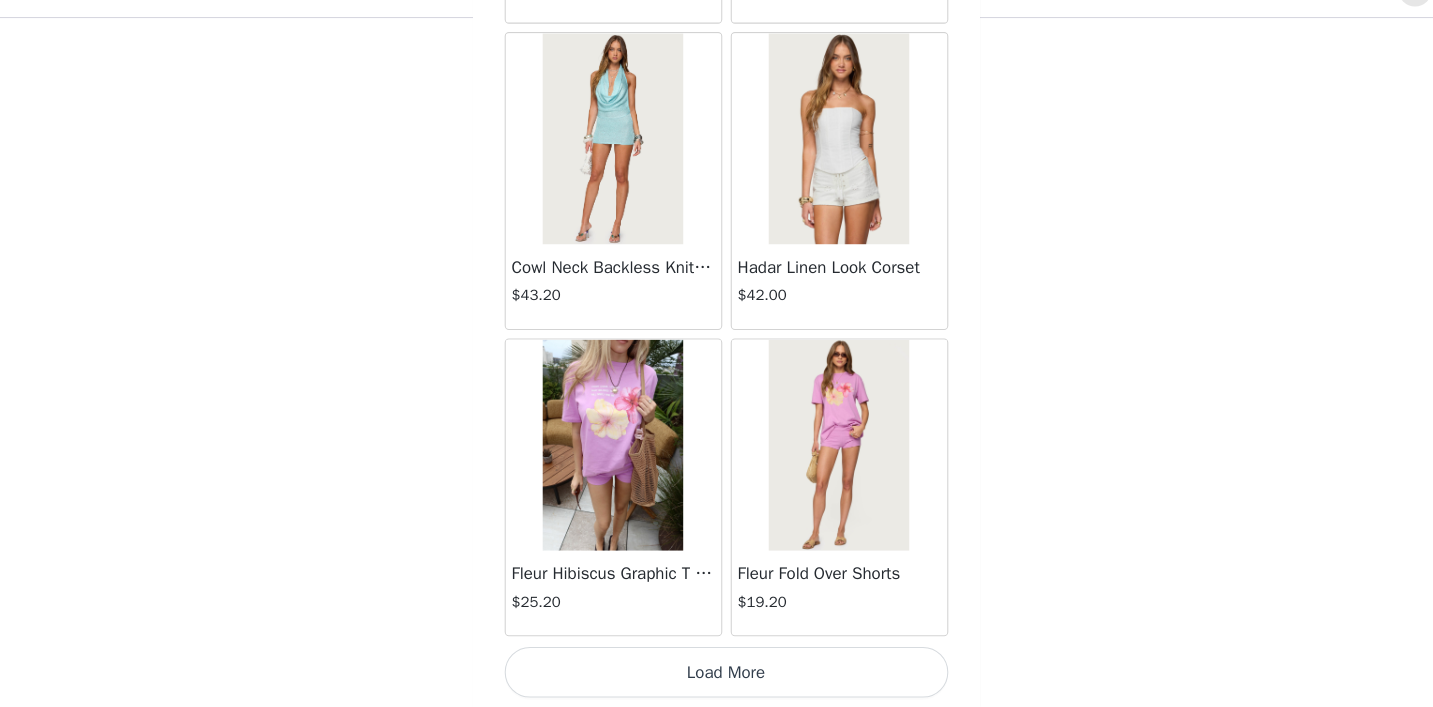 click on "Load More" at bounding box center [717, 673] 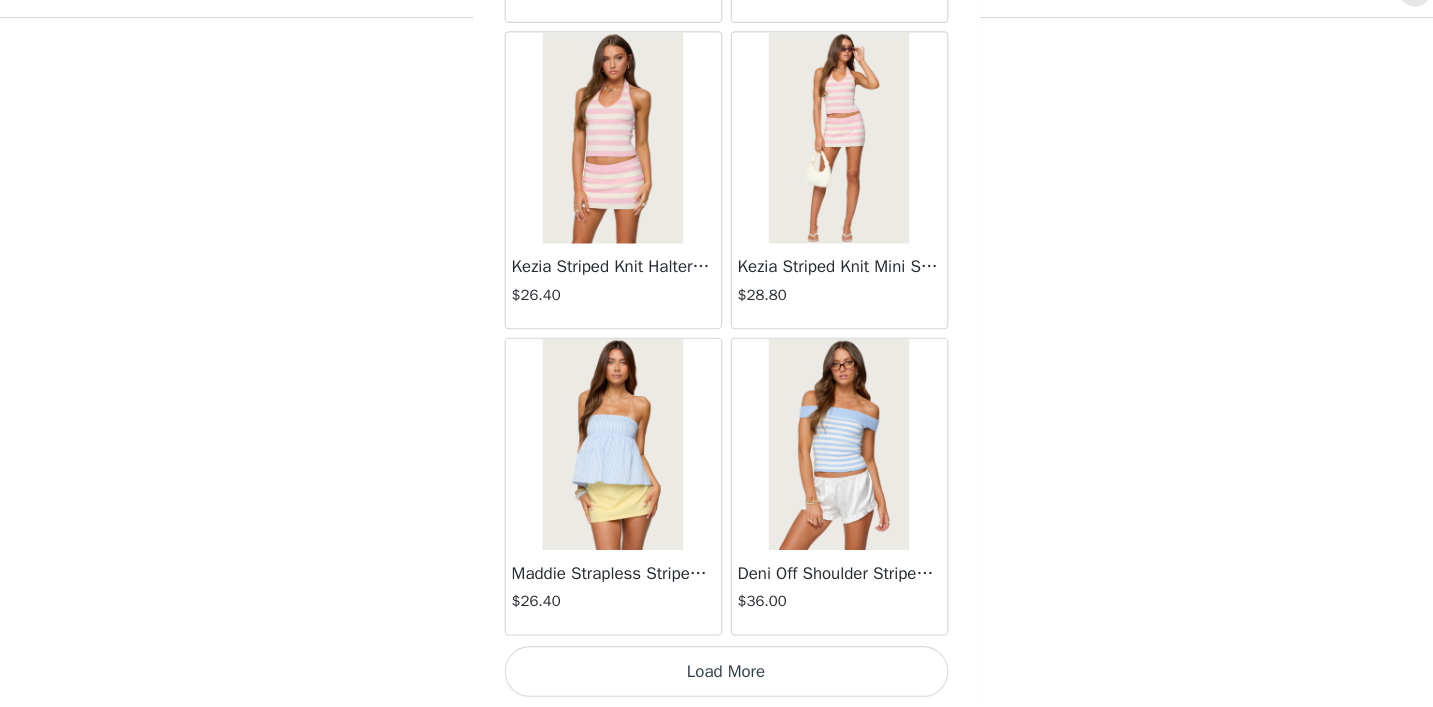 click on "Load More" at bounding box center (717, 673) 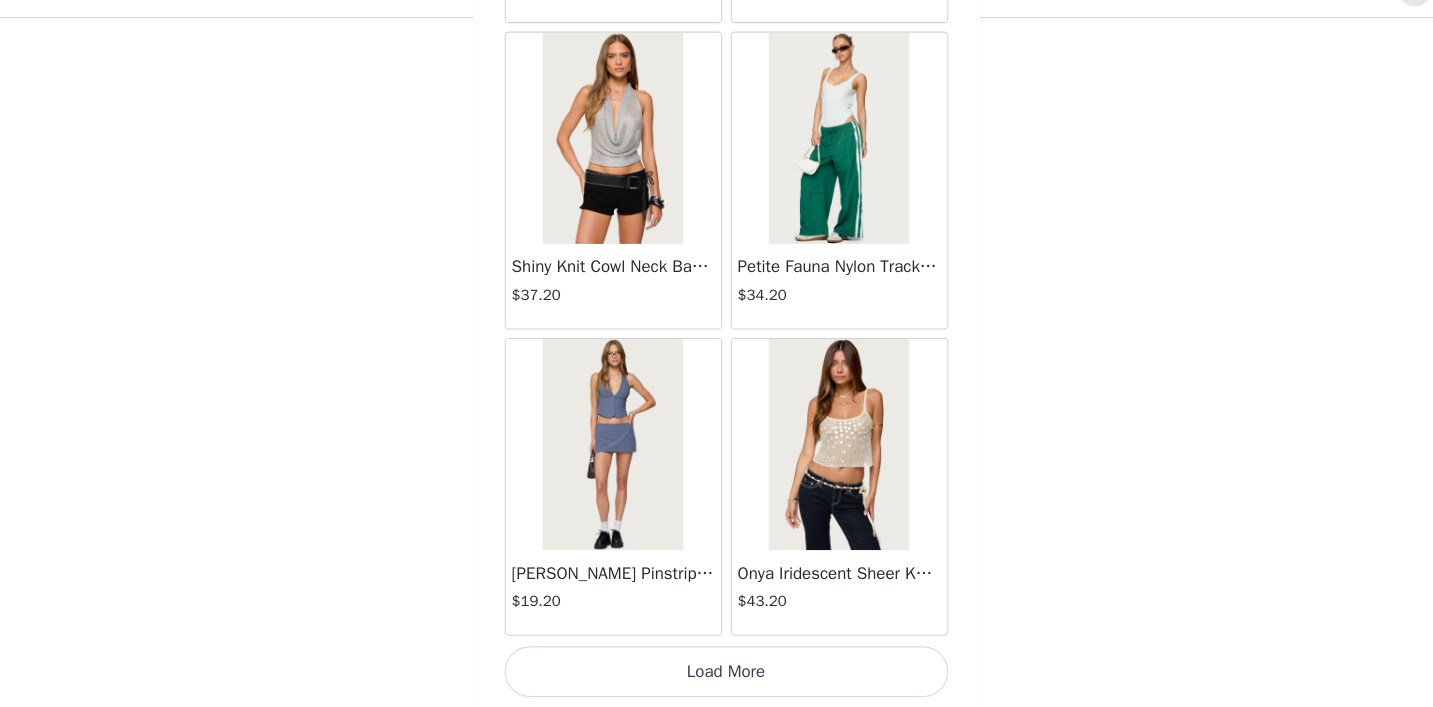 click on "Load More" at bounding box center [717, 673] 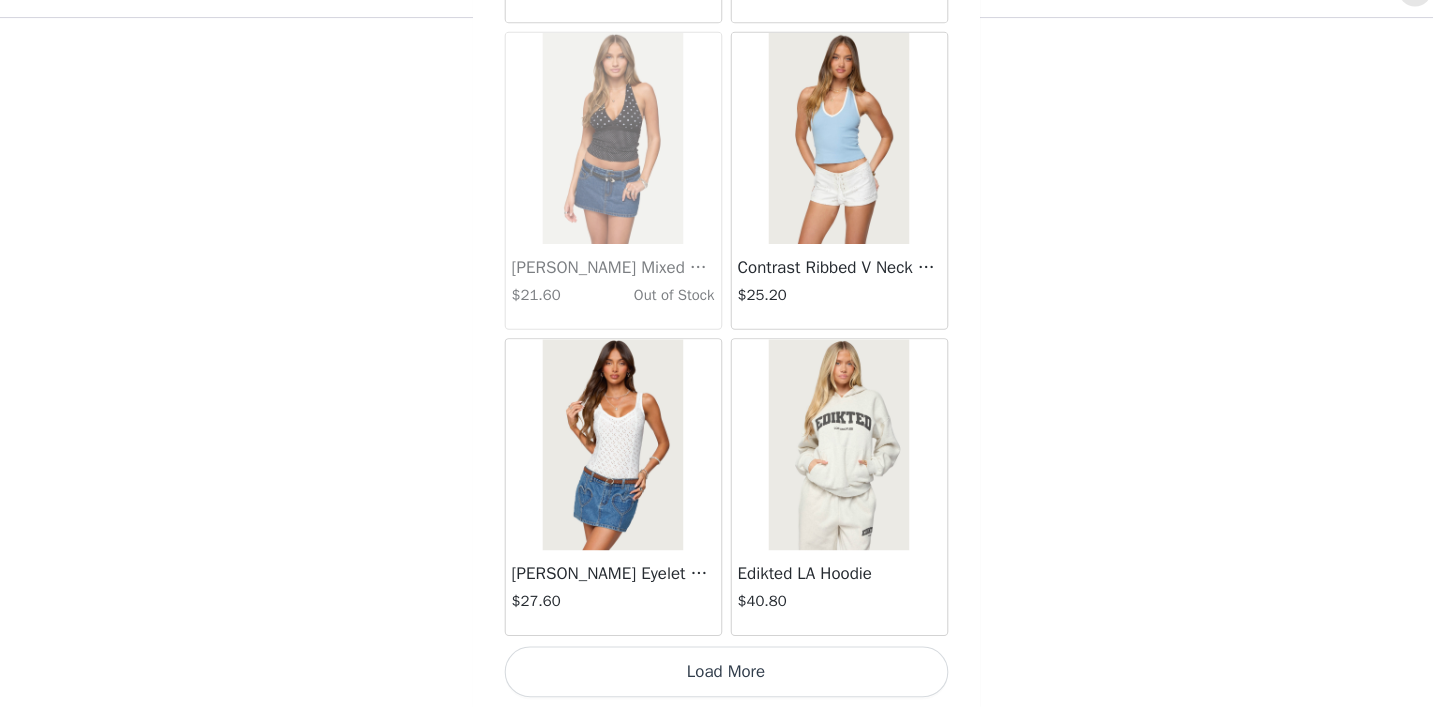 click on "Lovina Grommet Pleated Mini Skort   $16.80       Metallic & Sequin Textured Tank Top   $27.60       Nelley Backless Beaded Sequin Chiffon Top   $36.00       [PERSON_NAME] Asymmetric One Shoulder Crochet Top   $21.60       [PERSON_NAME] Plaid Micro Shorts   $30.00       [PERSON_NAME] Floral Texured Sheer Halter Top   $27.60       Maree Bead V Neck Top   $22.80       Maree Bead Cut Out Mini Skirt   $20.40       [PERSON_NAME] Cut Out Halter Top   $28.80       Juney Pinstripe Tailored Button Up Shirt   $36.00       Avenly Striped Tie Front Babydoll Top   $27.60       [PERSON_NAME] Studded Grommet Tube Top   $30.00       Avalai Linen Look Mini Skort   $38.40       Beaded Deep Cowl Neck Backless Top   $37.20       Frayed Pleated Denim Mini Skort   $16.00       Klay Linen Look Pleated Mini Skort   $14.40       Contrast Lace Asymmetric Off Shoulder Top   $14.40       [PERSON_NAME] Split Front Sheer Mesh Top   $28.80       Zigzag Stripe Shorts   $22.80       Astra Beaded Sheer Strapless Top   $39.60       Beaded Floral Embroidered Tank Top   $38.40" at bounding box center (717, -10925) 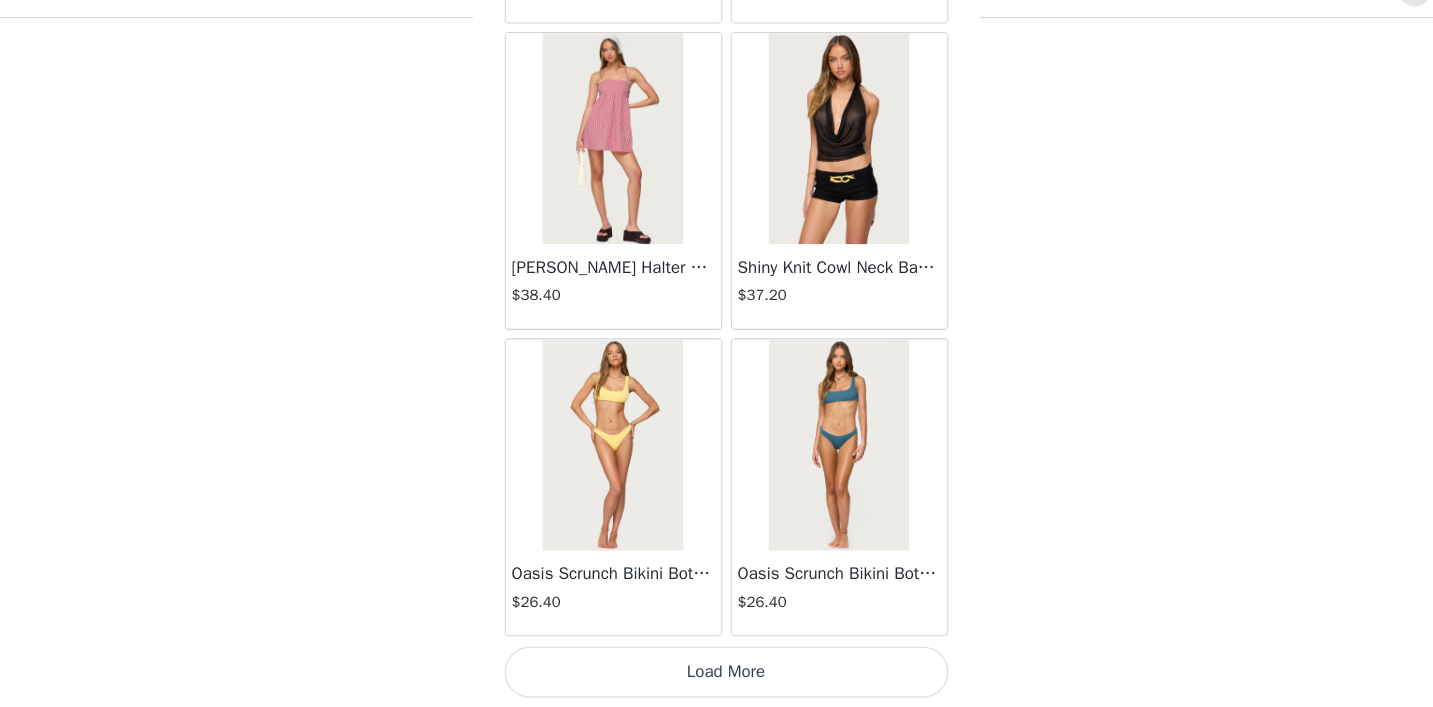 click on "Load More" at bounding box center (717, 673) 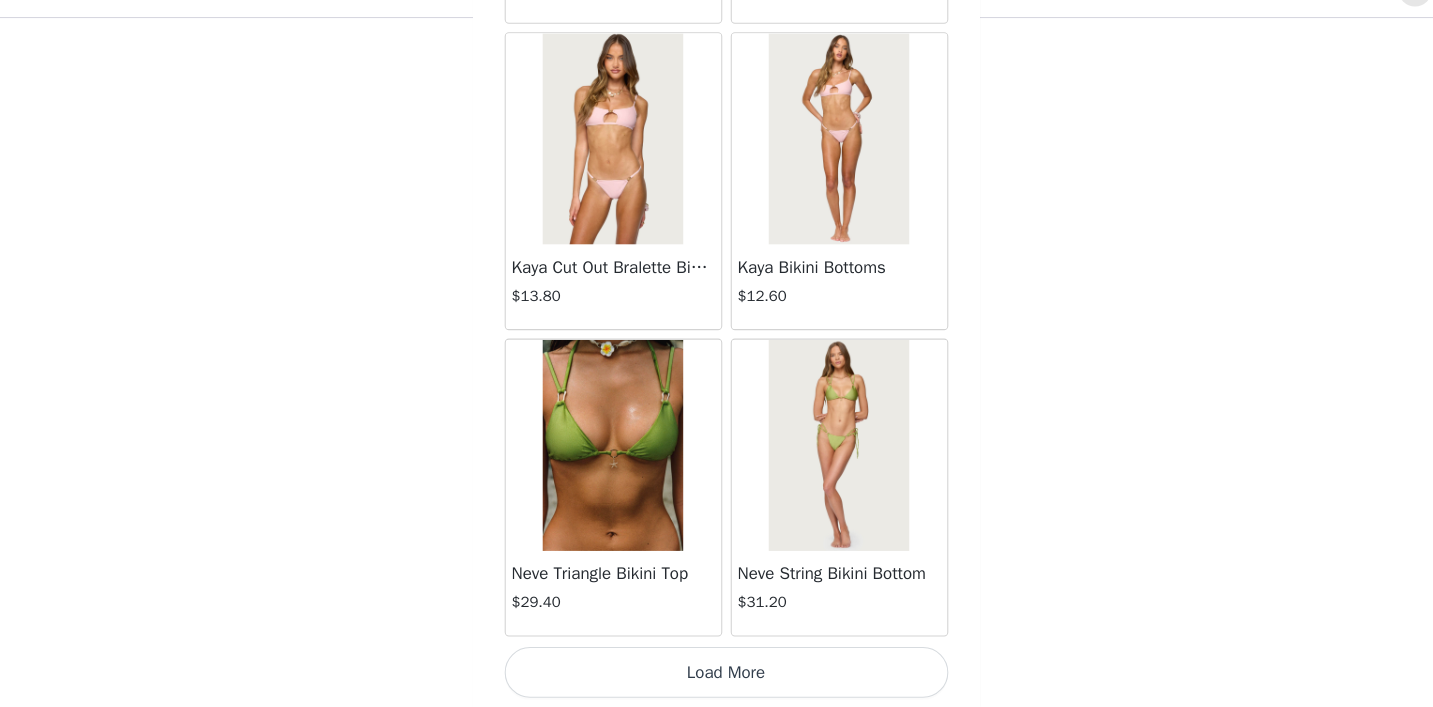 click on "Load More" at bounding box center (717, 673) 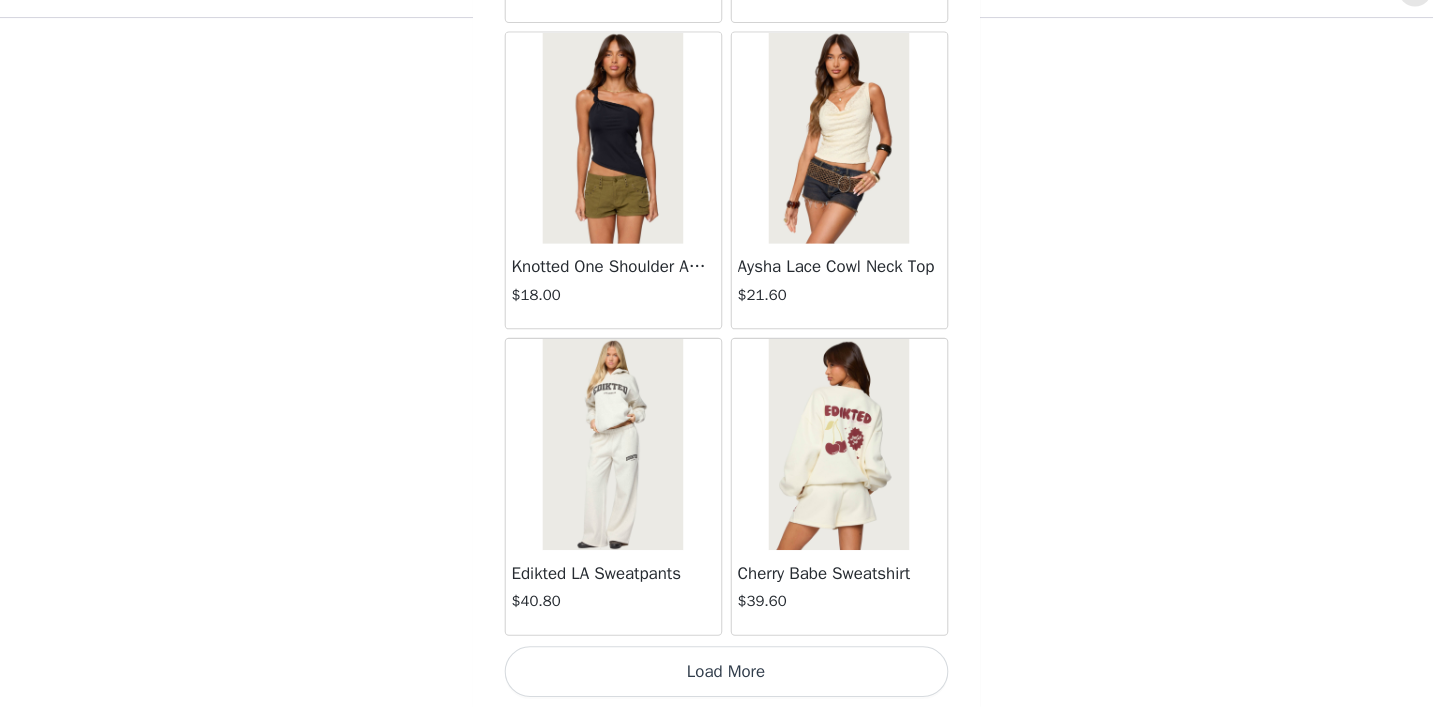 click on "Load More" at bounding box center (717, 673) 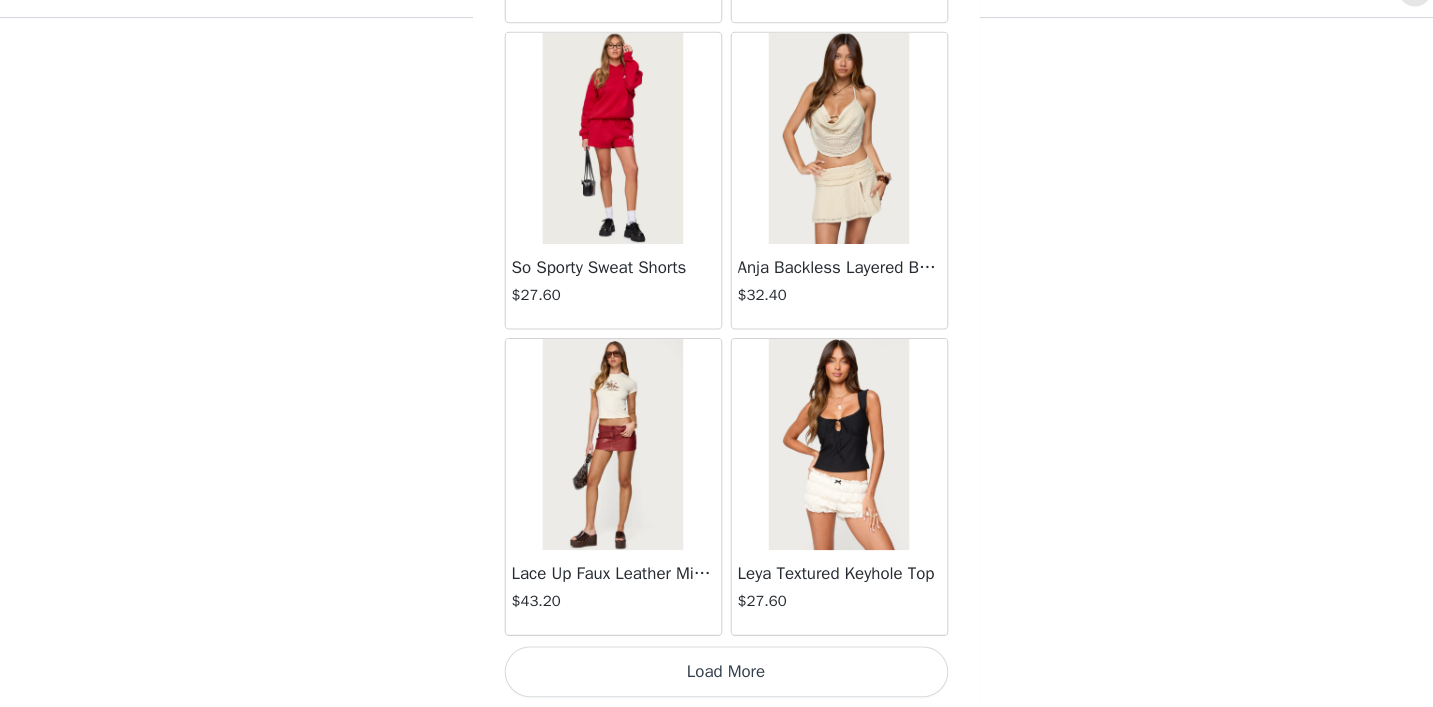 click on "Load More" at bounding box center [717, 673] 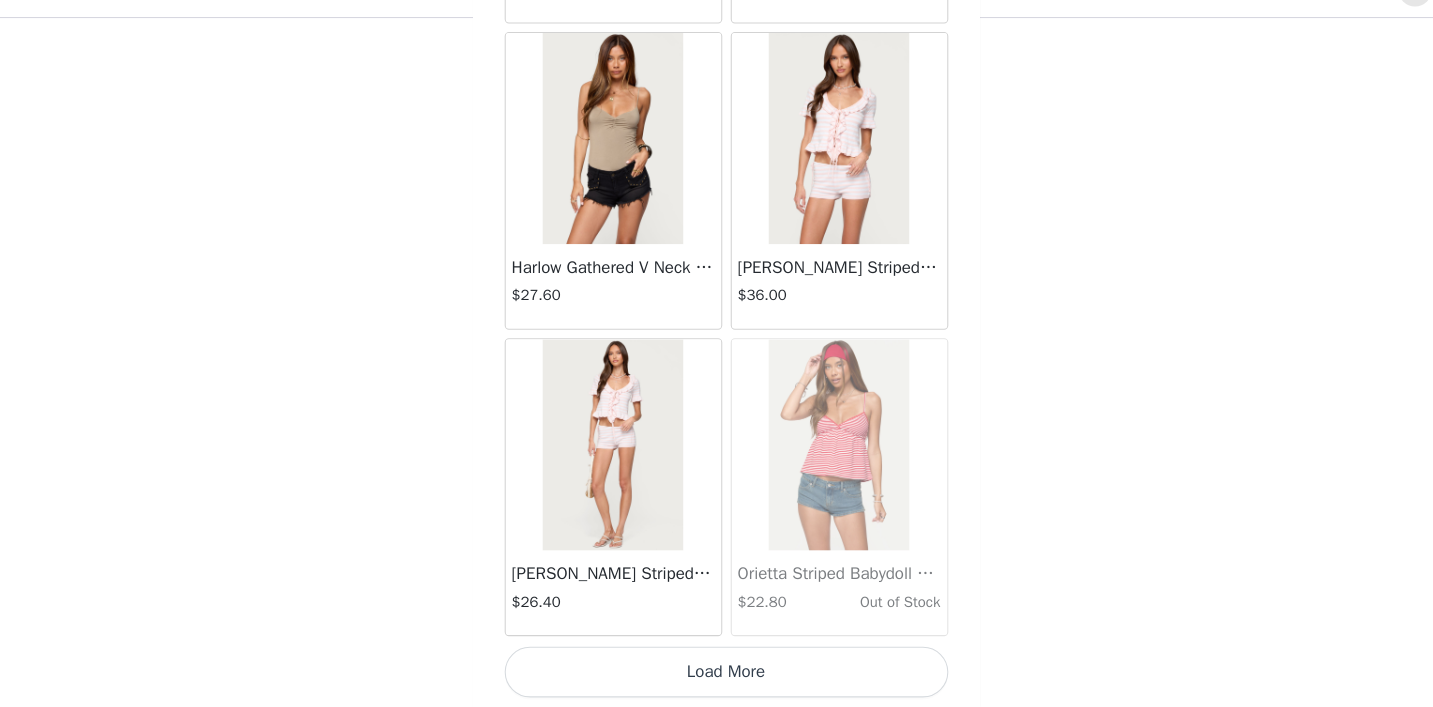 click on "Load More" at bounding box center (717, 673) 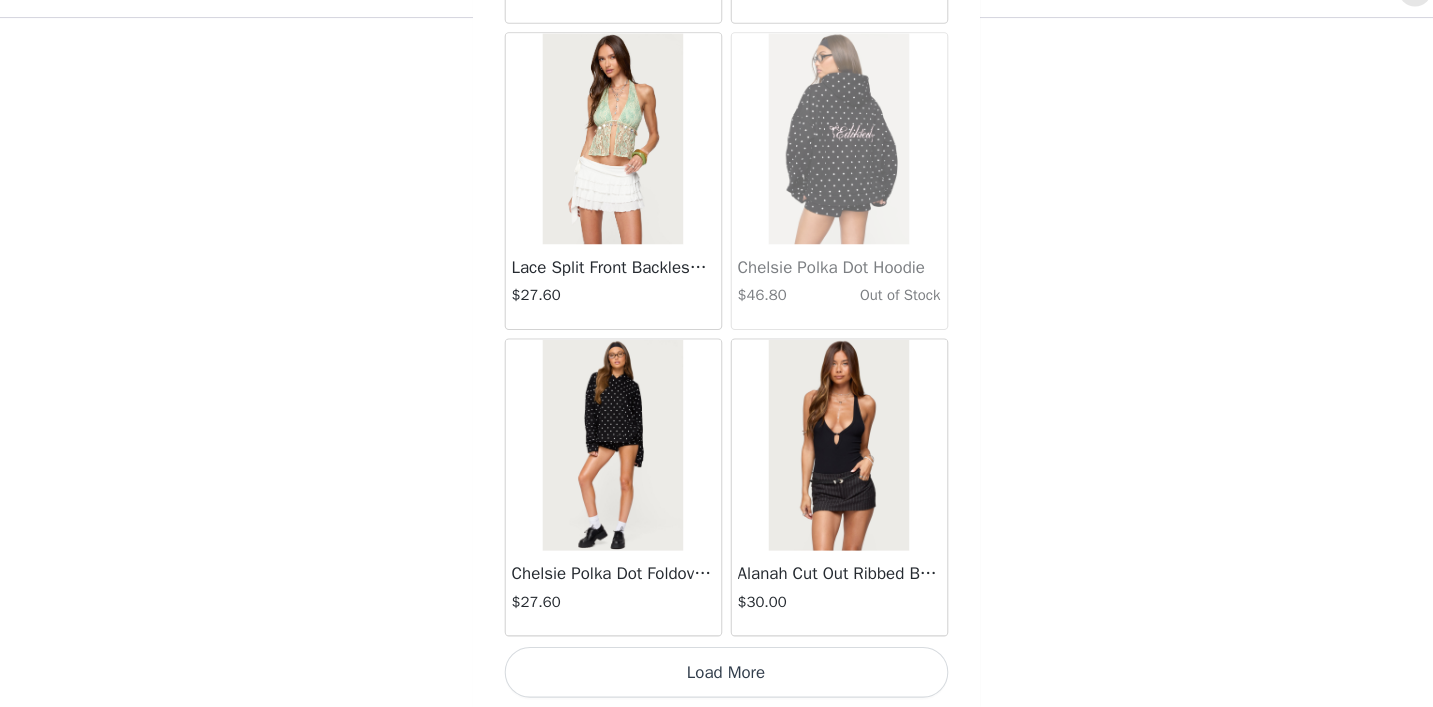 click on "Load More" at bounding box center (717, 673) 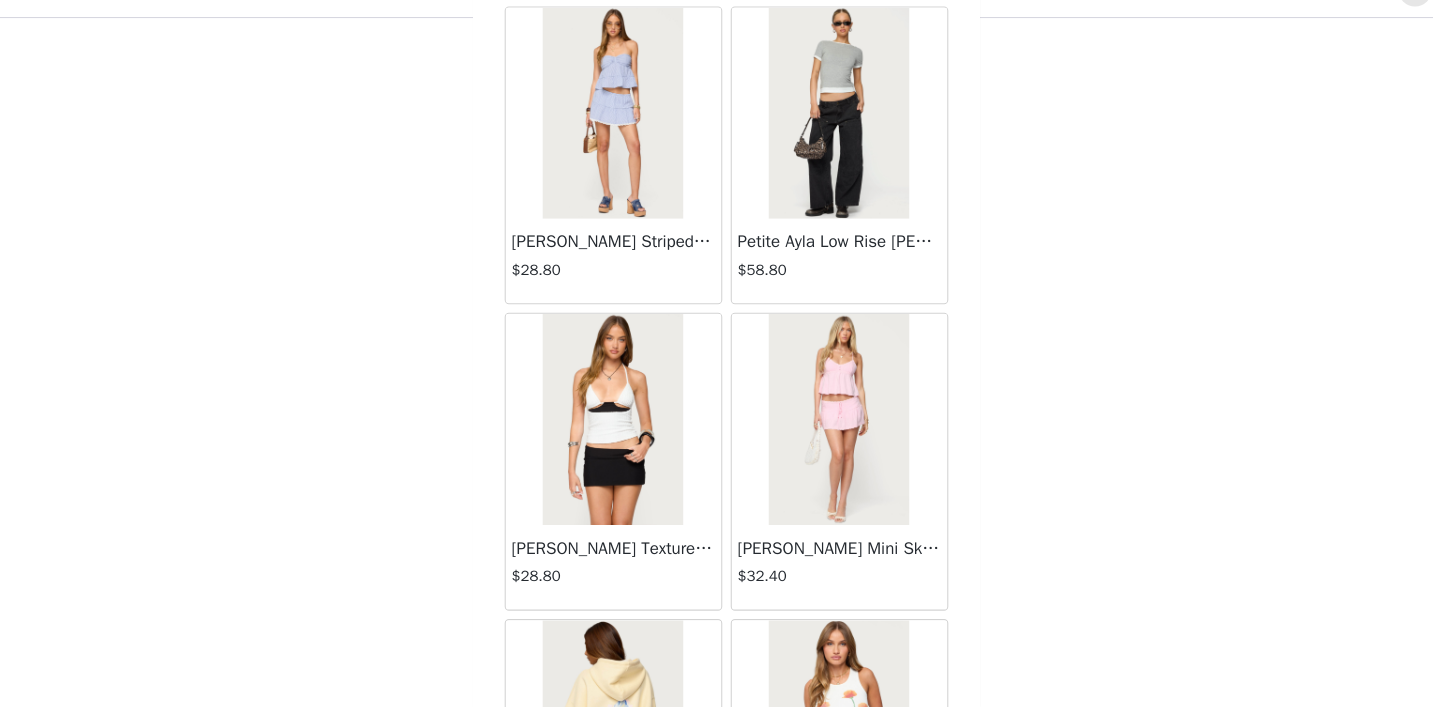 scroll, scrollTop: 42109, scrollLeft: 0, axis: vertical 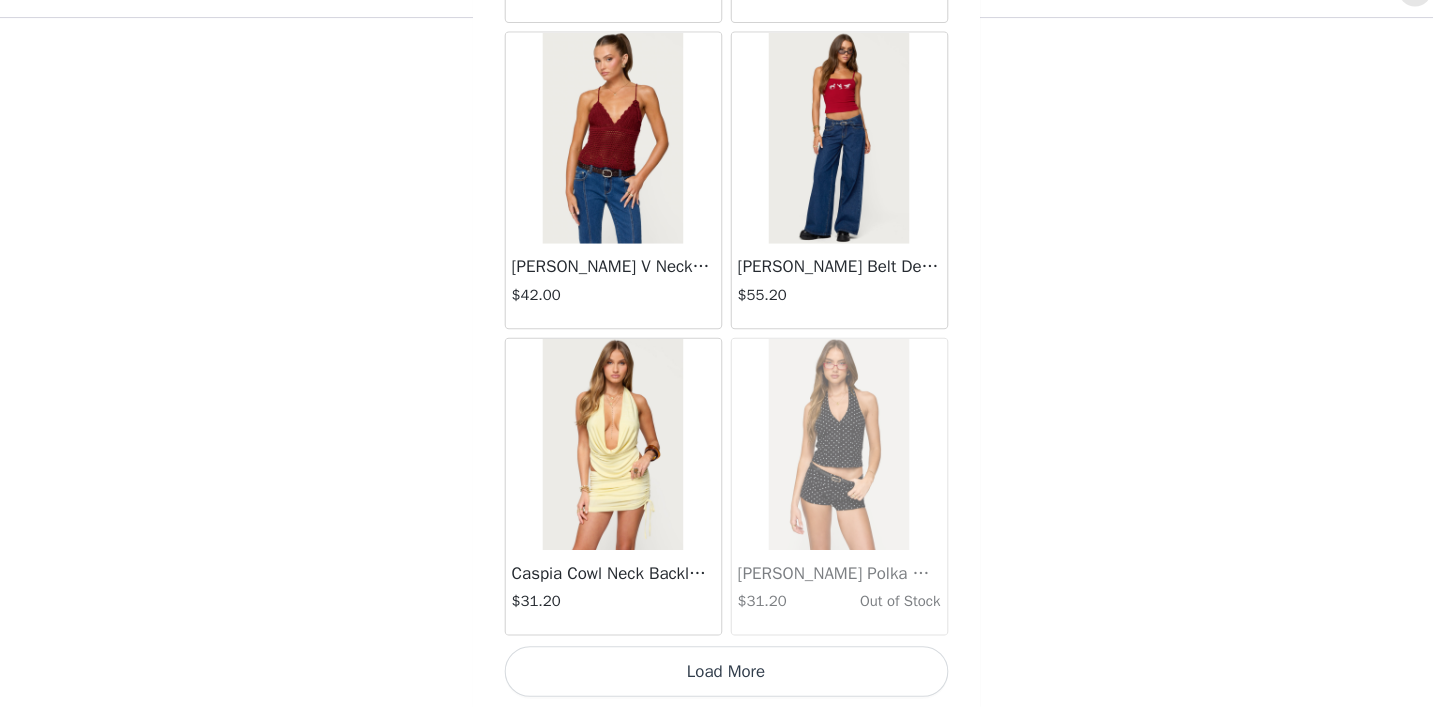 click on "Load More" at bounding box center [717, 673] 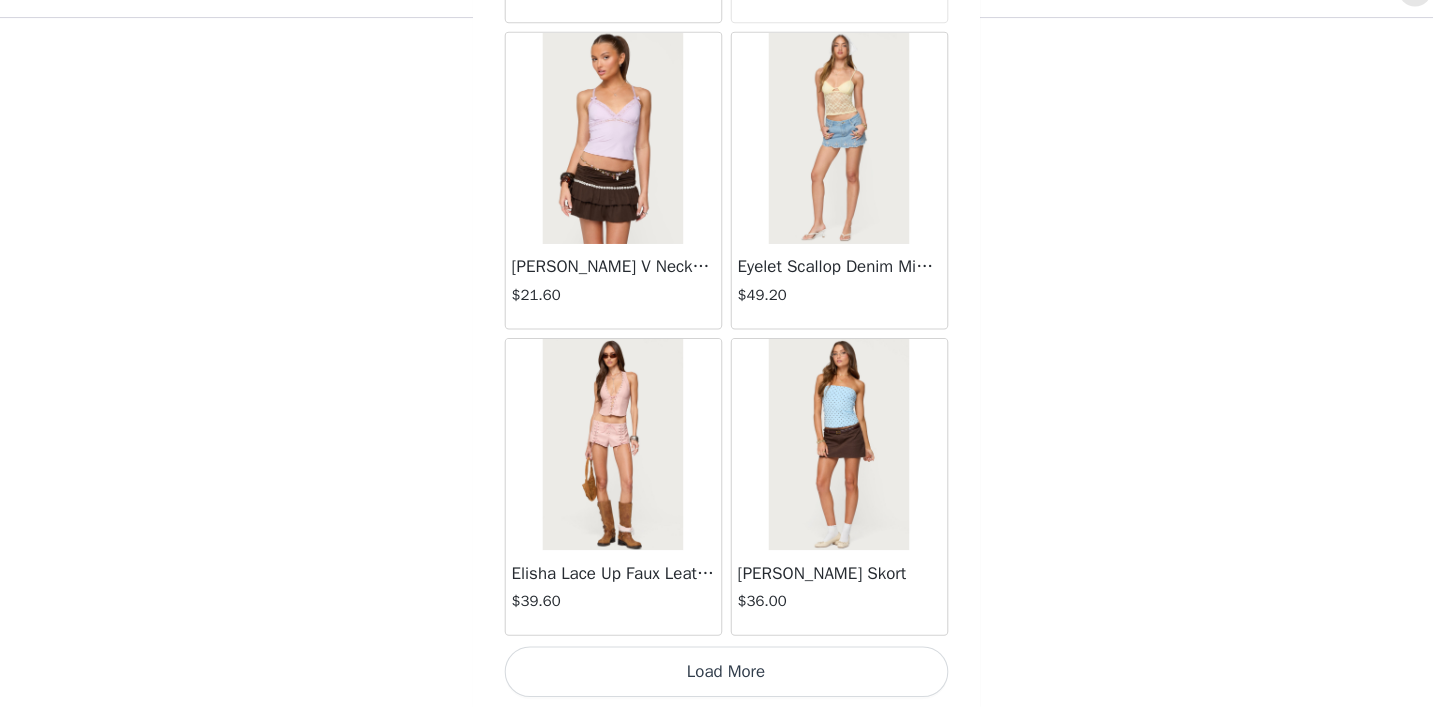 click on "Load More" at bounding box center (717, 673) 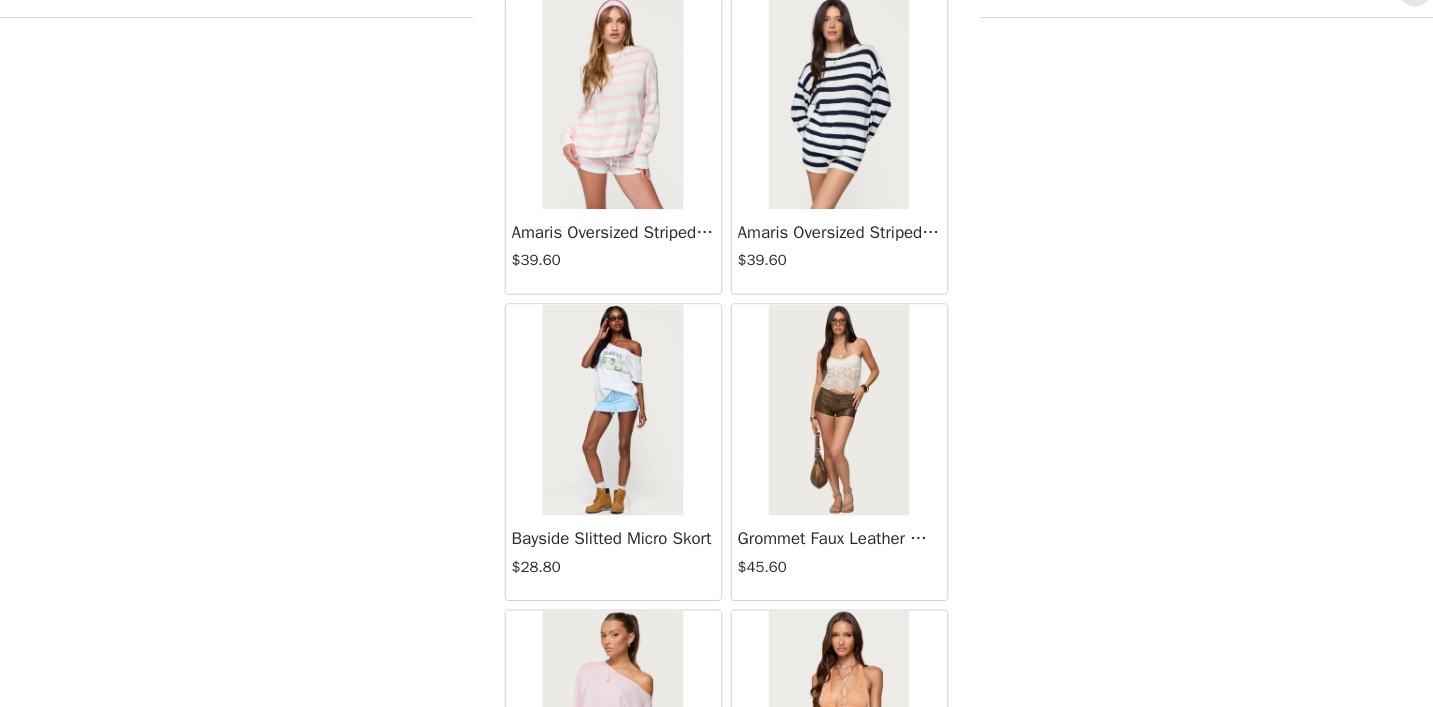 scroll, scrollTop: 48010, scrollLeft: 0, axis: vertical 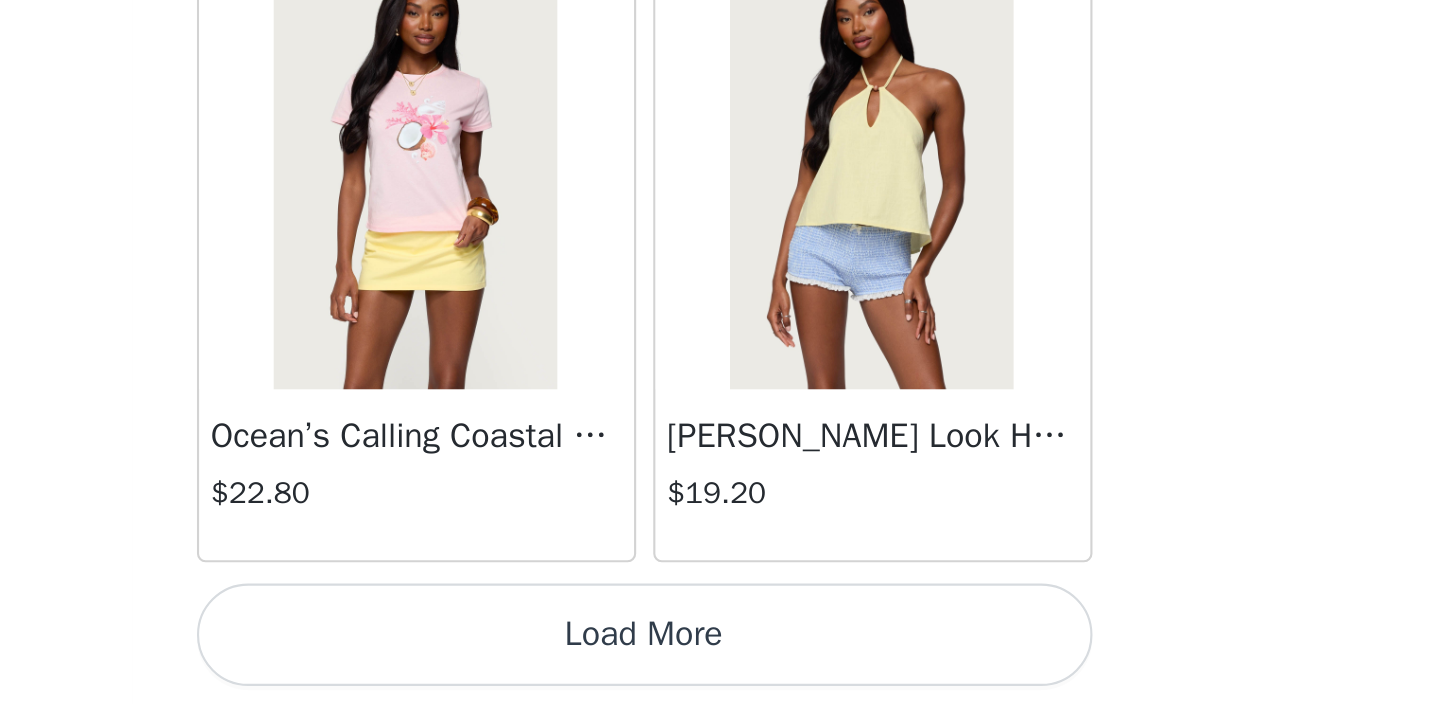 click on "Load More" at bounding box center (717, 673) 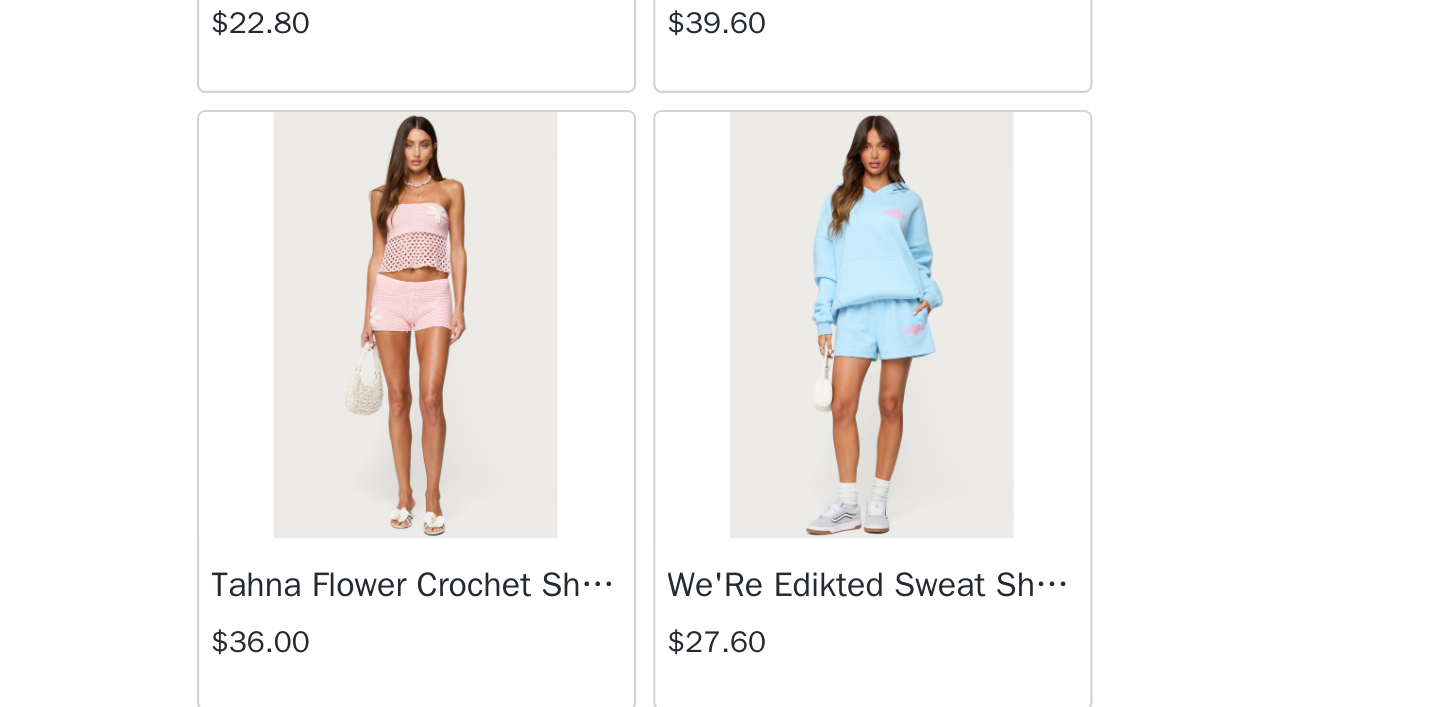 scroll, scrollTop: 49560, scrollLeft: 0, axis: vertical 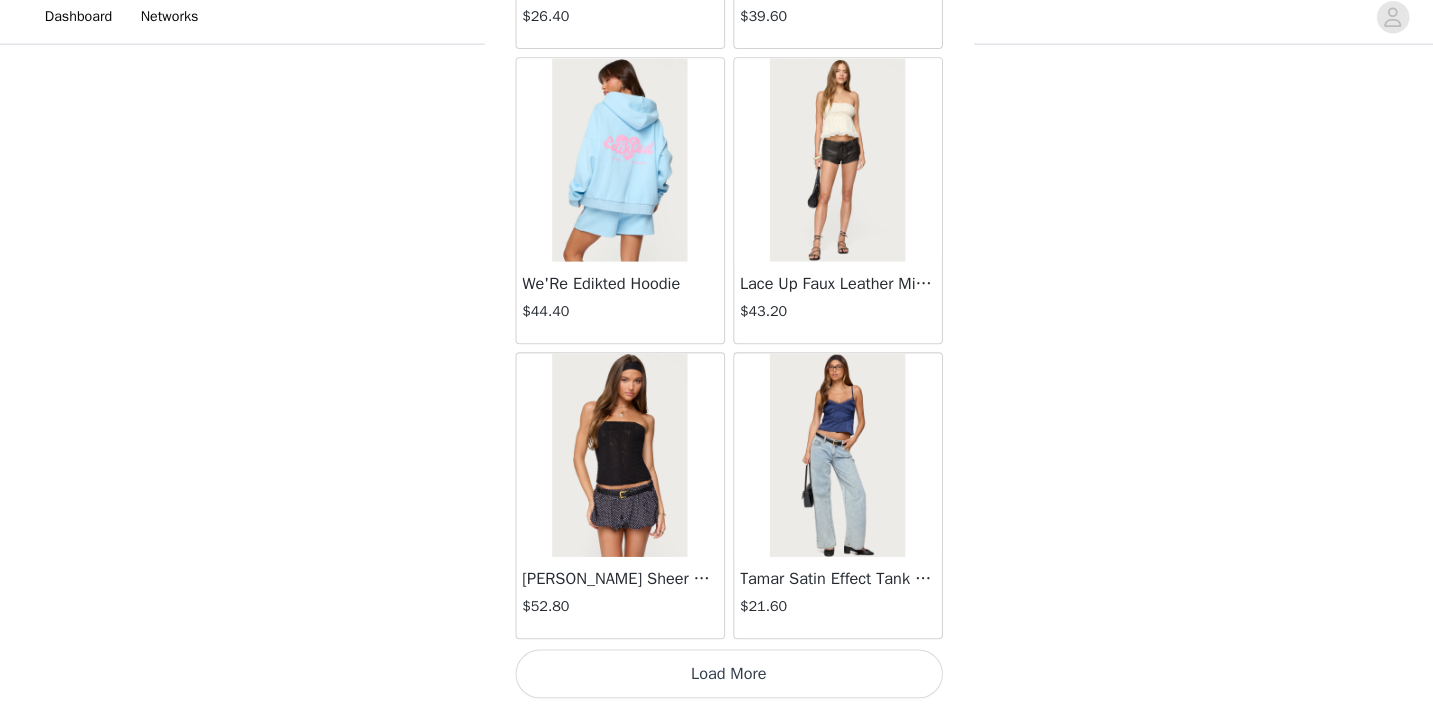 click on "Load More" at bounding box center [717, 673] 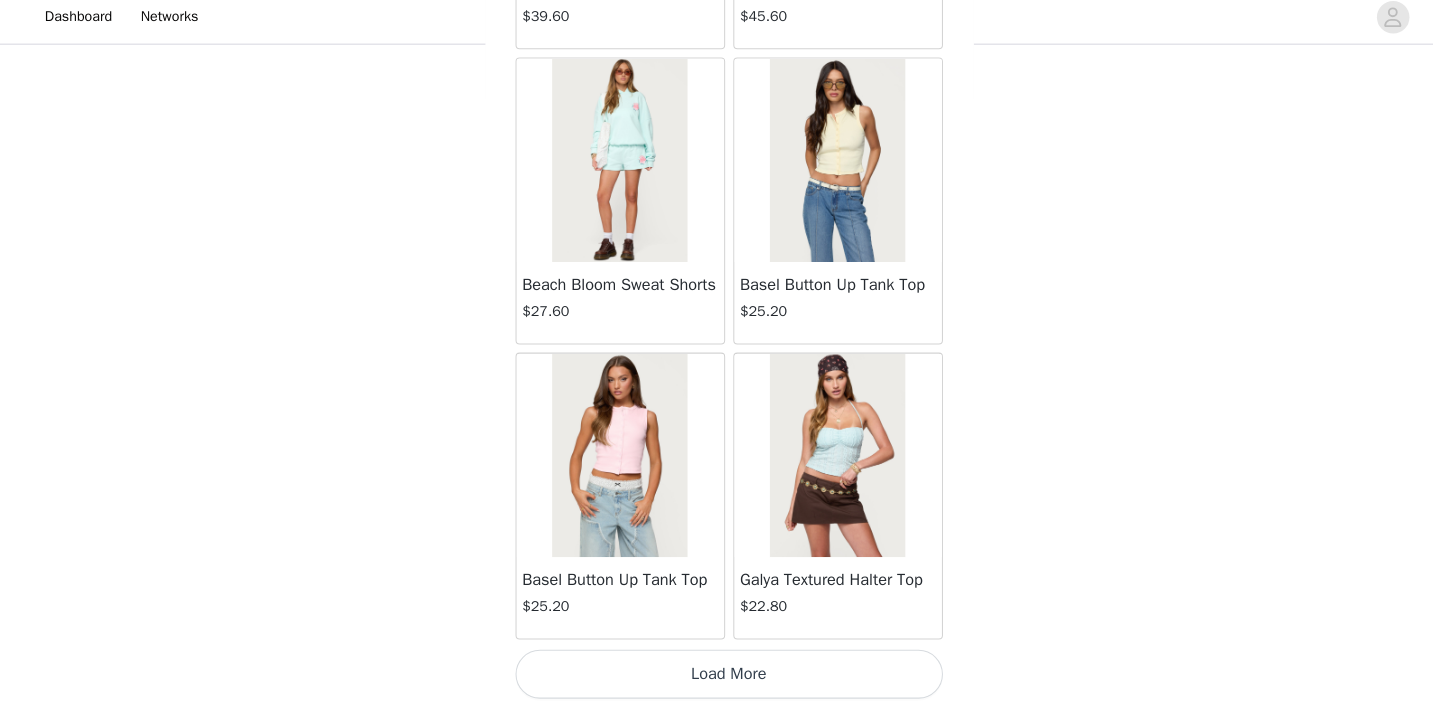 scroll, scrollTop: 54553, scrollLeft: 0, axis: vertical 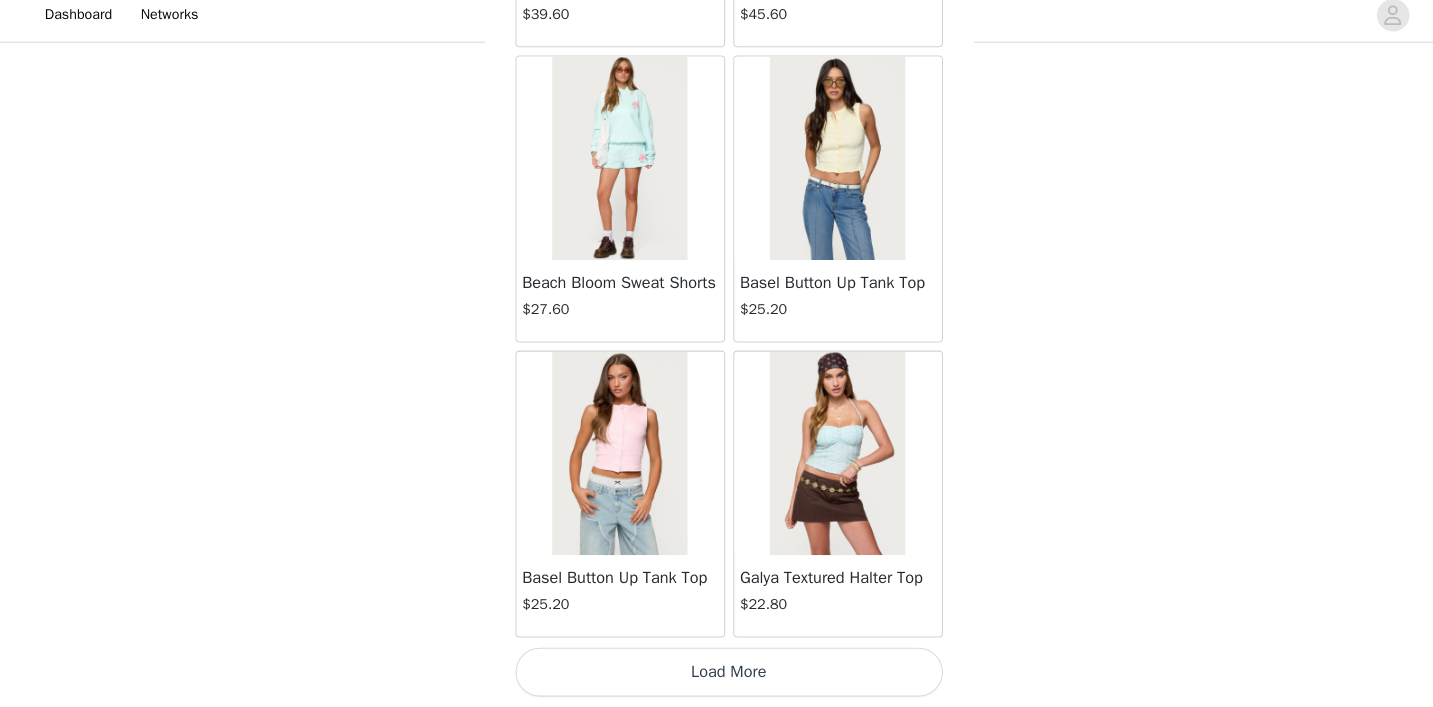 click on "Load More" at bounding box center [717, 673] 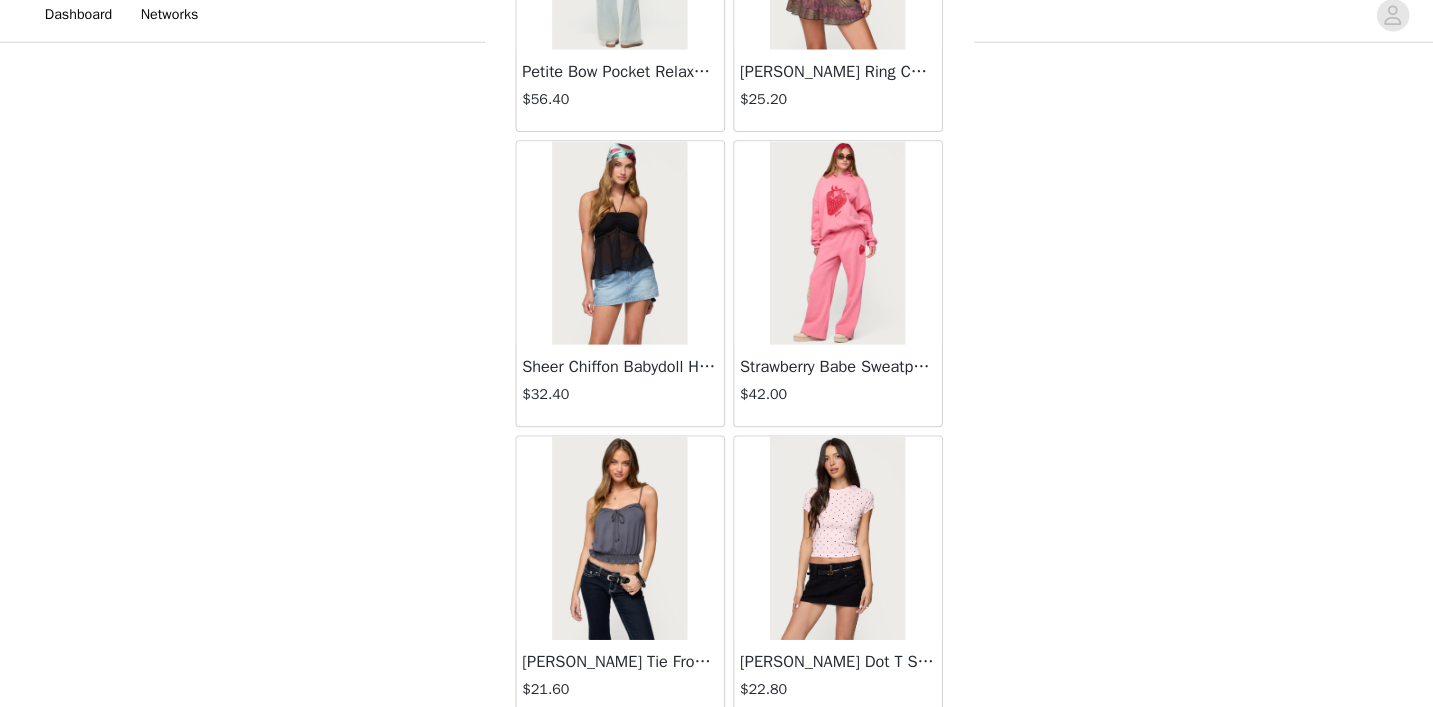 scroll, scrollTop: 56204, scrollLeft: 0, axis: vertical 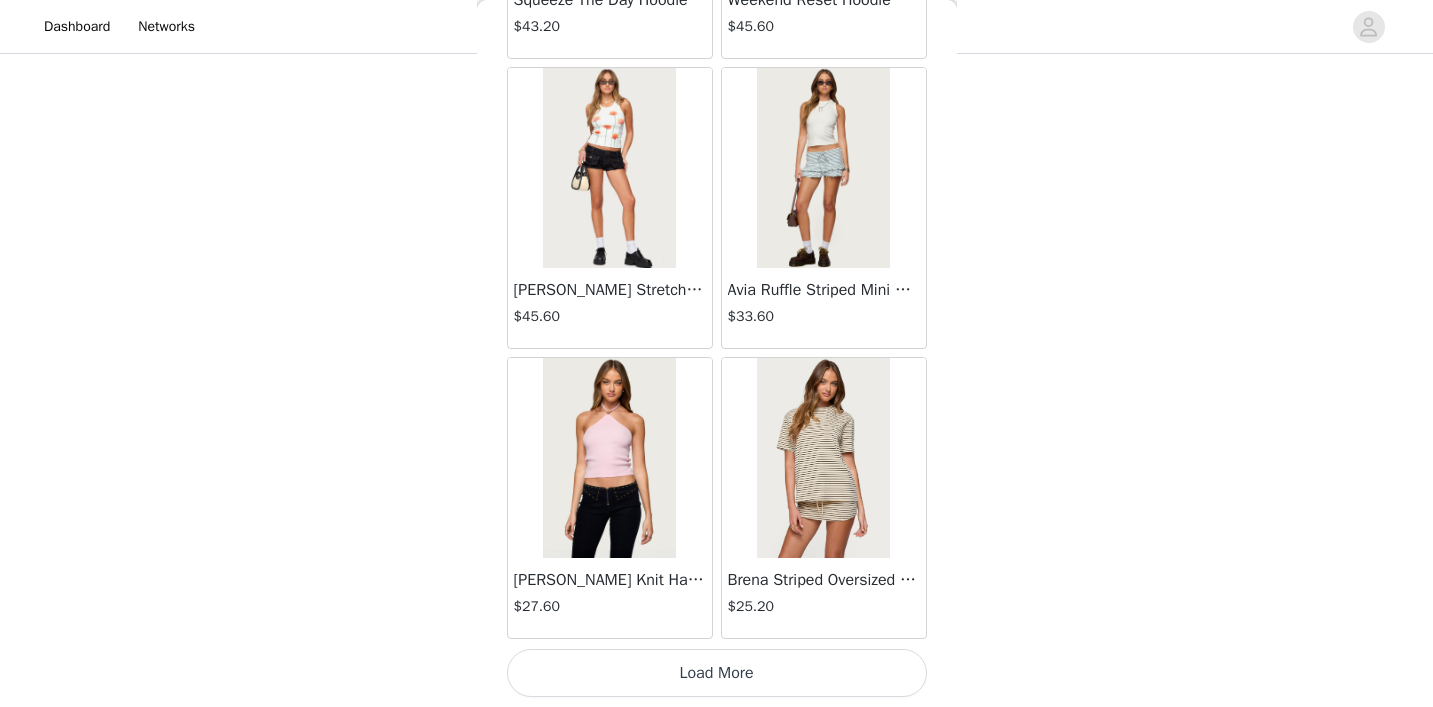 click on "Load More" at bounding box center (717, 673) 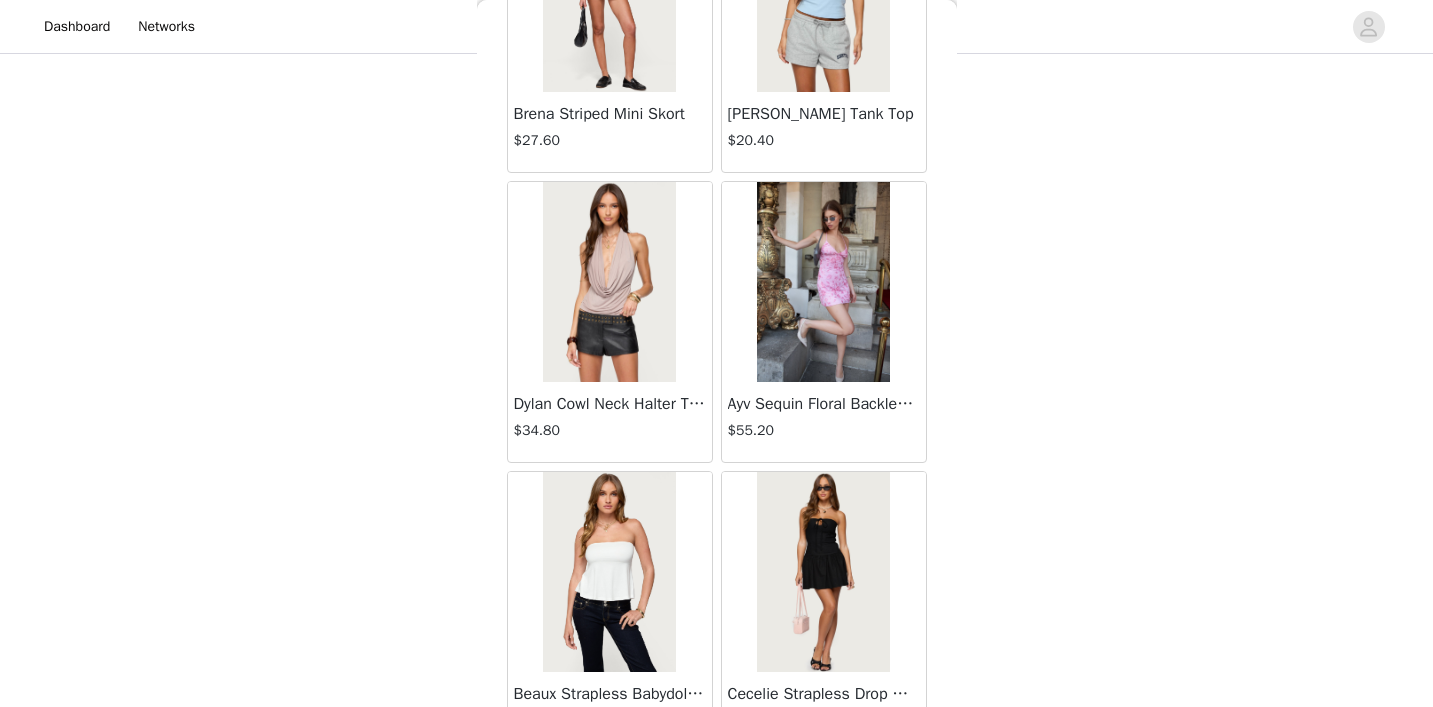 scroll, scrollTop: 58297, scrollLeft: 0, axis: vertical 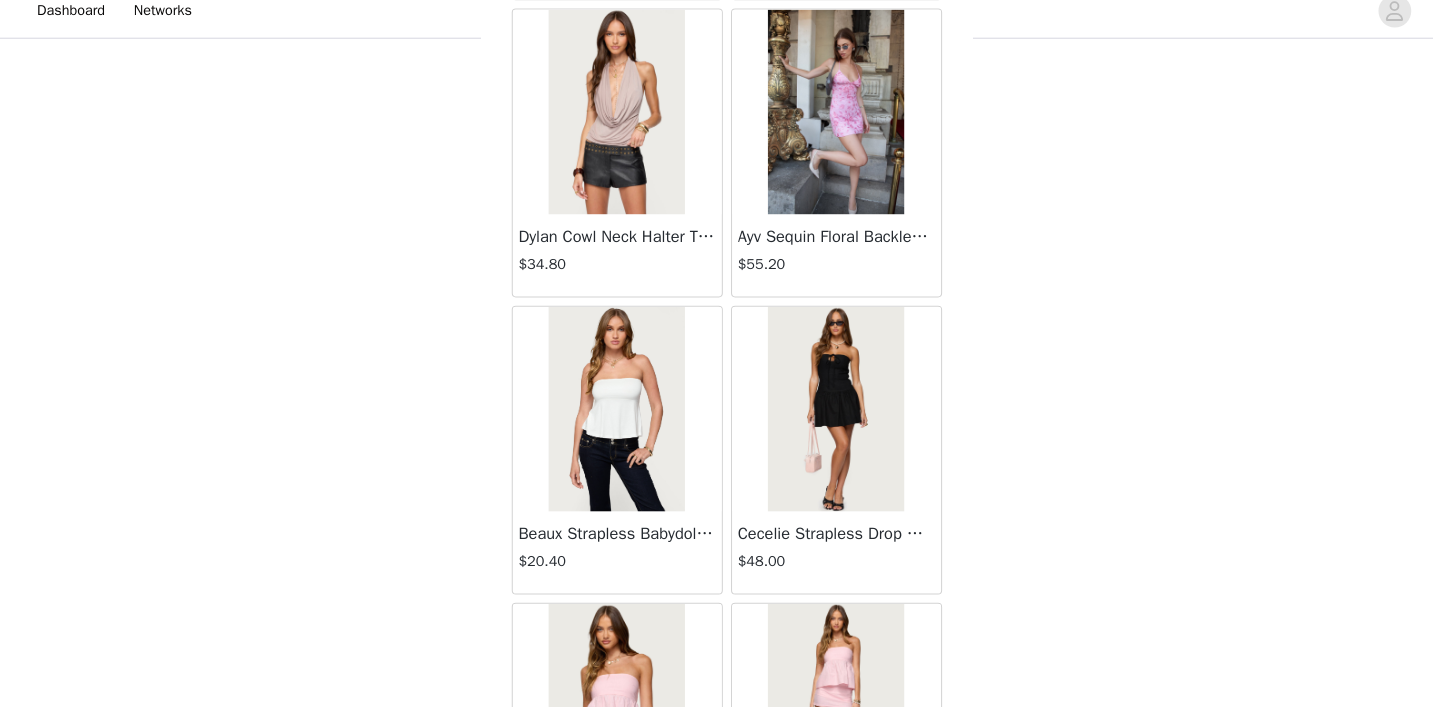 click on "Beaux Strapless Babydoll Top" at bounding box center (610, 538) 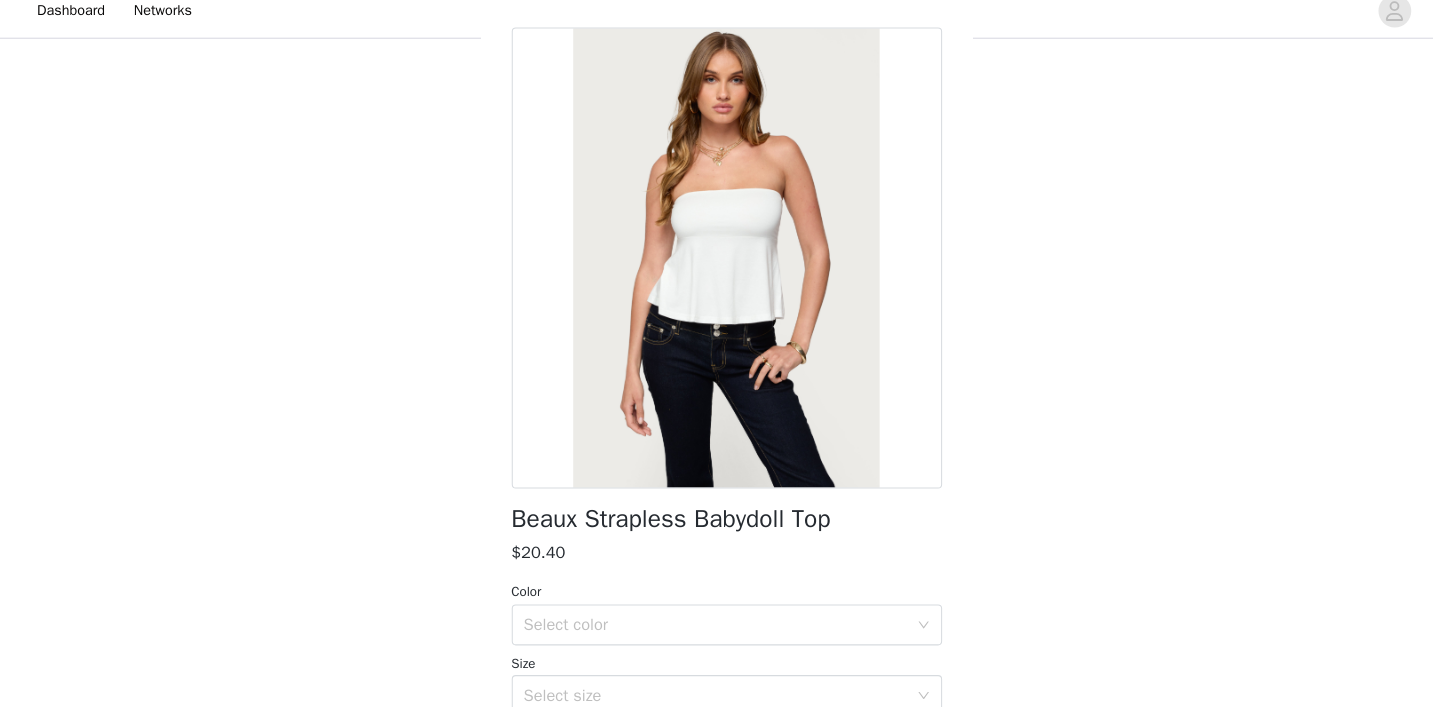 scroll, scrollTop: 55, scrollLeft: 0, axis: vertical 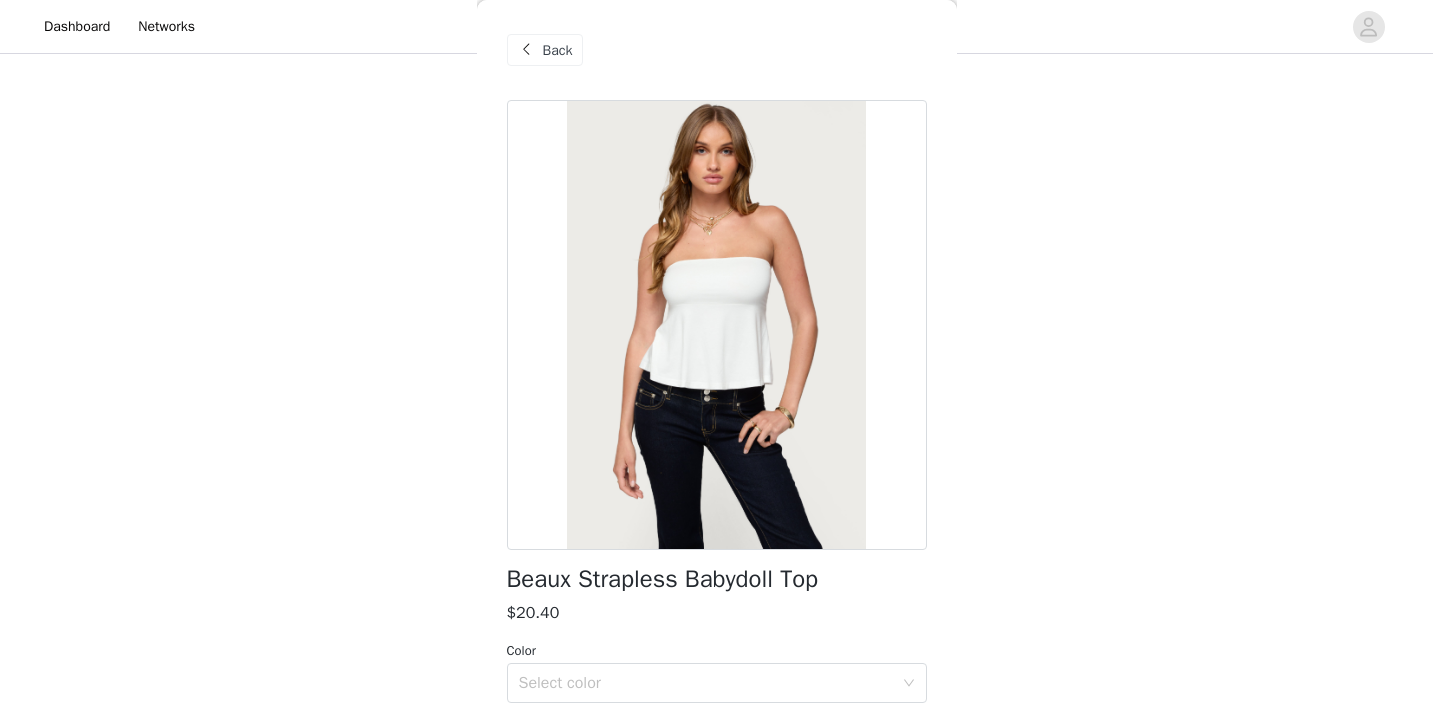 click on "Back" at bounding box center (558, 50) 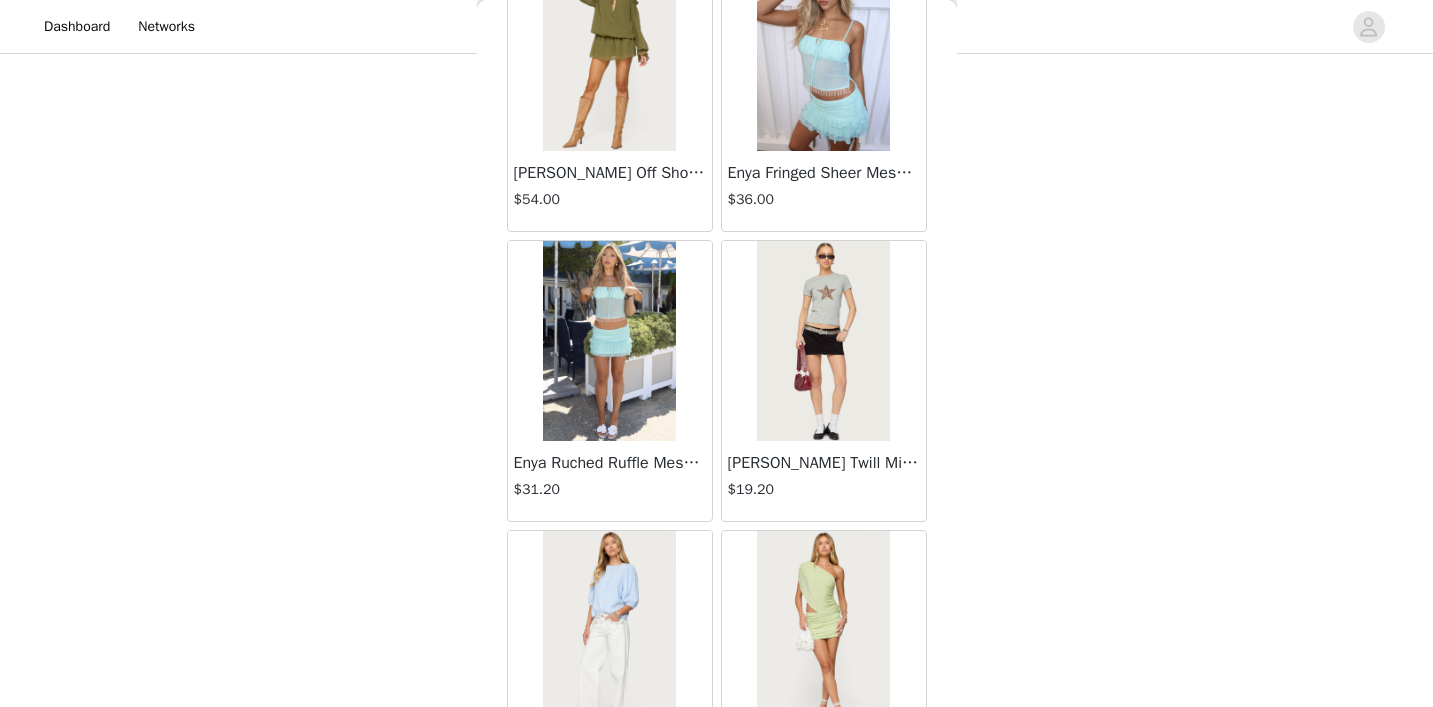 scroll, scrollTop: 8067, scrollLeft: 0, axis: vertical 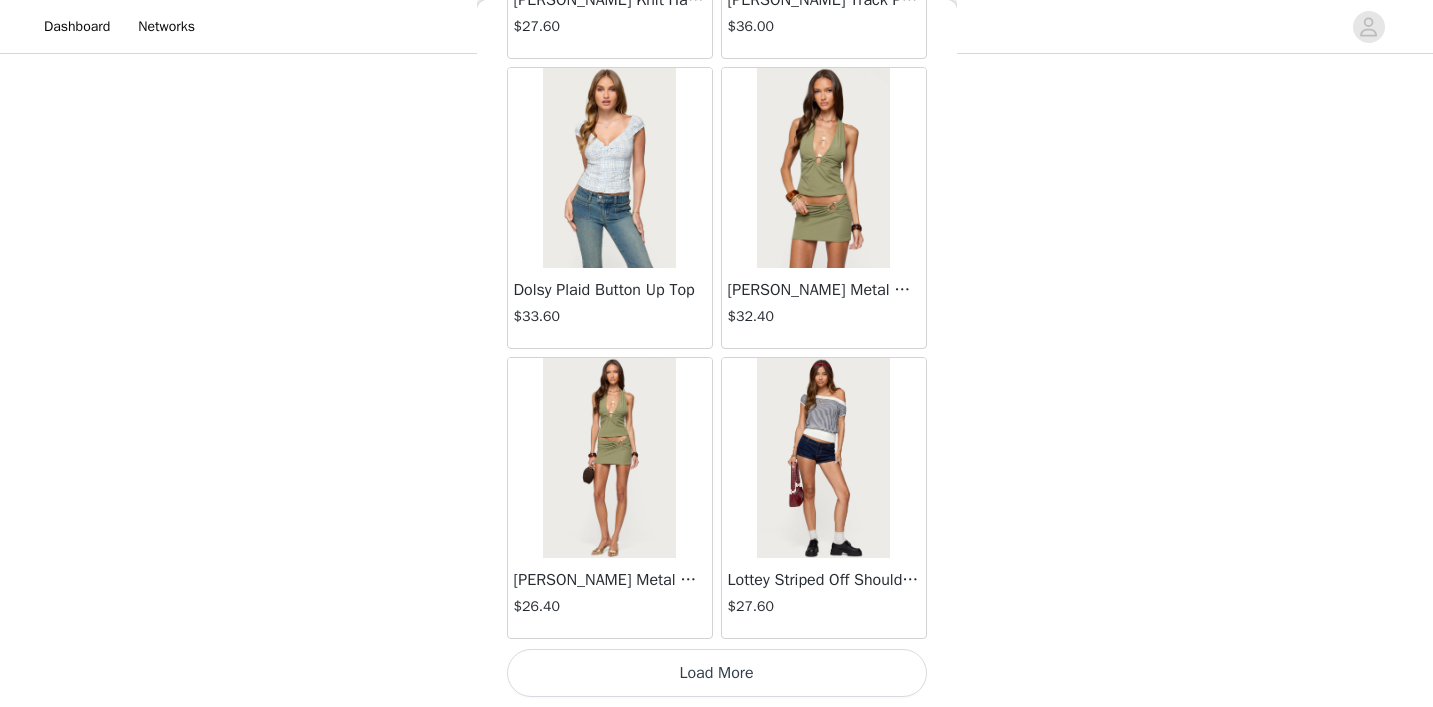 click on "Load More" at bounding box center [717, 673] 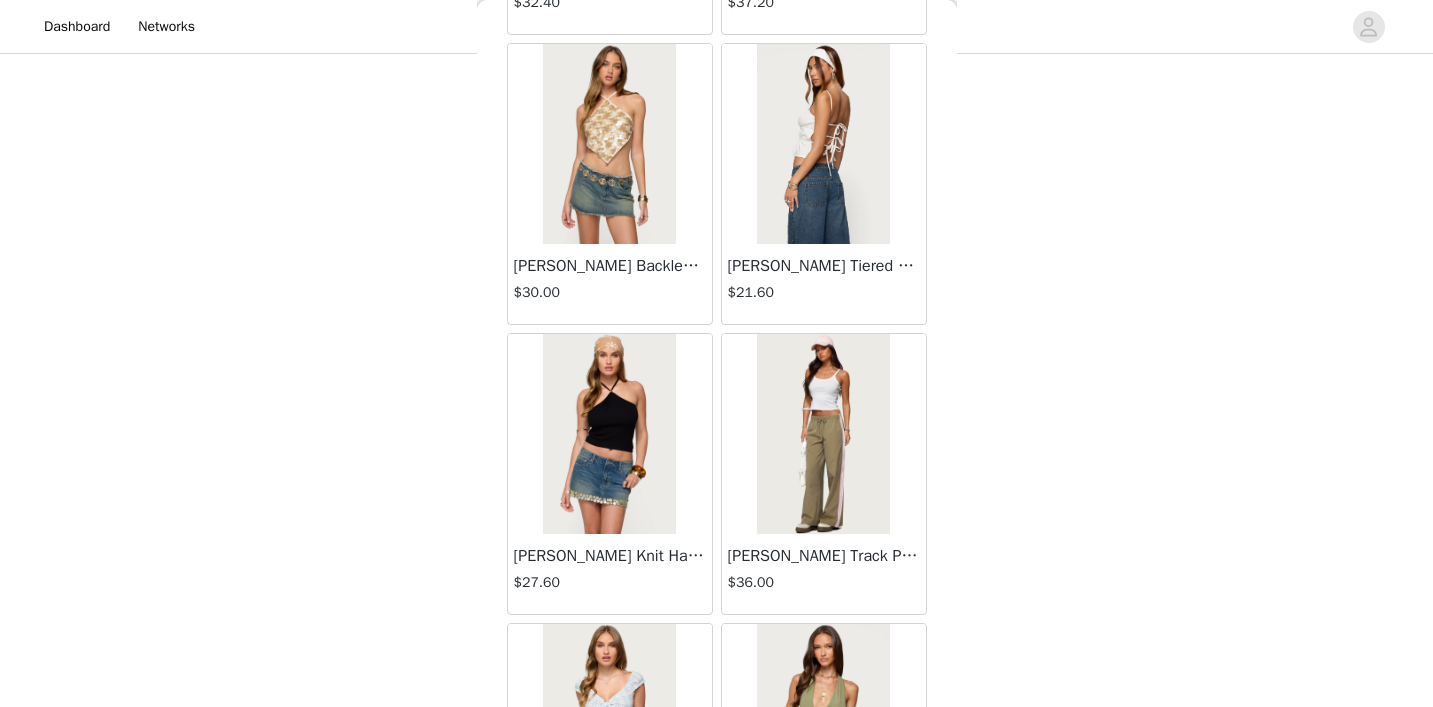 scroll, scrollTop: 59796, scrollLeft: 0, axis: vertical 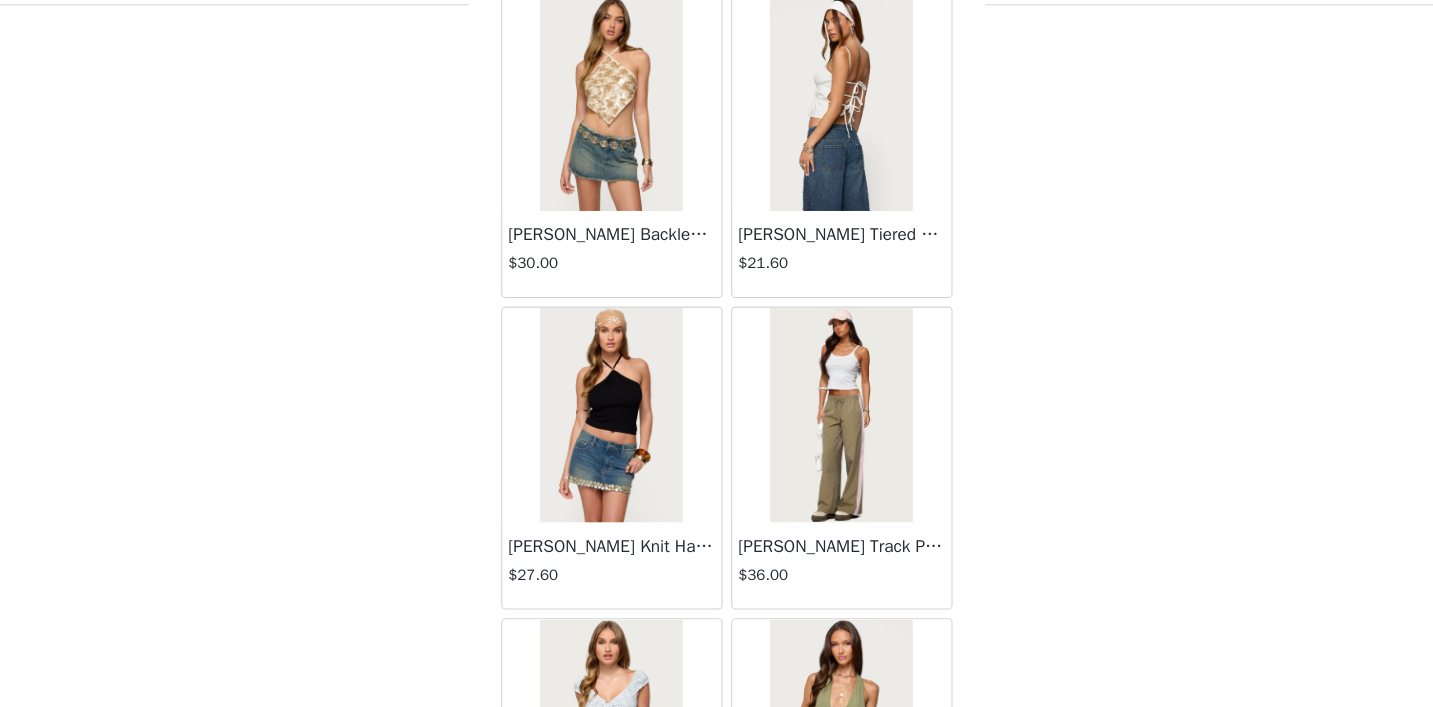 click at bounding box center [609, 435] 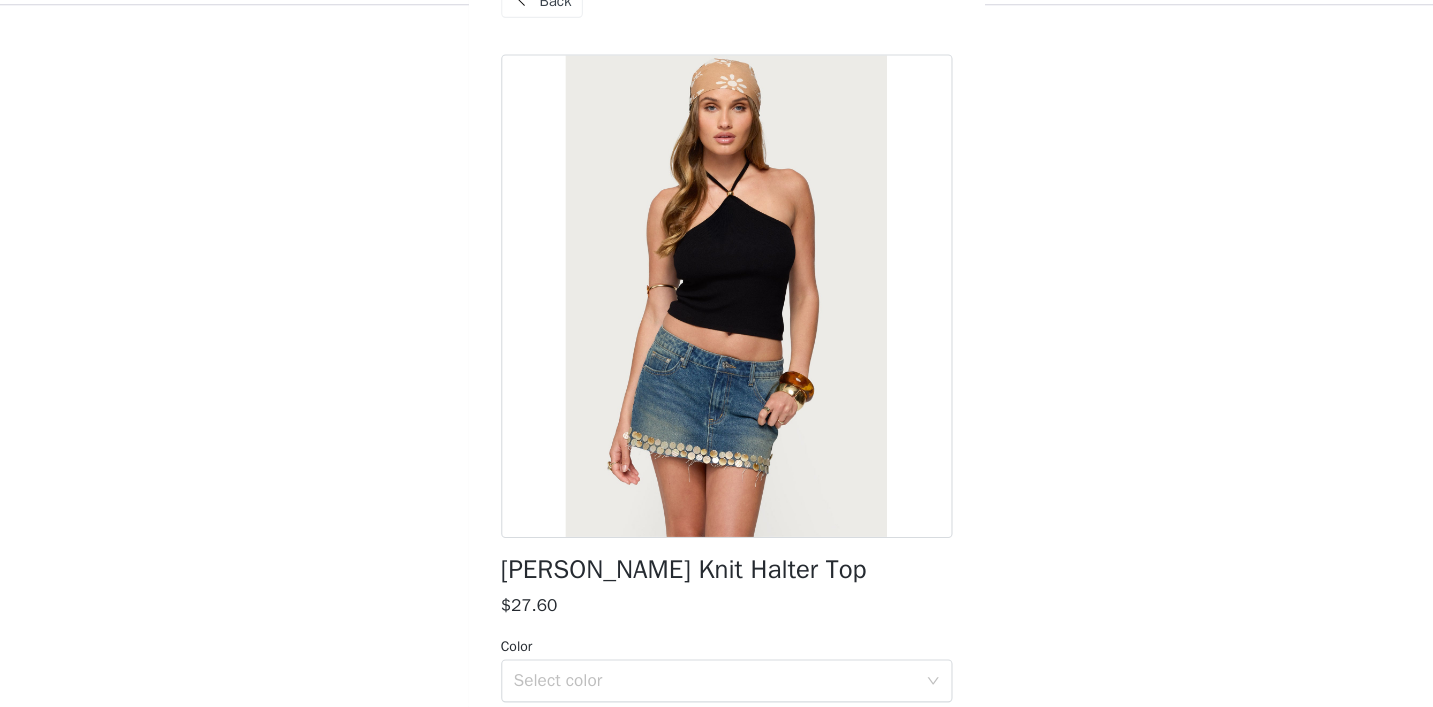 scroll, scrollTop: 0, scrollLeft: 0, axis: both 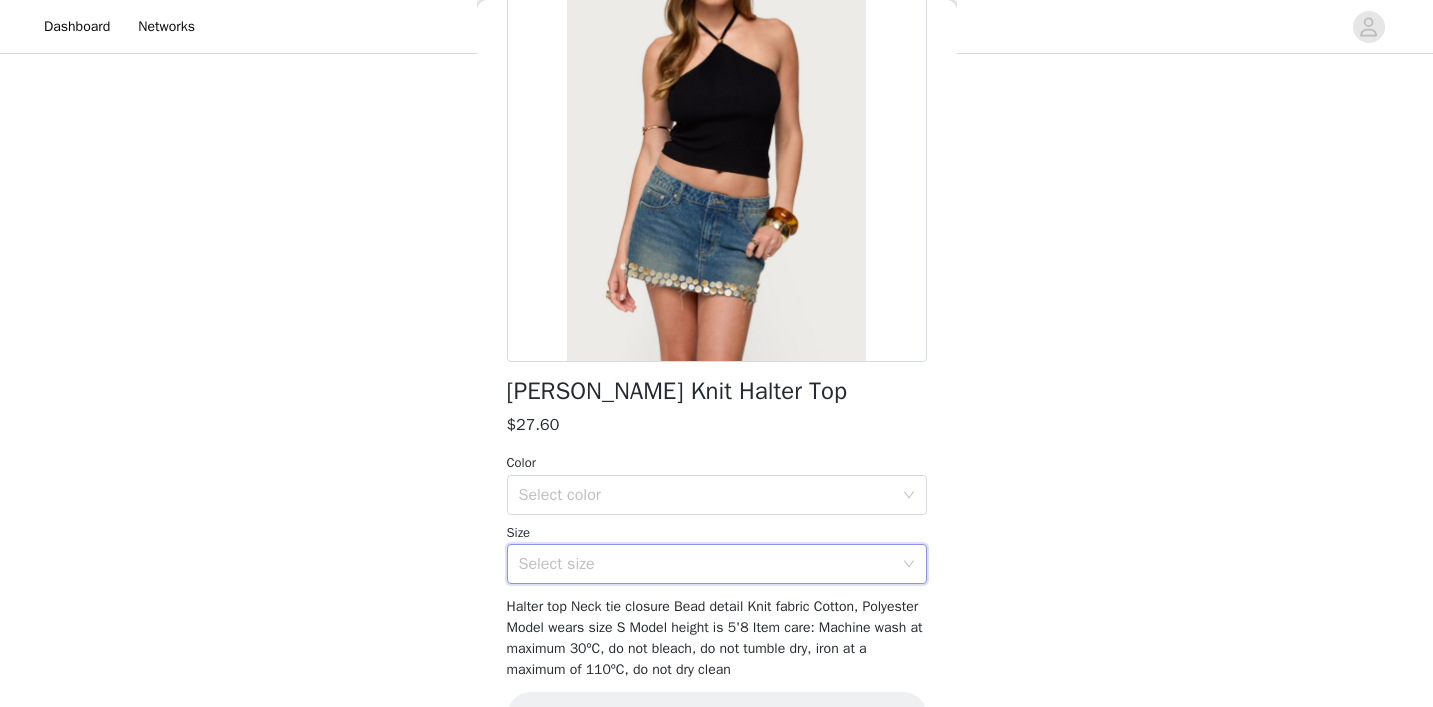 click on "Select size" at bounding box center (717, 564) 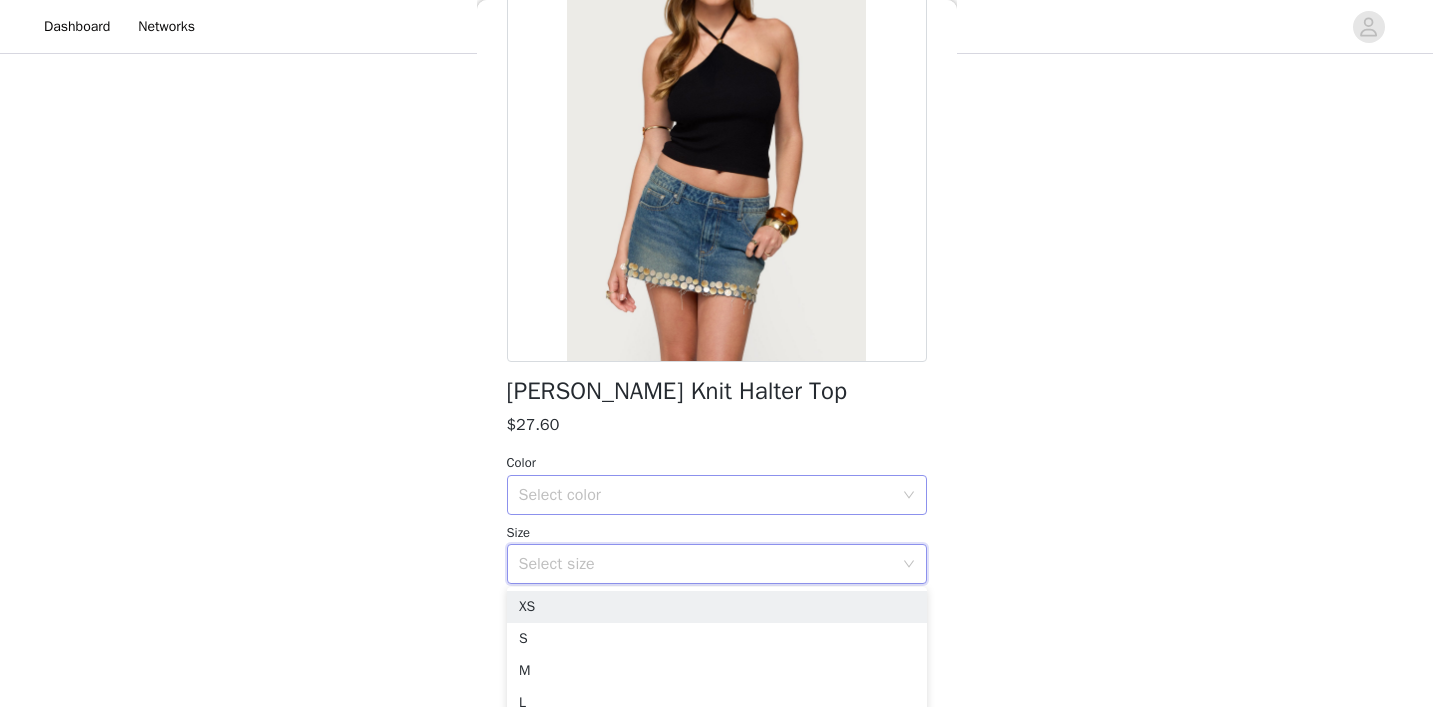 click on "Select color" at bounding box center (706, 495) 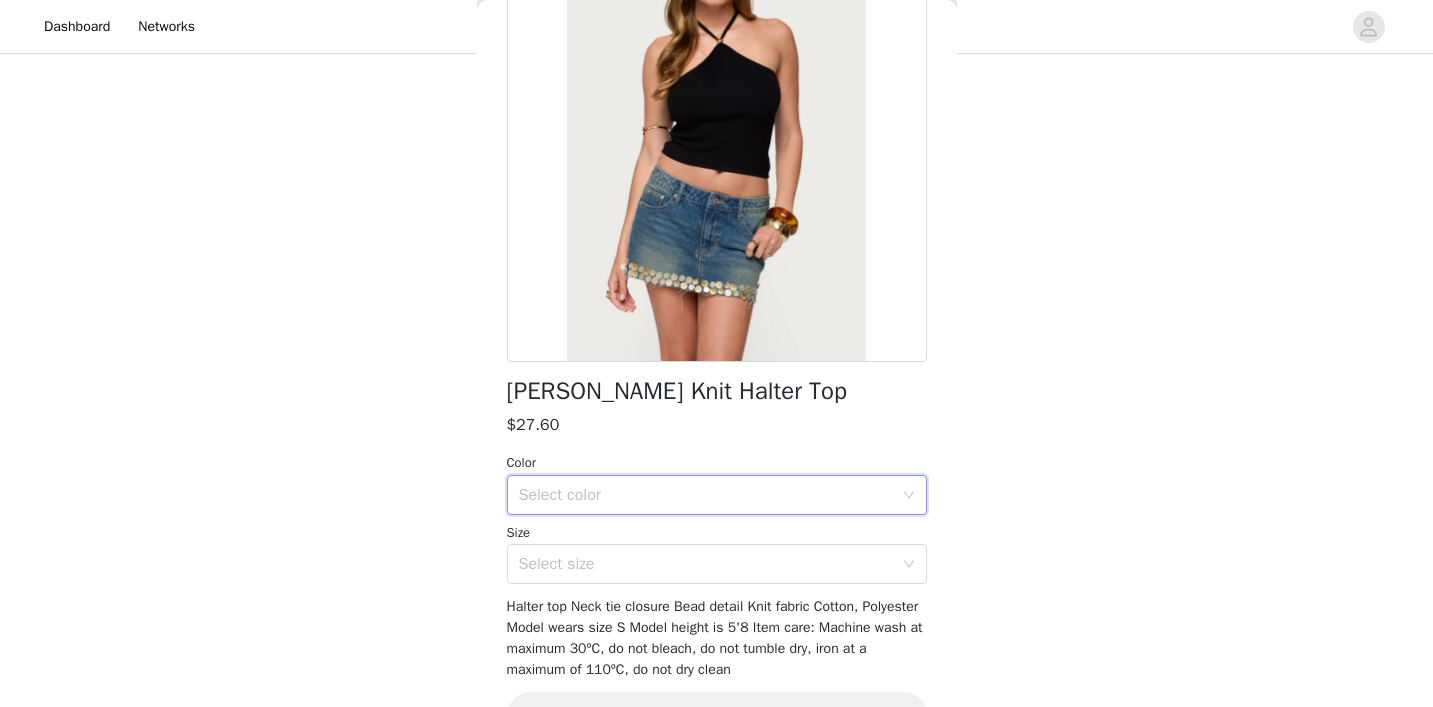 click on "Color" at bounding box center [717, 463] 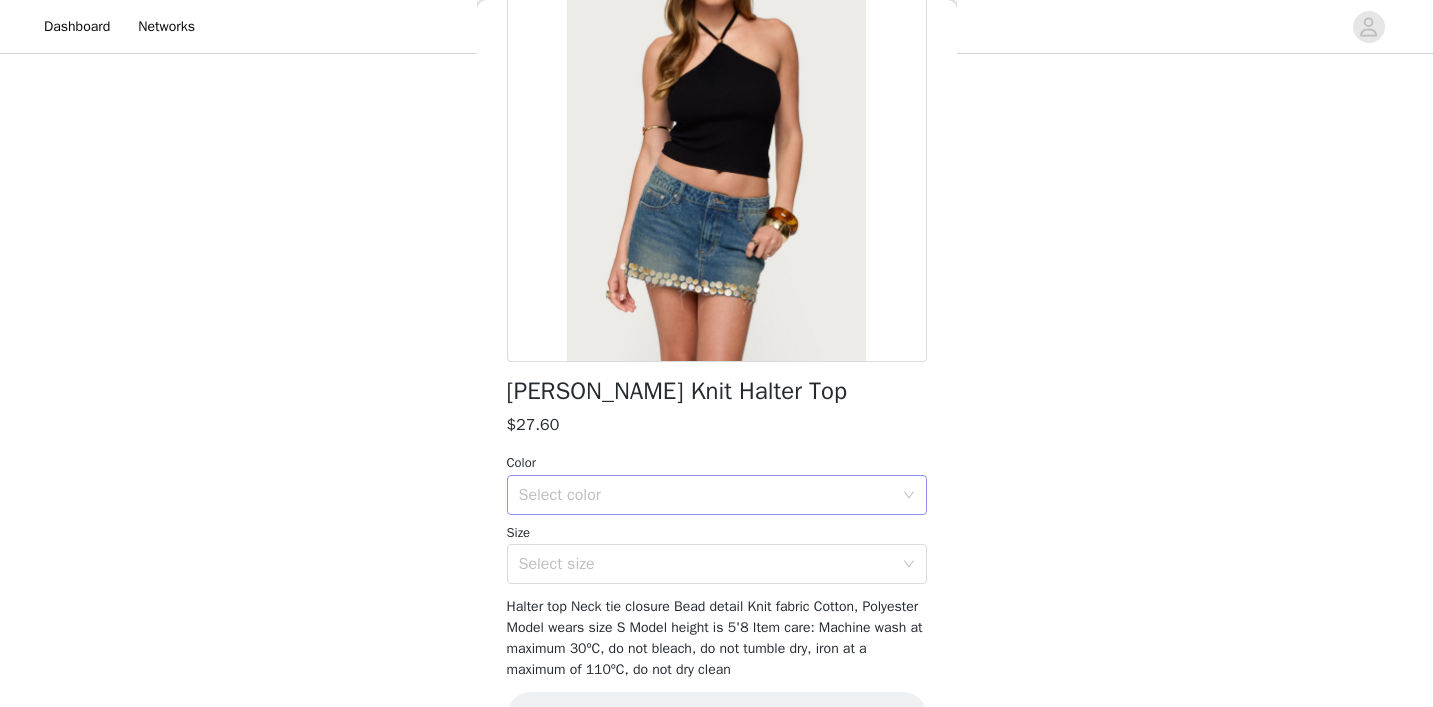 click on "Select color" at bounding box center (706, 495) 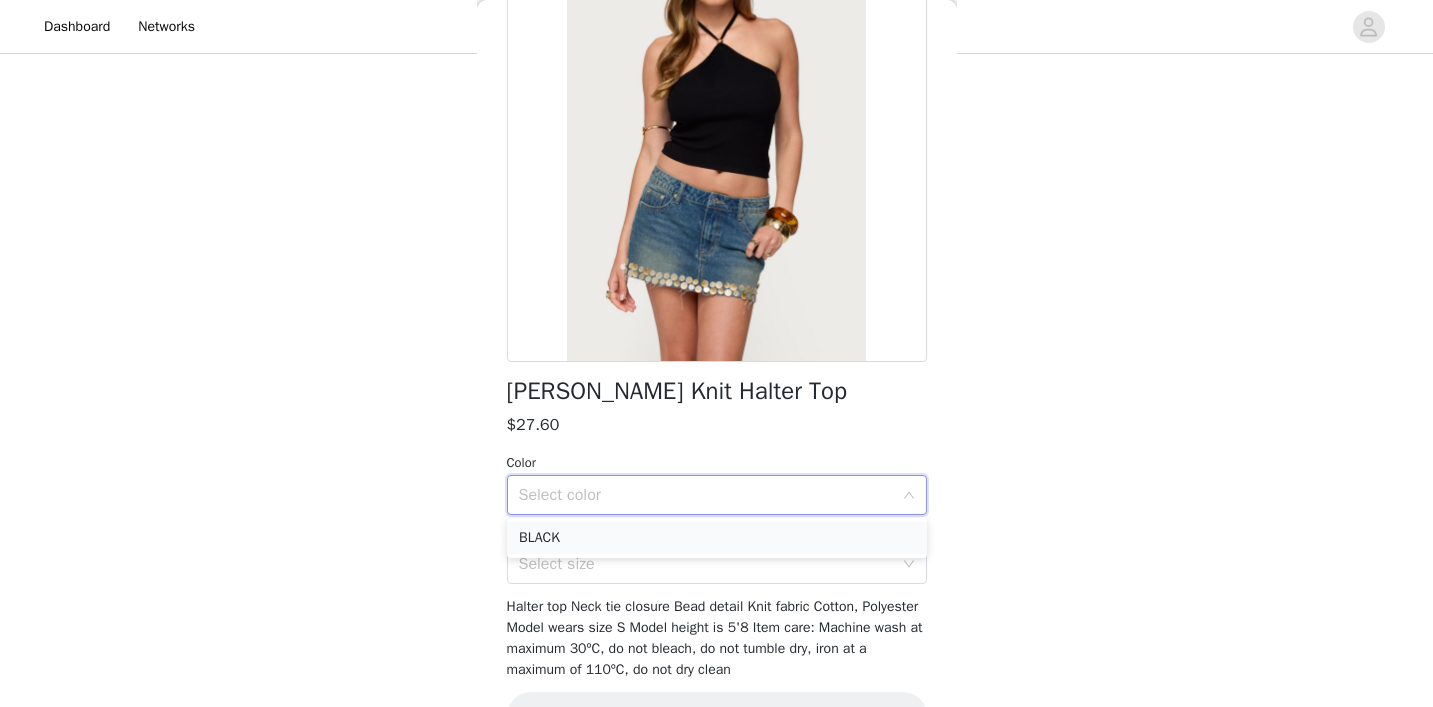 click on "BLACK" at bounding box center [717, 538] 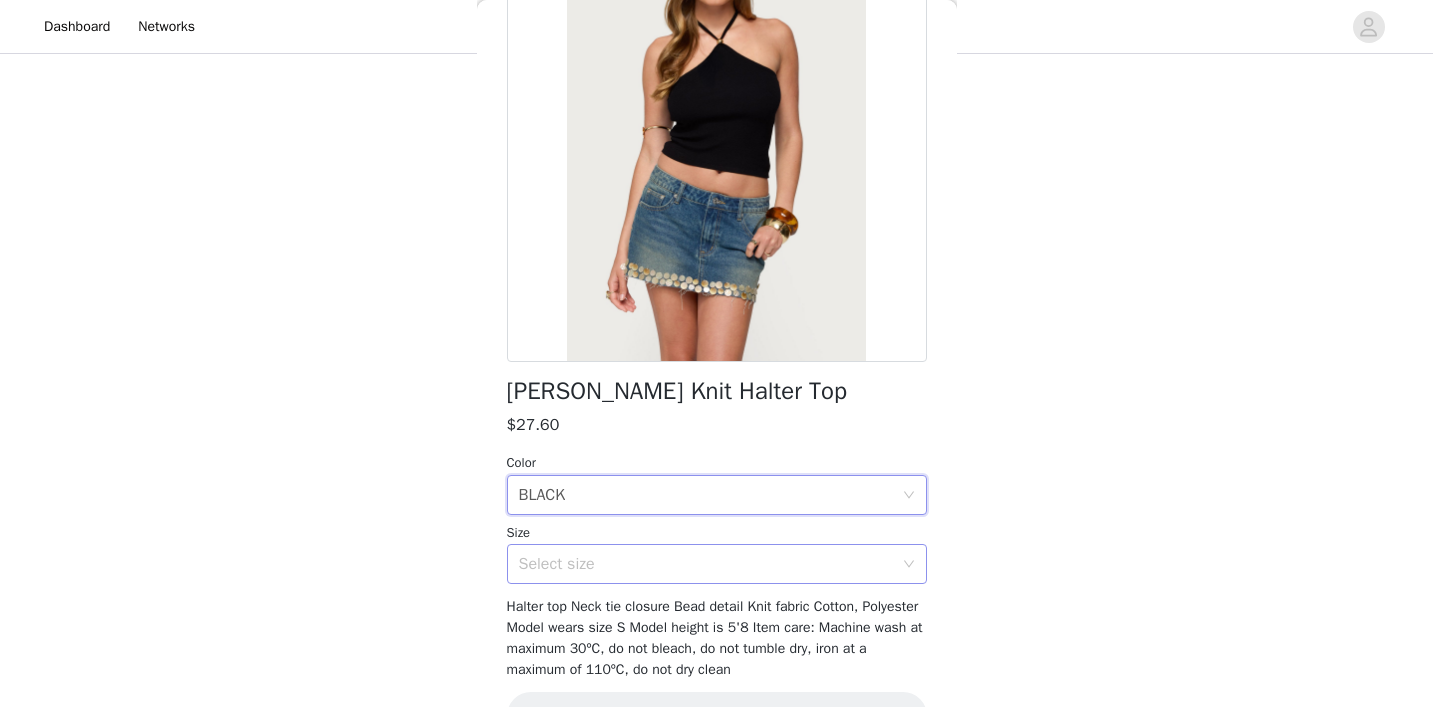 click on "Select size" at bounding box center (706, 564) 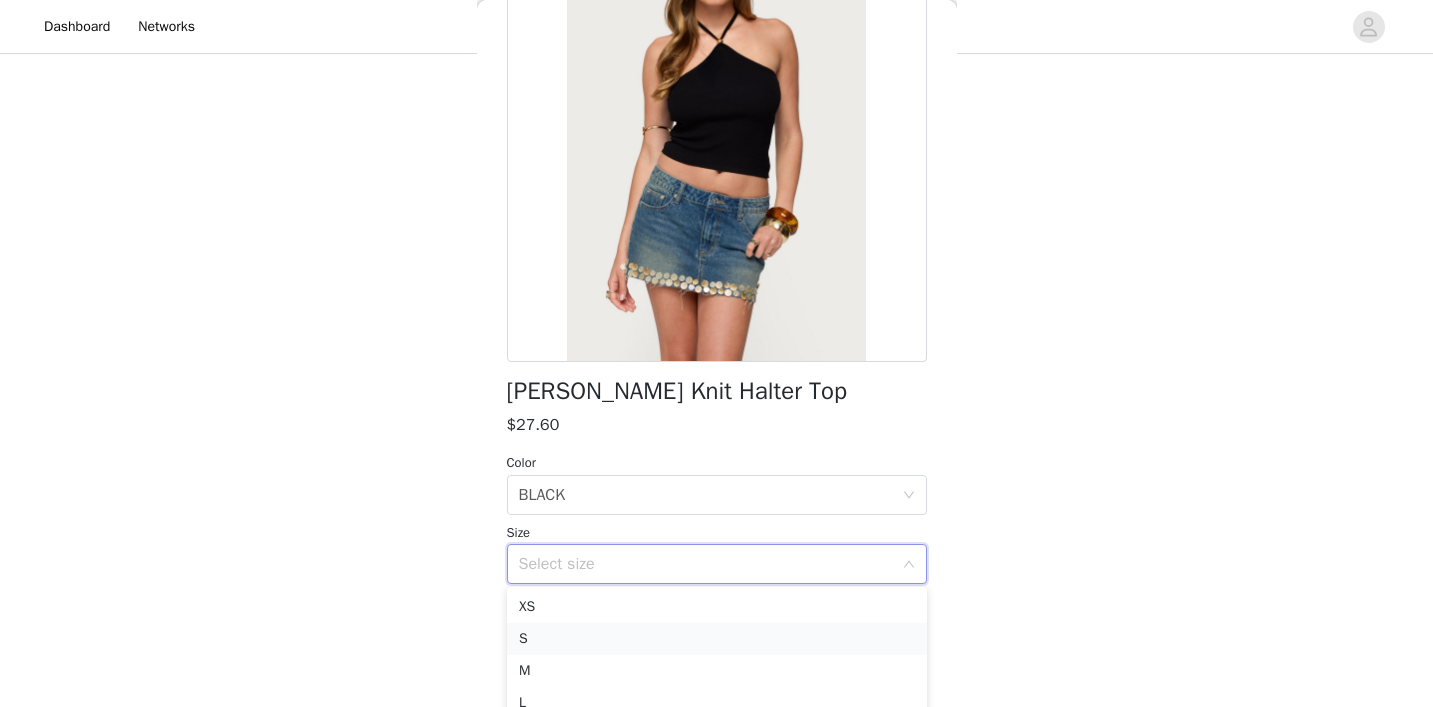 click on "S" at bounding box center [717, 639] 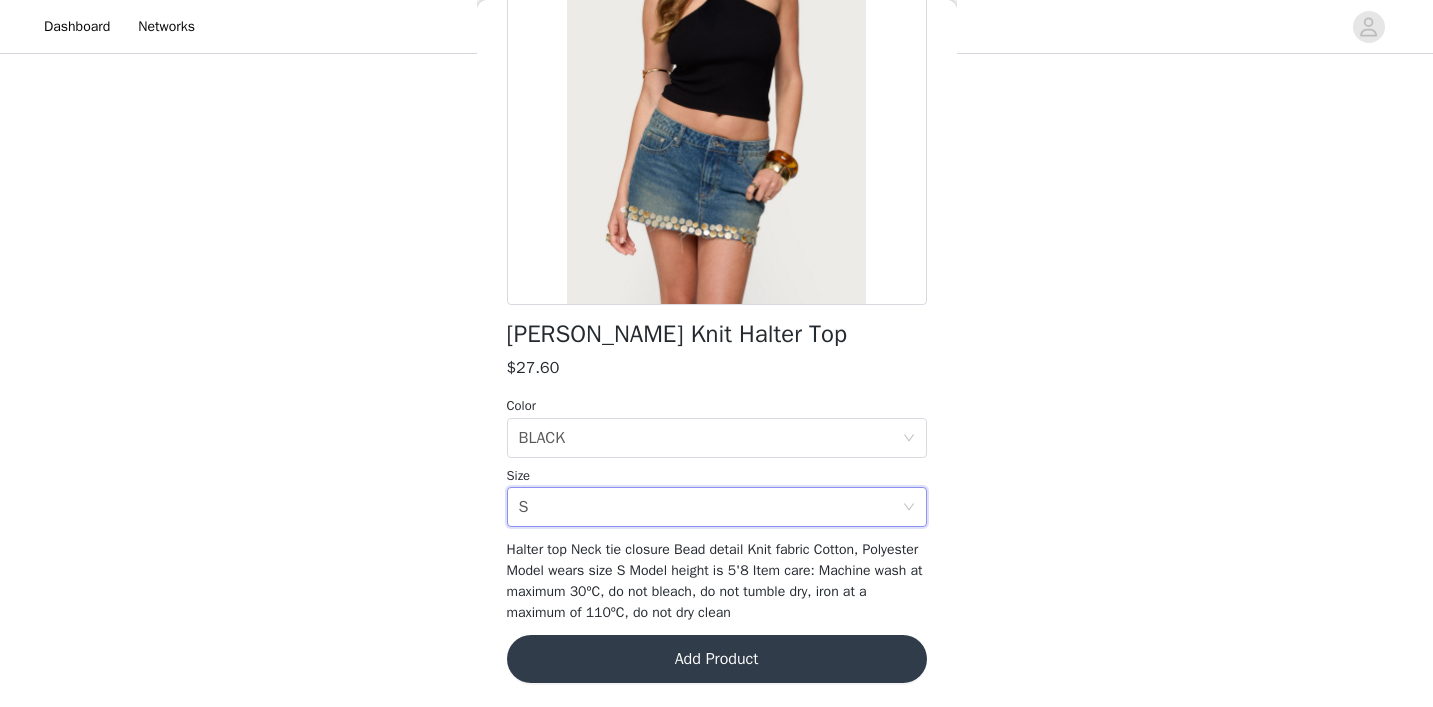 click on "[PERSON_NAME] Knit Halter Top       $27.60         Color   Select color BLACK Size   Select size S   Halter top Neck tie closure Bead detail Knit fabric Cotton, Polyester Model wears size S Model height is 5'8 Item care: Machine wash at maximum 30ºC, do not bleach, do not tumble dry, iron at a maximum of 110ºC, do not dry clean   Add Product" at bounding box center [717, 281] 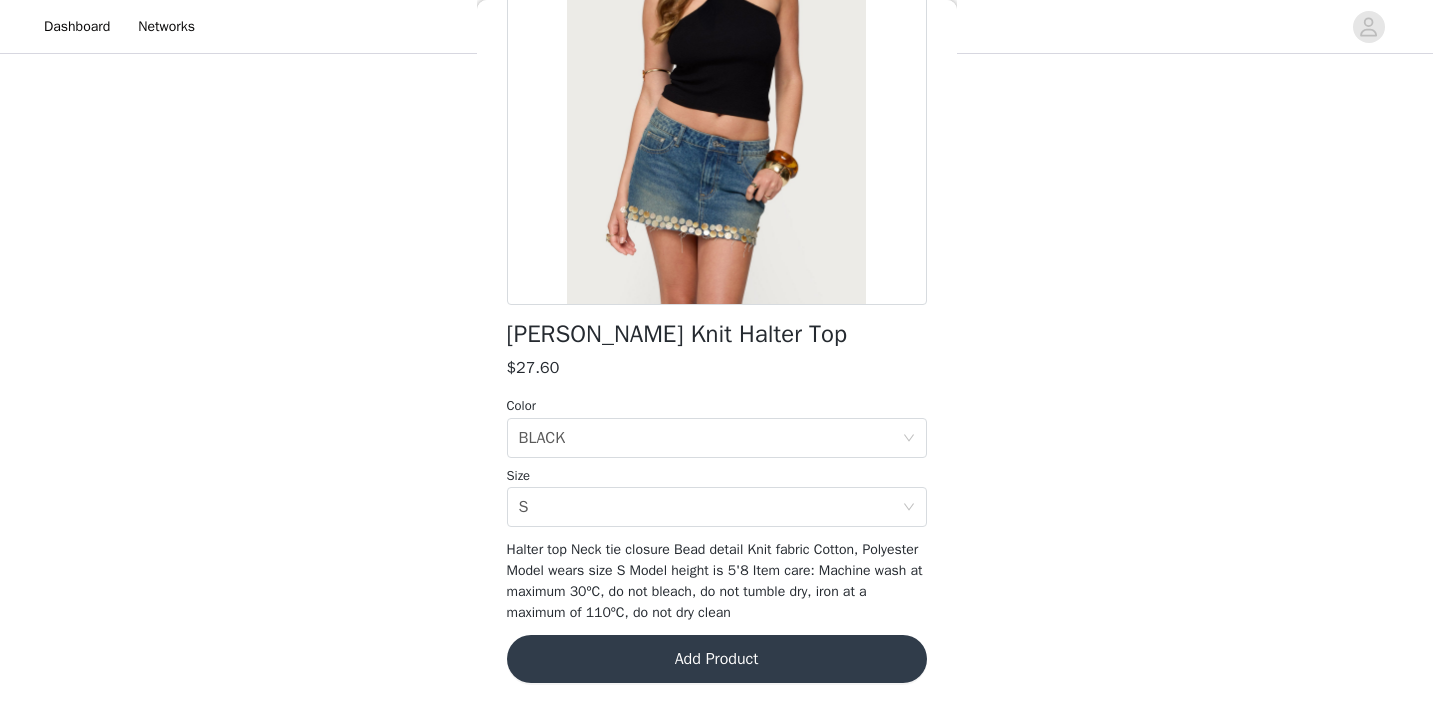 scroll, scrollTop: 244, scrollLeft: 0, axis: vertical 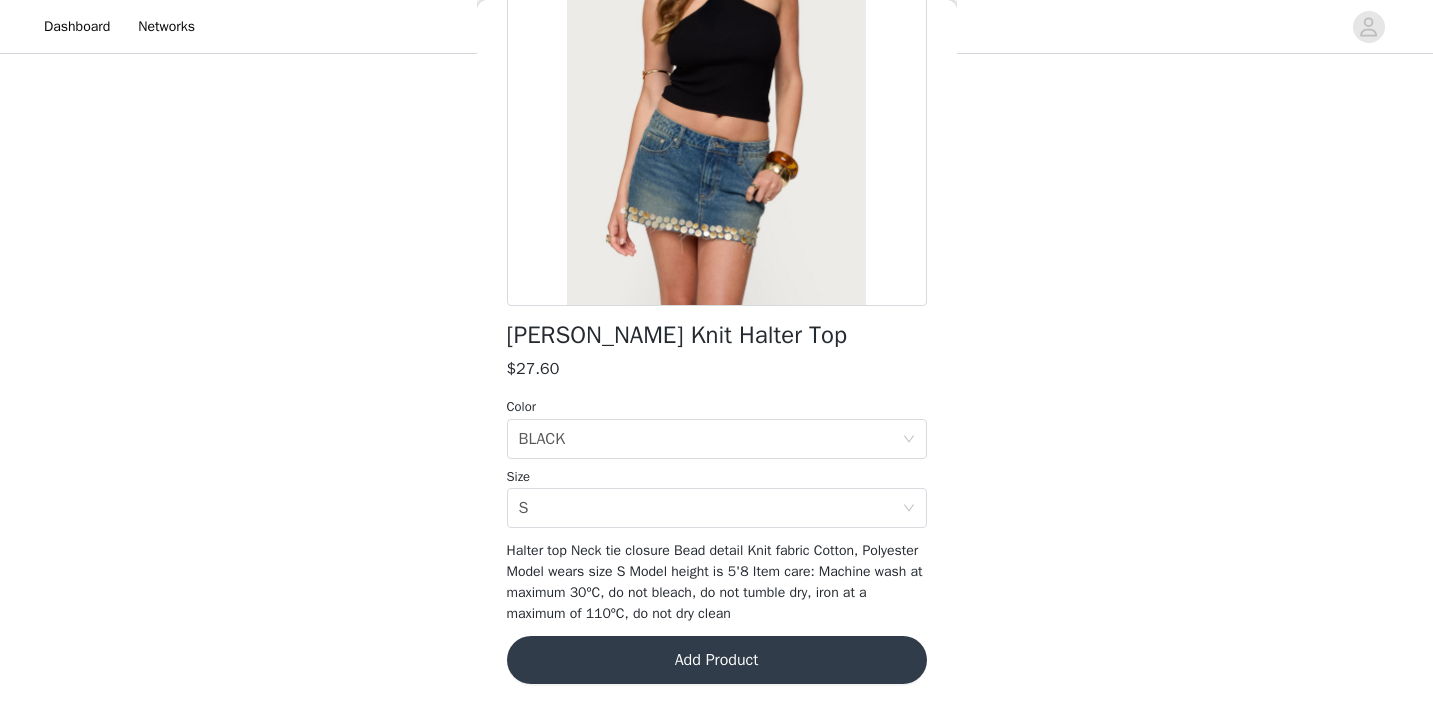 click on "Add Product" at bounding box center [717, 660] 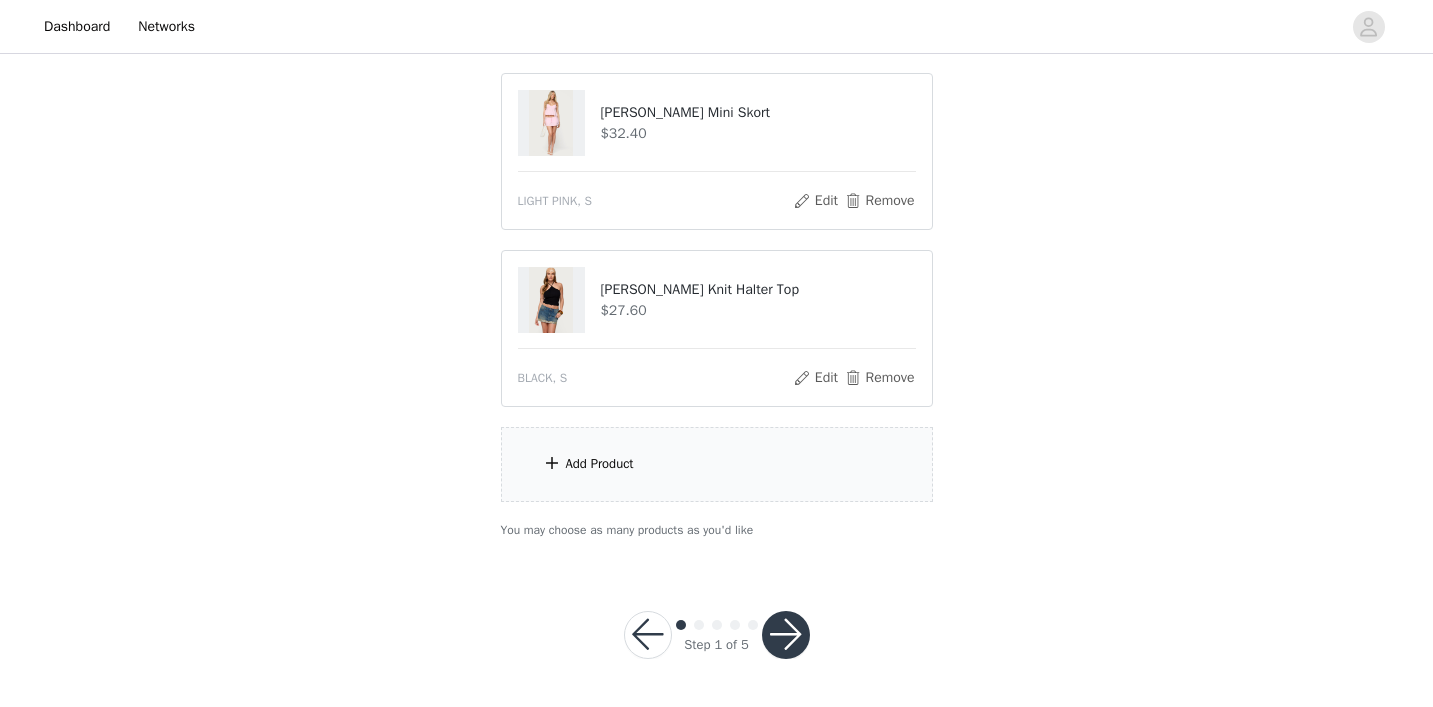 click on "Add Product" at bounding box center (717, 464) 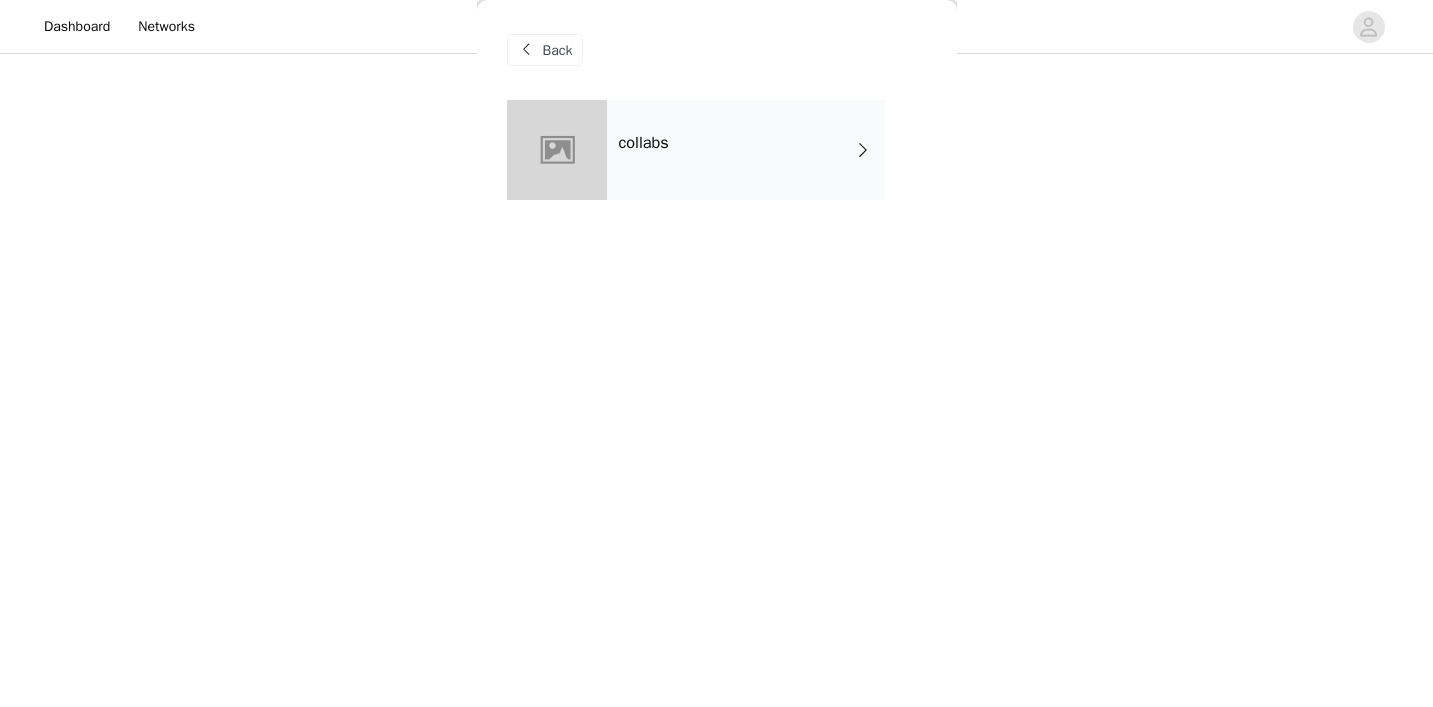 click on "collabs" at bounding box center (746, 150) 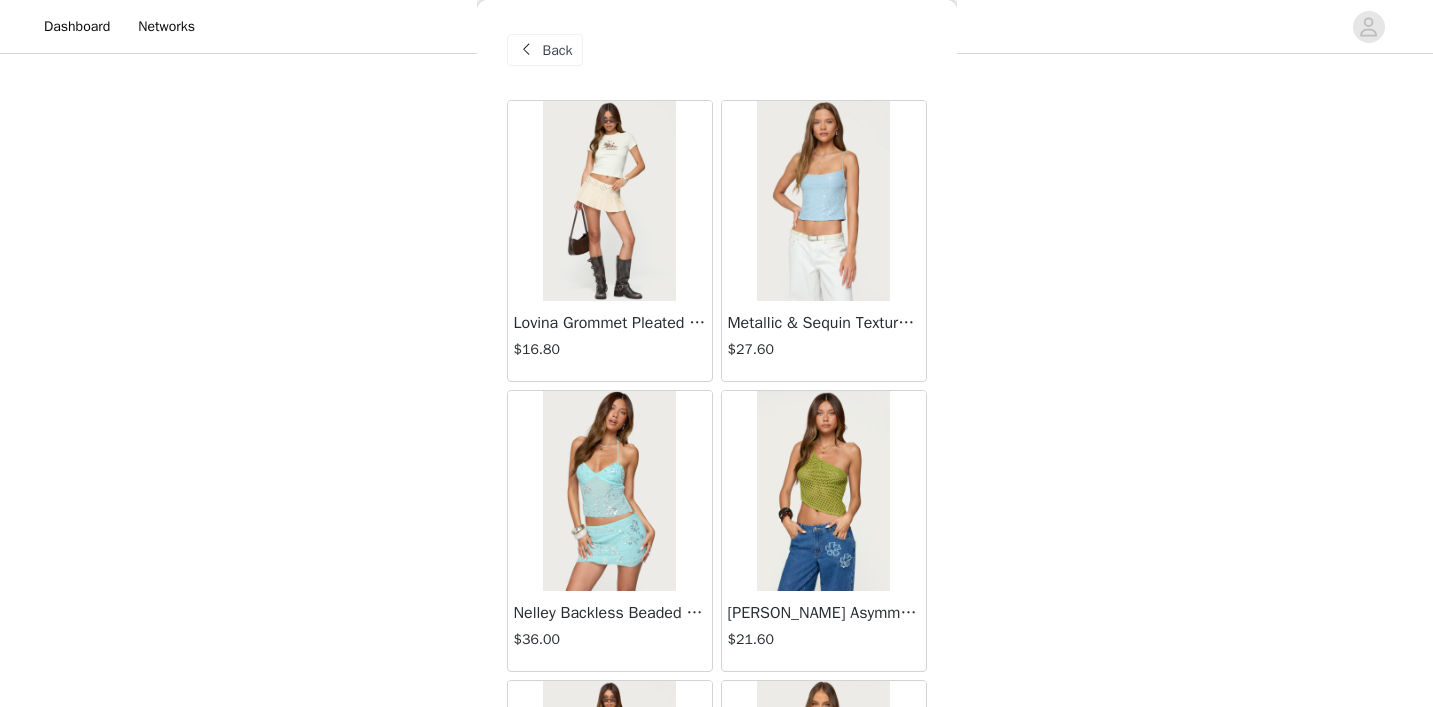 scroll, scrollTop: 1995, scrollLeft: 0, axis: vertical 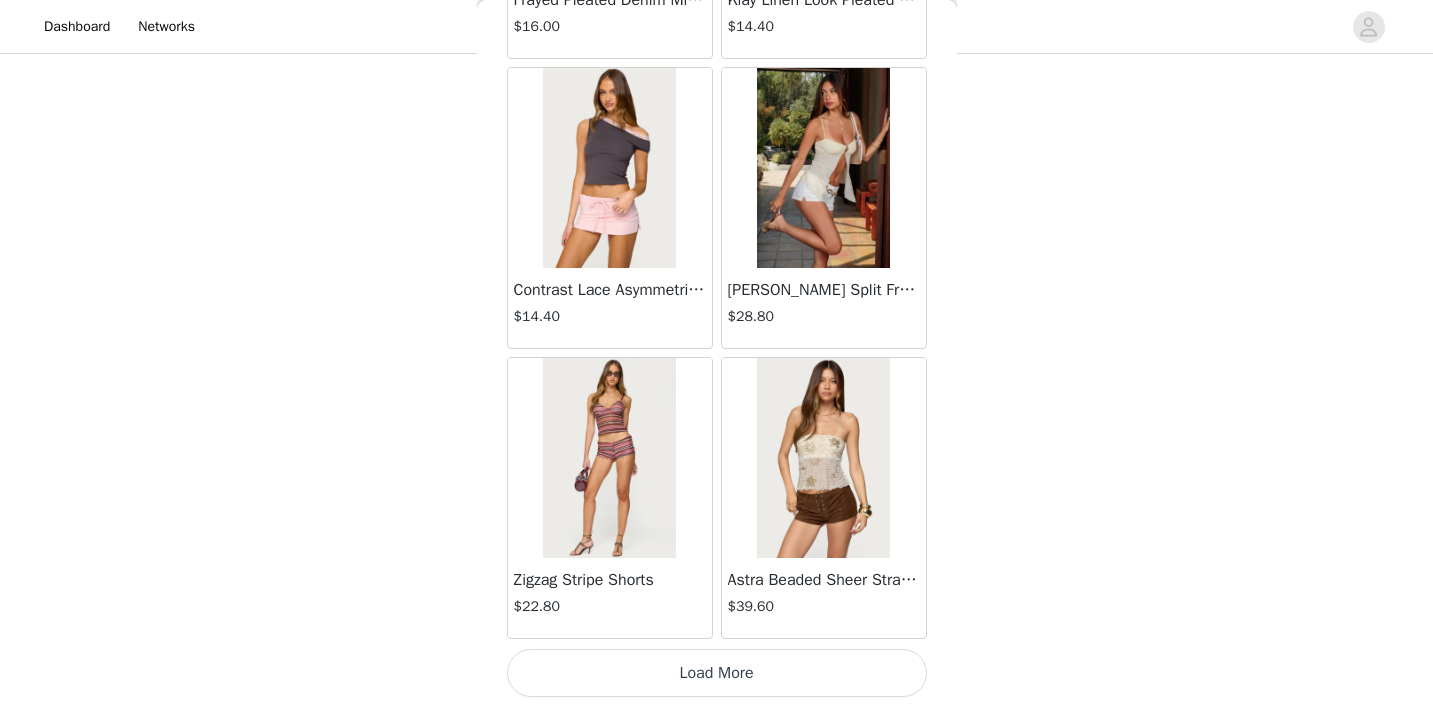 click on "Load More" at bounding box center [717, 673] 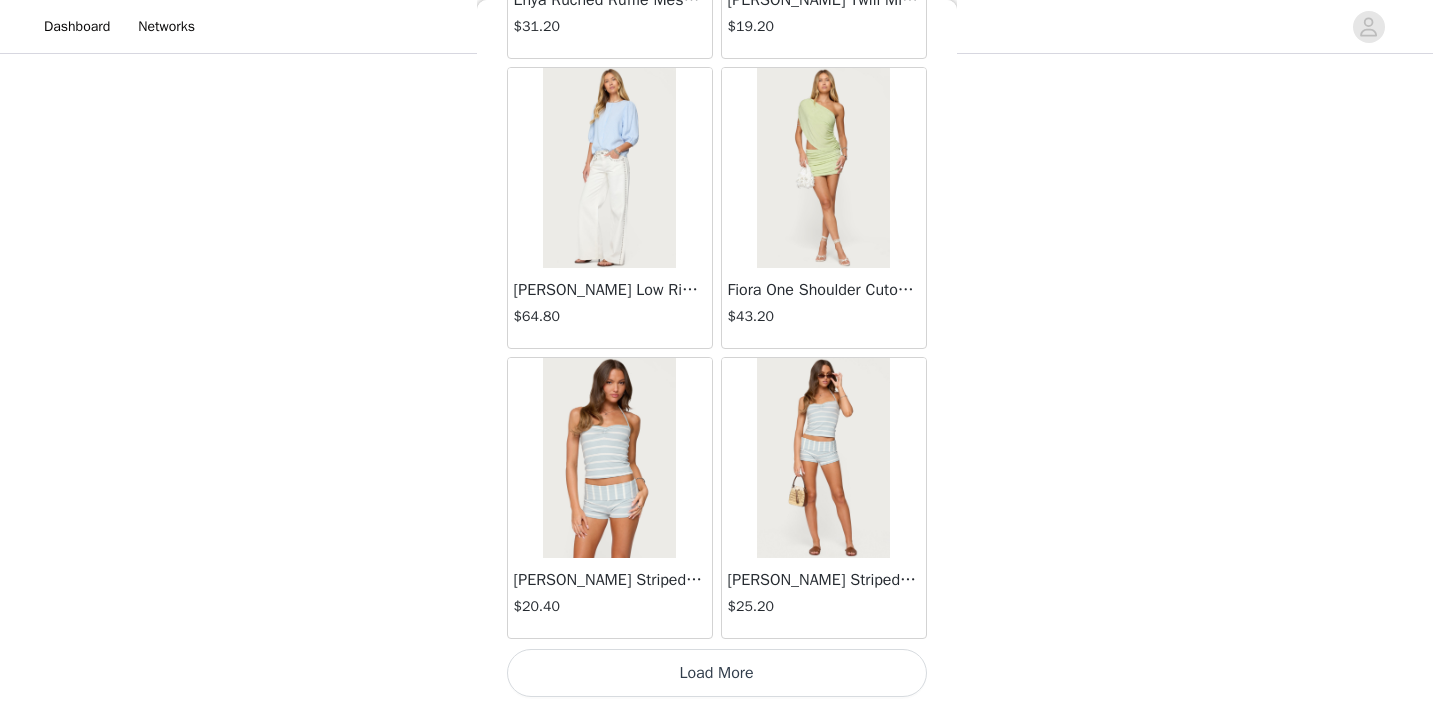 click on "Load More" at bounding box center (717, 673) 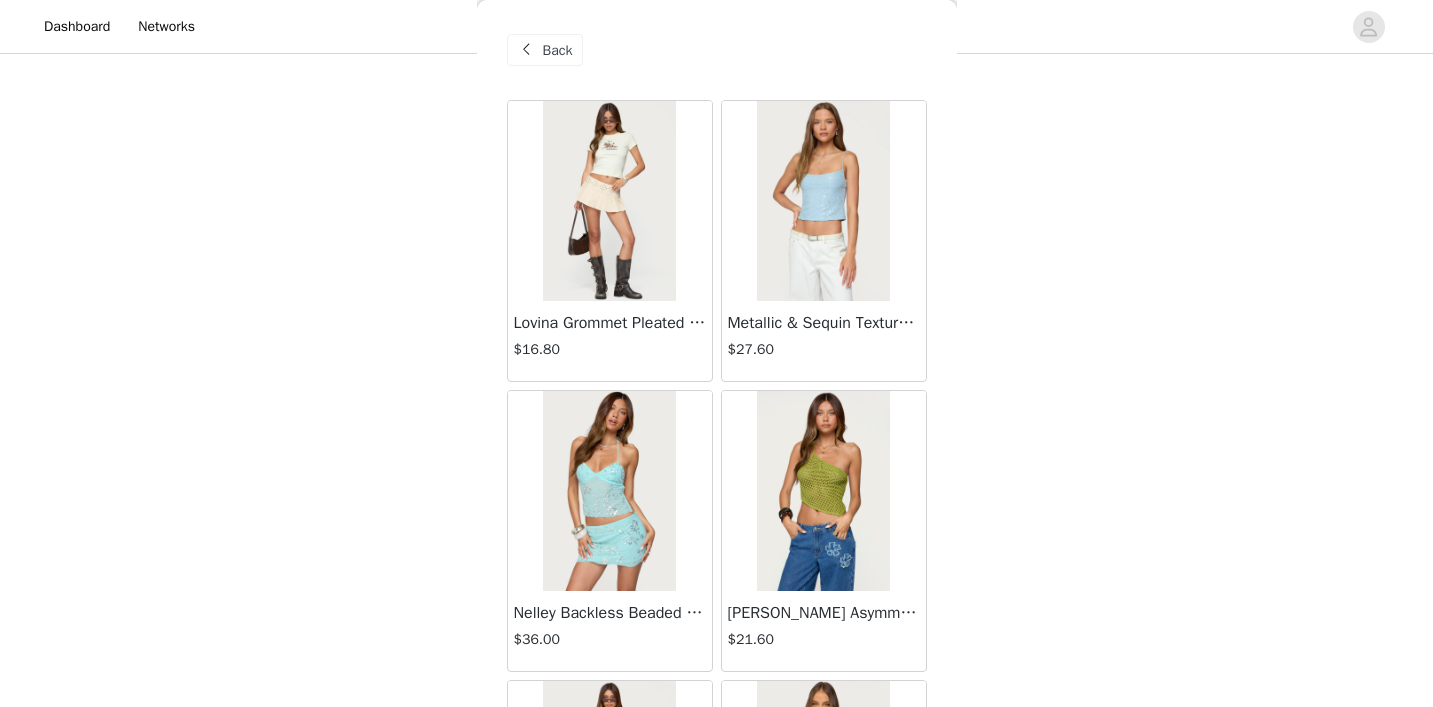 click at bounding box center (527, 50) 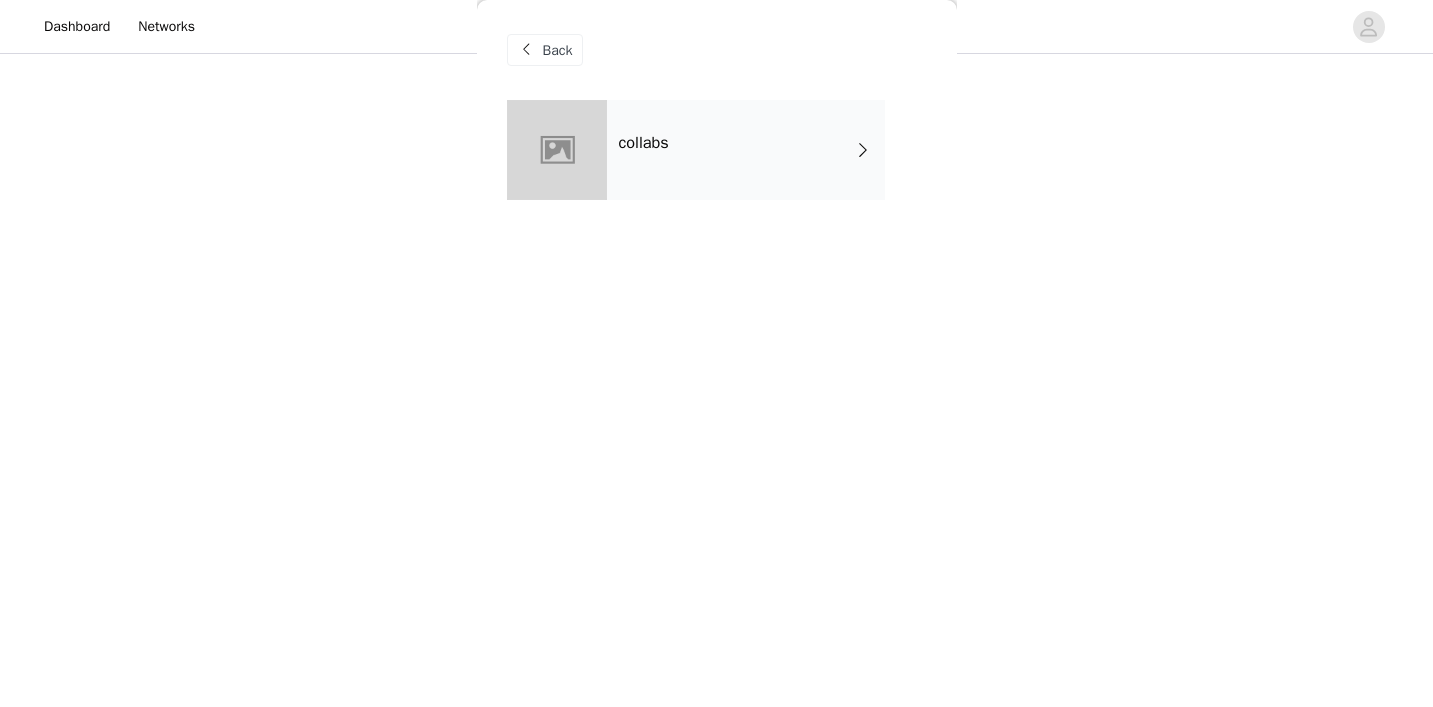 click on "collabs" at bounding box center (644, 143) 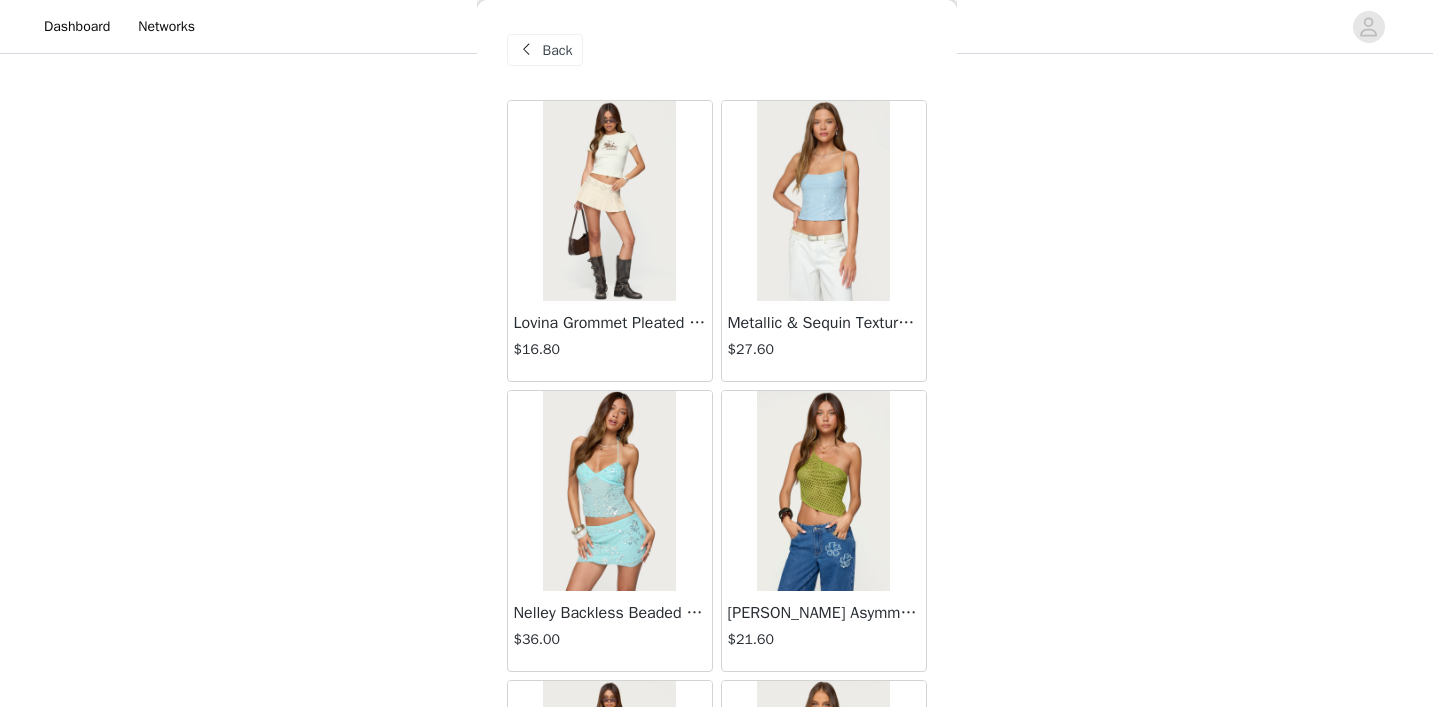 click on "Back" at bounding box center [717, 50] 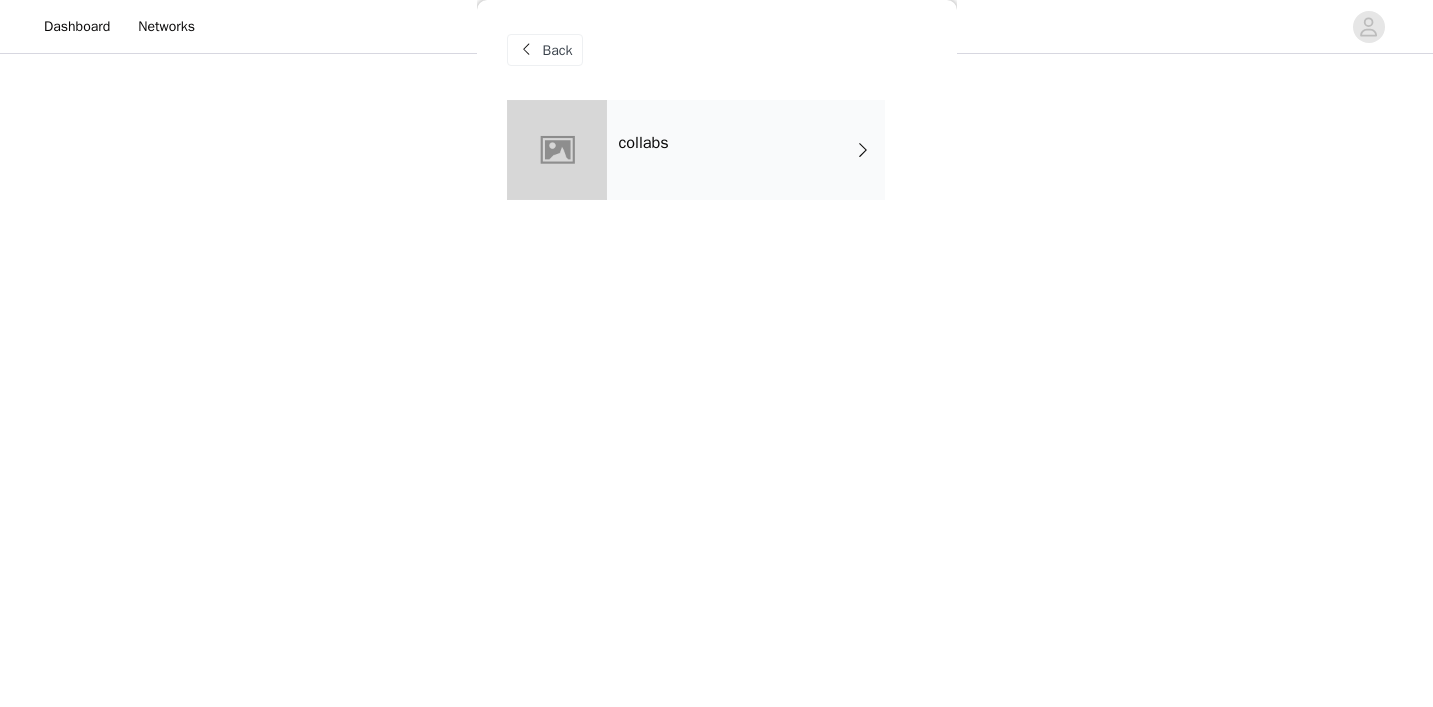 click on "Back" at bounding box center (558, 50) 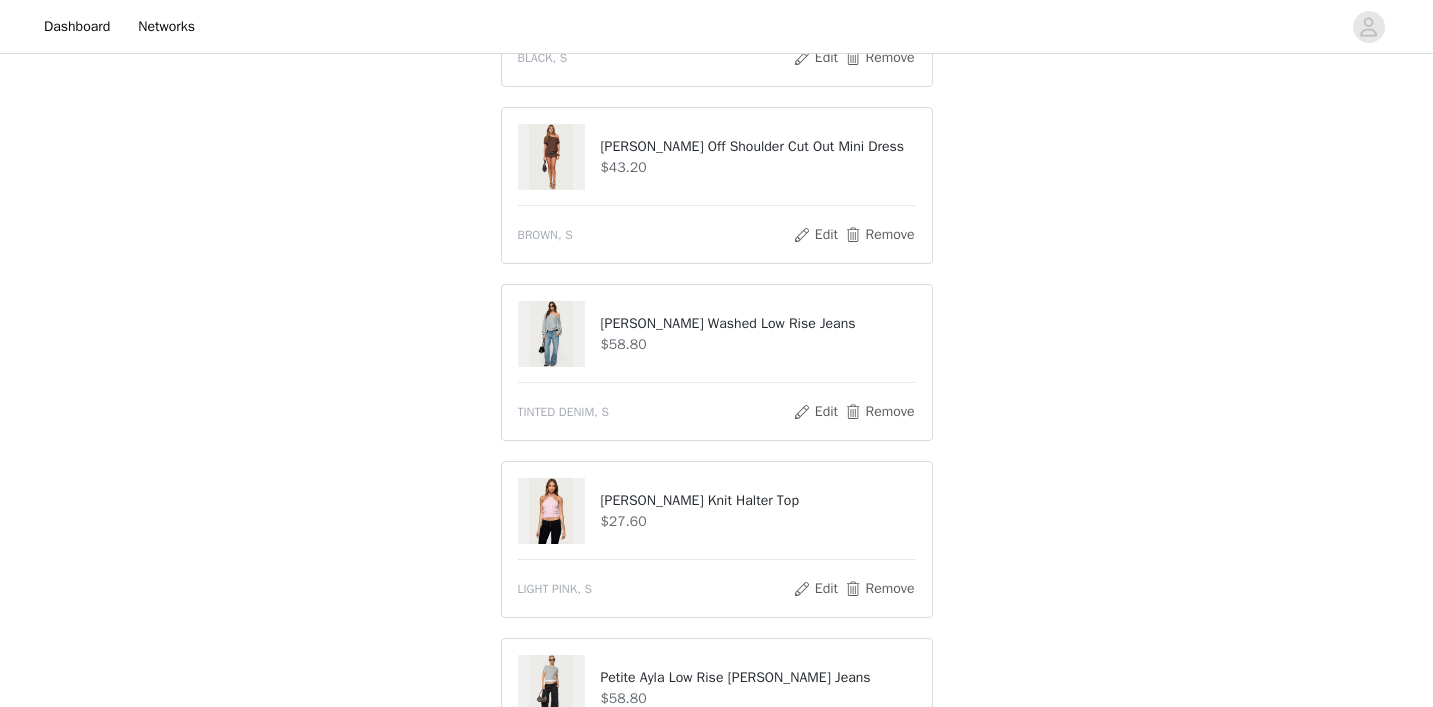 click on "STEP 1 OF 5
Products
Choose as many products as you'd like, up to $300.00.       12 Selected   Remaining Funds: $-124.80         [PERSON_NAME] Floral Texured Sheer Halter Top     $27.60       WHITE, S       Edit   Remove     [PERSON_NAME] Striped Textured Knit Shorts     $54.00       MIX, S       Edit   Remove     [PERSON_NAME] Backless Denim Top     $22.80       DARK BLUE, S       Edit   Remove     Khalia Backless Cut Out Halter Top     $25.20       BEIGE, S       Edit   Remove     Aiva Backless Plunge Neck Halter Top     $28.80       BLACK, S       Edit   Remove     Knotted One Shoulder Asymmetric Top     $18.00       BLACK, S       Edit   Remove     [PERSON_NAME] Off Shoulder Cut Out Mini Dress     $43.20       BROWN, S       Edit   Remove     [PERSON_NAME] Washed Low Rise Jeans     $58.80       TINTED DENIM, S       Edit   Remove     [PERSON_NAME] Knit Halter Top     $27.60       LIGHT PINK, S       Edit   Remove     Petite Ayla Low Rise [PERSON_NAME] Jeans" at bounding box center (716, 66) 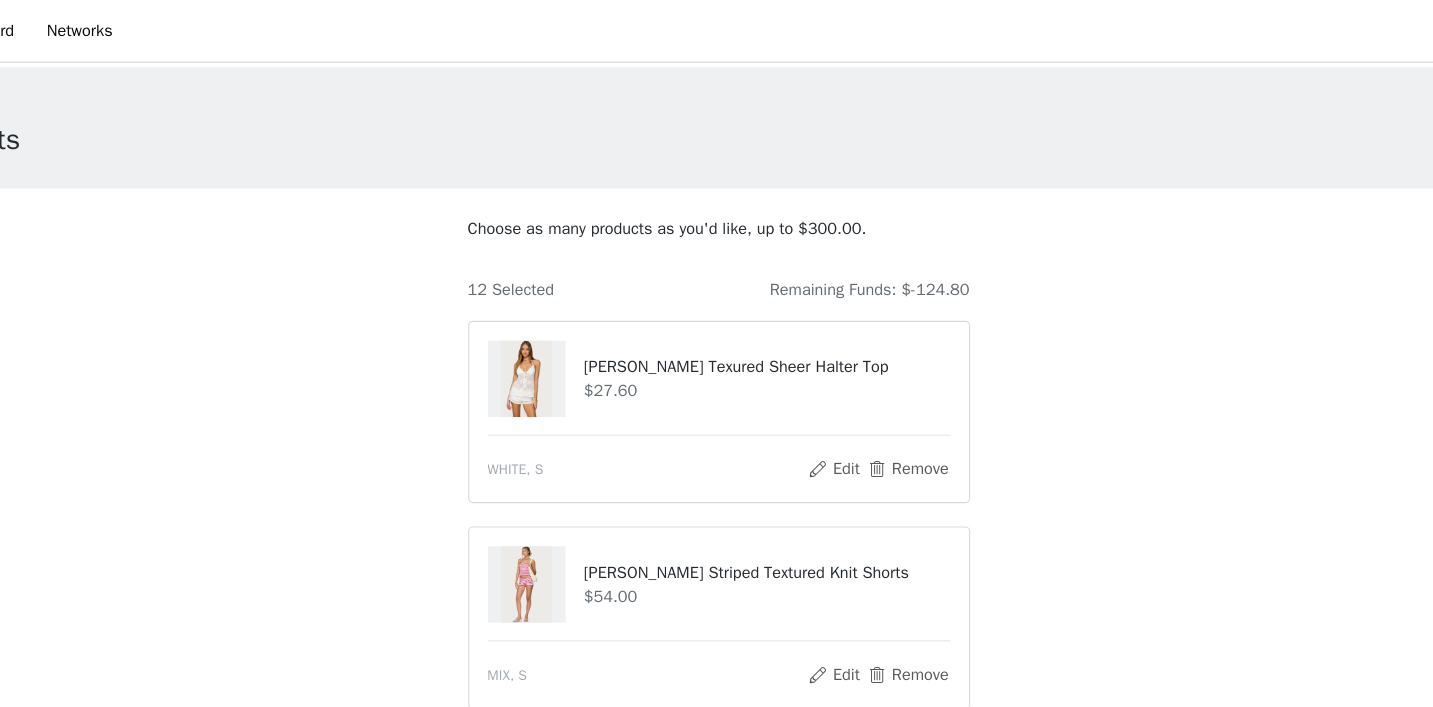 scroll, scrollTop: 0, scrollLeft: 0, axis: both 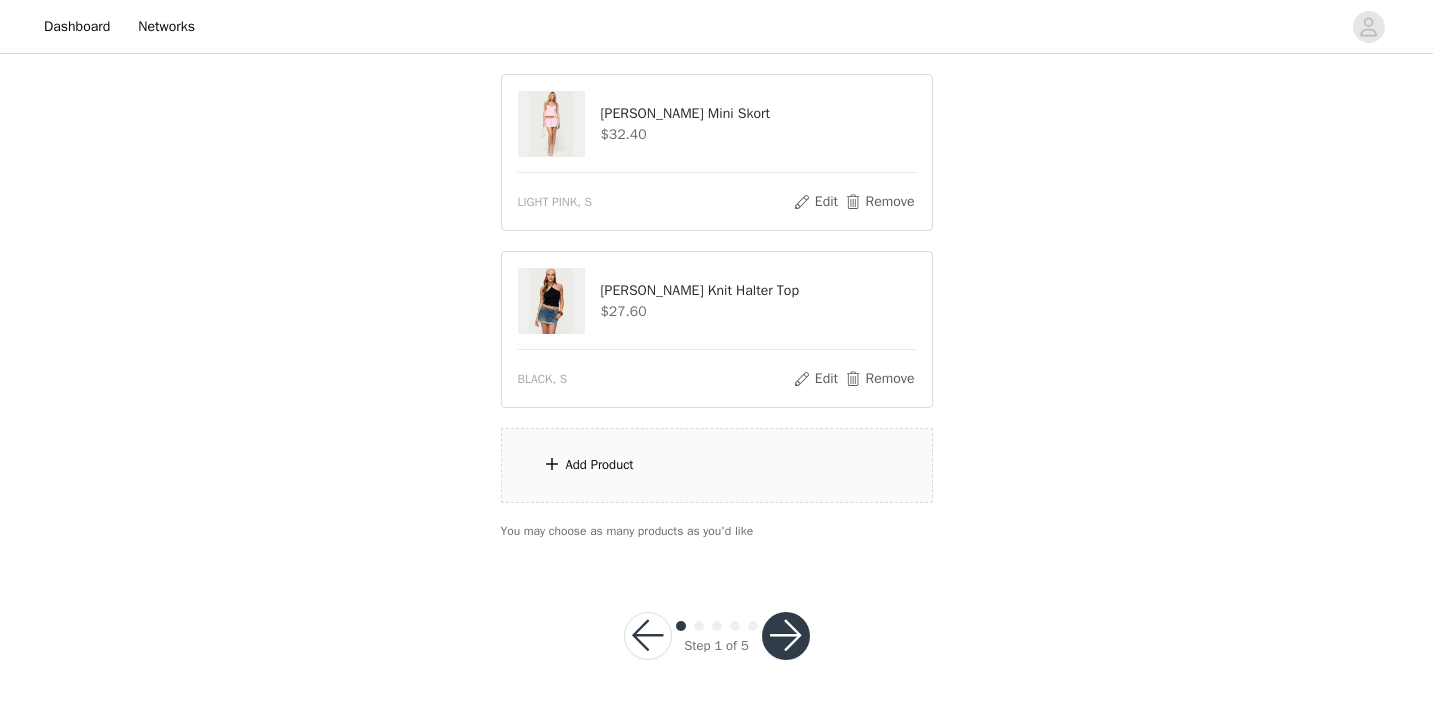 click on "Add Product" at bounding box center (717, 465) 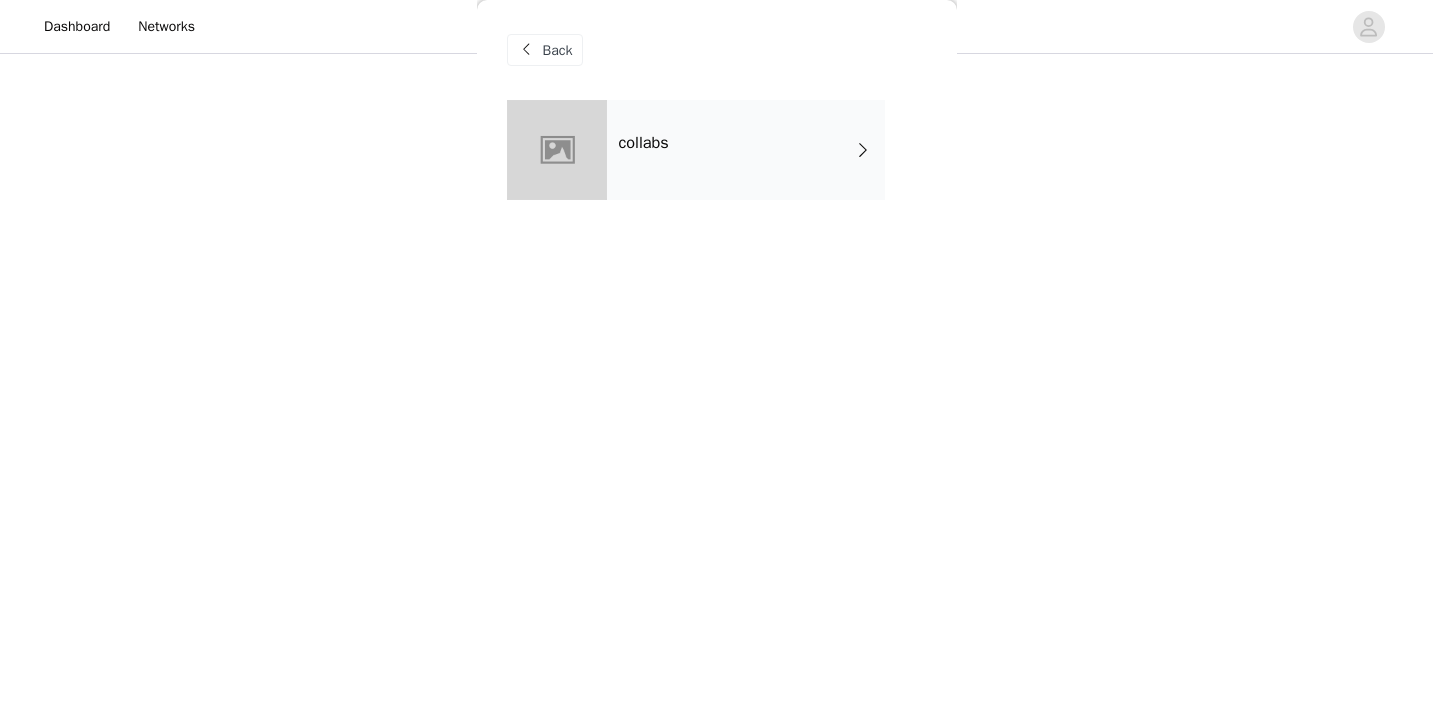click on "collabs" at bounding box center (746, 150) 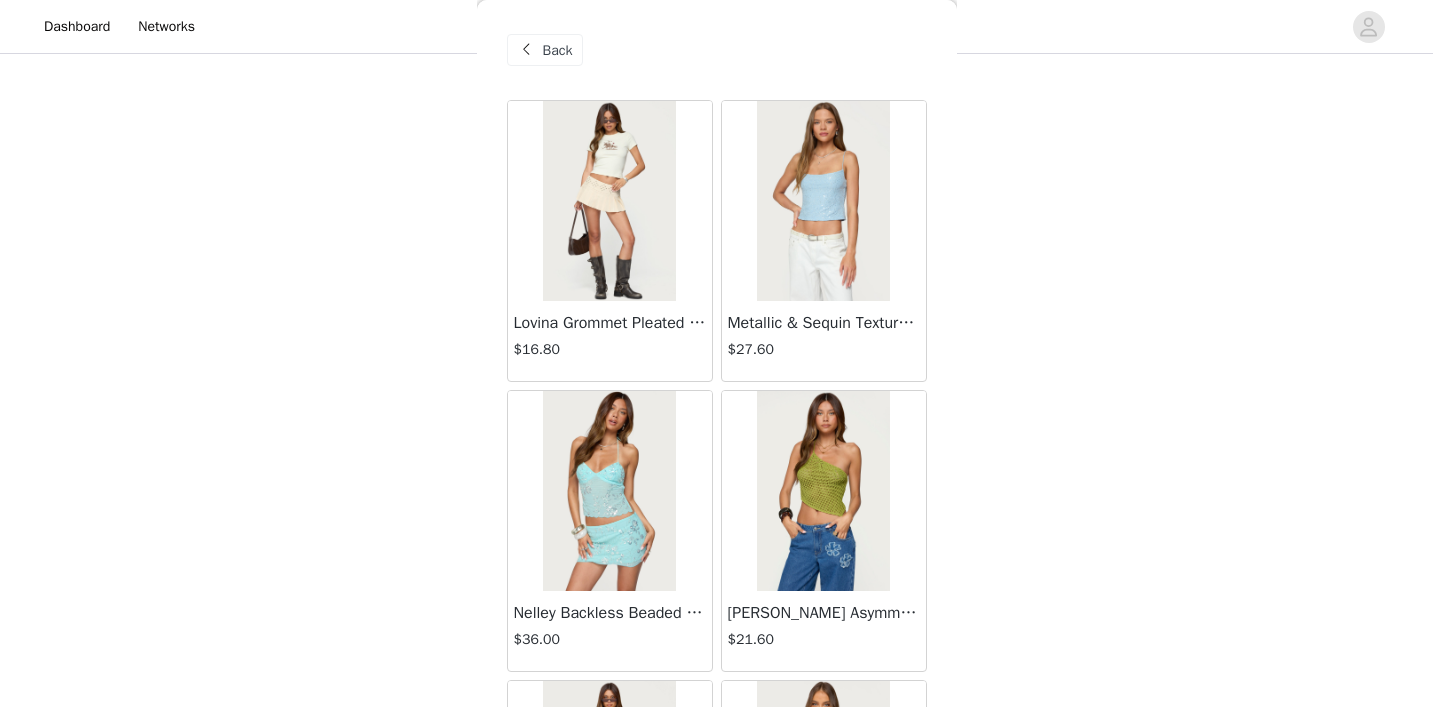 scroll, scrollTop: 769, scrollLeft: 0, axis: vertical 